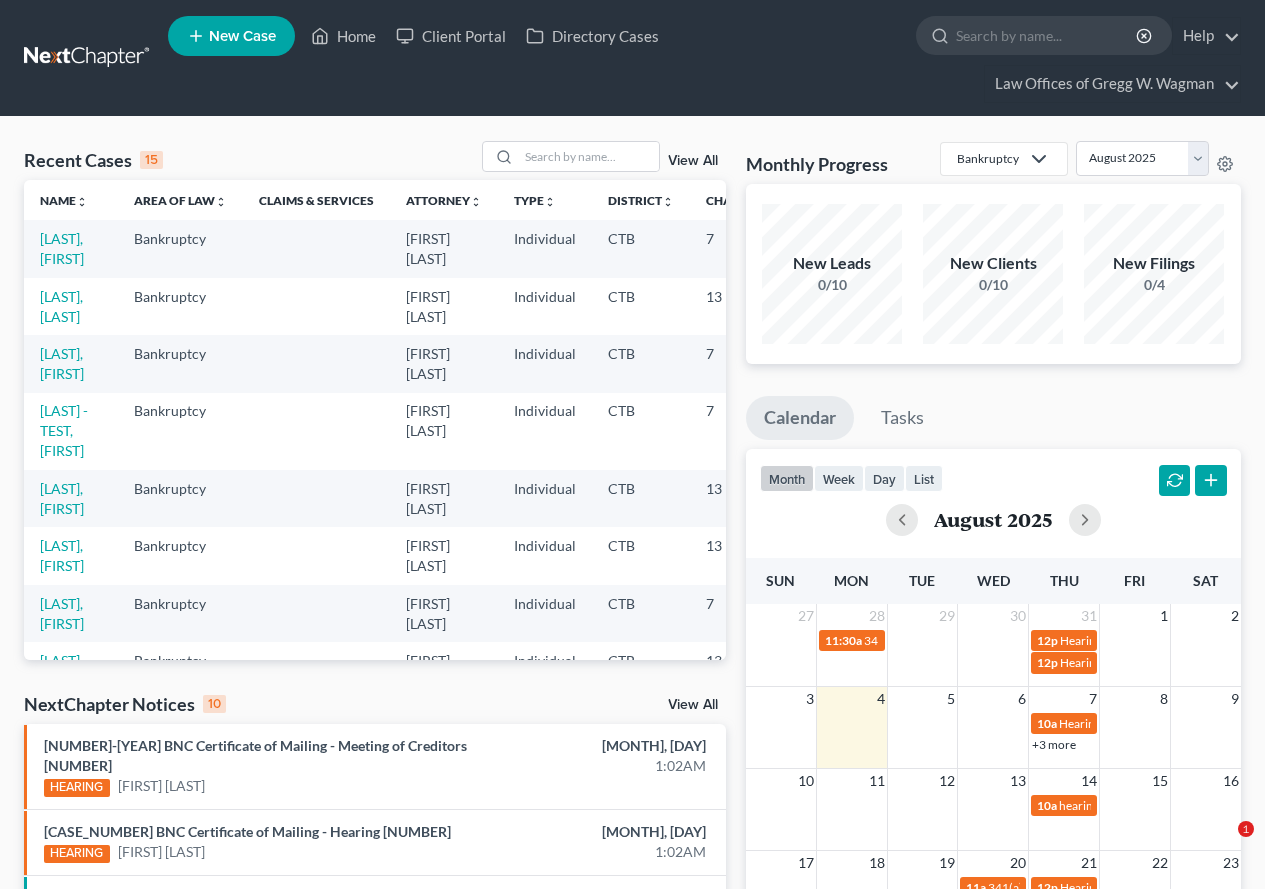 scroll, scrollTop: 0, scrollLeft: 0, axis: both 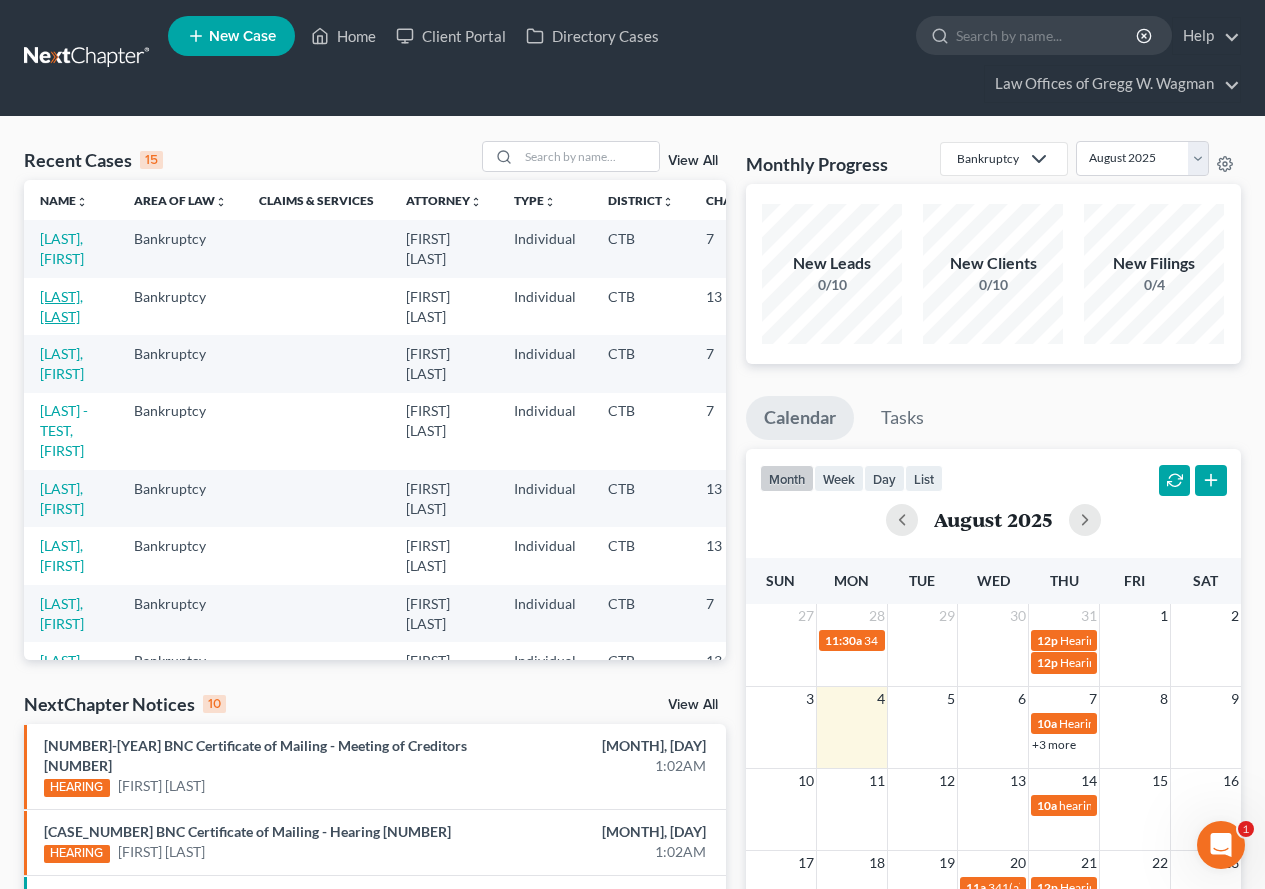 click on "[LAST], [LAST]" at bounding box center [61, 306] 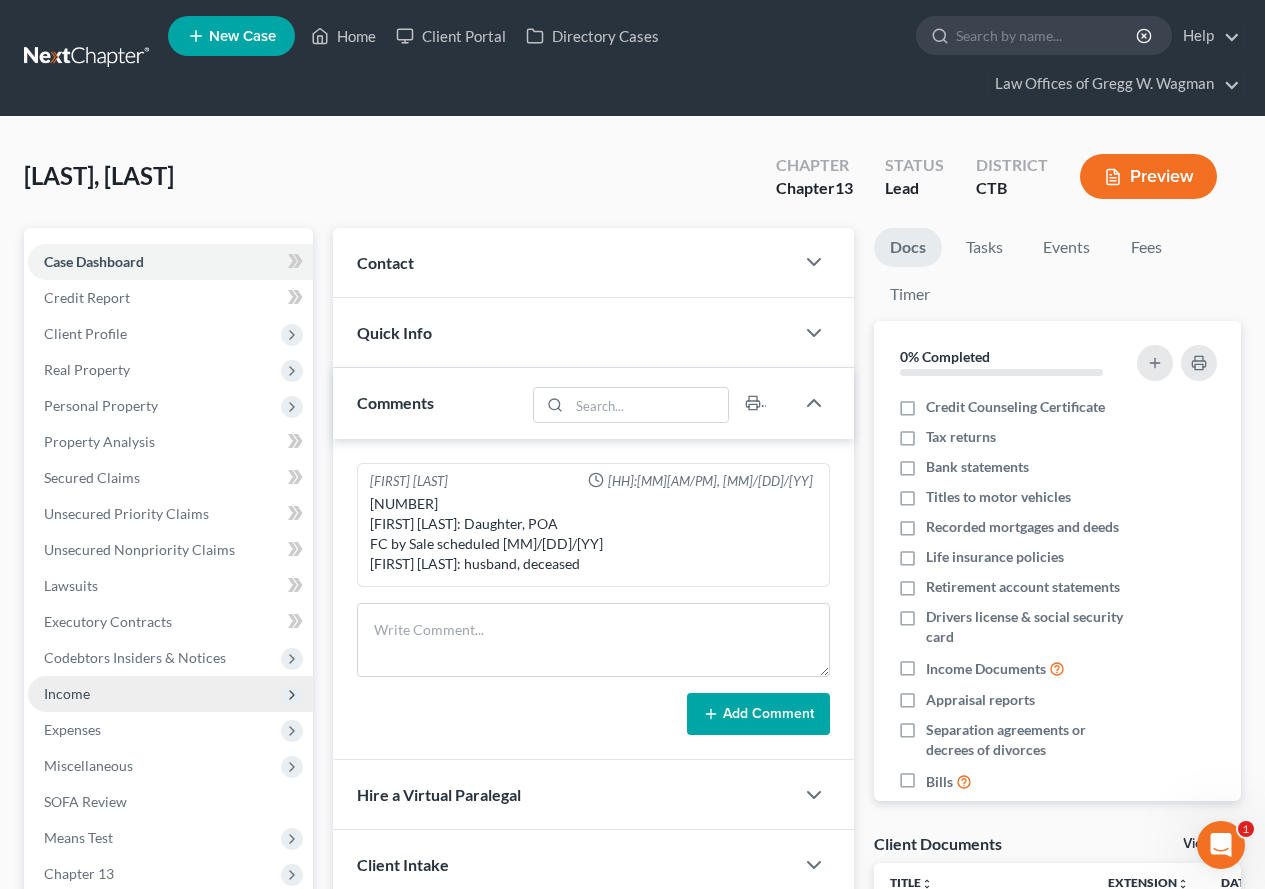 click on "Income" at bounding box center [67, 693] 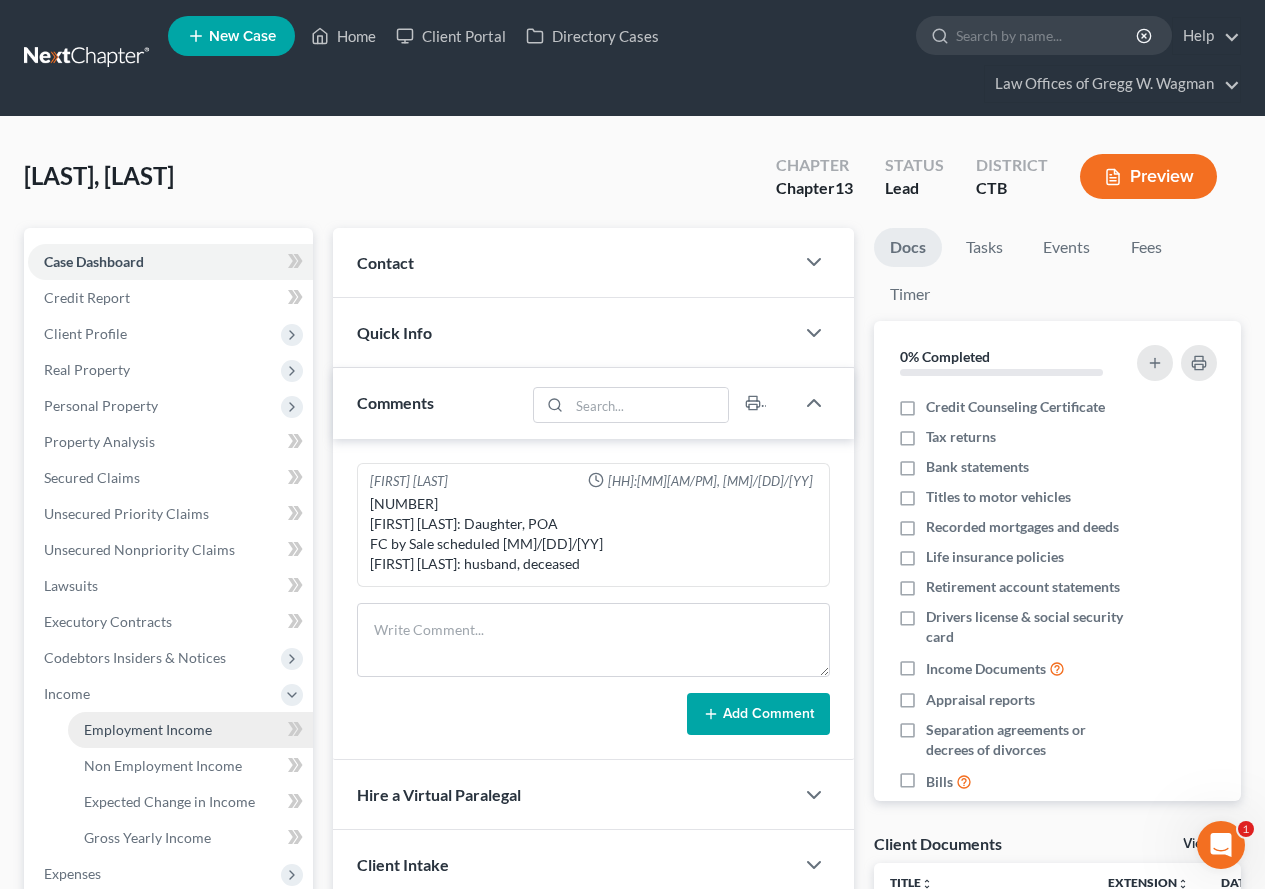 click on "Employment Income" at bounding box center (148, 729) 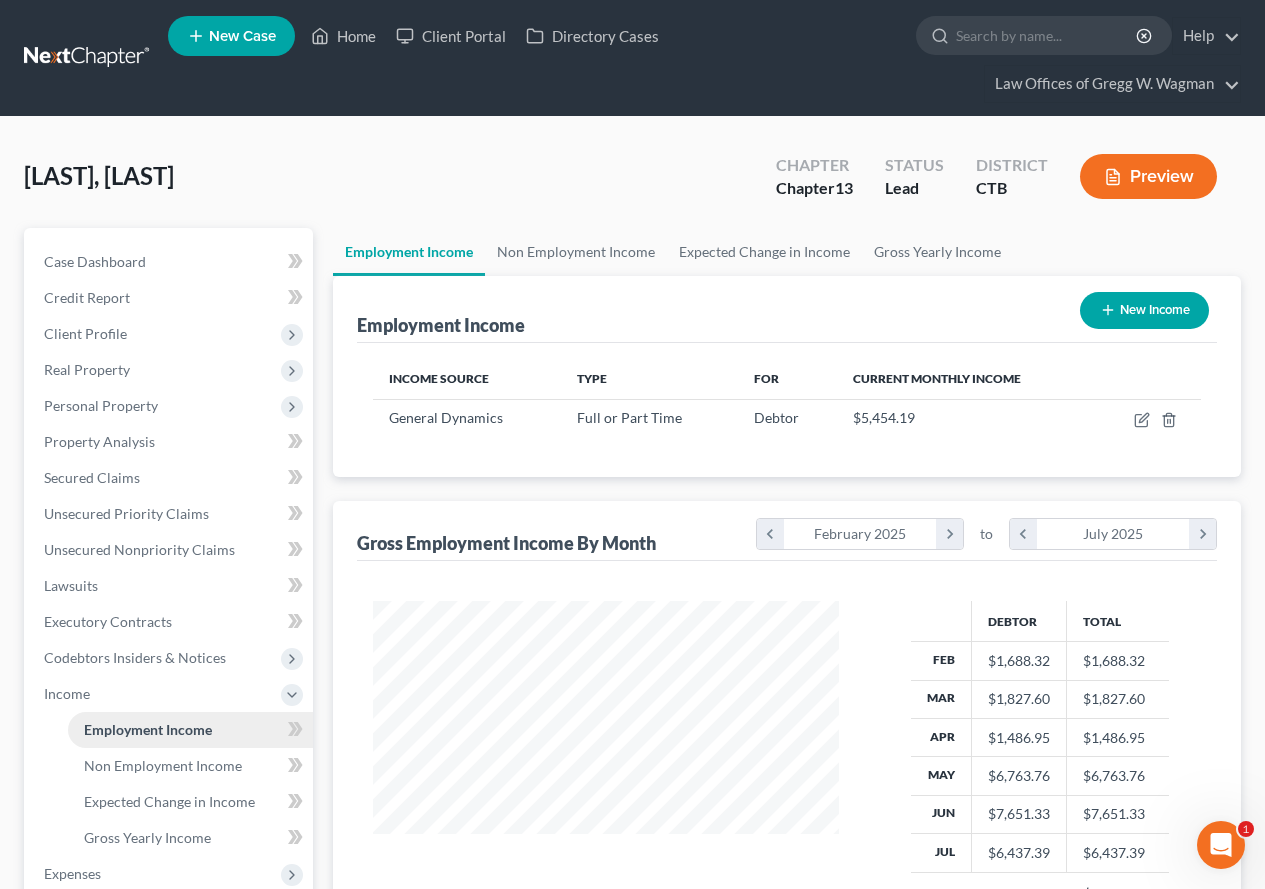 scroll, scrollTop: 999642, scrollLeft: 999494, axis: both 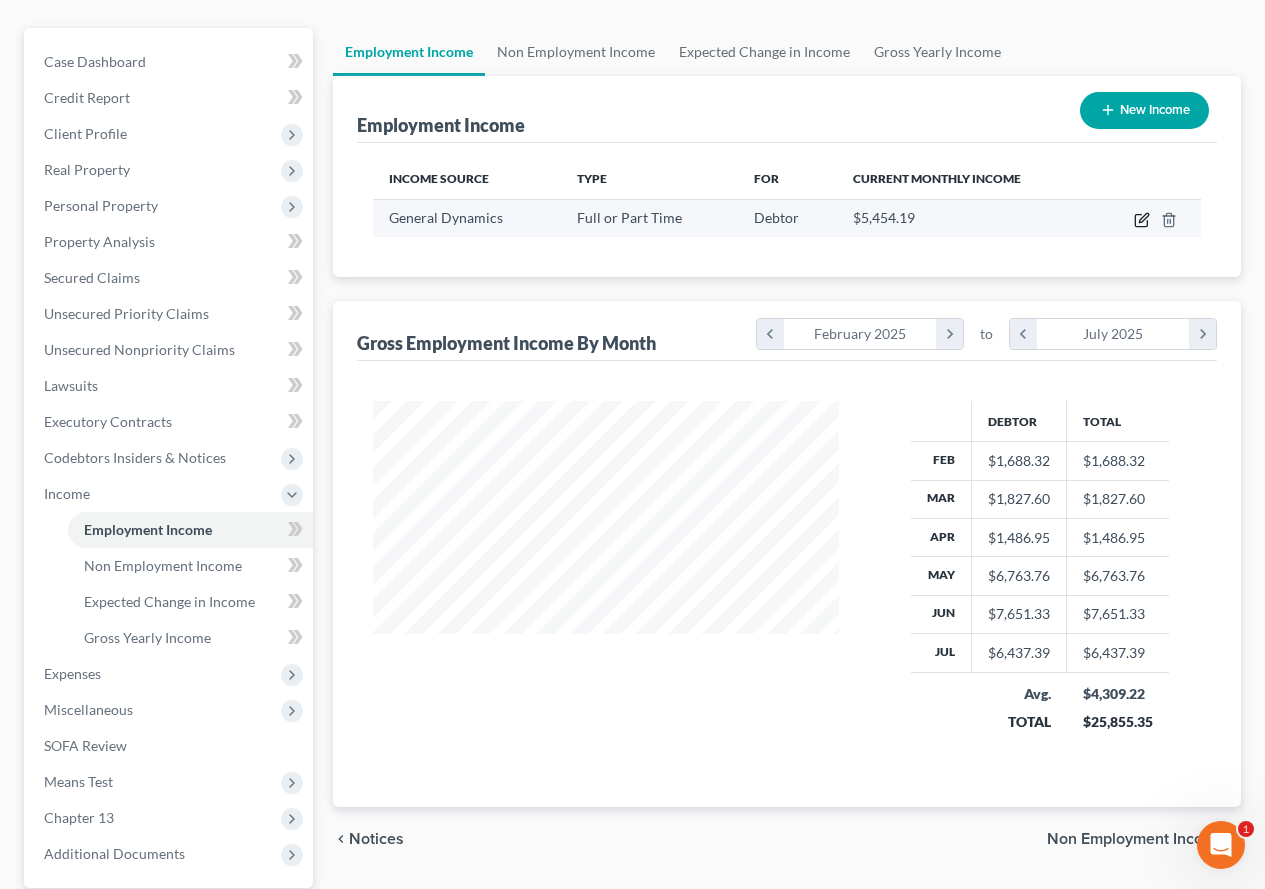 click 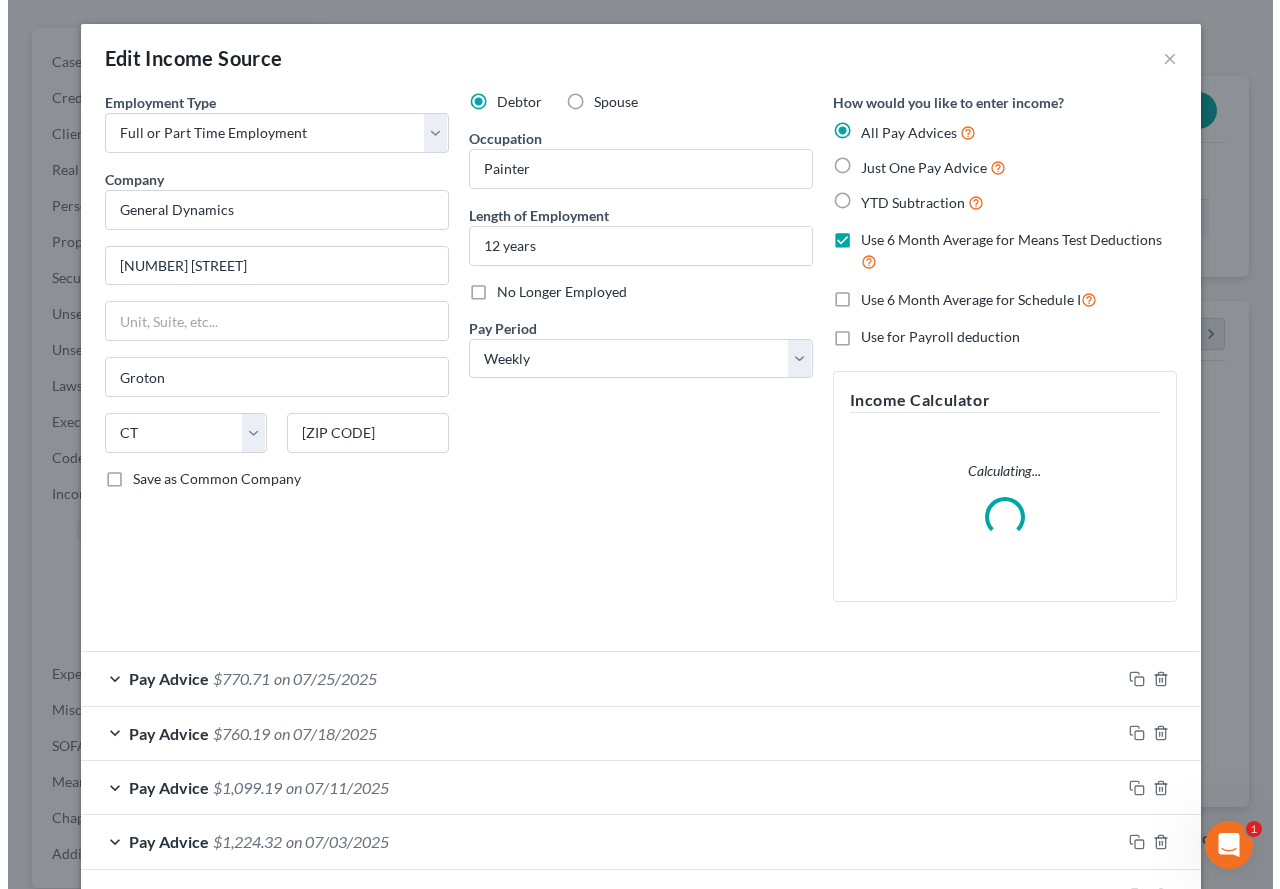 scroll, scrollTop: 164, scrollLeft: 0, axis: vertical 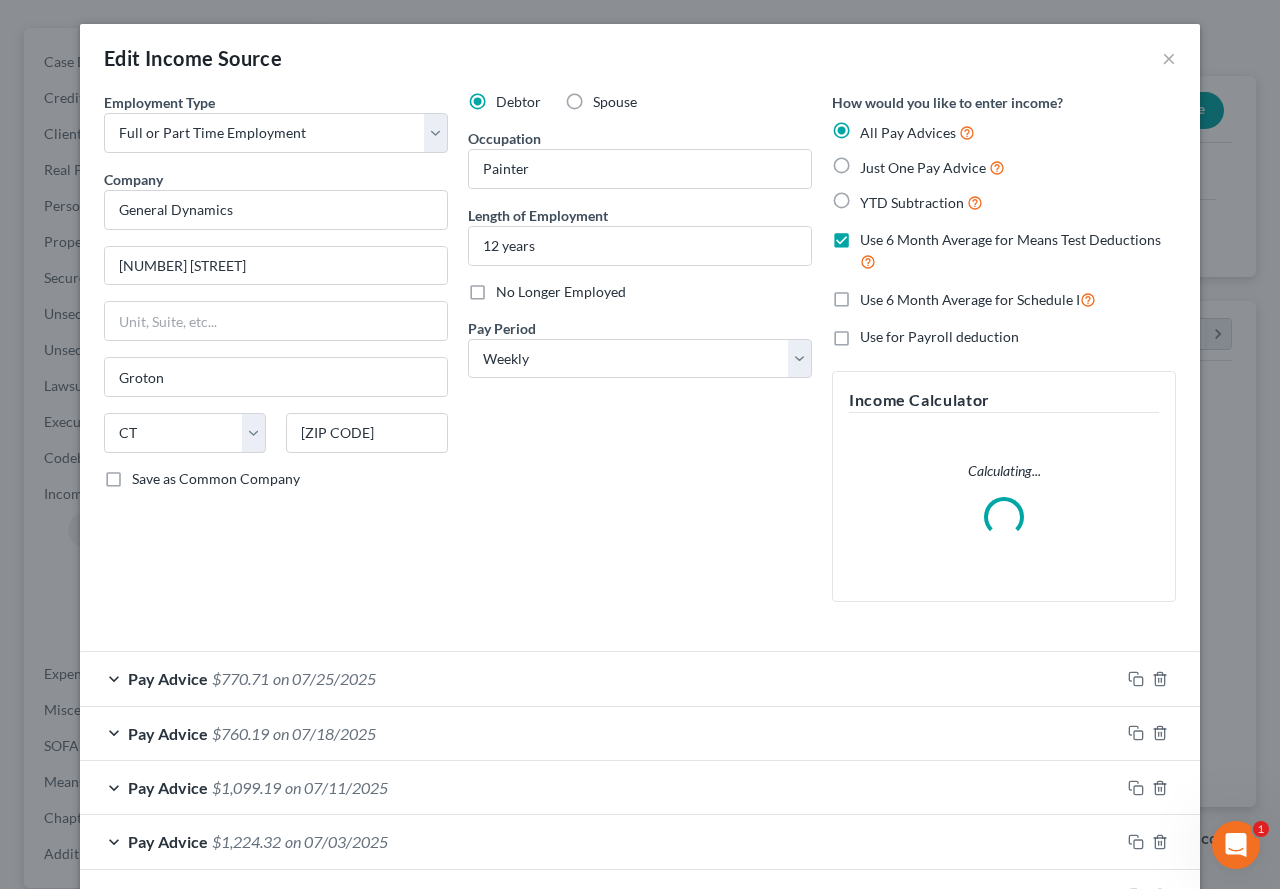 click on "Use 6 Month Average for Schedule I" at bounding box center (978, 299) 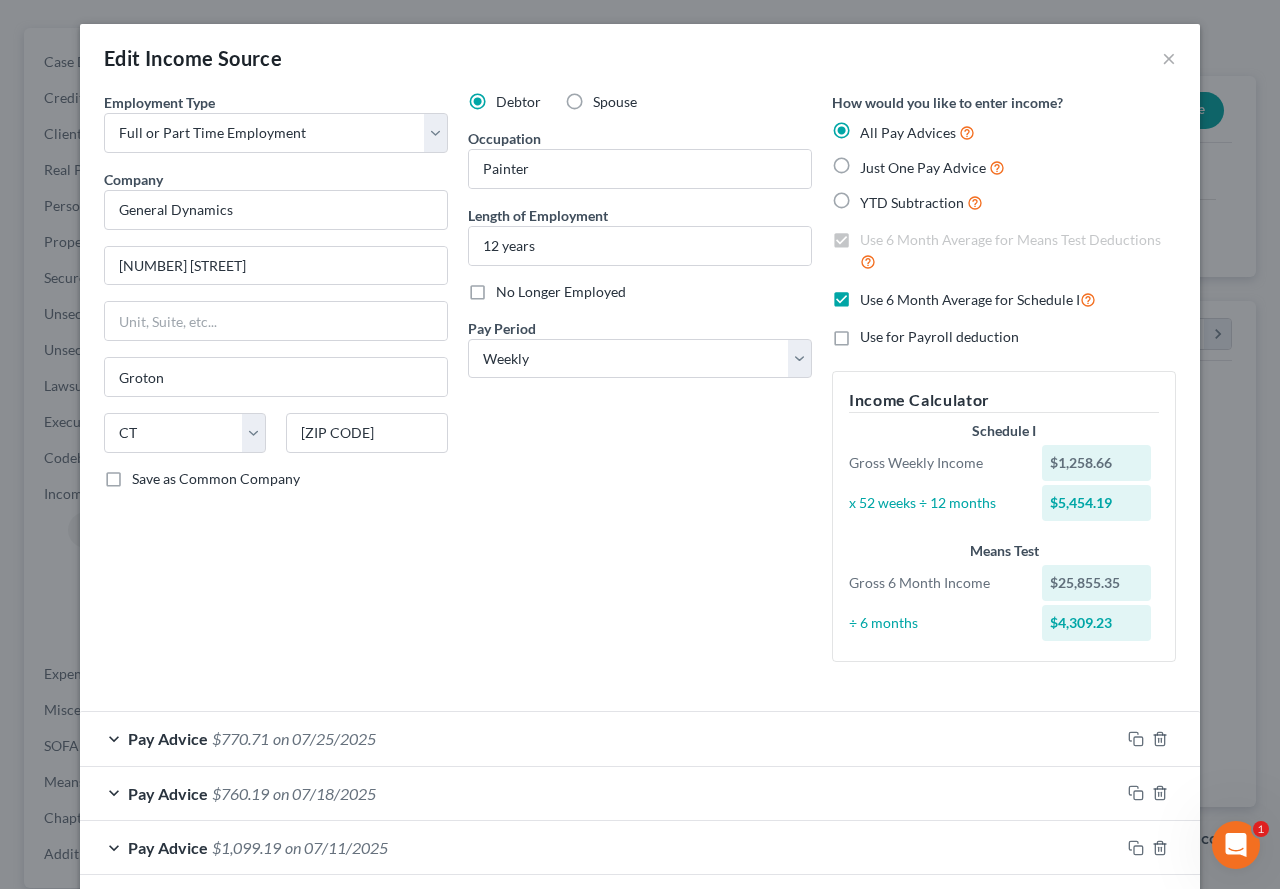 click on "Debtor Spouse Occupation Painter Length of Employment 12 years No Longer Employed
Pay Period
*
Select Monthly Twice Monthly Every Other Week Weekly" at bounding box center [640, 385] 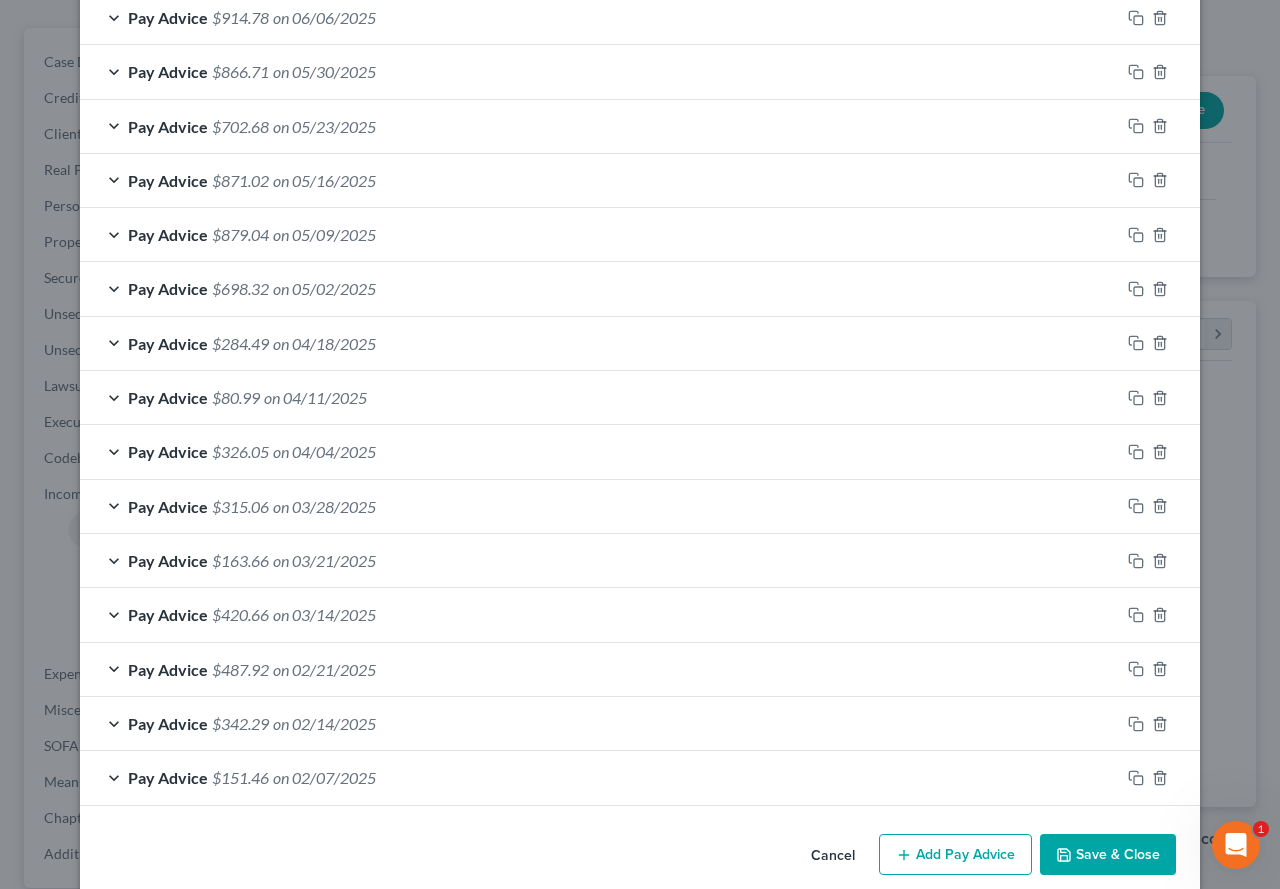 scroll, scrollTop: 1182, scrollLeft: 0, axis: vertical 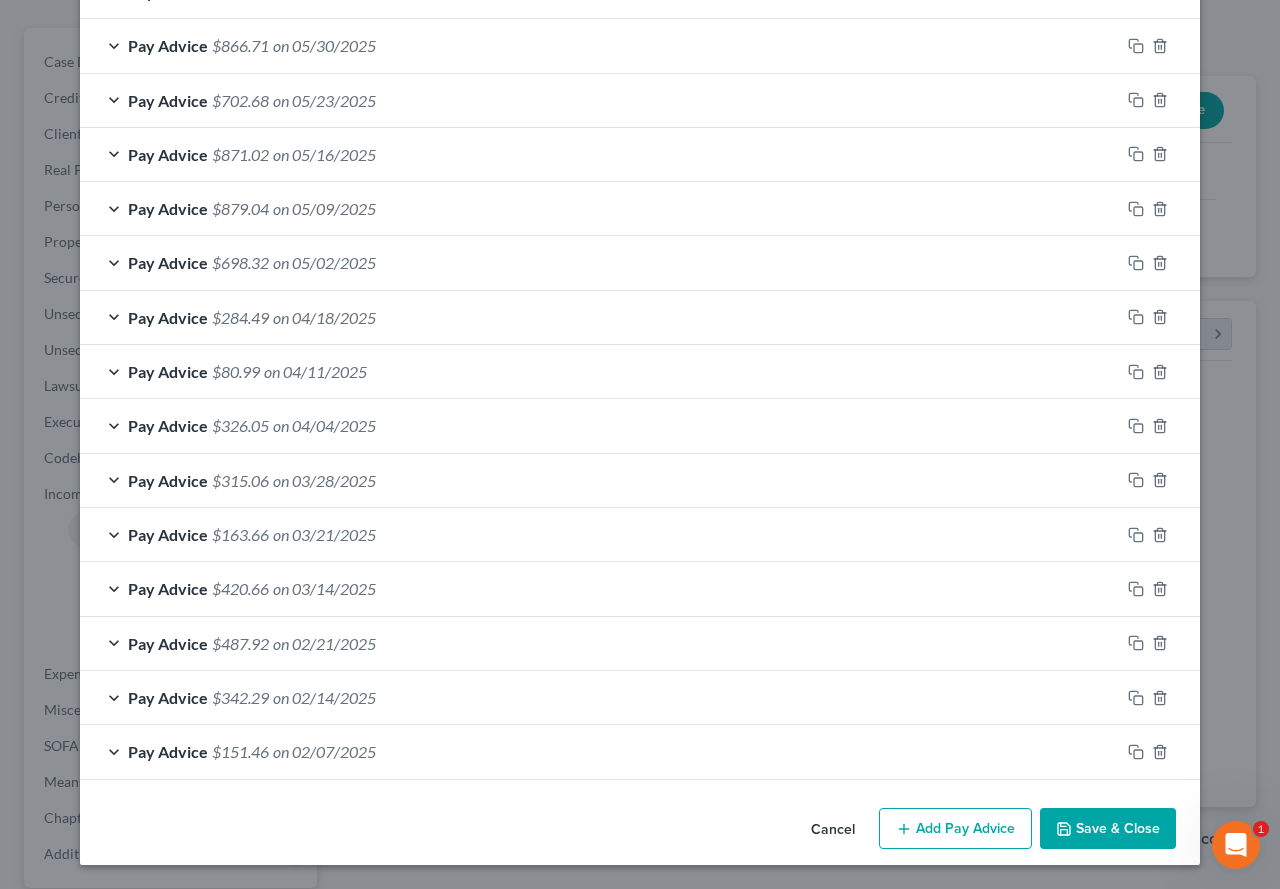 click on "Save & Close" at bounding box center (1108, 829) 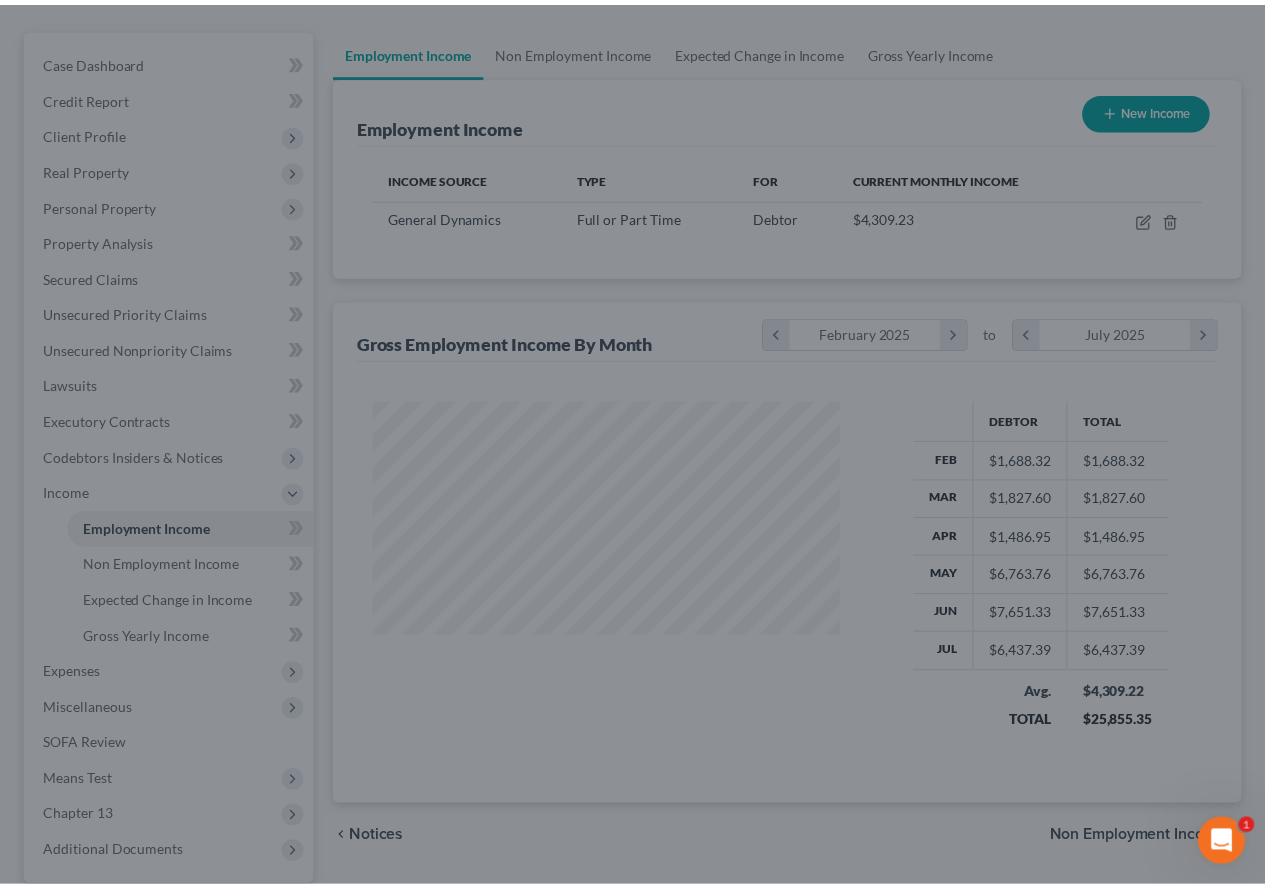 scroll, scrollTop: 200, scrollLeft: 0, axis: vertical 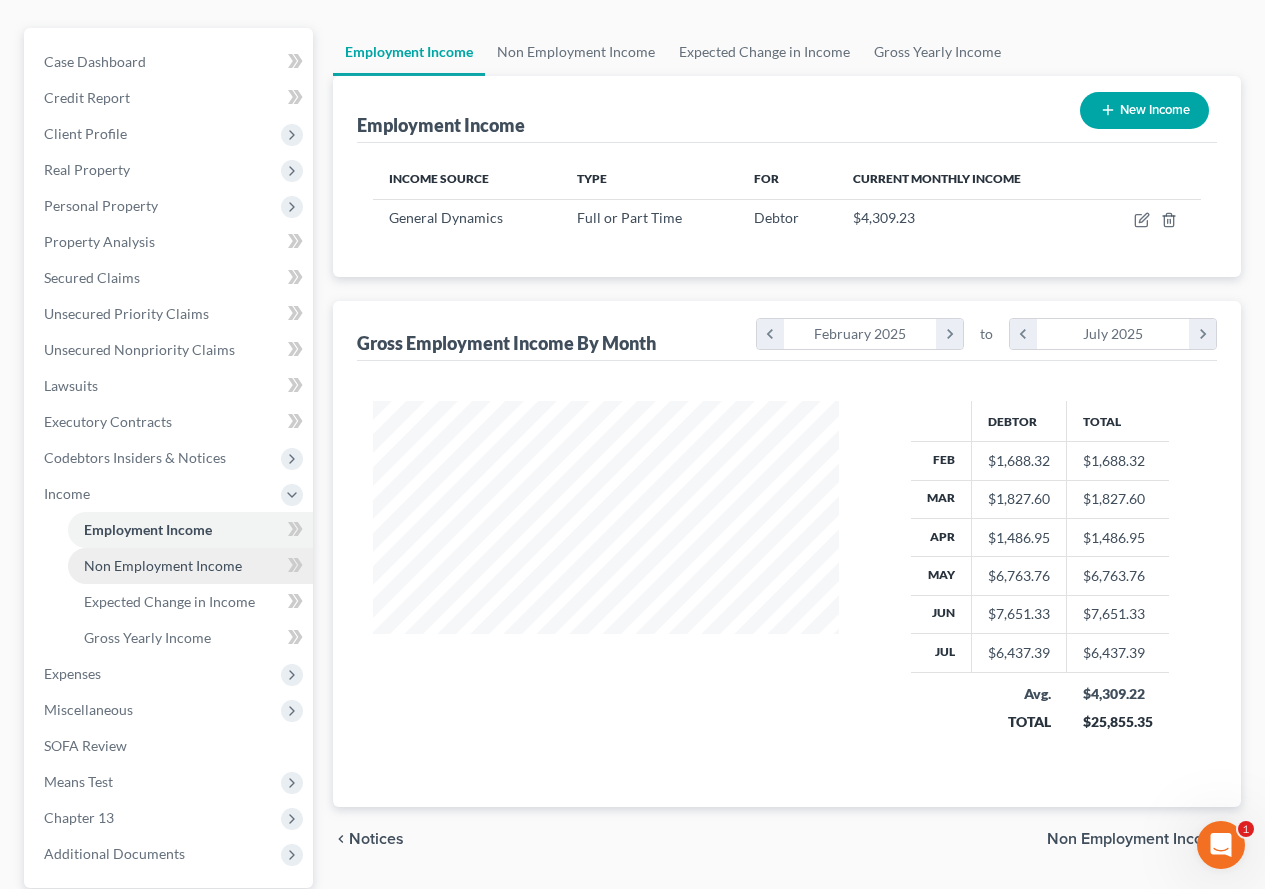 click on "Non Employment Income" at bounding box center (163, 565) 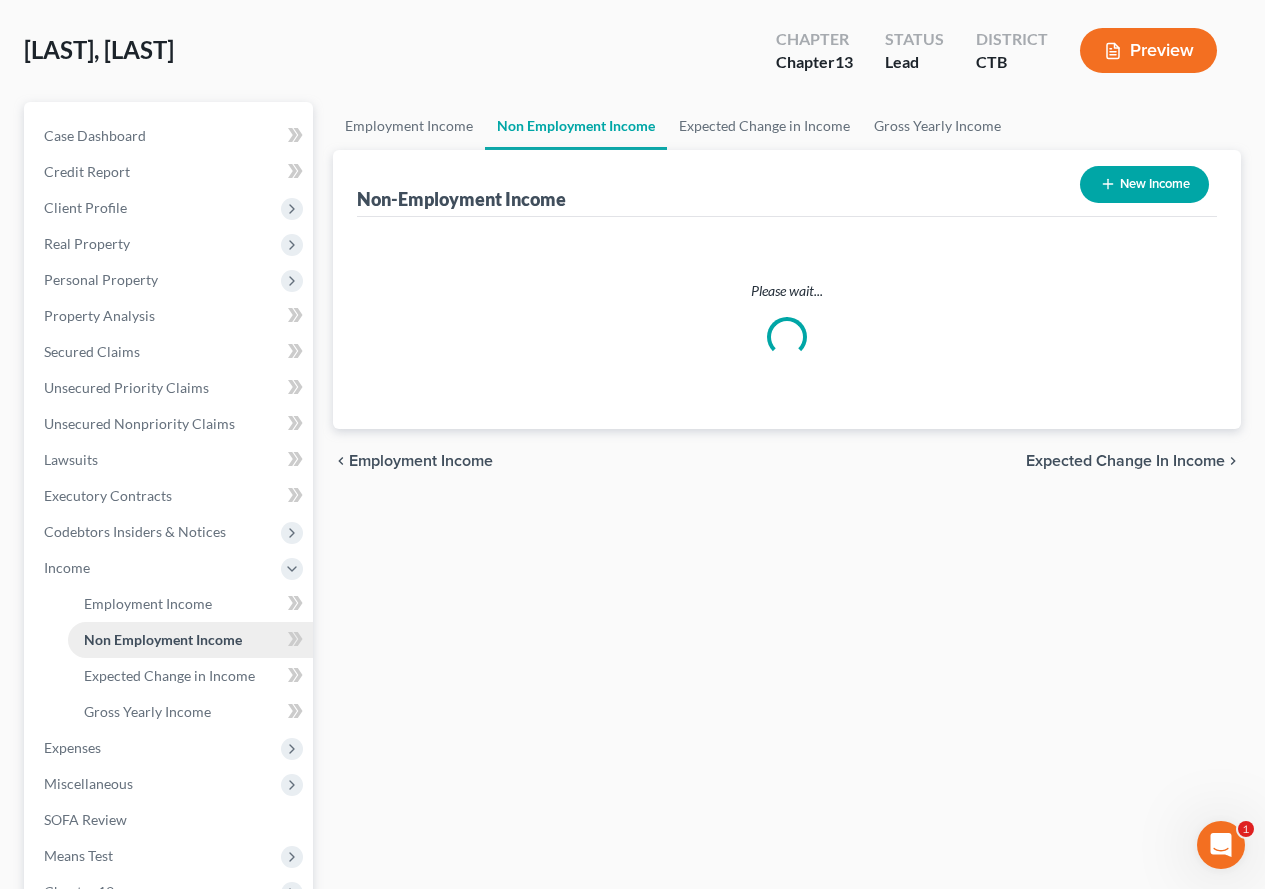 scroll, scrollTop: 0, scrollLeft: 0, axis: both 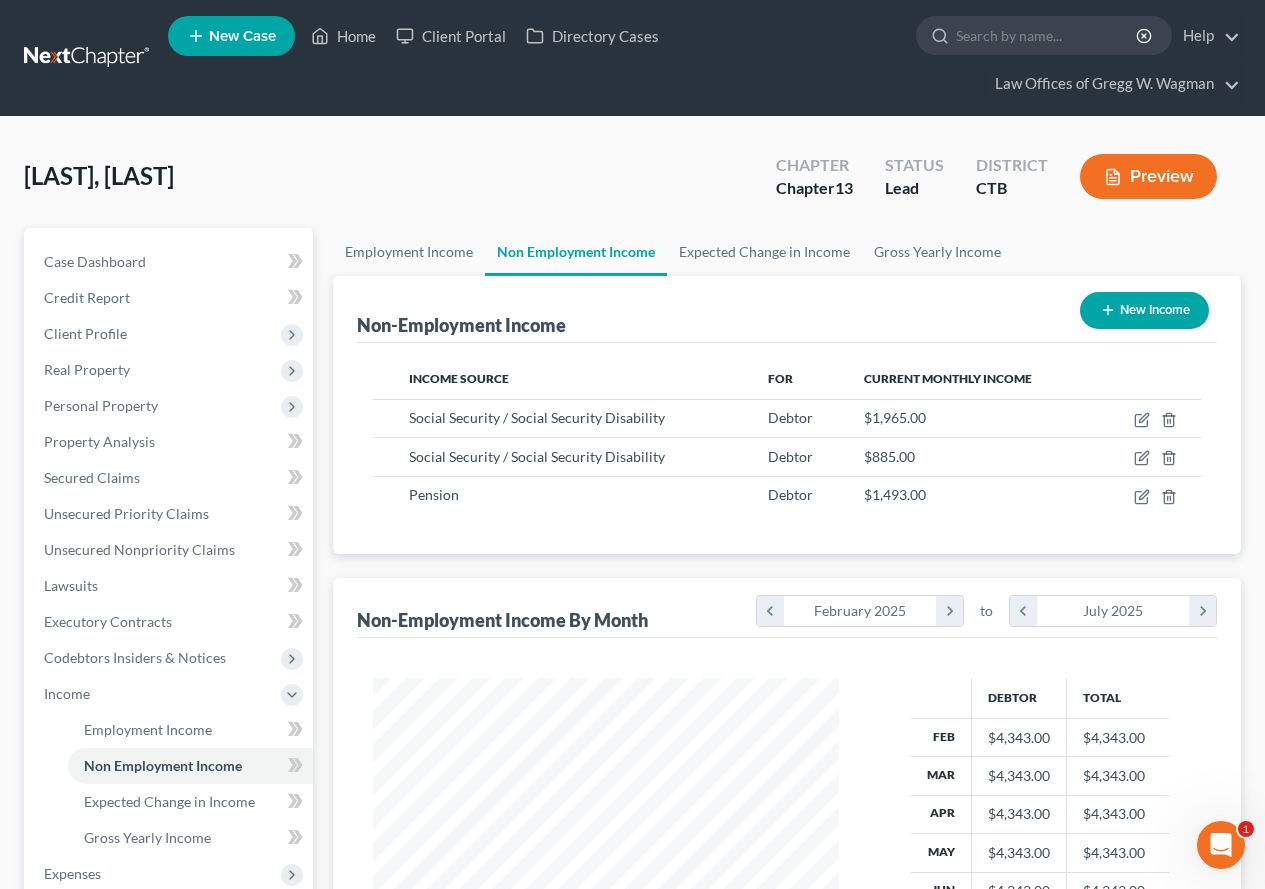 click on "New Income" at bounding box center [1144, 310] 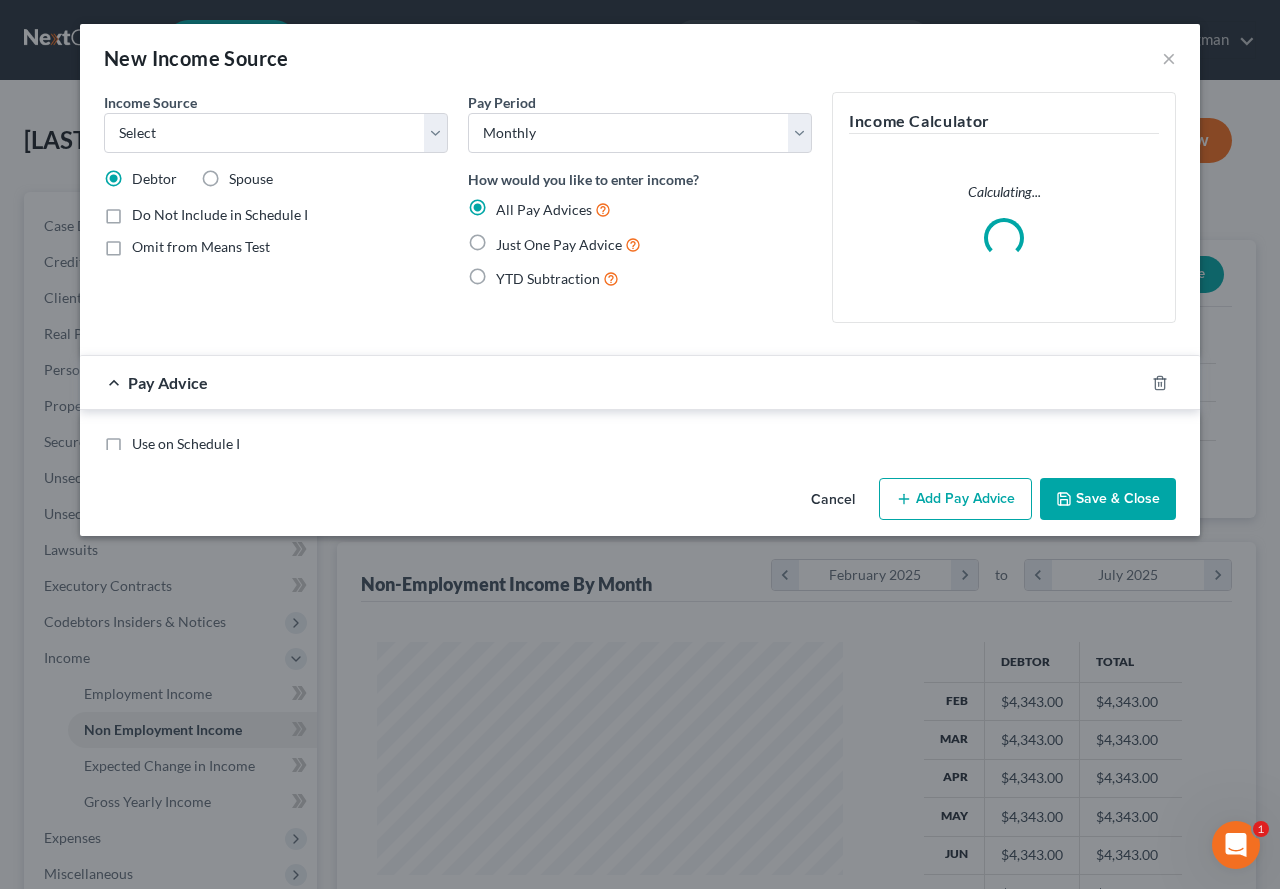 scroll, scrollTop: 999642, scrollLeft: 999487, axis: both 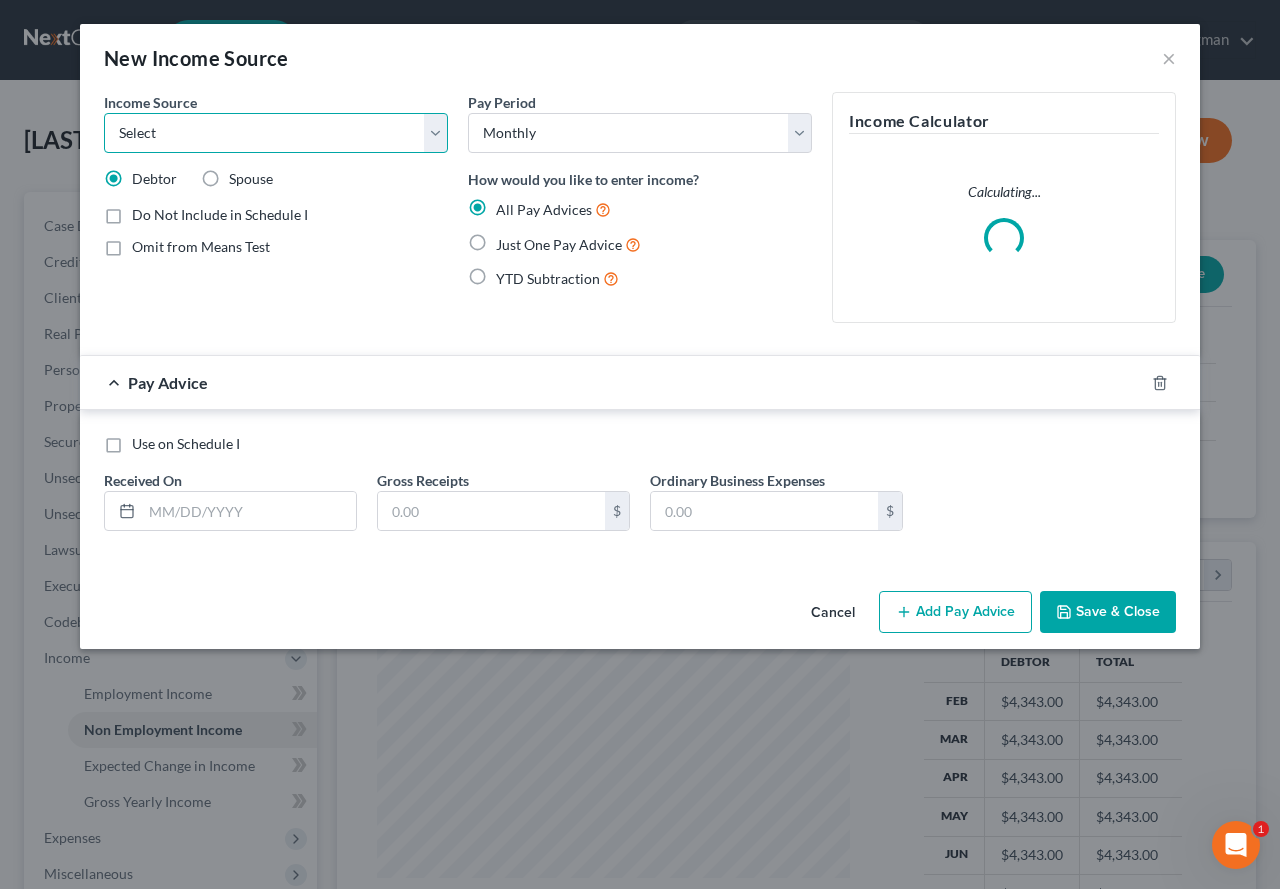 click on "Select Unemployment Disability (from employer) Pension Retirement Social Security / Social Security Disability Other Government Assistance Interests, Dividends or Royalties Child / Family Support Contributions to Household Property / Rental Business, Professional or Farm Alimony / Maintenance Payments Military Disability Benefits Other Monthly Income" at bounding box center (276, 133) 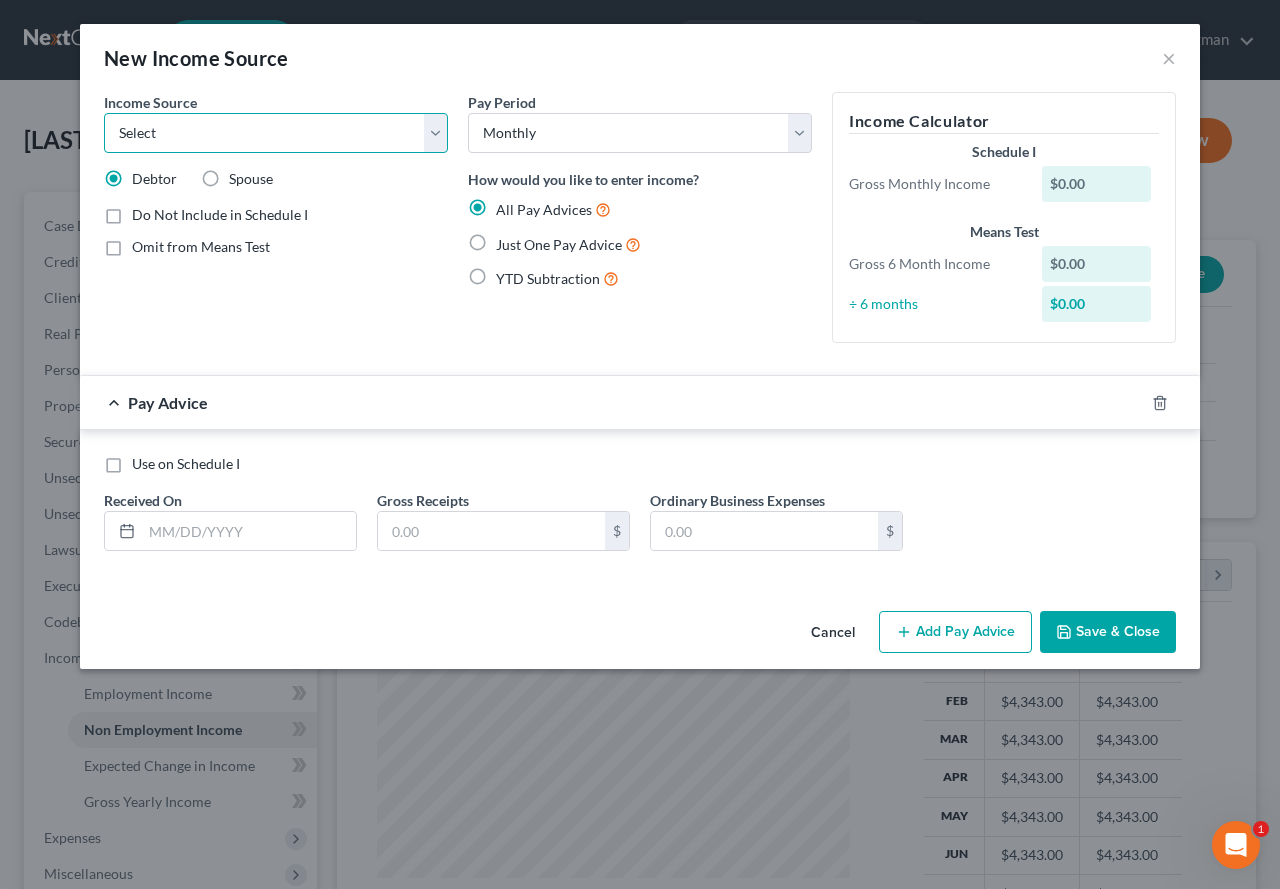 select on "8" 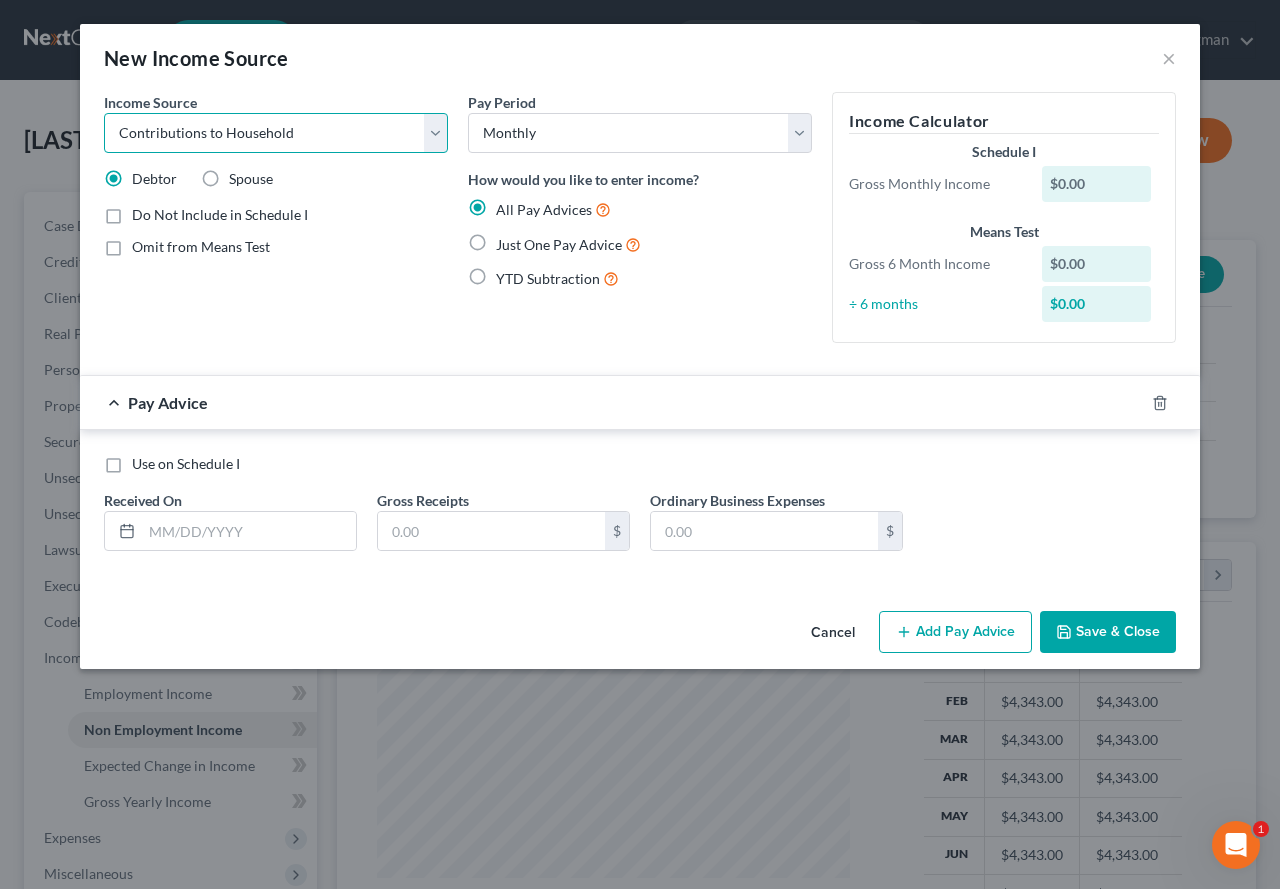 click on "Select Unemployment Disability (from employer) Pension Retirement Social Security / Social Security Disability Other Government Assistance Interests, Dividends or Royalties Child / Family Support Contributions to Household Property / Rental Business, Professional or Farm Alimony / Maintenance Payments Military Disability Benefits Other Monthly Income" at bounding box center (276, 133) 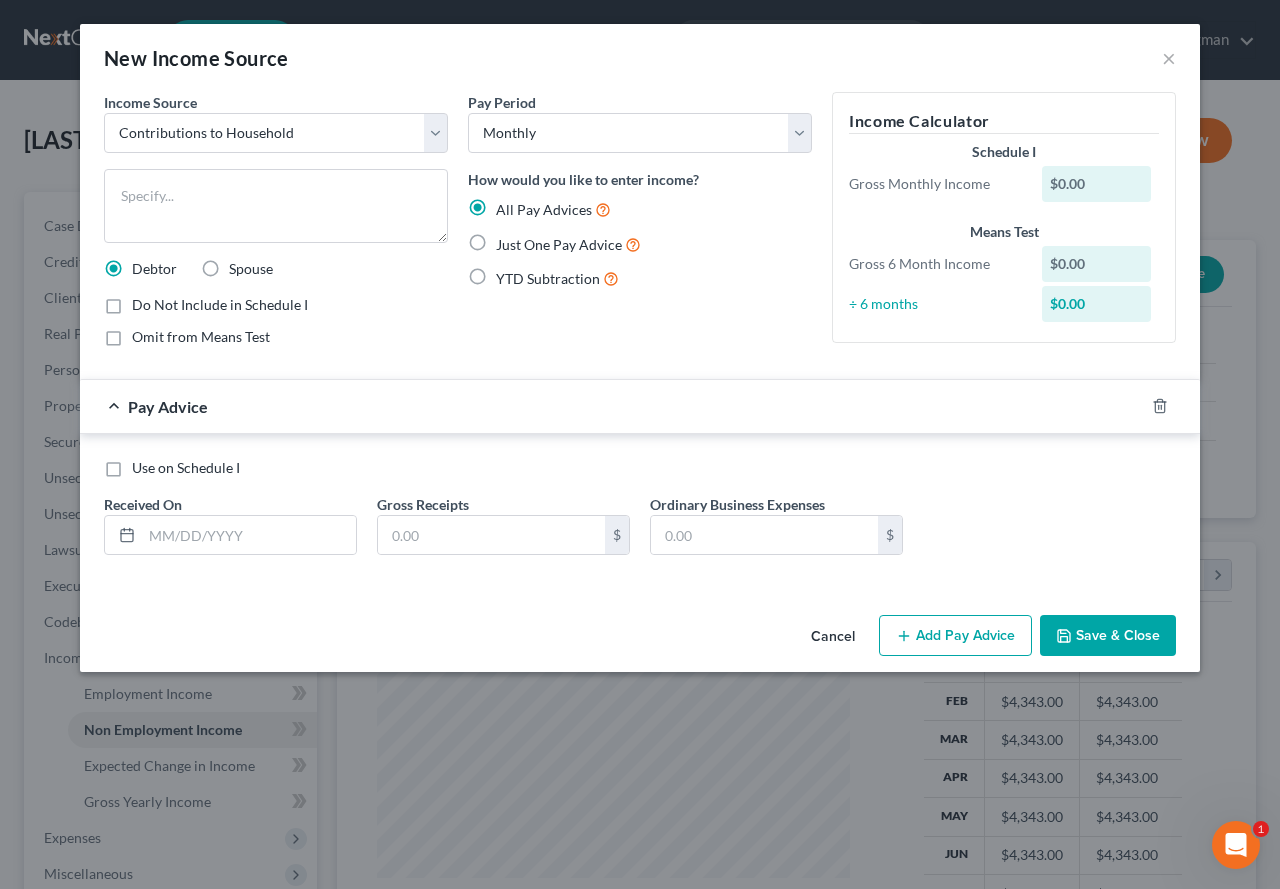 click on "Just One Pay Advice" at bounding box center [568, 244] 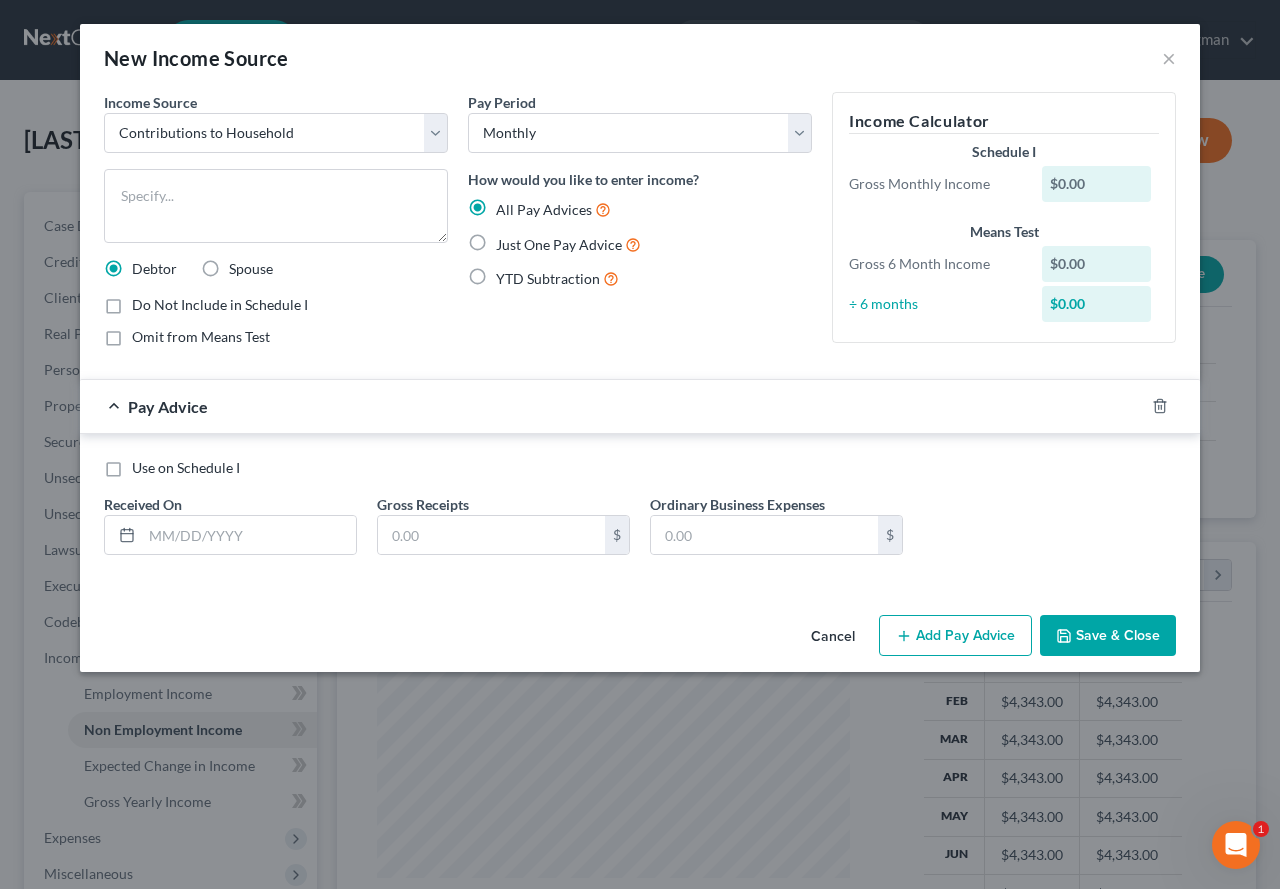click on "Just One Pay Advice" at bounding box center (510, 239) 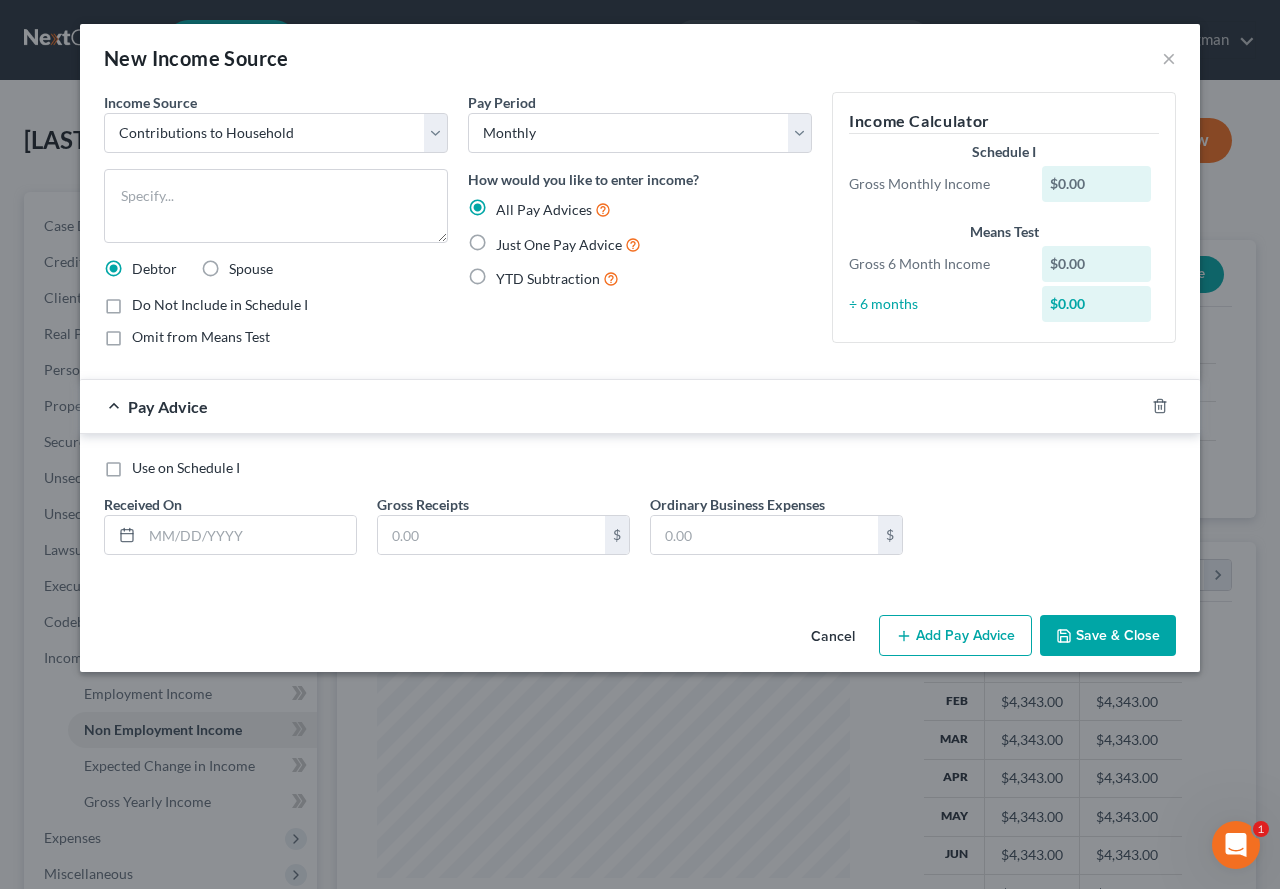 radio on "true" 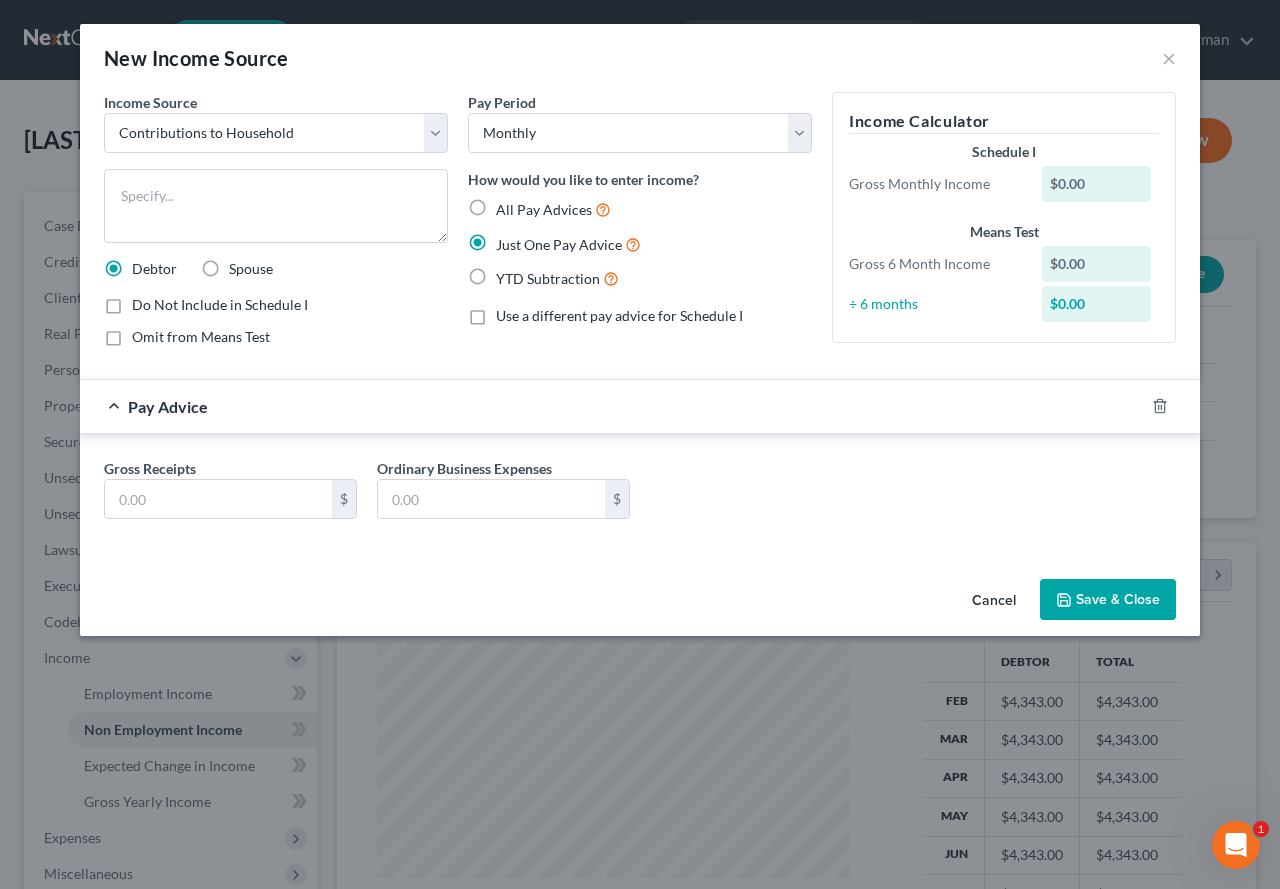 click on "All Pay Advices" at bounding box center (553, 209) 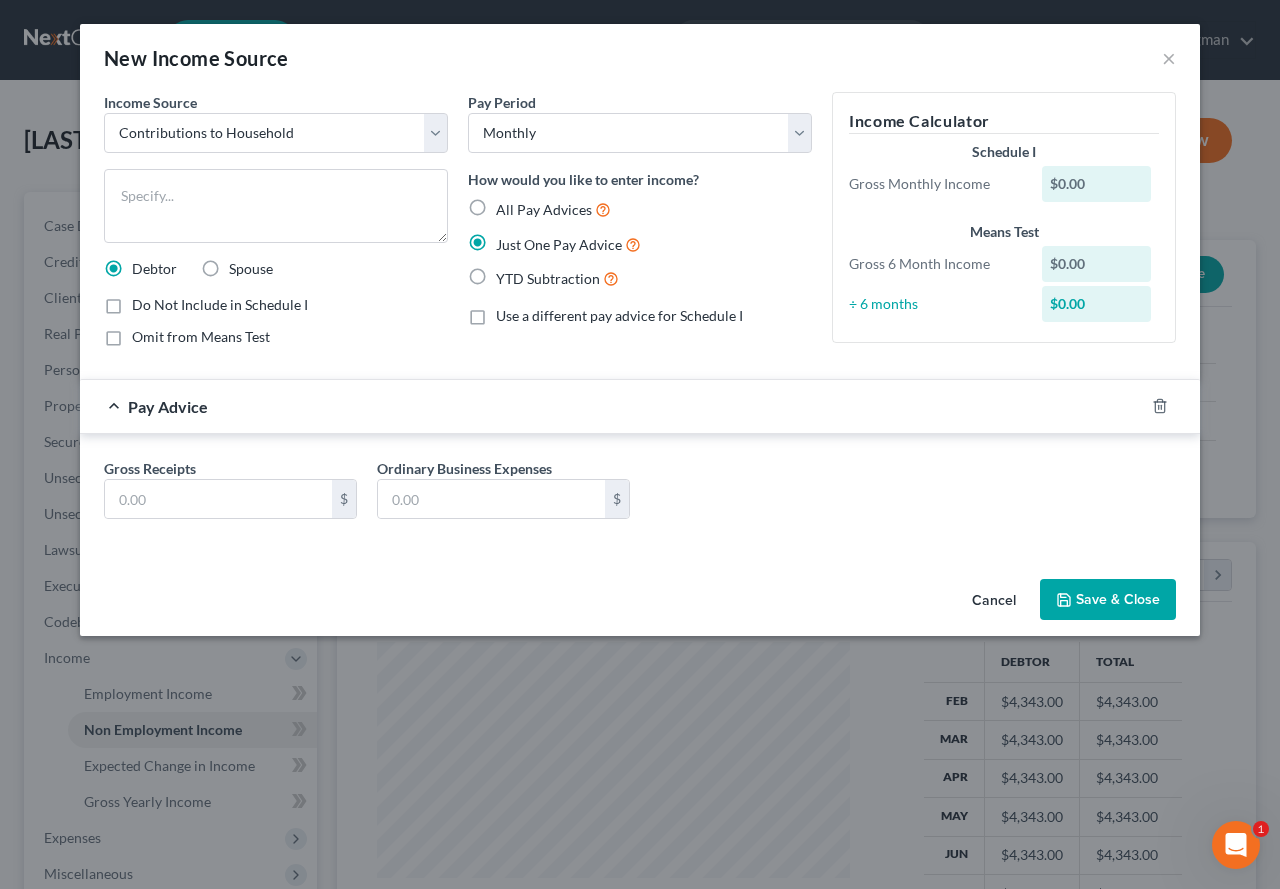 click on "All Pay Advices" at bounding box center [510, 204] 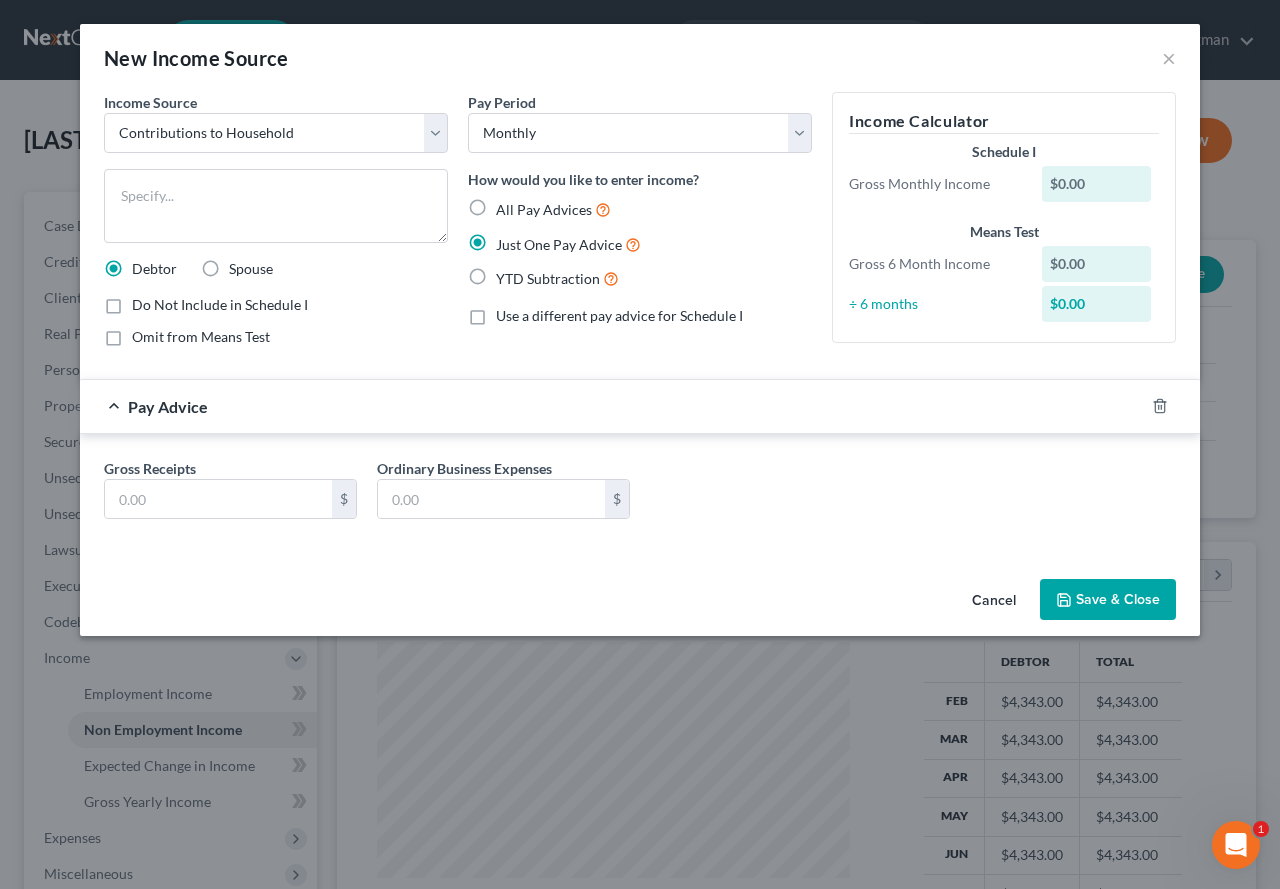 radio on "true" 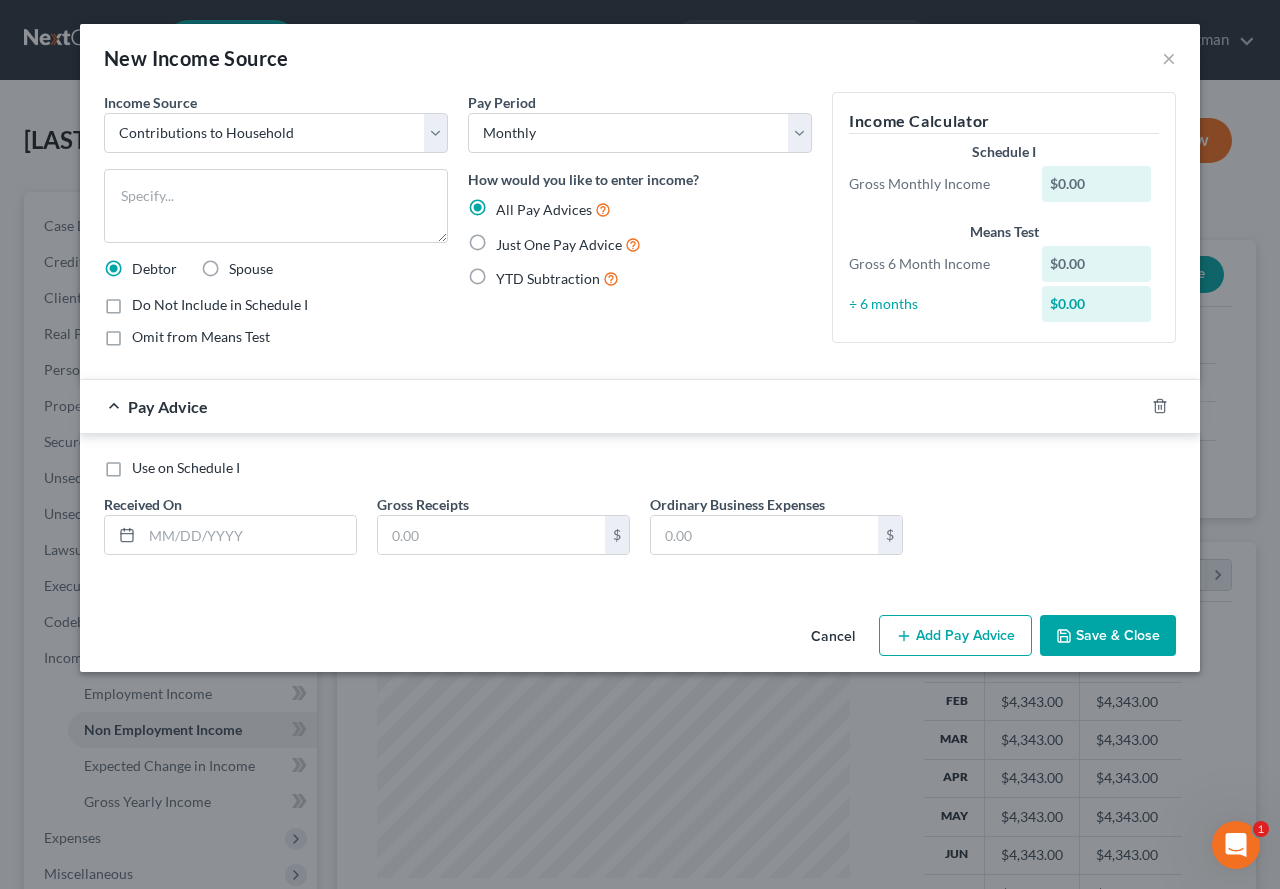 click on "Just One Pay Advice" at bounding box center [568, 244] 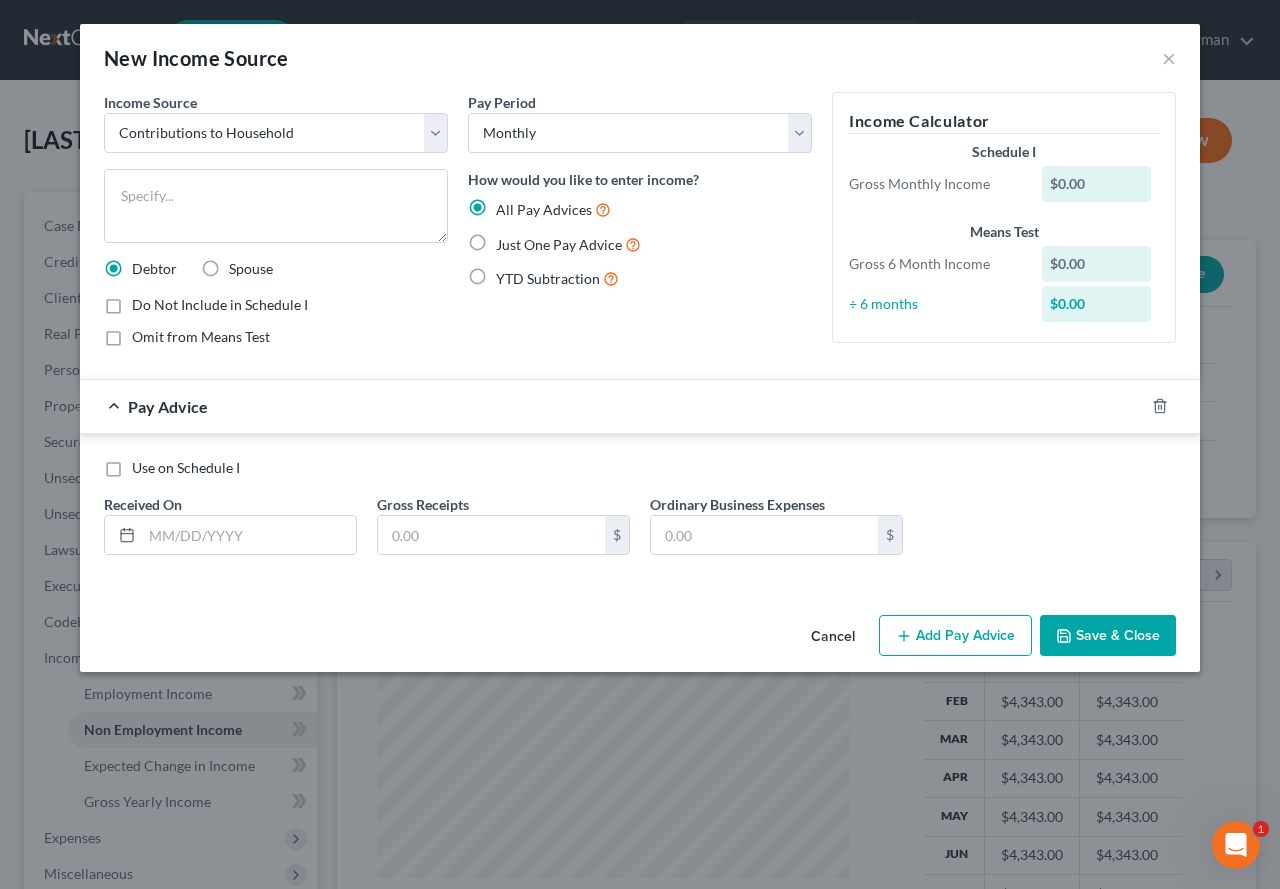 click on "Just One Pay Advice" at bounding box center (510, 239) 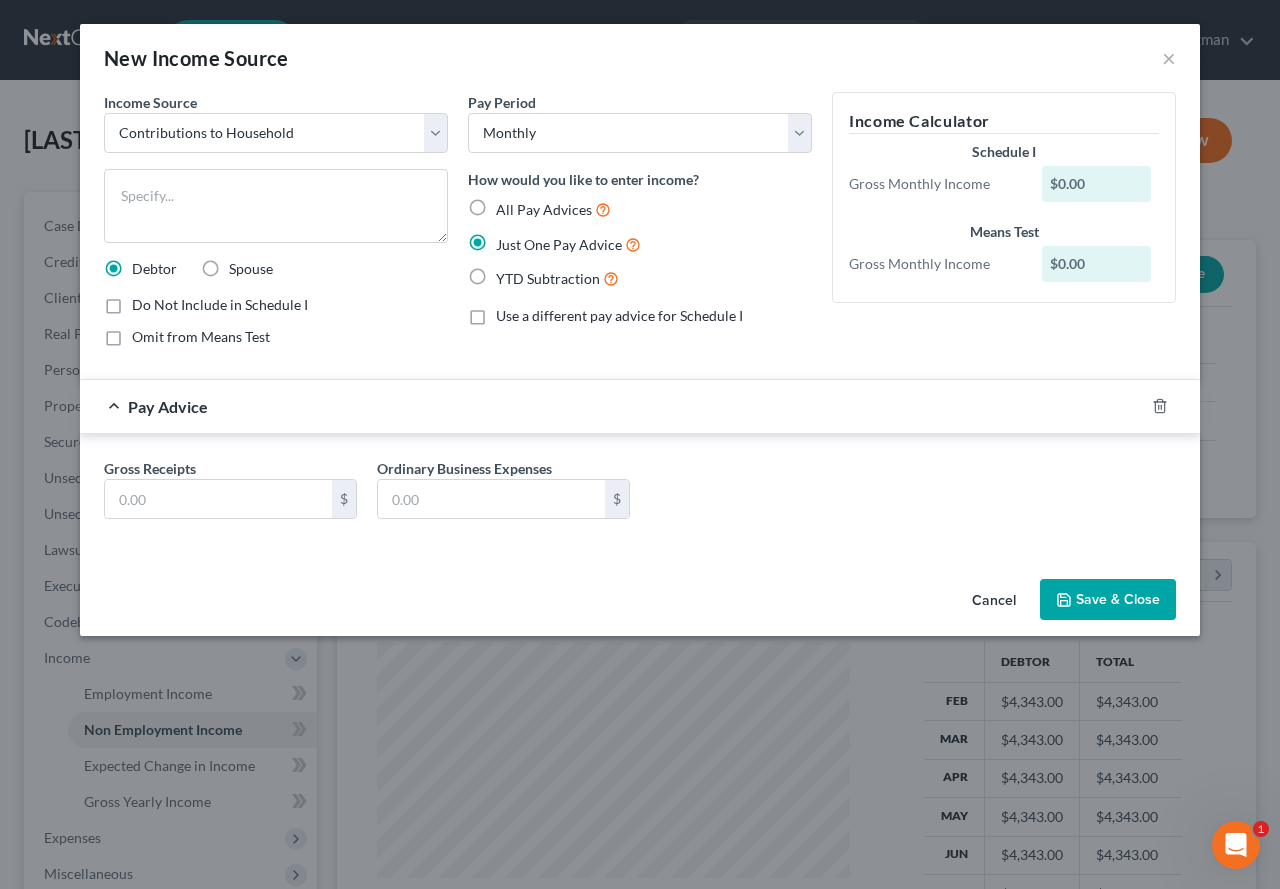 click on "All Pay Advices" at bounding box center [553, 209] 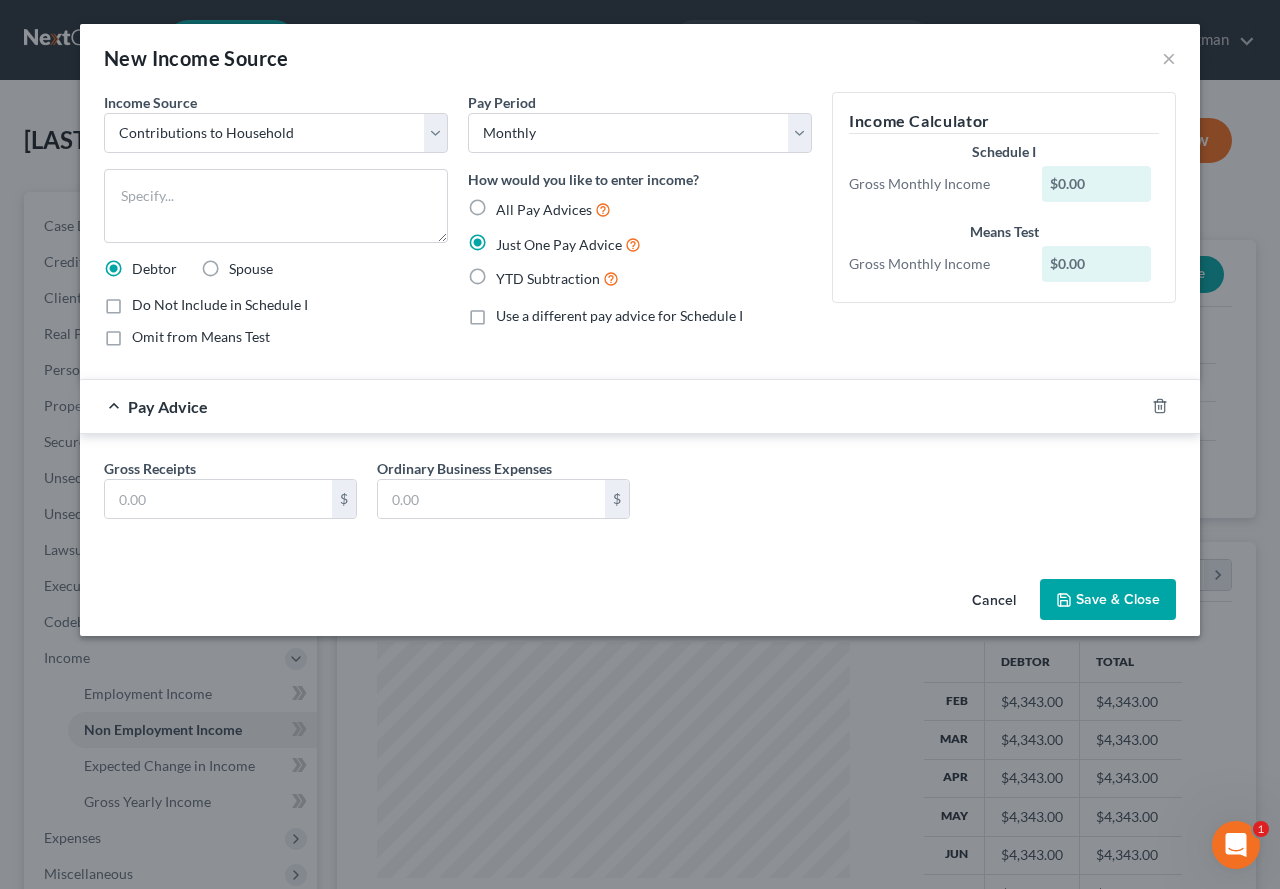 click on "All Pay Advices" at bounding box center [510, 204] 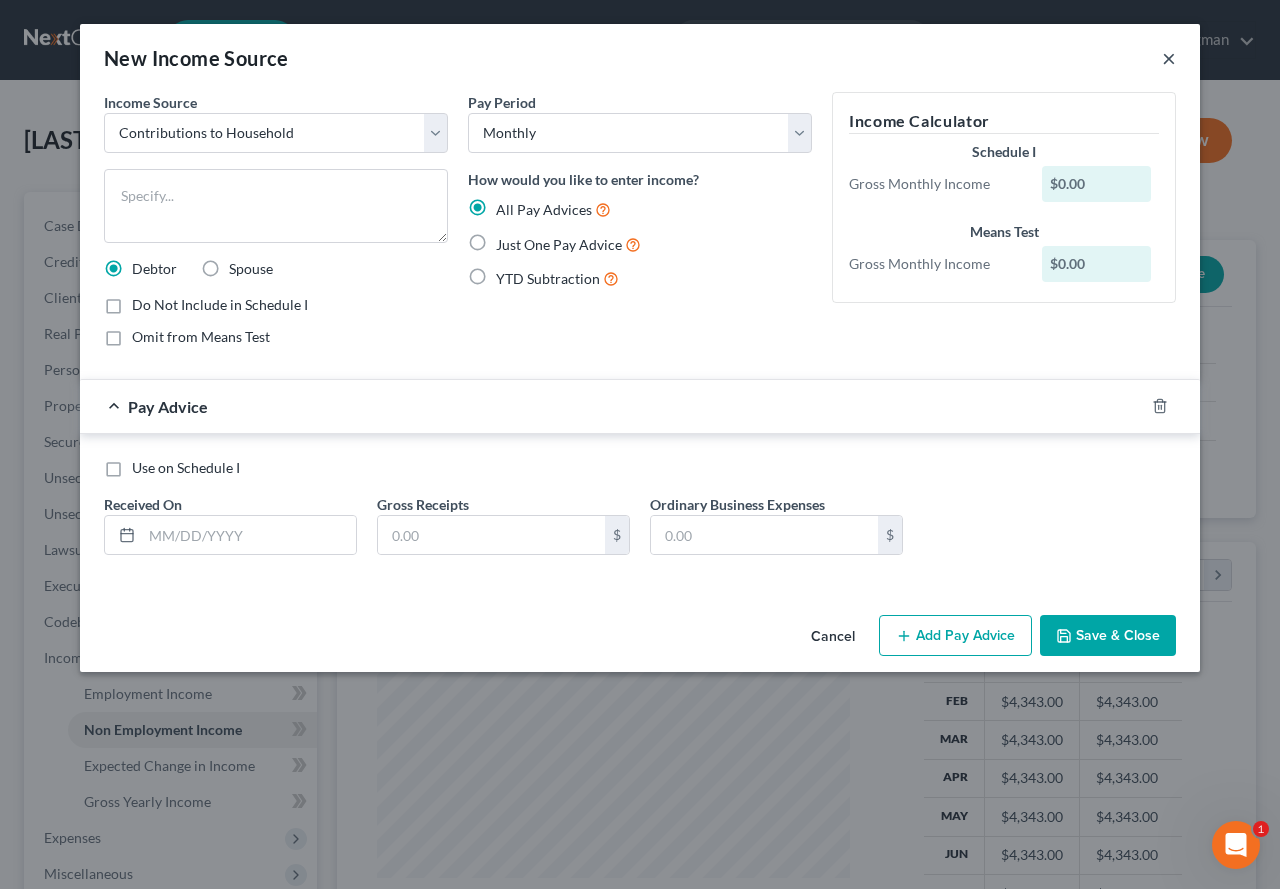 click on "×" at bounding box center (1169, 58) 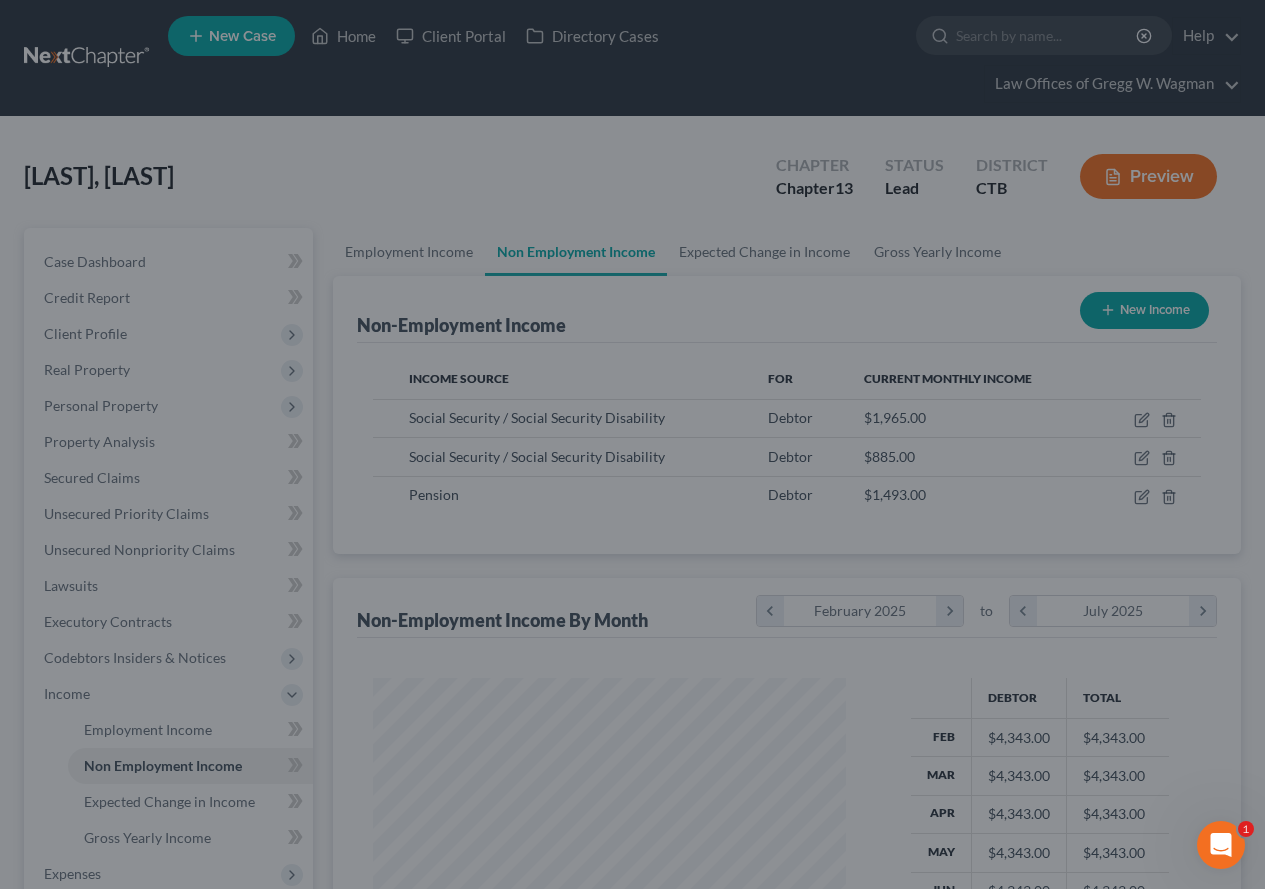 scroll, scrollTop: 359, scrollLeft: 506, axis: both 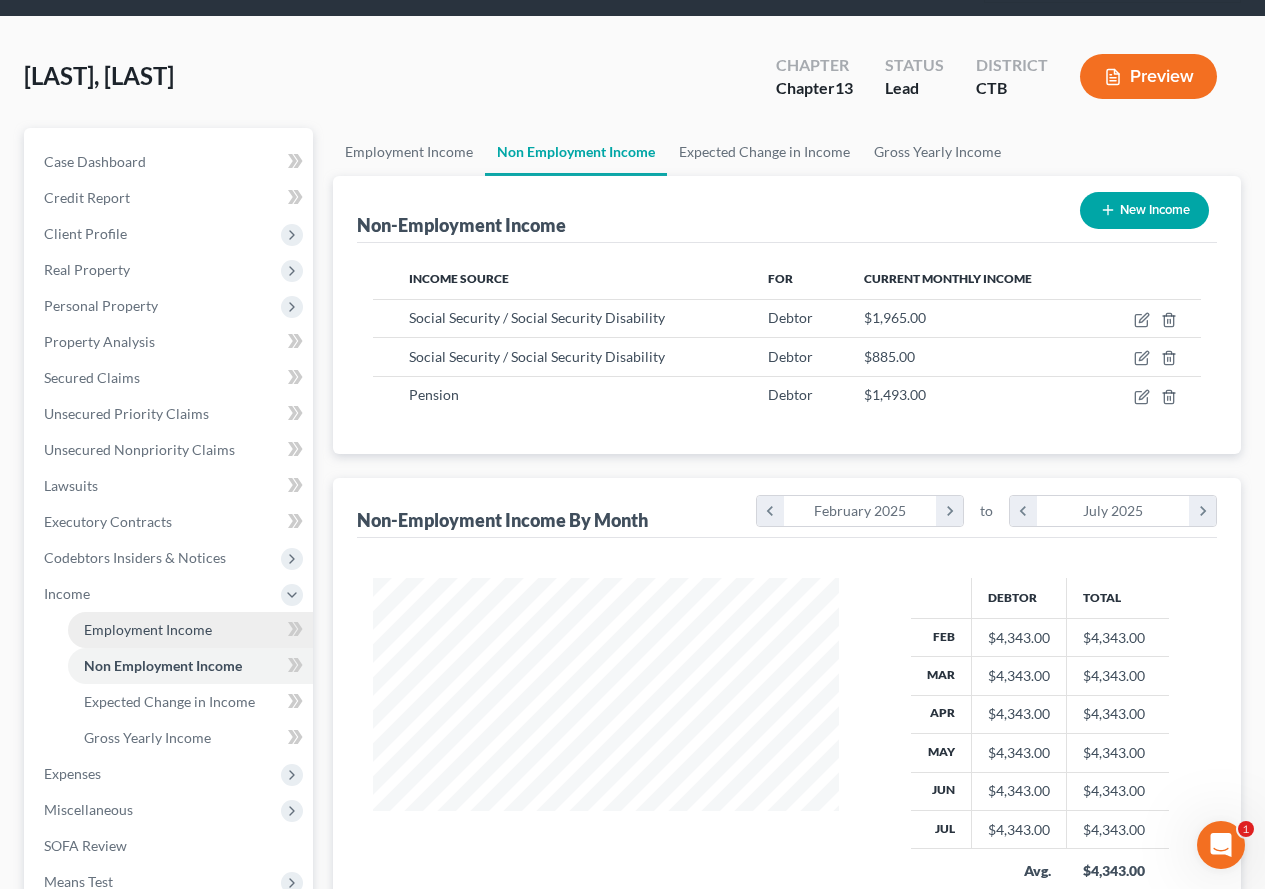 click on "Employment Income" at bounding box center [148, 629] 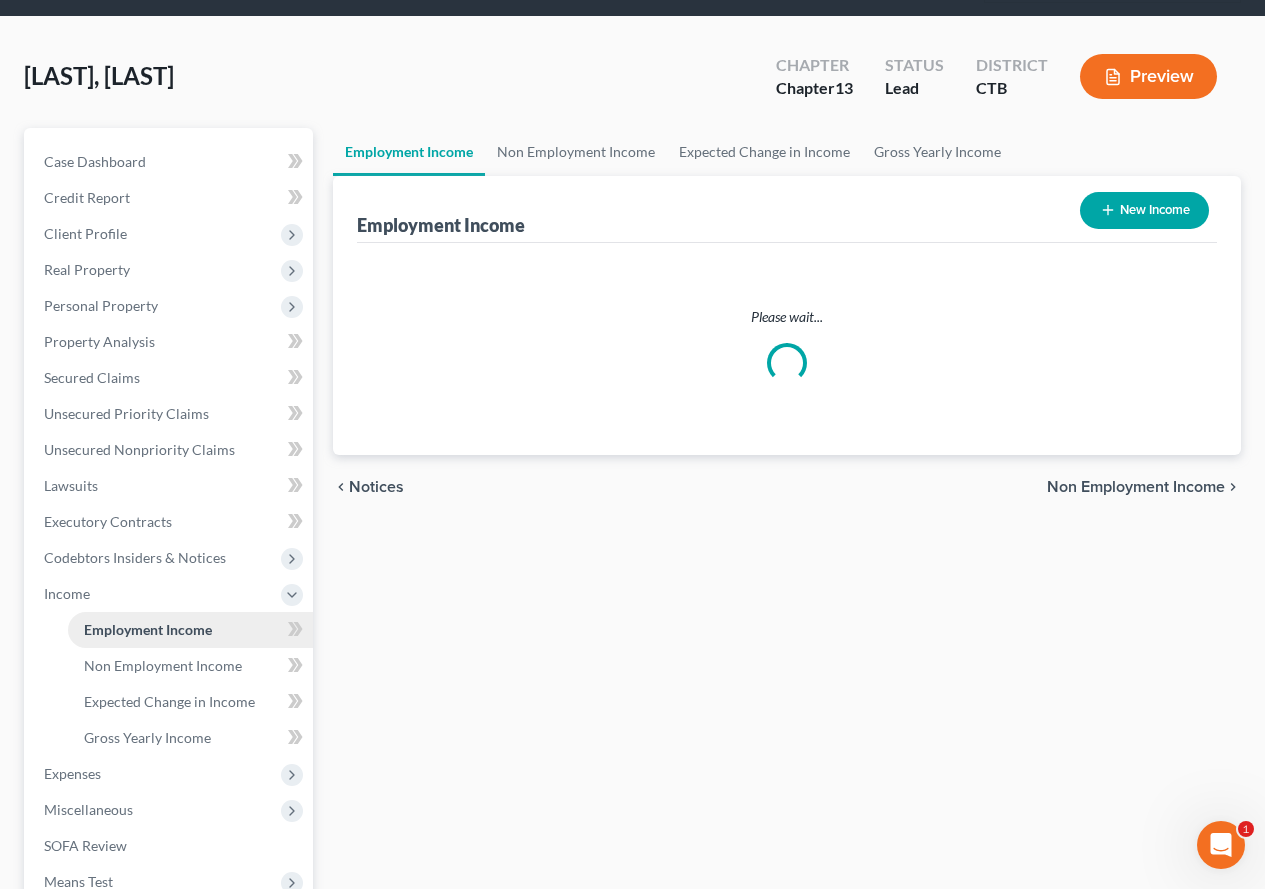 scroll, scrollTop: 0, scrollLeft: 0, axis: both 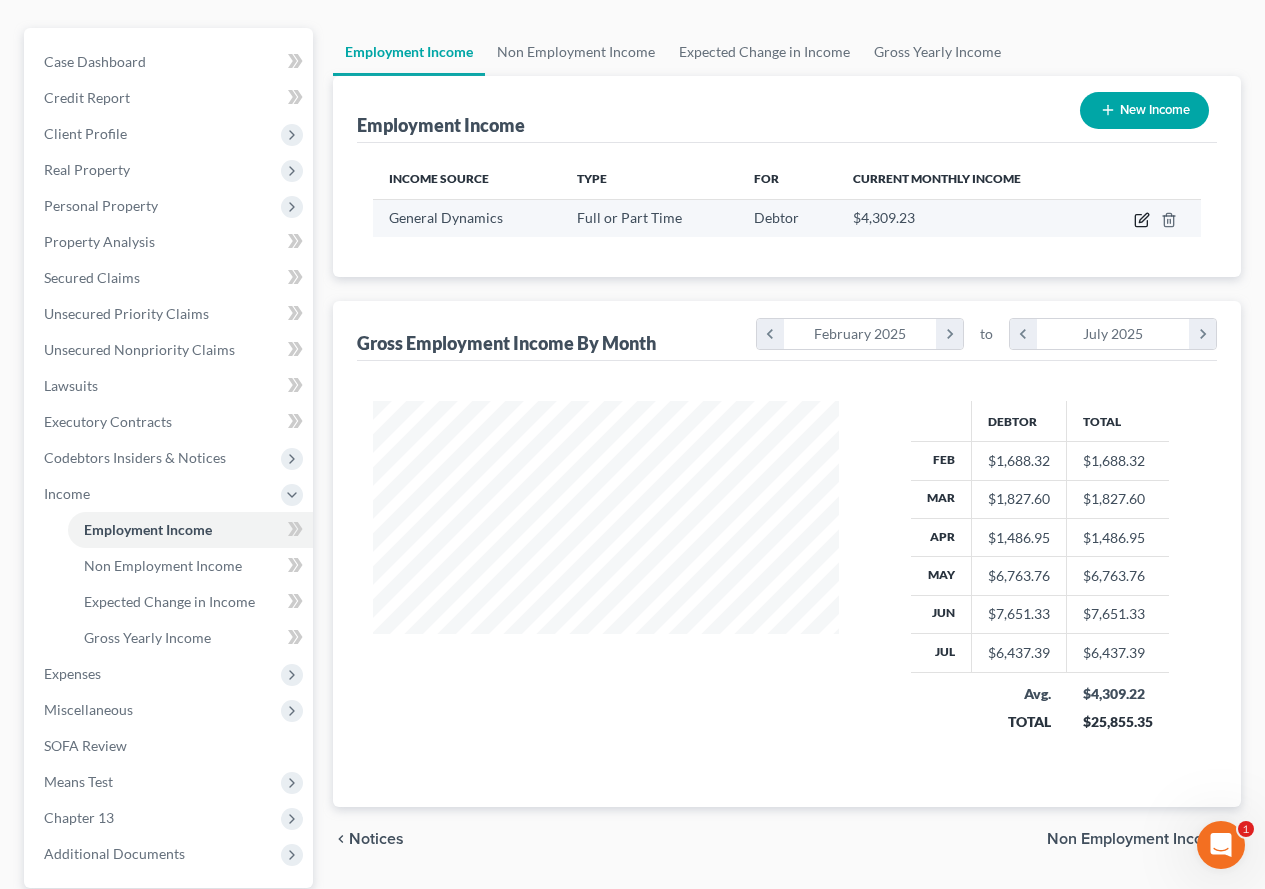 click 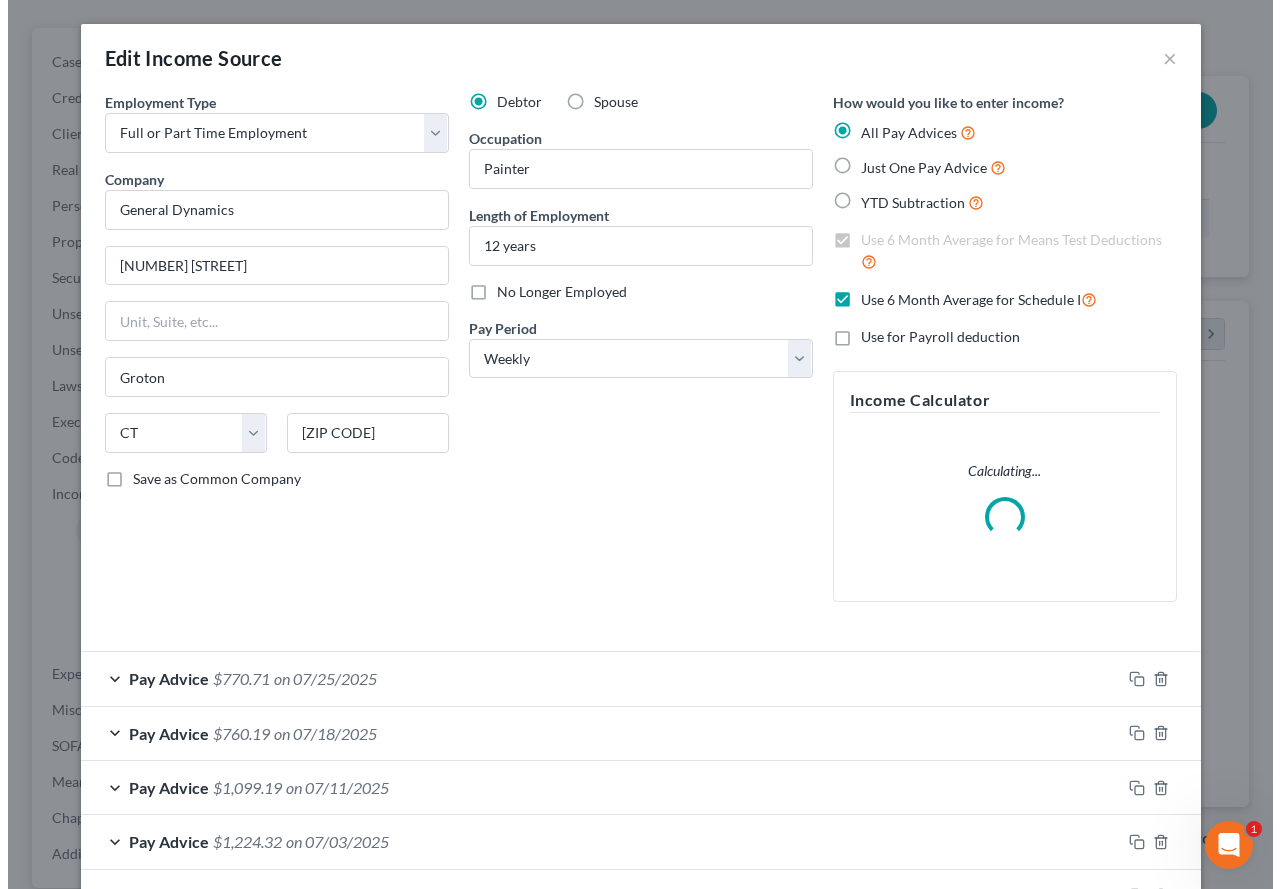 scroll, scrollTop: 164, scrollLeft: 0, axis: vertical 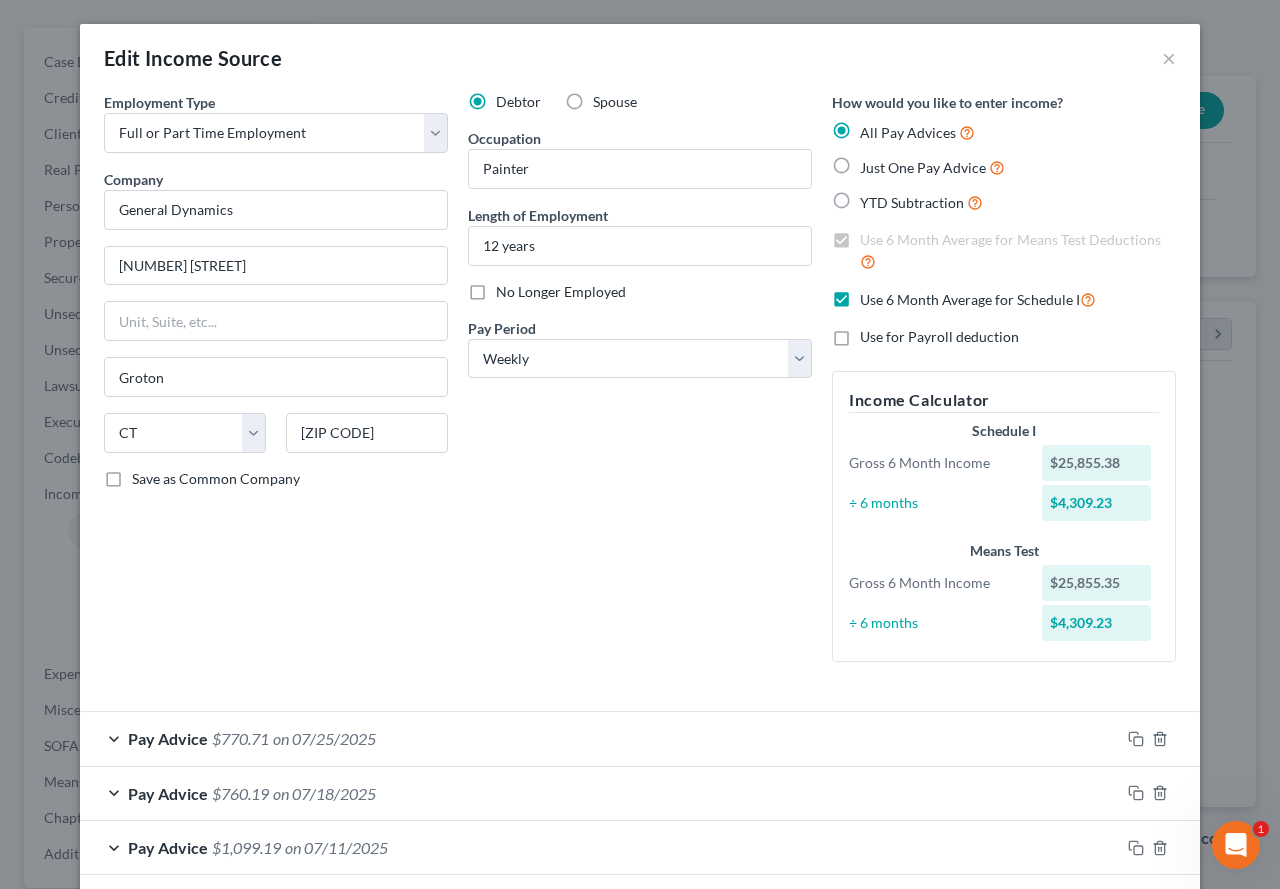 click on "No Longer Employed" at bounding box center [561, 292] 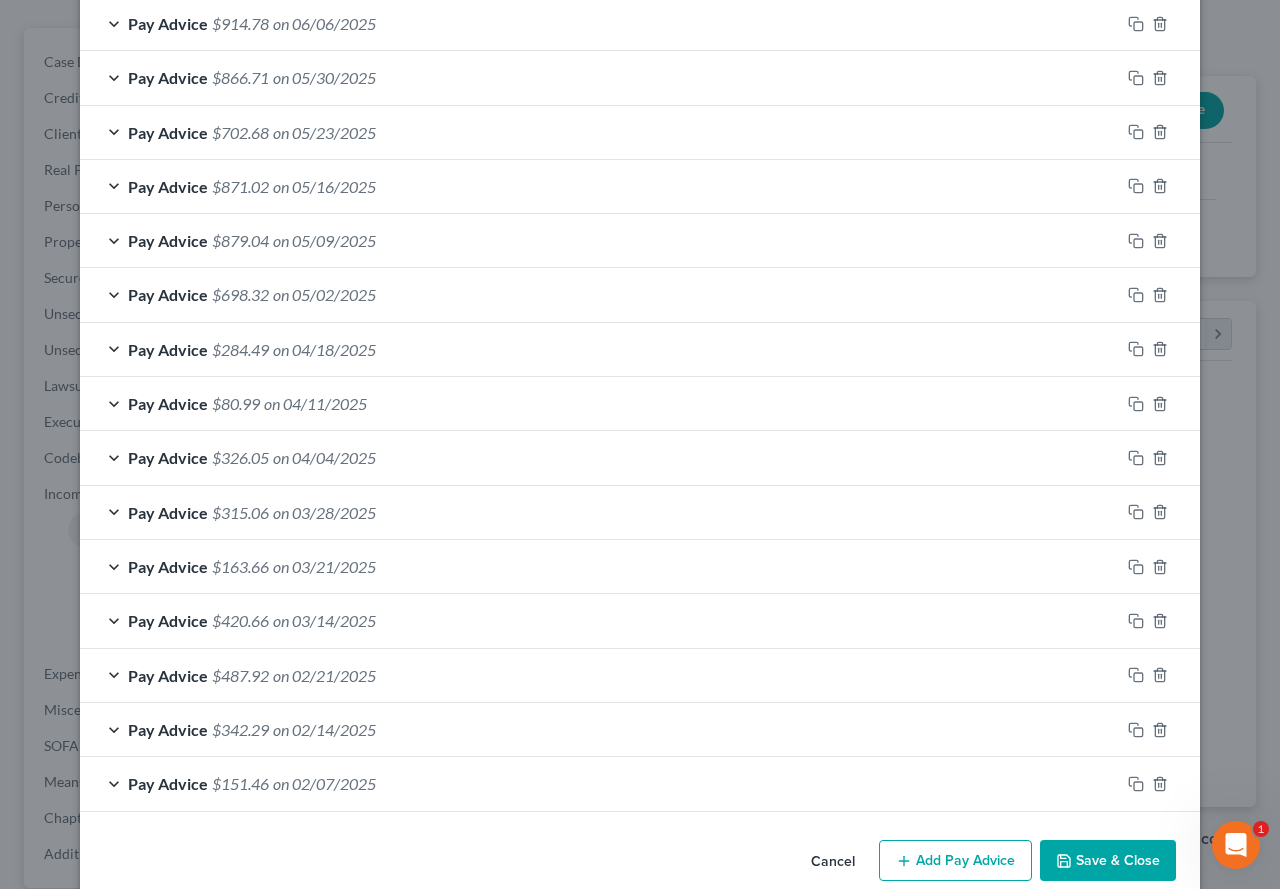 scroll, scrollTop: 1182, scrollLeft: 0, axis: vertical 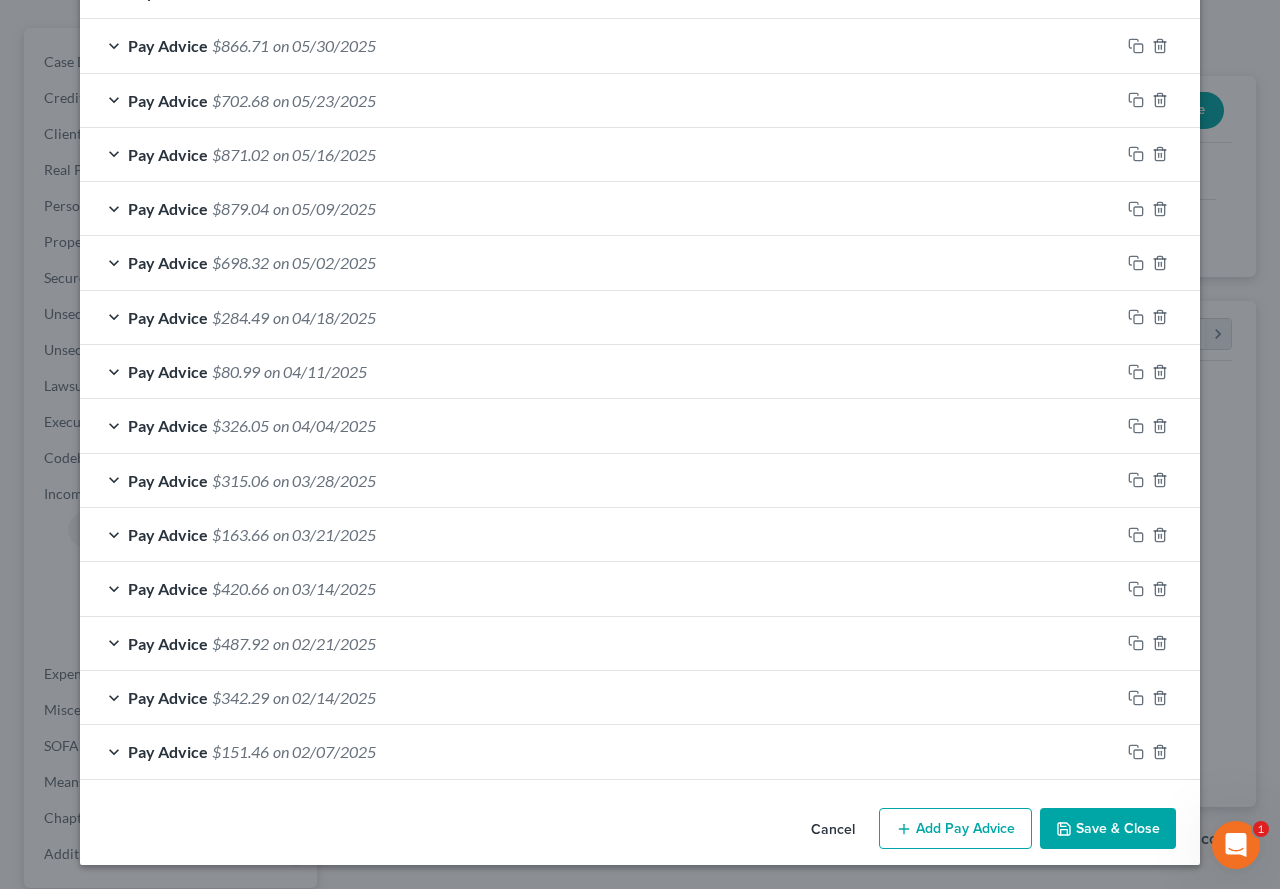 click on "Save & Close" at bounding box center [1108, 829] 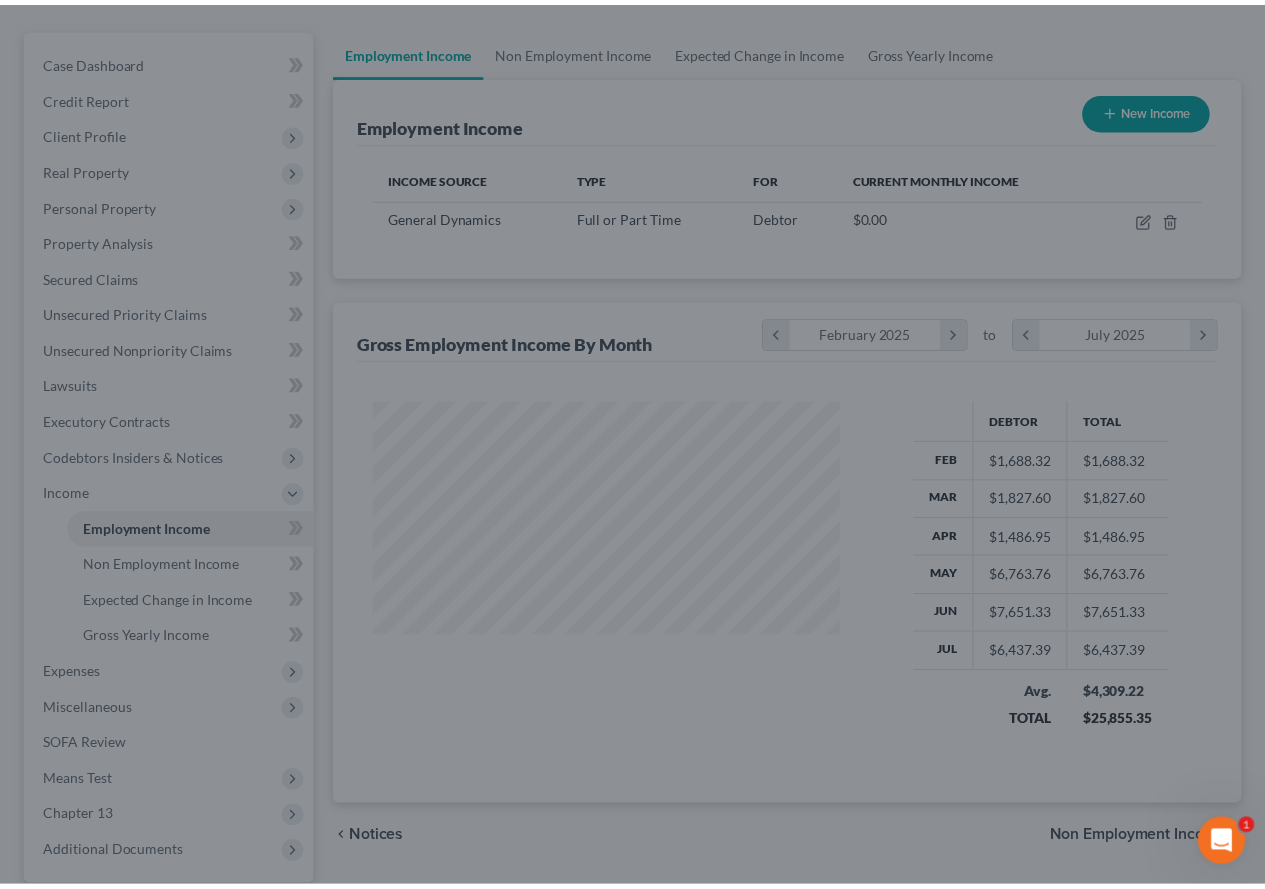 scroll, scrollTop: 200, scrollLeft: 0, axis: vertical 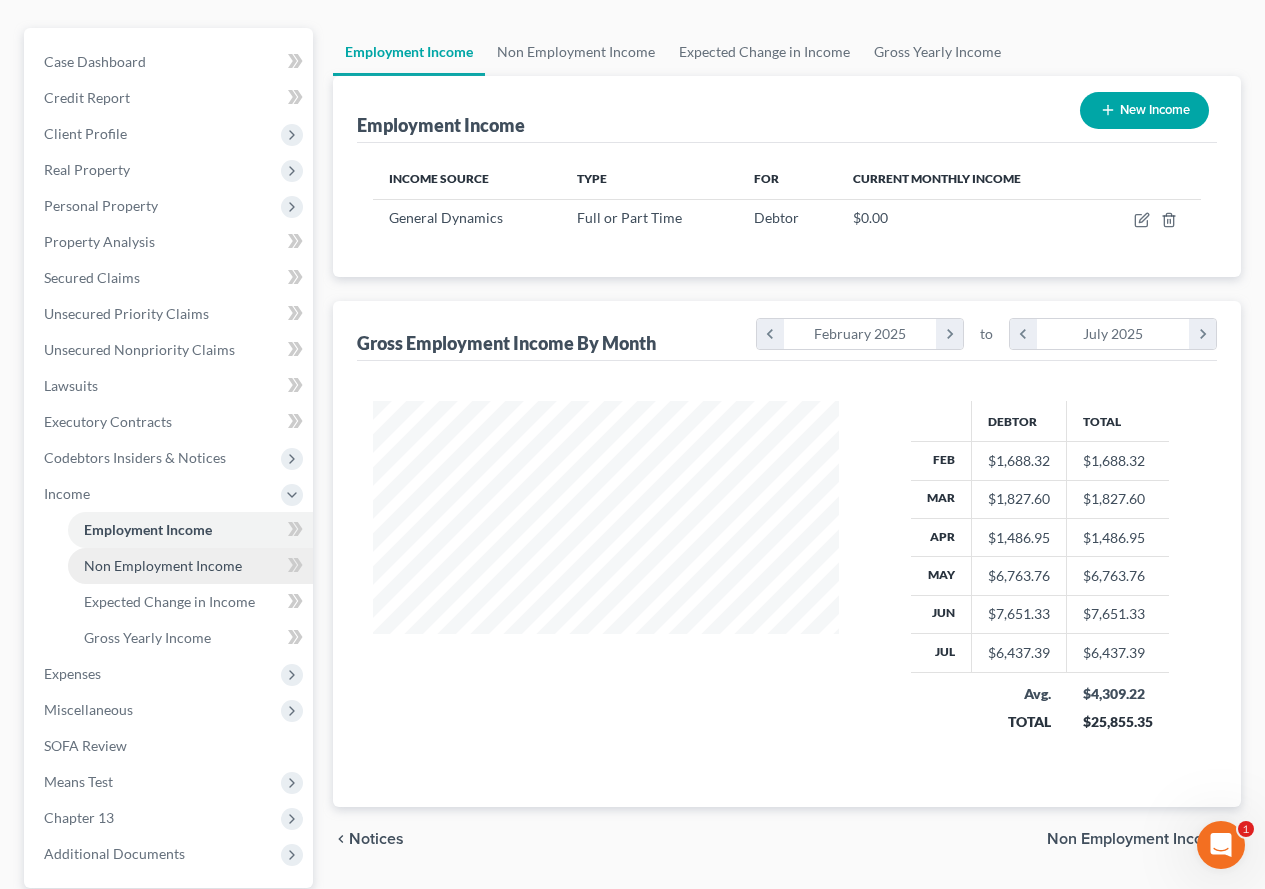 click on "Non Employment Income" at bounding box center [163, 565] 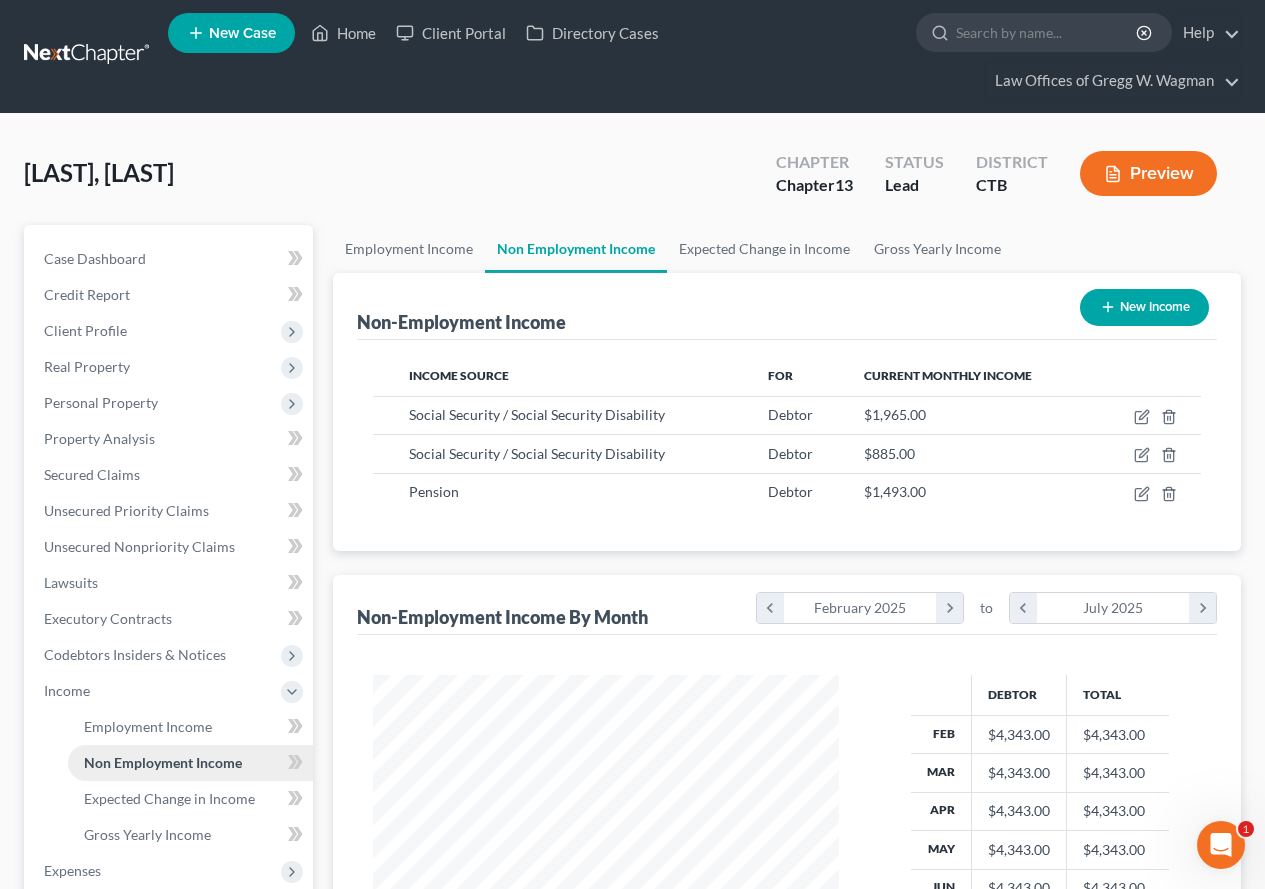 scroll, scrollTop: 0, scrollLeft: 0, axis: both 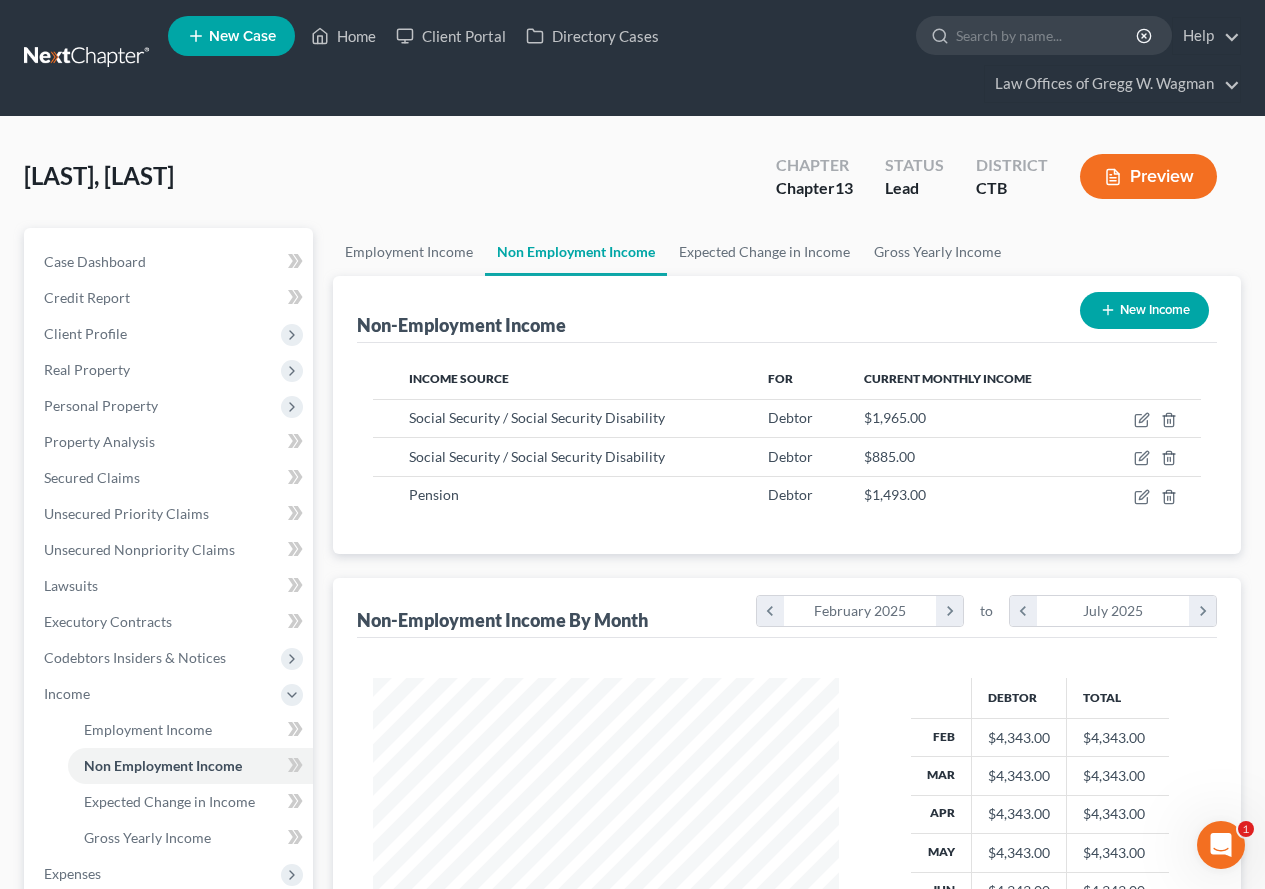 click on "New Income" at bounding box center [1144, 310] 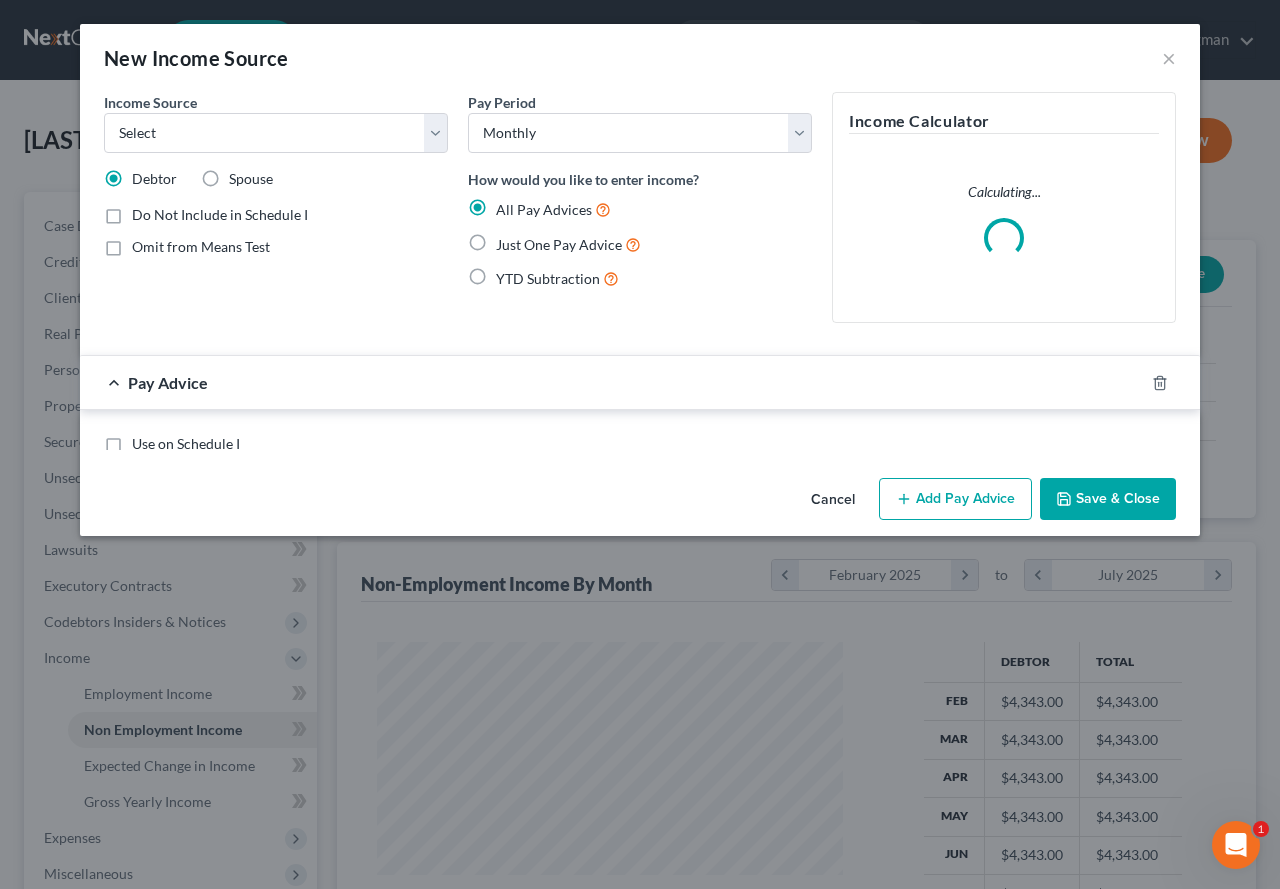 scroll, scrollTop: 999642, scrollLeft: 999487, axis: both 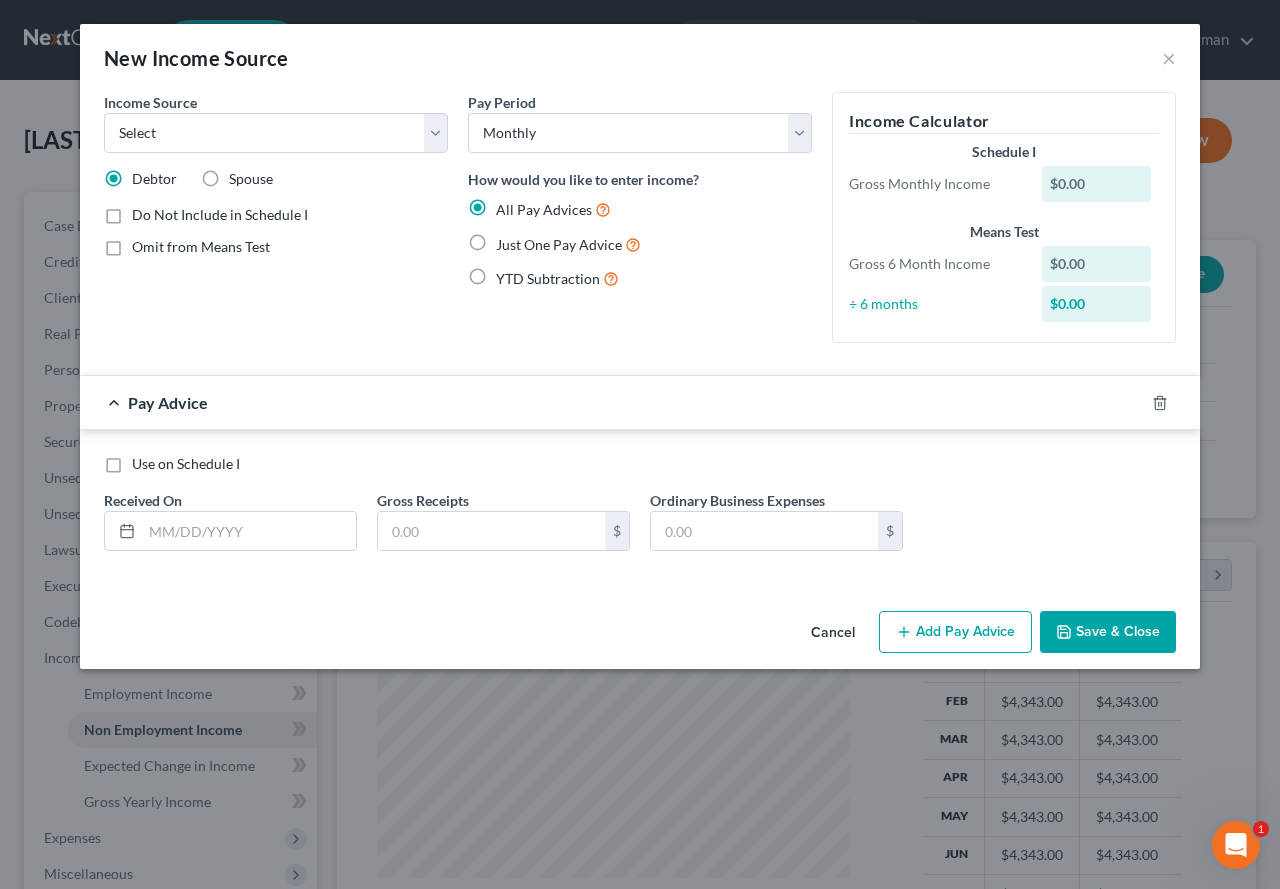 click on "Just One Pay Advice" at bounding box center [568, 244] 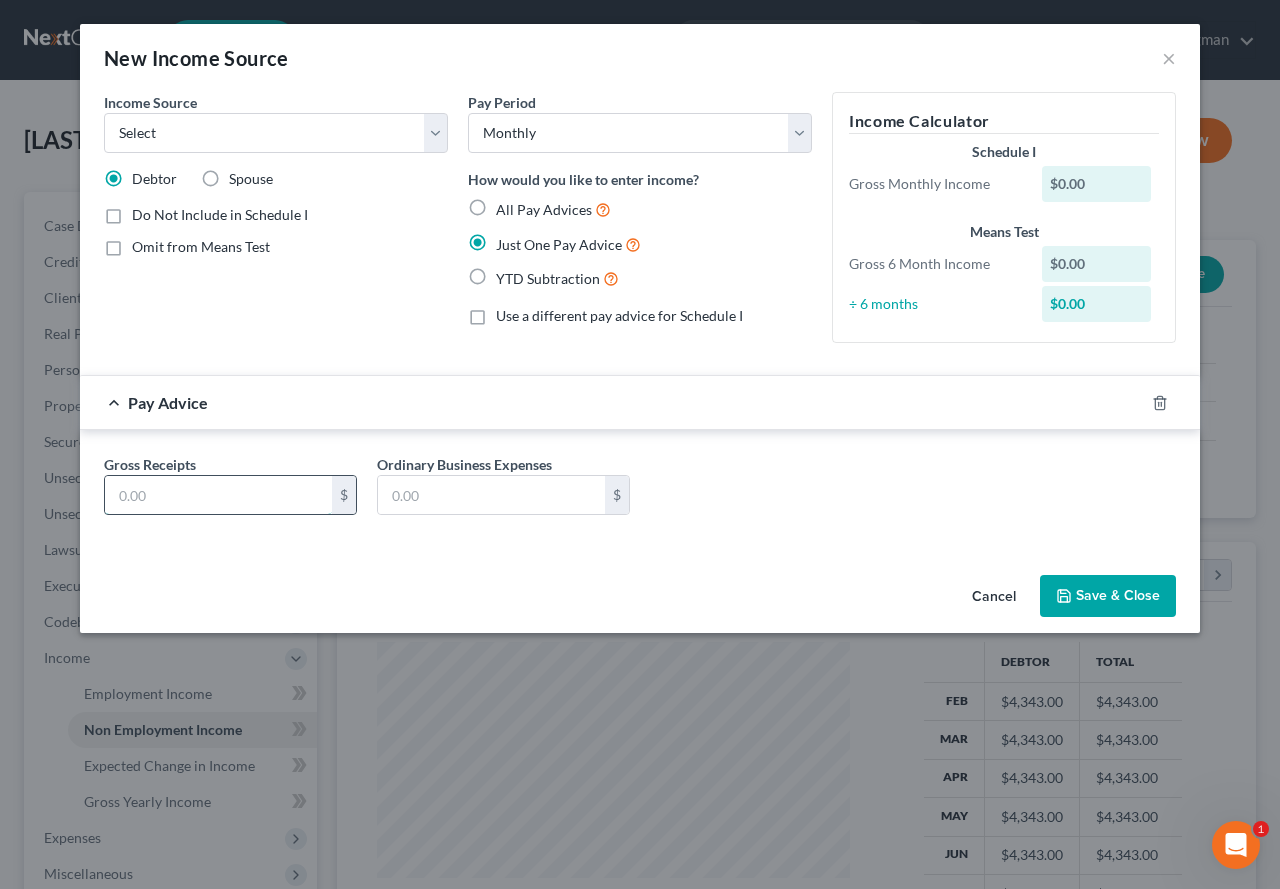click at bounding box center (218, 495) 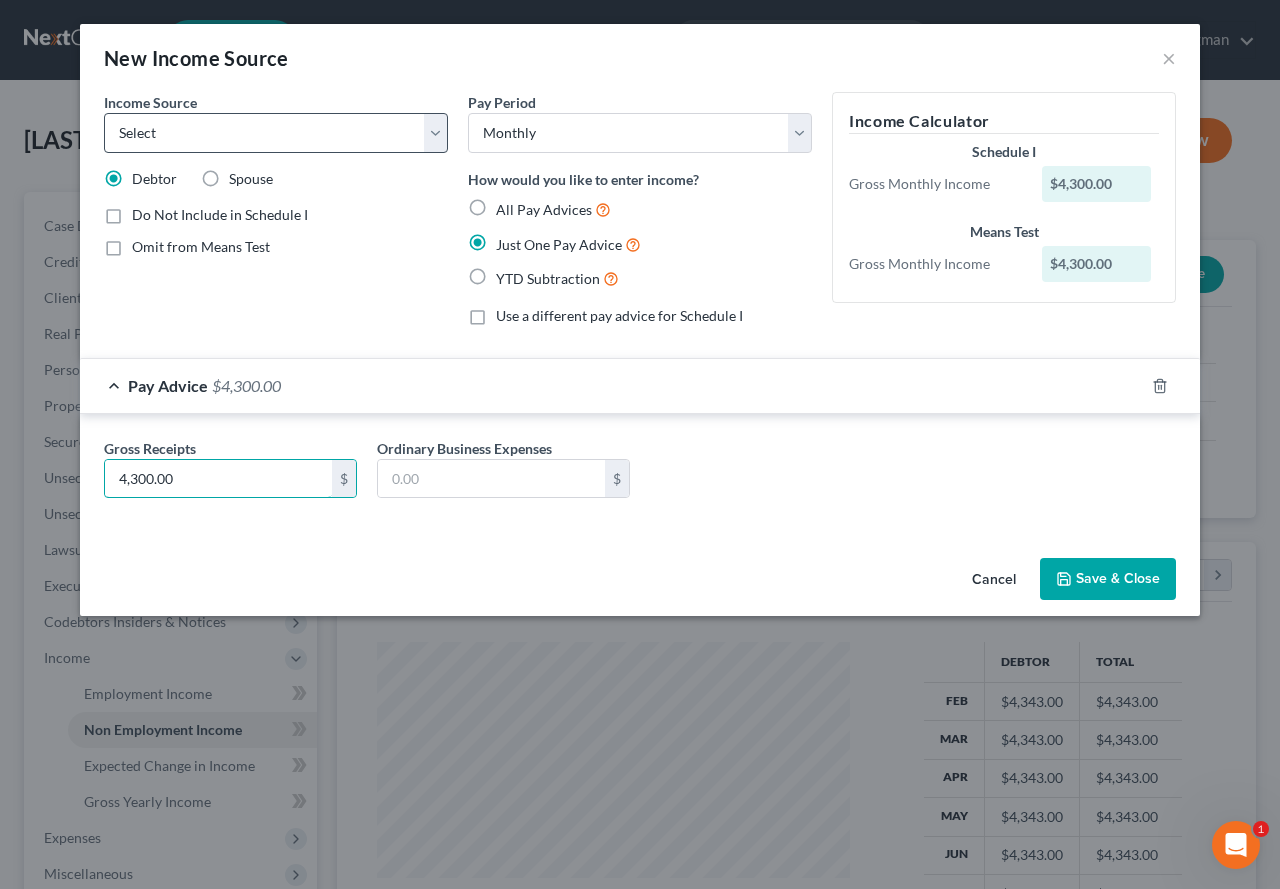 type on "4,300.00" 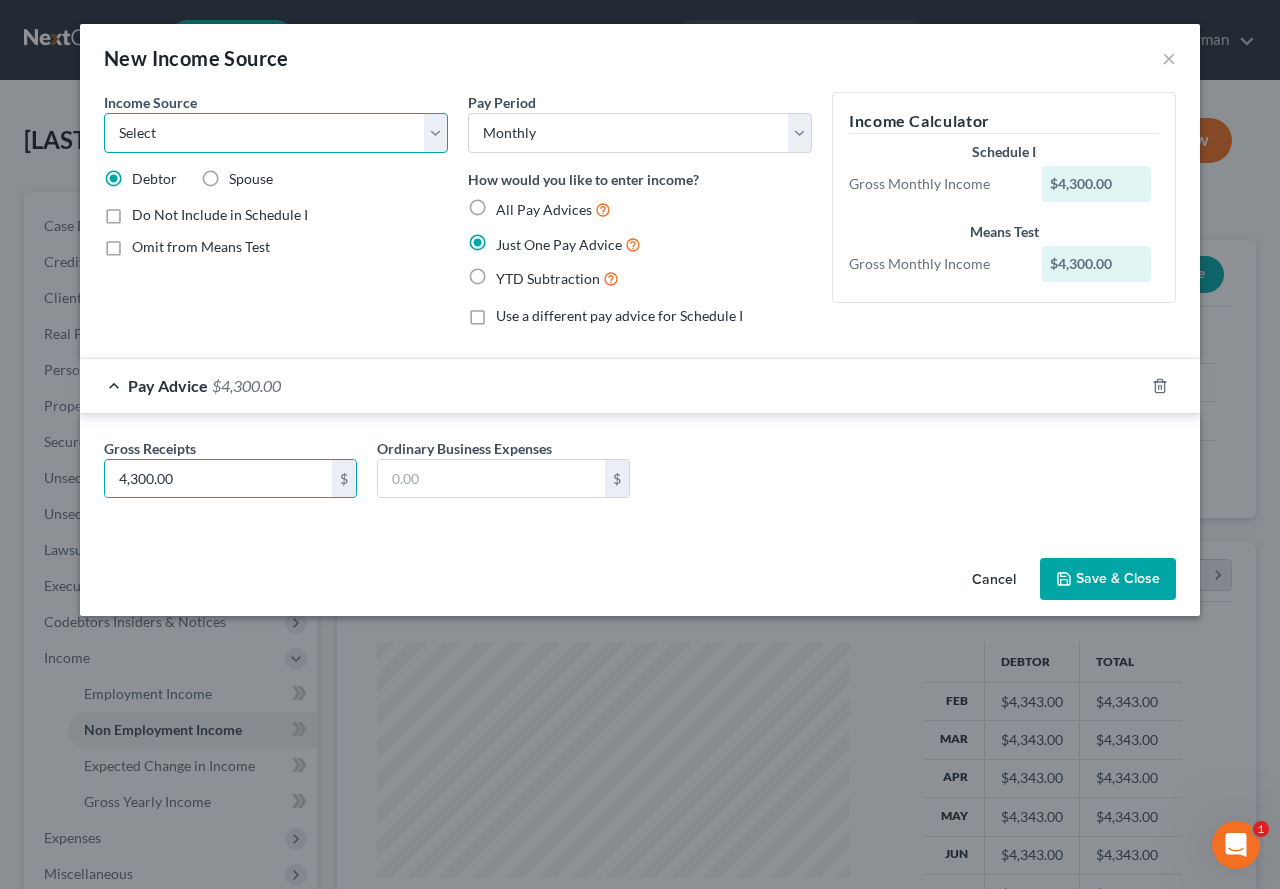 click on "Select Unemployment Disability (from employer) Pension Retirement Social Security / Social Security Disability Other Government Assistance Interests, Dividends or Royalties Child / Family Support Contributions to Household Property / Rental Business, Professional or Farm Alimony / Maintenance Payments Military Disability Benefits Other Monthly Income" at bounding box center [276, 133] 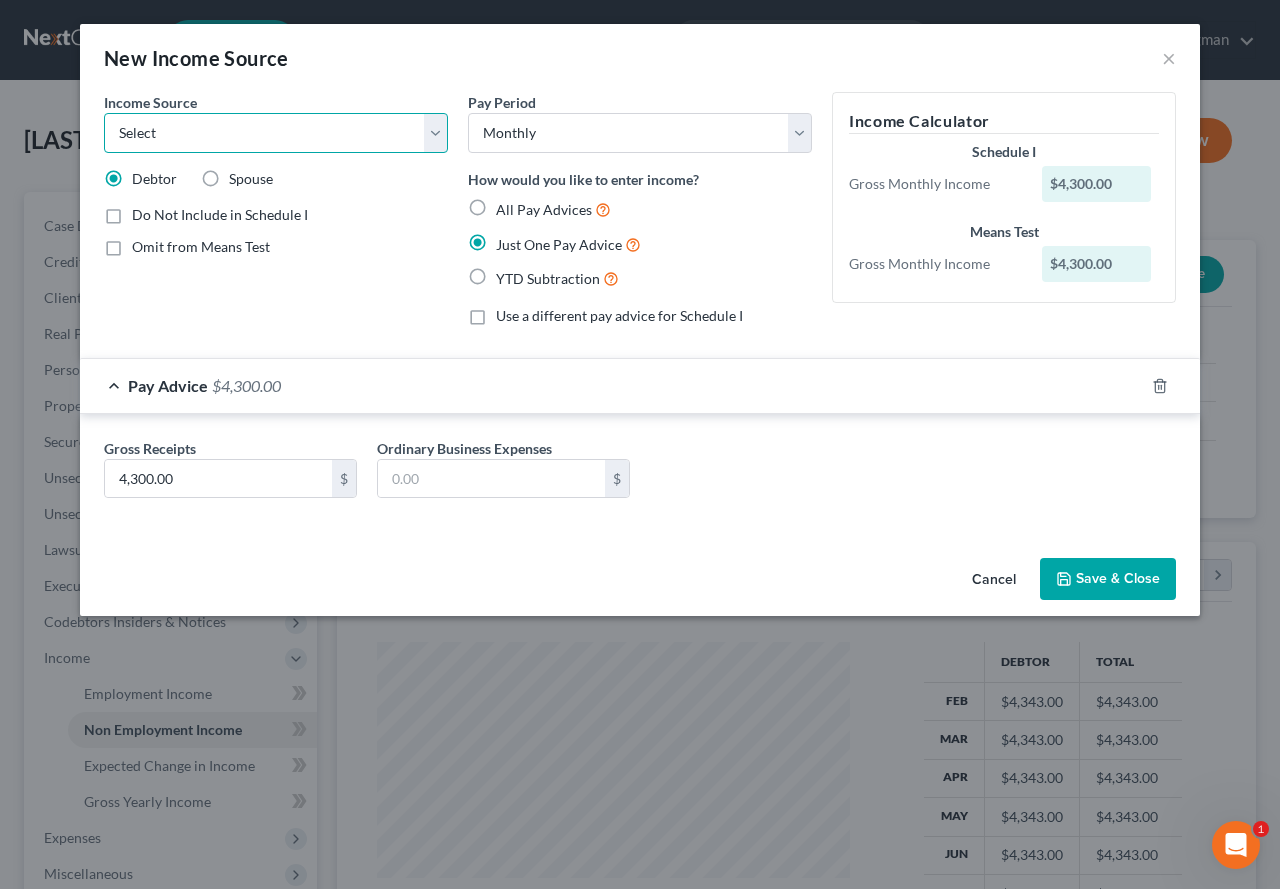 select on "8" 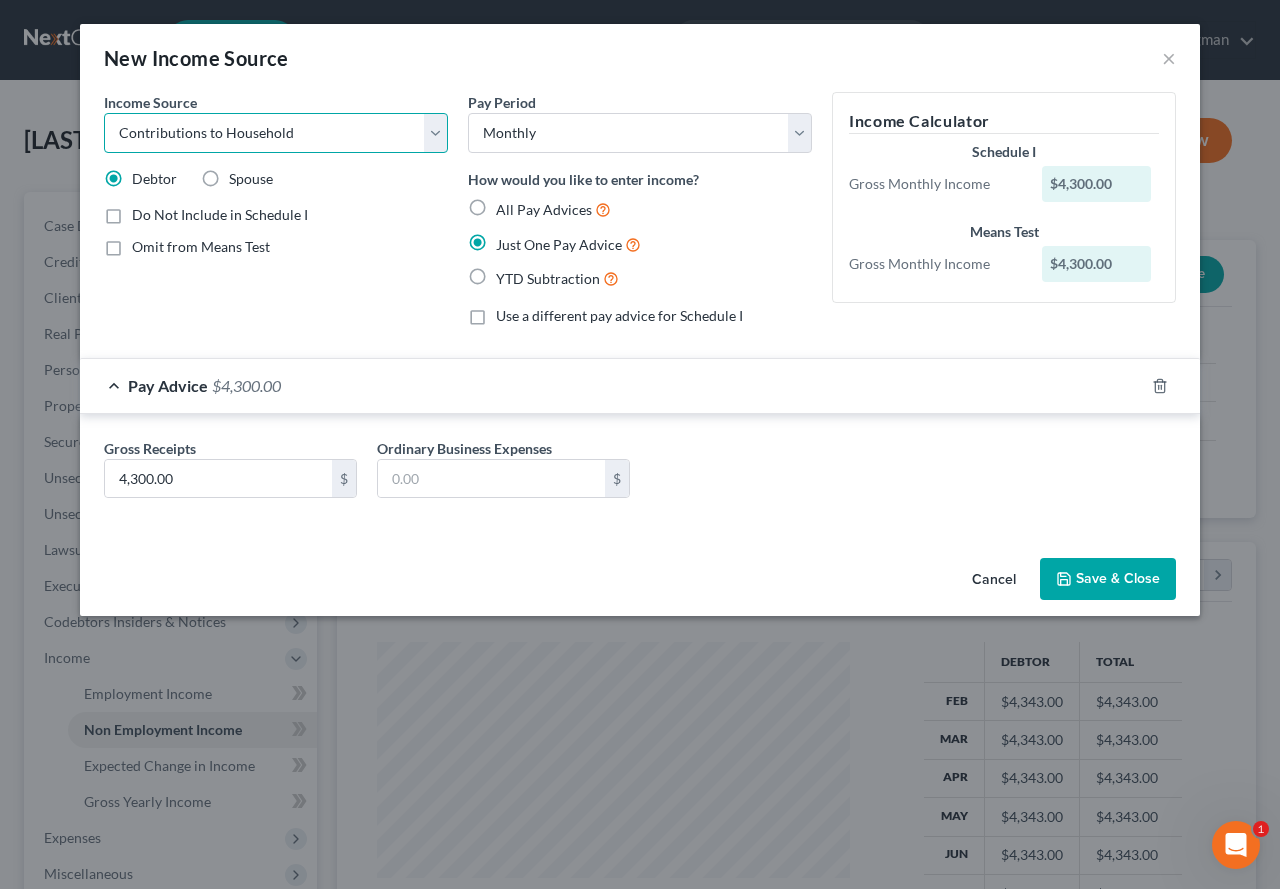 click on "Select Unemployment Disability (from employer) Pension Retirement Social Security / Social Security Disability Other Government Assistance Interests, Dividends or Royalties Child / Family Support Contributions to Household Property / Rental Business, Professional or Farm Alimony / Maintenance Payments Military Disability Benefits Other Monthly Income" at bounding box center [276, 133] 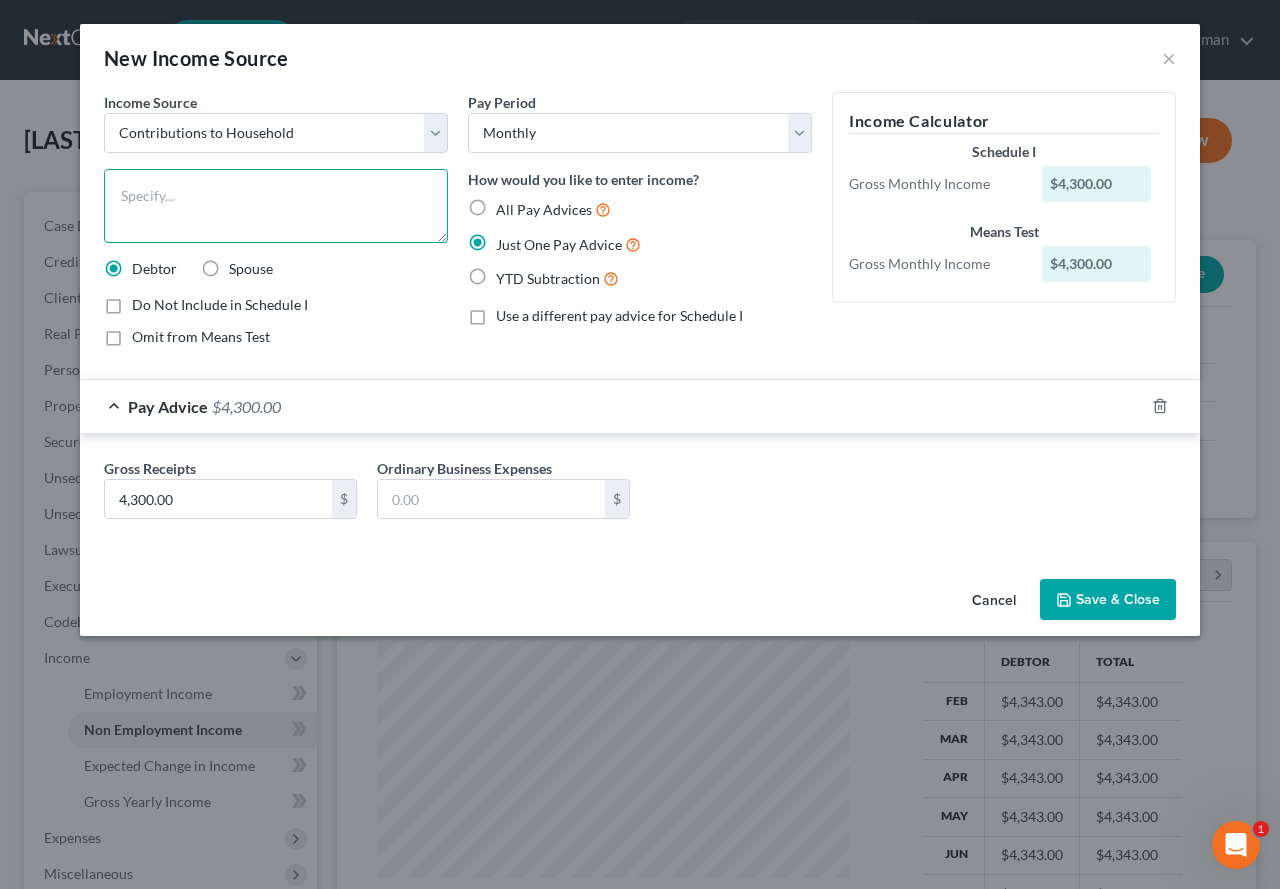 click at bounding box center (276, 206) 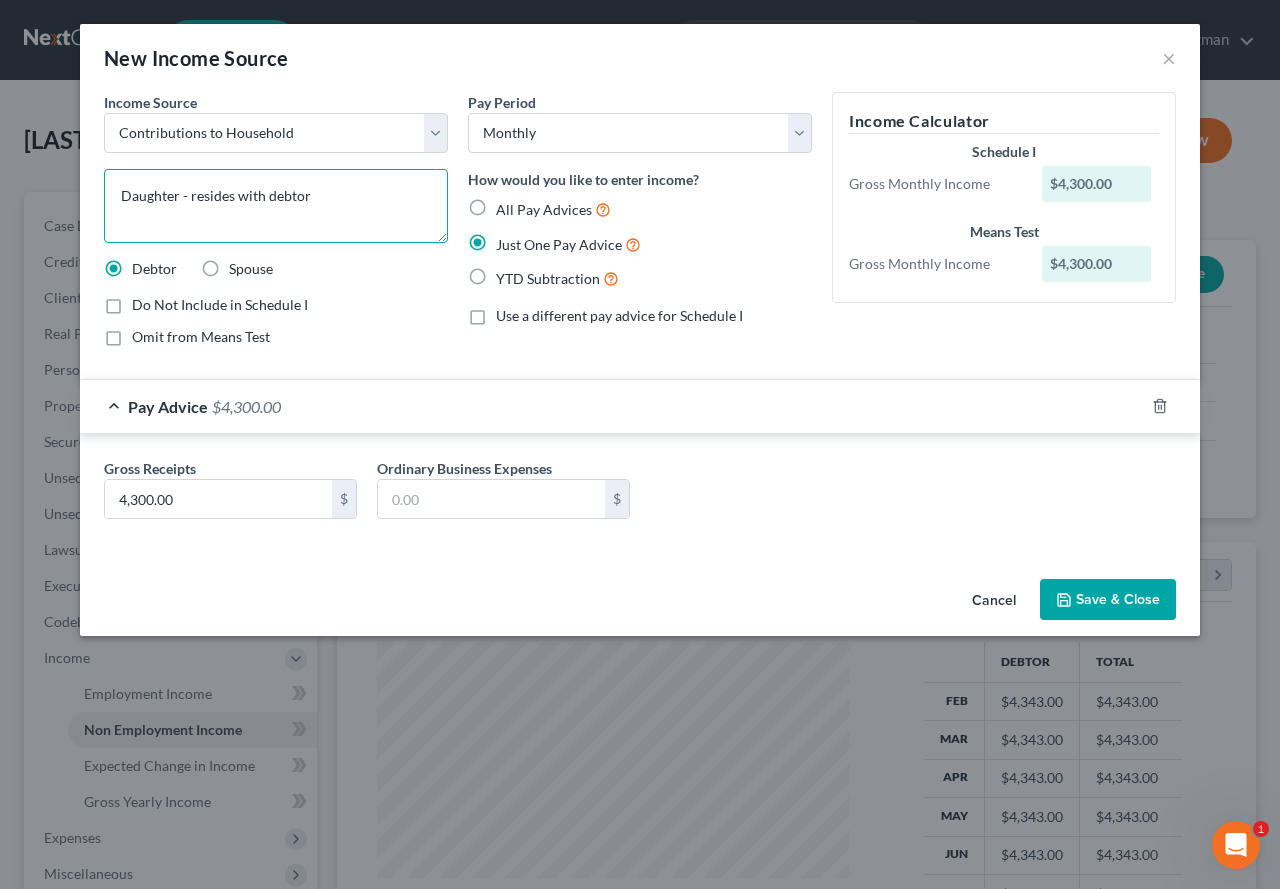 type on "Daughter - resides with debtor" 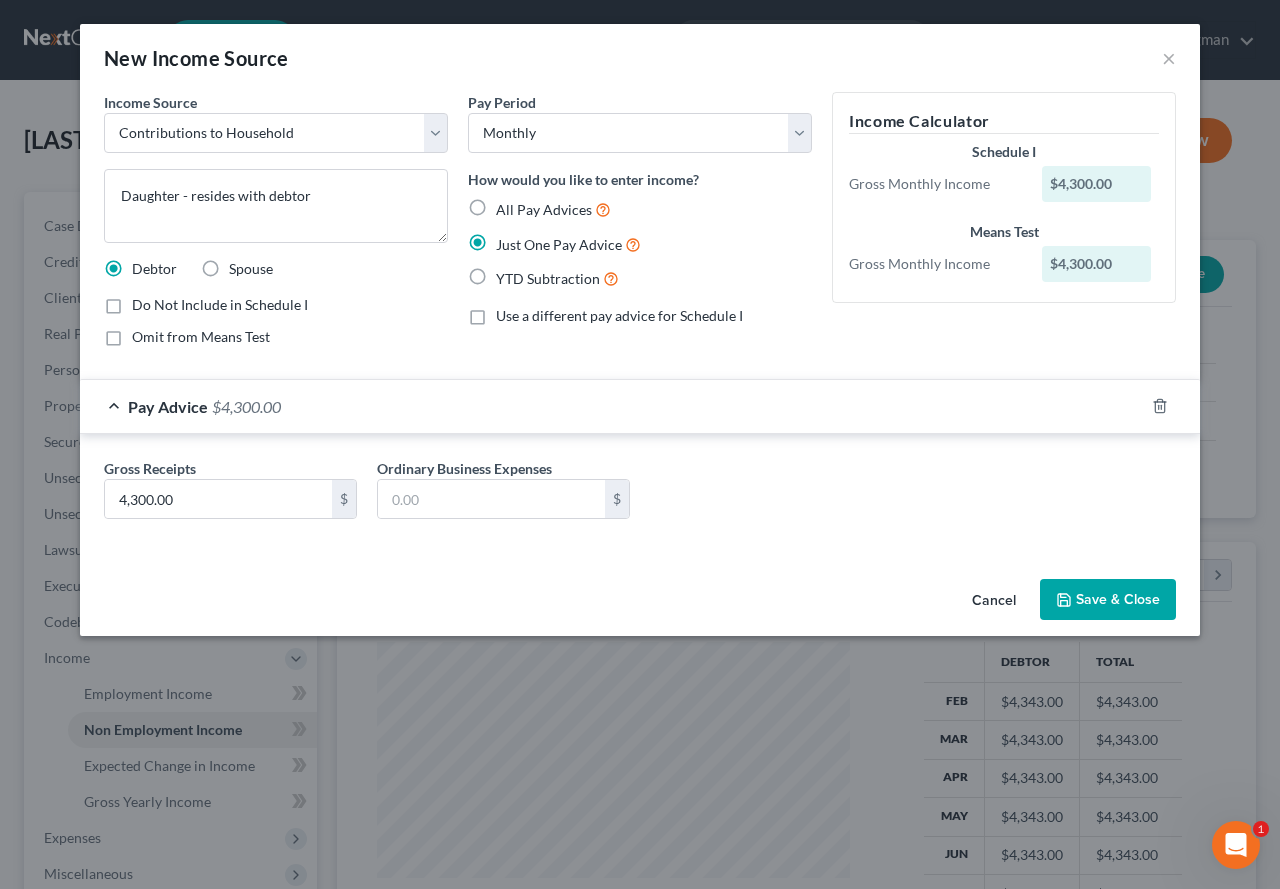 click on "Save & Close" at bounding box center (1108, 600) 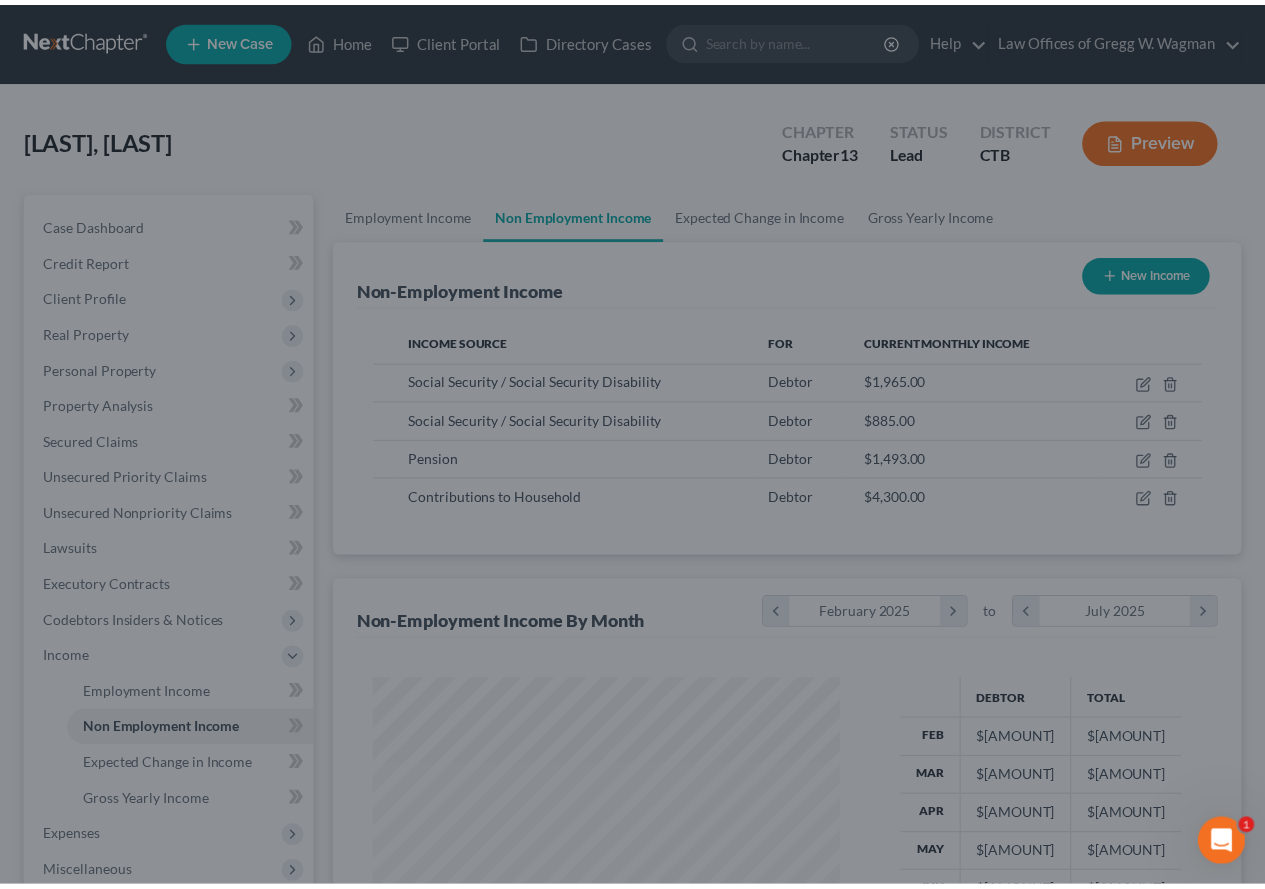 scroll, scrollTop: 359, scrollLeft: 506, axis: both 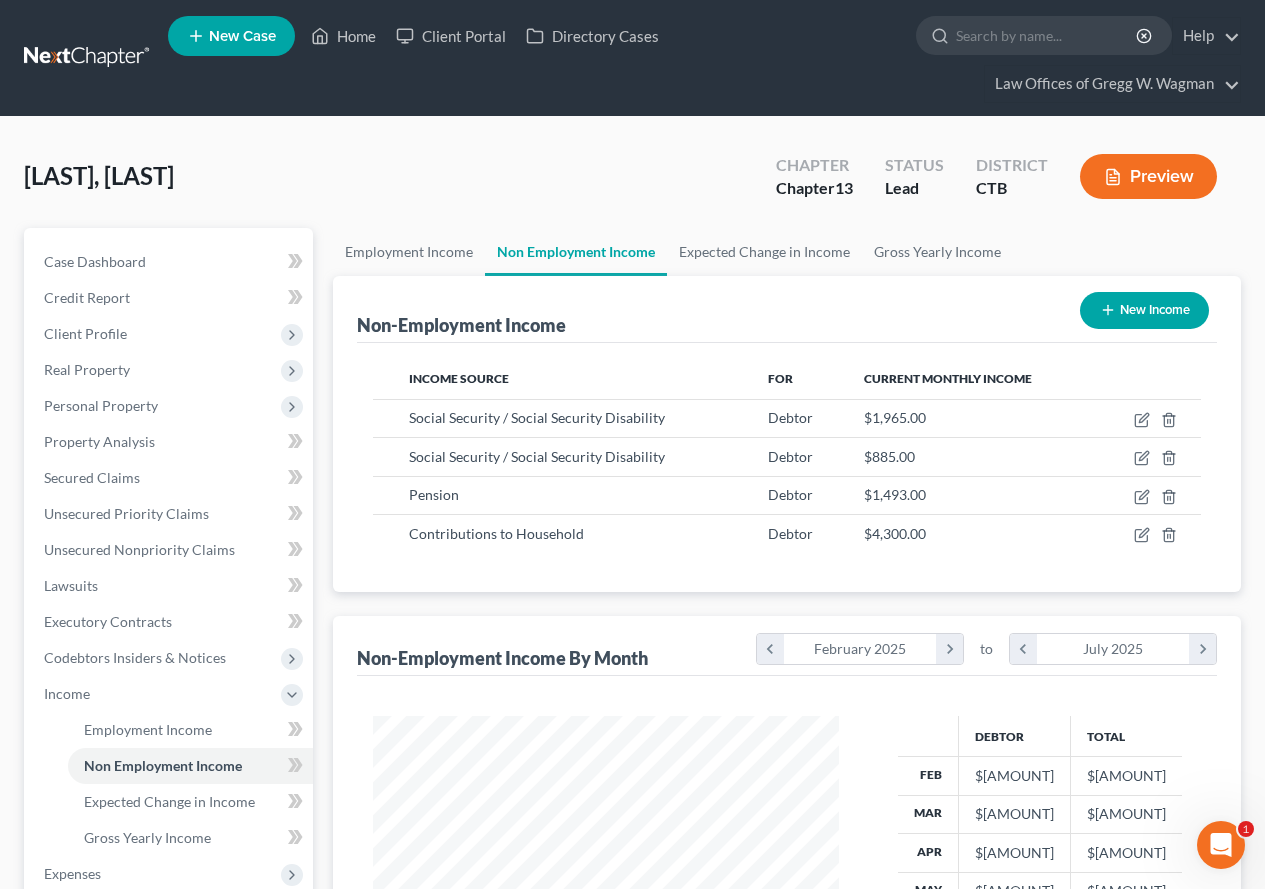 click on "Preview" at bounding box center [1148, 176] 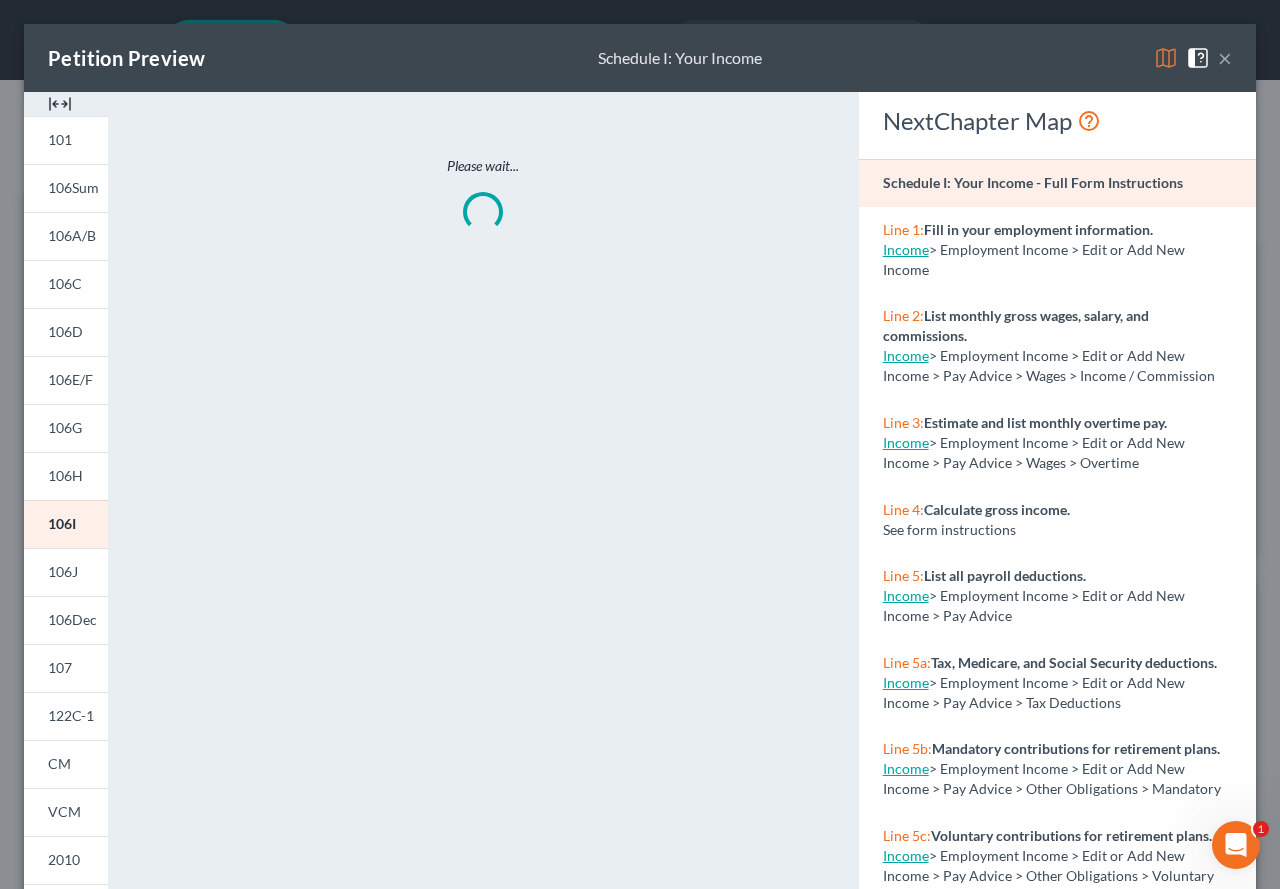 scroll, scrollTop: 999642, scrollLeft: 999487, axis: both 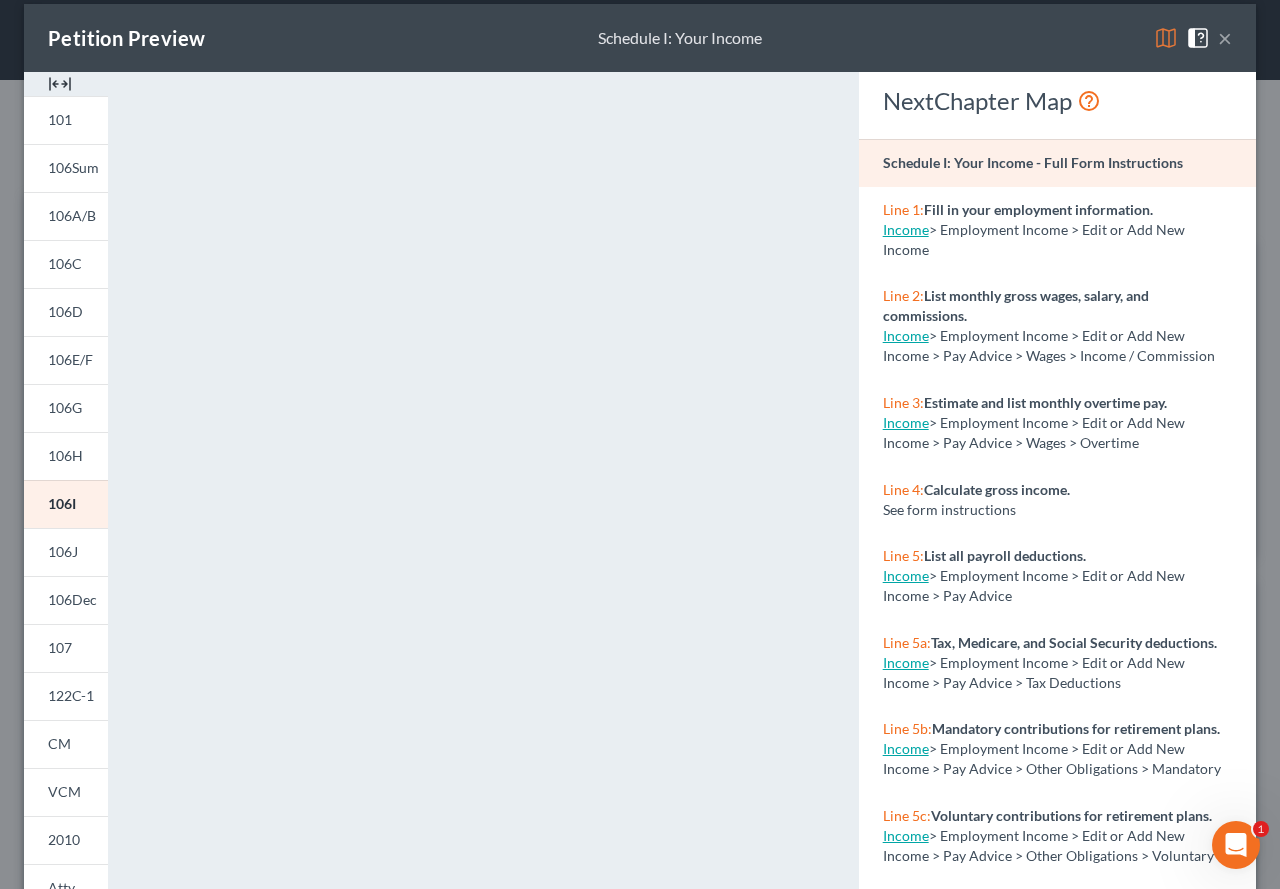 click on "×" at bounding box center [1225, 38] 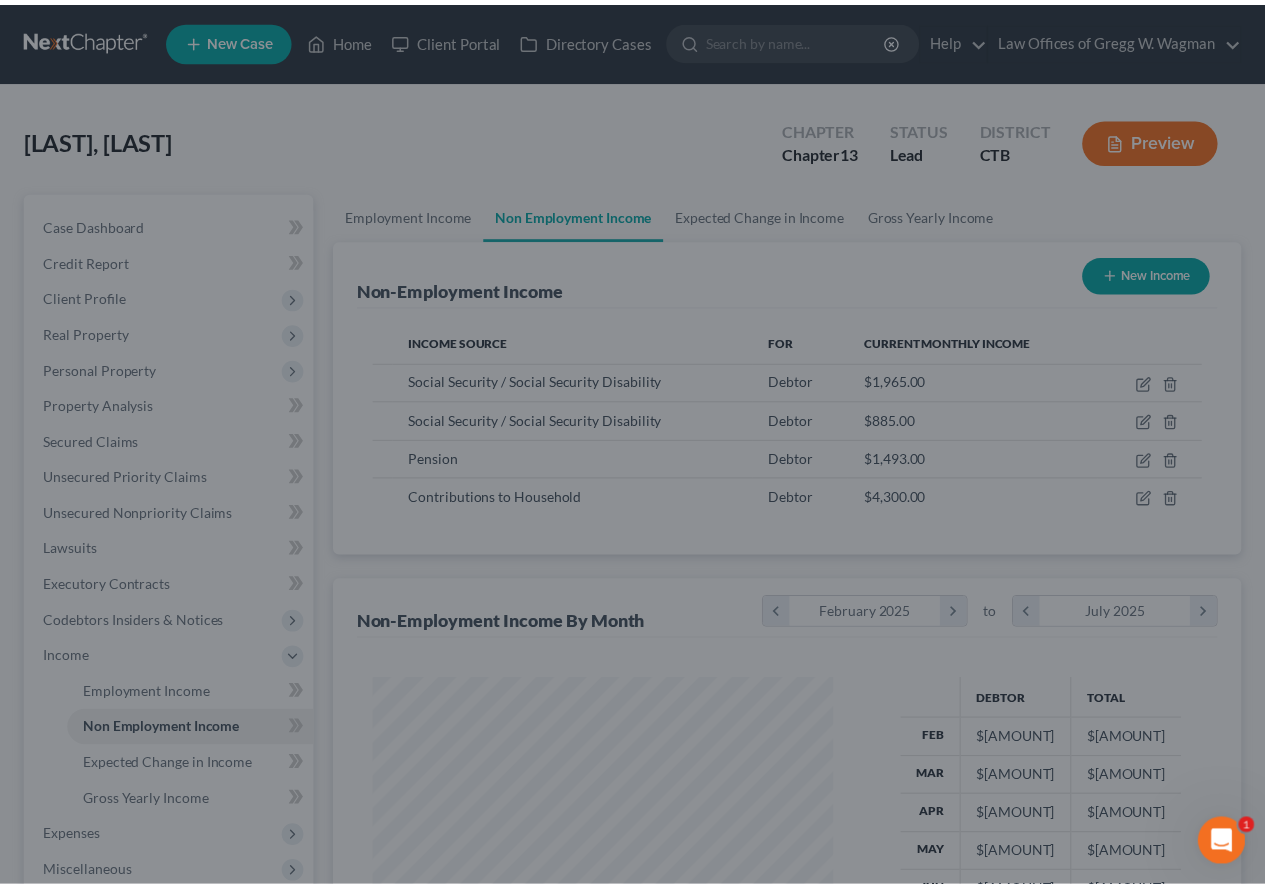 scroll, scrollTop: 359, scrollLeft: 506, axis: both 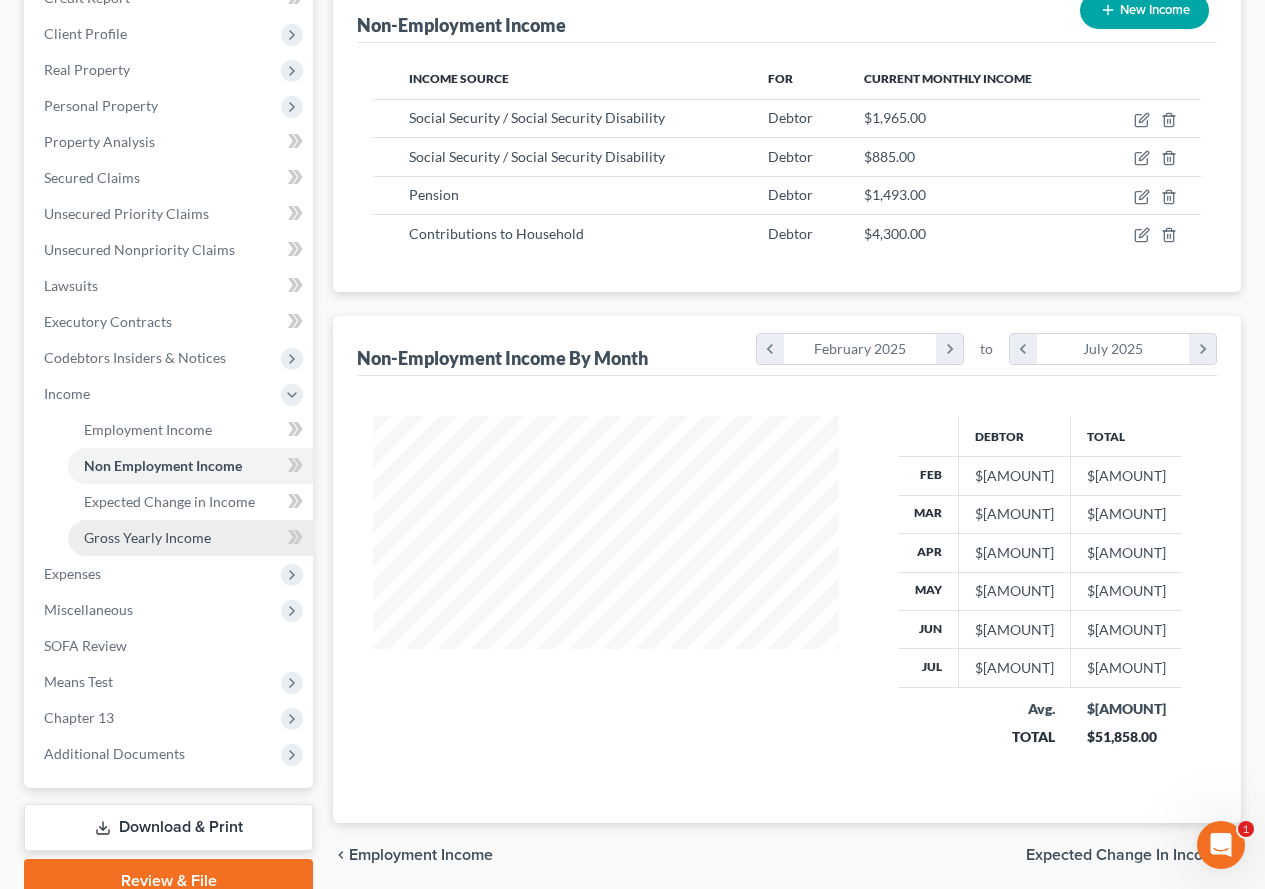 click on "Gross Yearly Income" at bounding box center (147, 537) 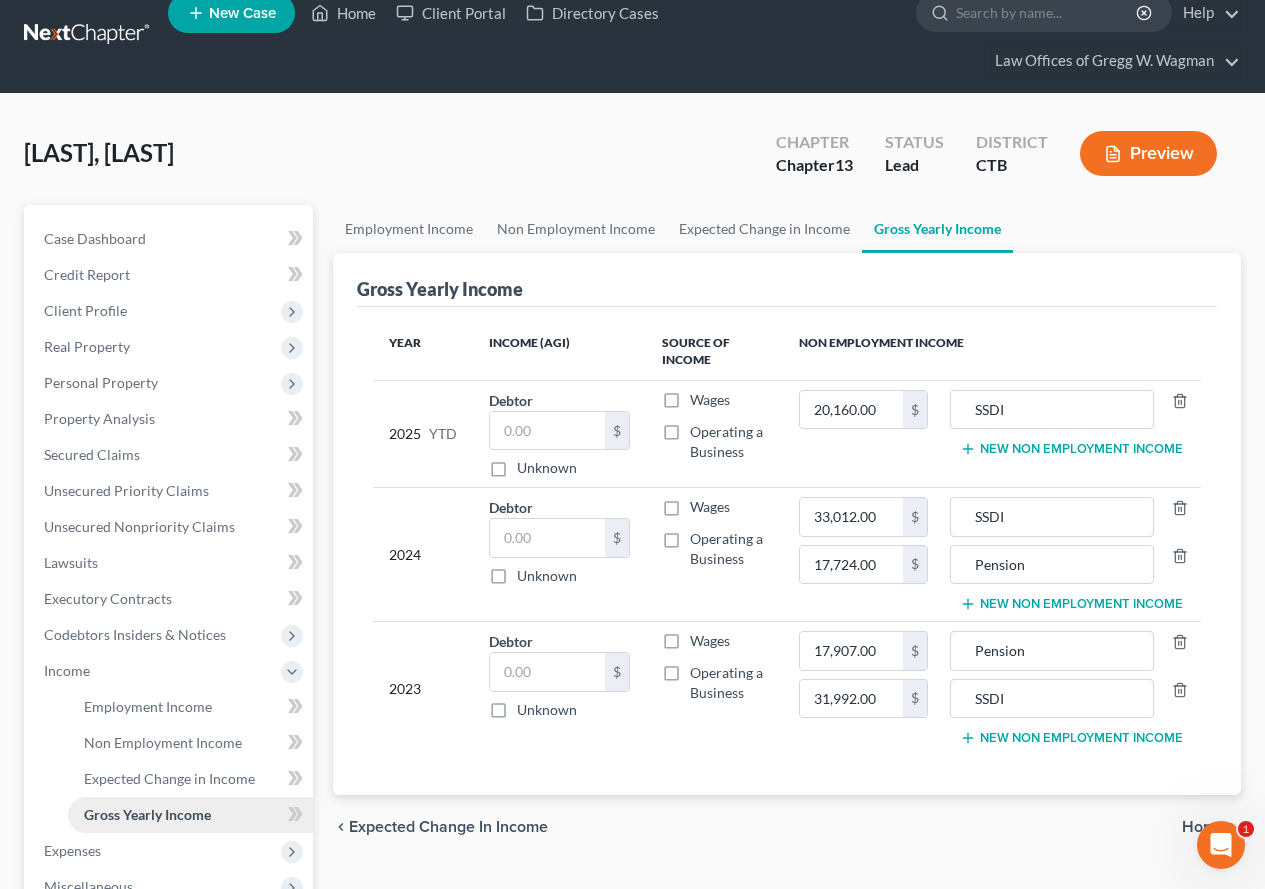 scroll, scrollTop: 0, scrollLeft: 0, axis: both 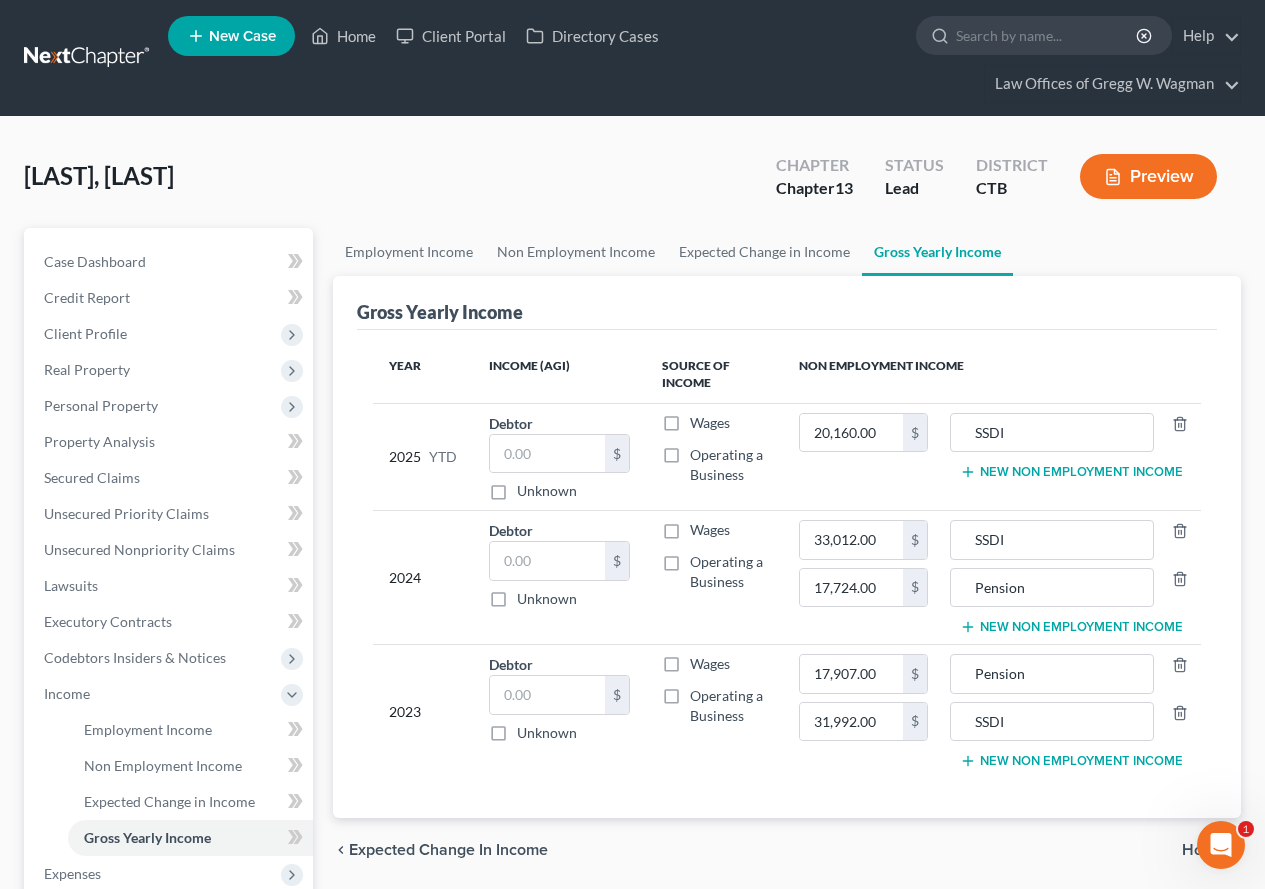 click on "New Non Employment Income" at bounding box center (1071, 472) 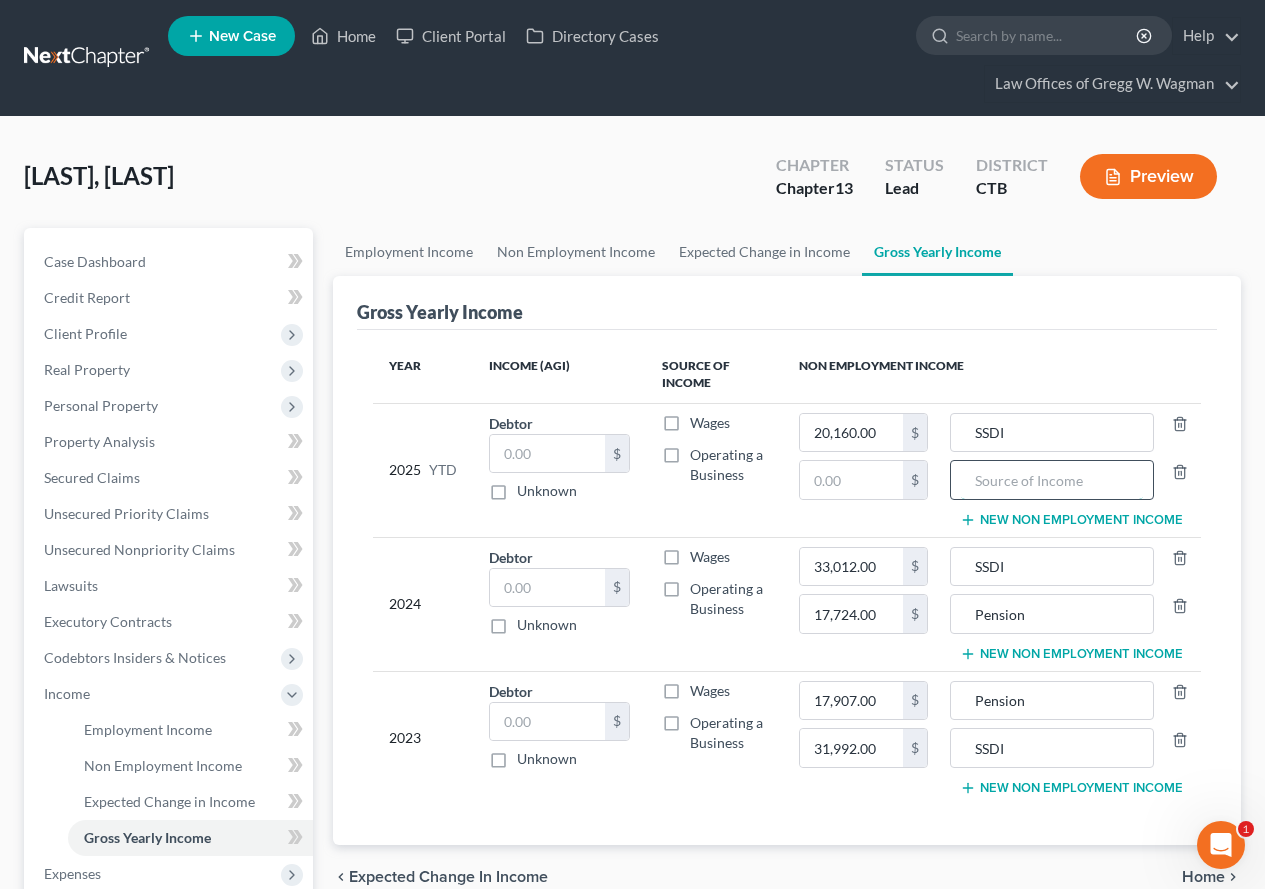 click at bounding box center [1052, 480] 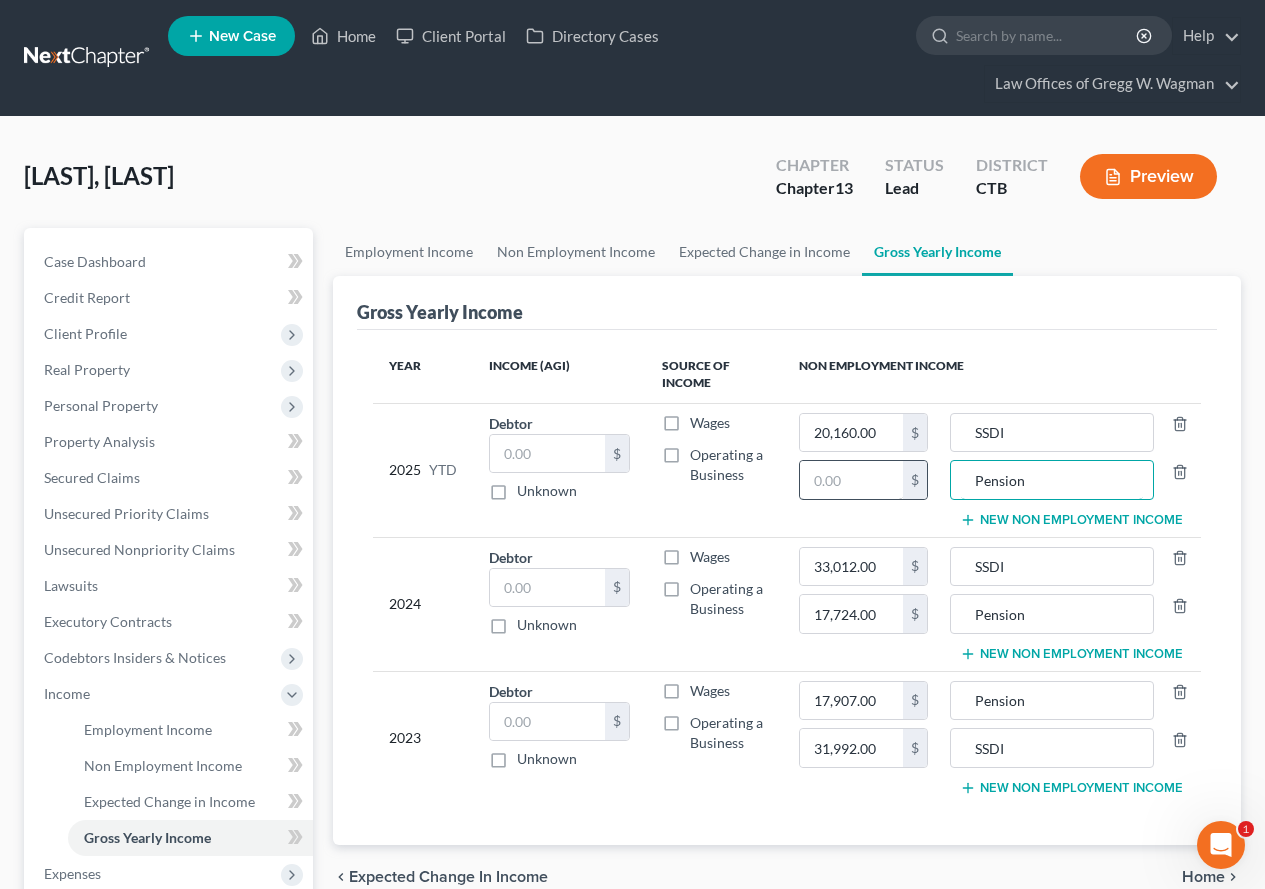 type on "Pension" 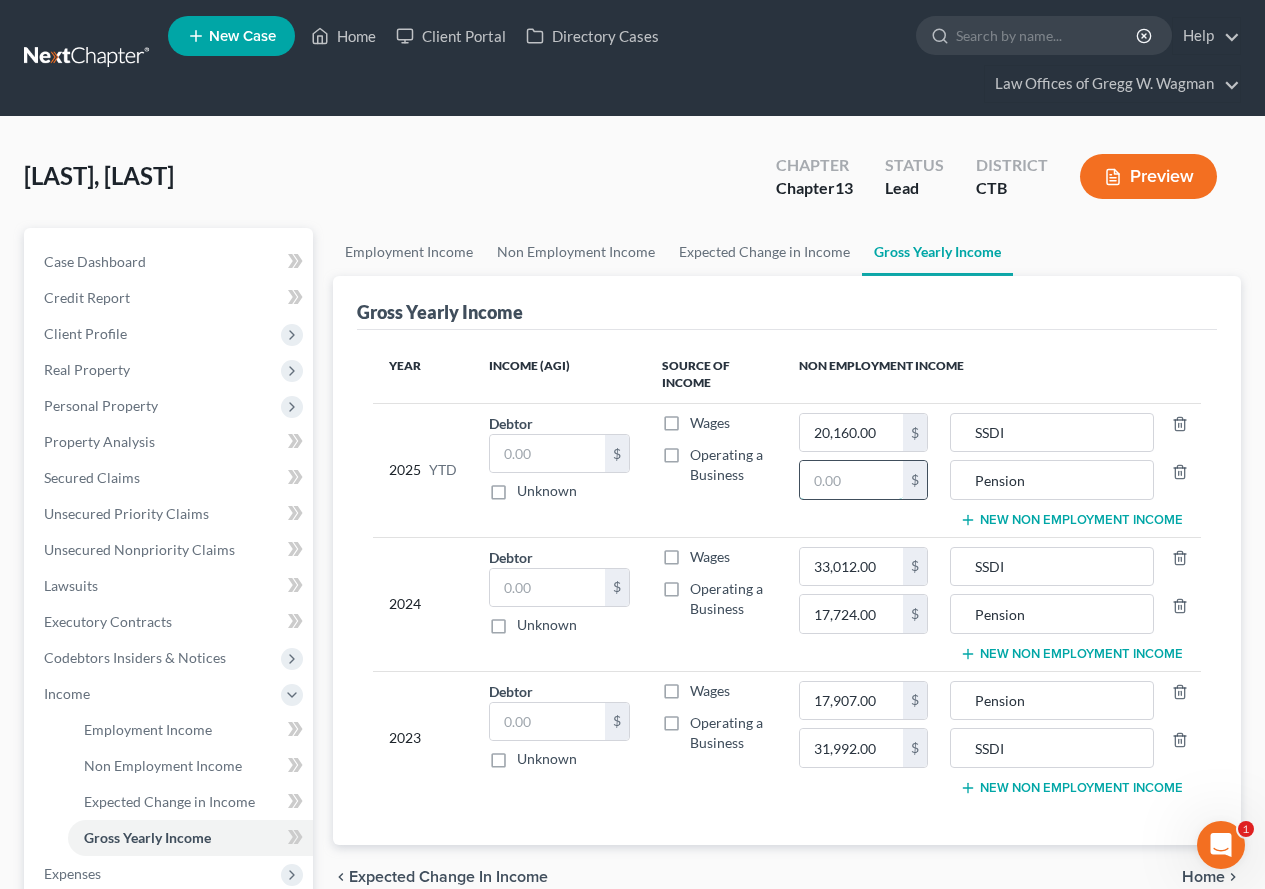 click at bounding box center (851, 480) 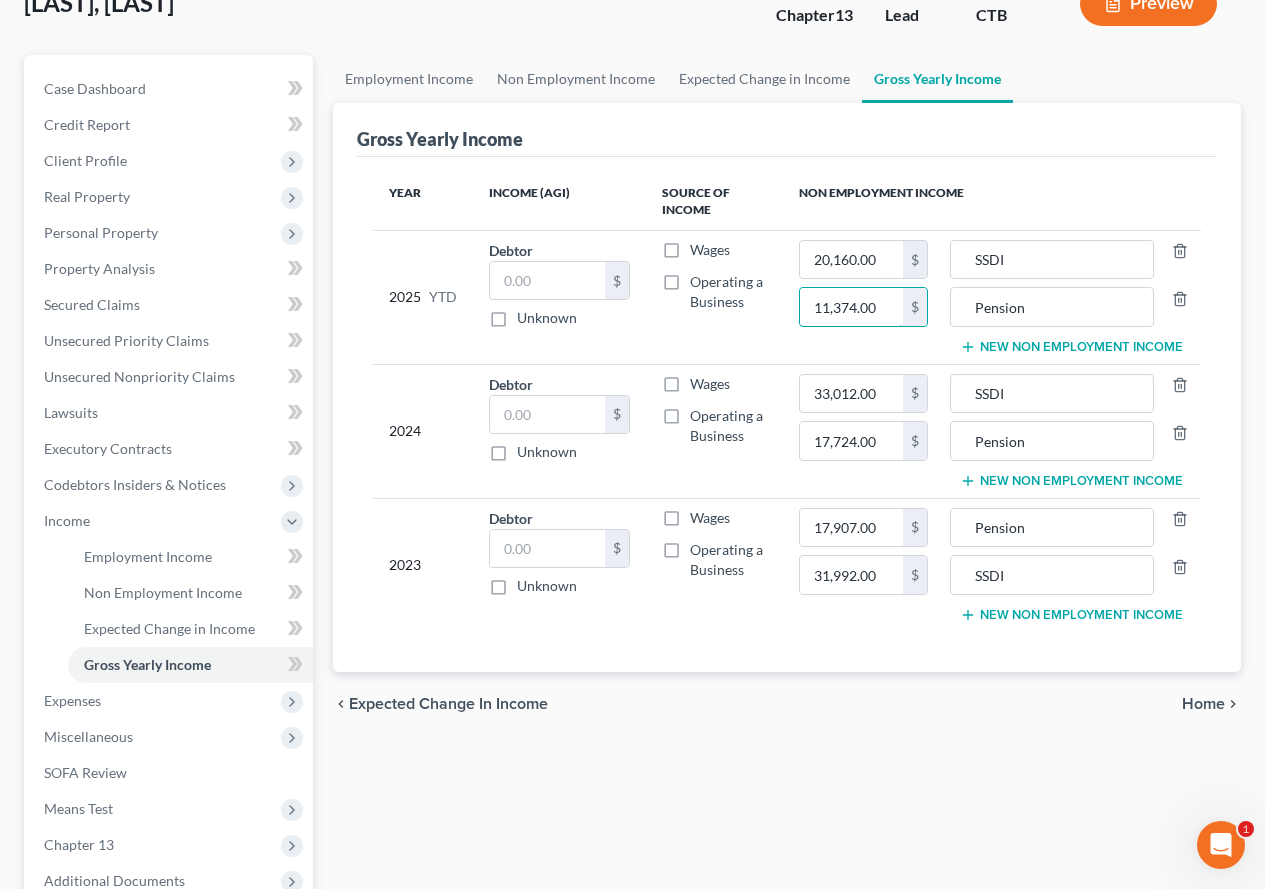 scroll, scrollTop: 200, scrollLeft: 0, axis: vertical 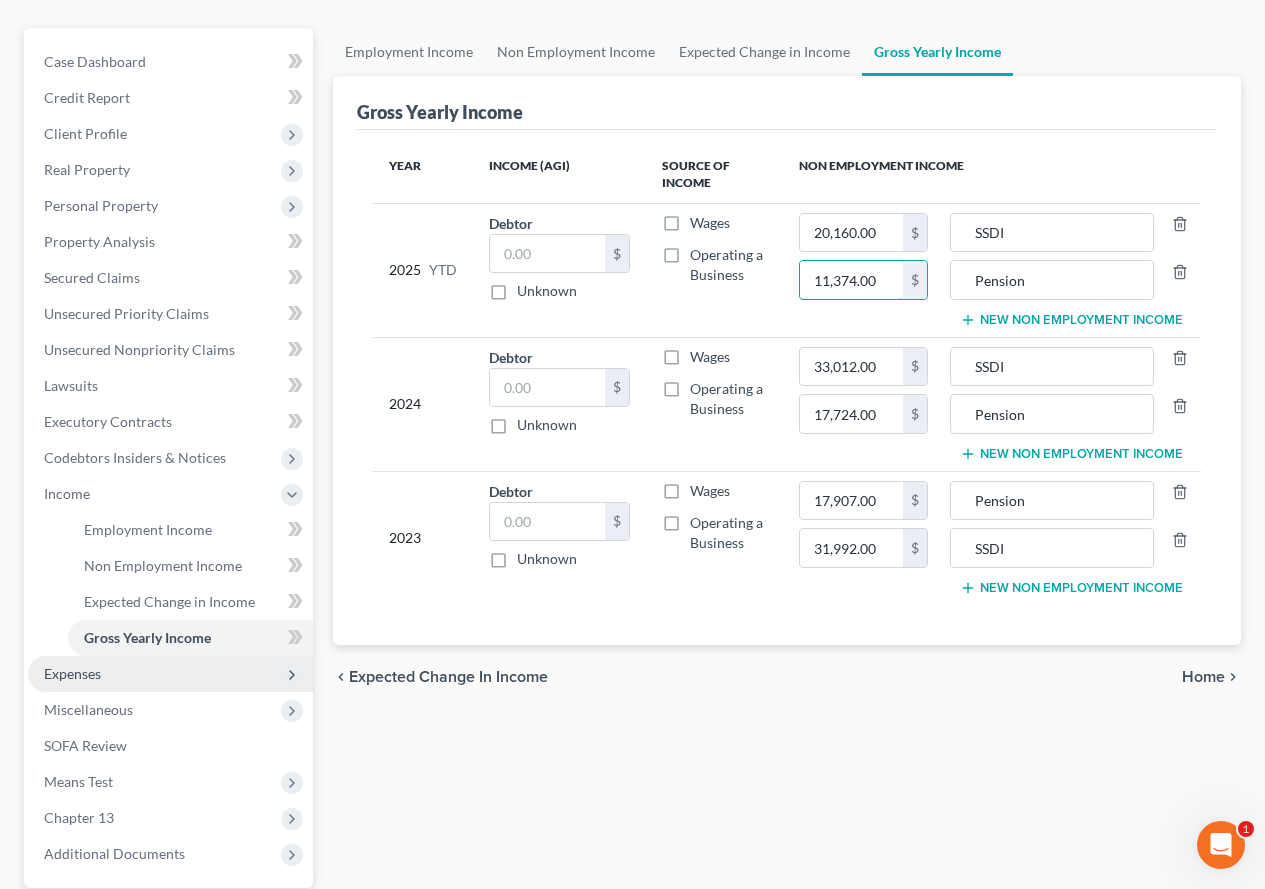 type on "11,374.00" 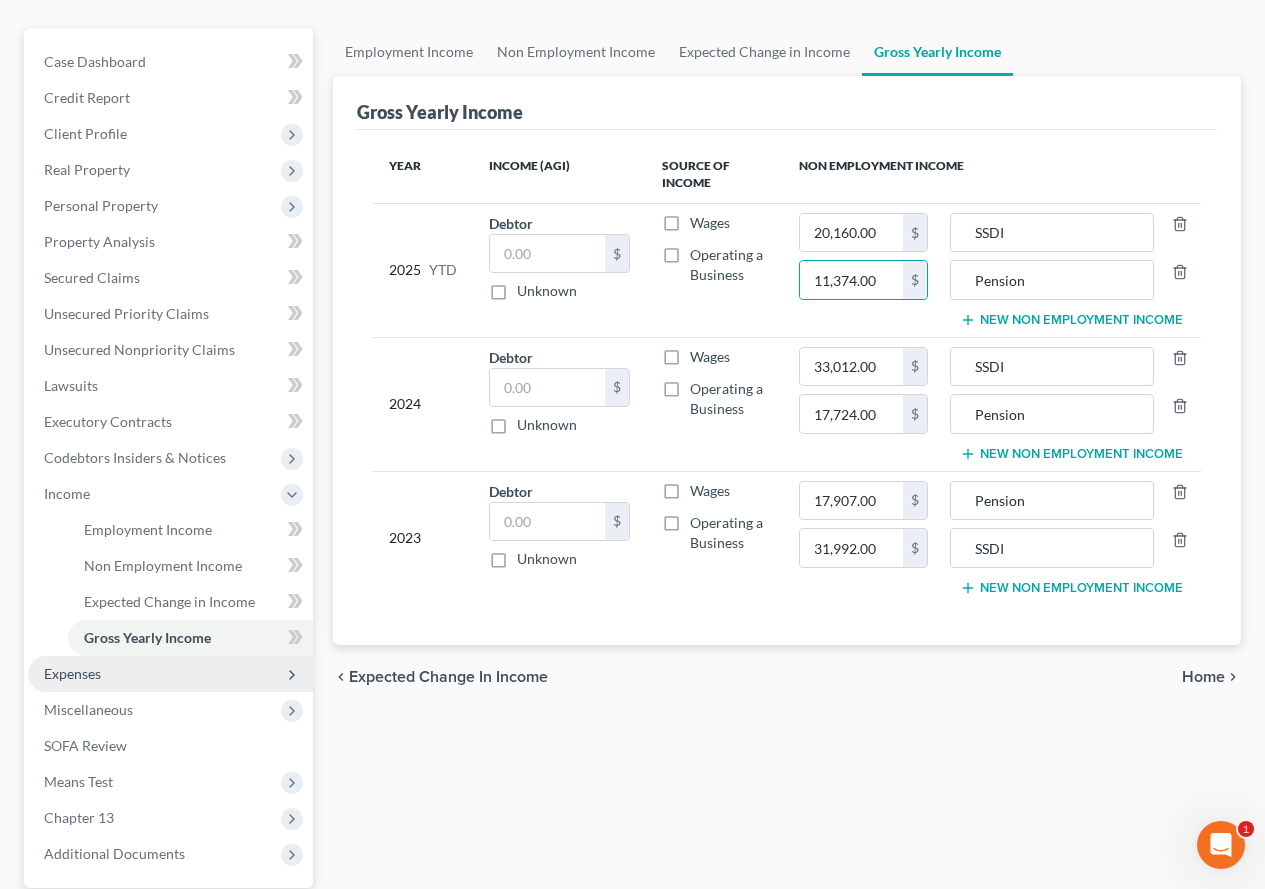 click on "Expenses" at bounding box center [72, 673] 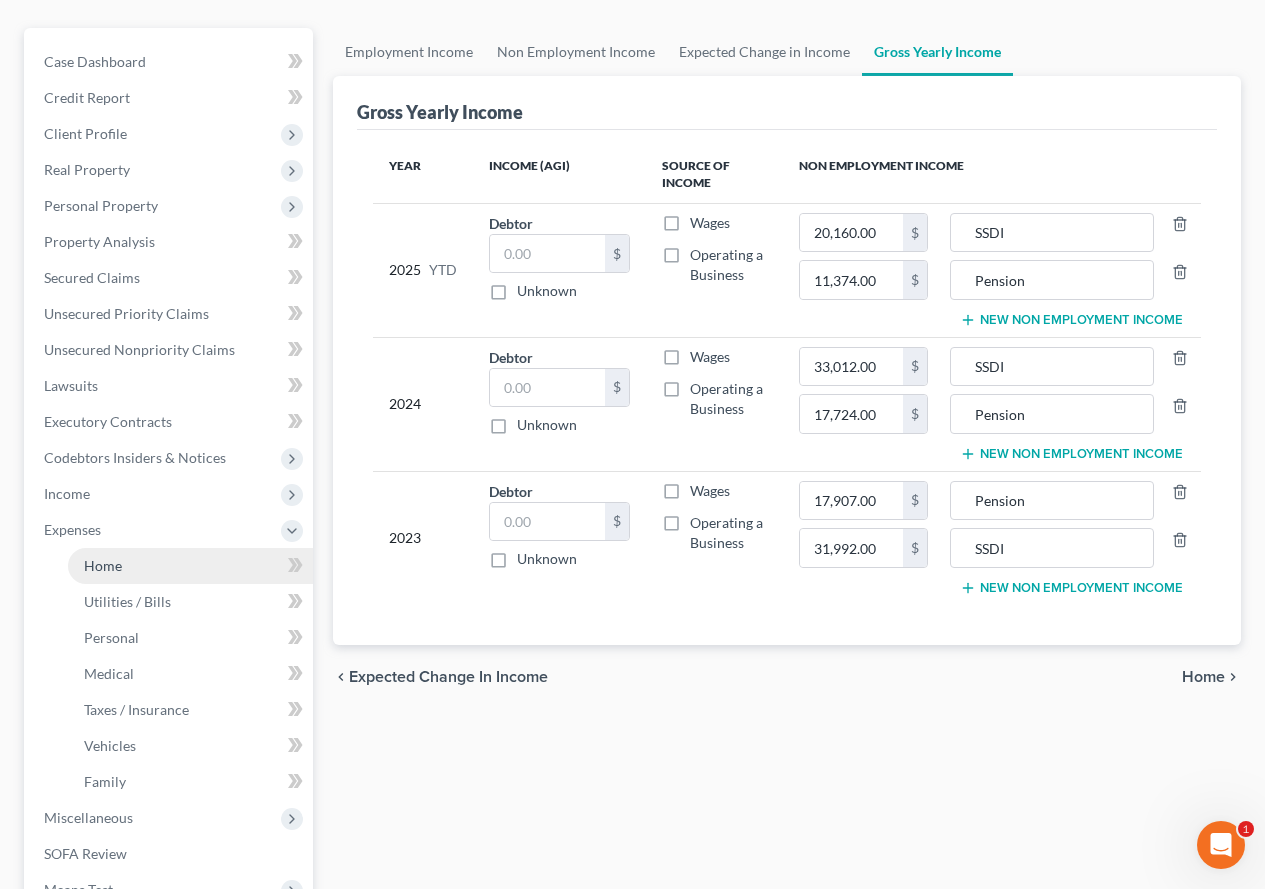 click on "Home" at bounding box center (103, 565) 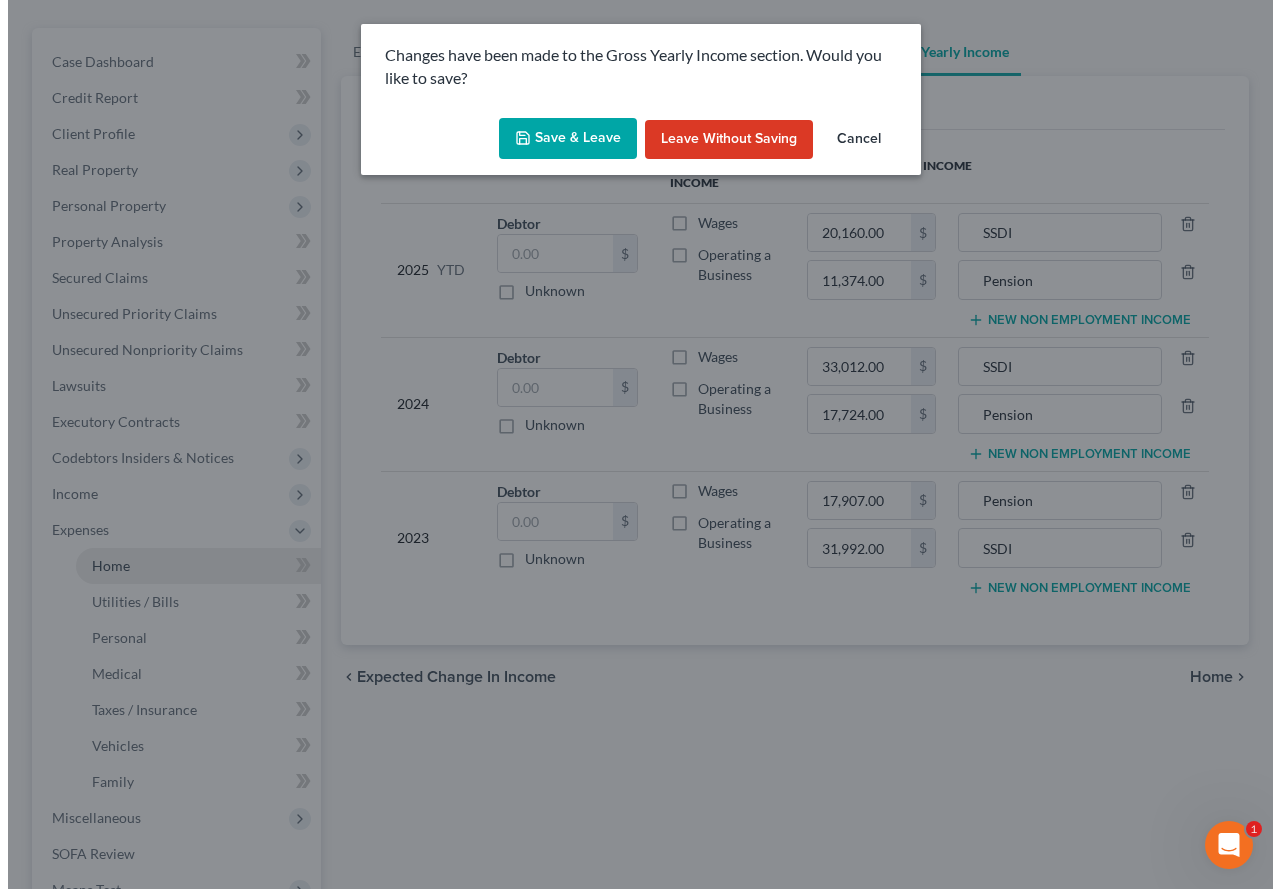 scroll, scrollTop: 164, scrollLeft: 0, axis: vertical 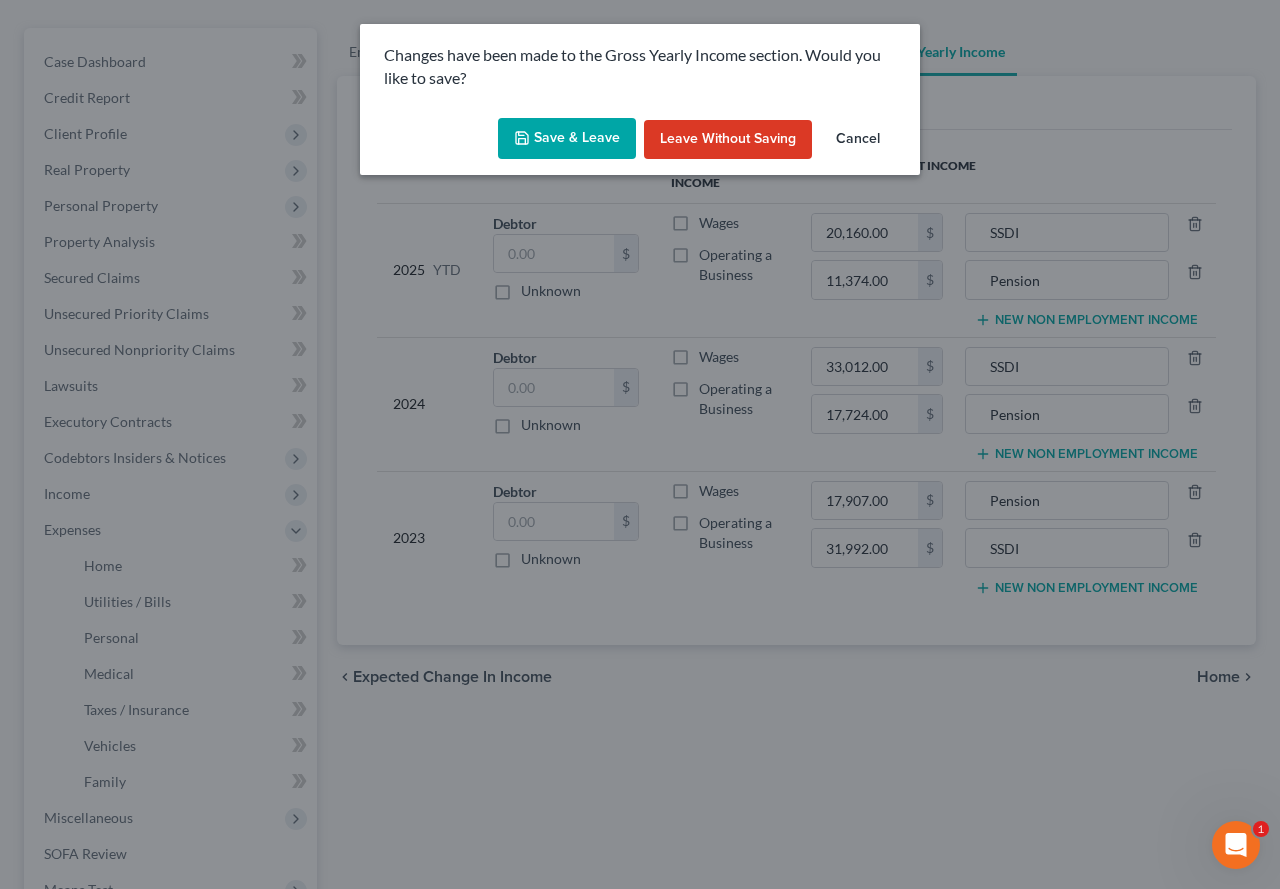 click on "Save & Leave" at bounding box center (567, 139) 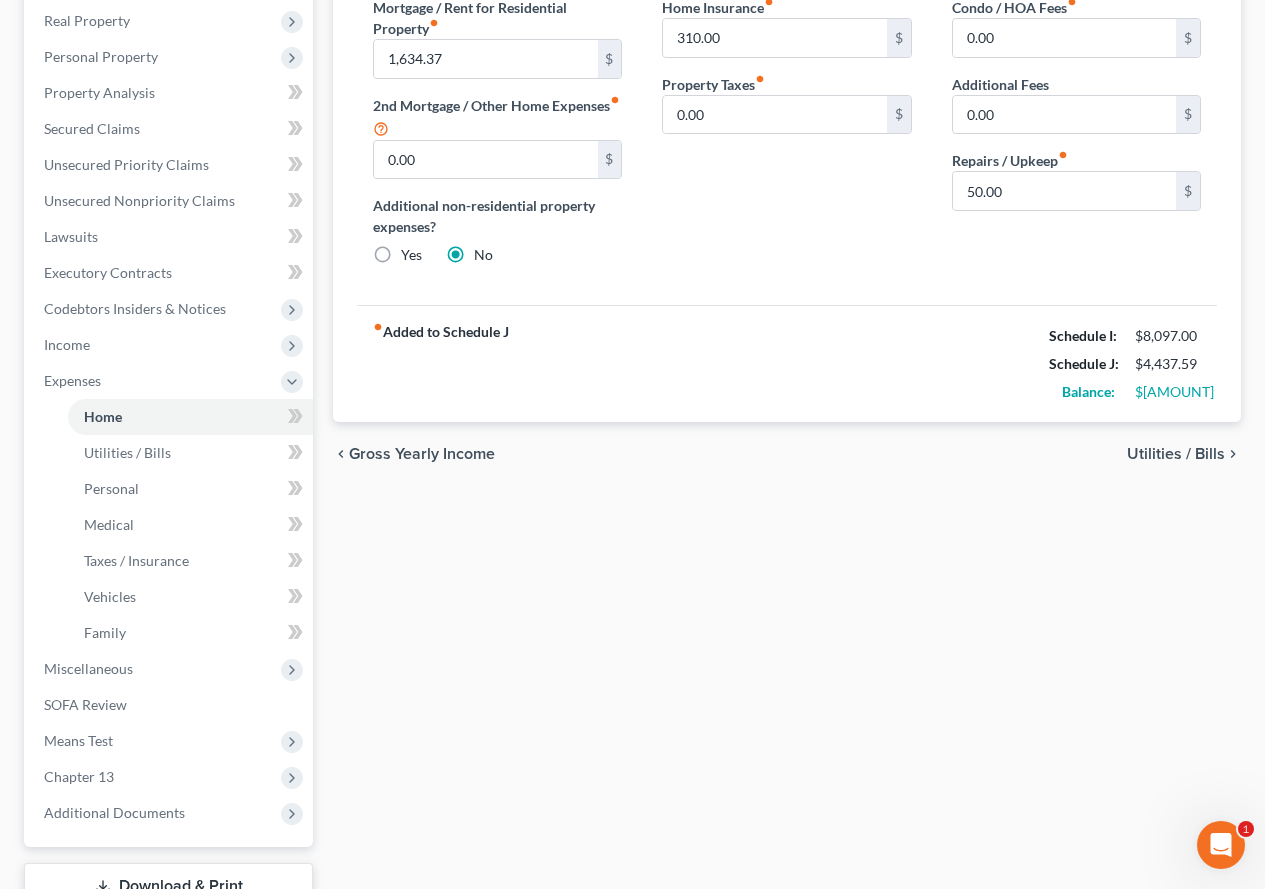 scroll, scrollTop: 400, scrollLeft: 0, axis: vertical 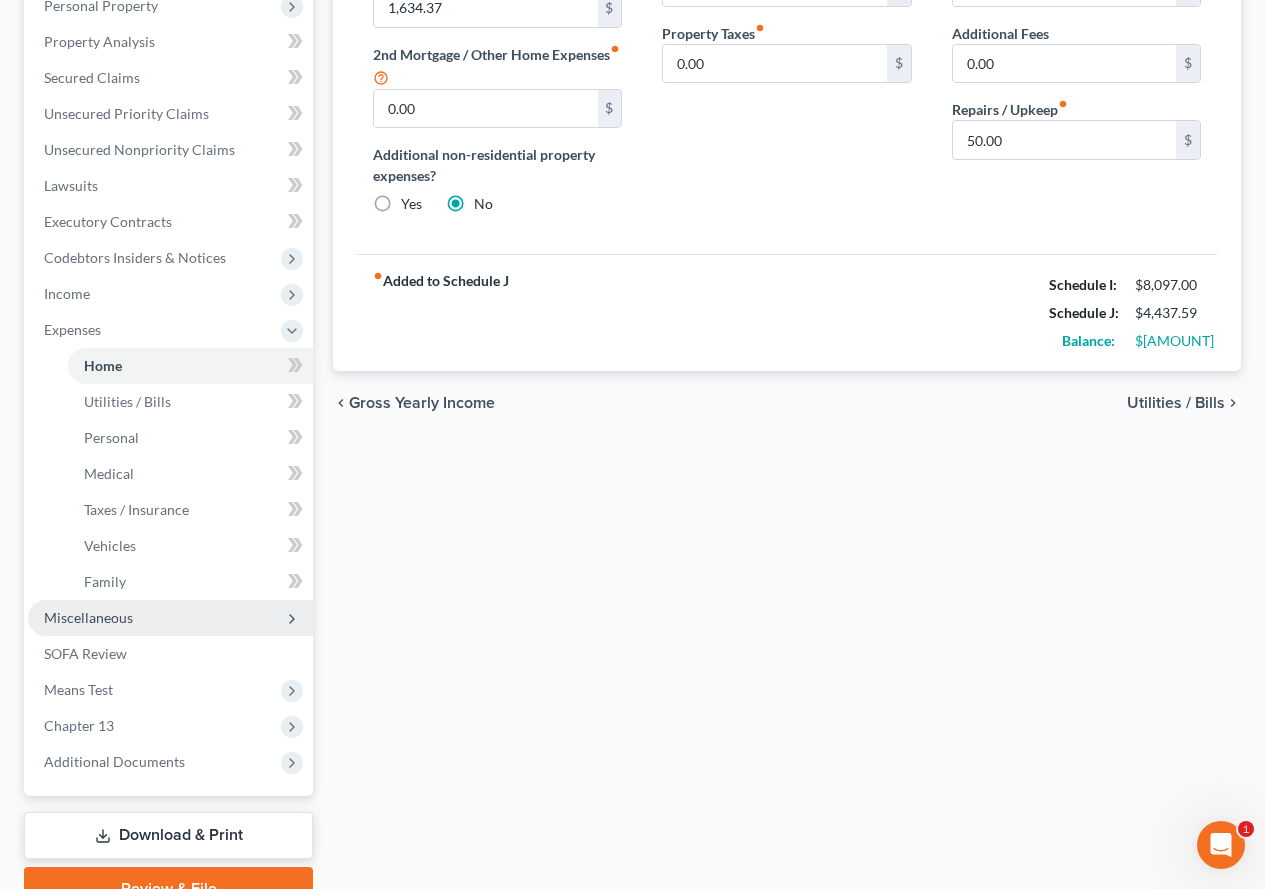 click on "Miscellaneous" at bounding box center (88, 617) 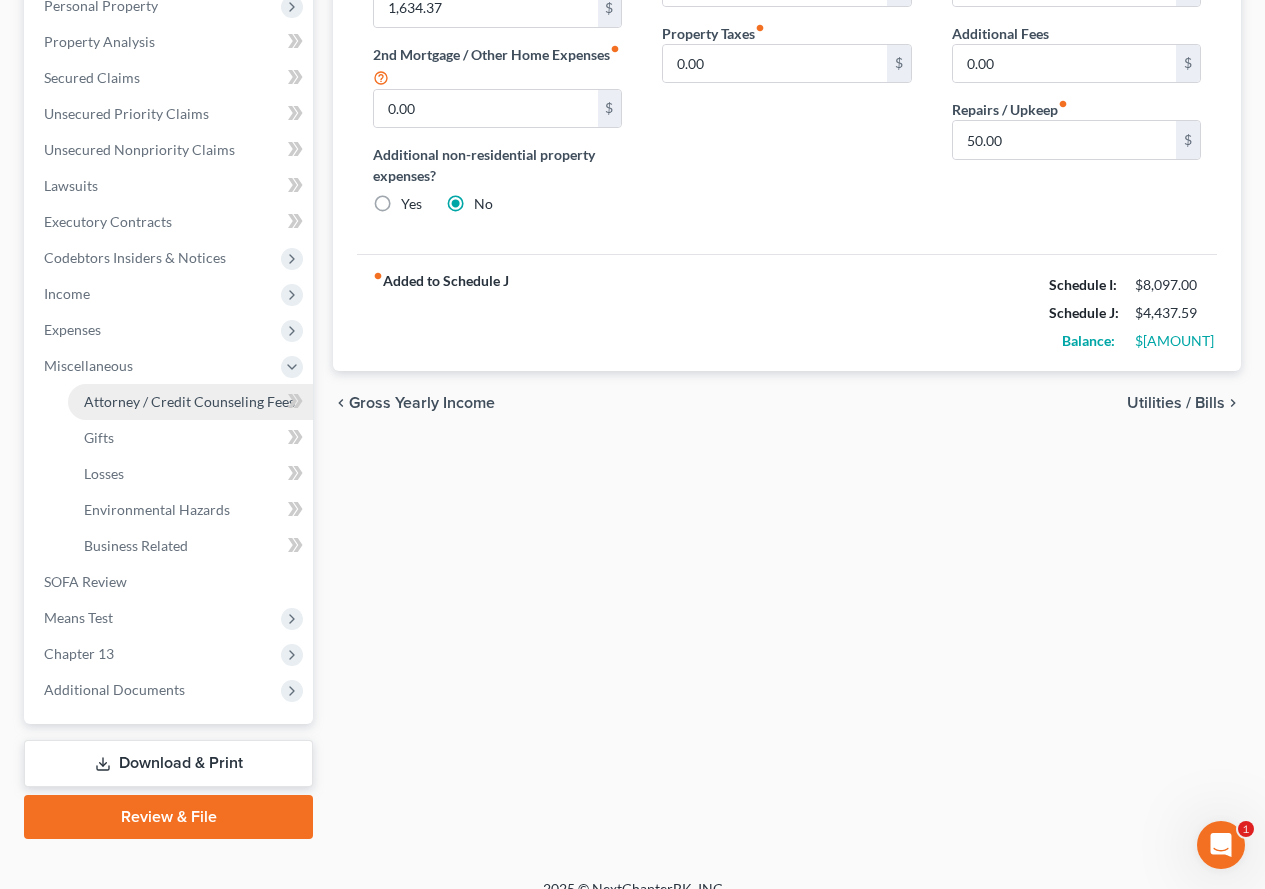 click on "Attorney / Credit Counseling Fees" at bounding box center (189, 401) 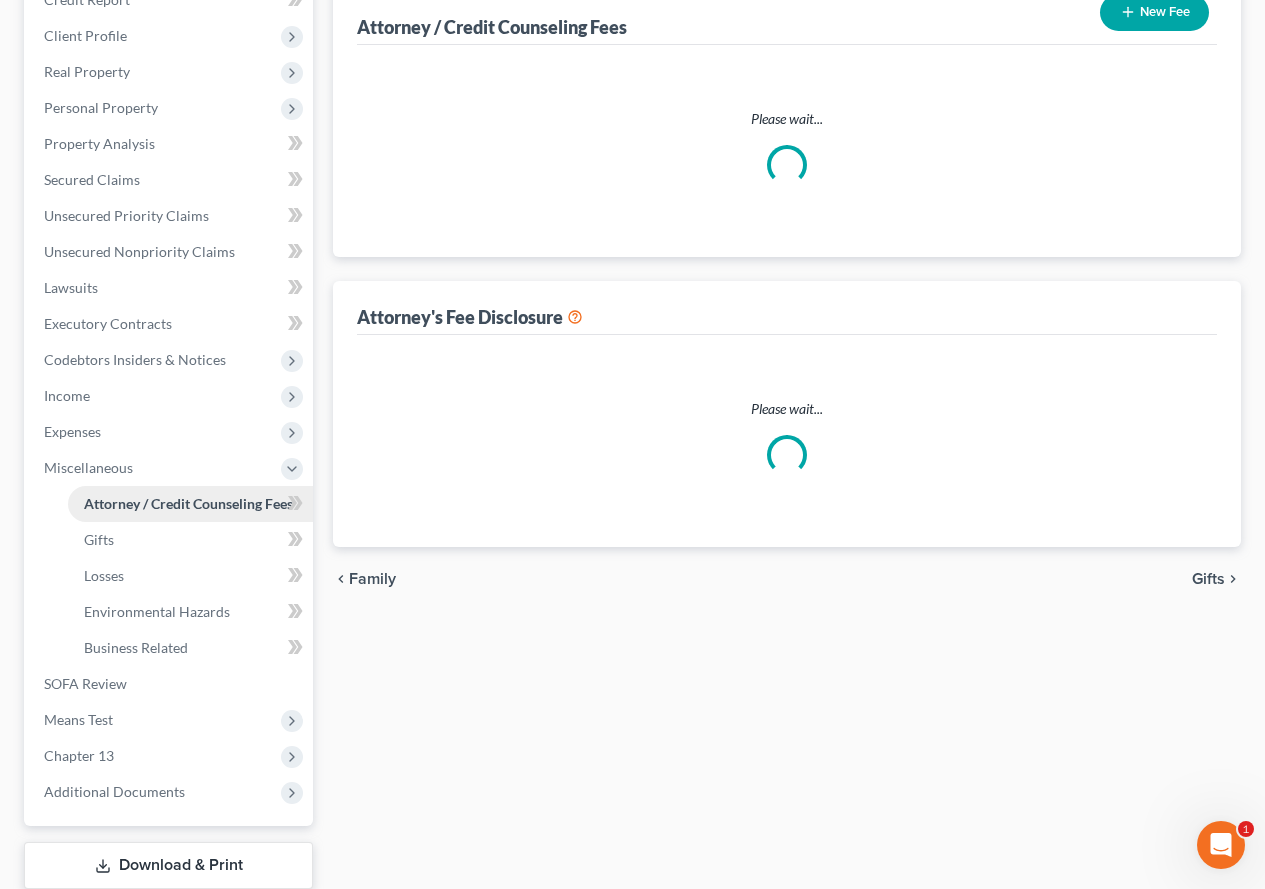 select on "0" 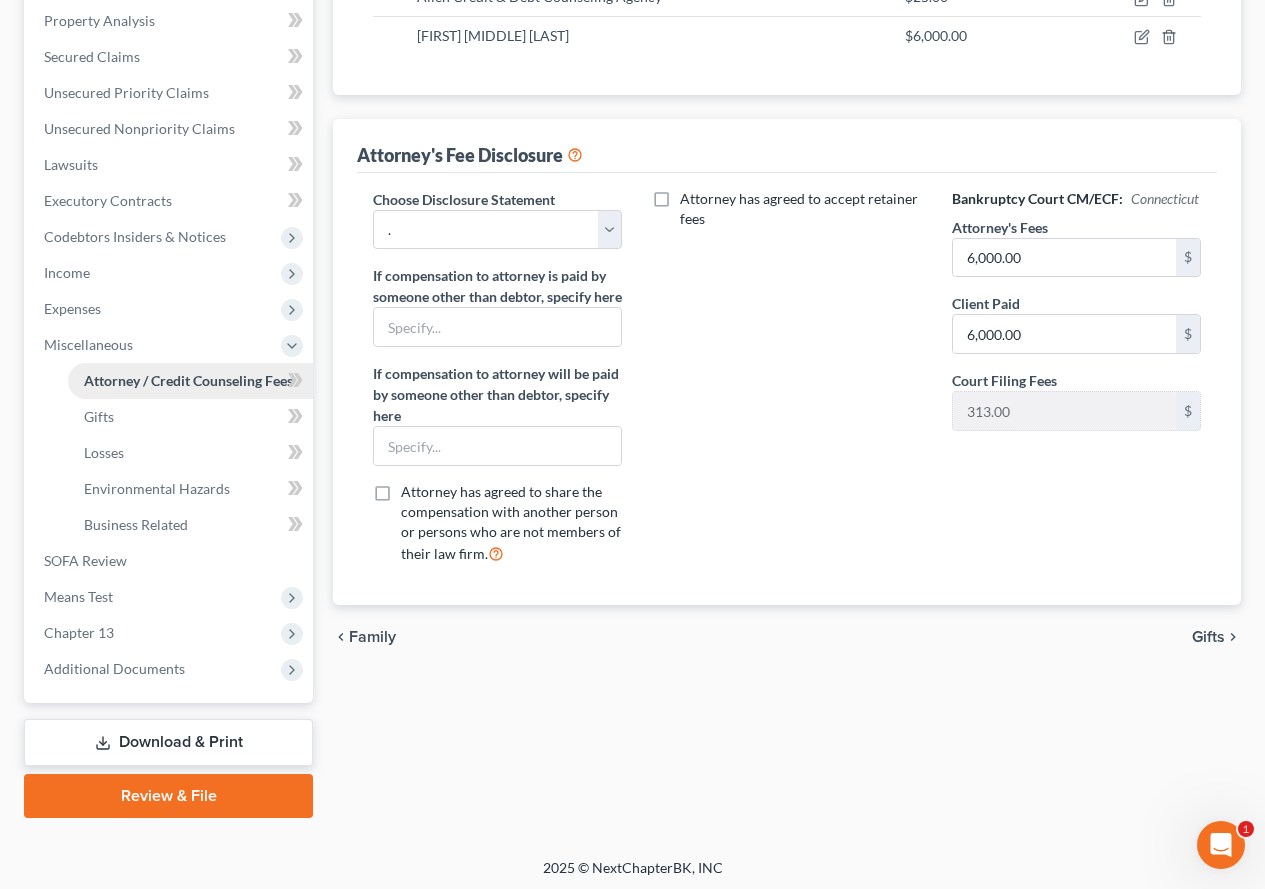 scroll, scrollTop: 426, scrollLeft: 0, axis: vertical 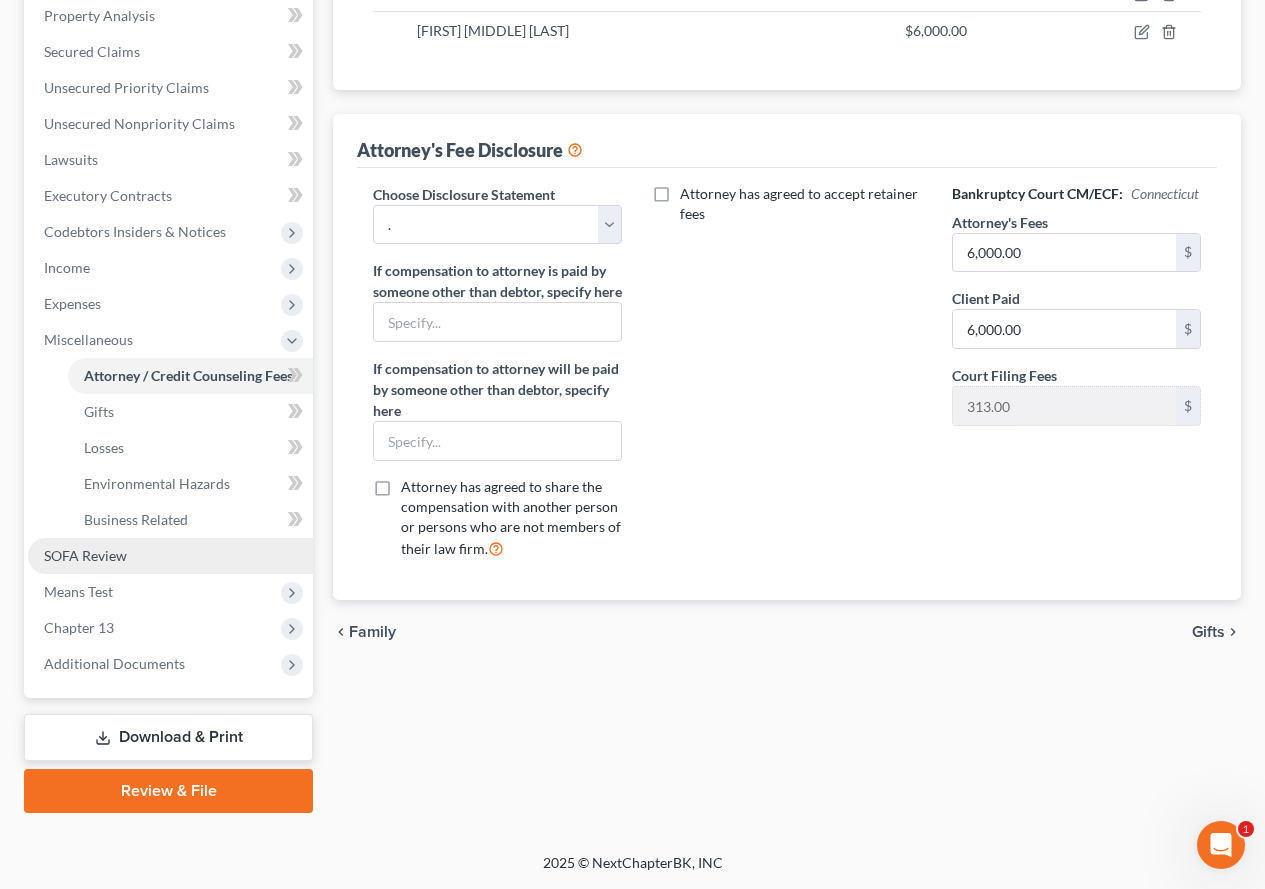 click on "SOFA Review" at bounding box center [85, 555] 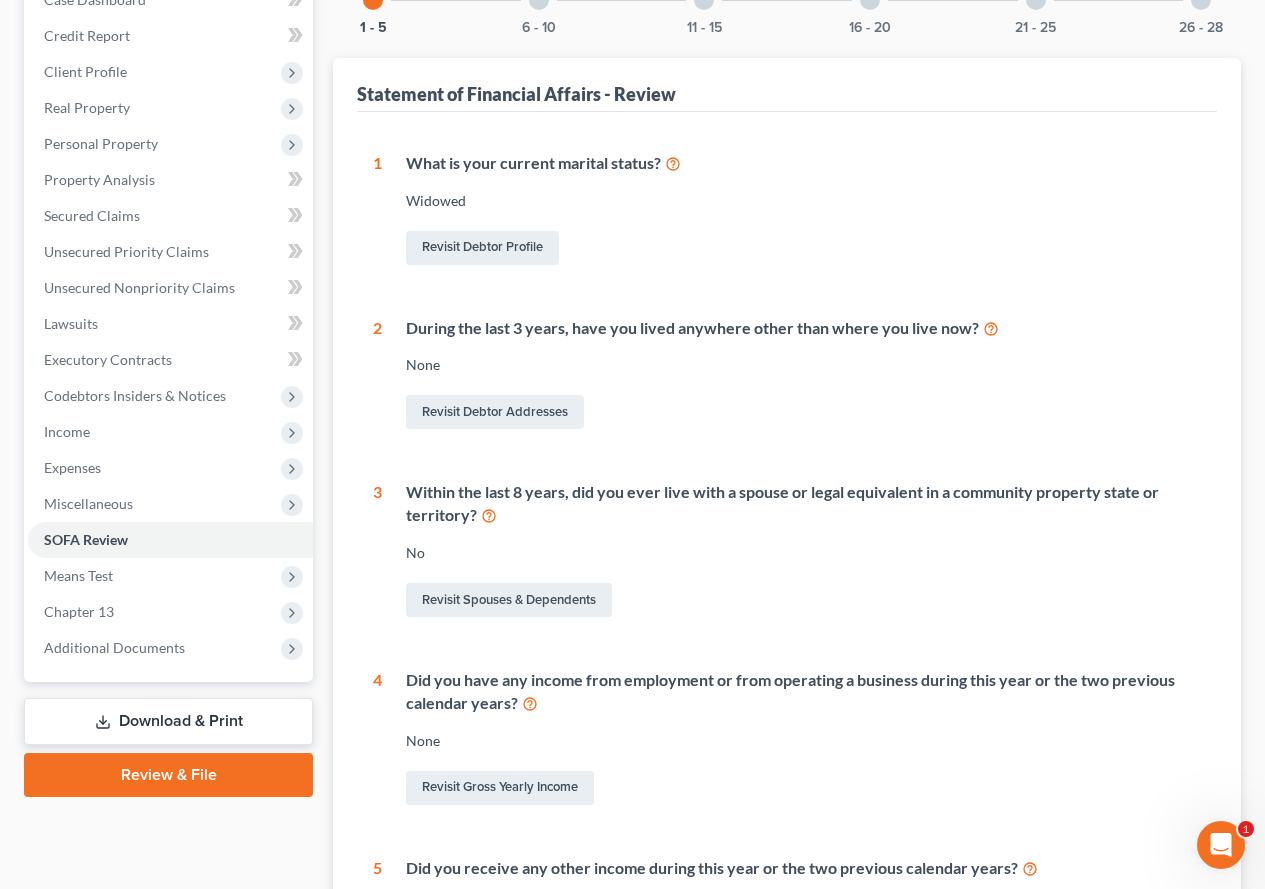 scroll, scrollTop: 12, scrollLeft: 0, axis: vertical 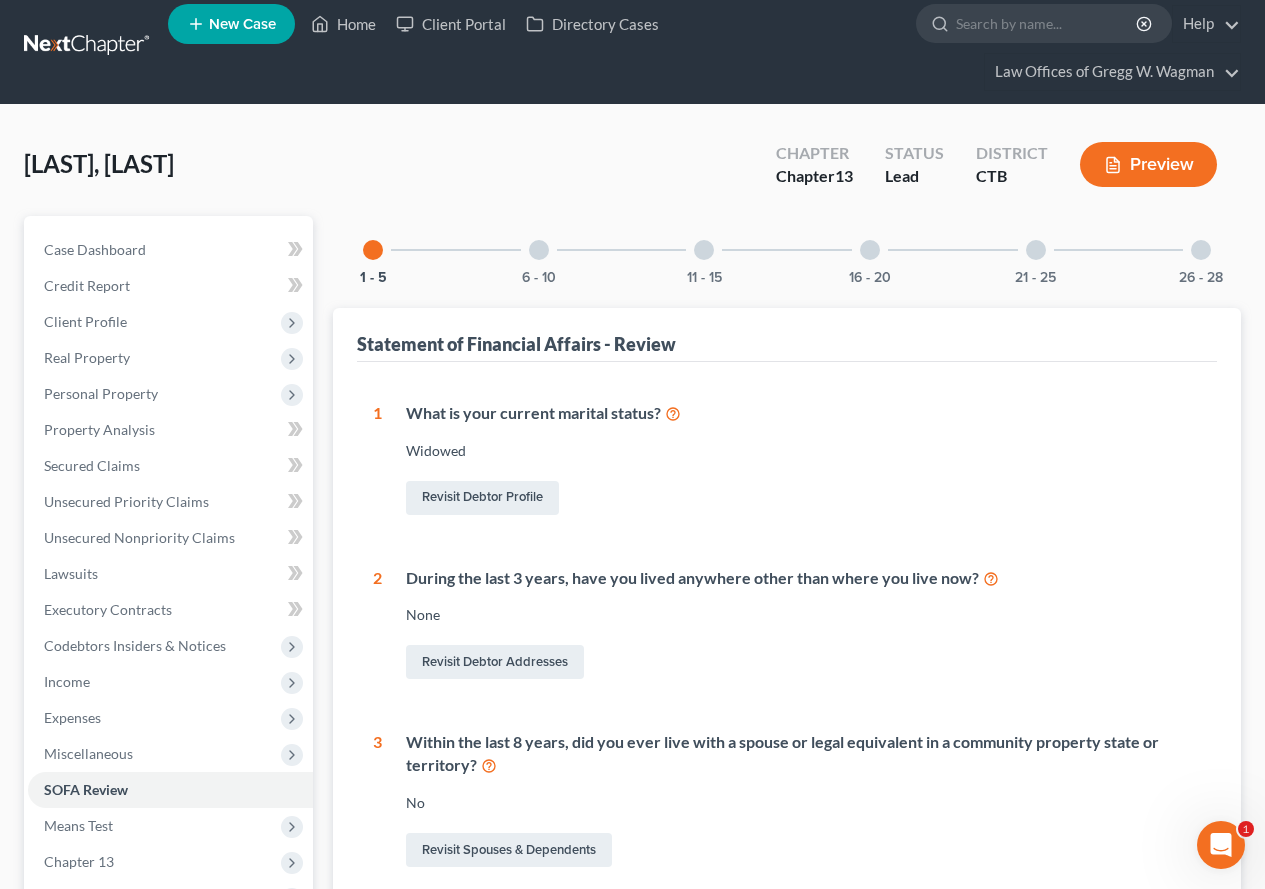 click at bounding box center [539, 250] 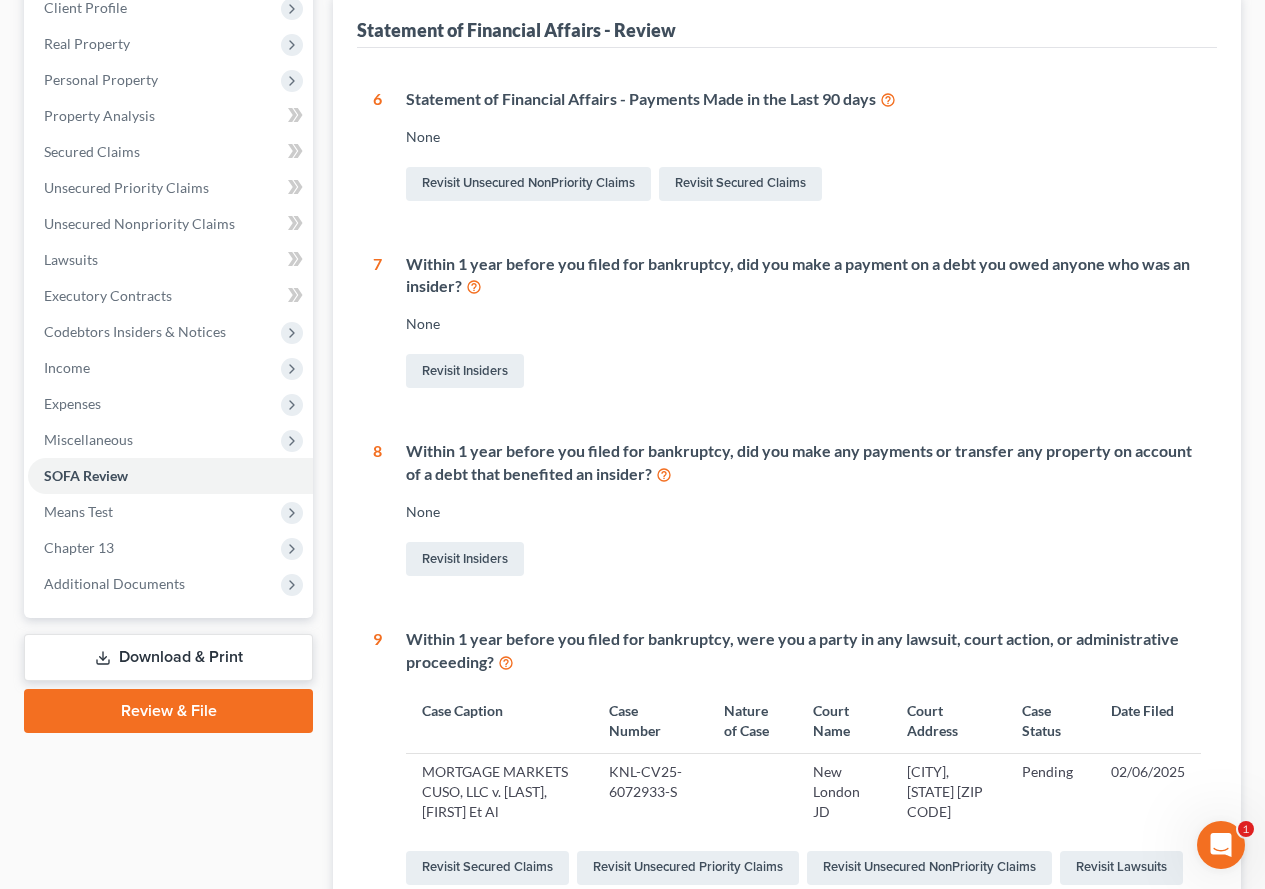 scroll, scrollTop: 0, scrollLeft: 0, axis: both 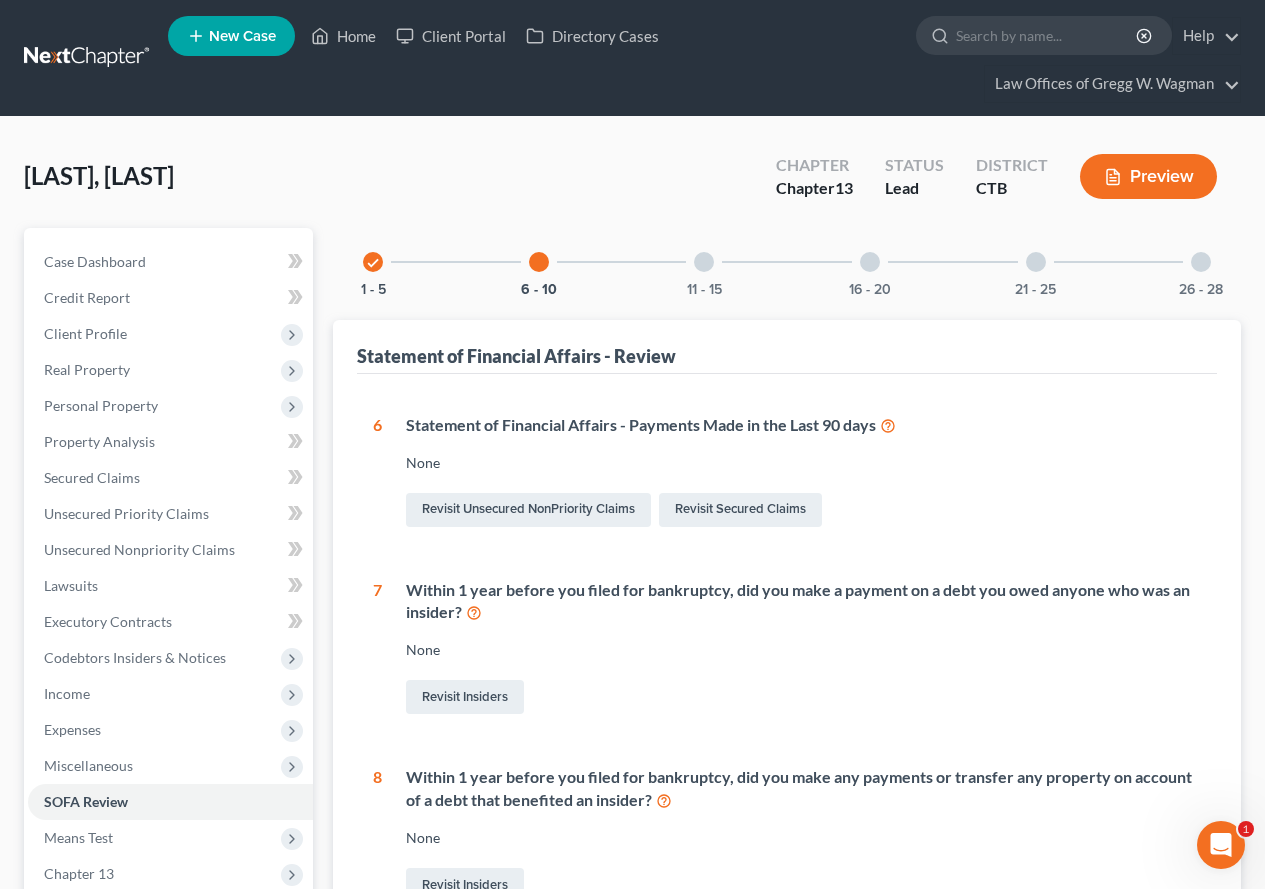 click at bounding box center [704, 262] 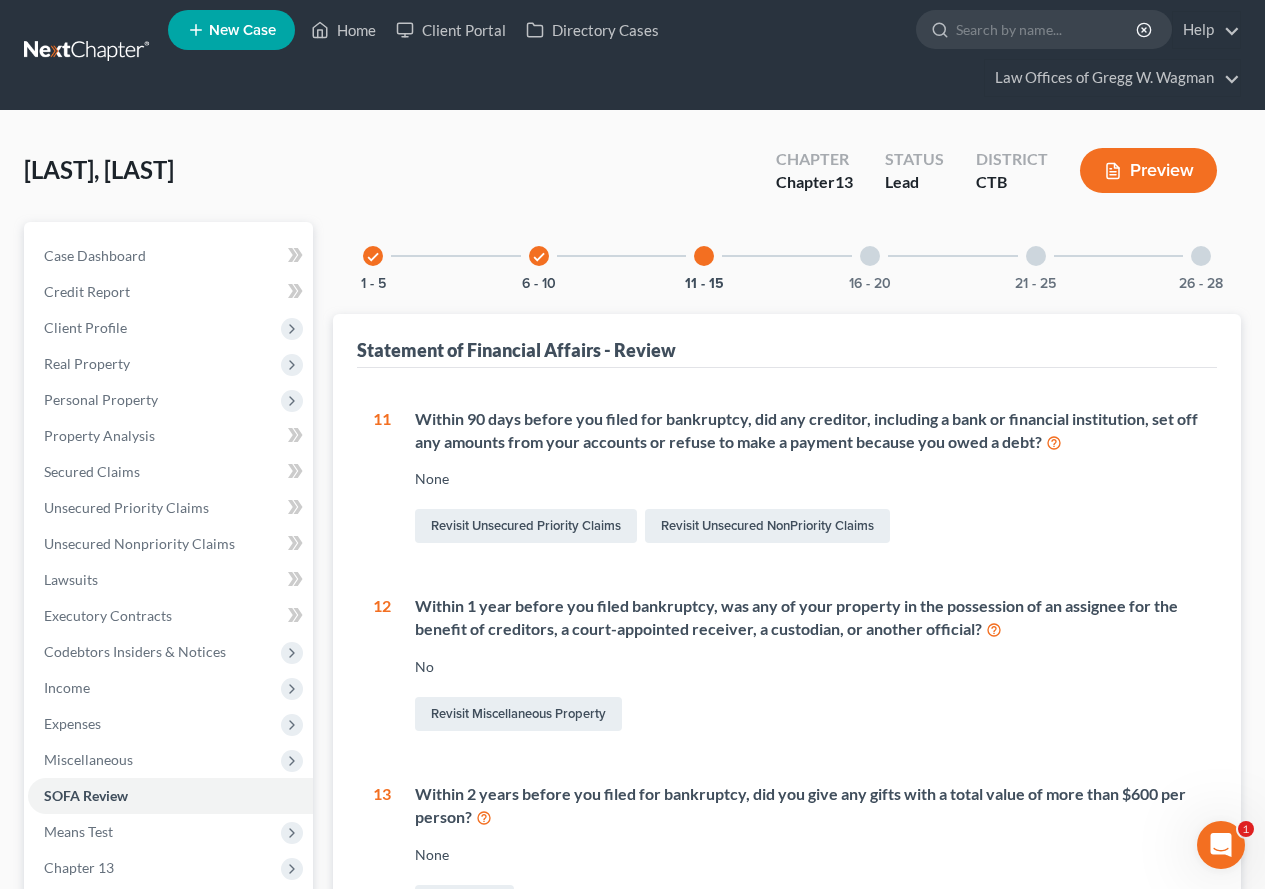 scroll, scrollTop: 0, scrollLeft: 0, axis: both 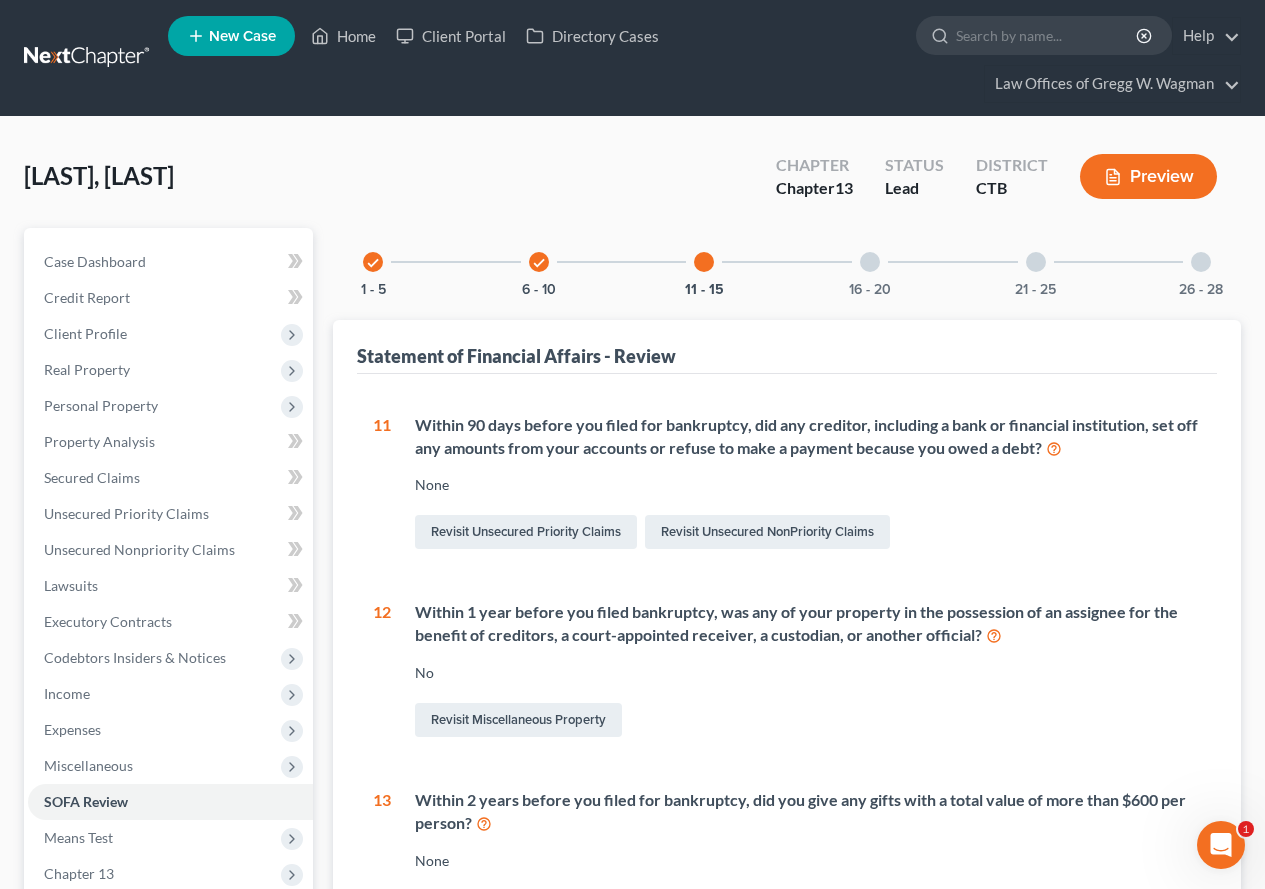 click at bounding box center (870, 262) 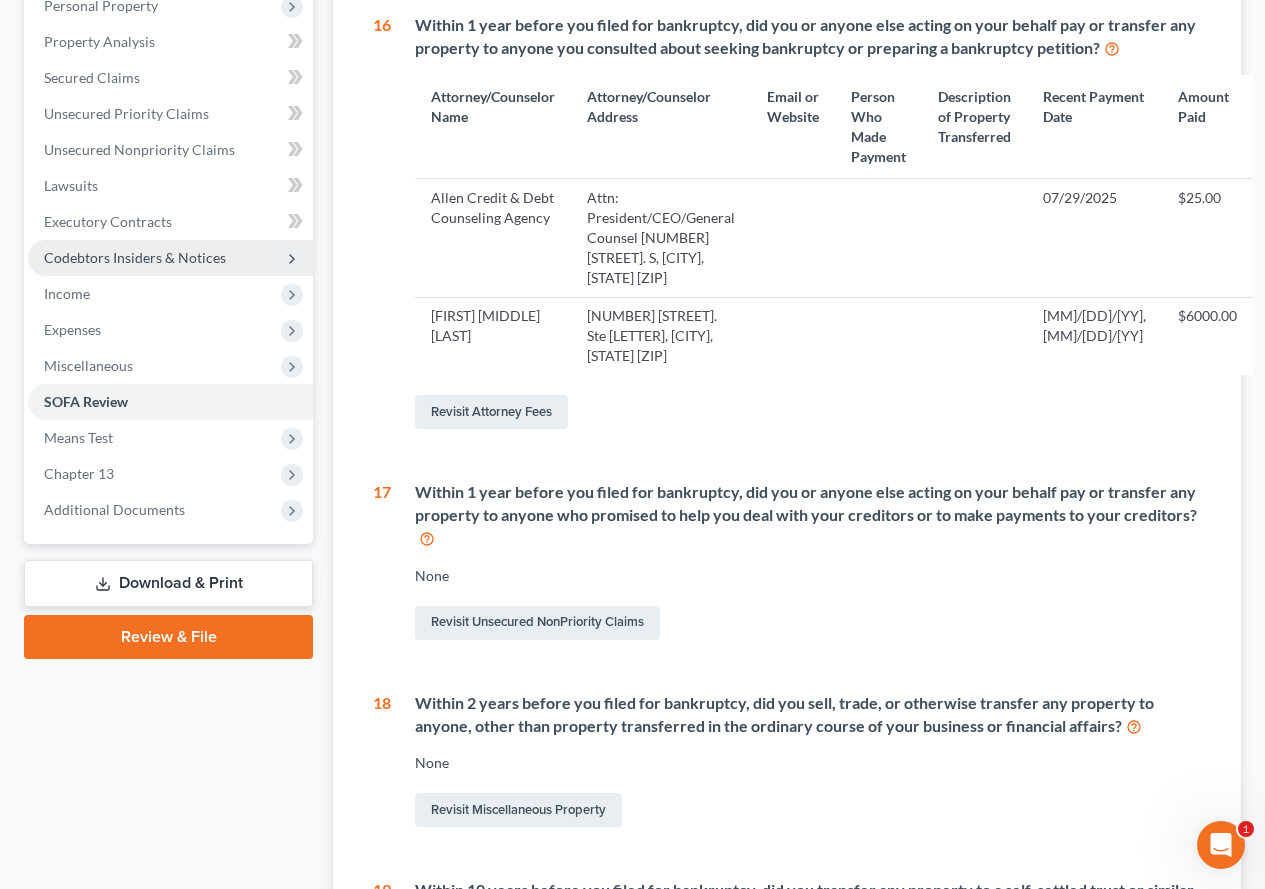 scroll, scrollTop: 300, scrollLeft: 0, axis: vertical 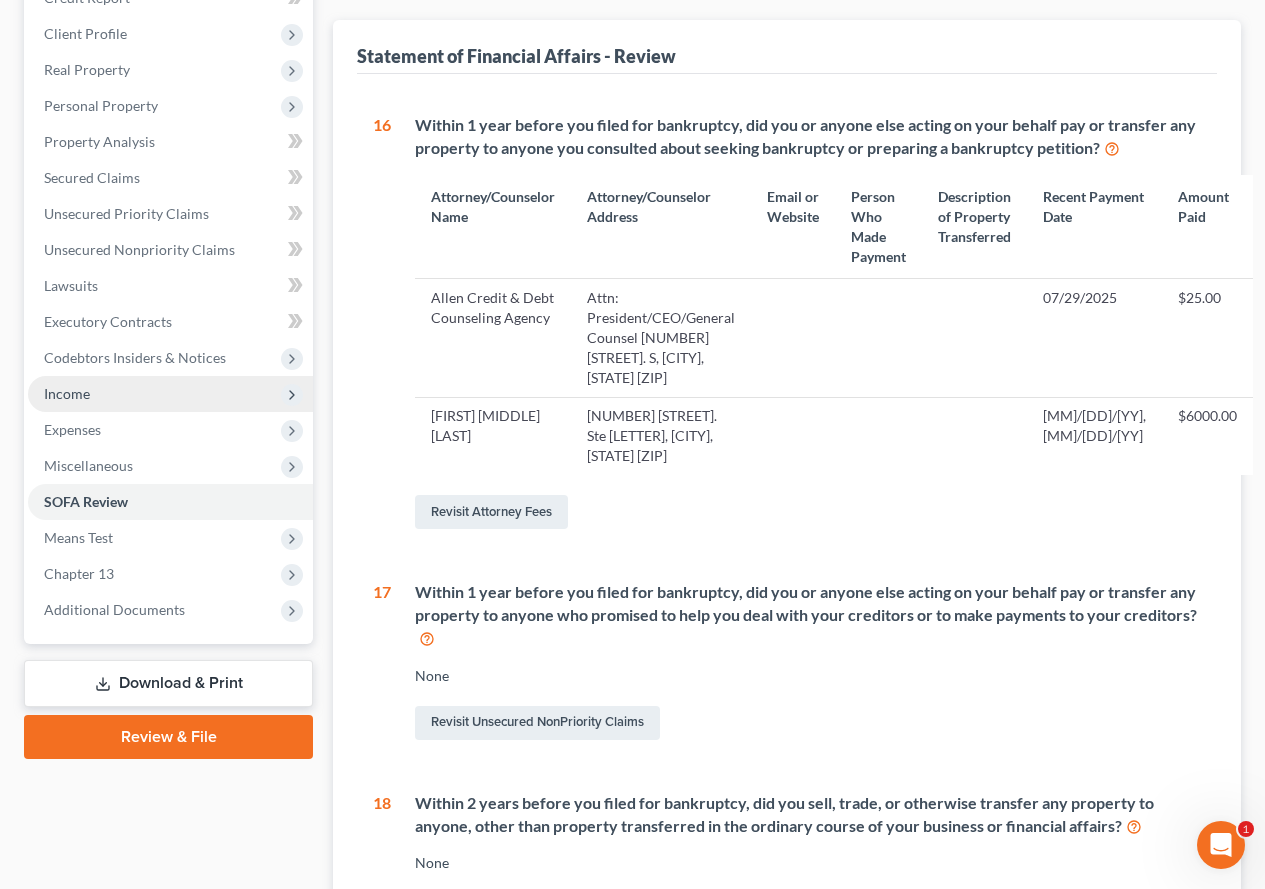 click on "Income" at bounding box center [67, 393] 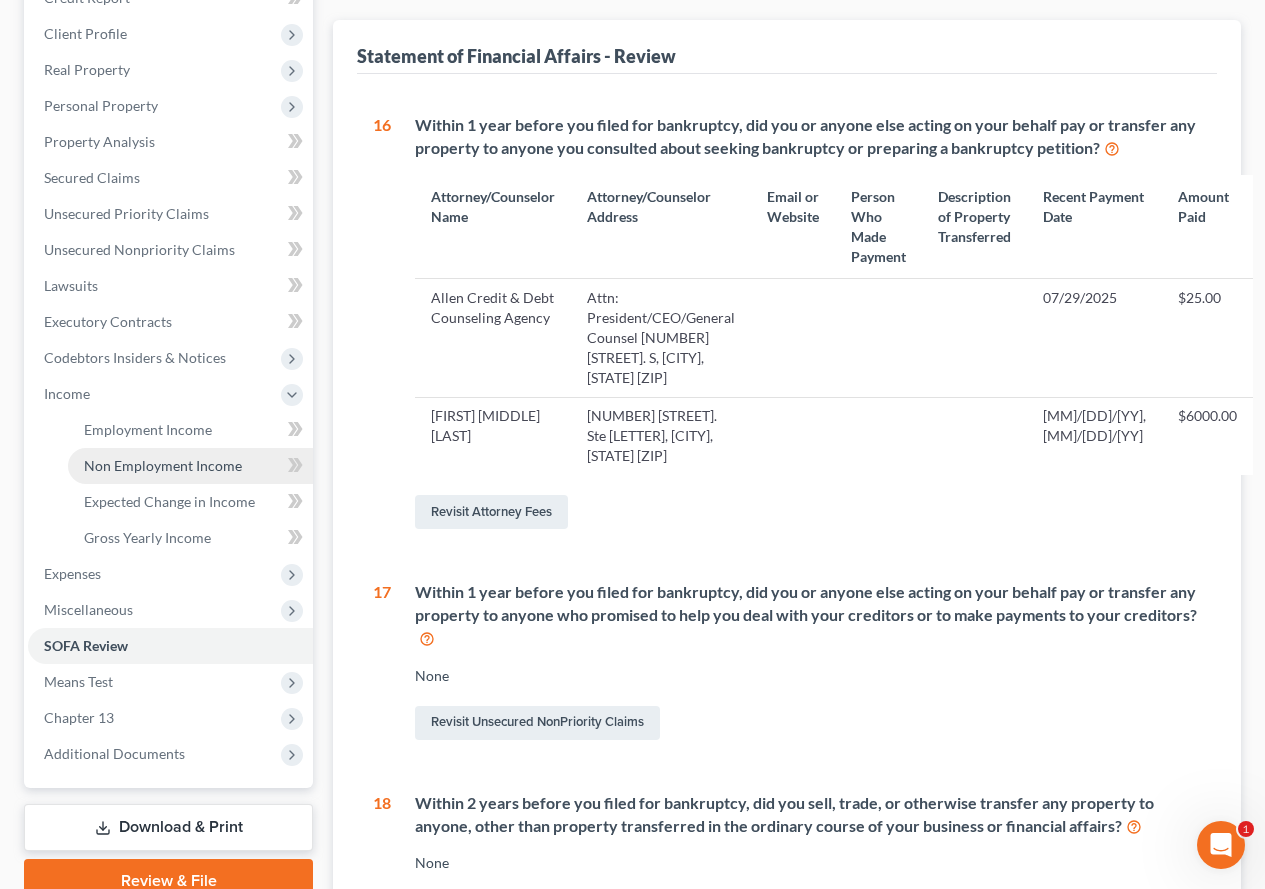 click on "Non Employment Income" at bounding box center (163, 465) 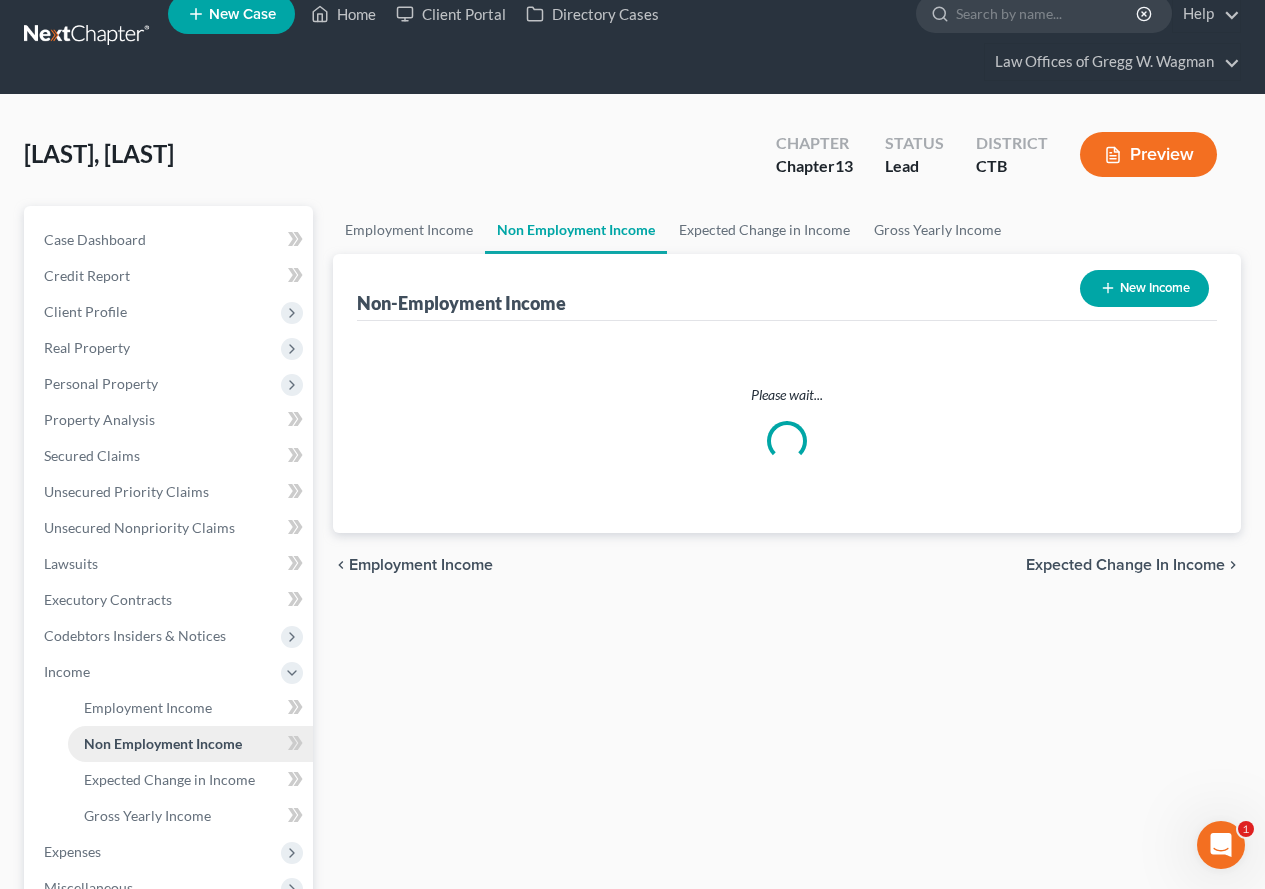 scroll, scrollTop: 0, scrollLeft: 0, axis: both 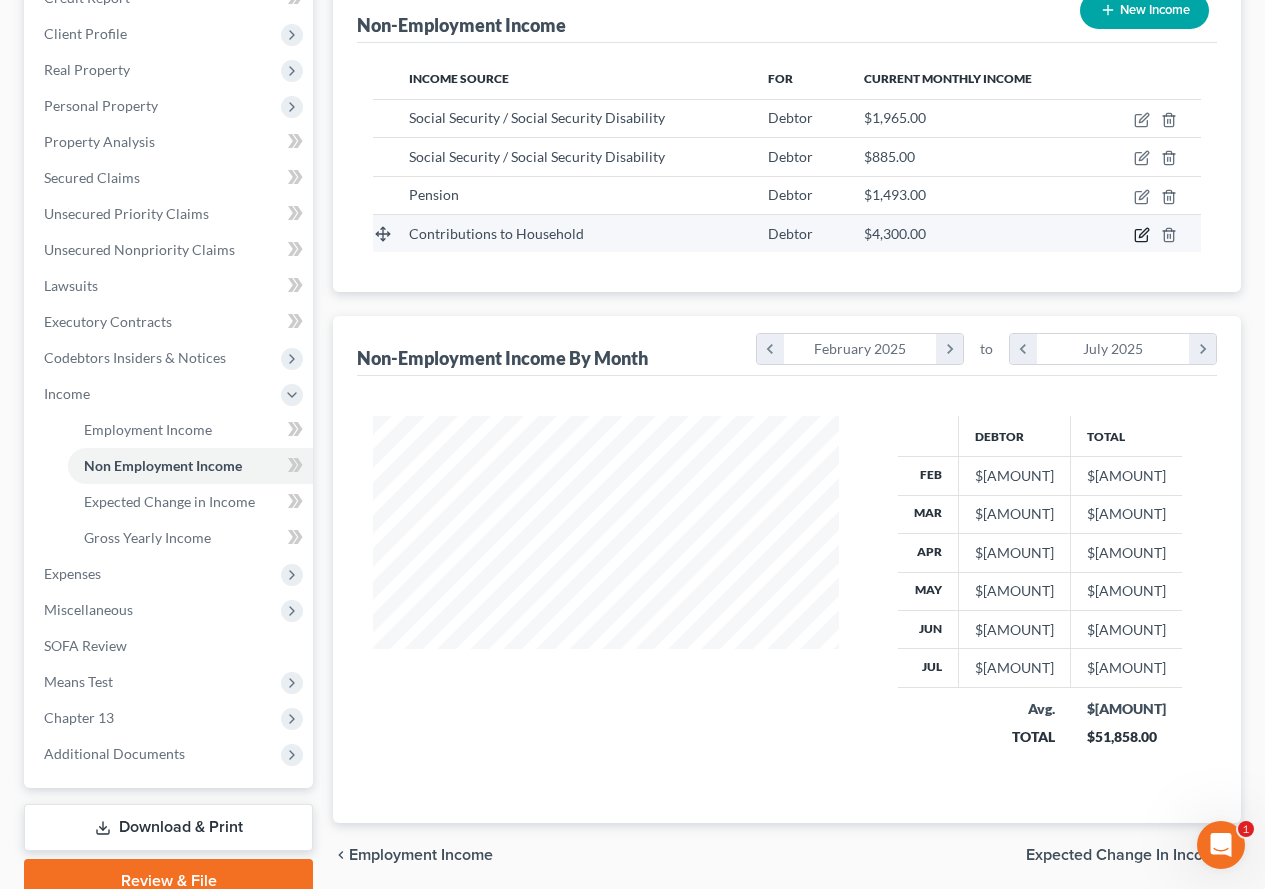 click 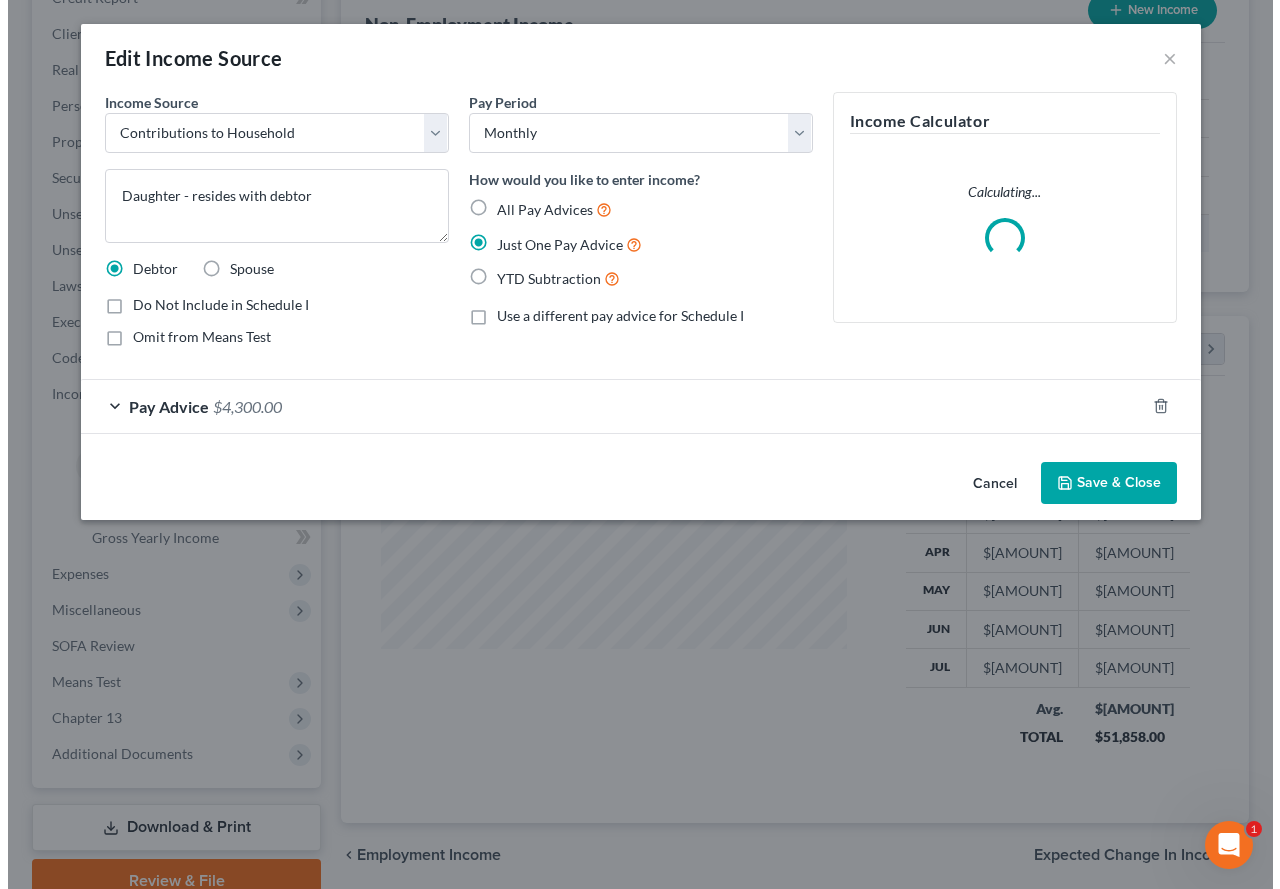 scroll, scrollTop: 264, scrollLeft: 0, axis: vertical 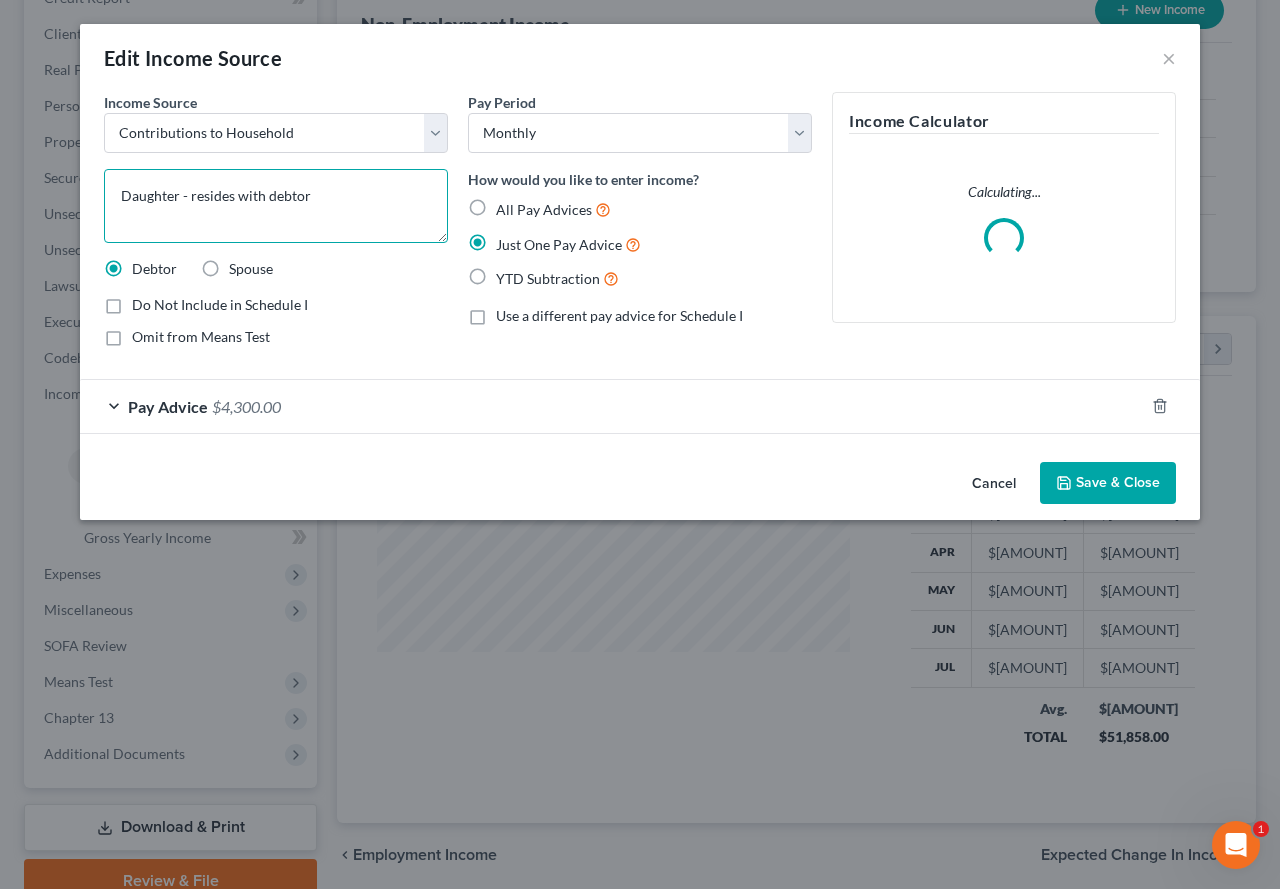 click on "Daughter - resides with debtor" at bounding box center [276, 206] 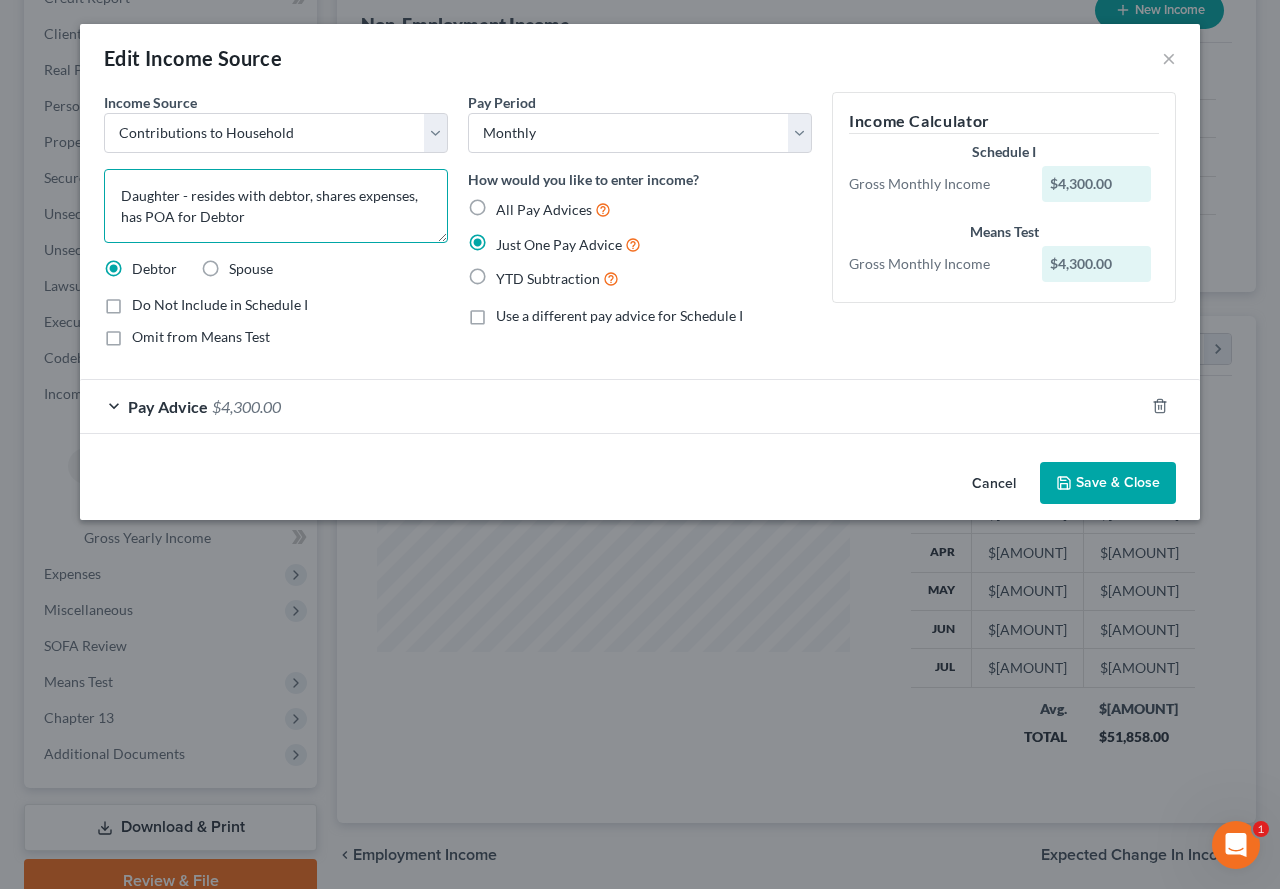 click on "Daughter - resides with debtor, shares expenses, has POA for Debtor" at bounding box center (276, 206) 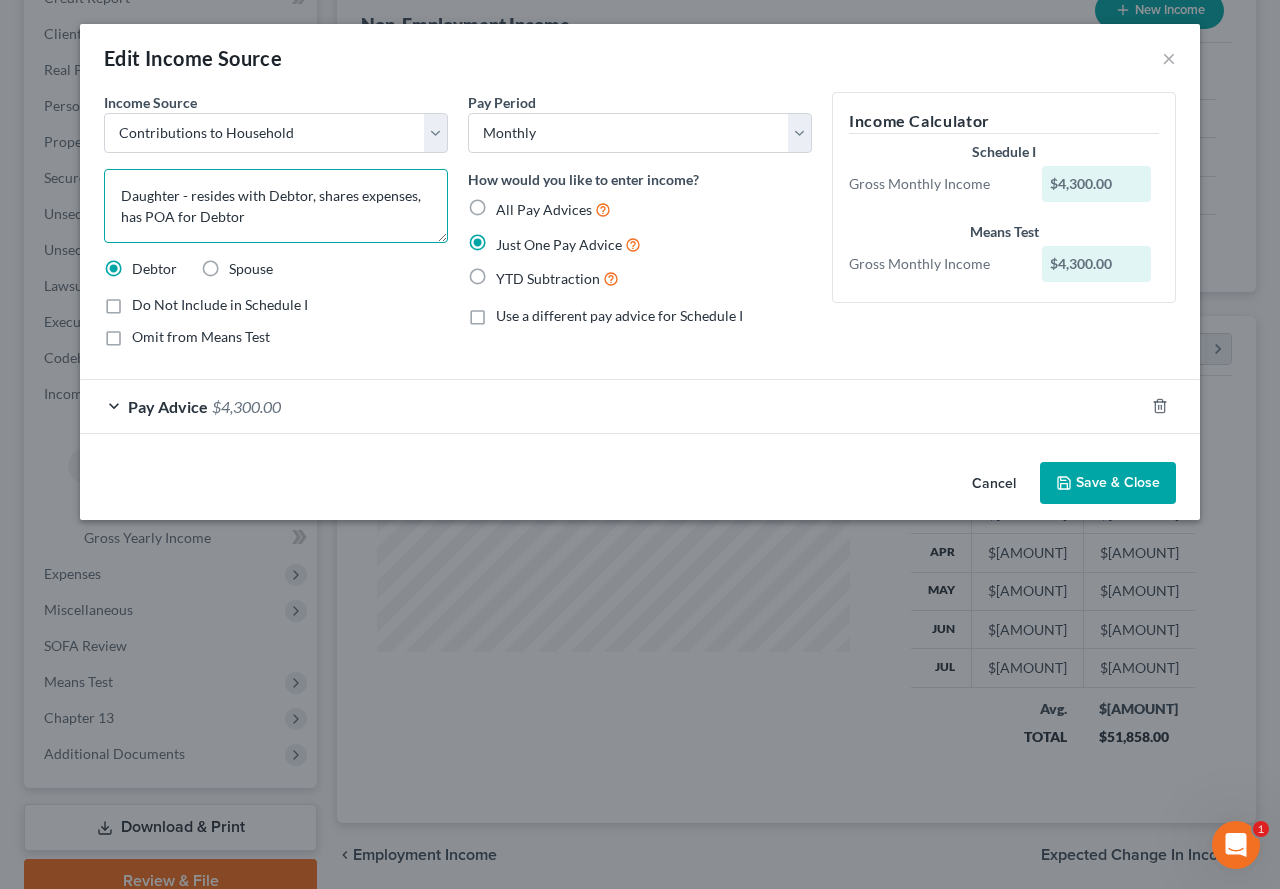 drag, startPoint x: 310, startPoint y: 198, endPoint x: 425, endPoint y: 192, distance: 115.15642 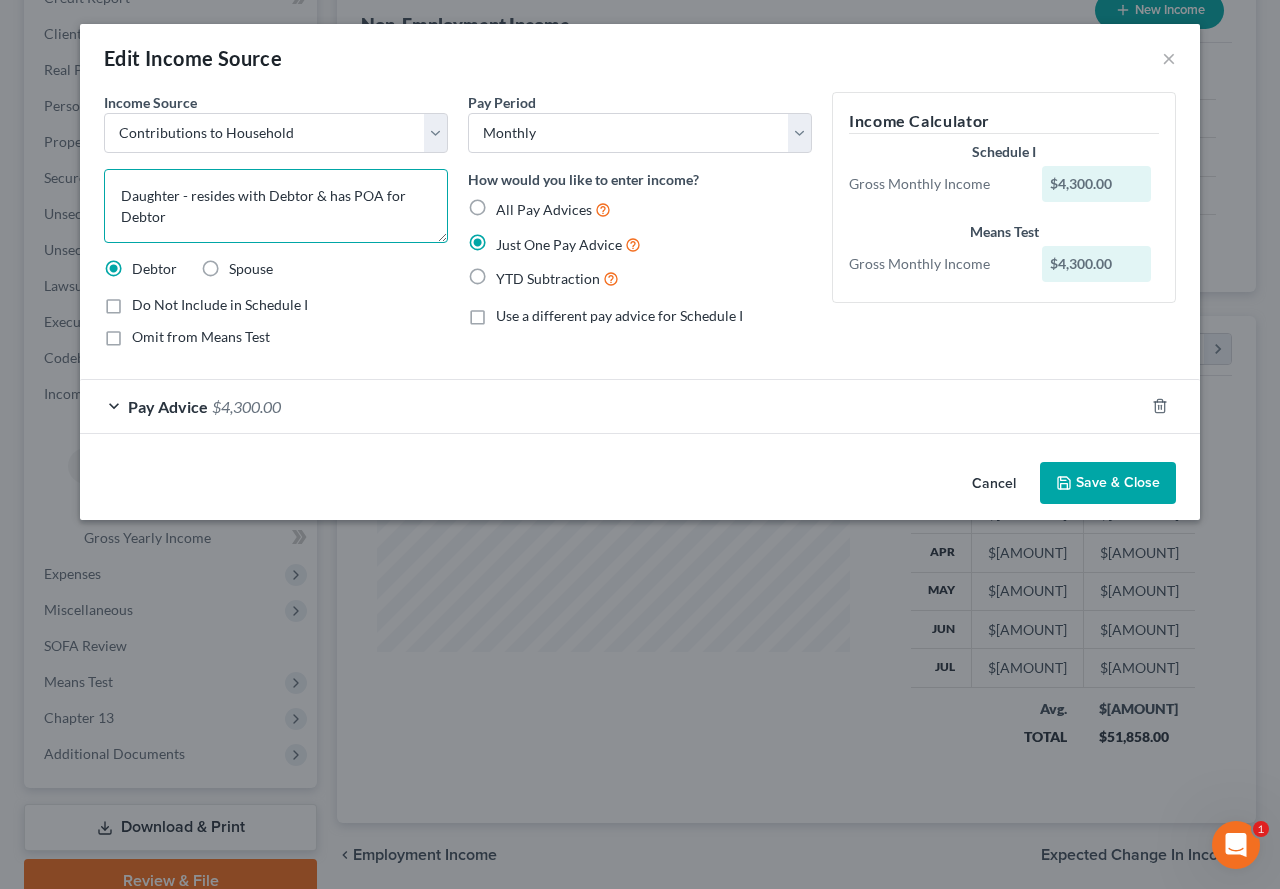 type on "Daughter - resides with Debtor & has POA for Debtor" 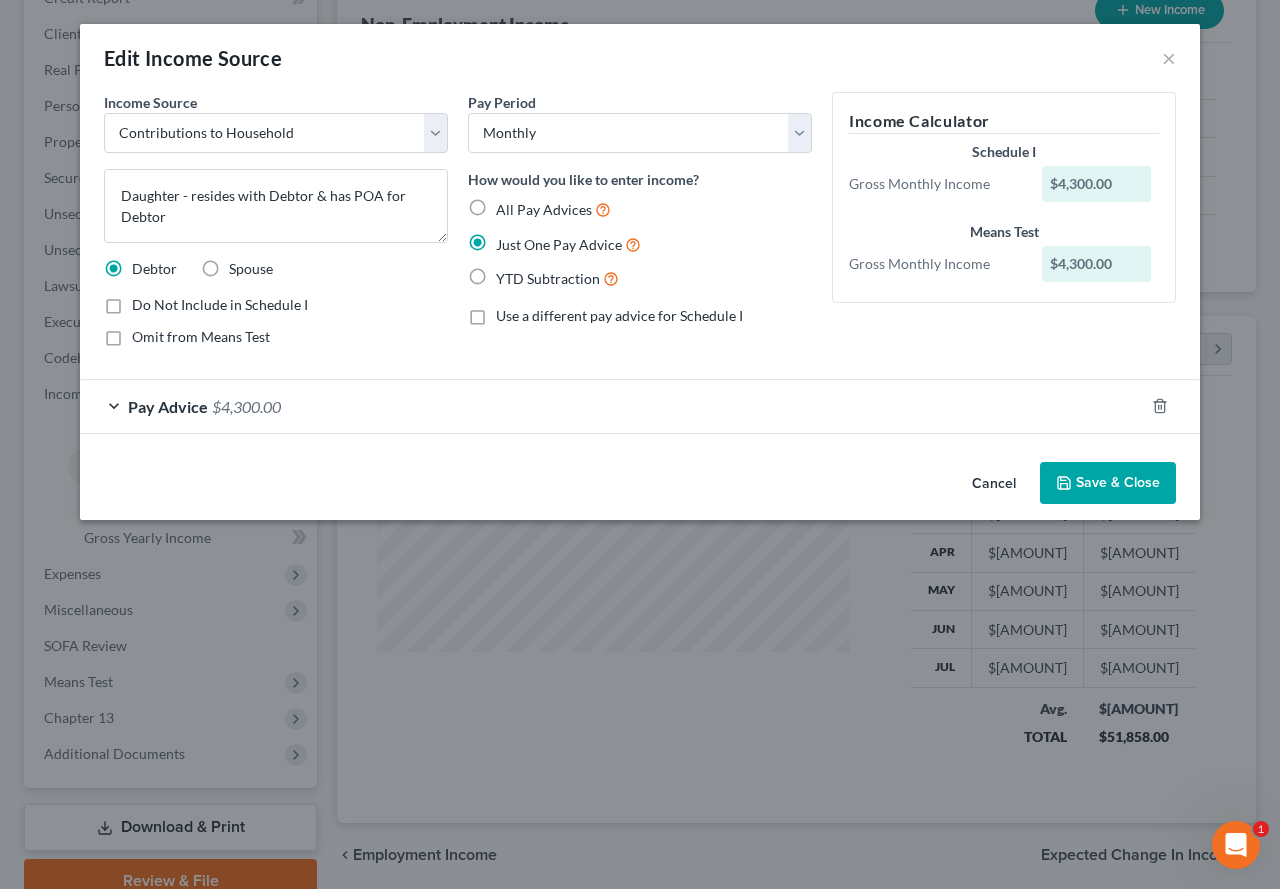 click on "Save & Close" at bounding box center (1108, 483) 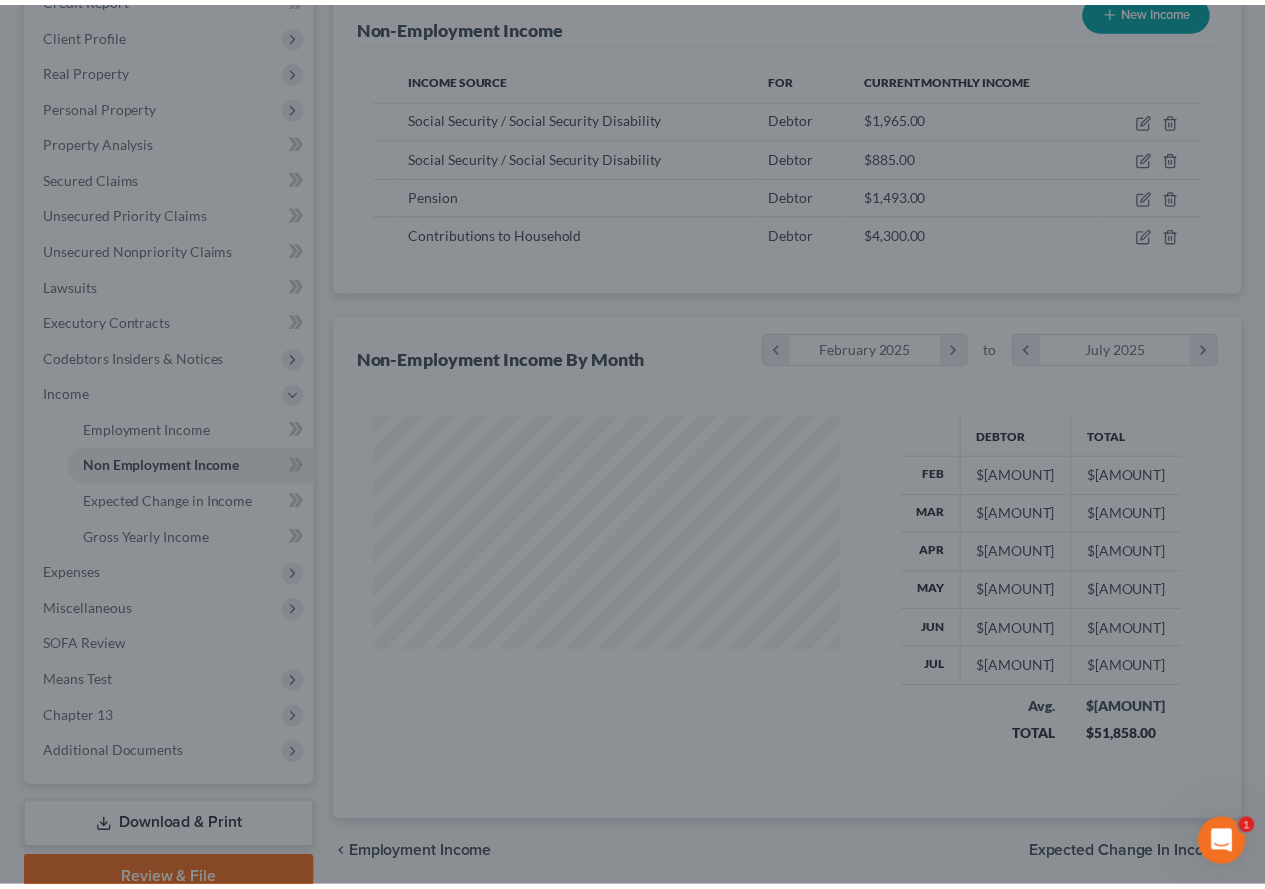 scroll, scrollTop: 300, scrollLeft: 0, axis: vertical 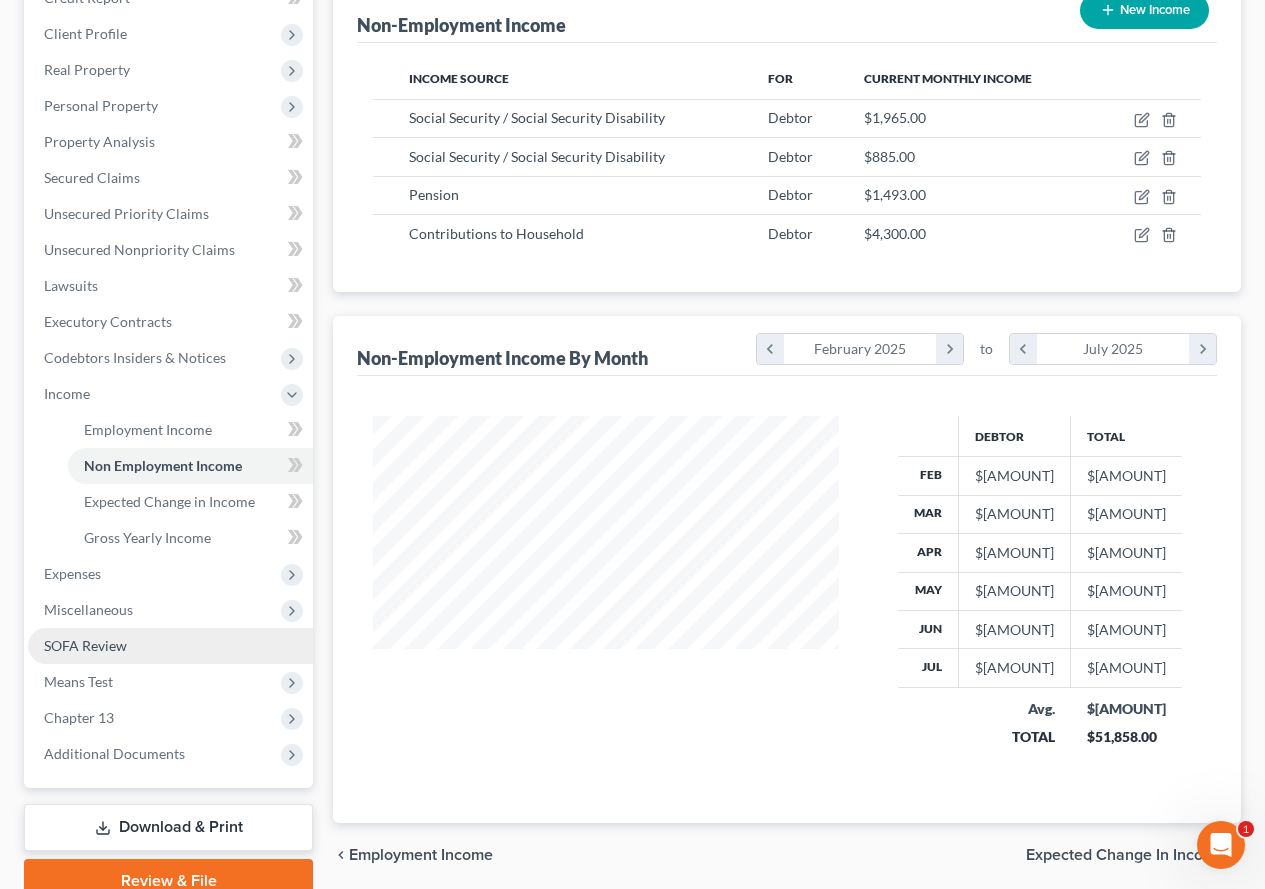 click on "SOFA Review" at bounding box center [85, 645] 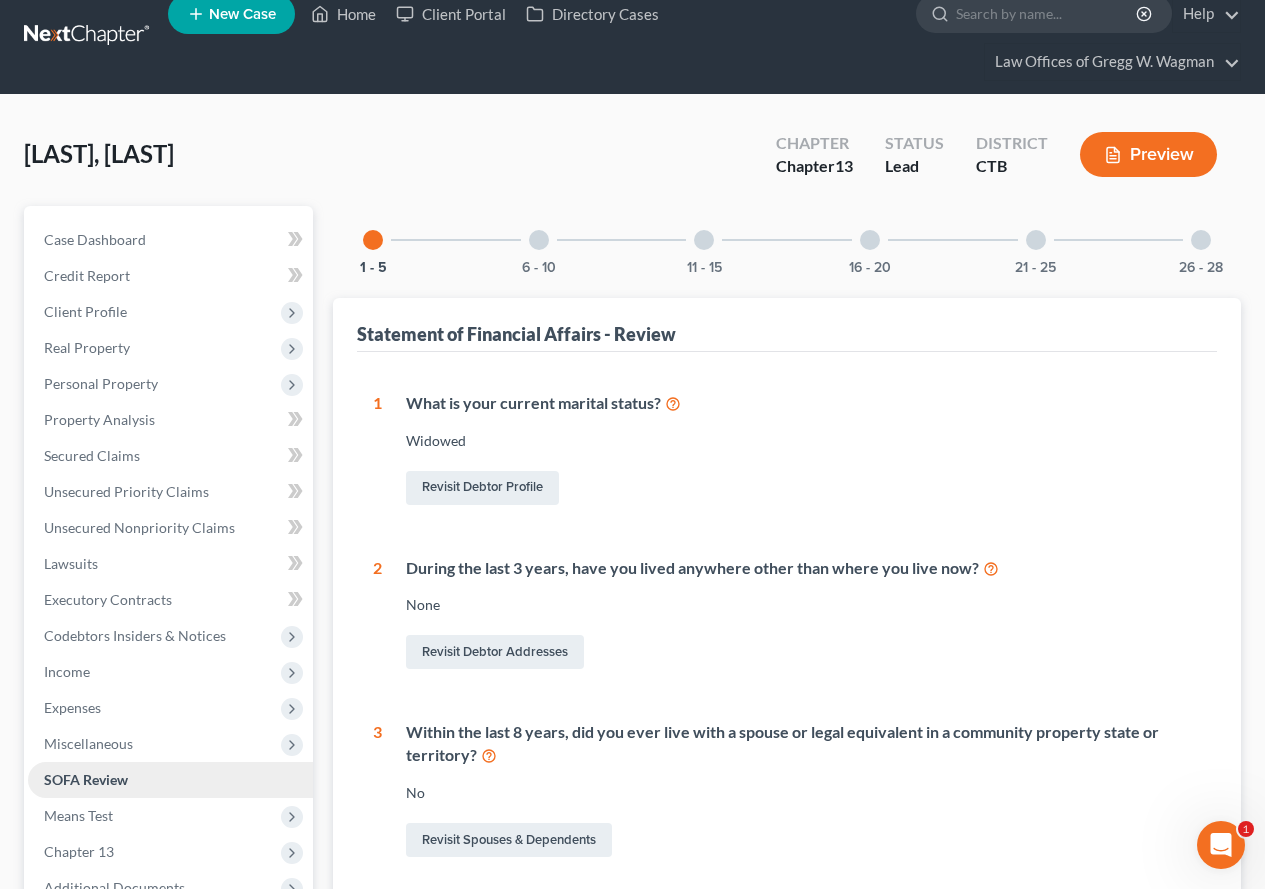scroll, scrollTop: 0, scrollLeft: 0, axis: both 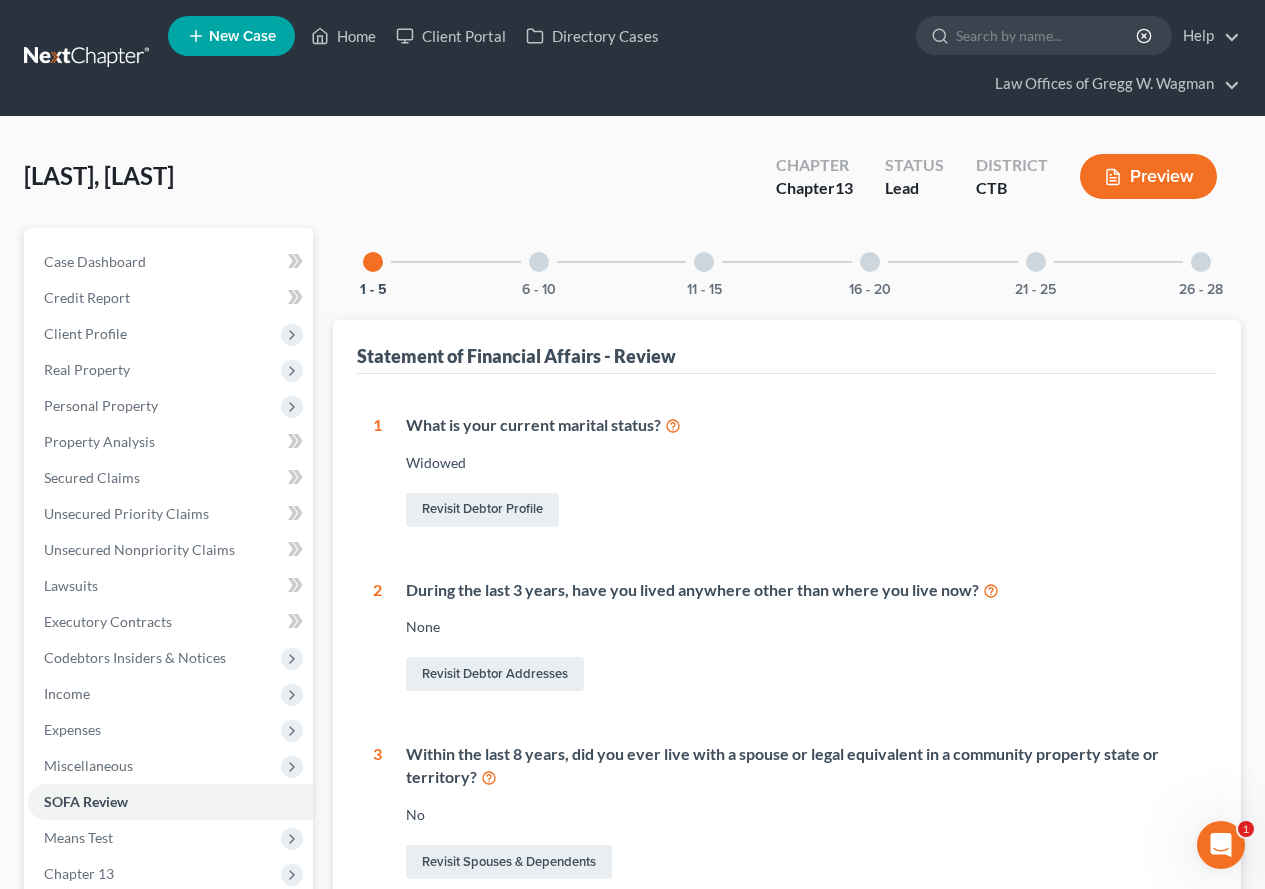 click at bounding box center (1201, 262) 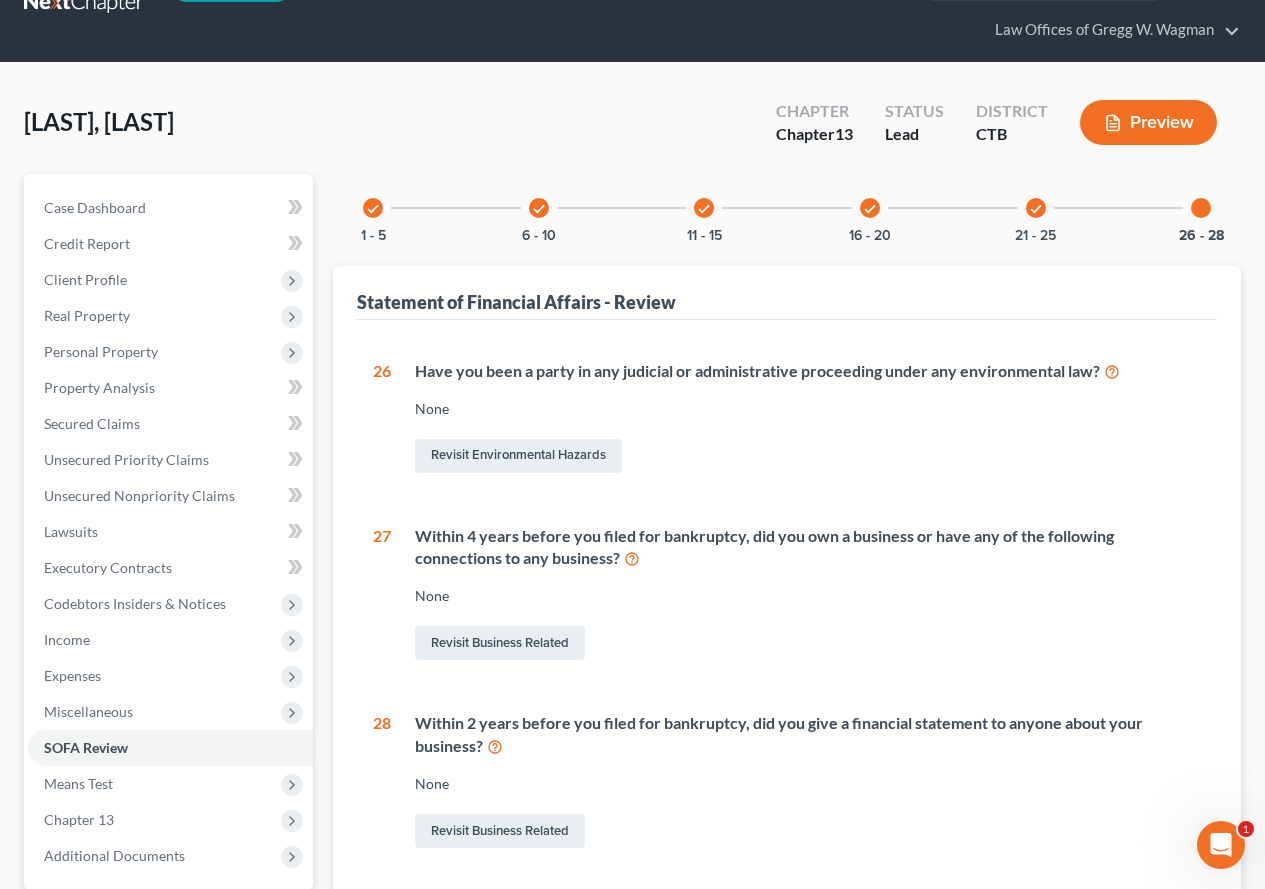 scroll, scrollTop: 46, scrollLeft: 0, axis: vertical 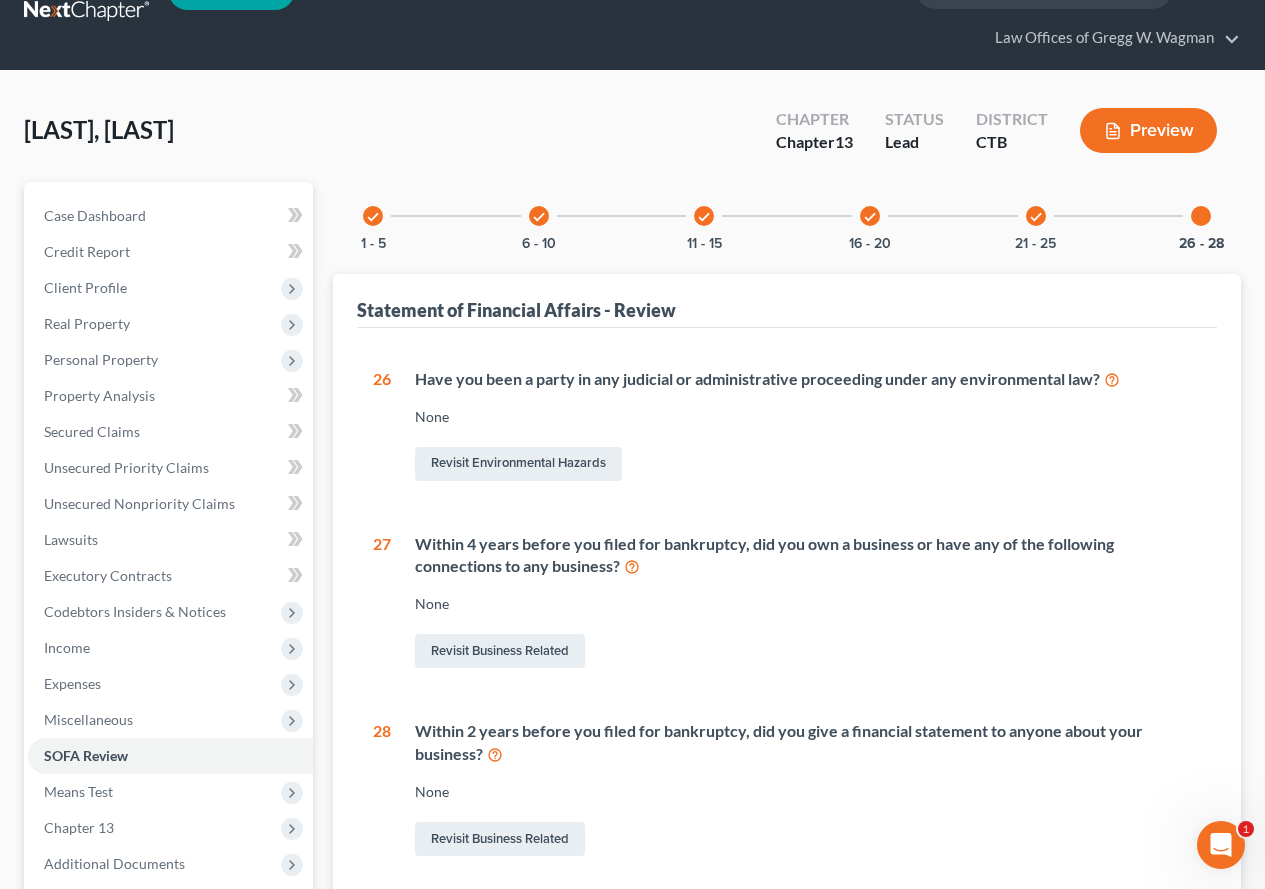 click on "check" at bounding box center (1036, 217) 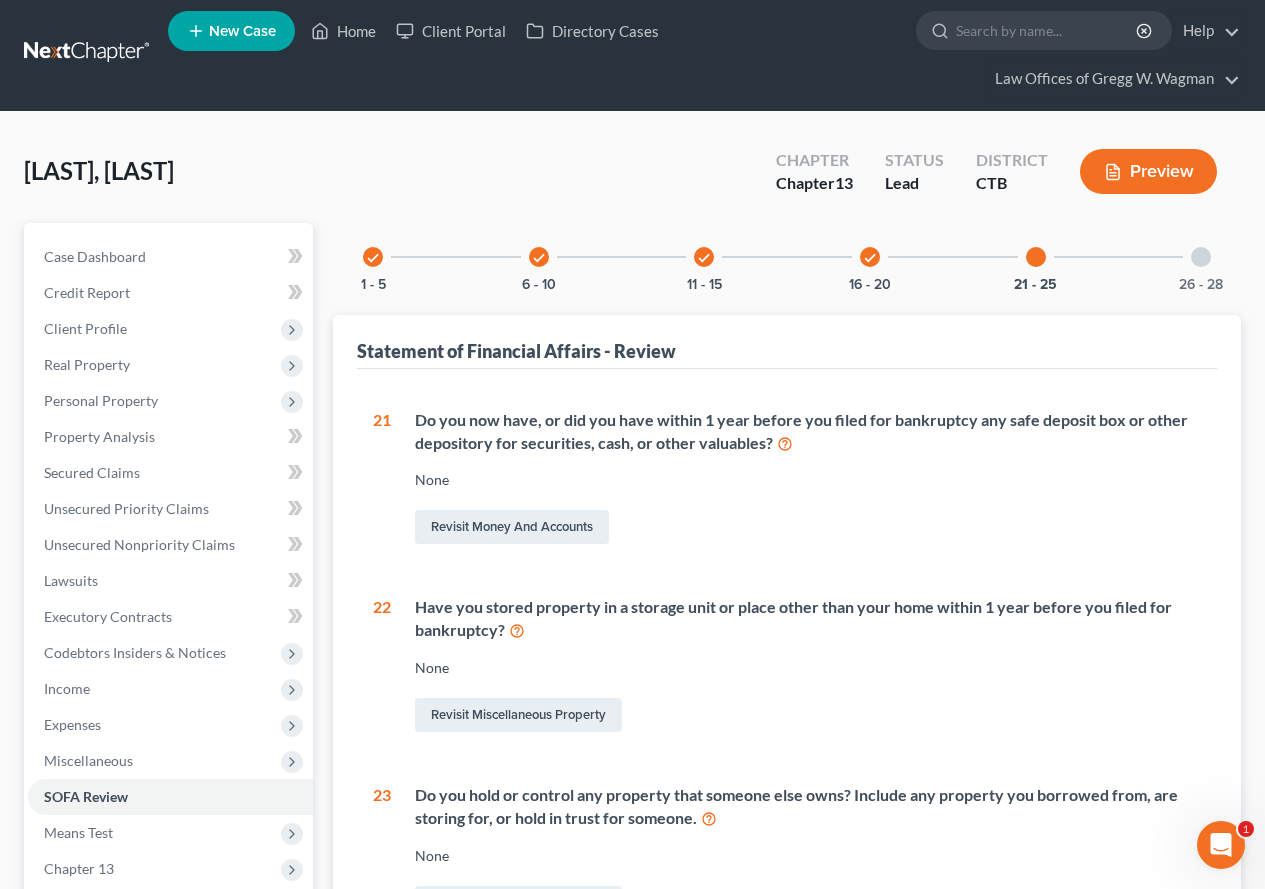scroll, scrollTop: 0, scrollLeft: 0, axis: both 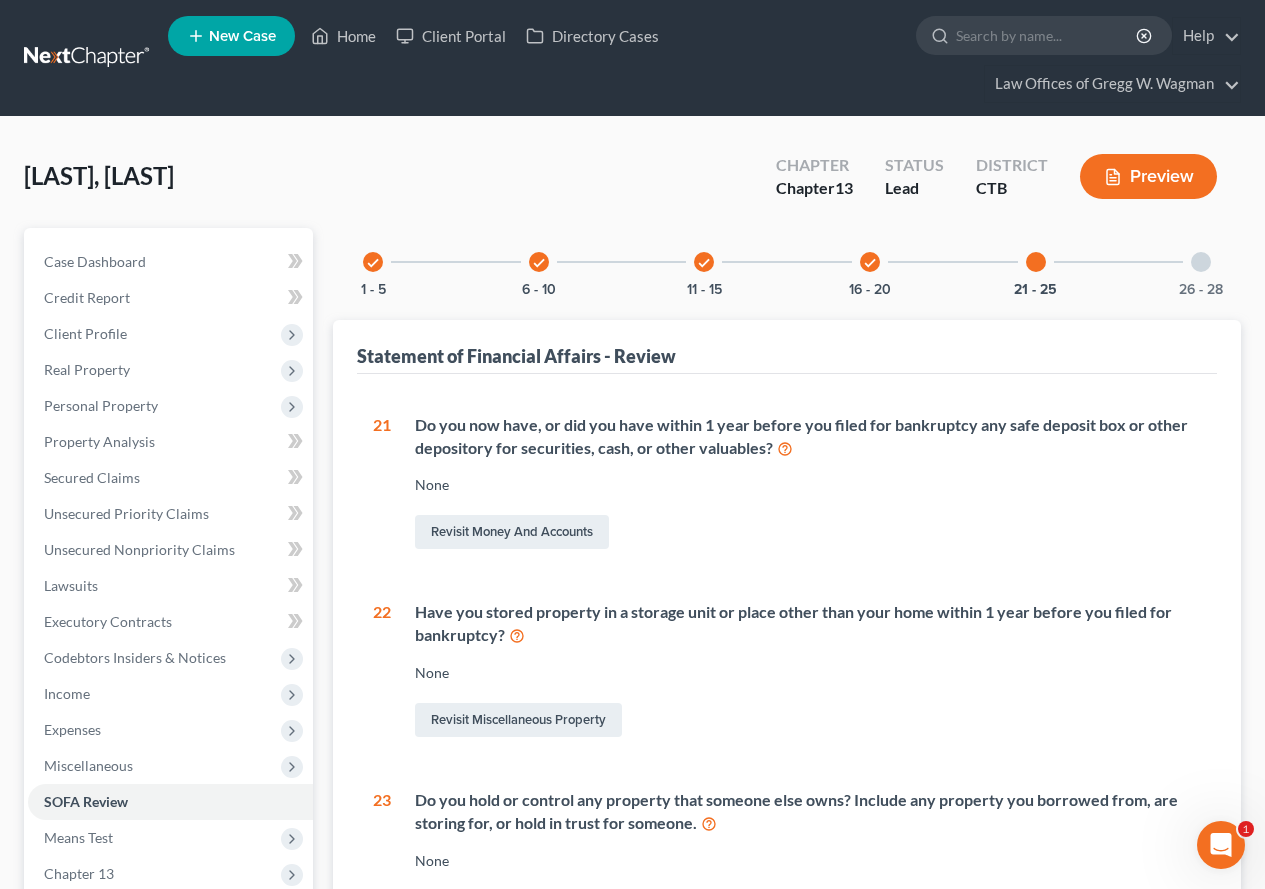 click on "check" at bounding box center [870, 263] 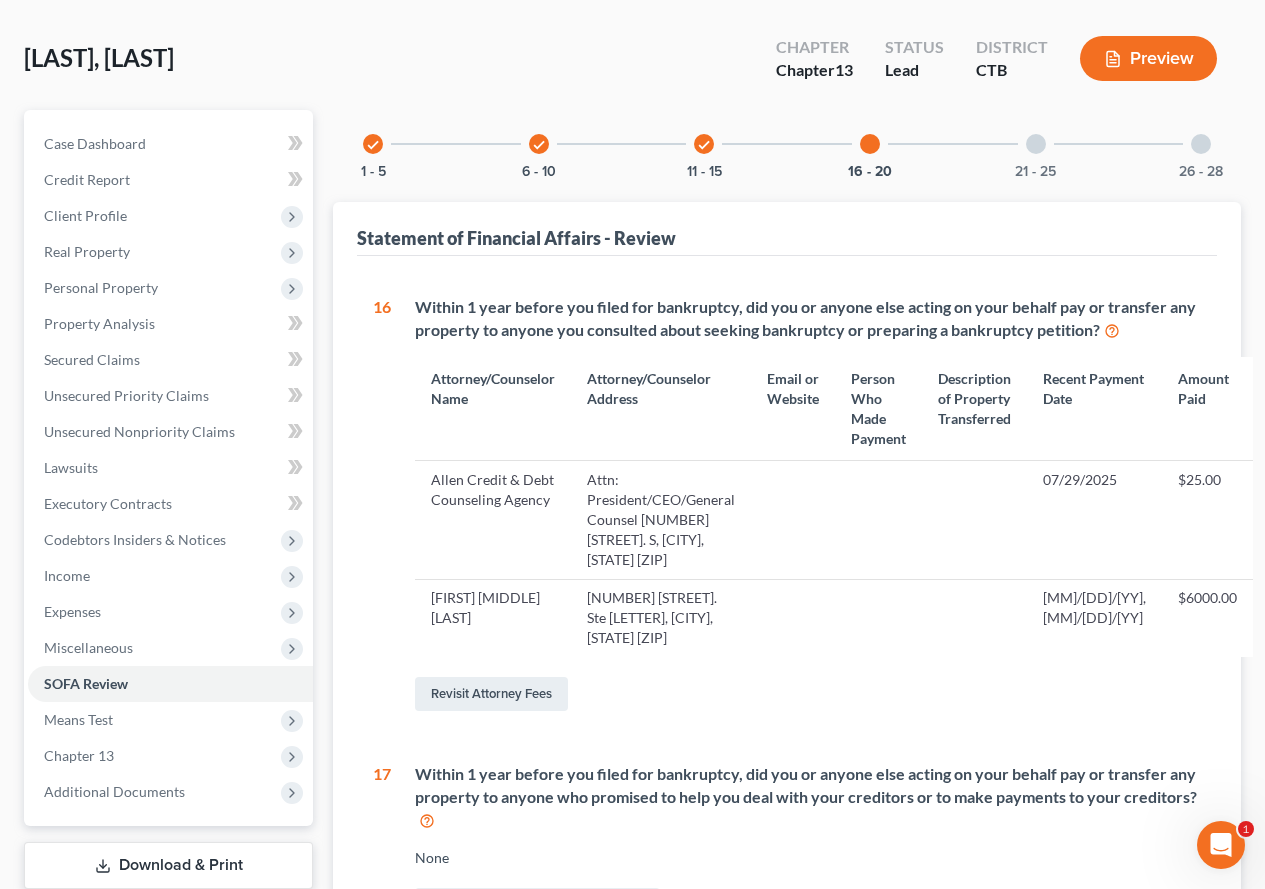 scroll, scrollTop: 0, scrollLeft: 0, axis: both 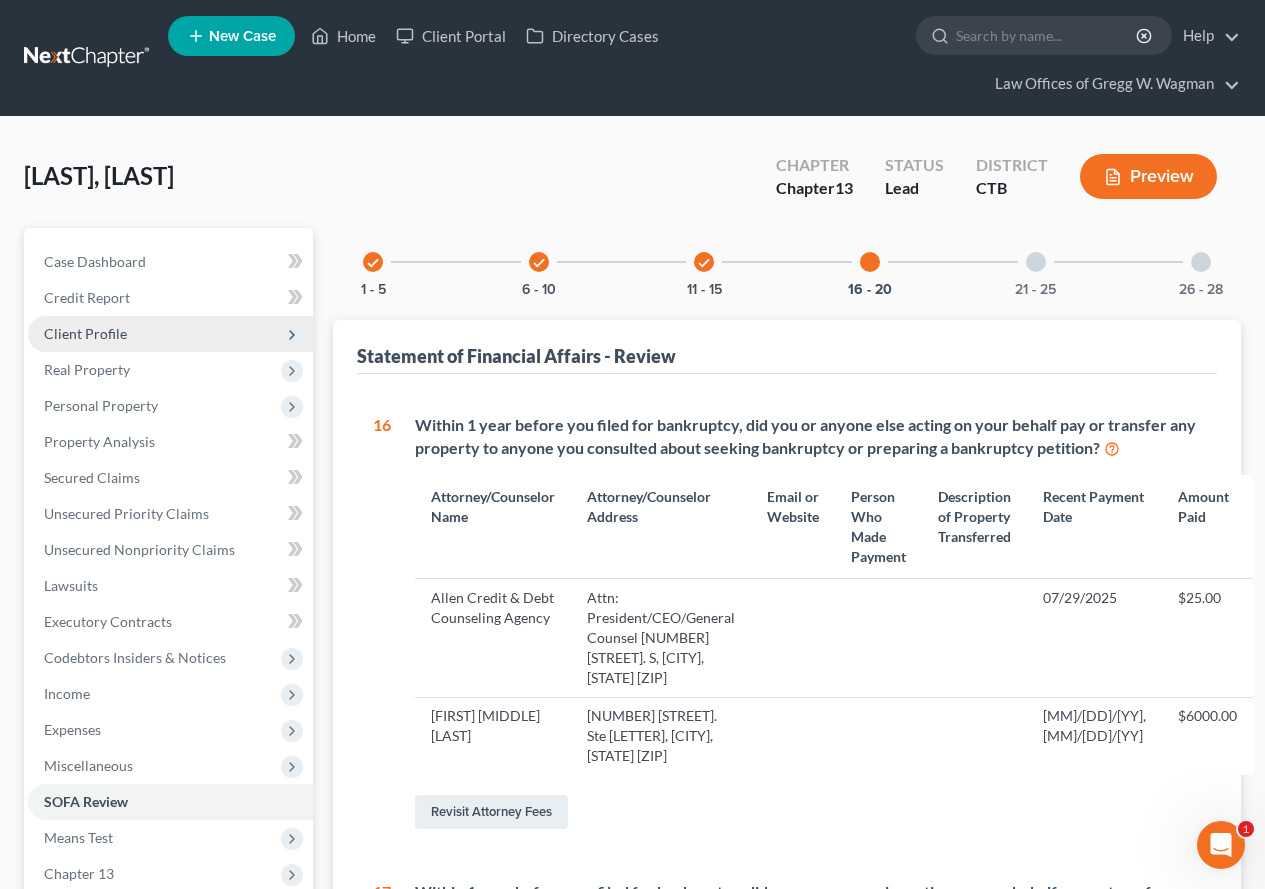 click on "Client Profile" at bounding box center (85, 333) 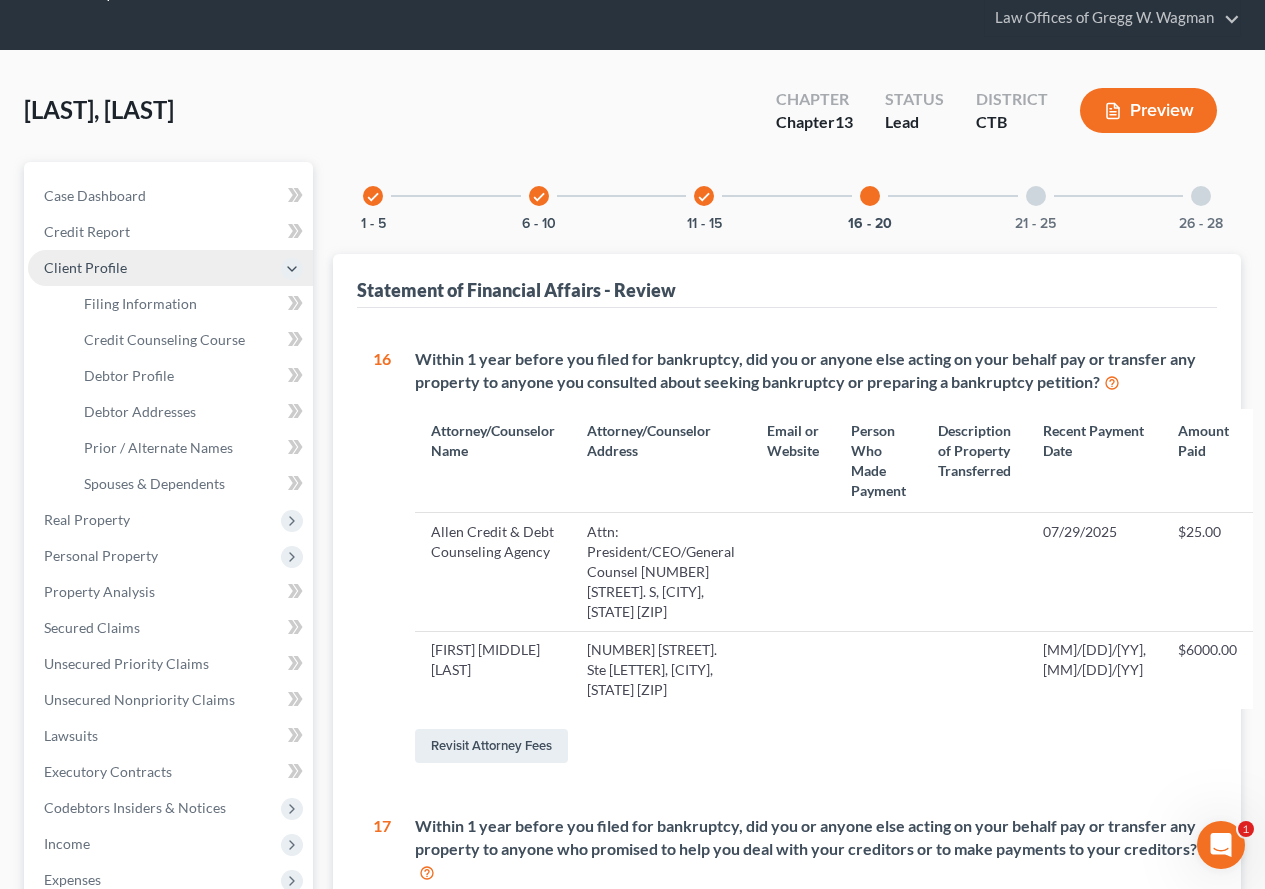 scroll, scrollTop: 100, scrollLeft: 0, axis: vertical 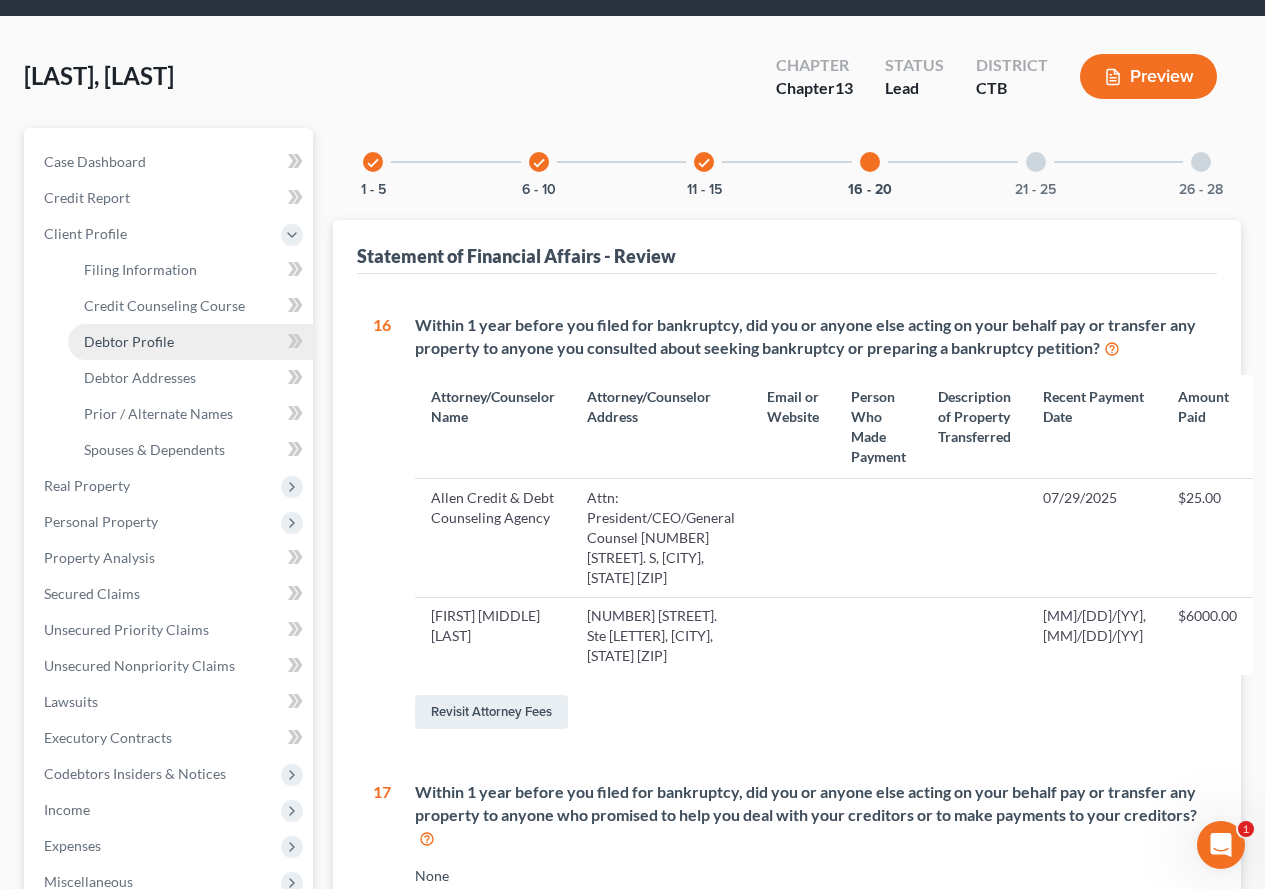 click on "Debtor Profile" at bounding box center [129, 341] 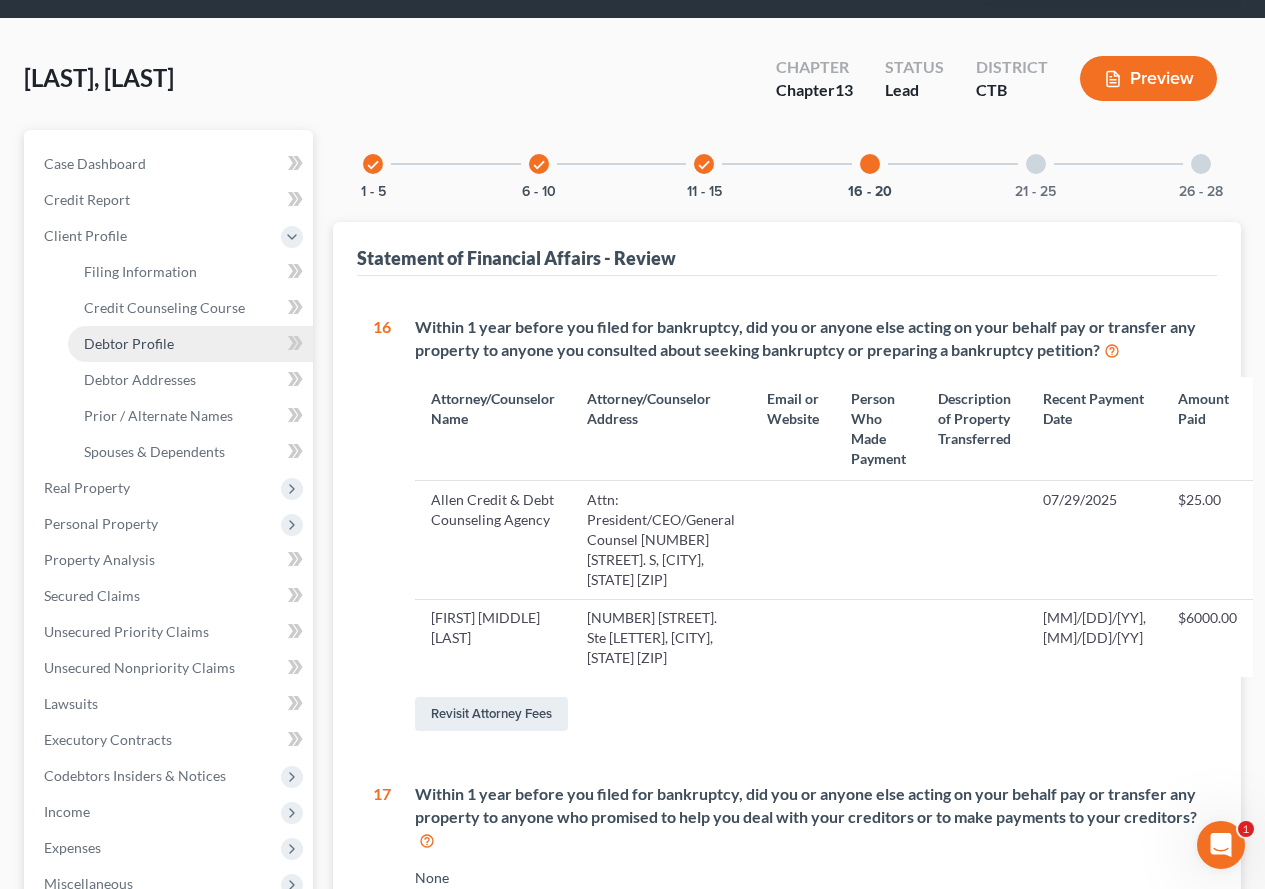 select on "4" 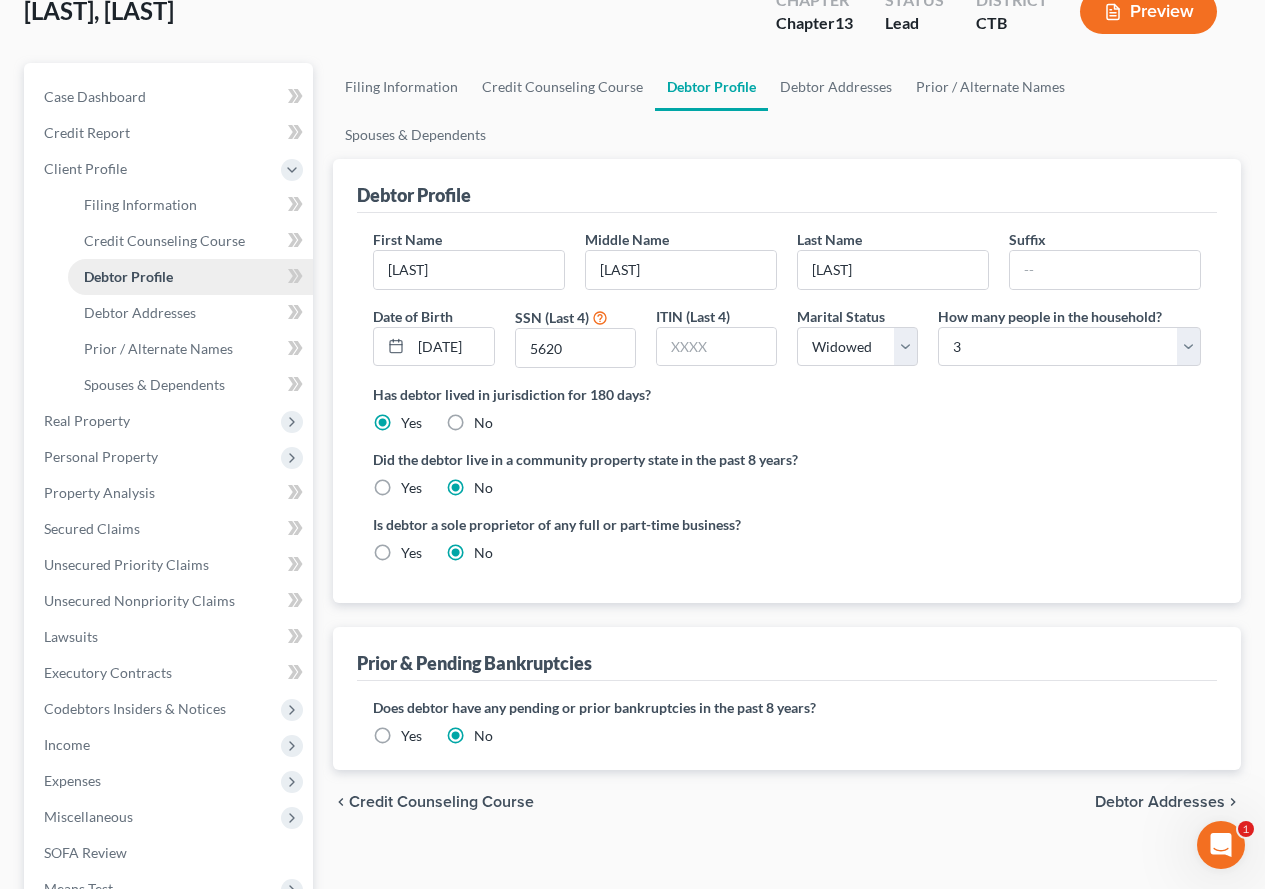scroll, scrollTop: 200, scrollLeft: 0, axis: vertical 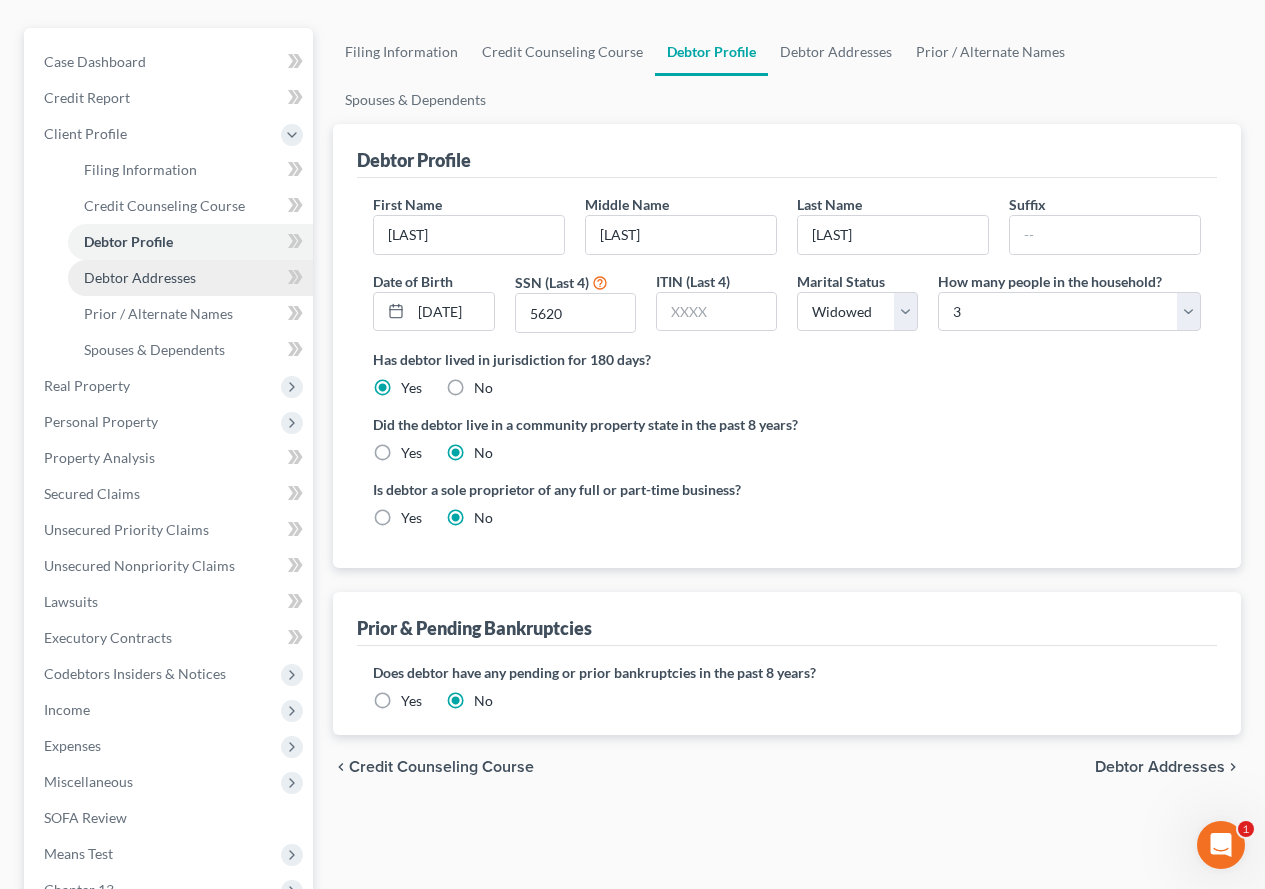 click on "Debtor Addresses" at bounding box center [140, 277] 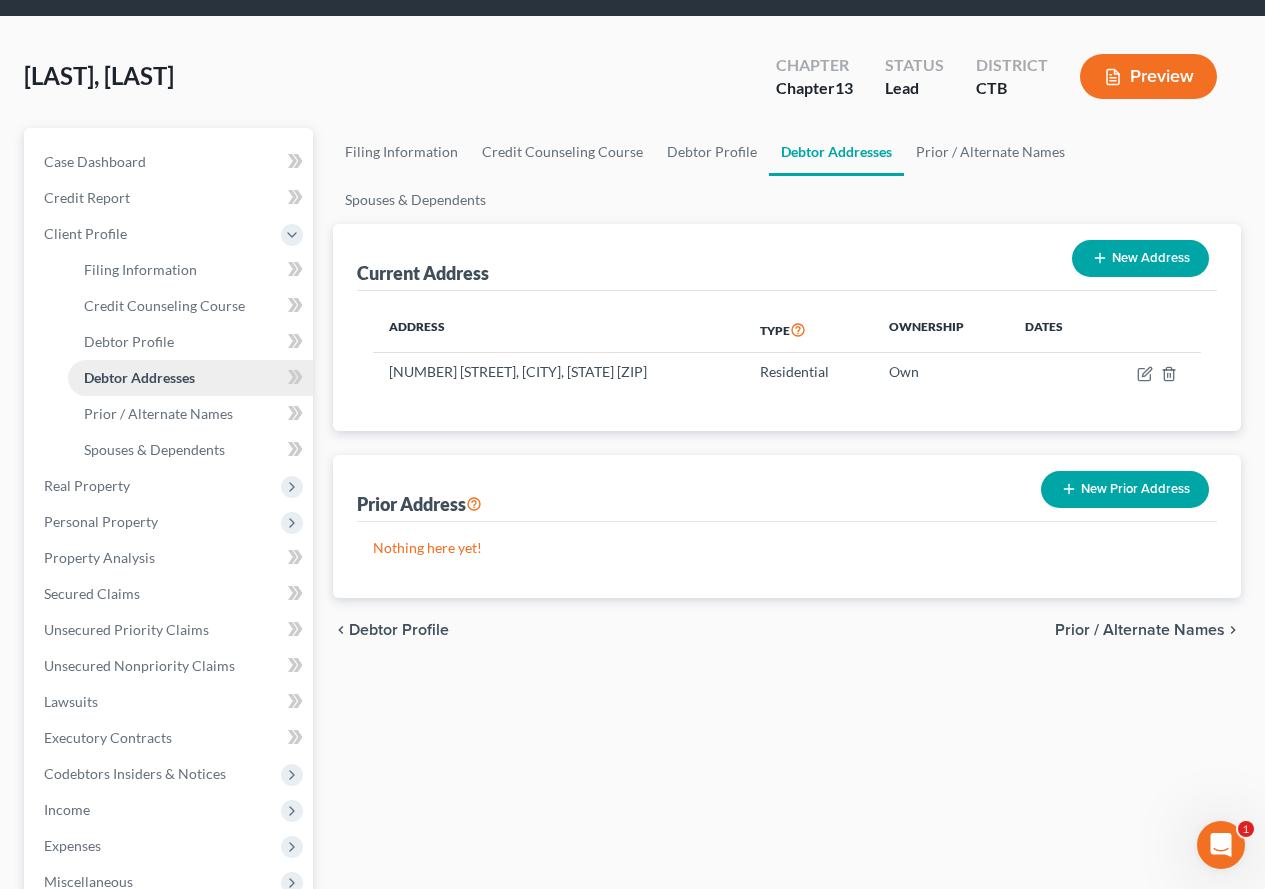 scroll, scrollTop: 200, scrollLeft: 0, axis: vertical 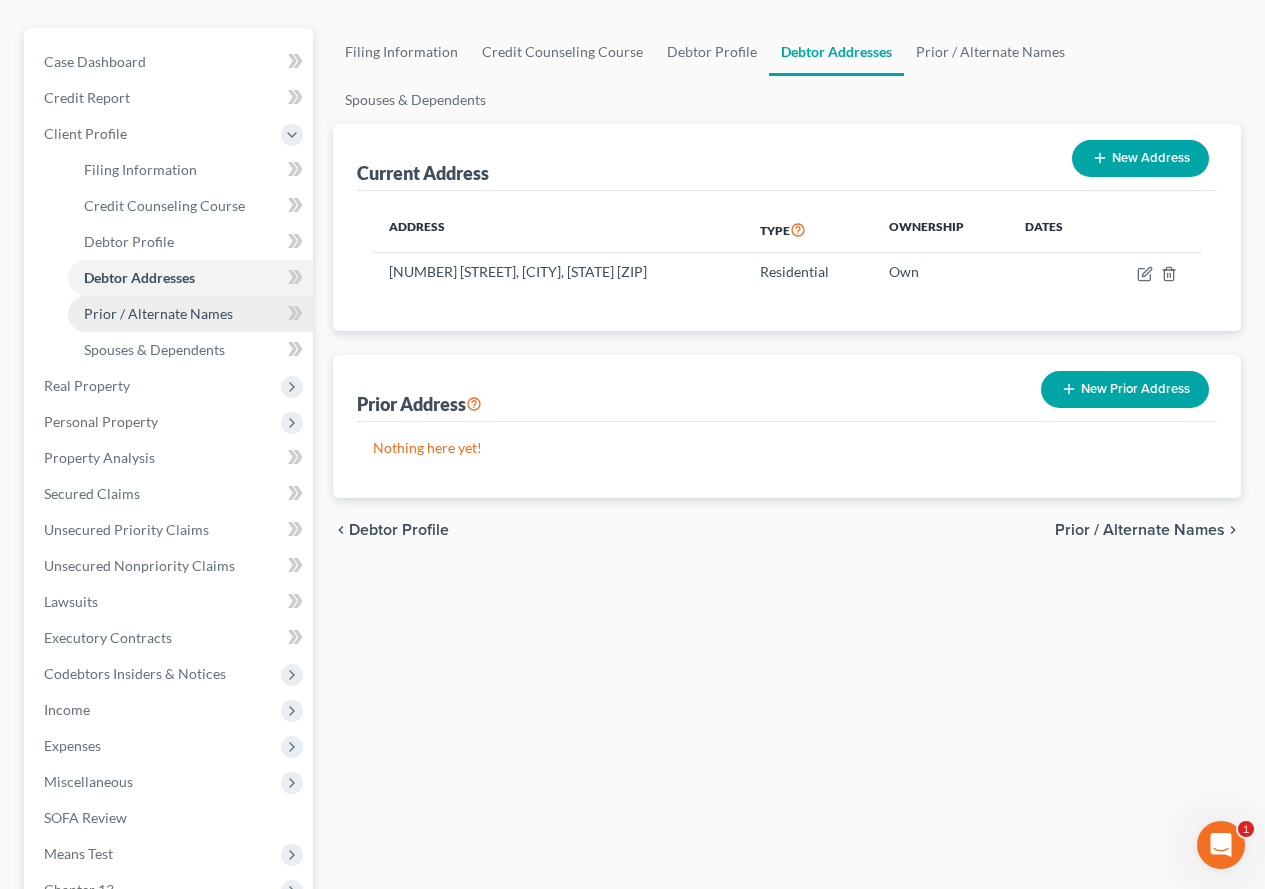 click on "Prior / Alternate Names" at bounding box center [158, 313] 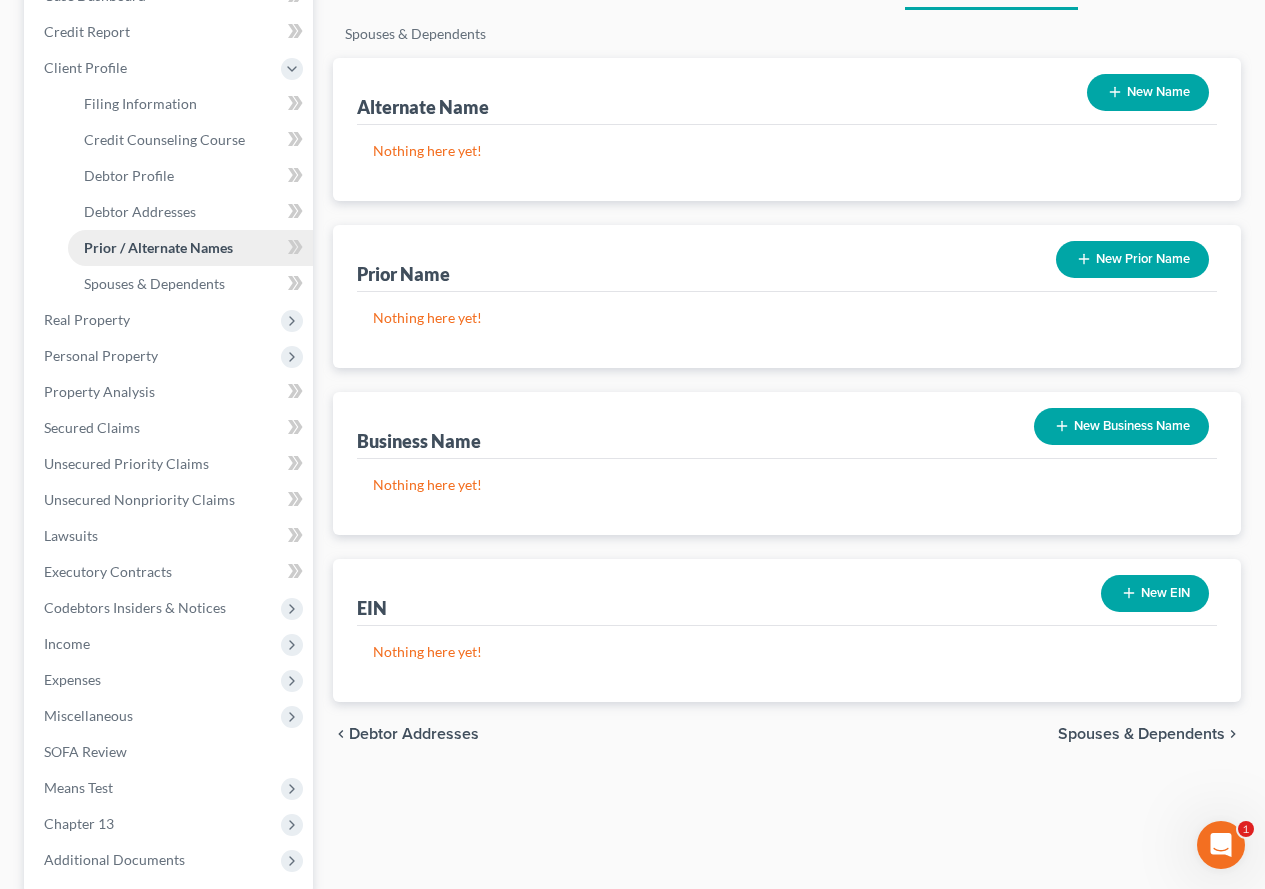 scroll, scrollTop: 300, scrollLeft: 0, axis: vertical 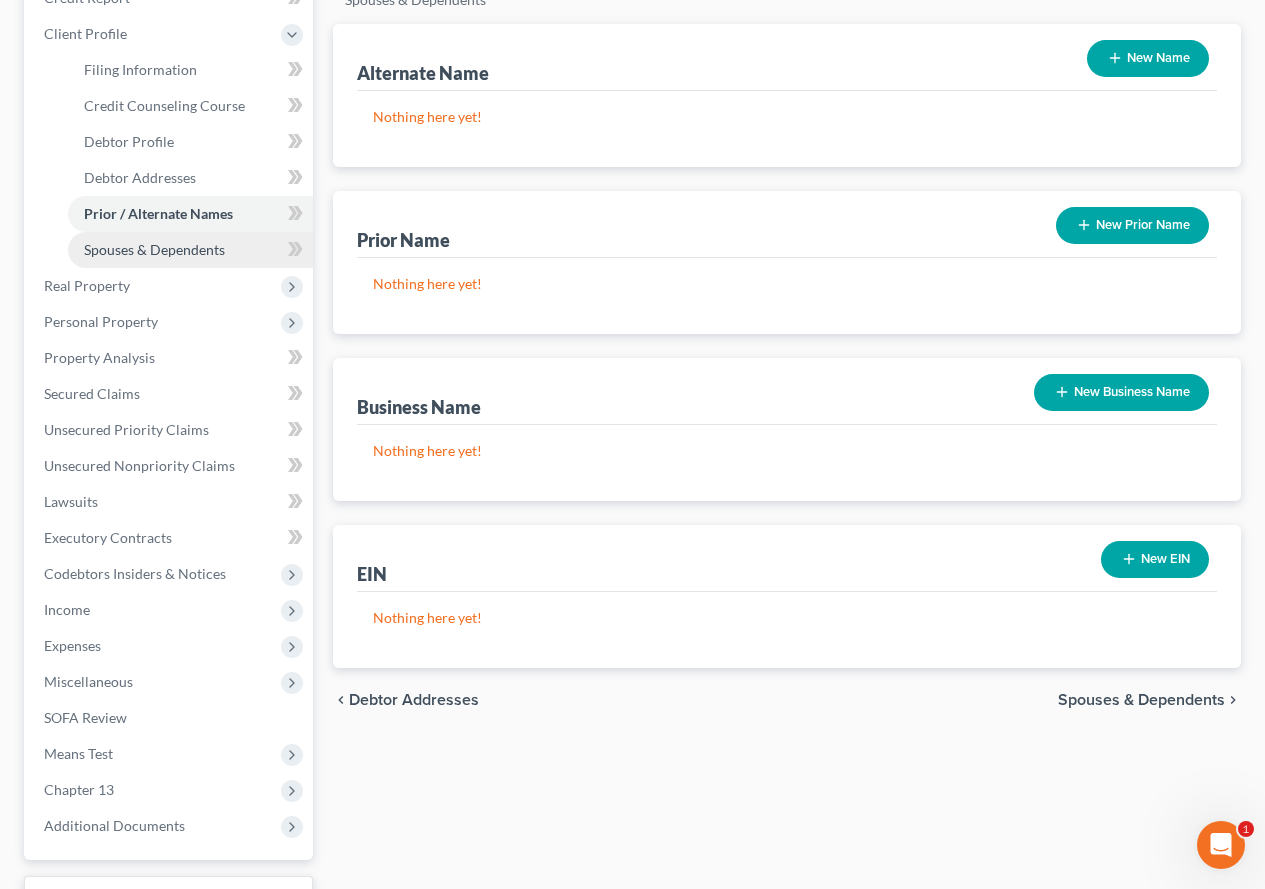 click on "Spouses & Dependents" at bounding box center (154, 249) 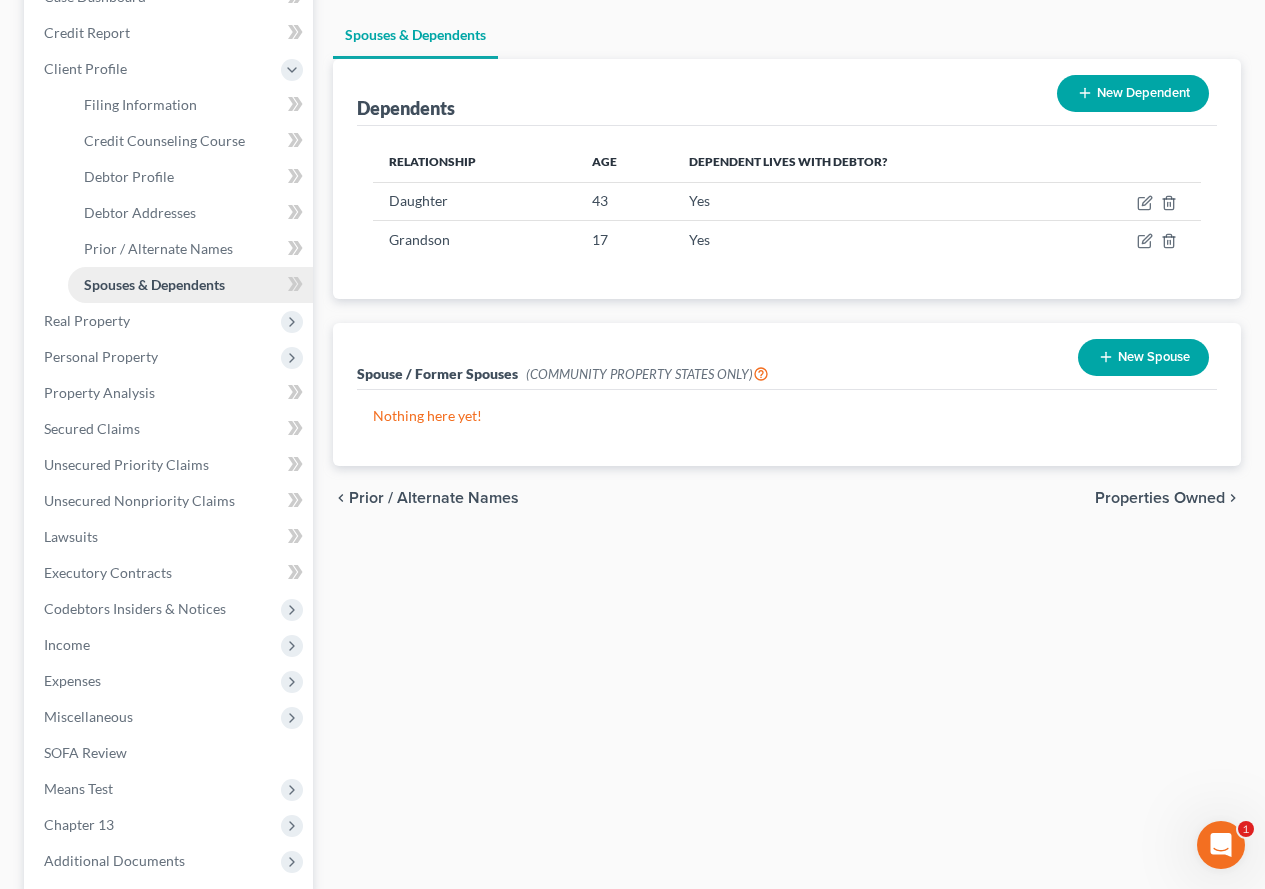scroll, scrollTop: 300, scrollLeft: 0, axis: vertical 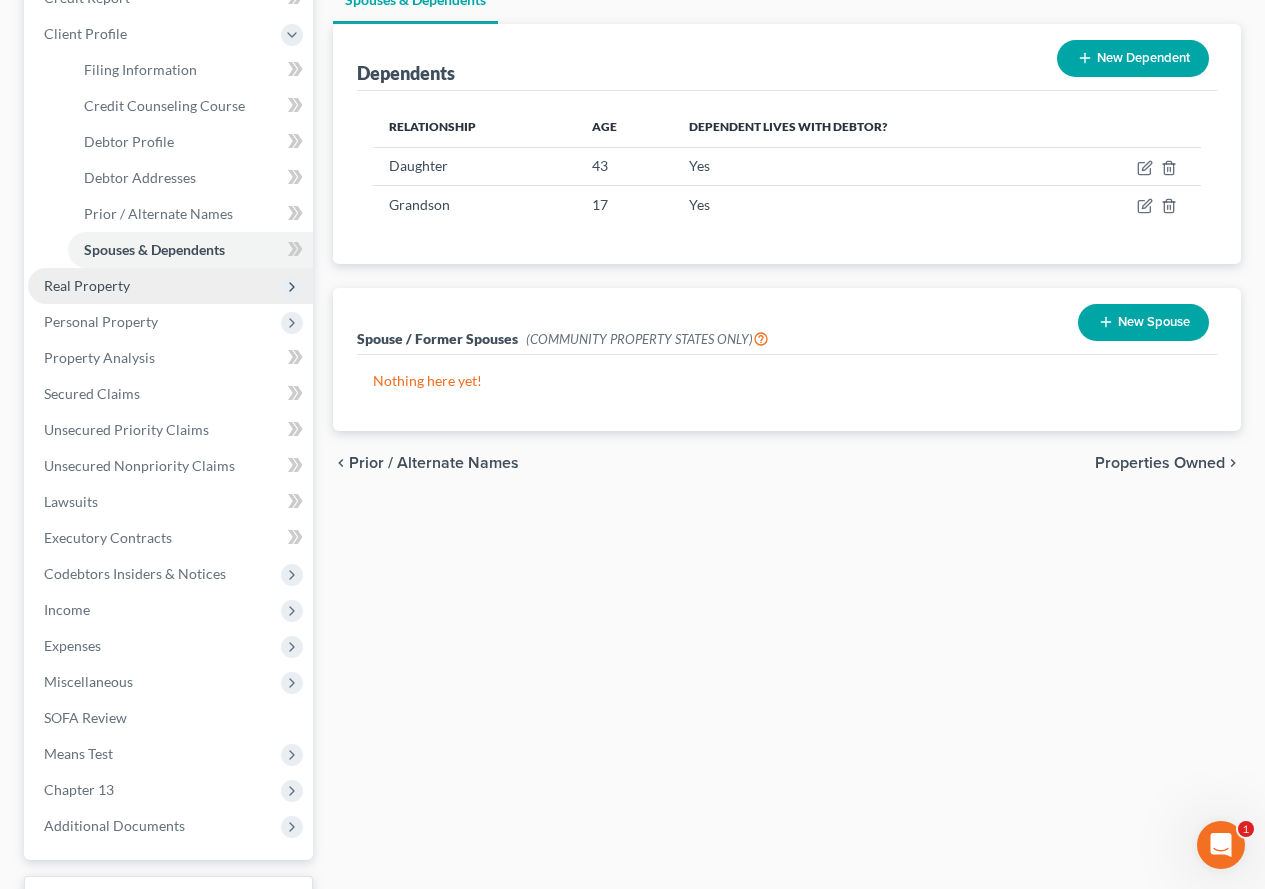 click on "Real Property" at bounding box center [87, 285] 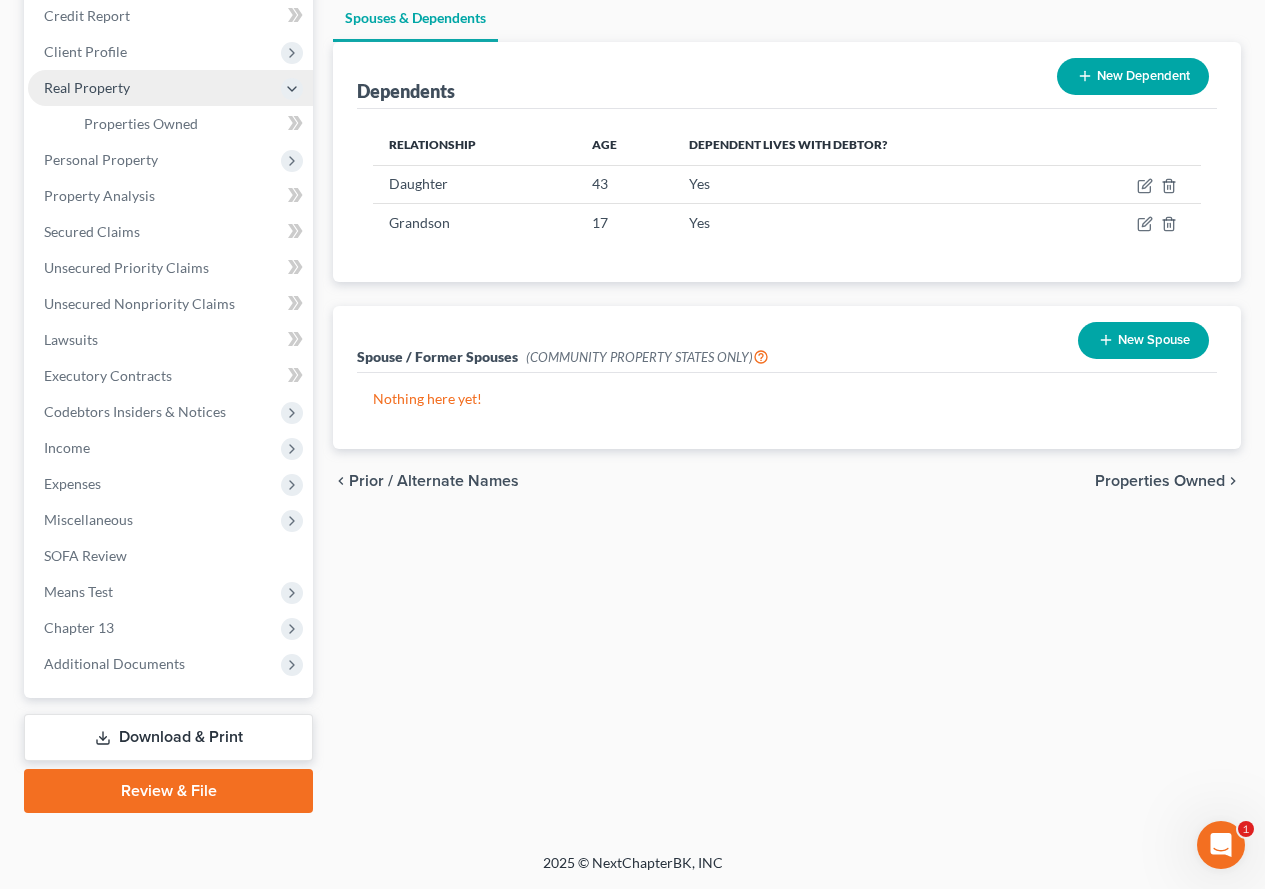 scroll, scrollTop: 282, scrollLeft: 0, axis: vertical 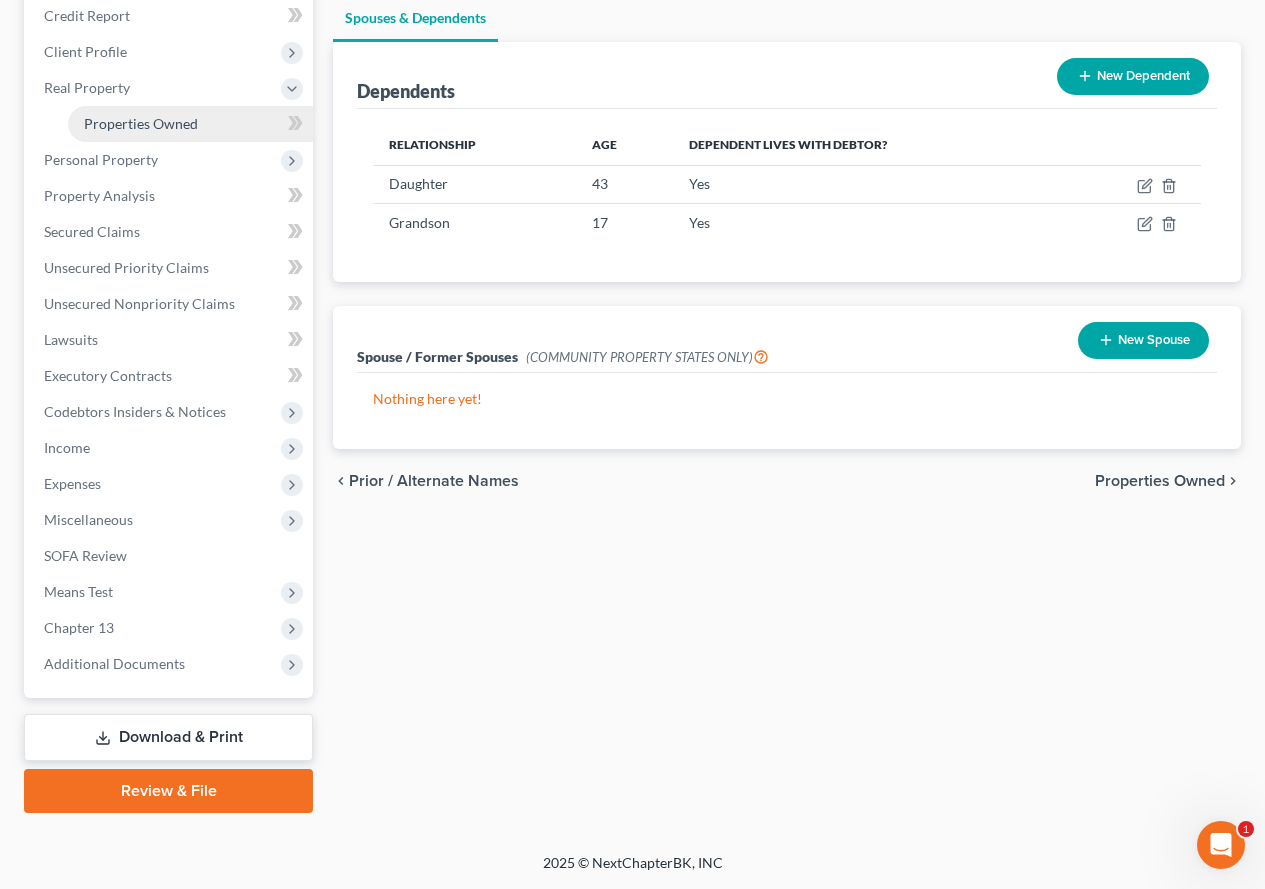 click on "Properties Owned" at bounding box center [141, 123] 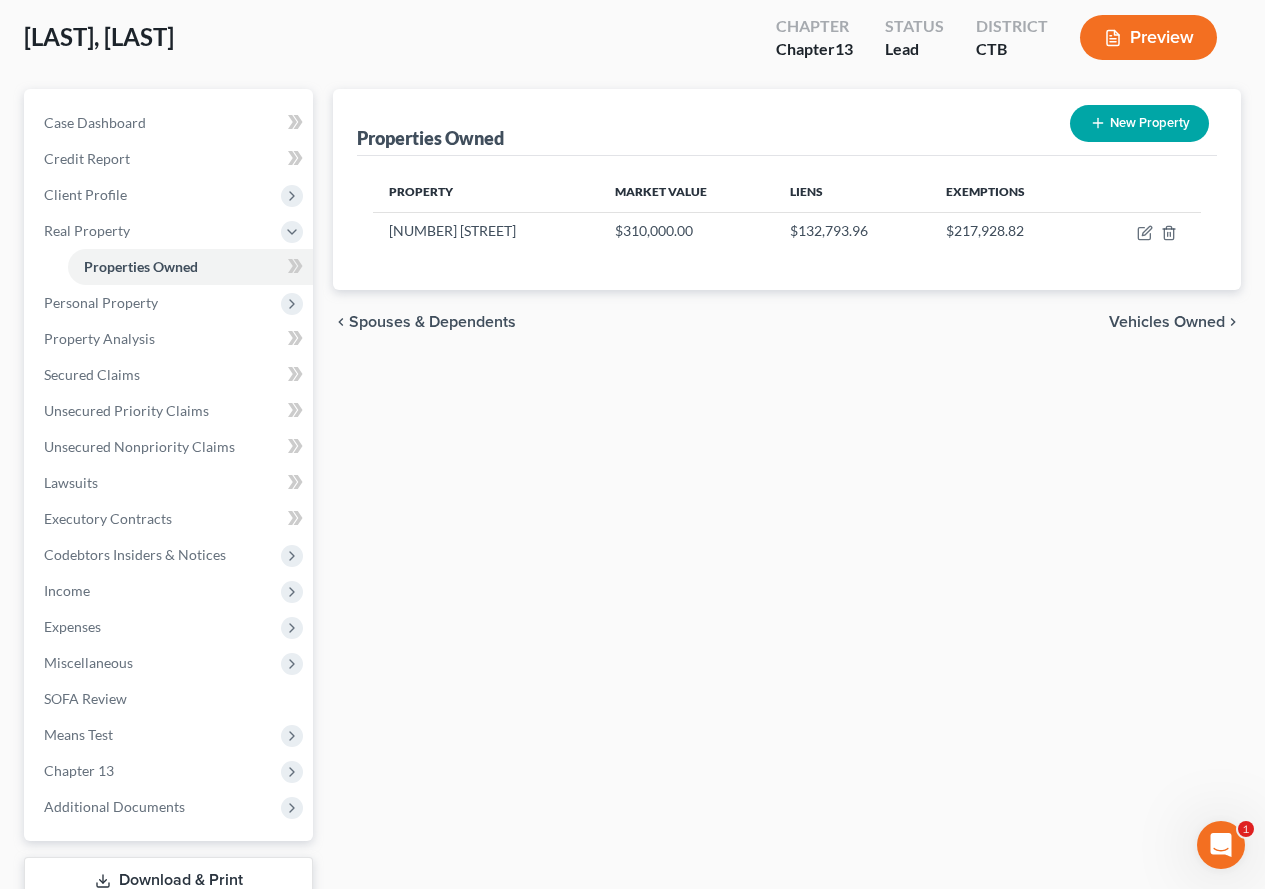 scroll, scrollTop: 200, scrollLeft: 0, axis: vertical 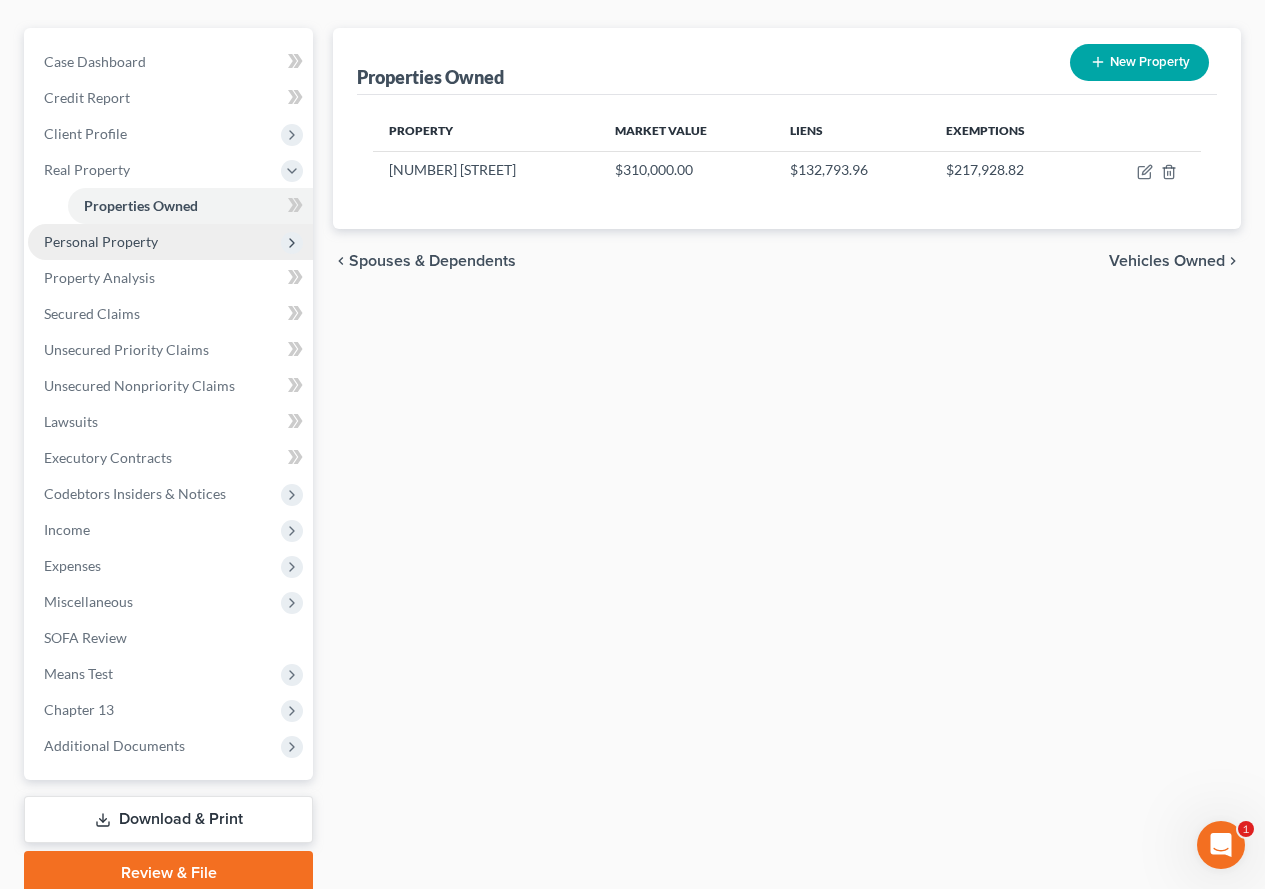 click on "Personal Property" at bounding box center (101, 241) 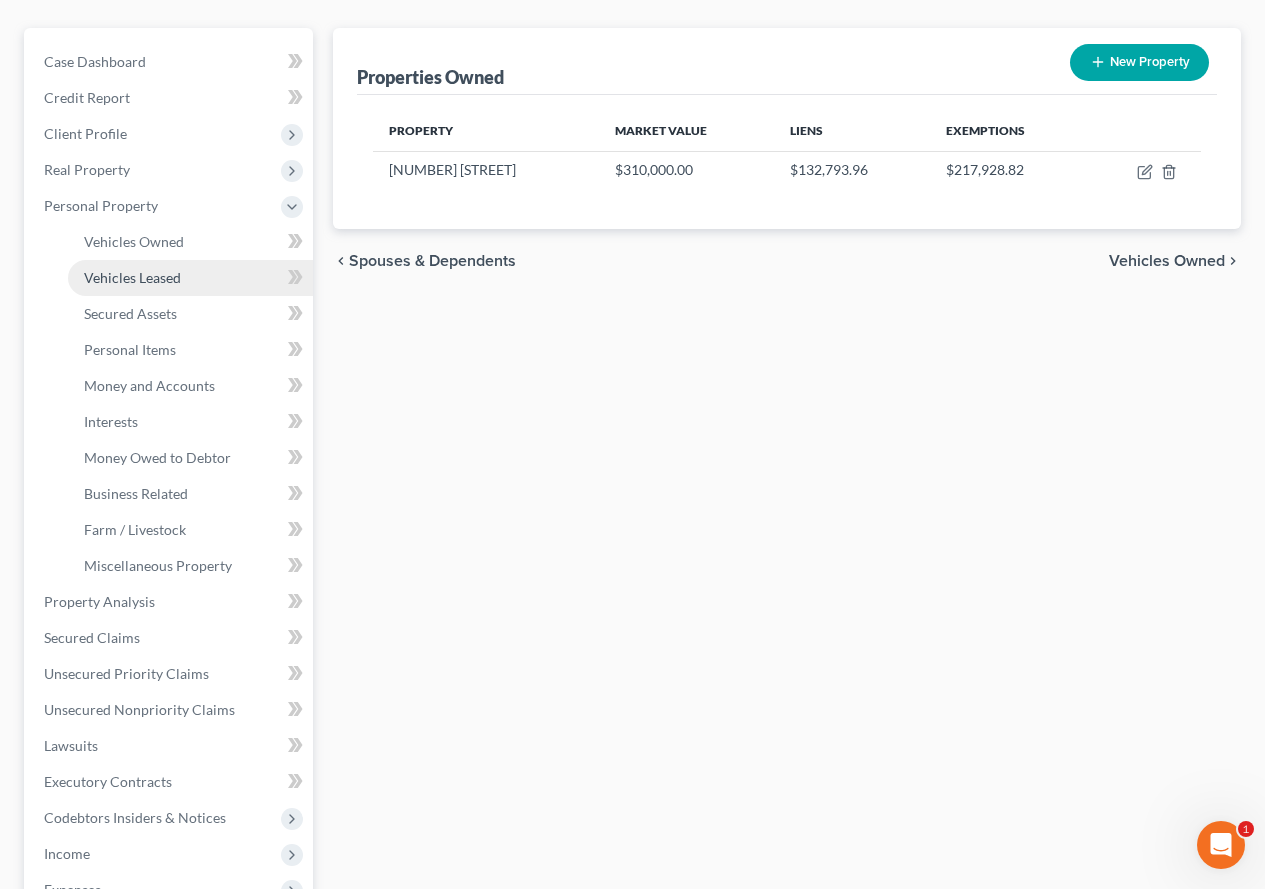 click on "Vehicles Leased" at bounding box center (132, 277) 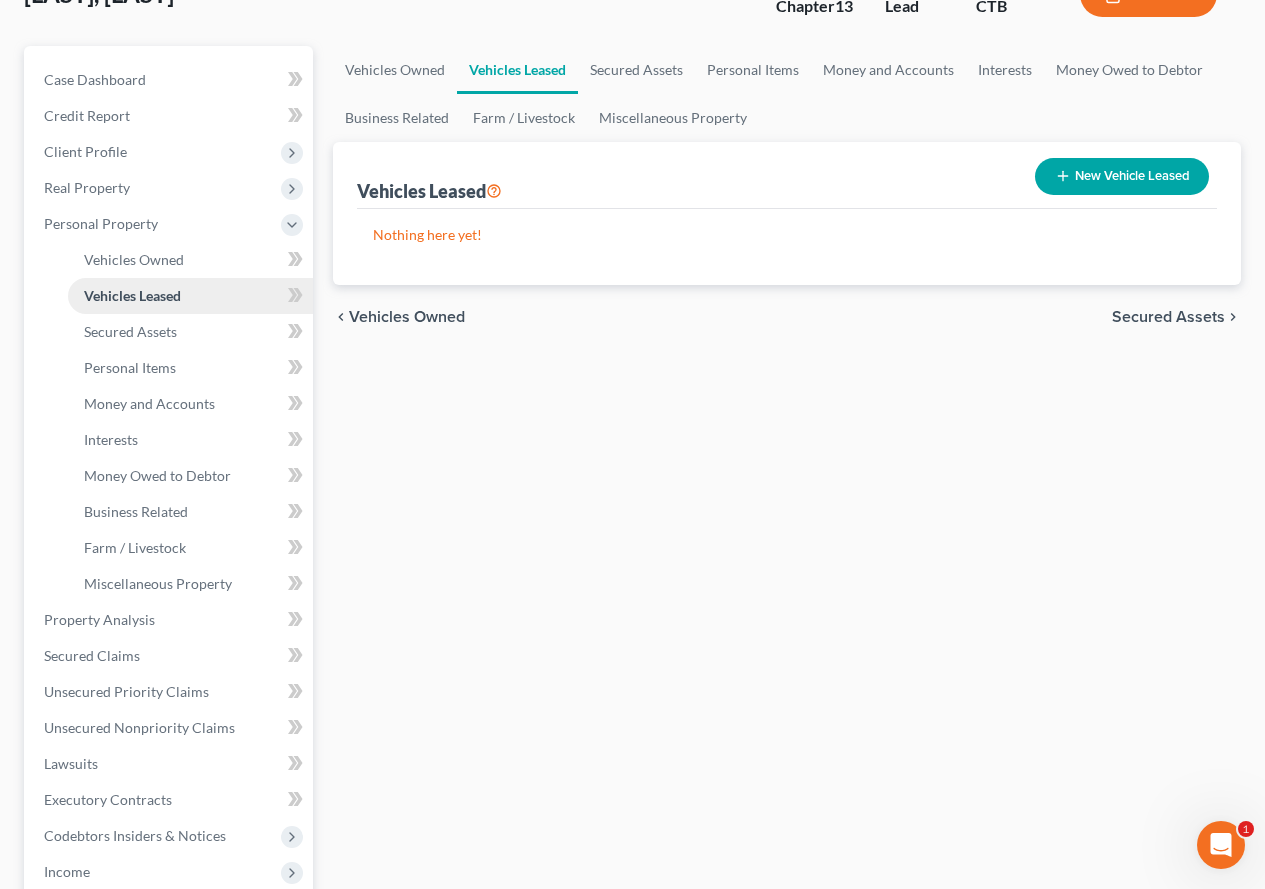 scroll, scrollTop: 200, scrollLeft: 0, axis: vertical 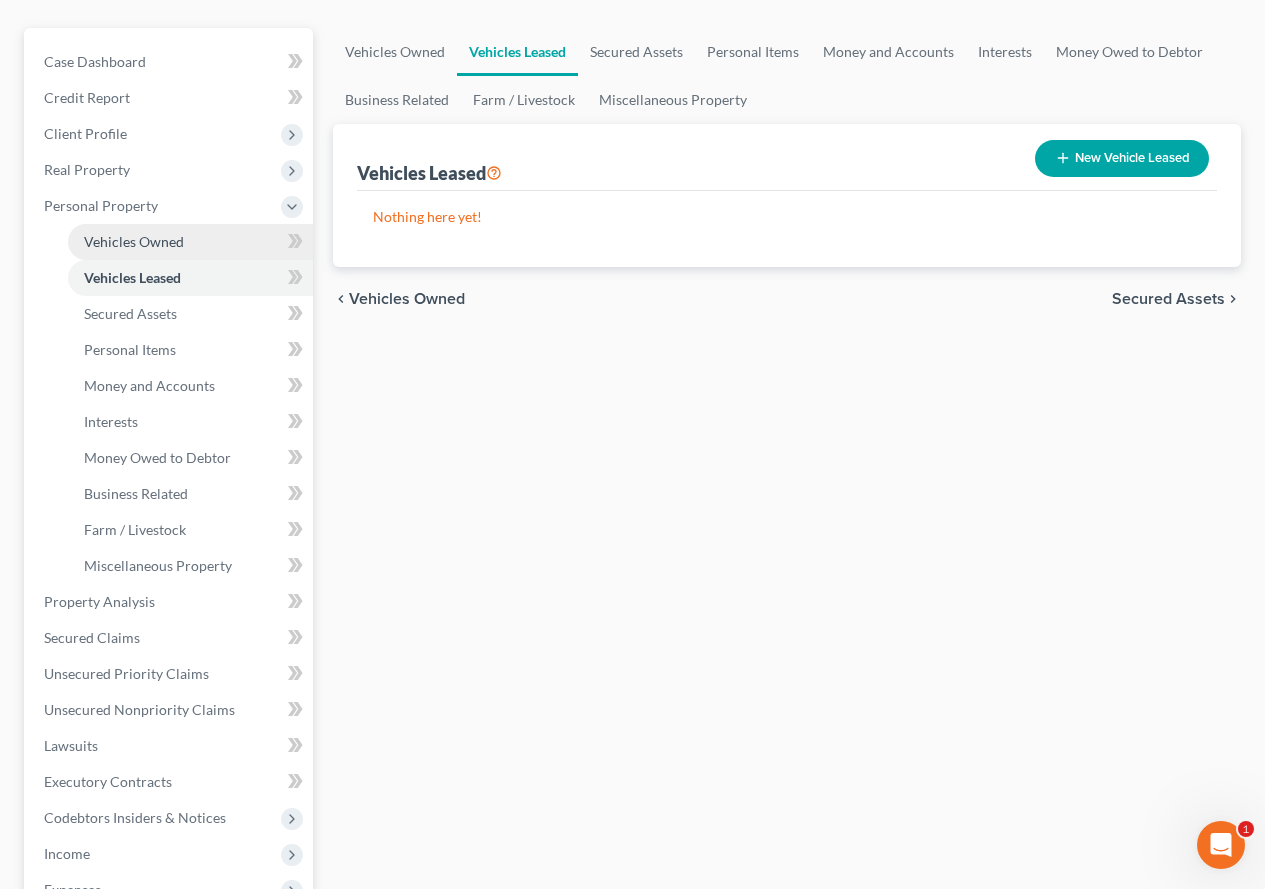 click on "Vehicles Owned" at bounding box center [134, 241] 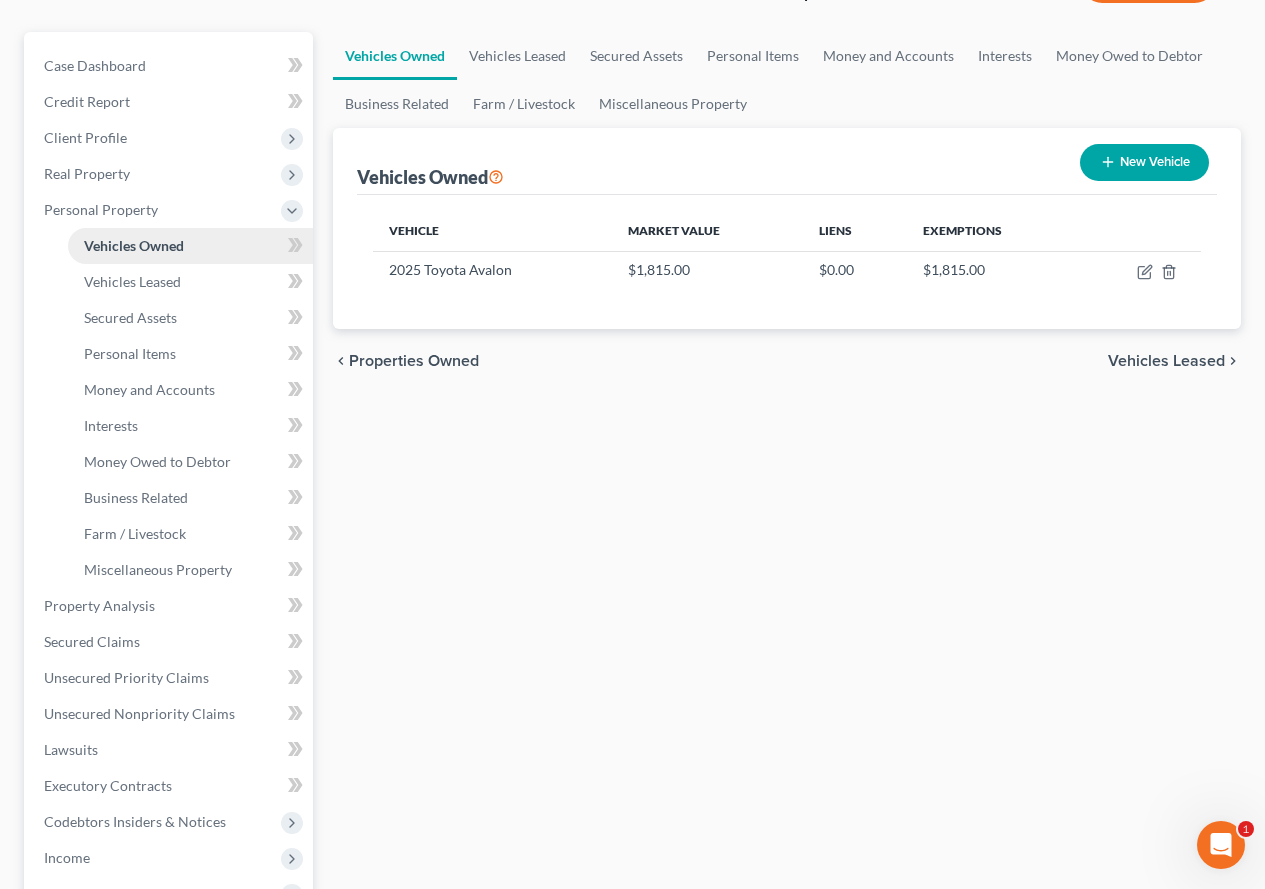 scroll, scrollTop: 200, scrollLeft: 0, axis: vertical 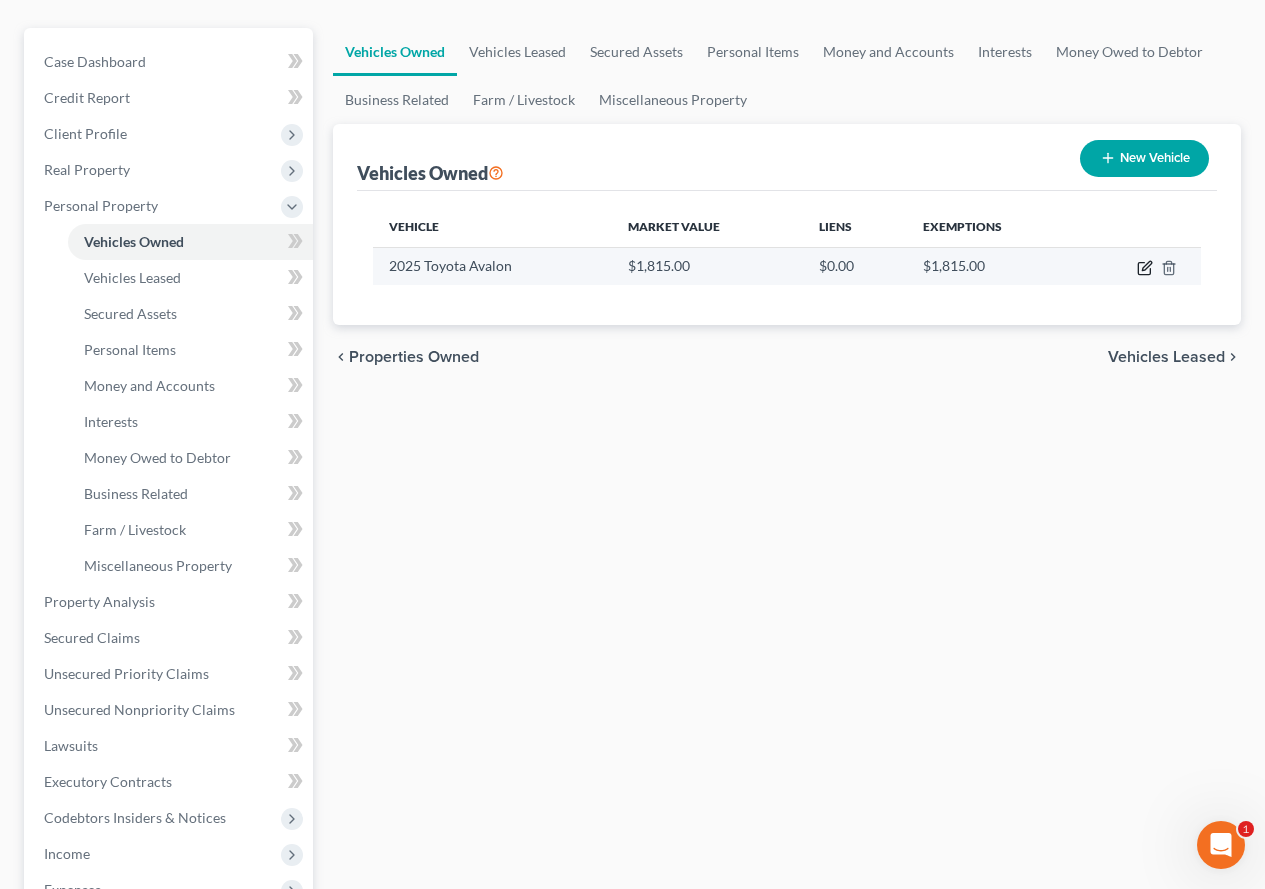 click 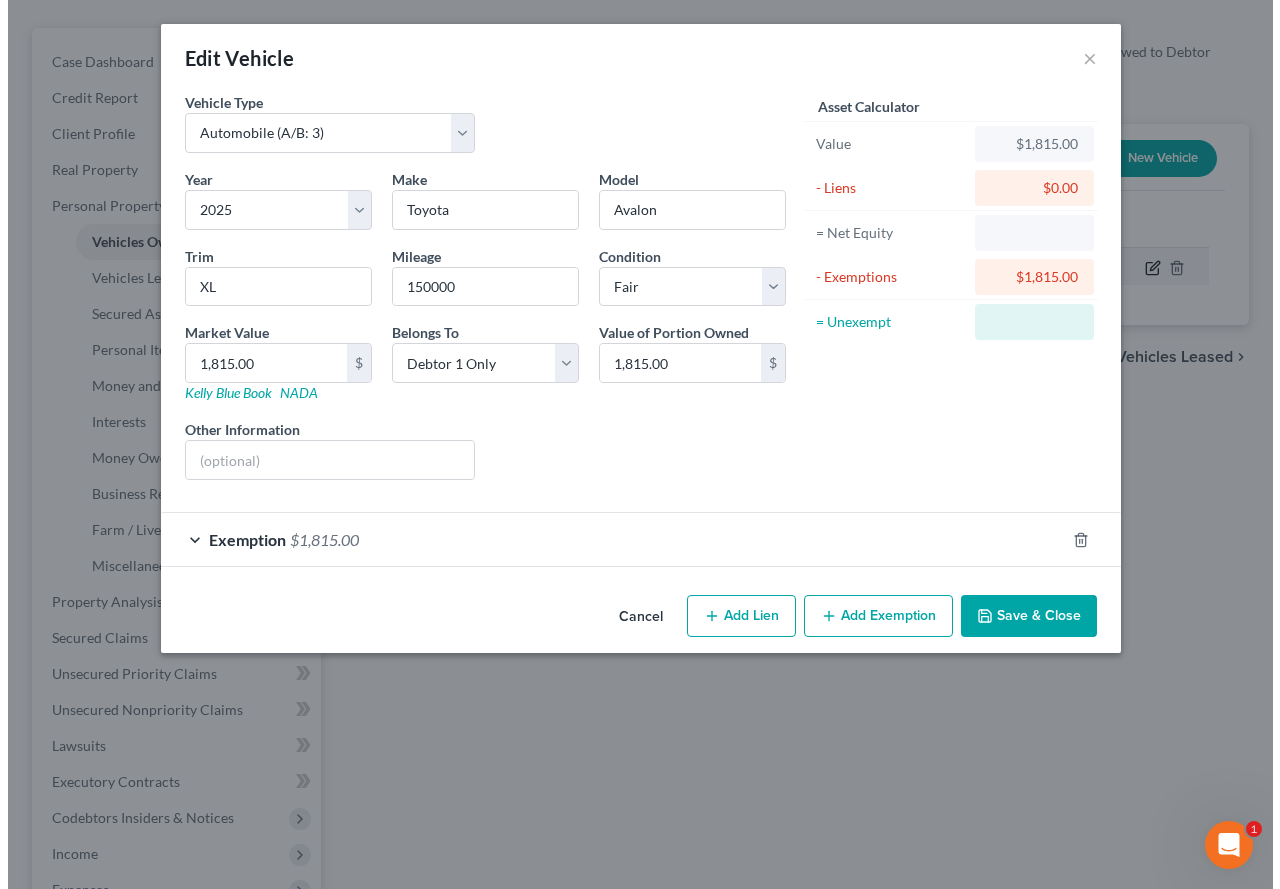 scroll, scrollTop: 164, scrollLeft: 0, axis: vertical 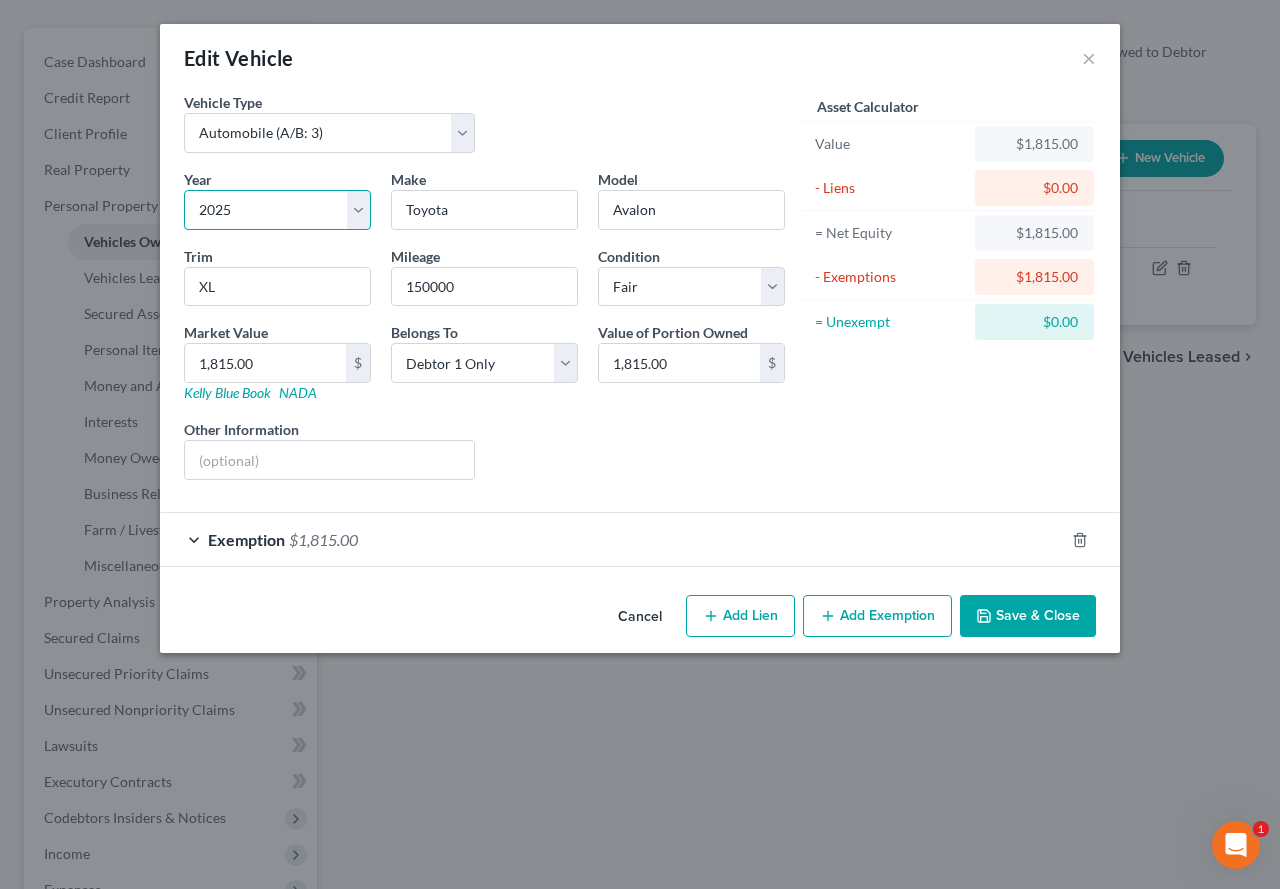 click on "Select 2026 2025 2024 2023 2022 2021 2020 2019 2018 2017 2016 2015 2014 2013 2012 2011 2010 2009 2008 2007 2006 2005 2004 2003 2002 2001 2000 1999 1998 1997 1996 1995 1994 1993 1992 1991 1990 1989 1988 1987 1986 1985 1984 1983 1982 1981 1980 1979 1978 1977 1976 1975 1974 1973 1972 1971 1970 1969 1968 1967 1966 1965 1964 1963 1962 1961 1960 1959 1958 1957 1956 1955 1954 1953 1952 1951 1950 1949 1948 1947 1946 1945 1944 1943 1942 1941 1940 1939 1938 1937 1936 1935 1934 1933 1932 1931 1930 1929 1928 1927 1926 1925 1924 1923 1922 1921 1920 1919 1918 1917 1916 1915 1914 1913 1912 1911 1910 1909 1908 1907 1906 1905 1904 1903 1902 1901" at bounding box center [277, 210] 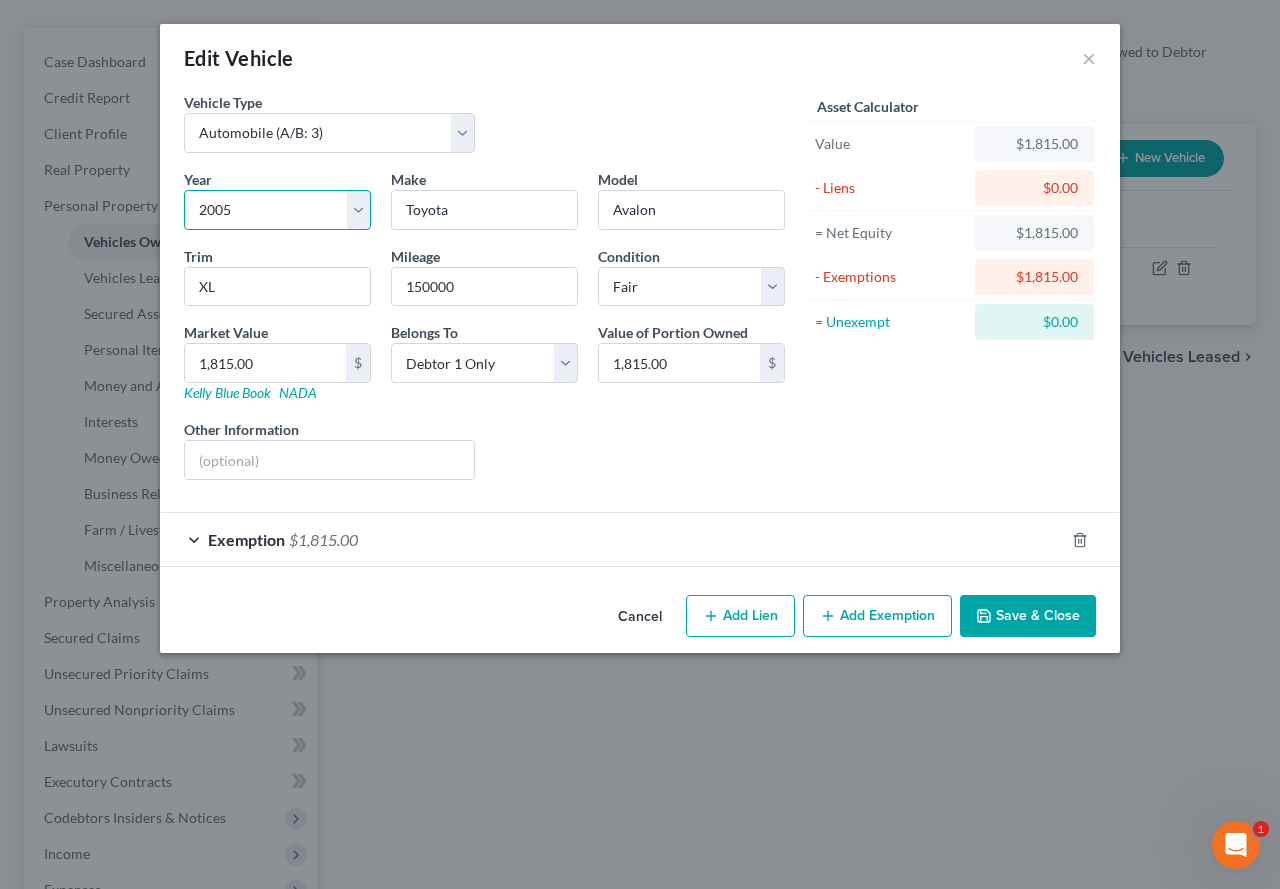 click on "Select 2026 2025 2024 2023 2022 2021 2020 2019 2018 2017 2016 2015 2014 2013 2012 2011 2010 2009 2008 2007 2006 2005 2004 2003 2002 2001 2000 1999 1998 1997 1996 1995 1994 1993 1992 1991 1990 1989 1988 1987 1986 1985 1984 1983 1982 1981 1980 1979 1978 1977 1976 1975 1974 1973 1972 1971 1970 1969 1968 1967 1966 1965 1964 1963 1962 1961 1960 1959 1958 1957 1956 1955 1954 1953 1952 1951 1950 1949 1948 1947 1946 1945 1944 1943 1942 1941 1940 1939 1938 1937 1936 1935 1934 1933 1932 1931 1930 1929 1928 1927 1926 1925 1924 1923 1922 1921 1920 1919 1918 1917 1916 1915 1914 1913 1912 1911 1910 1909 1908 1907 1906 1905 1904 1903 1902 1901" at bounding box center [277, 210] 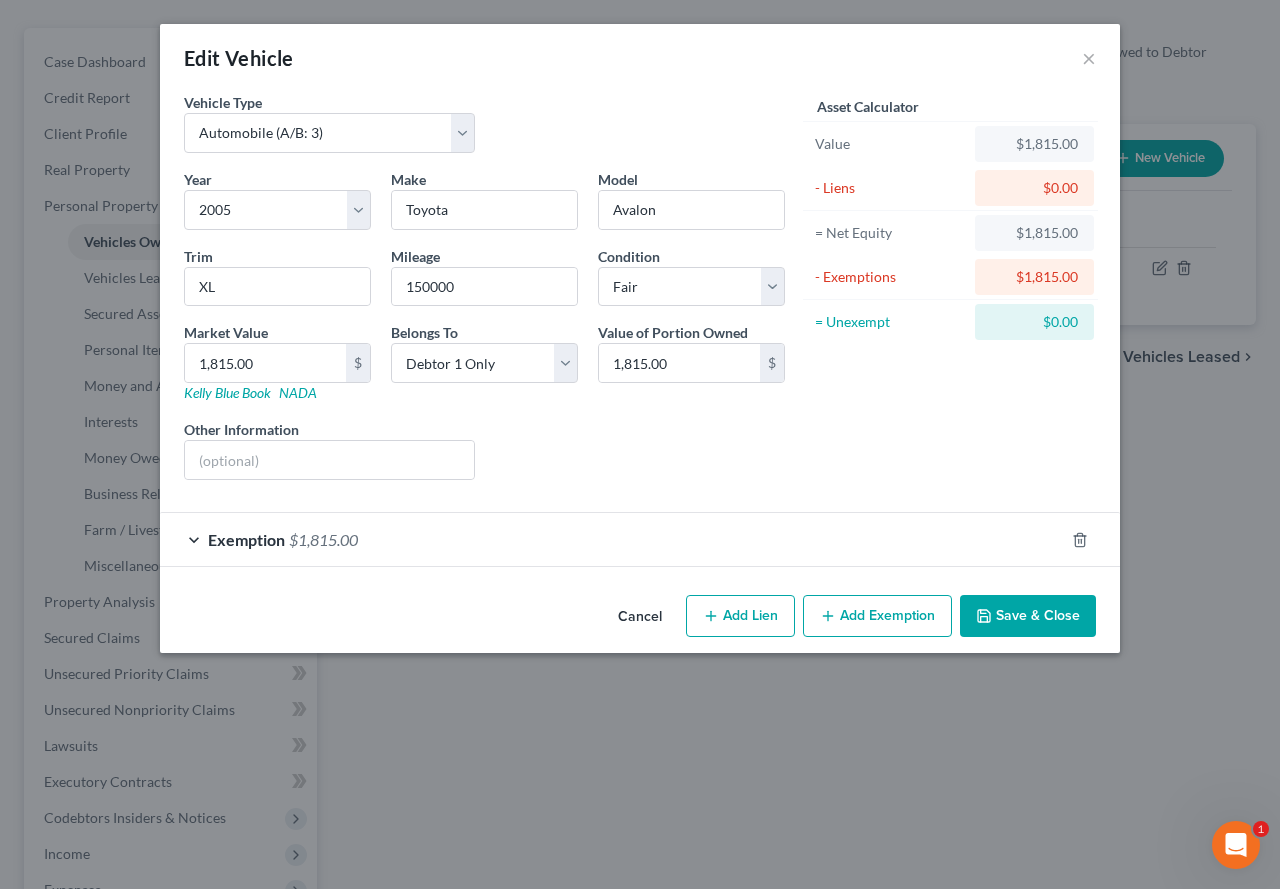 click on "Asset Calculator Value $[NUMBER] - Liens $[NUMBER] = Net Equity $[NUMBER] - Exemptions $[NUMBER] = Unexempt $[NUMBER]" at bounding box center [950, 294] 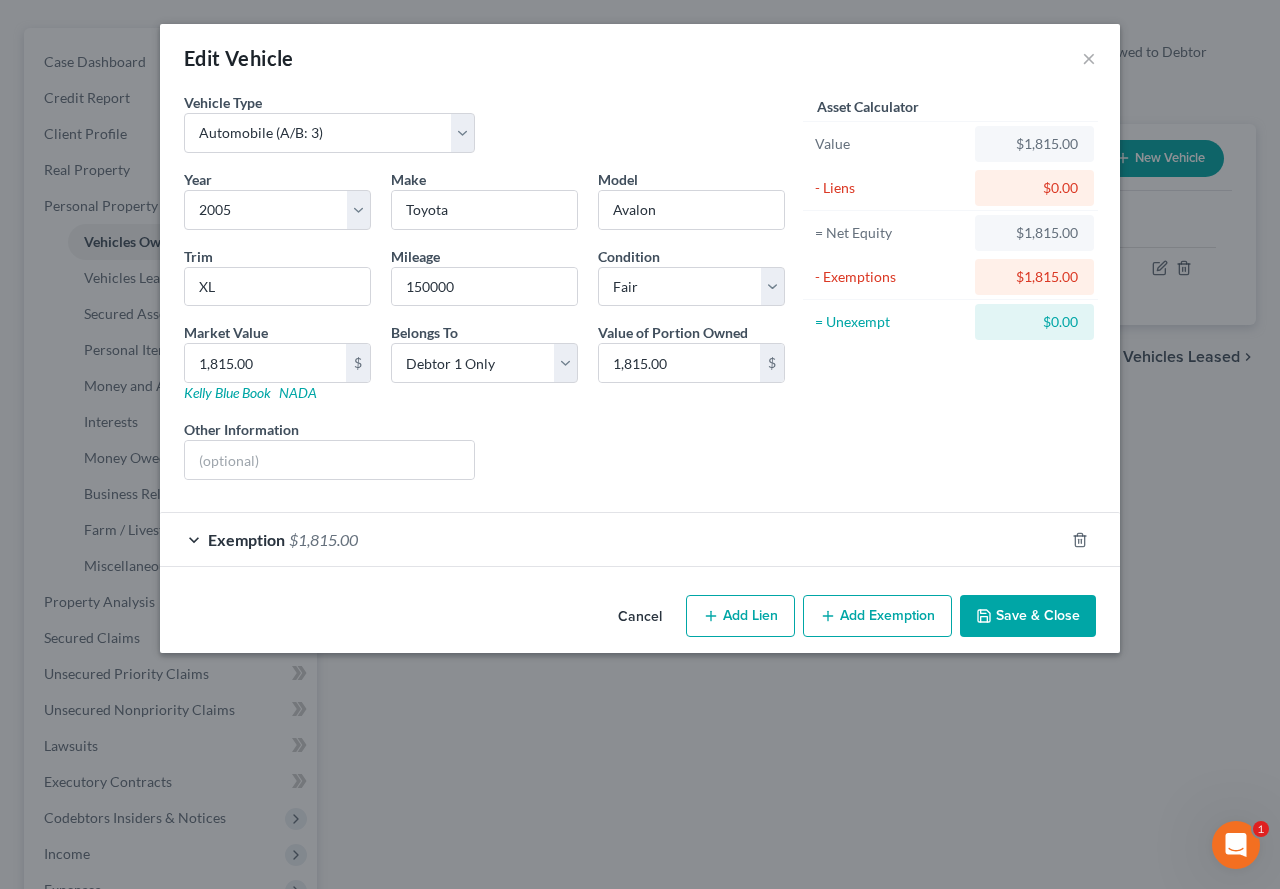 click on "Save & Close" at bounding box center (1028, 616) 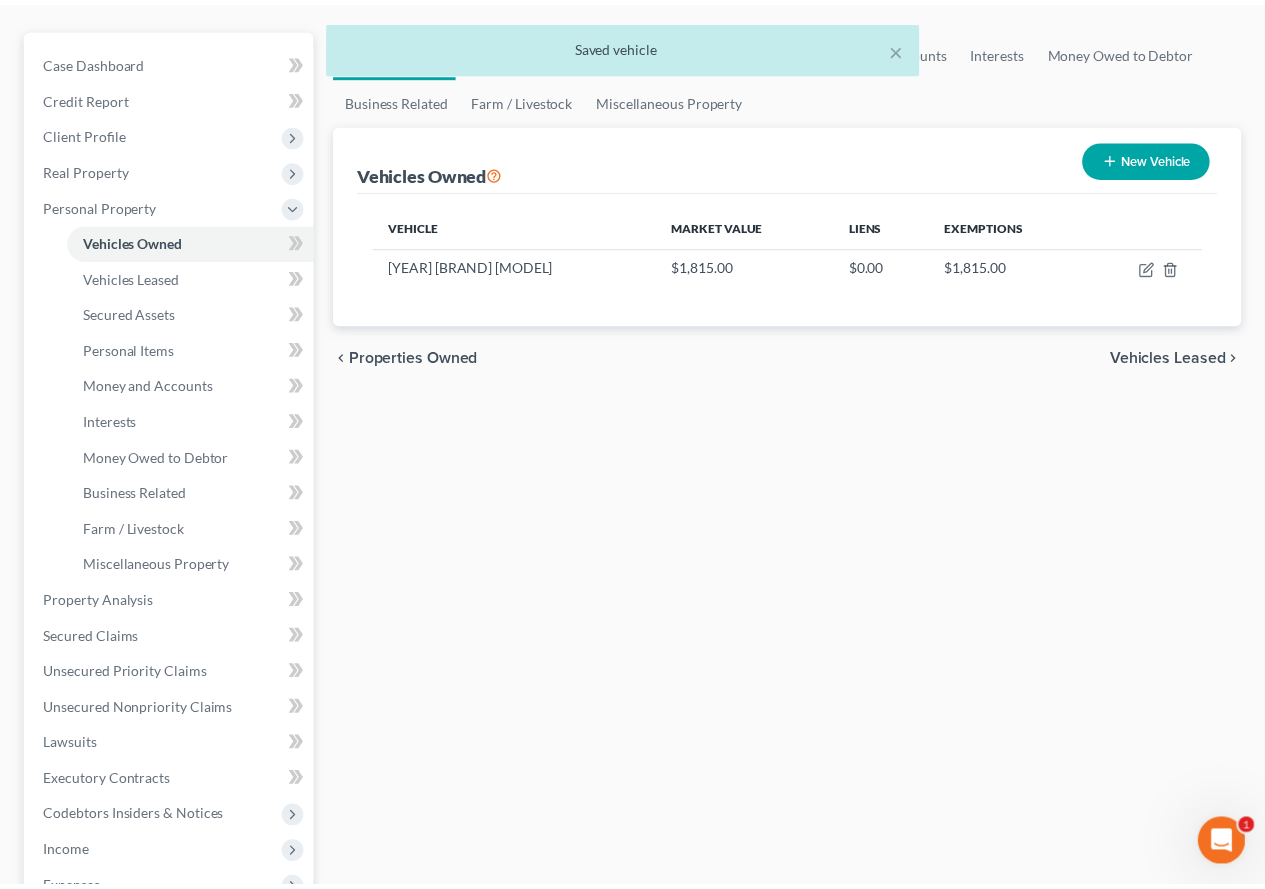 scroll, scrollTop: 200, scrollLeft: 0, axis: vertical 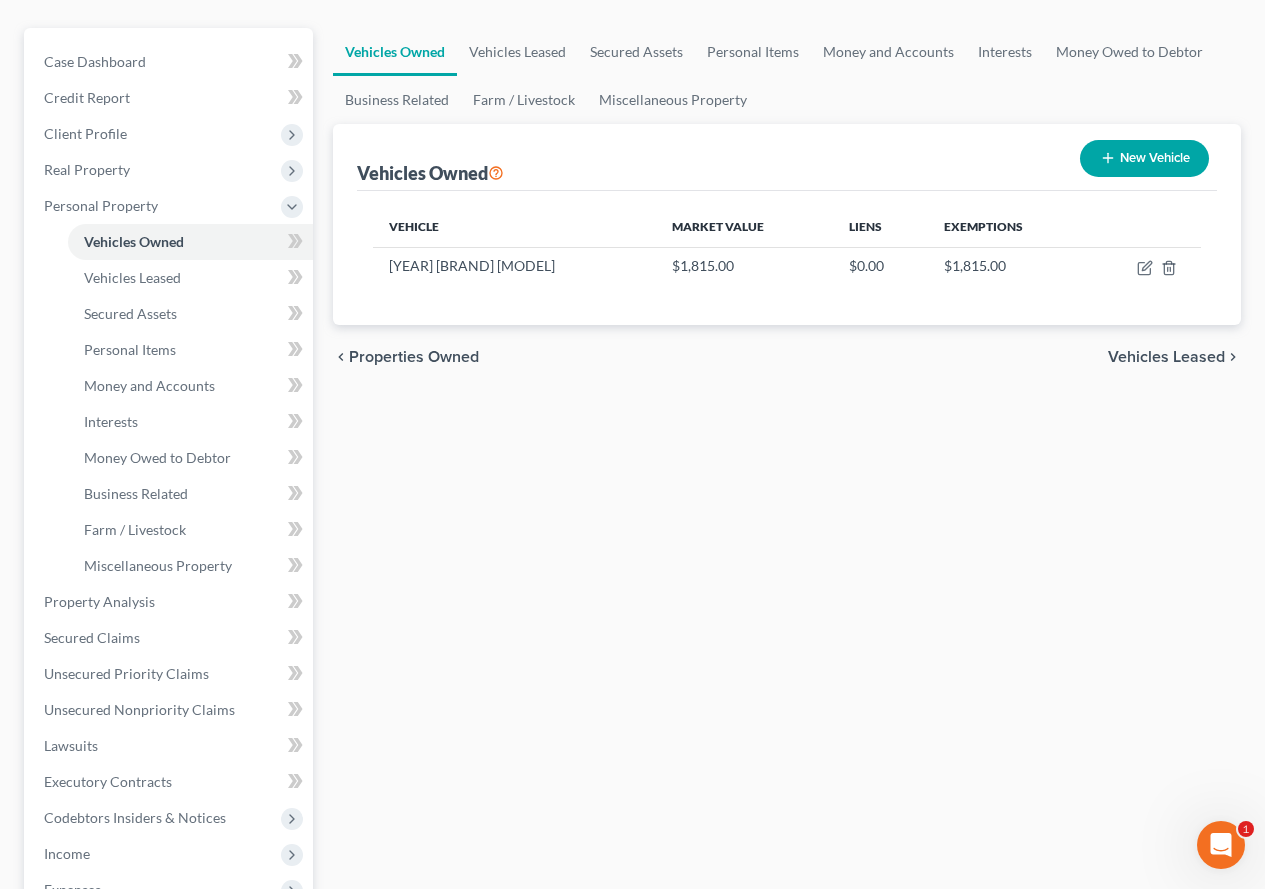 click on "Vehicles Owned
Vehicles Leased
Secured Assets
Personal Items
Money and Accounts
Interests
Money Owed to Debtor
Business Related
Farm / Livestock
Miscellaneous Property" at bounding box center [787, 76] 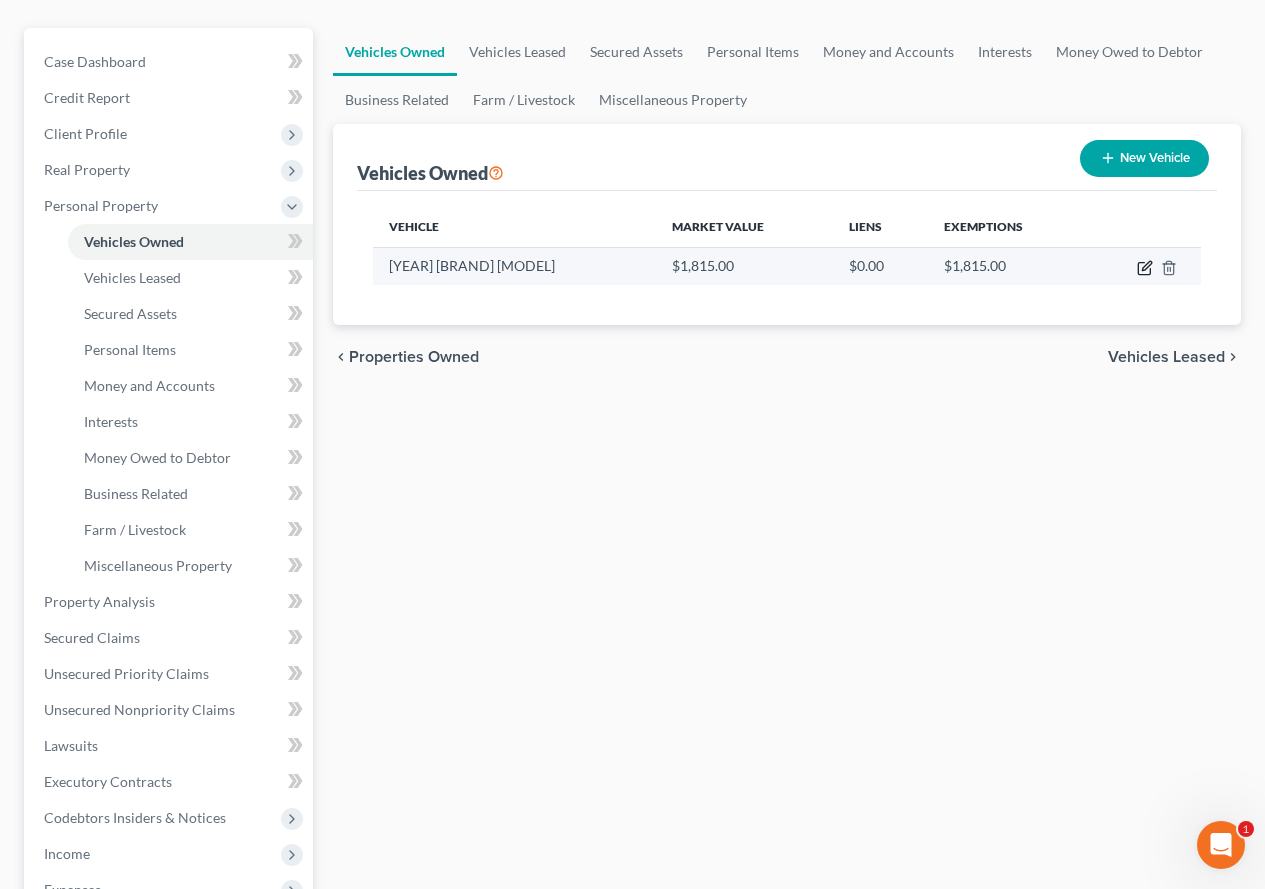 click 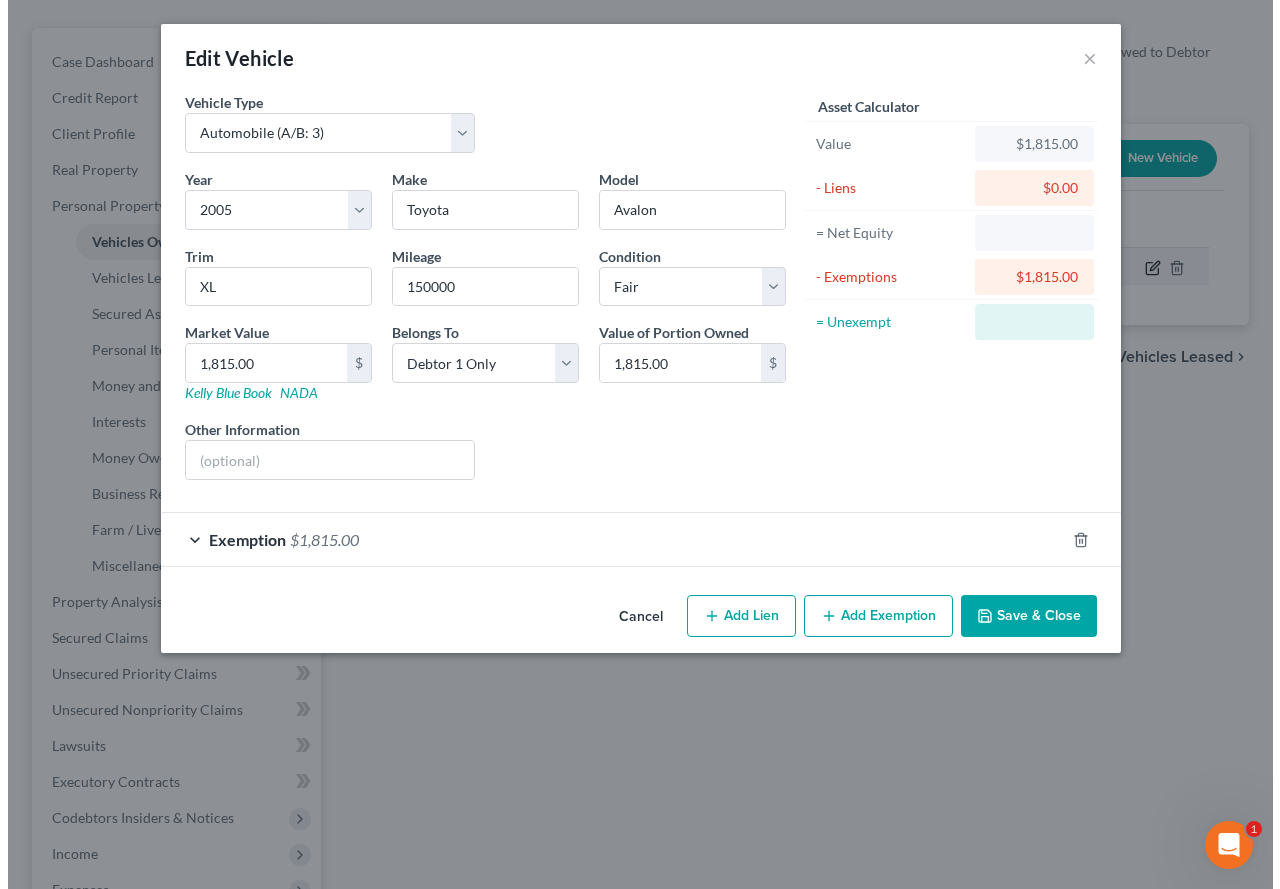 scroll, scrollTop: 164, scrollLeft: 0, axis: vertical 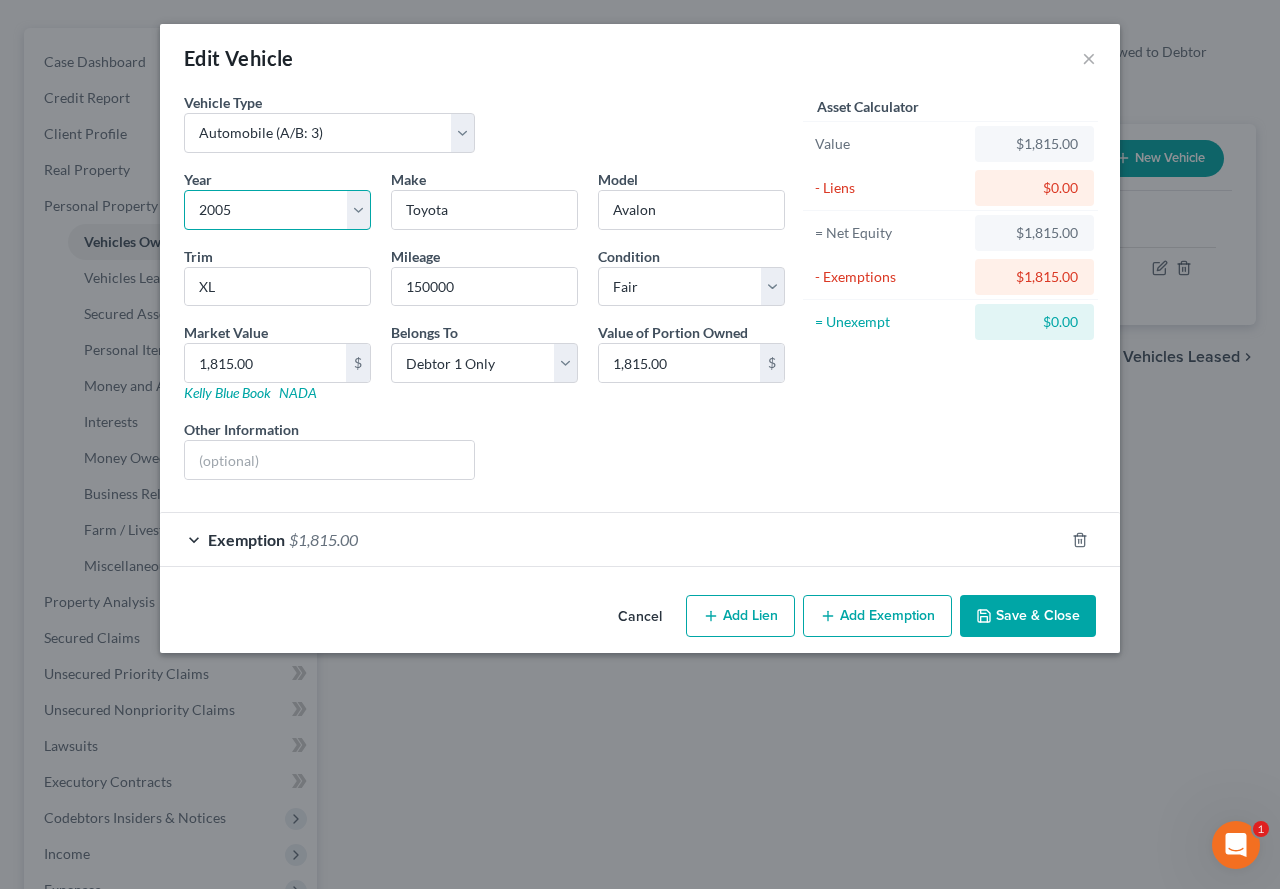 click on "Select 2026 2025 2024 2023 2022 2021 2020 2019 2018 2017 2016 2015 2014 2013 2012 2011 2010 2009 2008 2007 2006 2005 2004 2003 2002 2001 2000 1999 1998 1997 1996 1995 1994 1993 1992 1991 1990 1989 1988 1987 1986 1985 1984 1983 1982 1981 1980 1979 1978 1977 1976 1975 1974 1973 1972 1971 1970 1969 1968 1967 1966 1965 1964 1963 1962 1961 1960 1959 1958 1957 1956 1955 1954 1953 1952 1951 1950 1949 1948 1947 1946 1945 1944 1943 1942 1941 1940 1939 1938 1937 1936 1935 1934 1933 1932 1931 1930 1929 1928 1927 1926 1925 1924 1923 1922 1921 1920 1919 1918 1917 1916 1915 1914 1913 1912 1911 1910 1909 1908 1907 1906 1905 1904 1903 1902 1901" at bounding box center (277, 210) 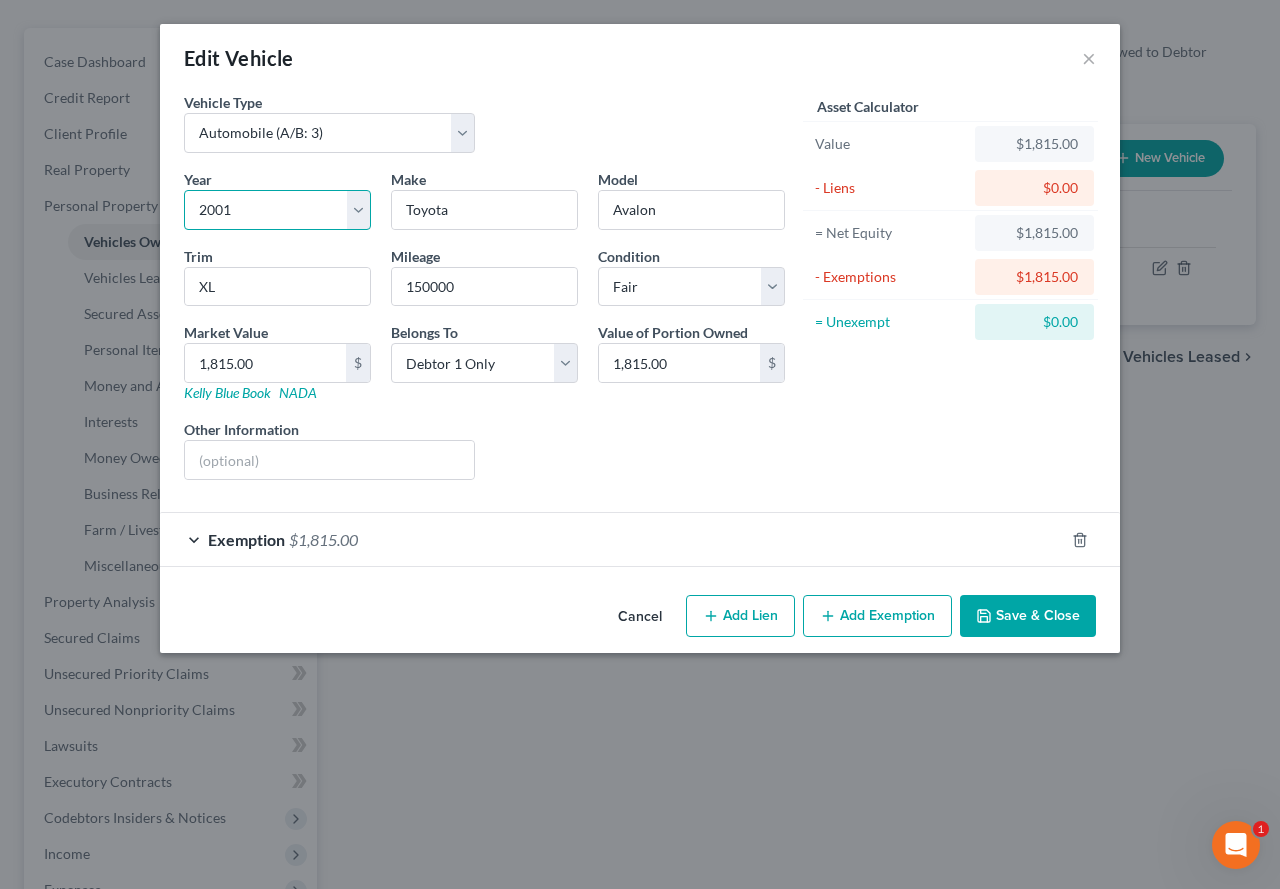 click on "Select 2026 2025 2024 2023 2022 2021 2020 2019 2018 2017 2016 2015 2014 2013 2012 2011 2010 2009 2008 2007 2006 2005 2004 2003 2002 2001 2000 1999 1998 1997 1996 1995 1994 1993 1992 1991 1990 1989 1988 1987 1986 1985 1984 1983 1982 1981 1980 1979 1978 1977 1976 1975 1974 1973 1972 1971 1970 1969 1968 1967 1966 1965 1964 1963 1962 1961 1960 1959 1958 1957 1956 1955 1954 1953 1952 1951 1950 1949 1948 1947 1946 1945 1944 1943 1942 1941 1940 1939 1938 1937 1936 1935 1934 1933 1932 1931 1930 1929 1928 1927 1926 1925 1924 1923 1922 1921 1920 1919 1918 1917 1916 1915 1914 1913 1912 1911 1910 1909 1908 1907 1906 1905 1904 1903 1902 1901" at bounding box center [277, 210] 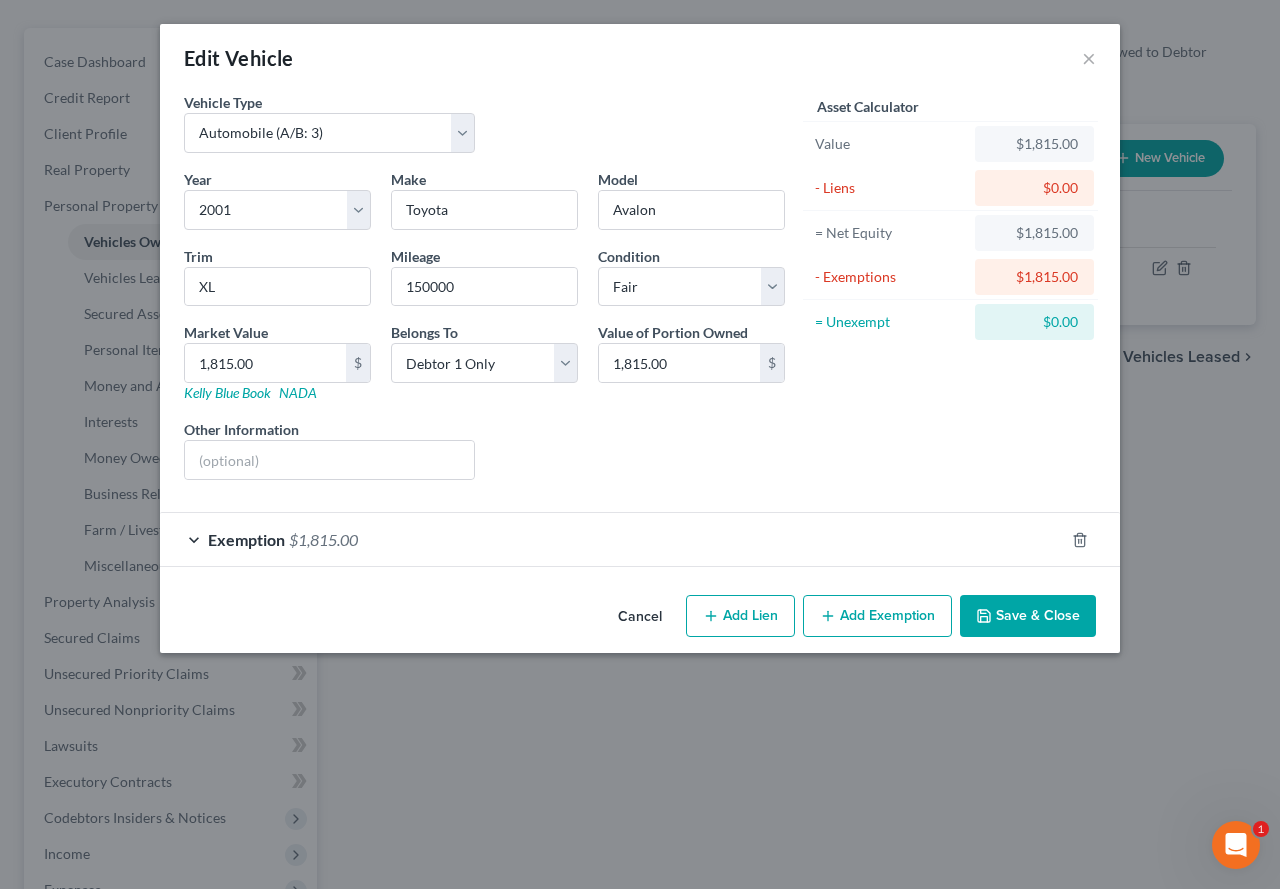 click on "Save & Close" at bounding box center (1028, 616) 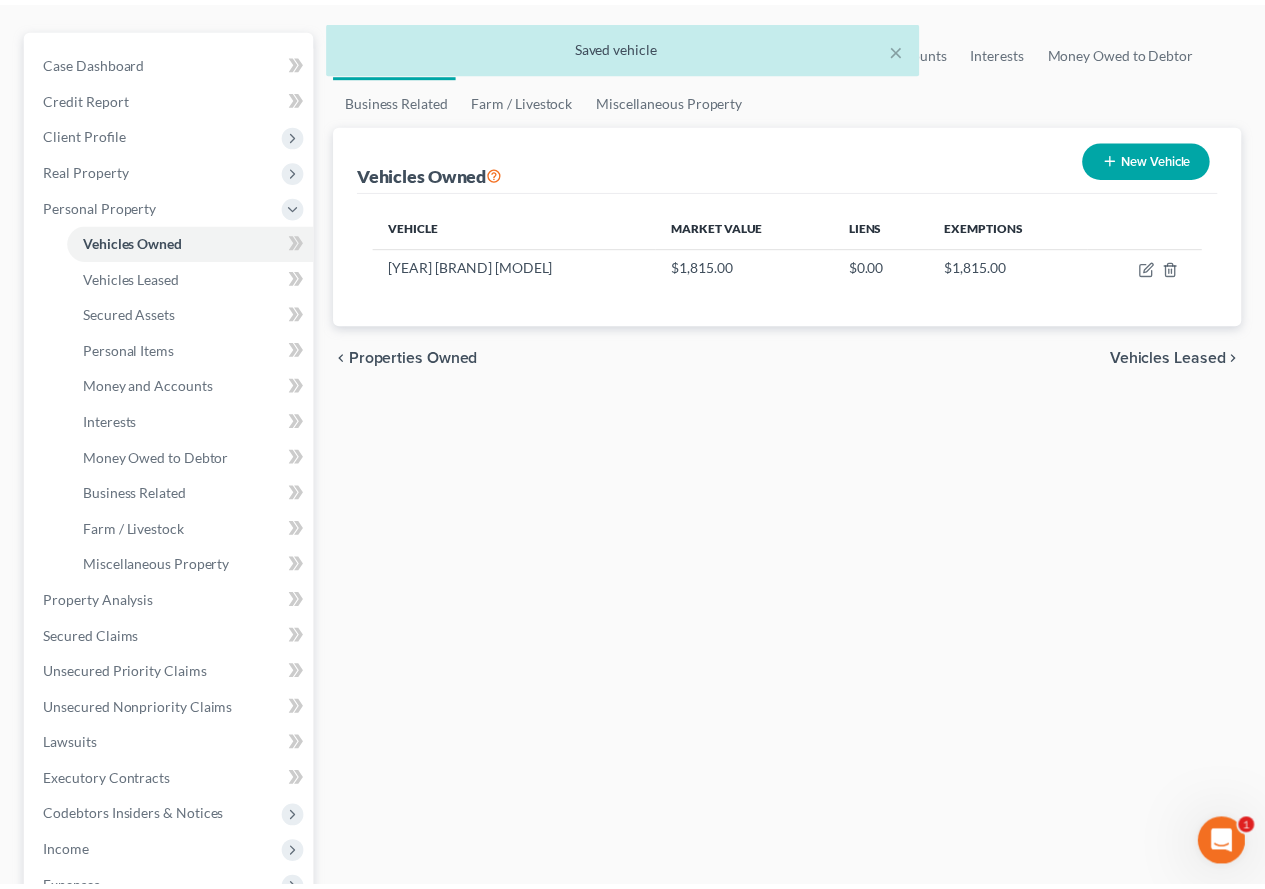 scroll, scrollTop: 200, scrollLeft: 0, axis: vertical 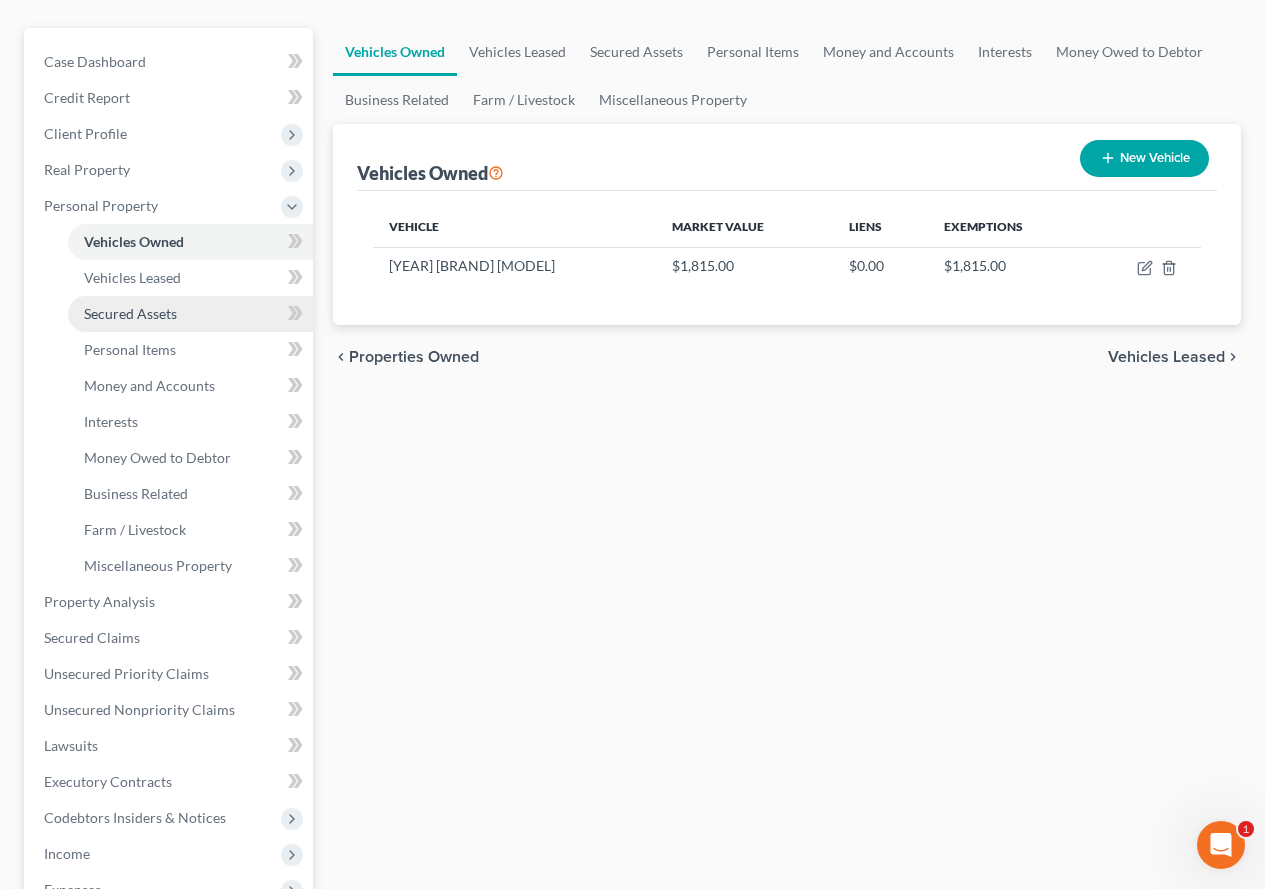 click on "Secured Assets" at bounding box center (130, 313) 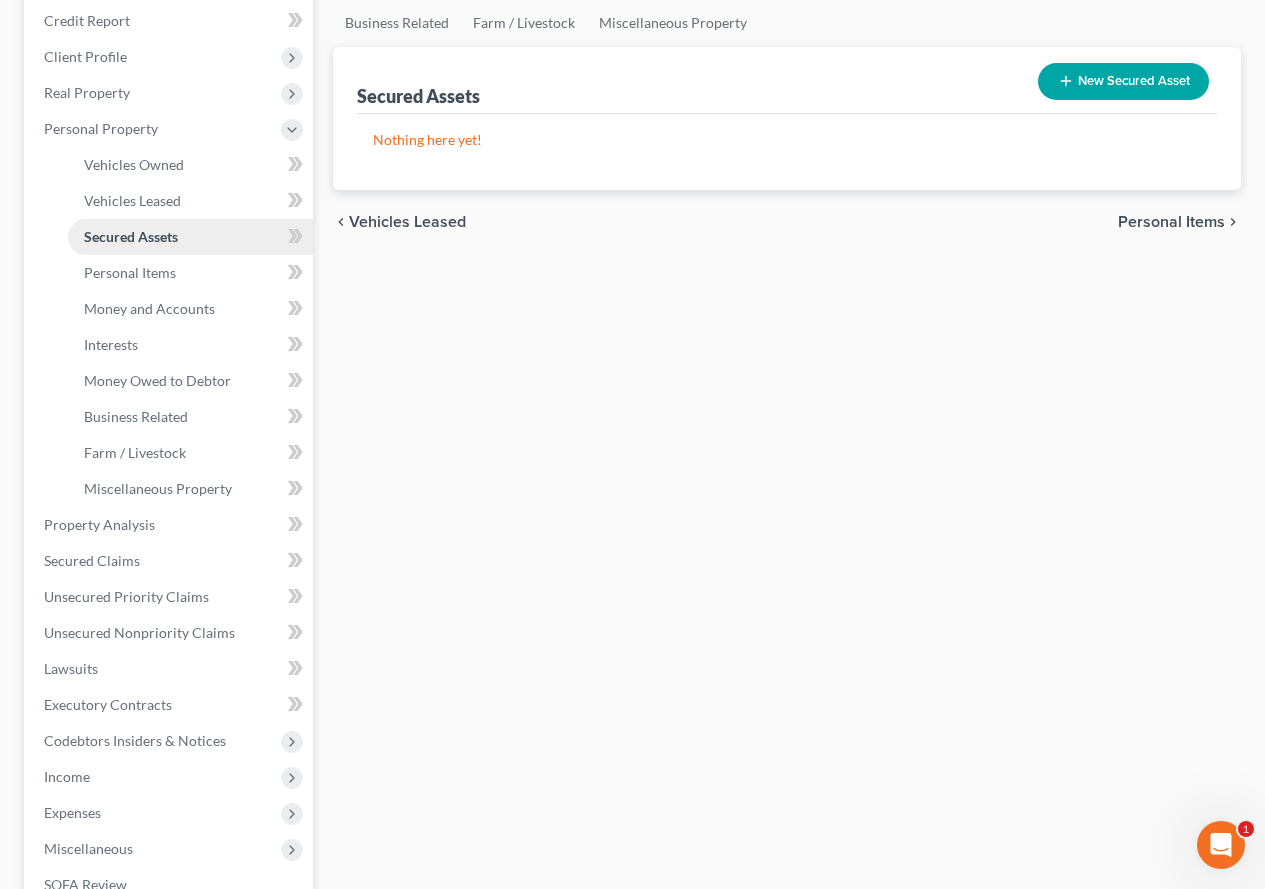 scroll, scrollTop: 300, scrollLeft: 0, axis: vertical 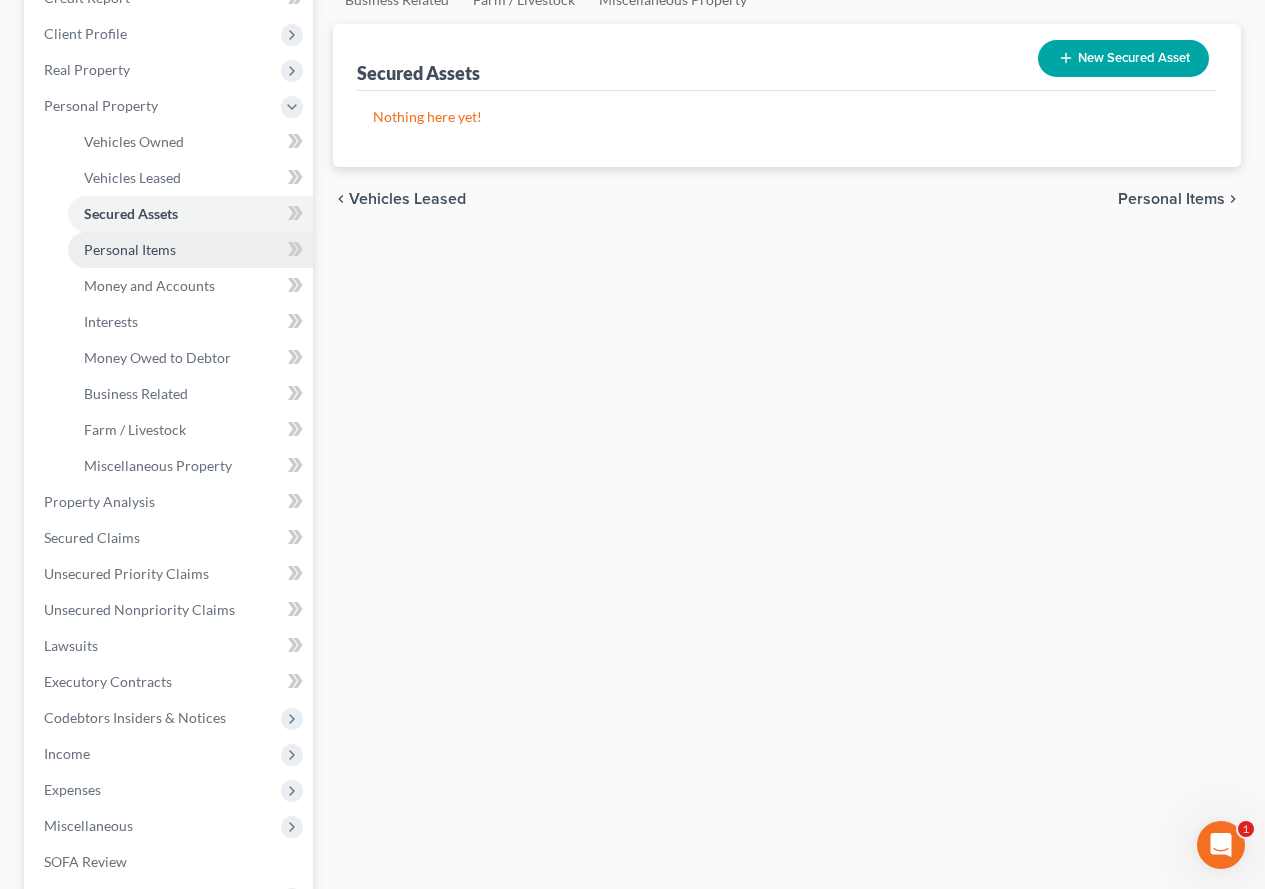 click on "Personal Items" at bounding box center [130, 249] 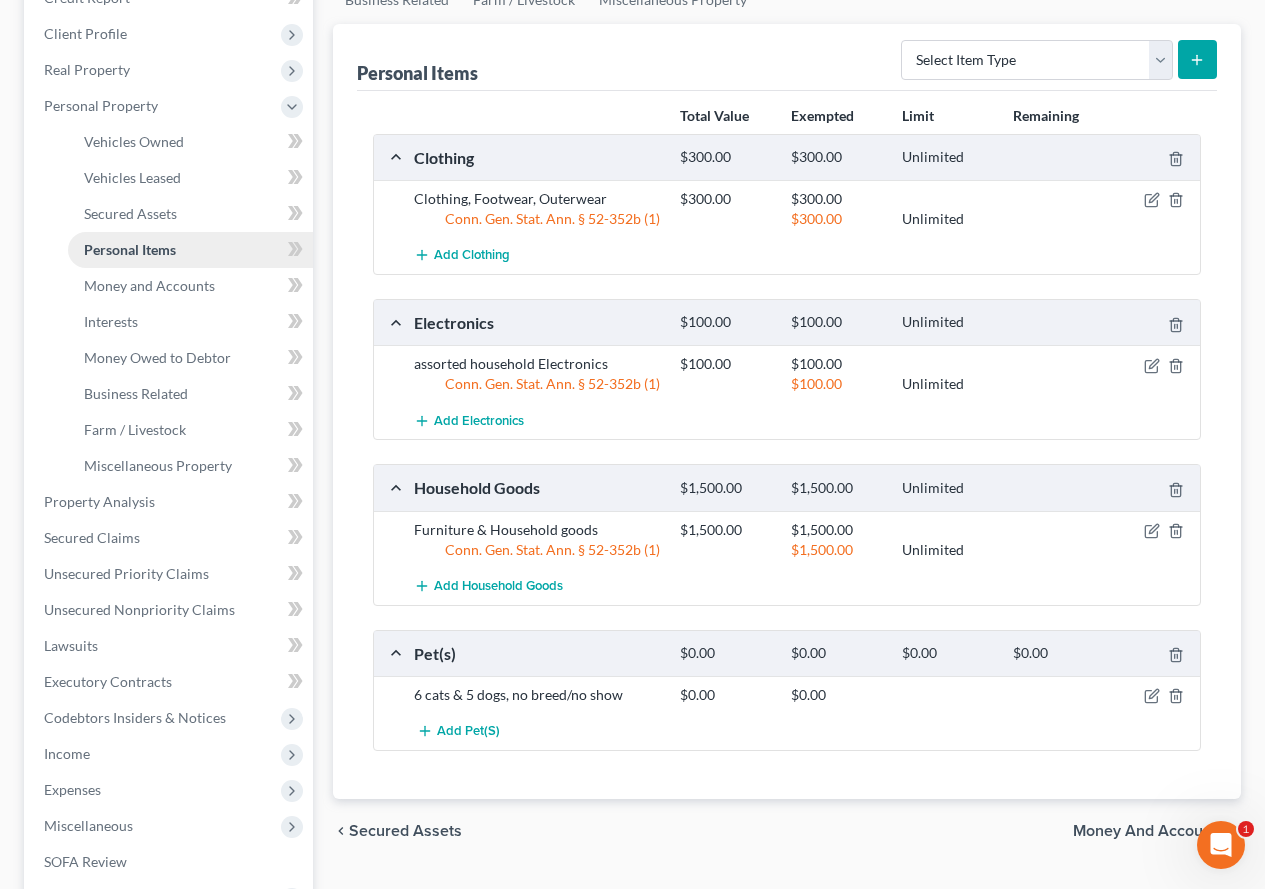 scroll, scrollTop: 400, scrollLeft: 0, axis: vertical 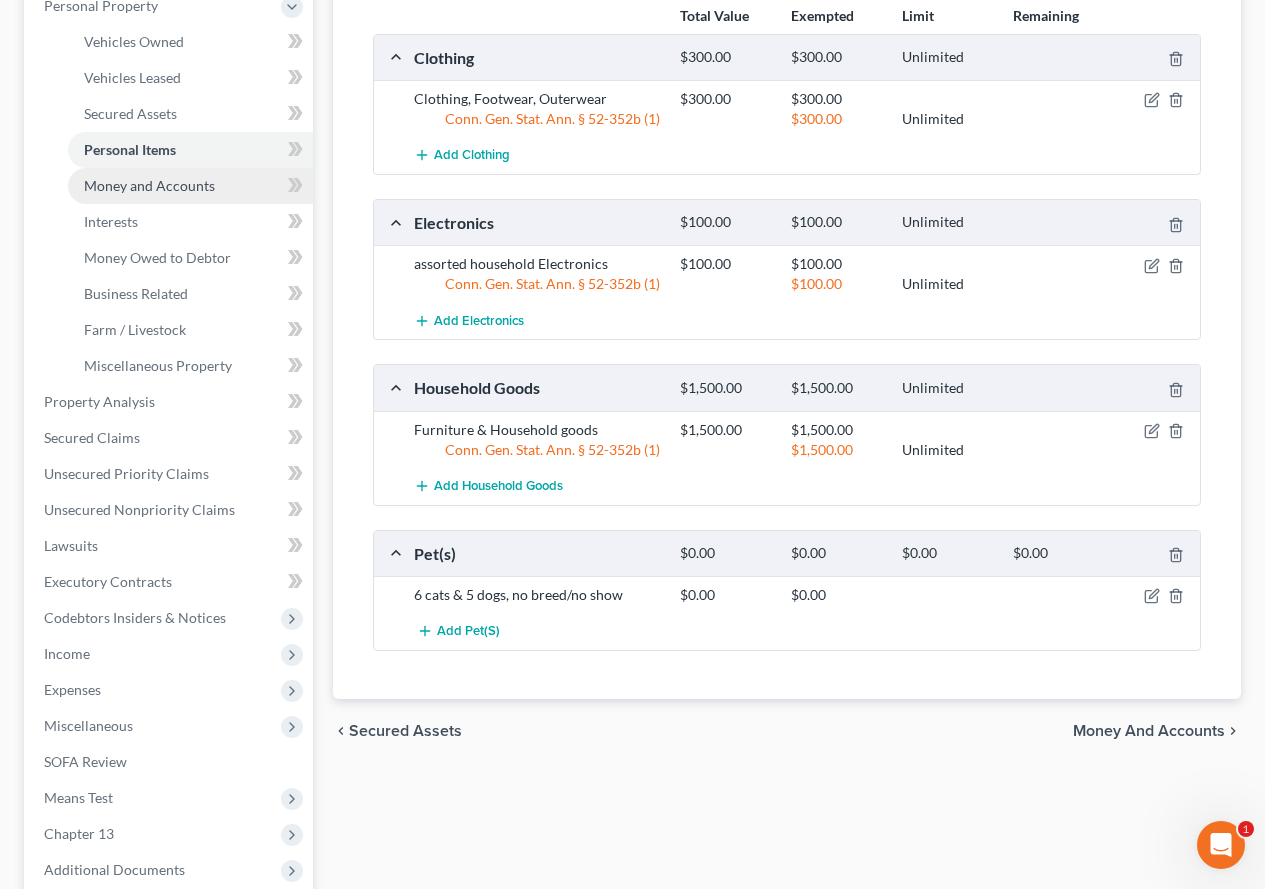 click on "Money and Accounts" at bounding box center (149, 185) 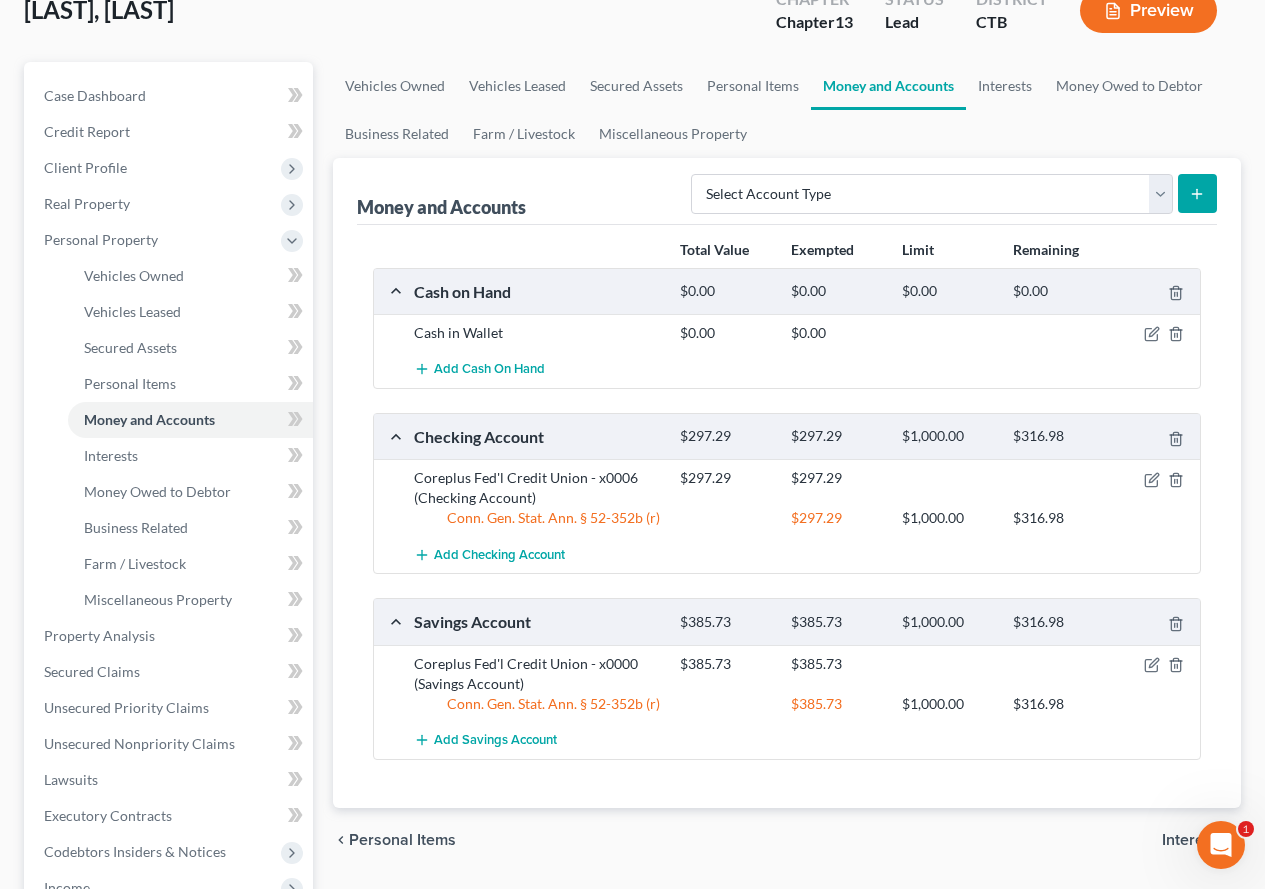 scroll, scrollTop: 200, scrollLeft: 0, axis: vertical 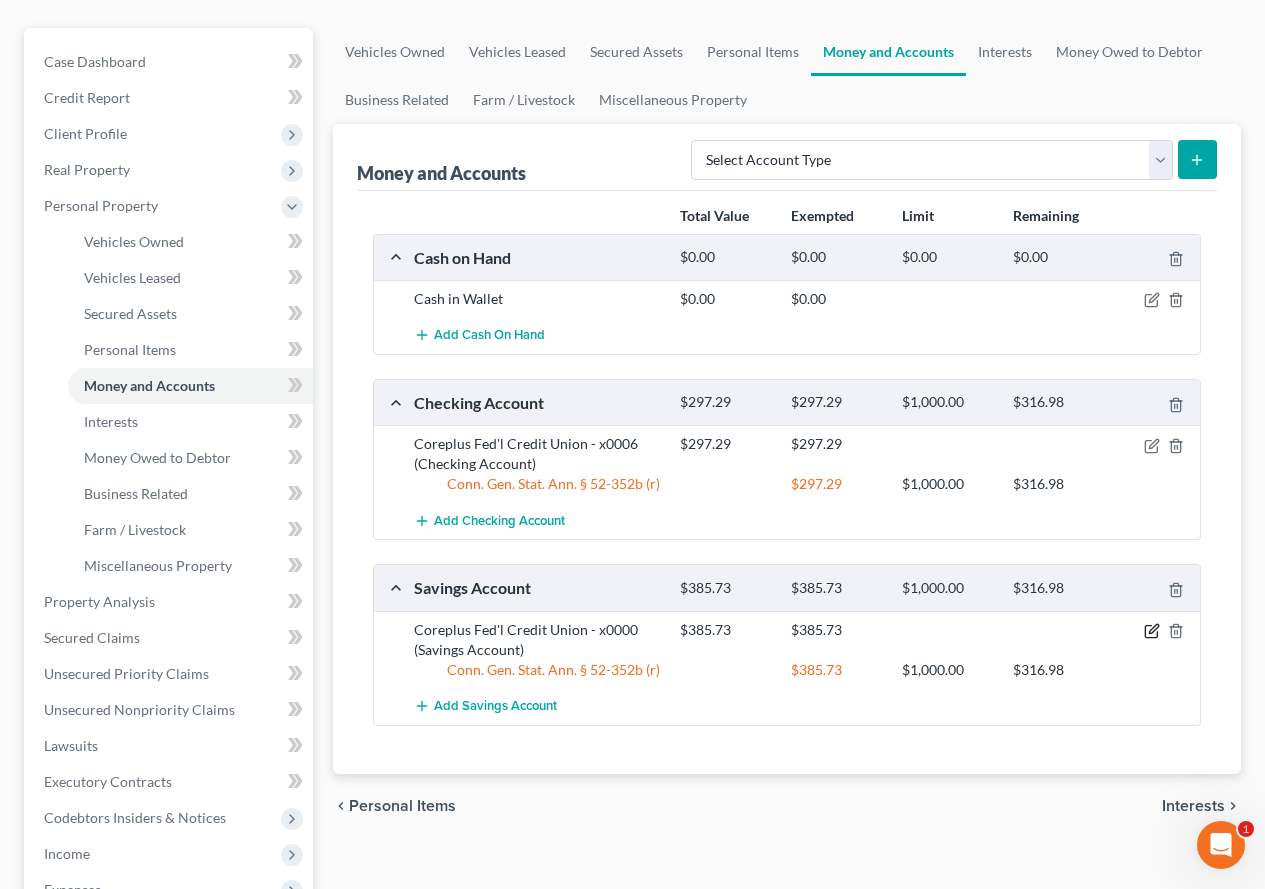 click 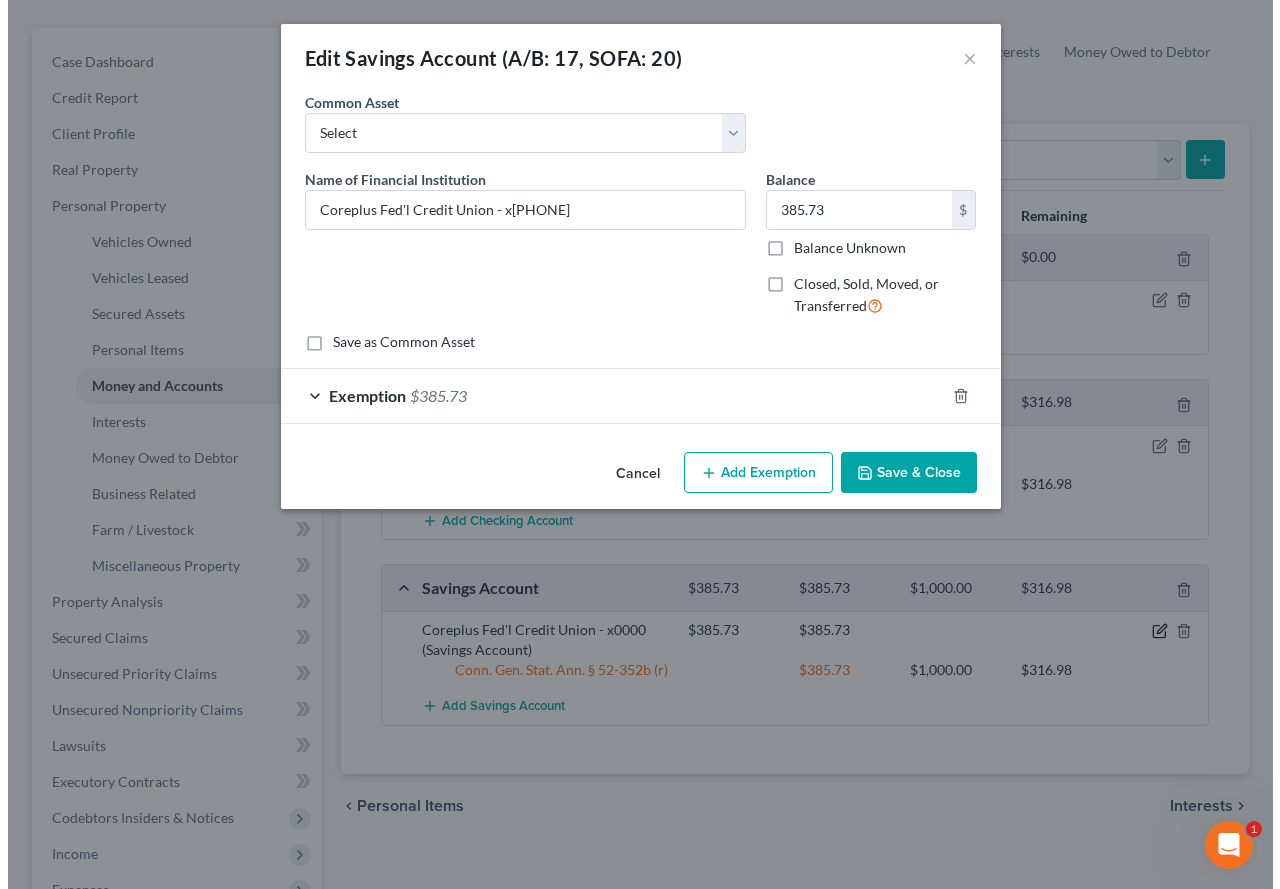 scroll, scrollTop: 164, scrollLeft: 0, axis: vertical 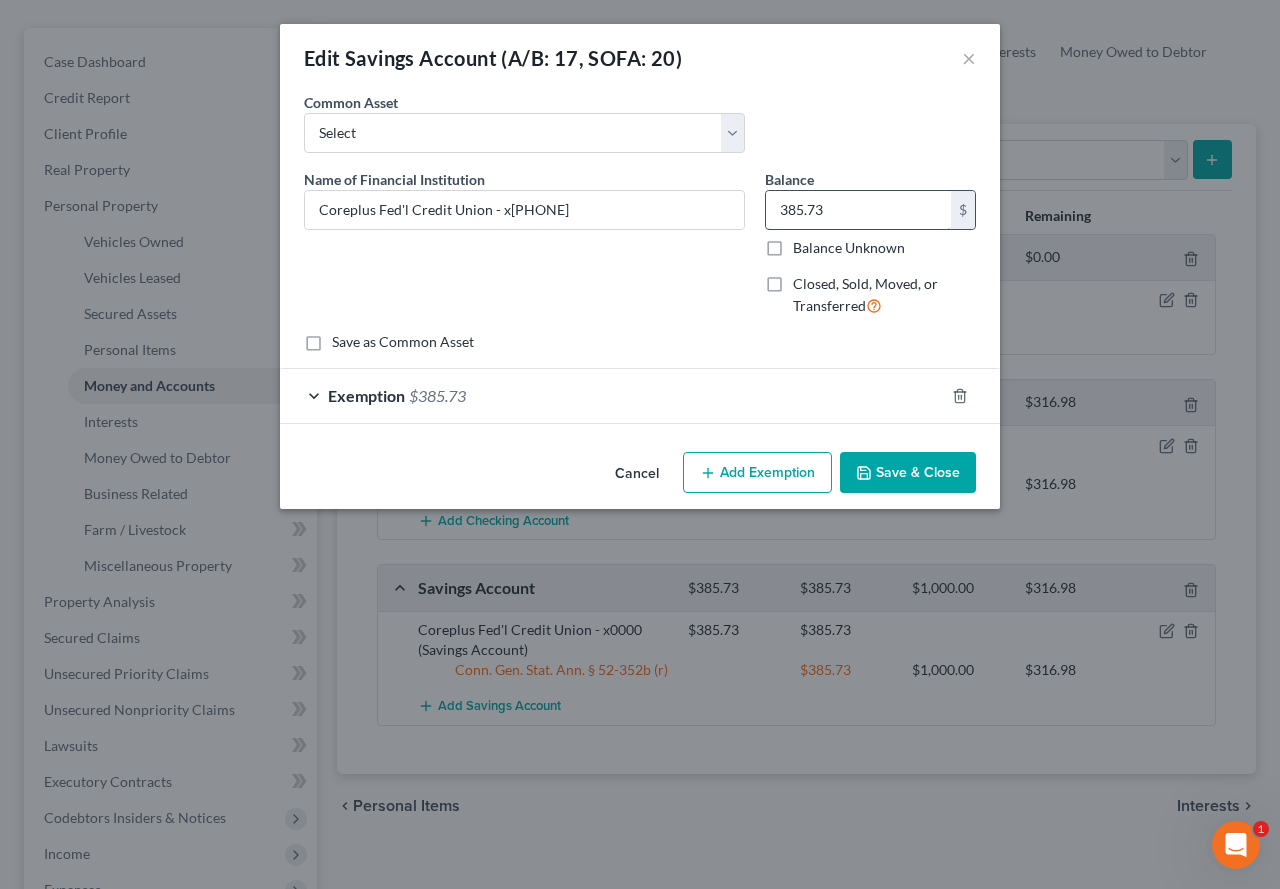 click on "385.73" at bounding box center (858, 210) 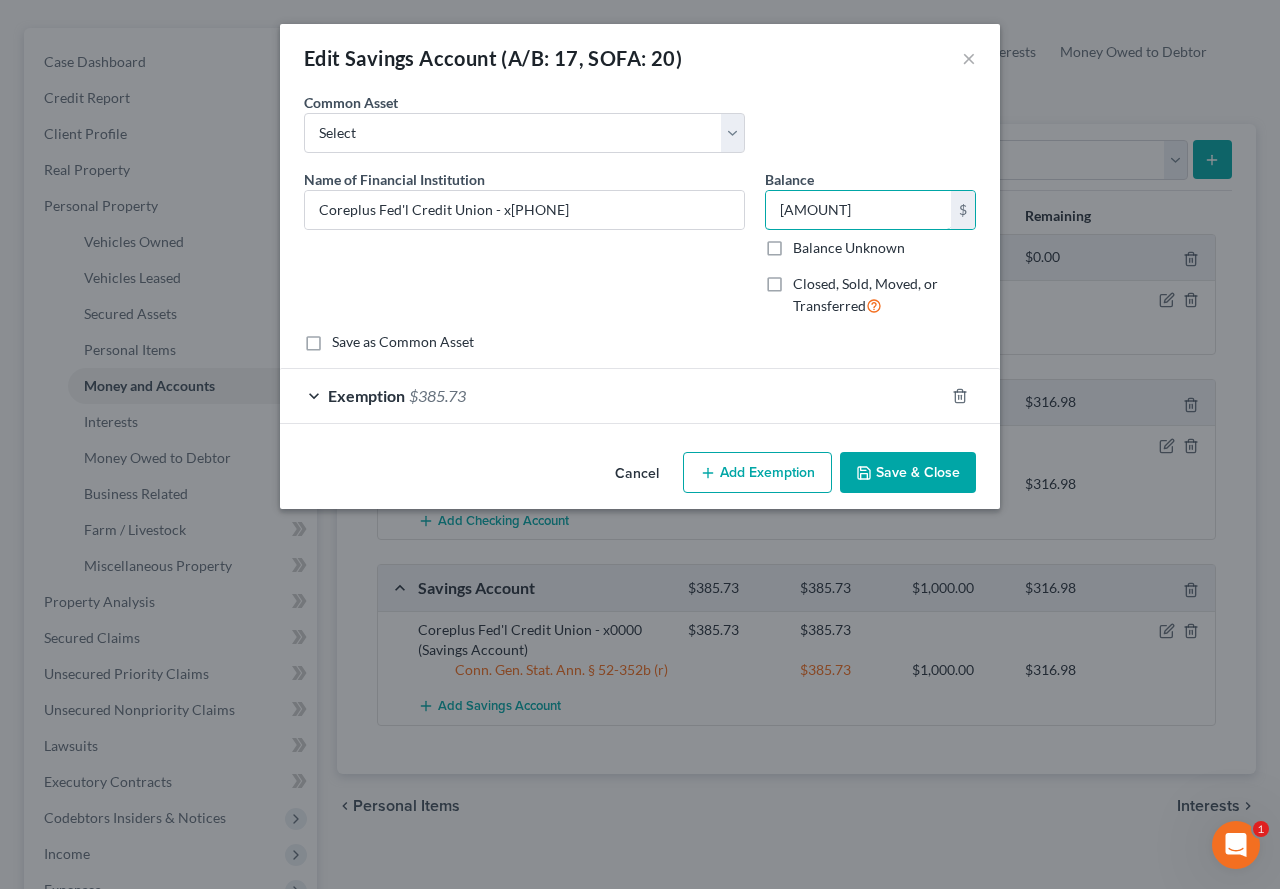 type on "[AMOUNT]" 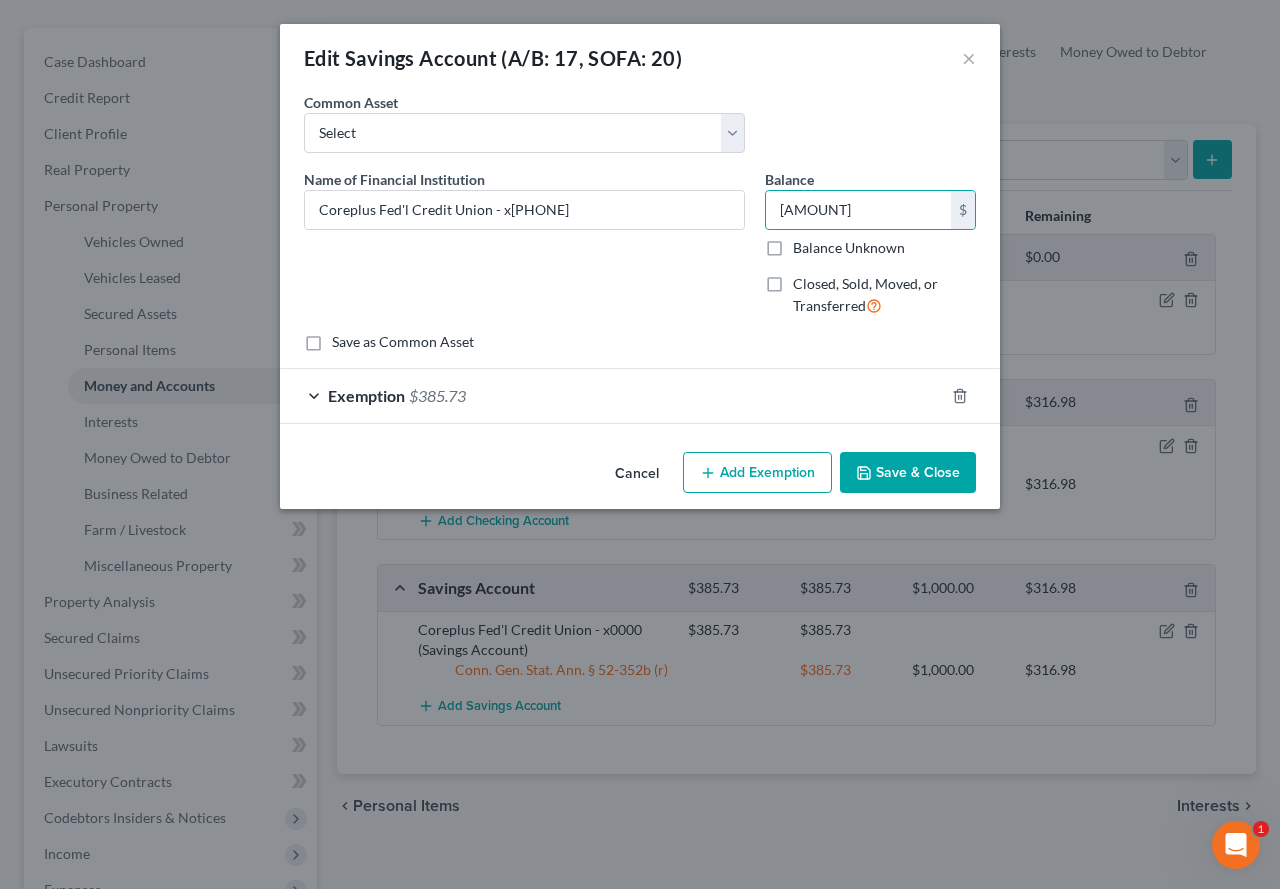 click on "Exemption $385.73" at bounding box center (612, 395) 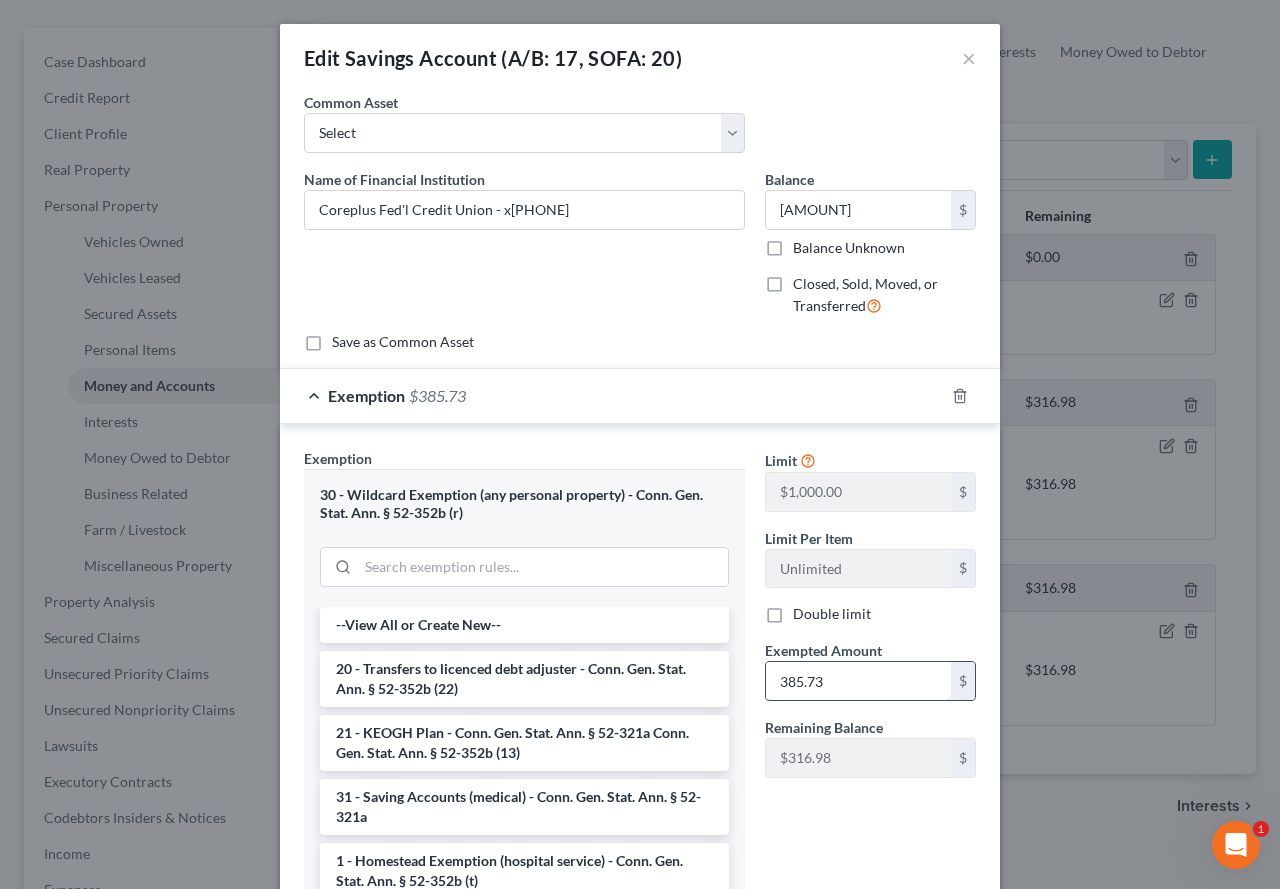click on "385.73" at bounding box center [858, 681] 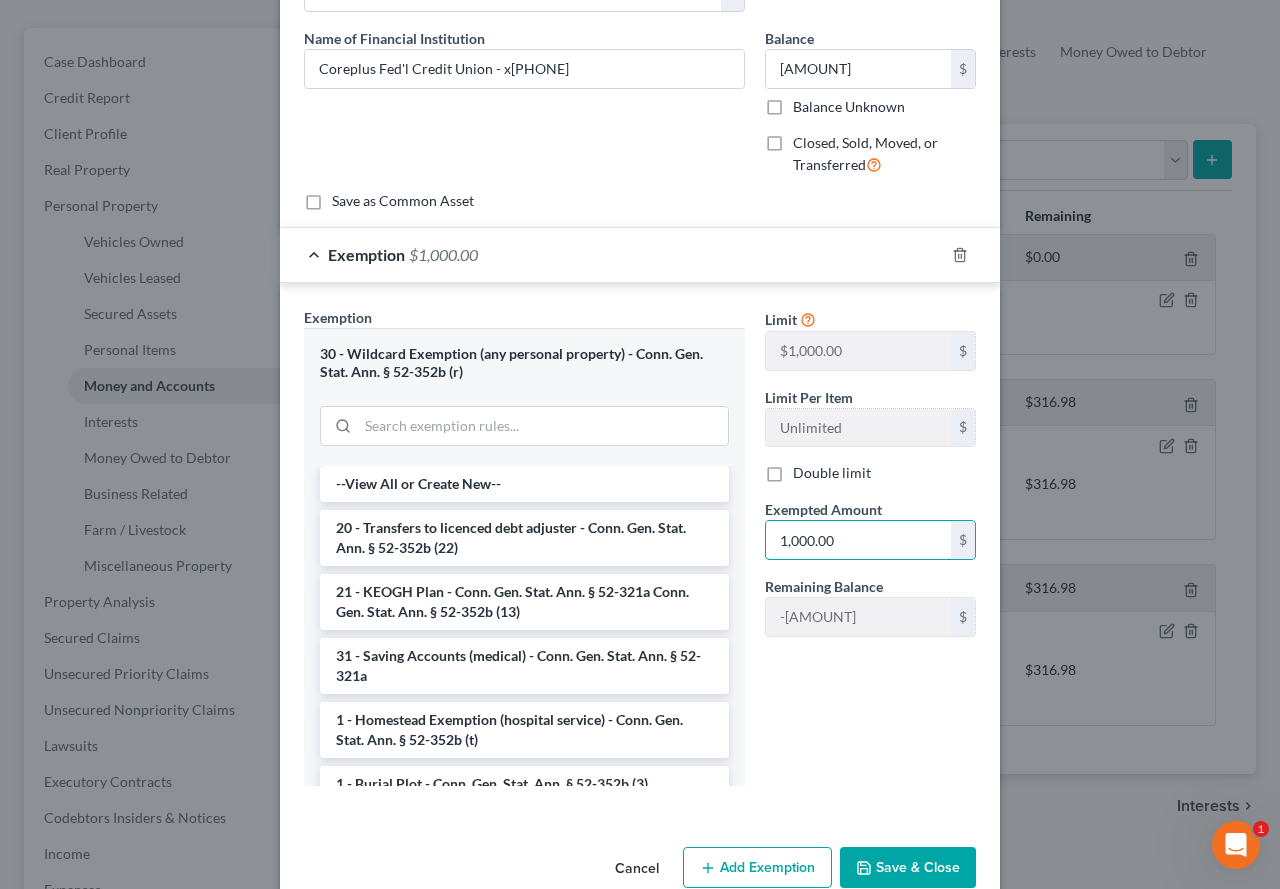 scroll, scrollTop: 180, scrollLeft: 0, axis: vertical 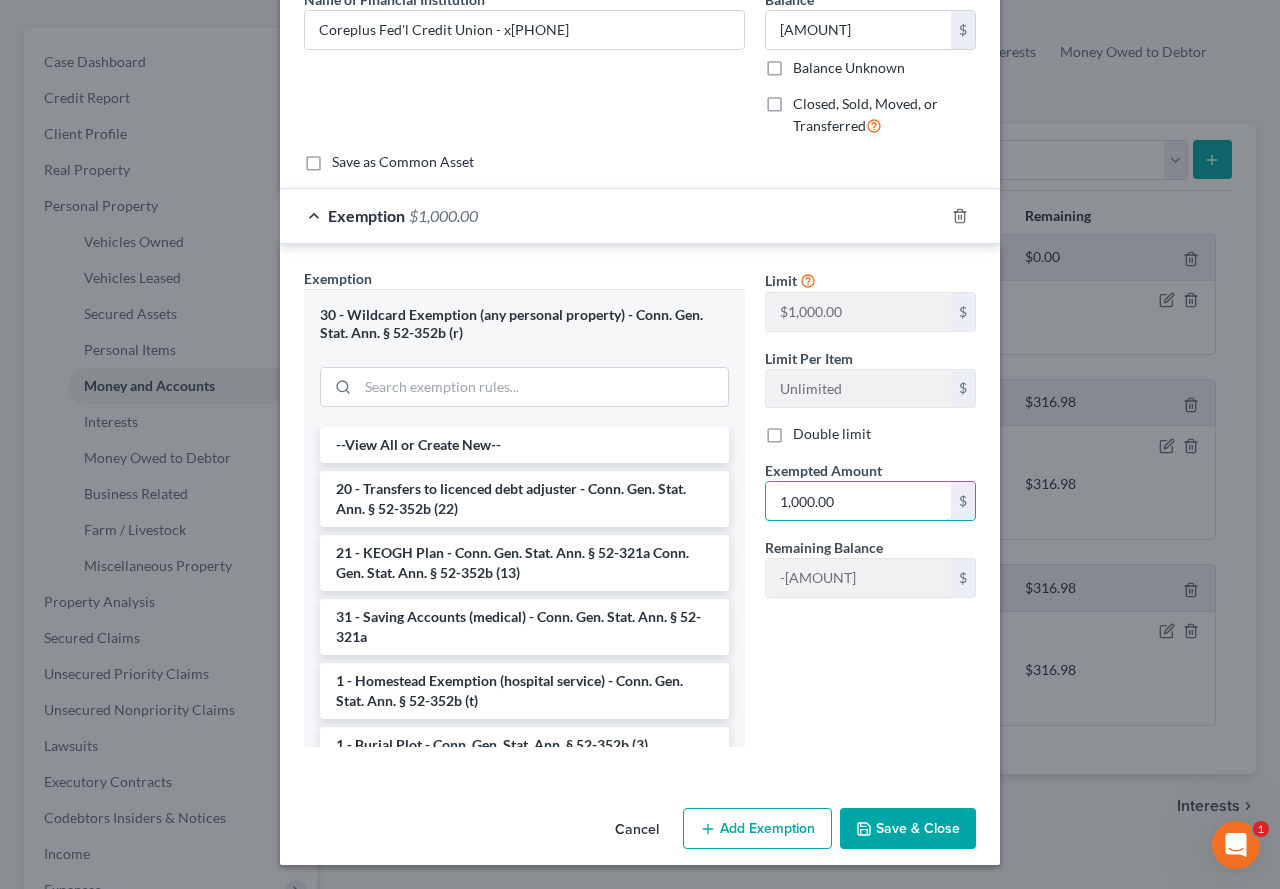 type on "1,000.00" 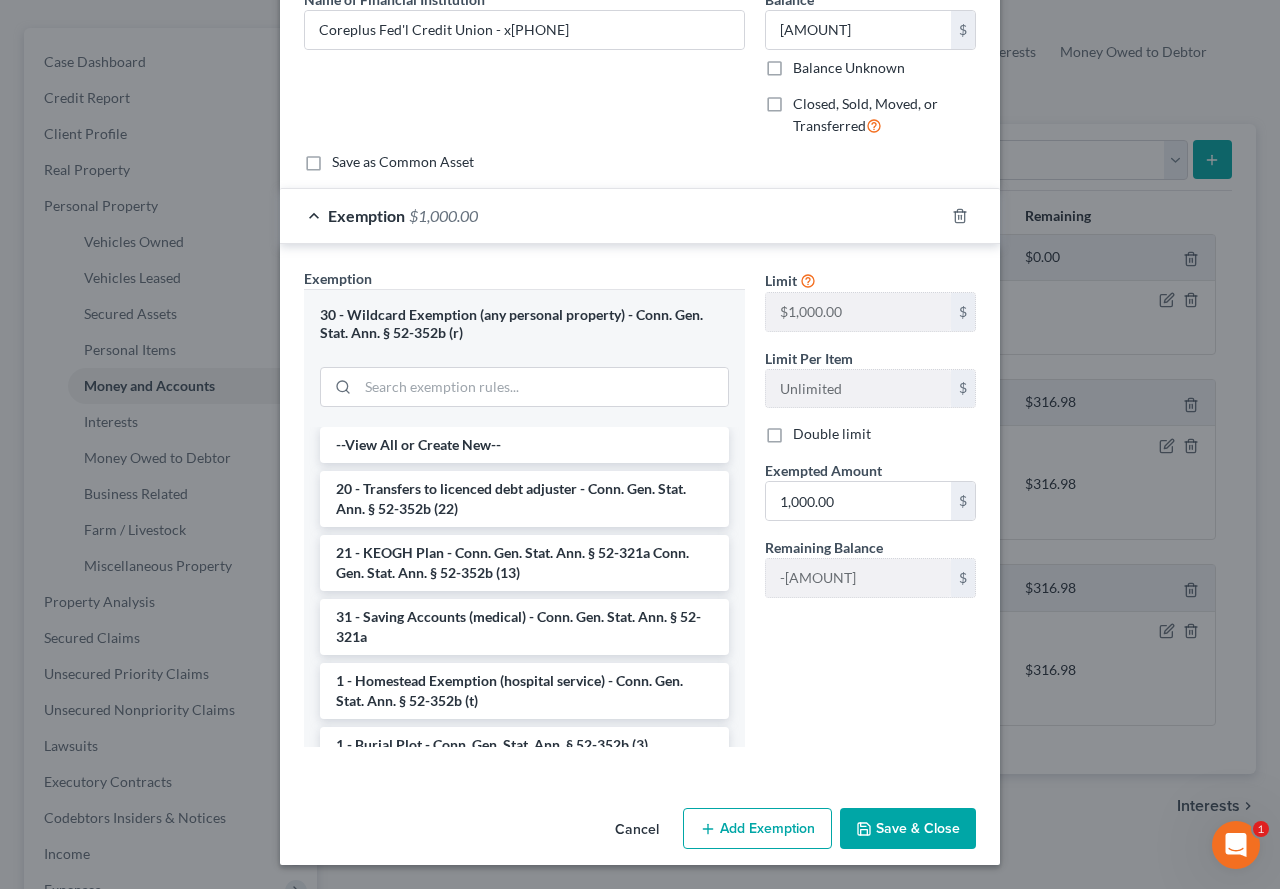 click on "Save & Close" at bounding box center [908, 829] 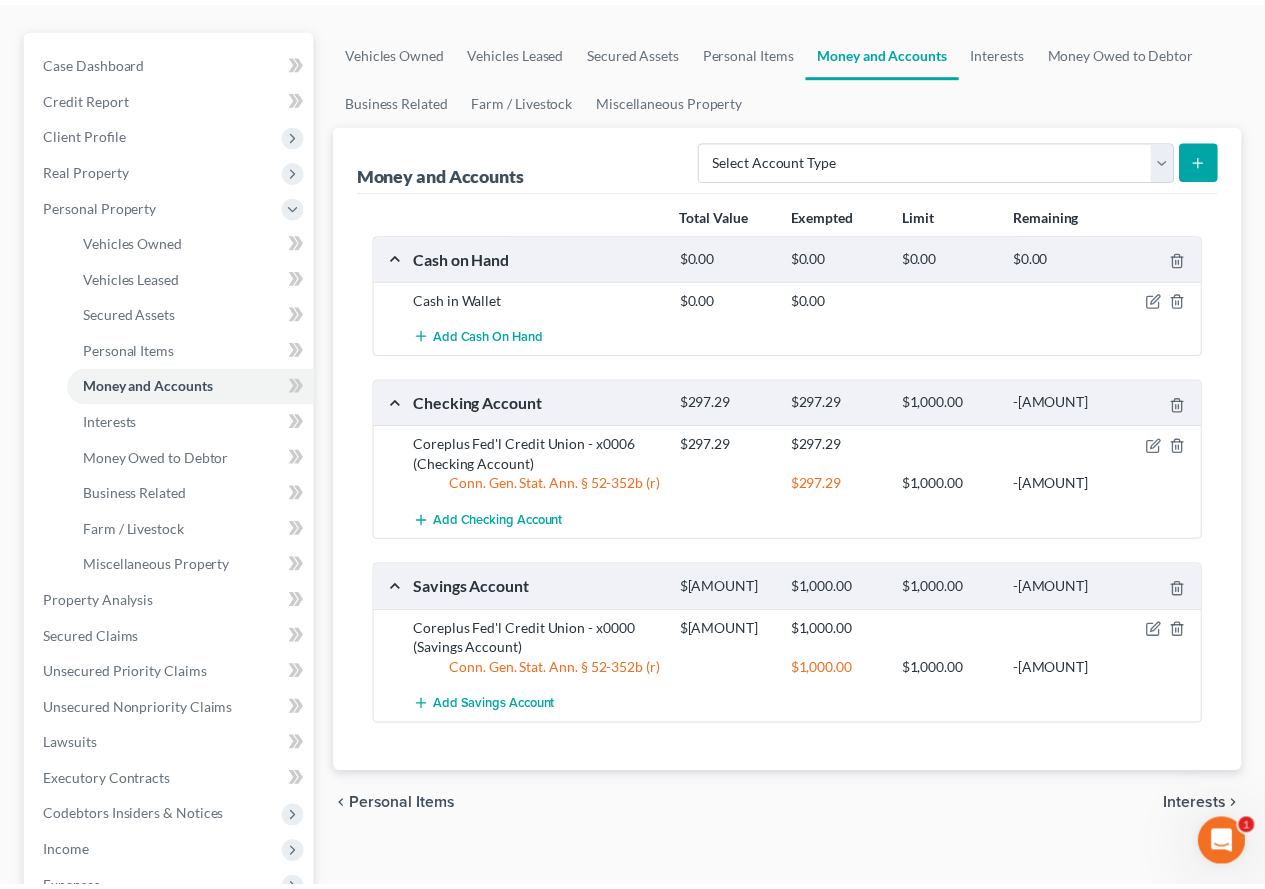 scroll, scrollTop: 200, scrollLeft: 0, axis: vertical 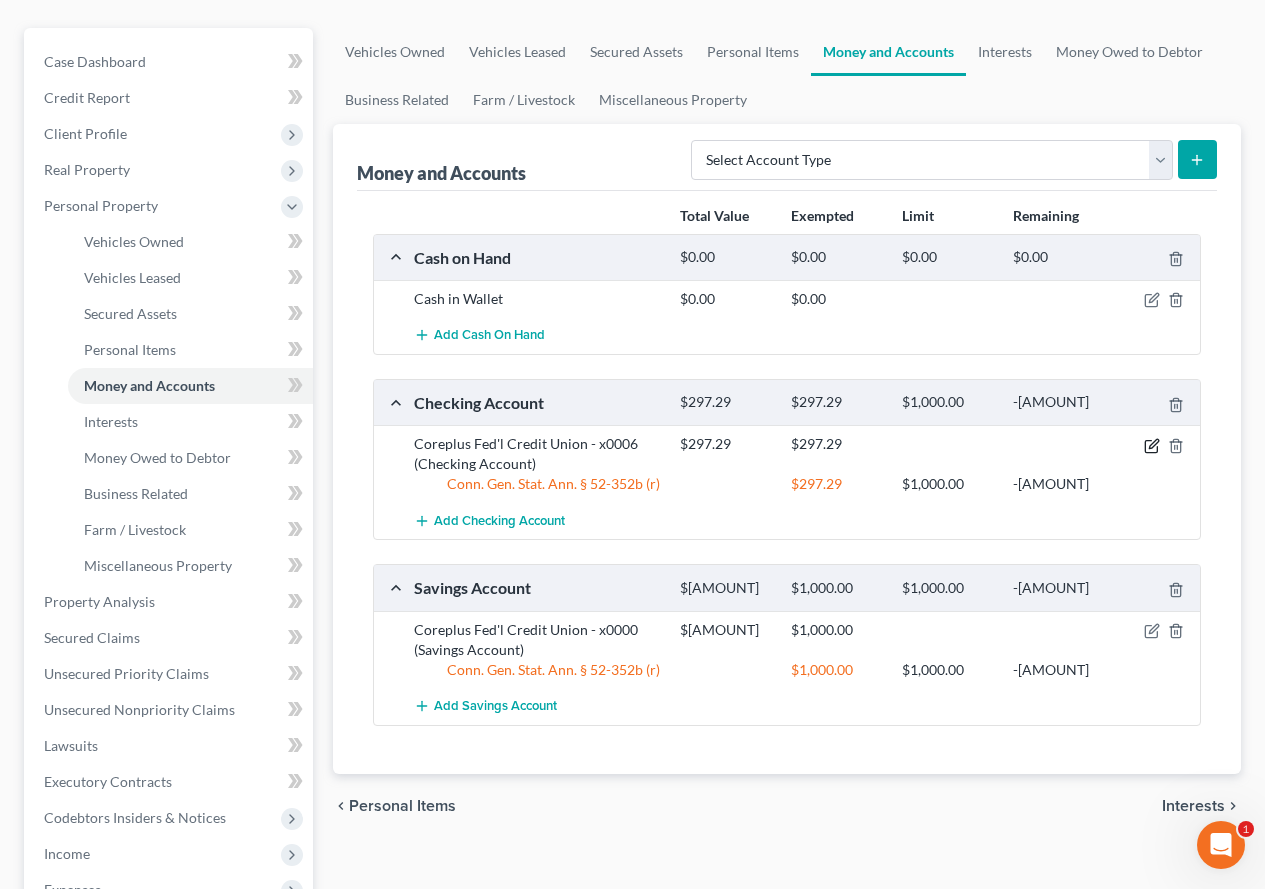 click 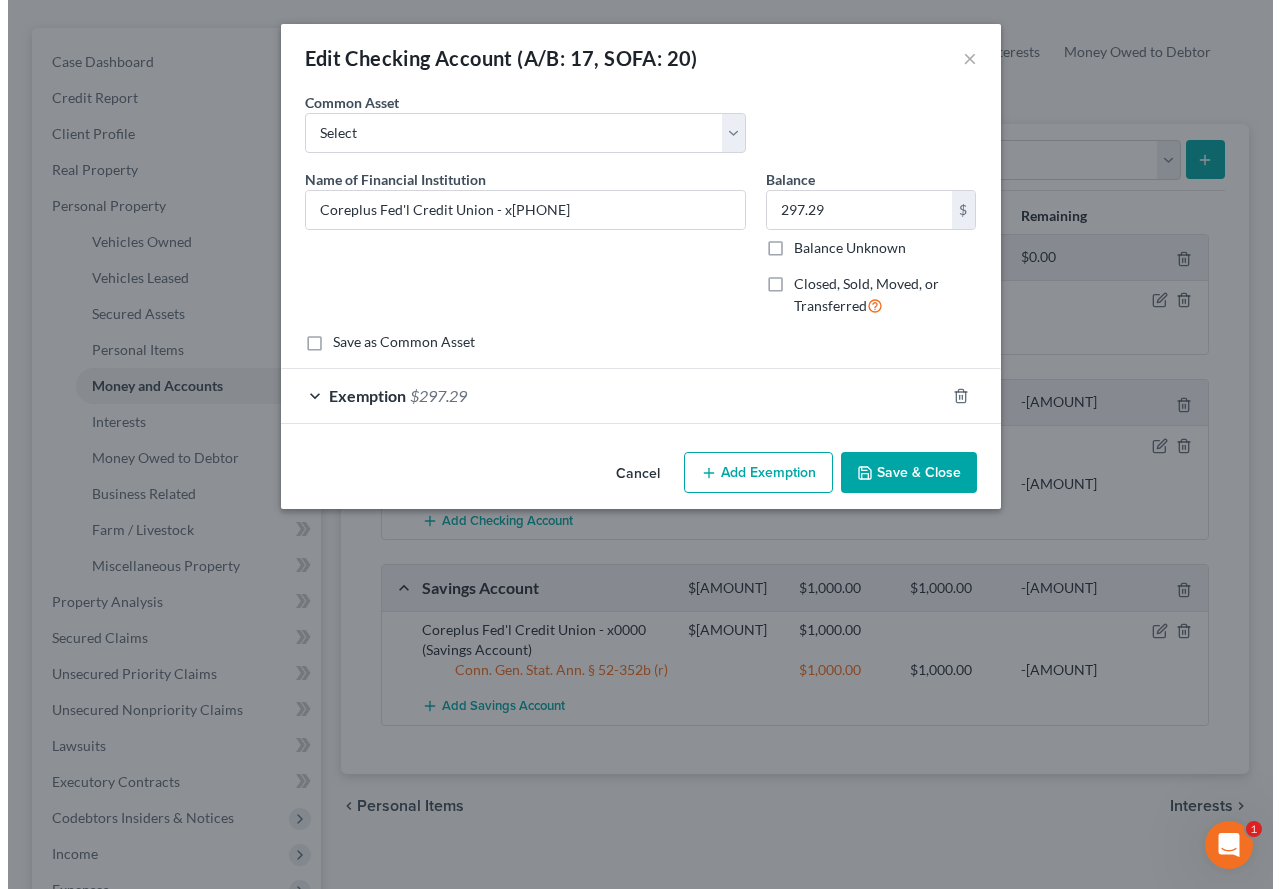 scroll, scrollTop: 164, scrollLeft: 0, axis: vertical 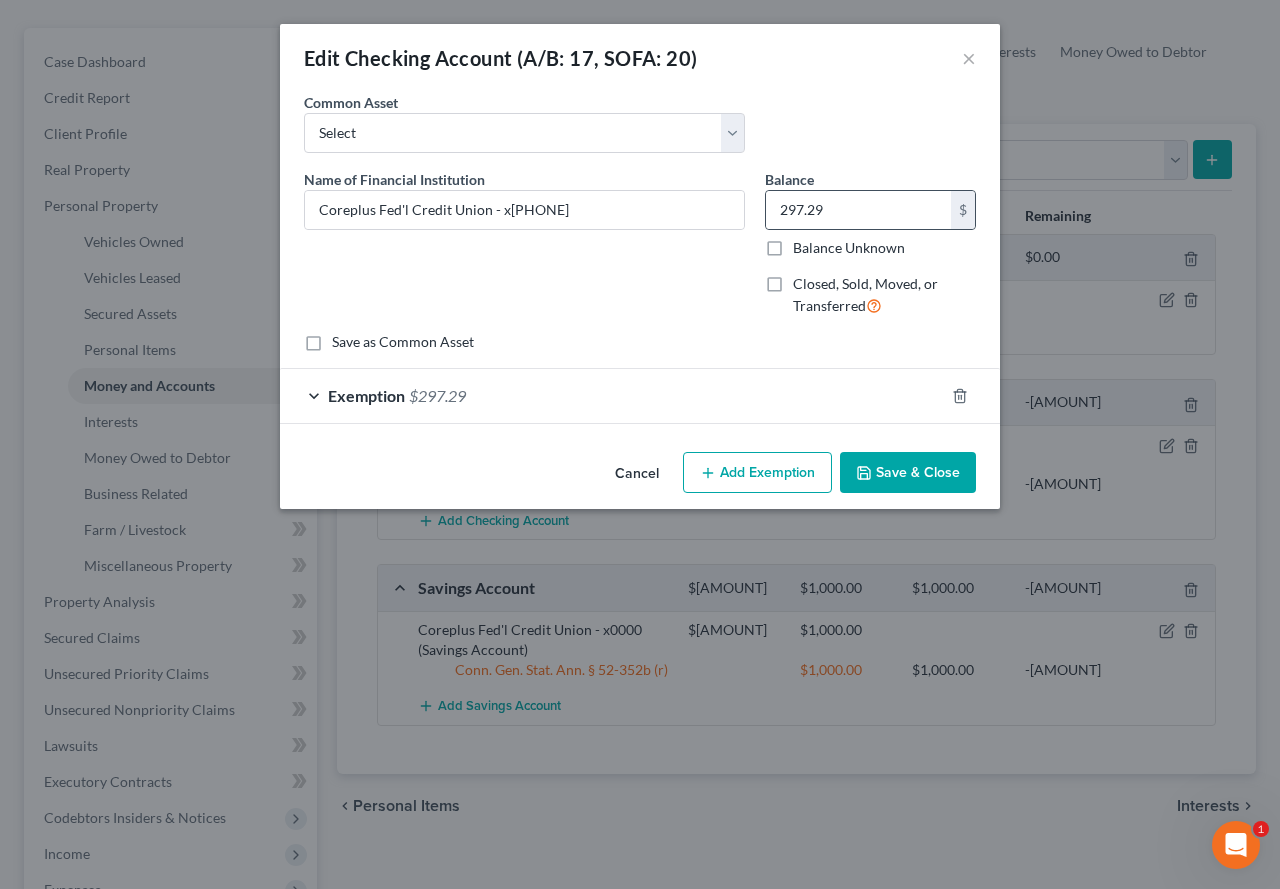 click on "$" at bounding box center [963, 210] 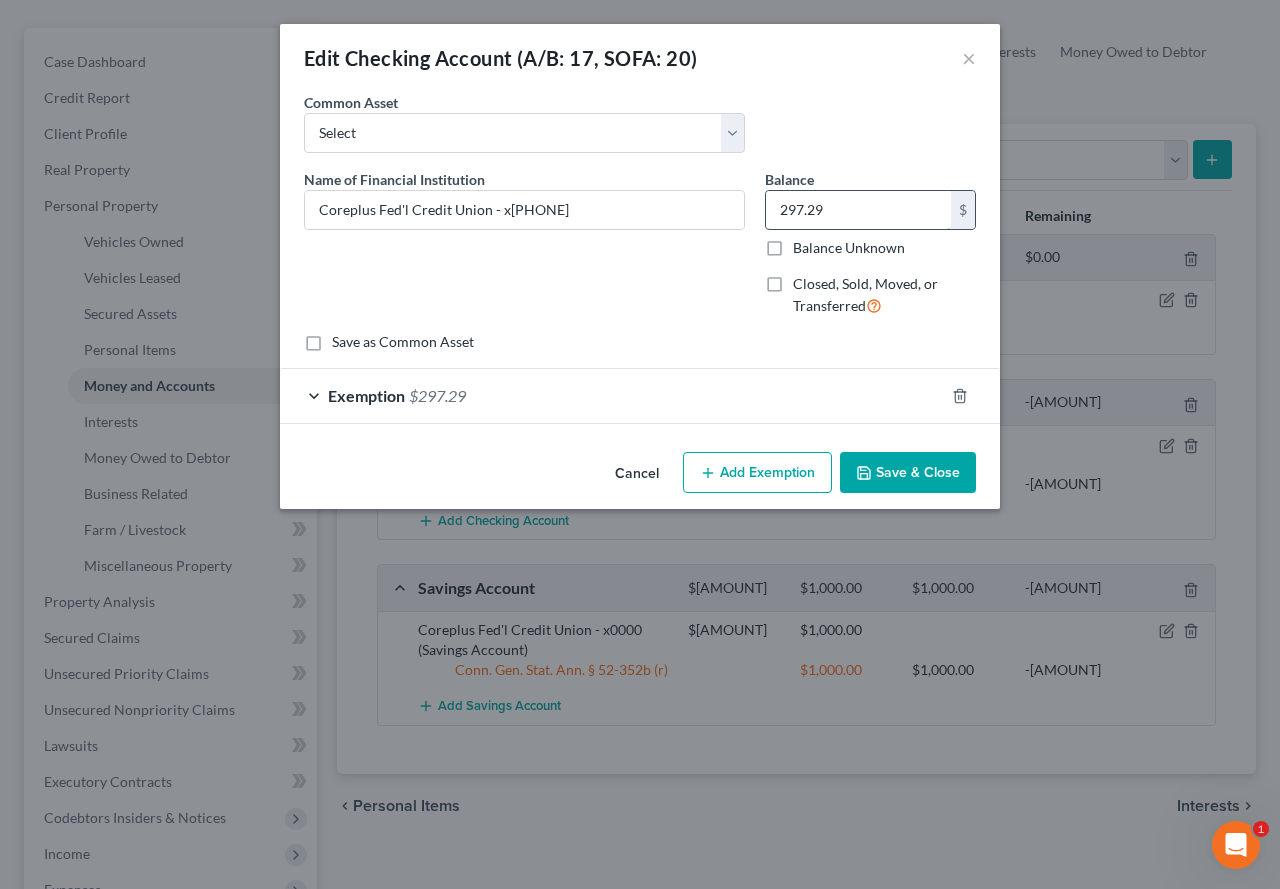 click on "297.29" at bounding box center (858, 210) 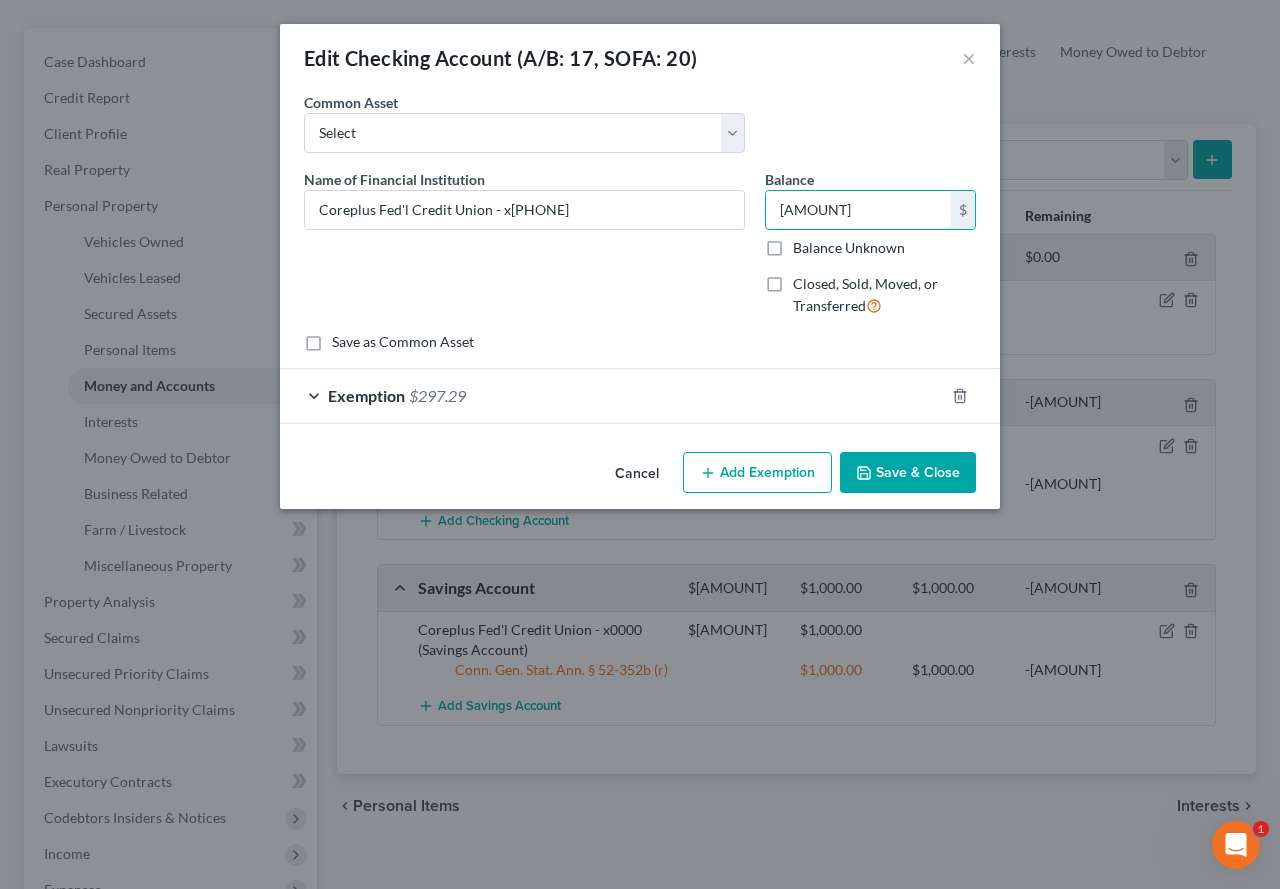type on "[AMOUNT]" 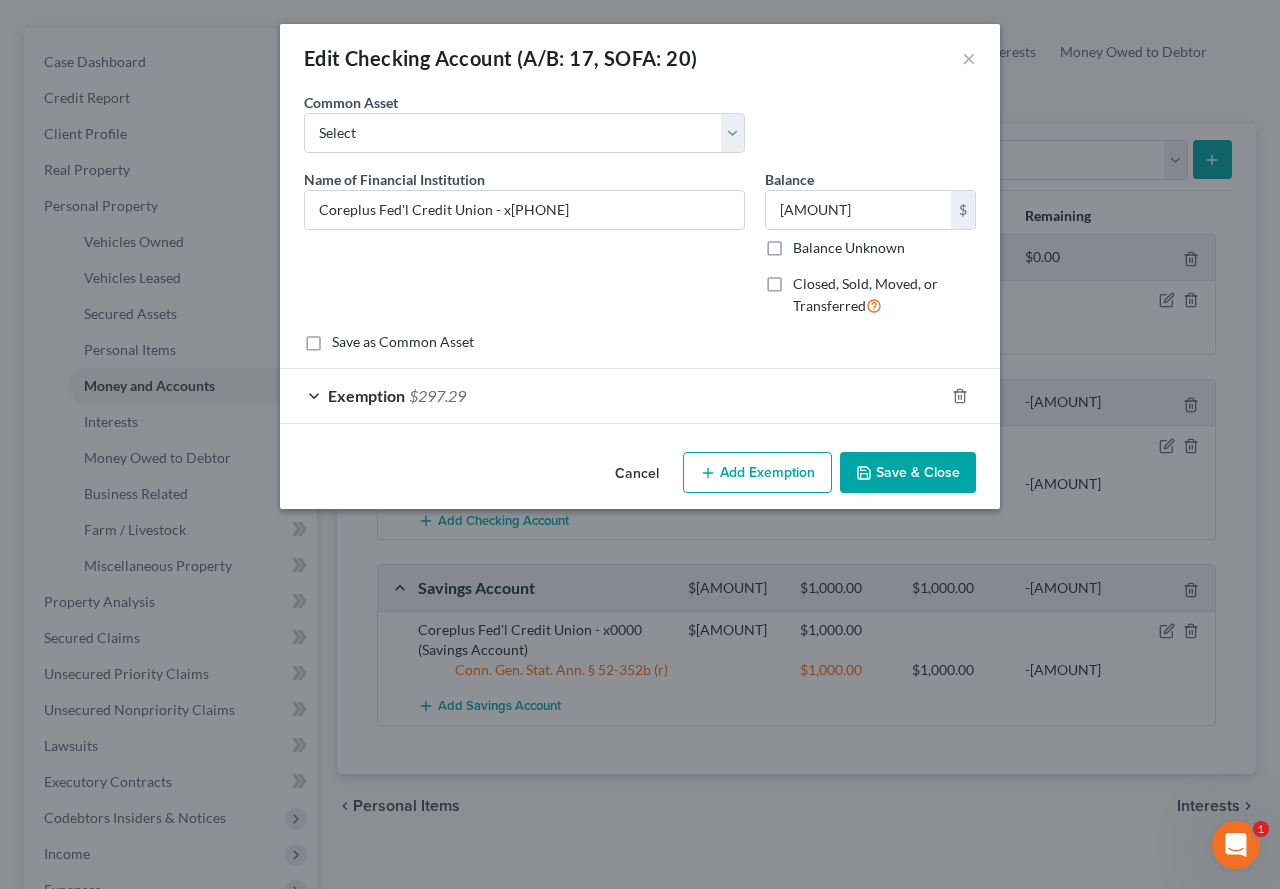 click on "Exemption $297.29" at bounding box center (612, 395) 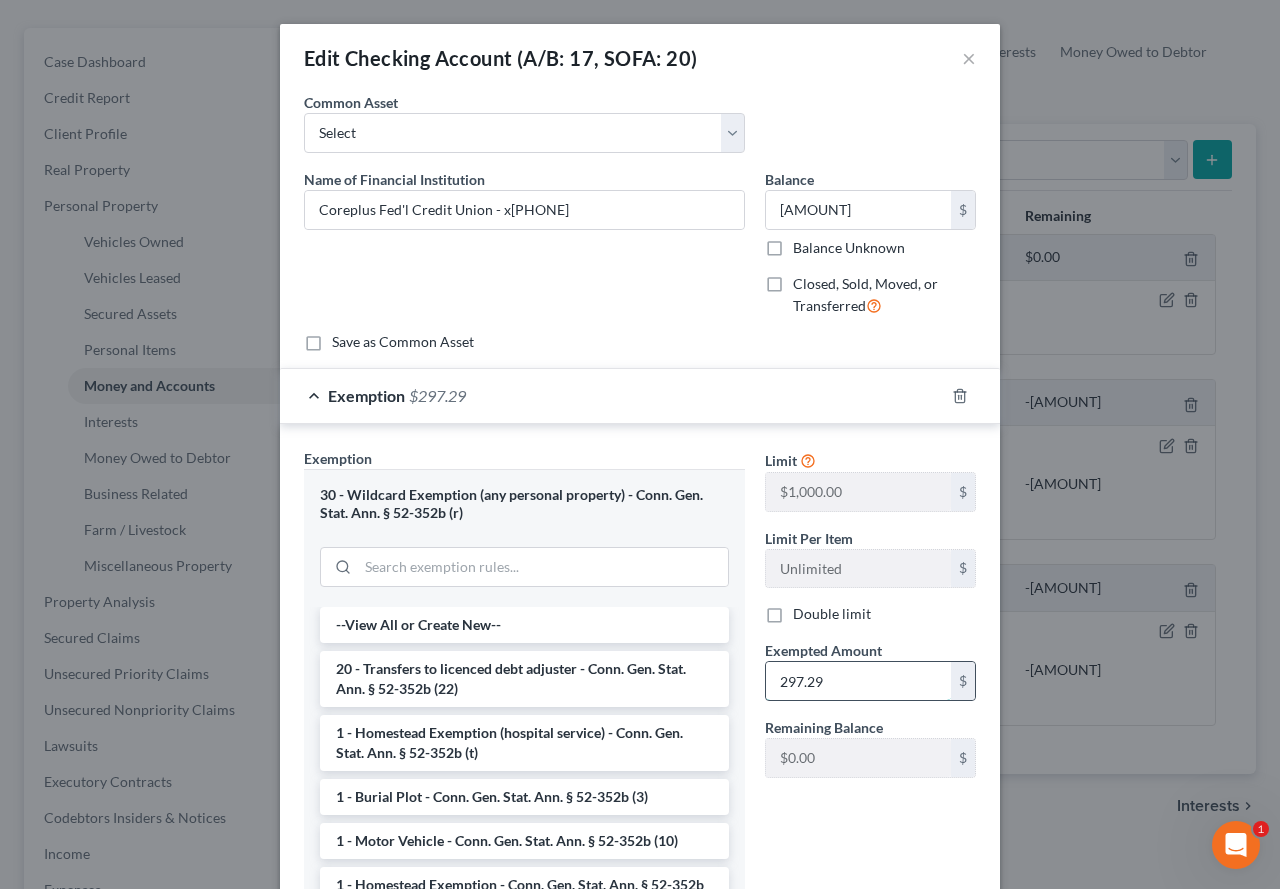 click on "297.29" at bounding box center (858, 681) 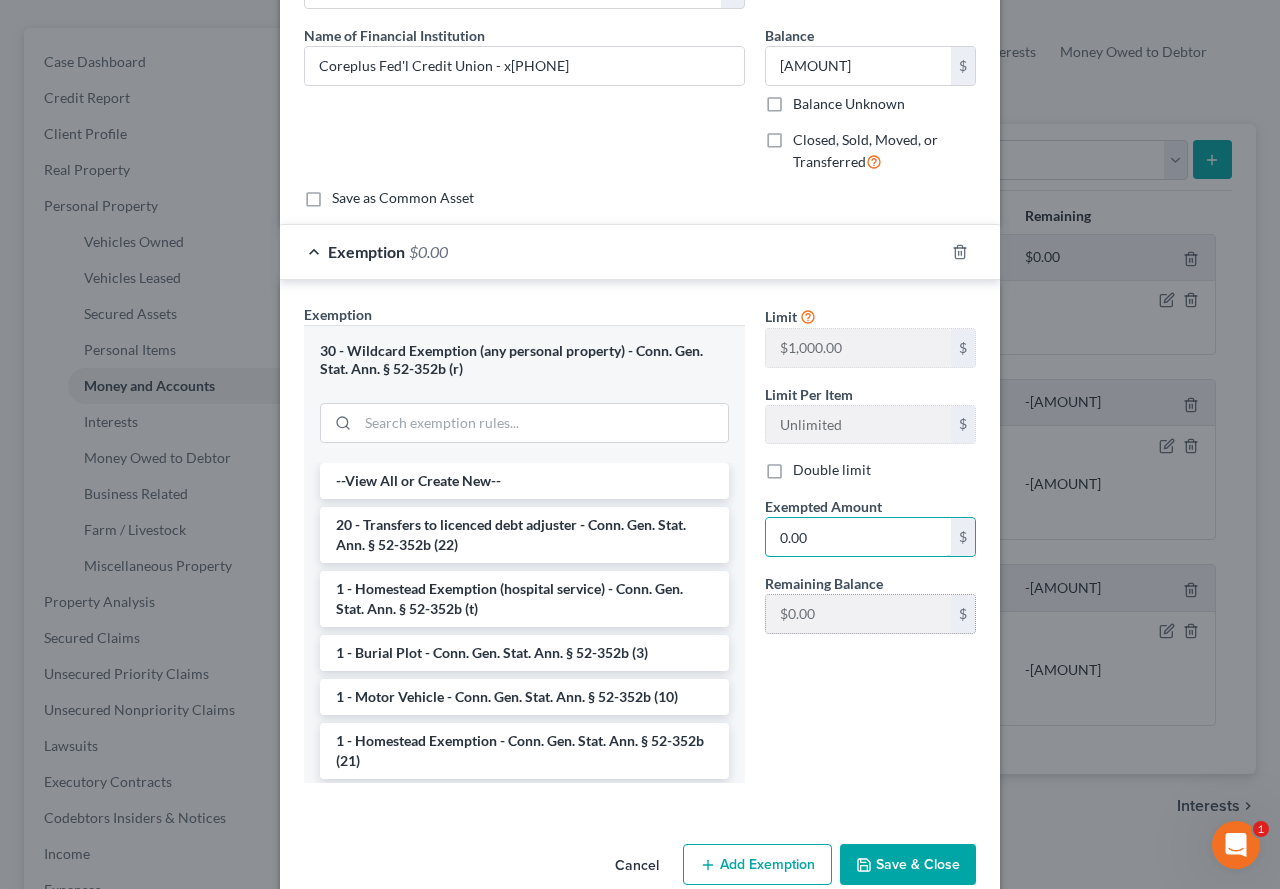 scroll, scrollTop: 180, scrollLeft: 0, axis: vertical 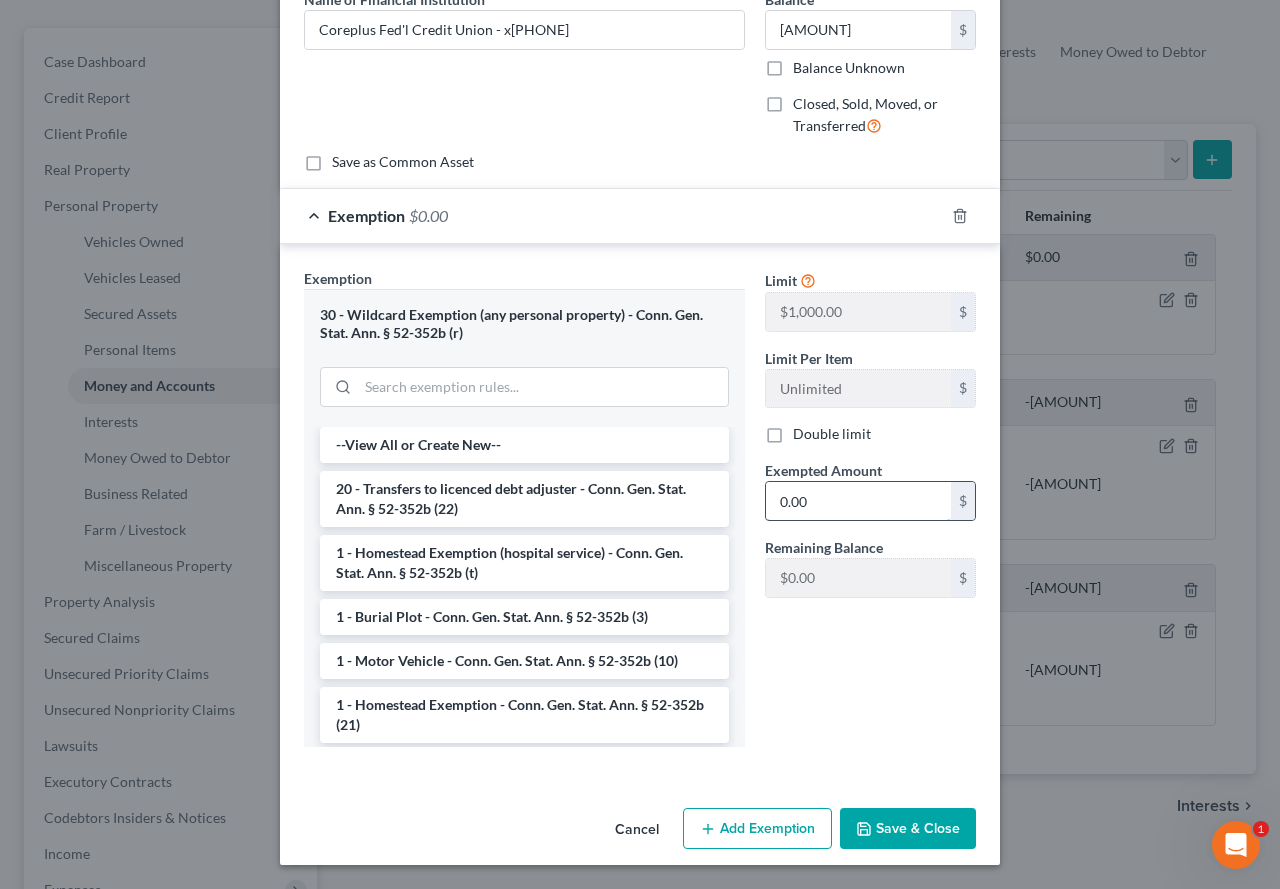 drag, startPoint x: 814, startPoint y: 510, endPoint x: 757, endPoint y: 510, distance: 57 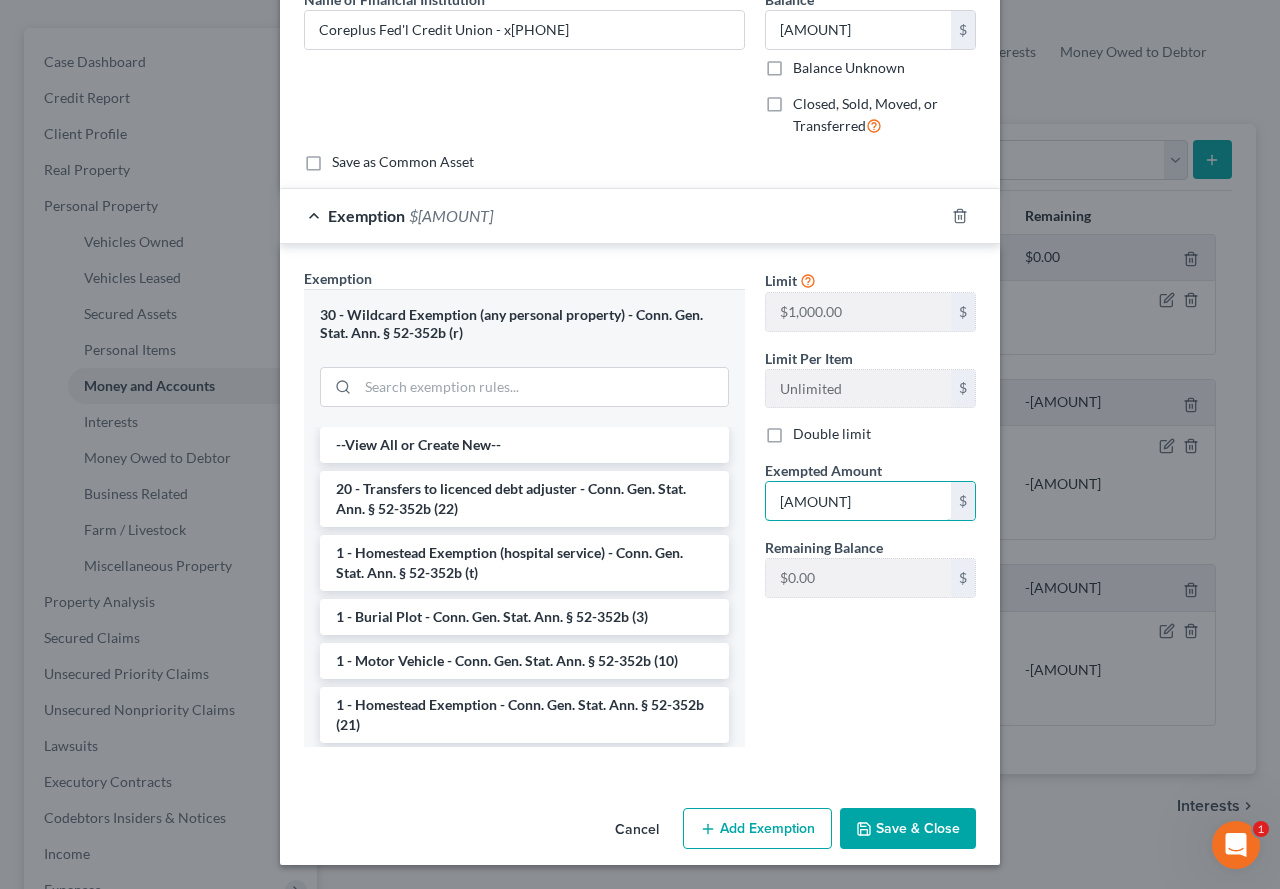 type on "[AMOUNT]" 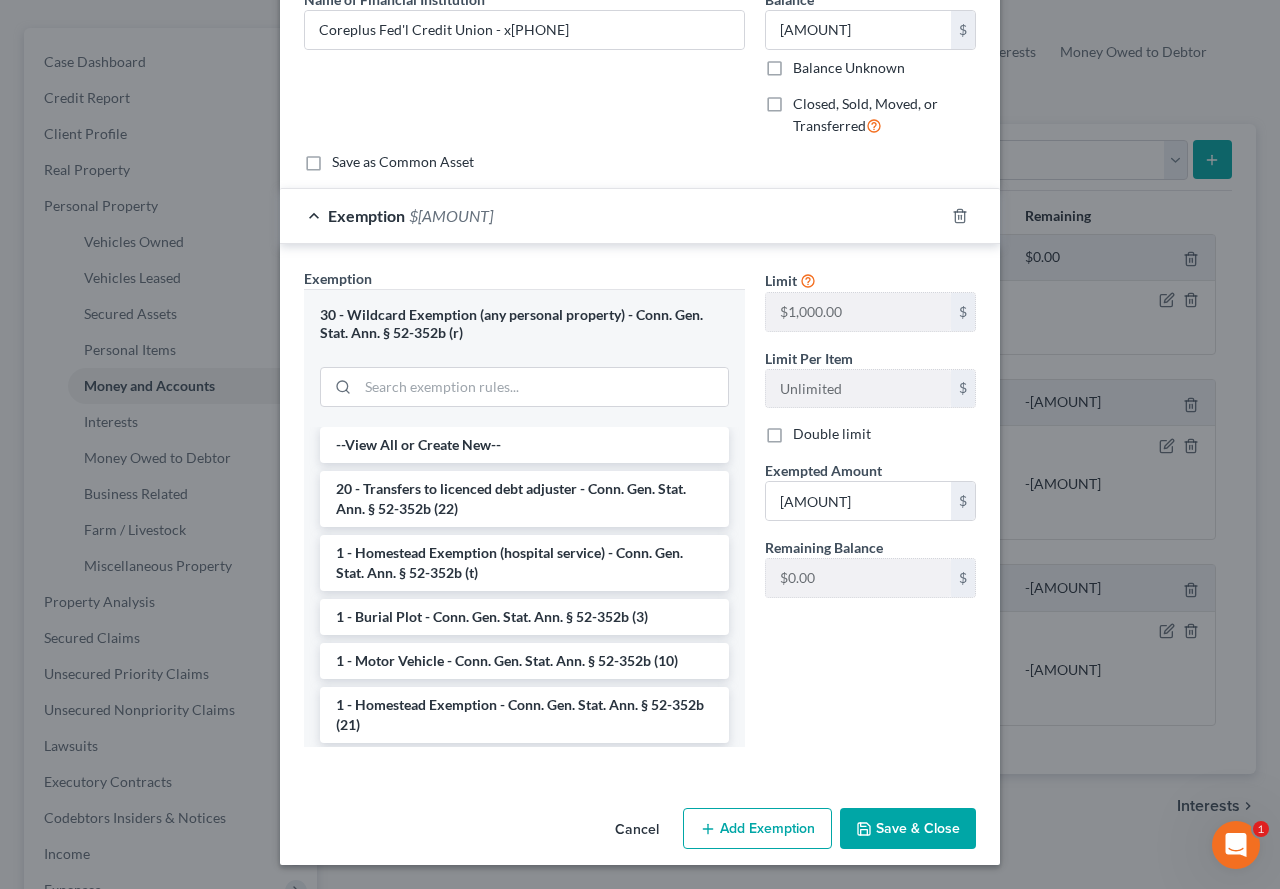 click on "Save & Close" at bounding box center [908, 829] 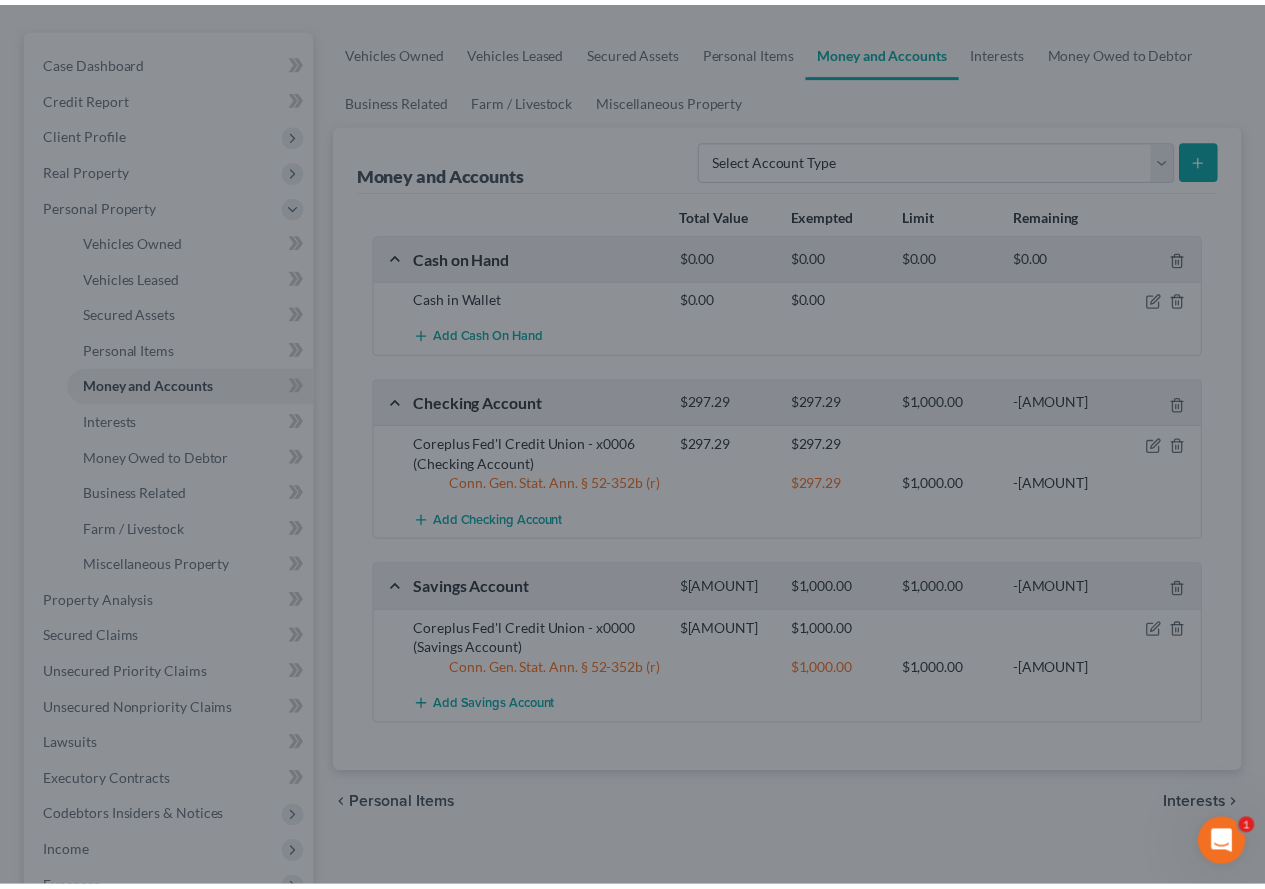 scroll, scrollTop: 200, scrollLeft: 0, axis: vertical 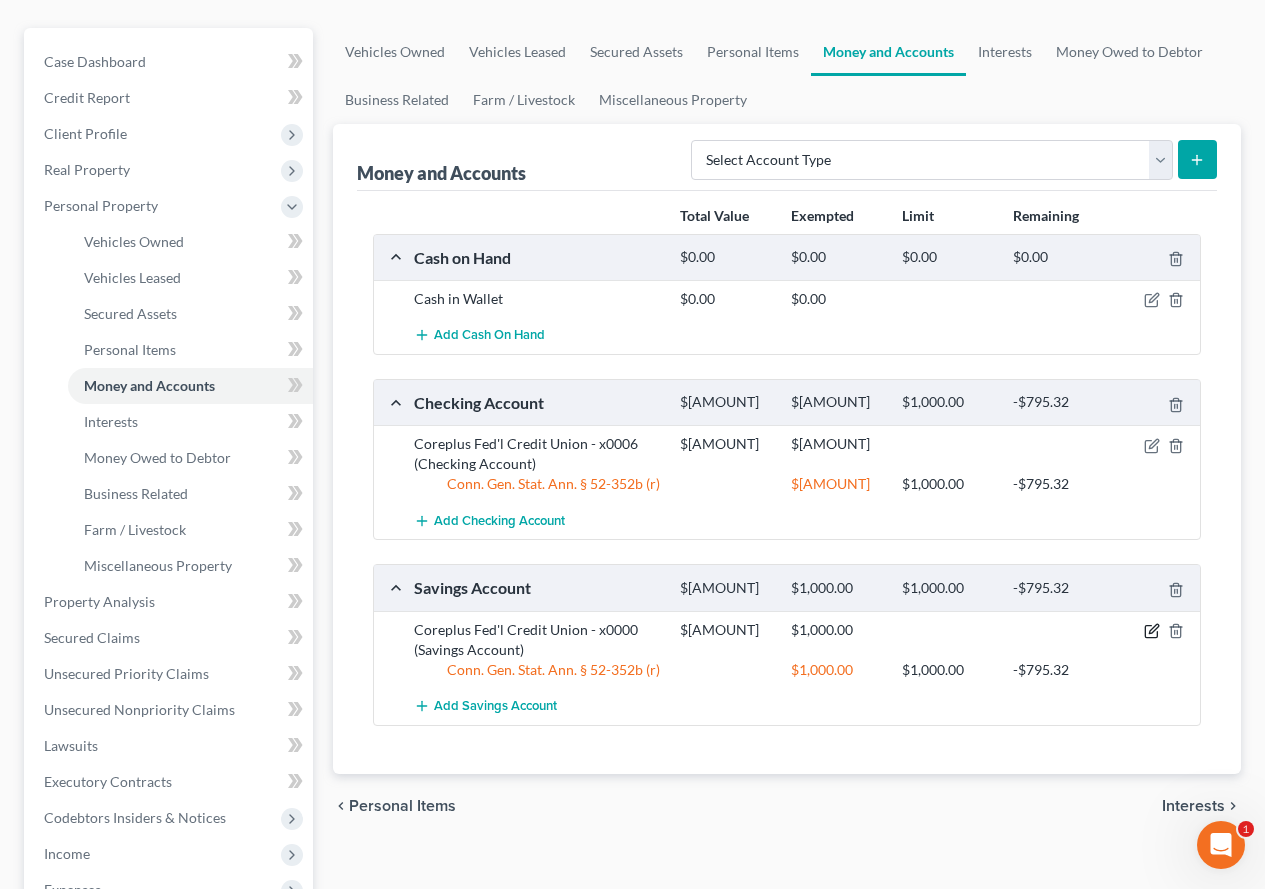 click 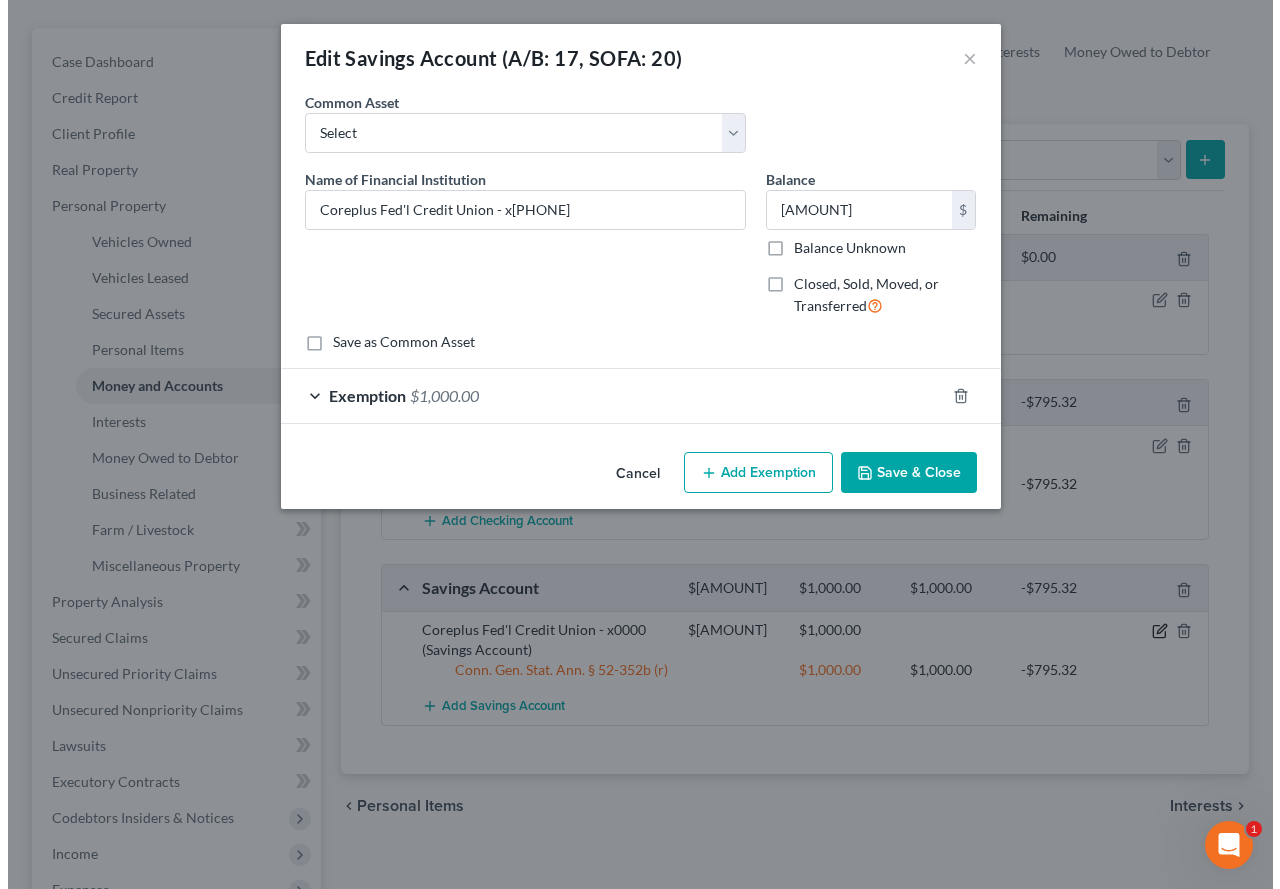 scroll, scrollTop: 164, scrollLeft: 0, axis: vertical 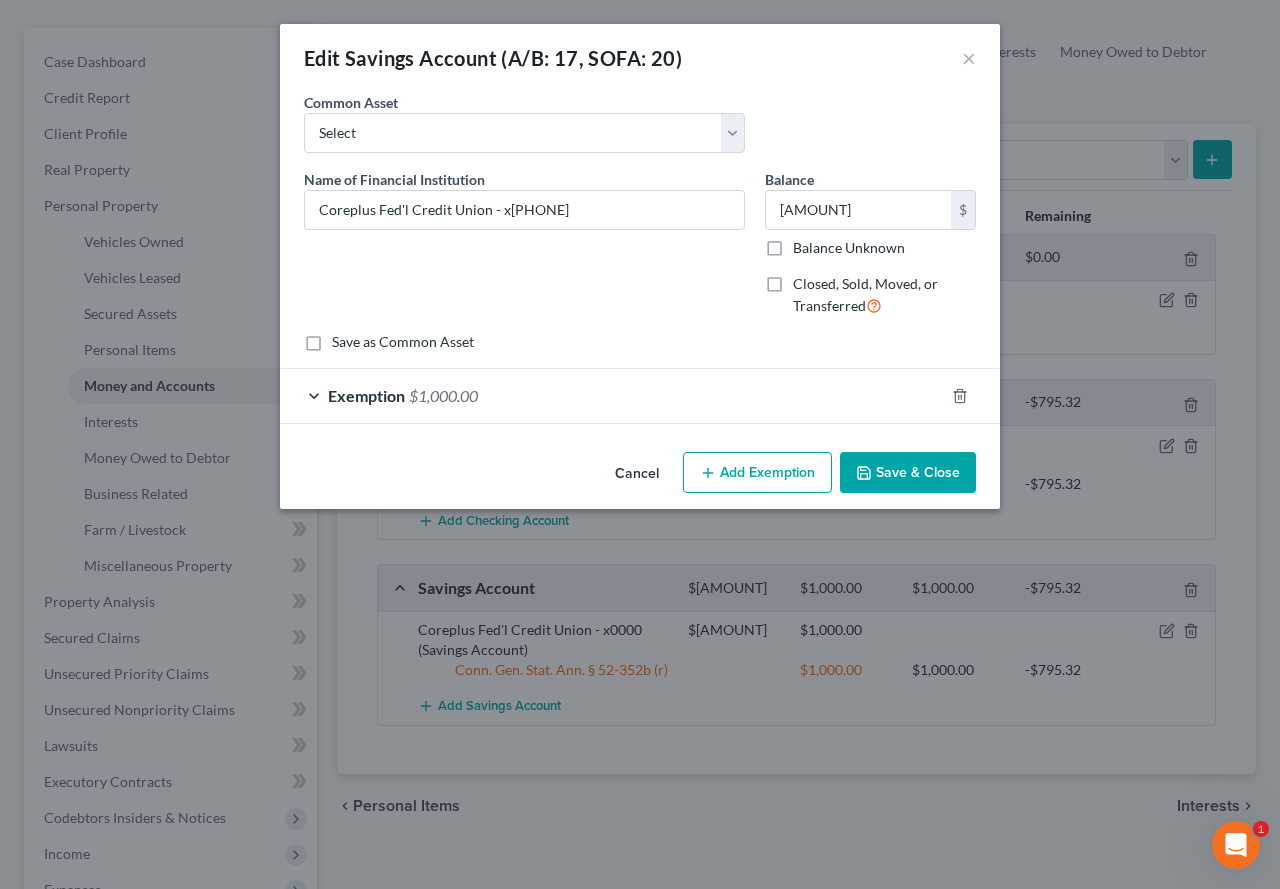 click on "Exemption $1,000.00" at bounding box center [612, 395] 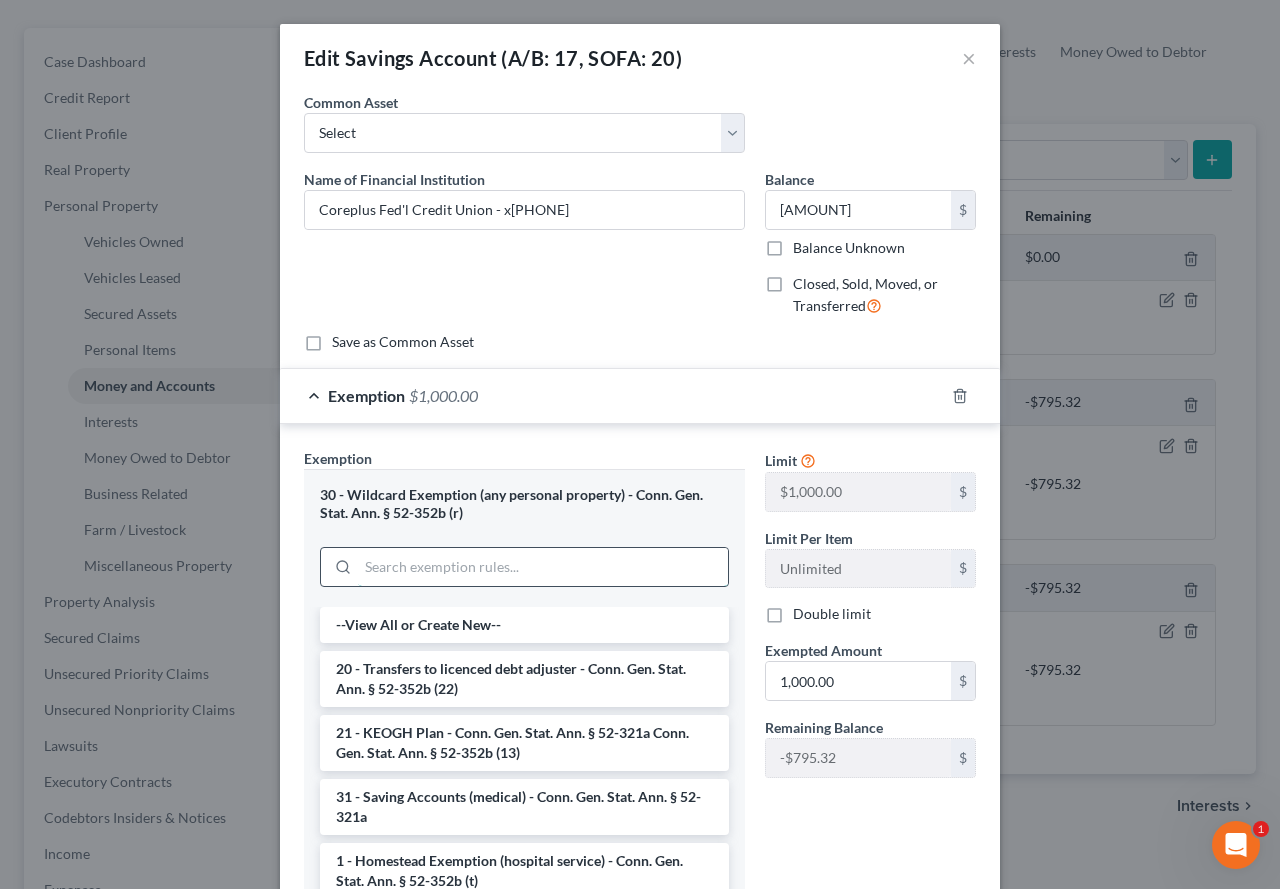 click at bounding box center (543, 567) 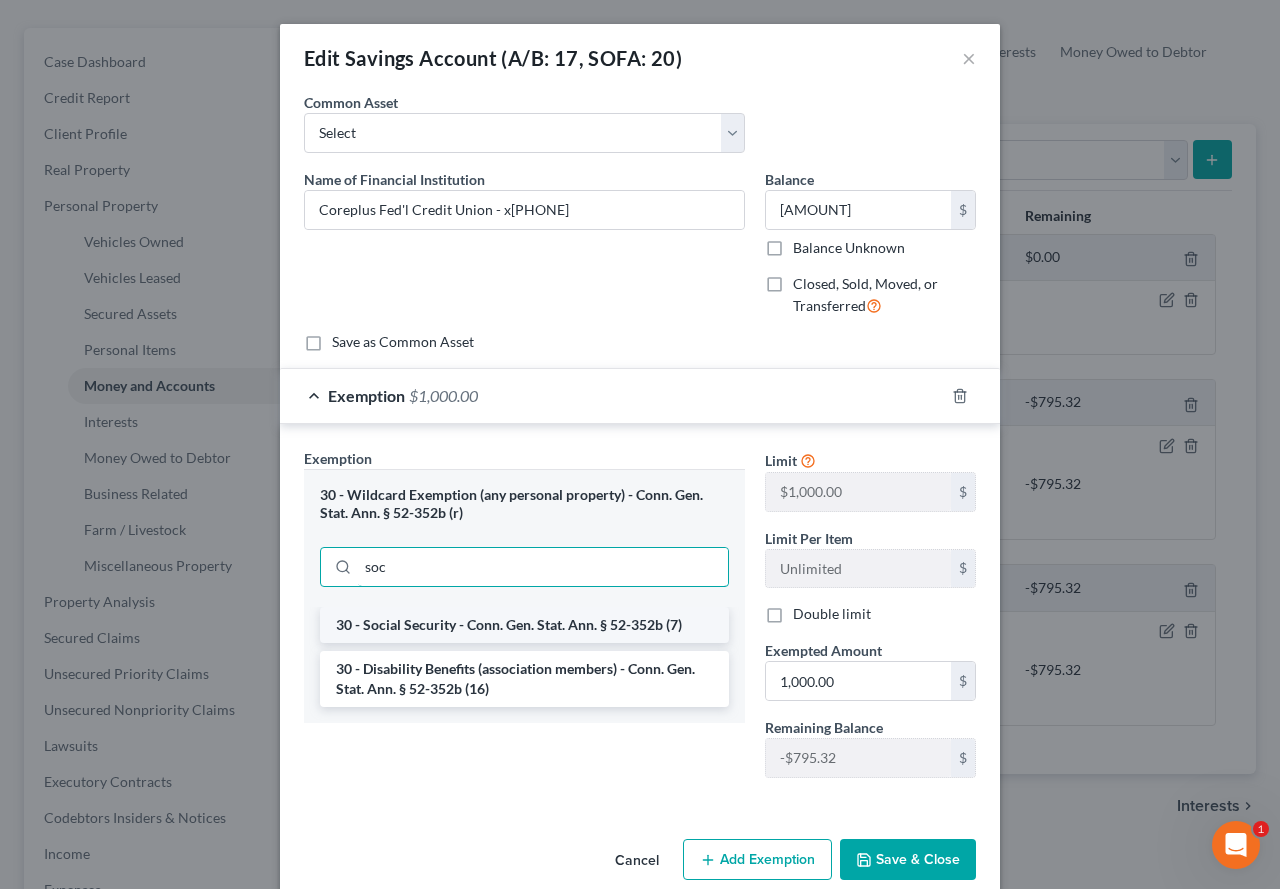 type on "soc" 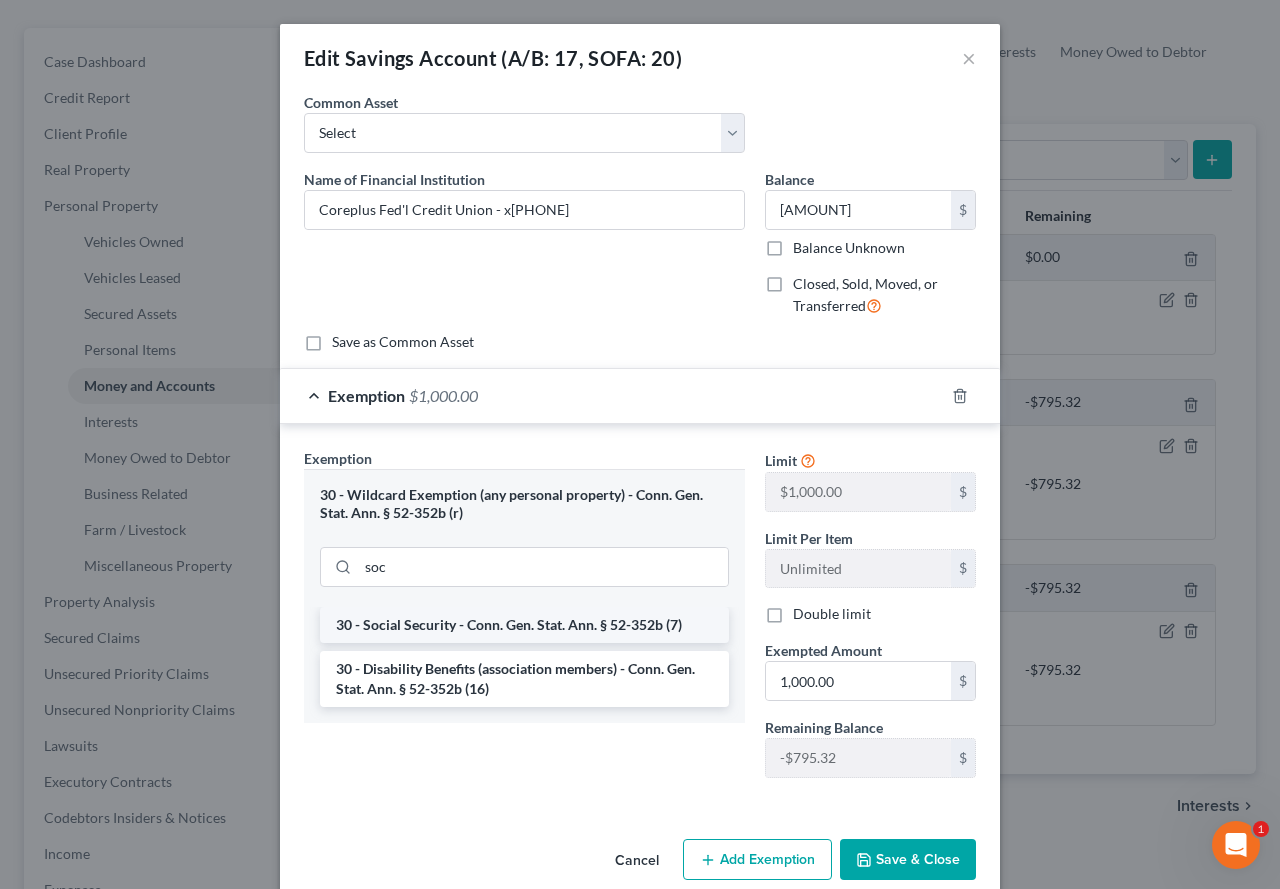 click on "30 - Social Security  - Conn. Gen. Stat. Ann. § 52-352b (7)" at bounding box center (524, 625) 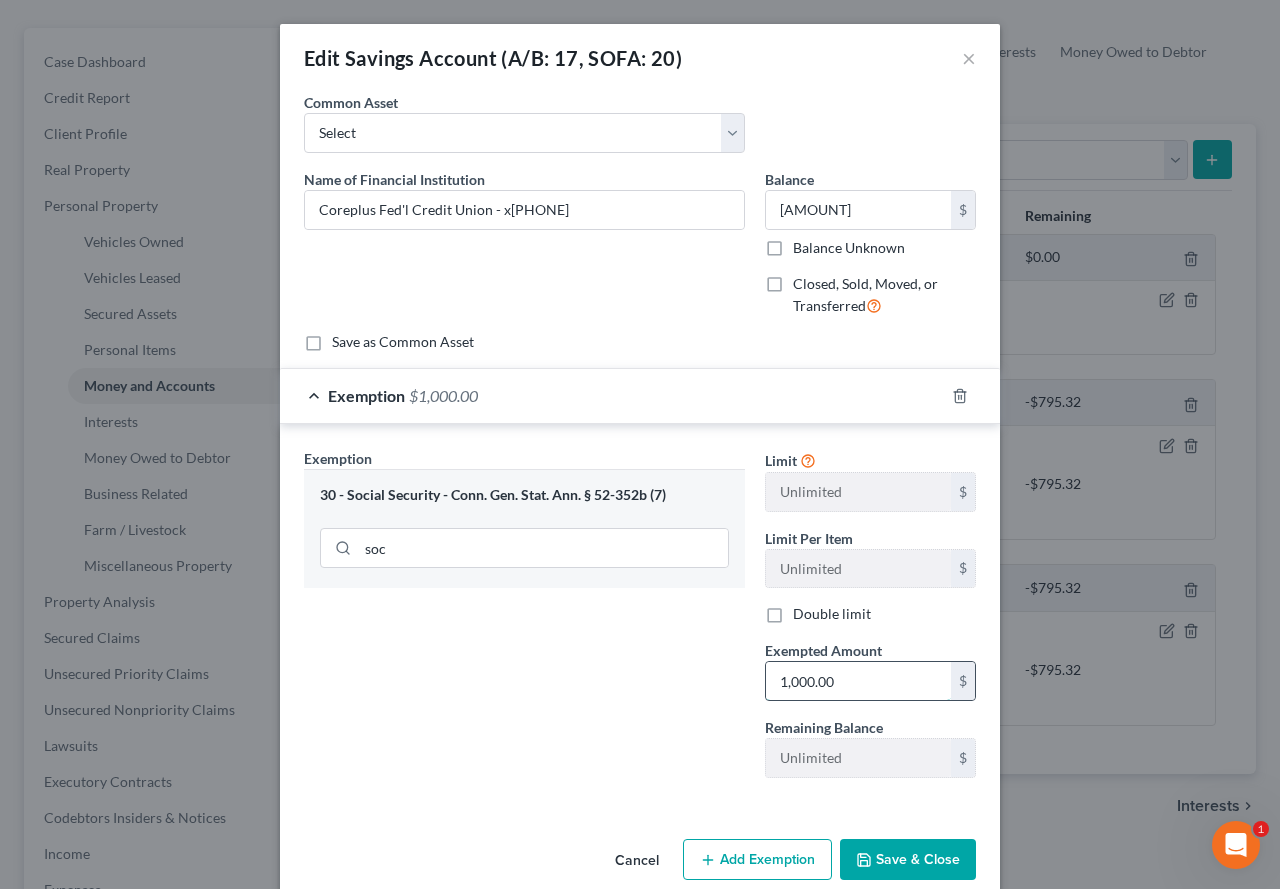 click on "1,000.00" at bounding box center [858, 681] 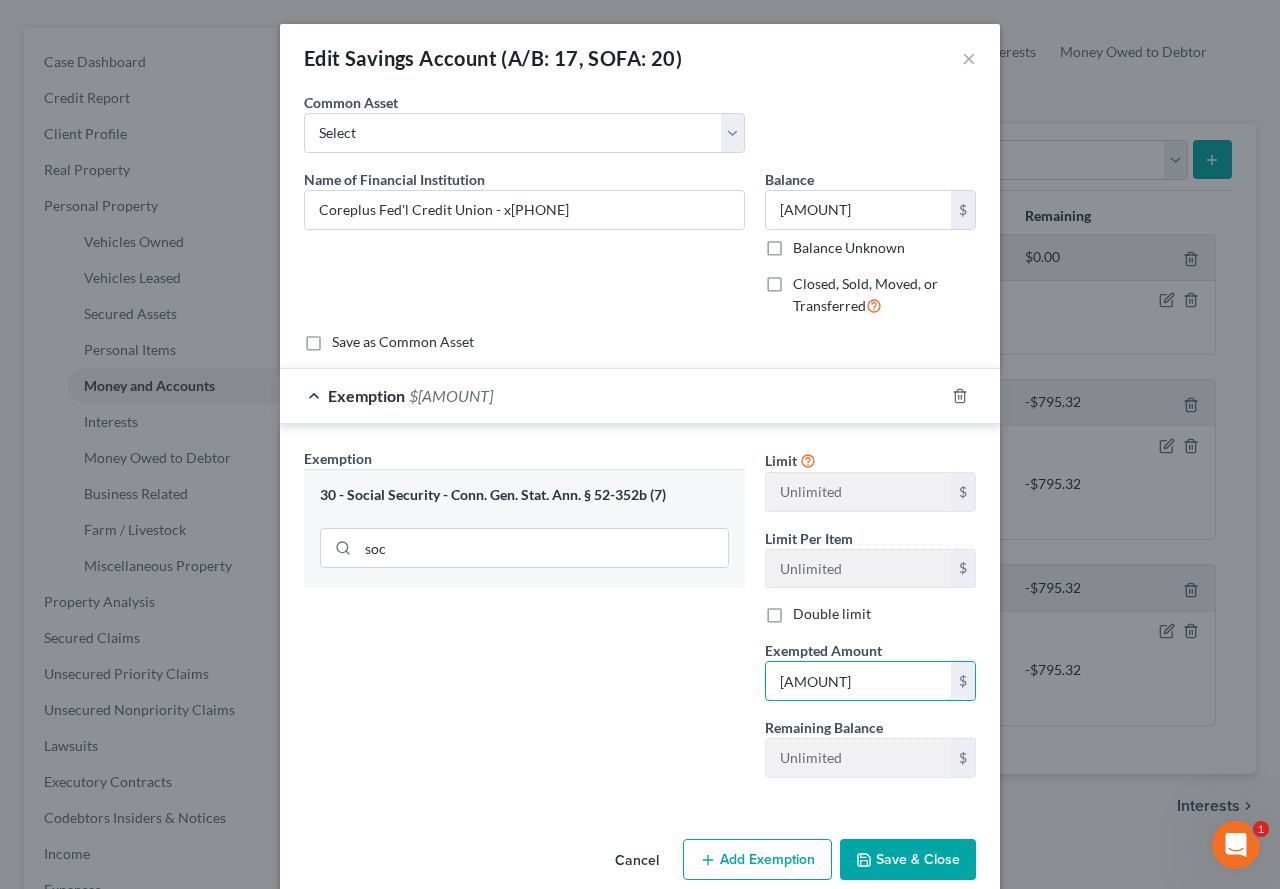 type on "[AMOUNT]" 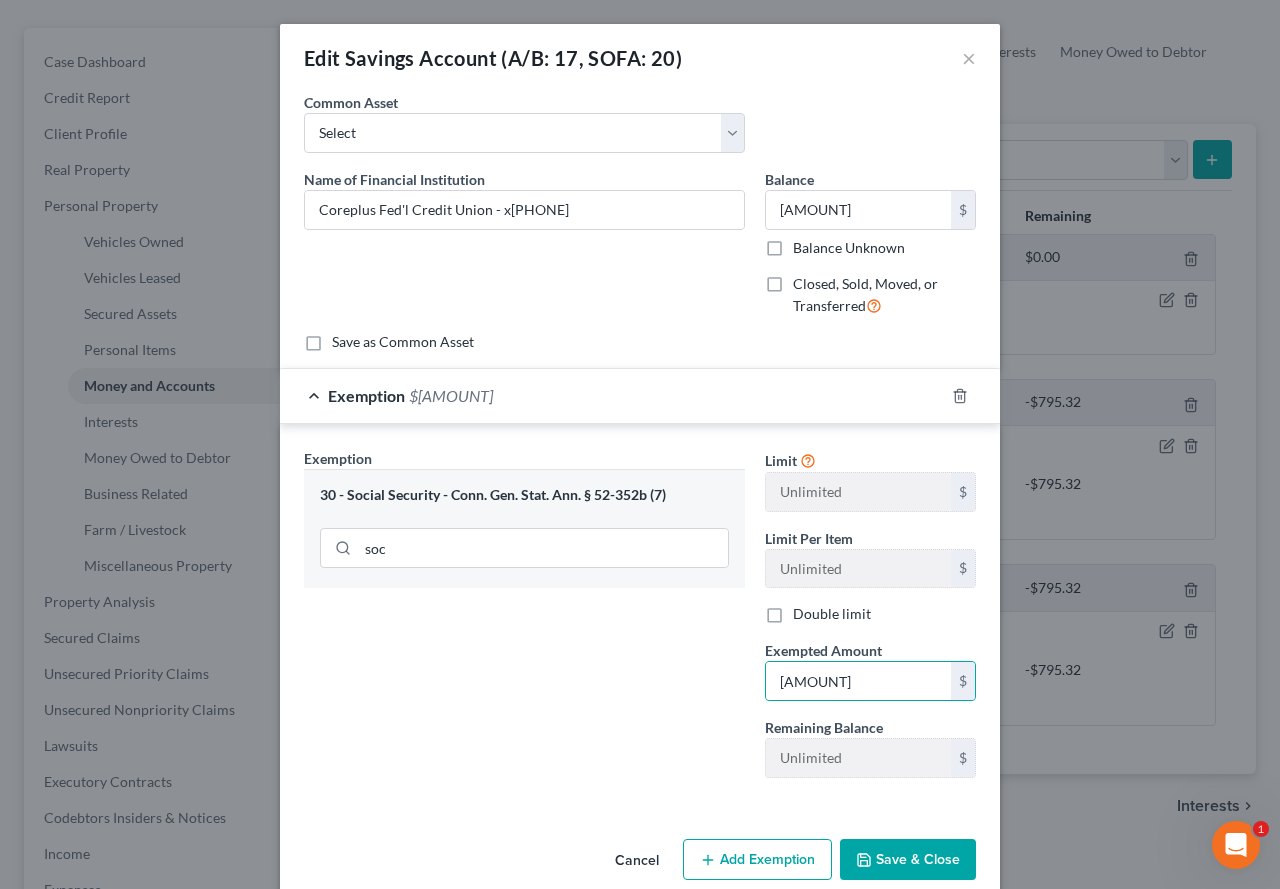 click on "Save & Close" at bounding box center (908, 860) 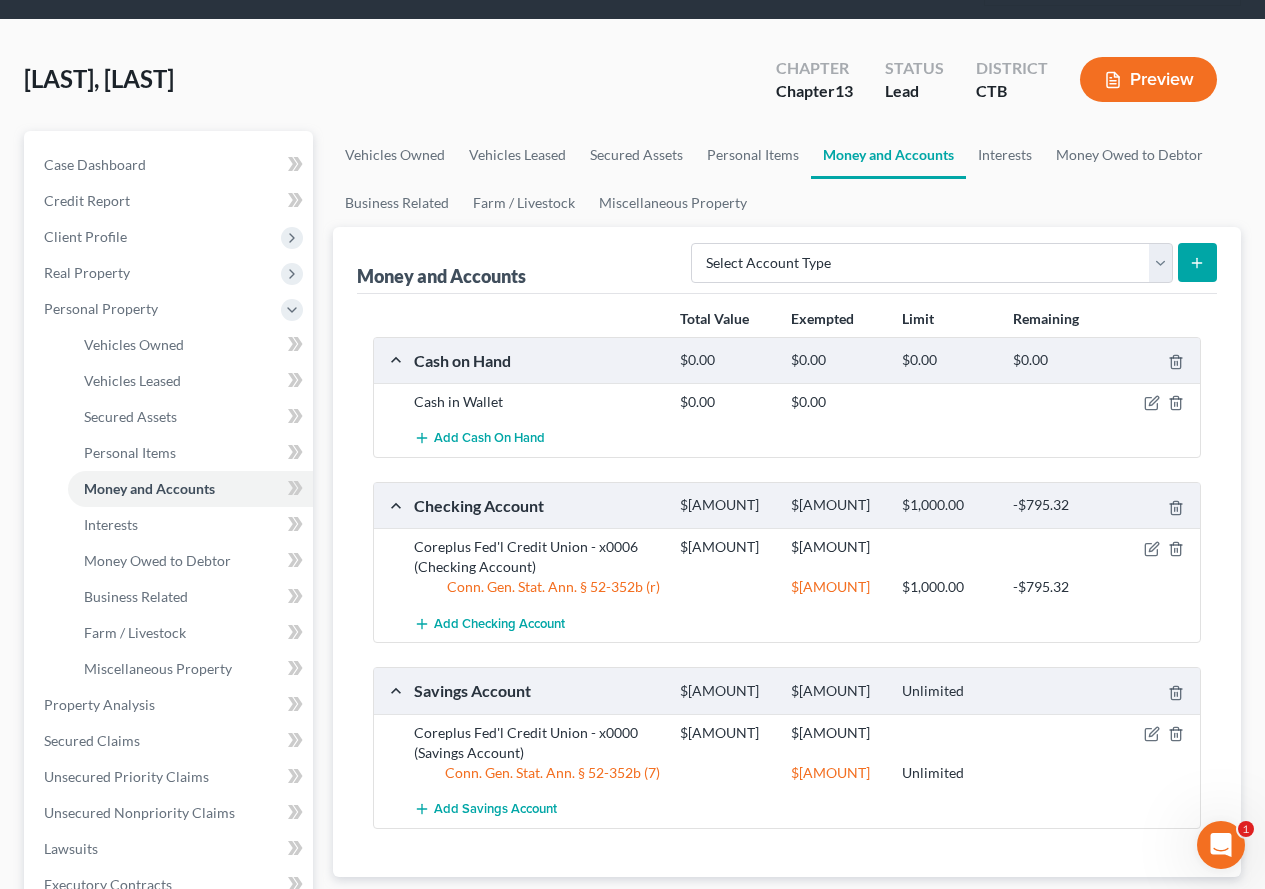 scroll, scrollTop: 0, scrollLeft: 0, axis: both 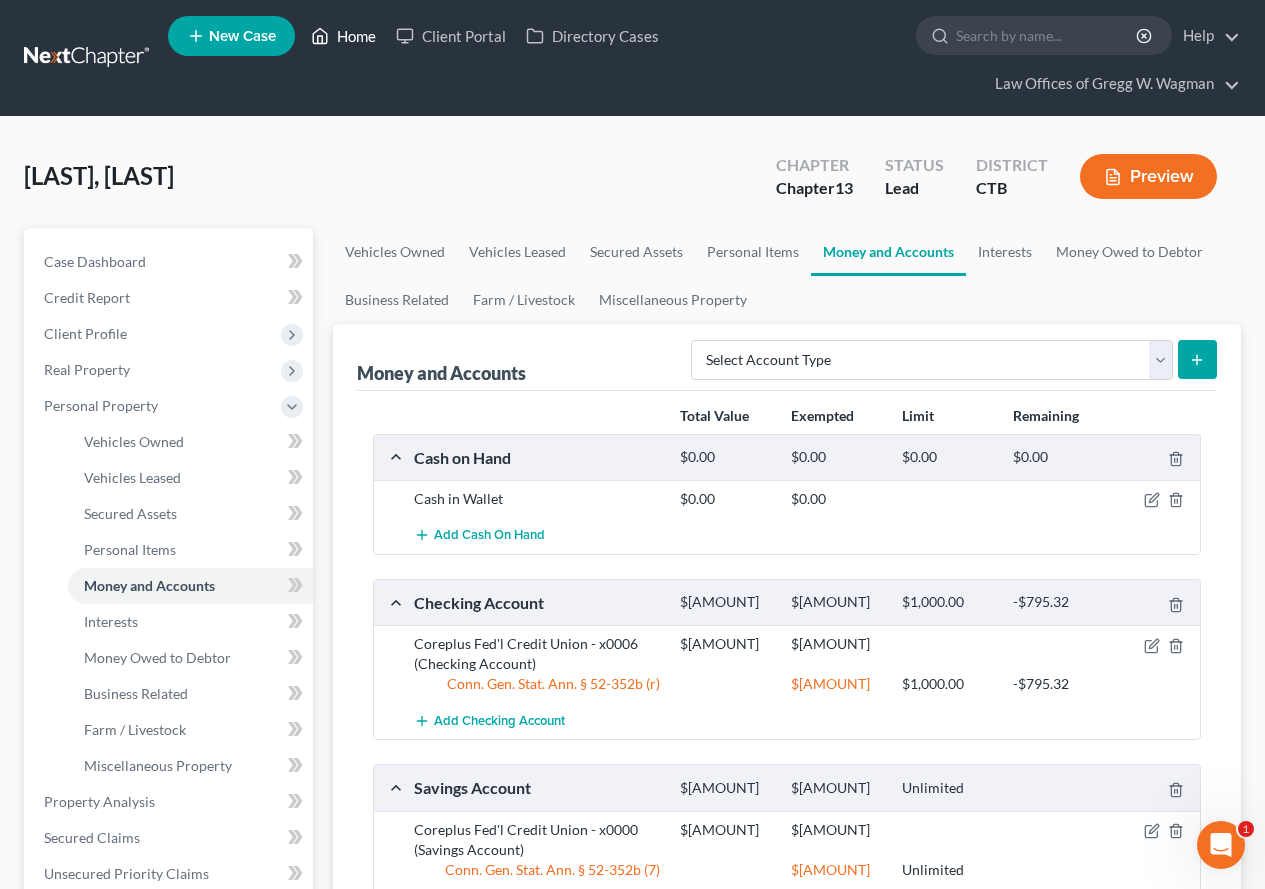 click on "Home" at bounding box center [343, 36] 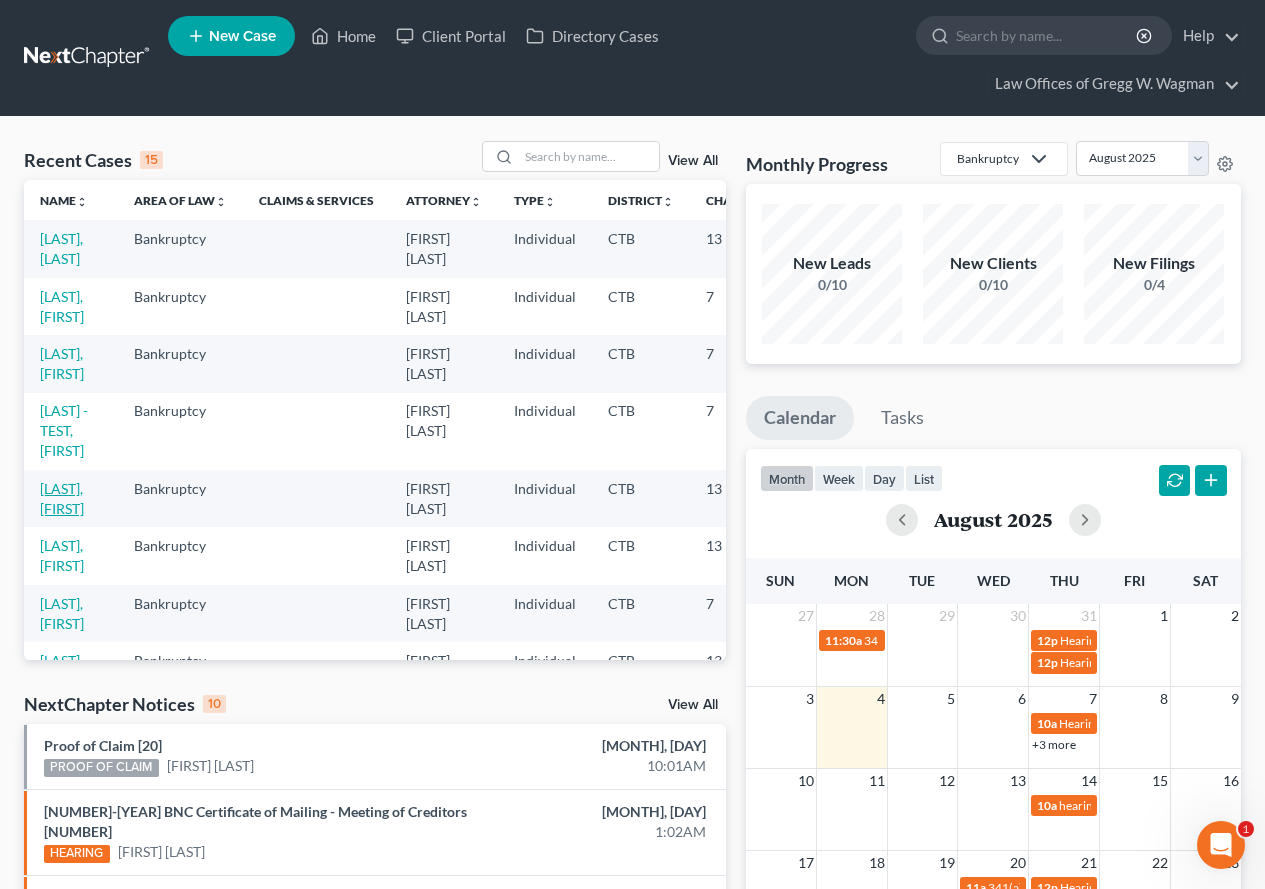 click on "[LAST], [FIRST]" at bounding box center [62, 498] 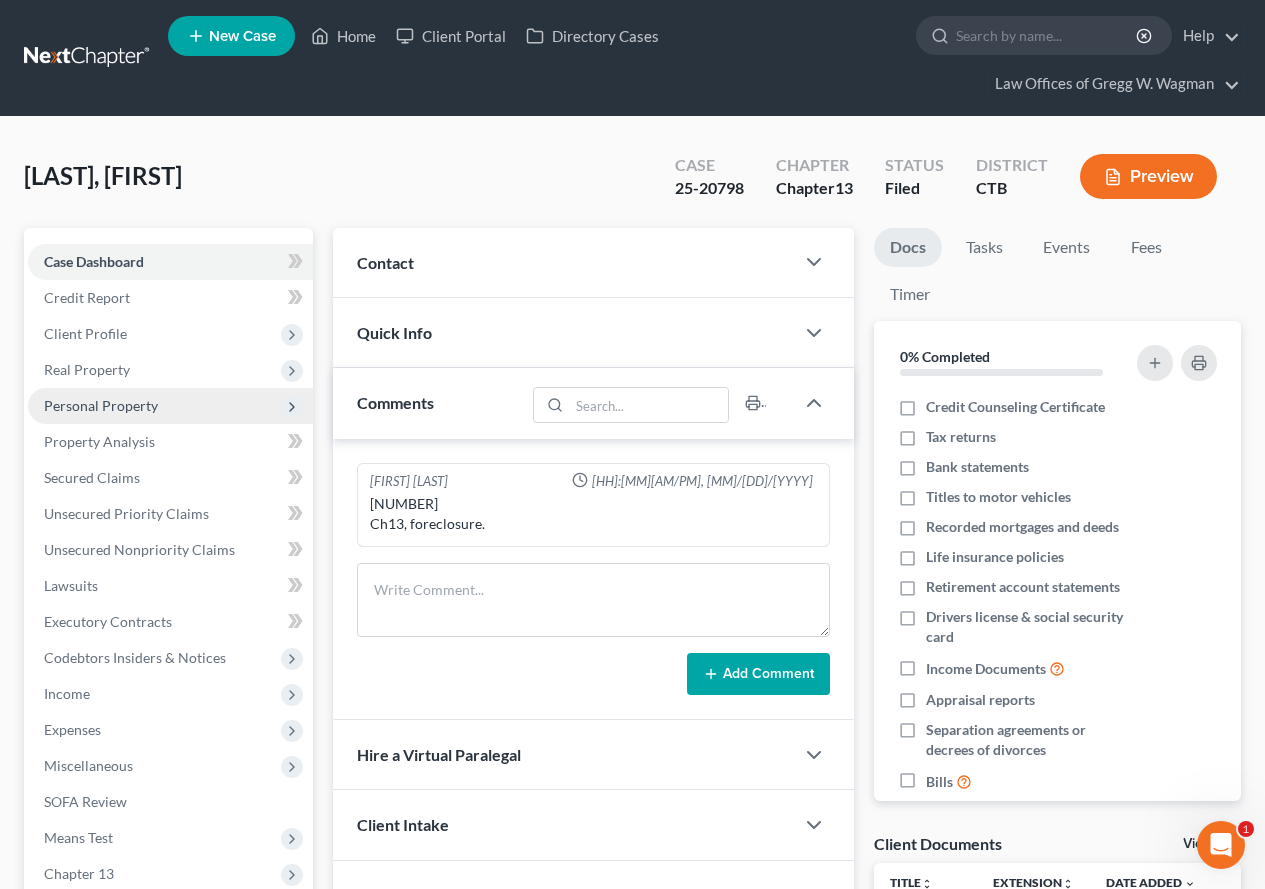 click on "Personal Property" at bounding box center [101, 405] 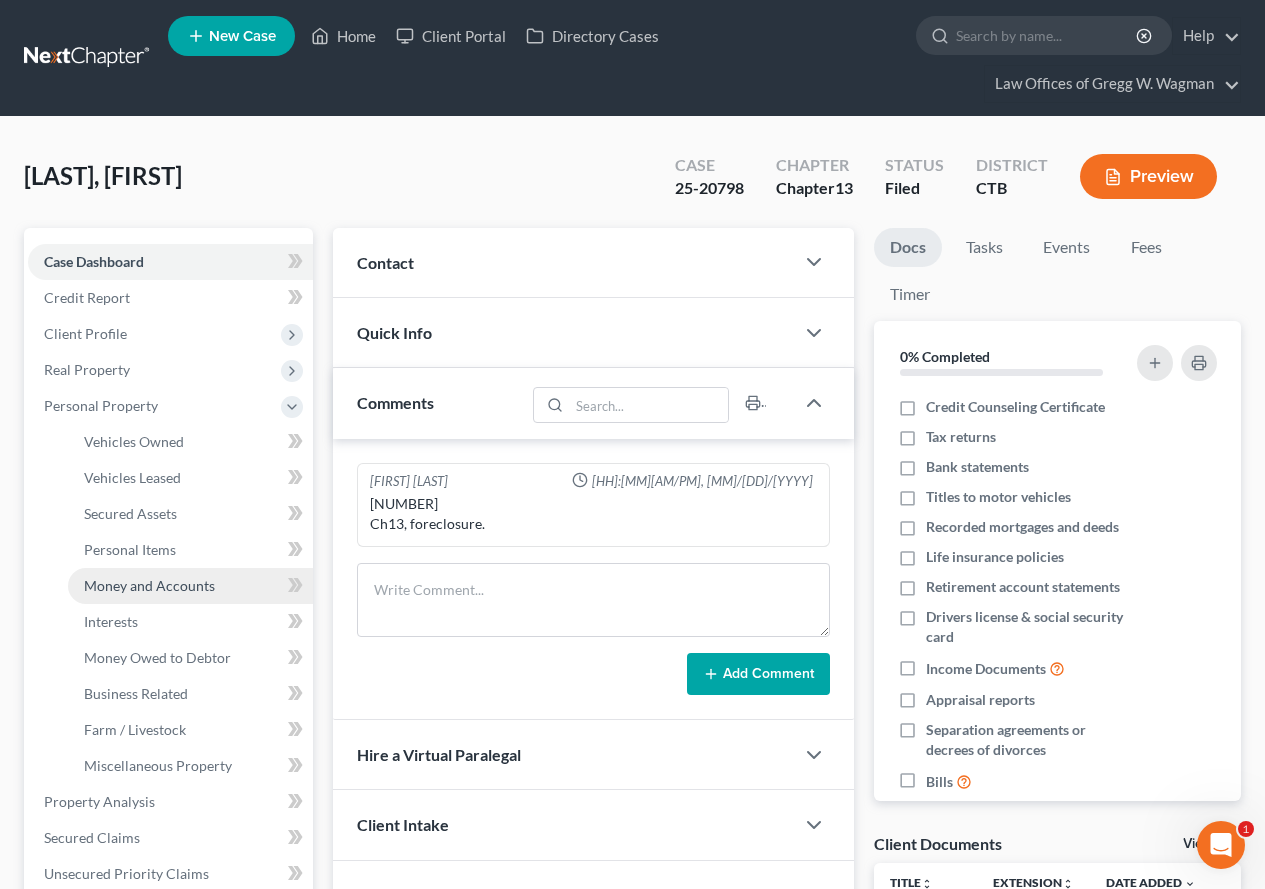 click on "Money and Accounts" at bounding box center (149, 585) 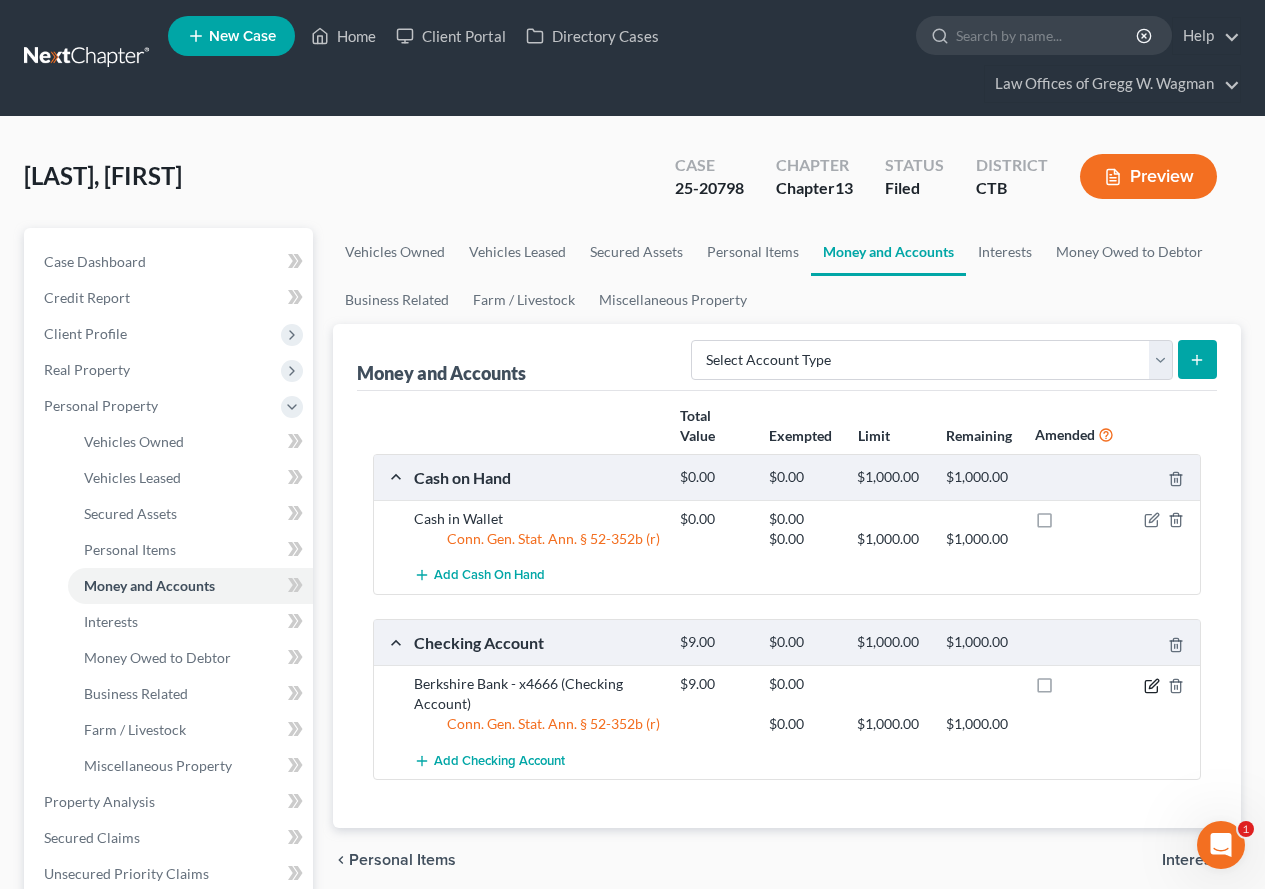 click 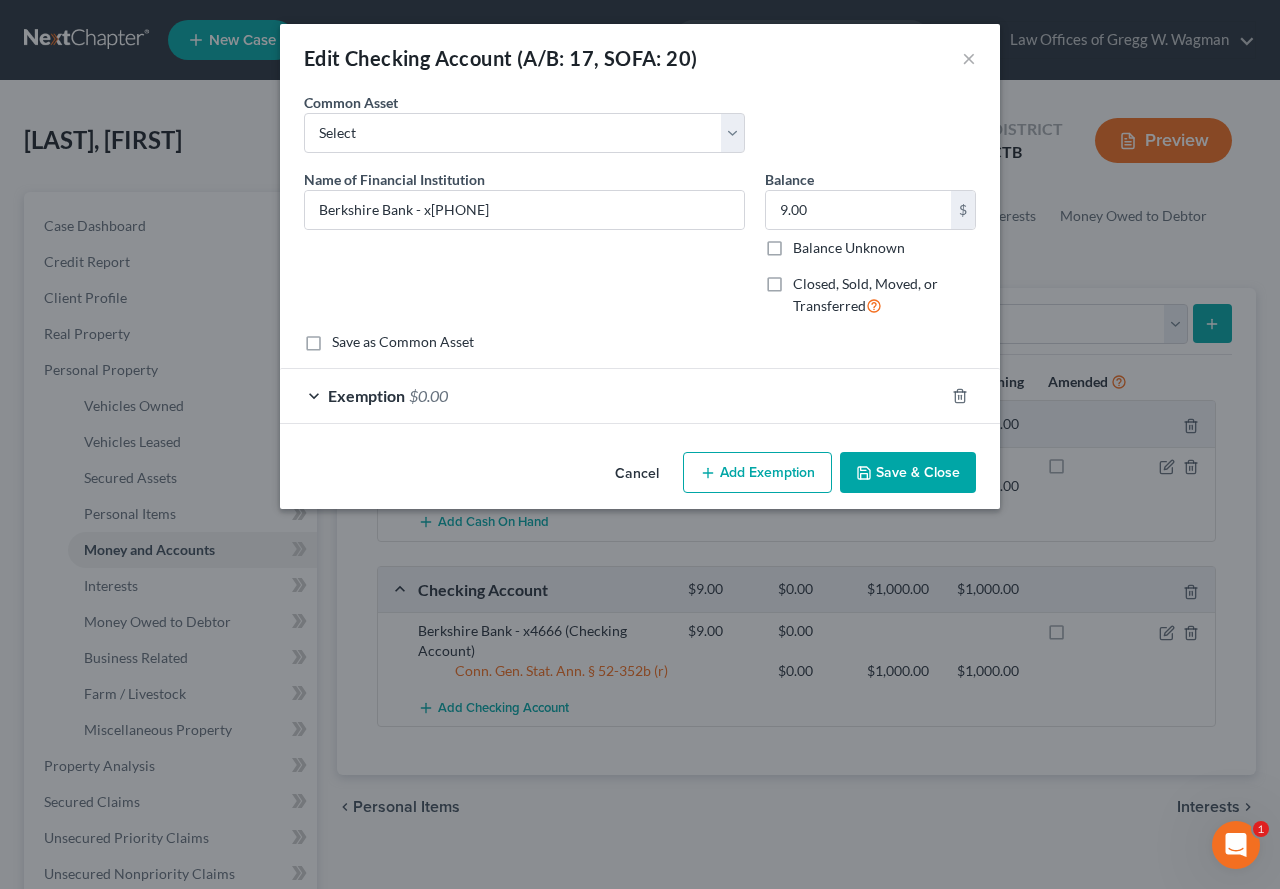 click on "Exemption $0.00" at bounding box center (612, 395) 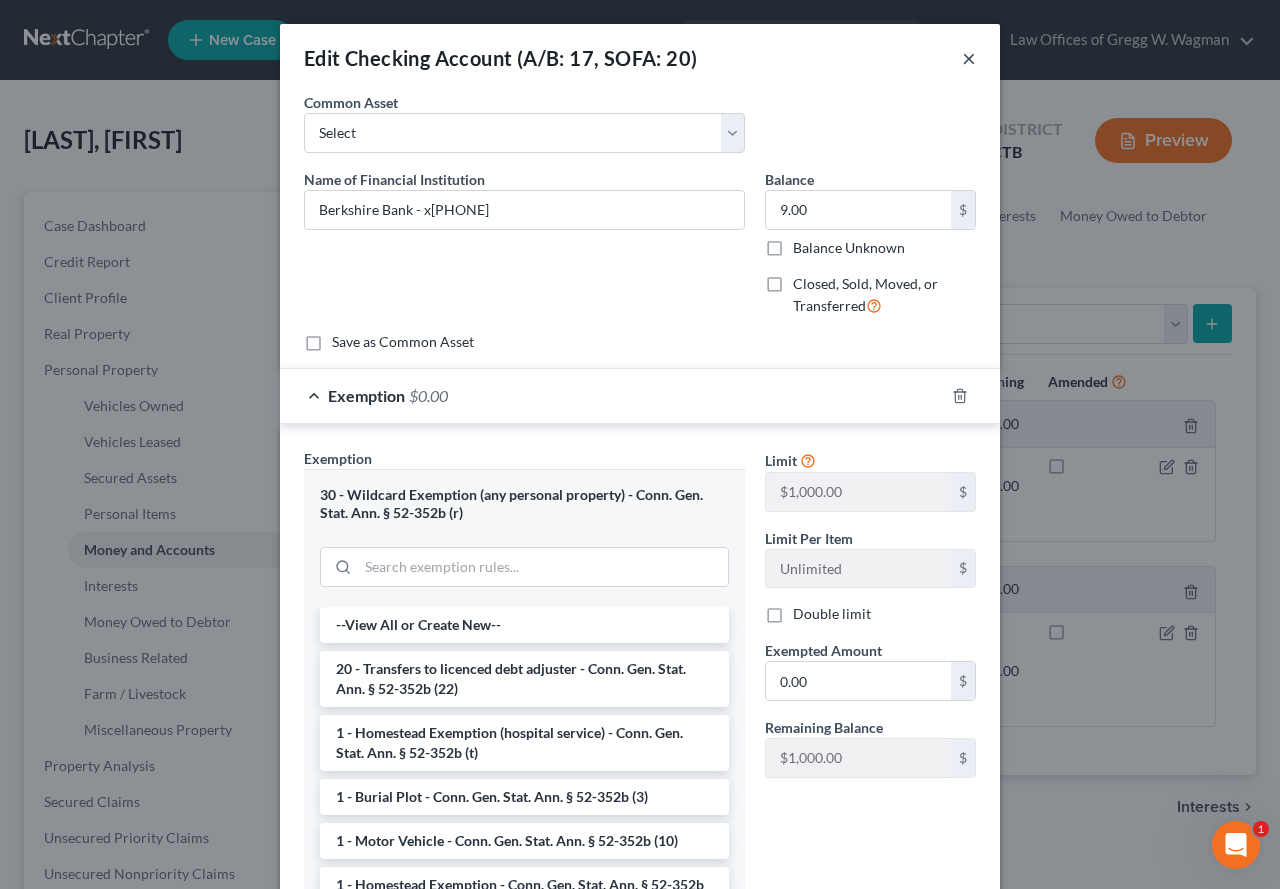 click on "×" at bounding box center (969, 58) 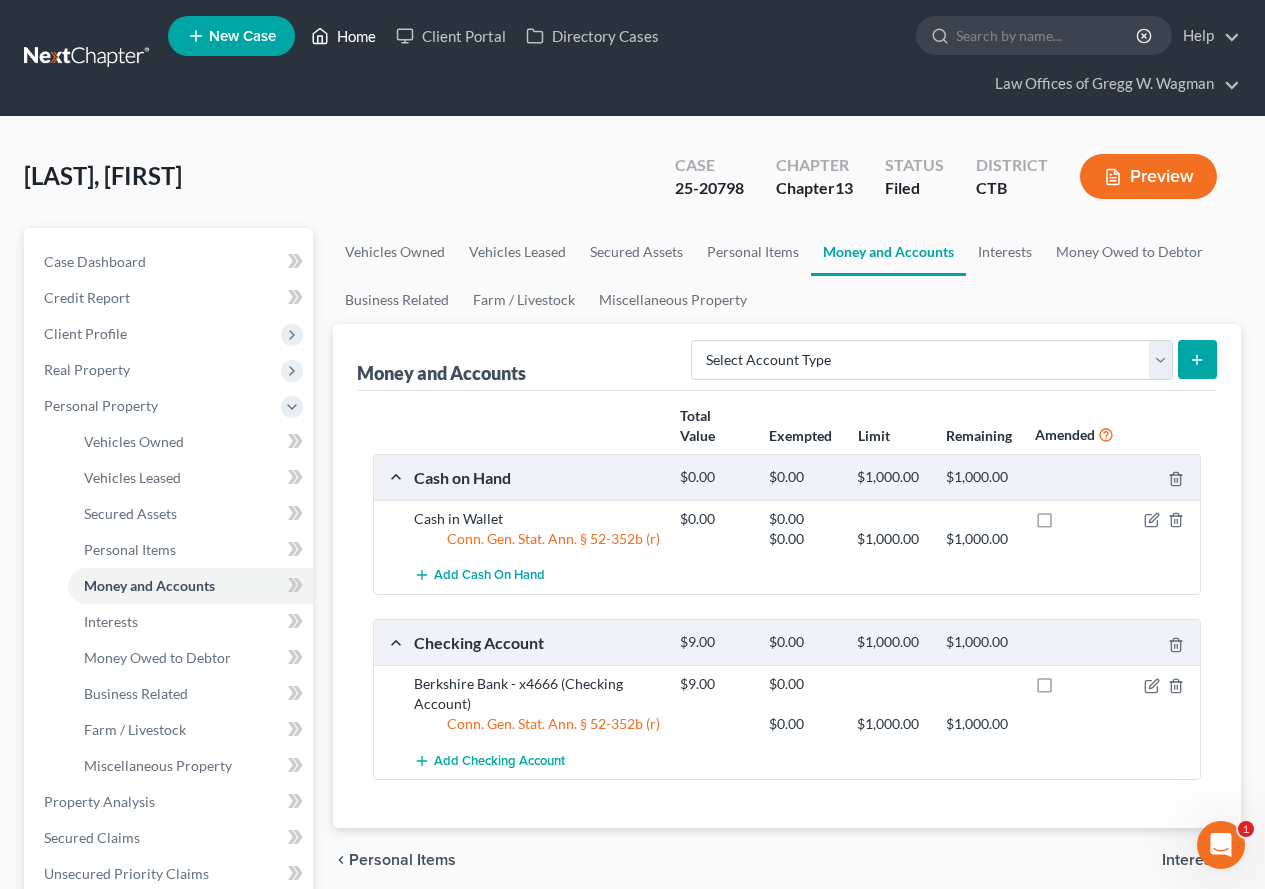 click on "Home" at bounding box center [343, 36] 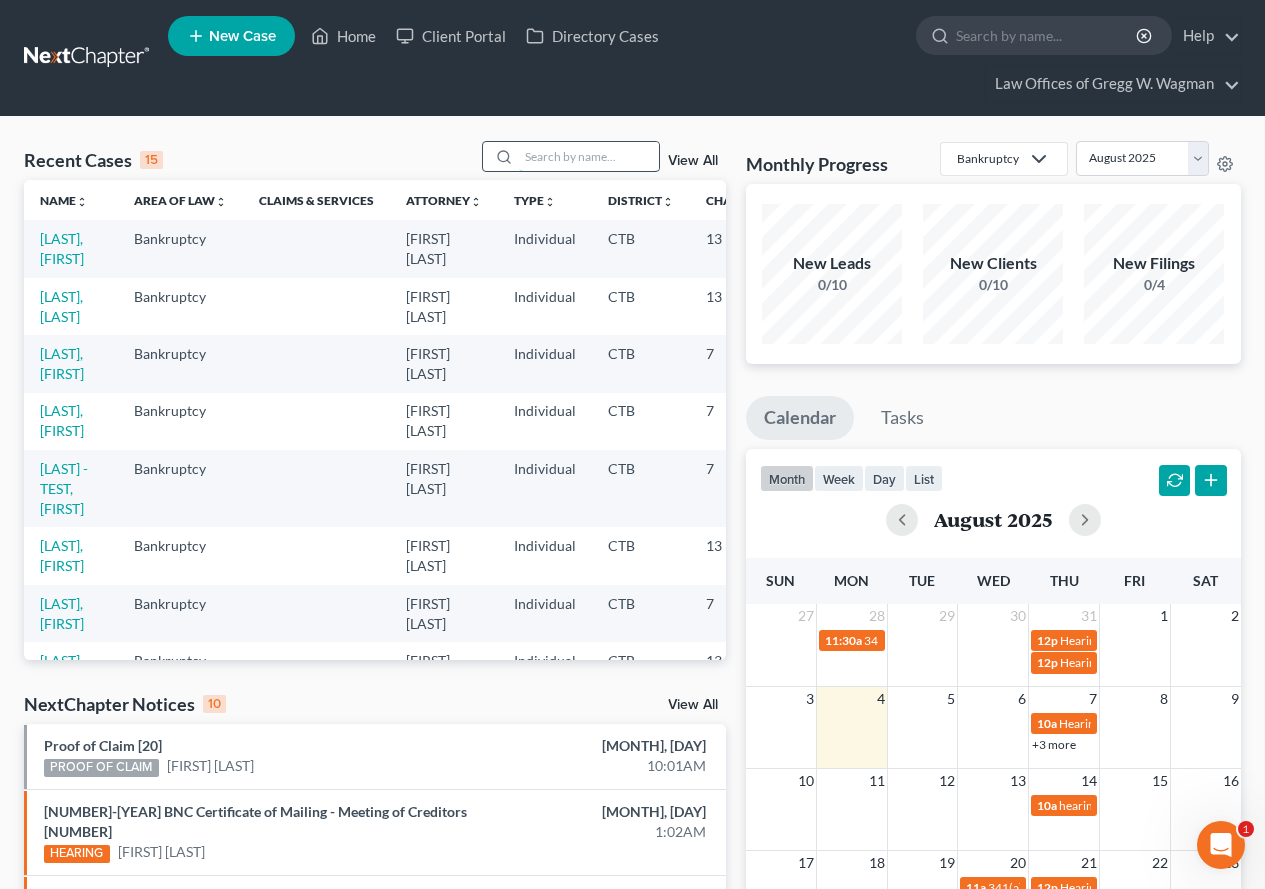 click at bounding box center (589, 156) 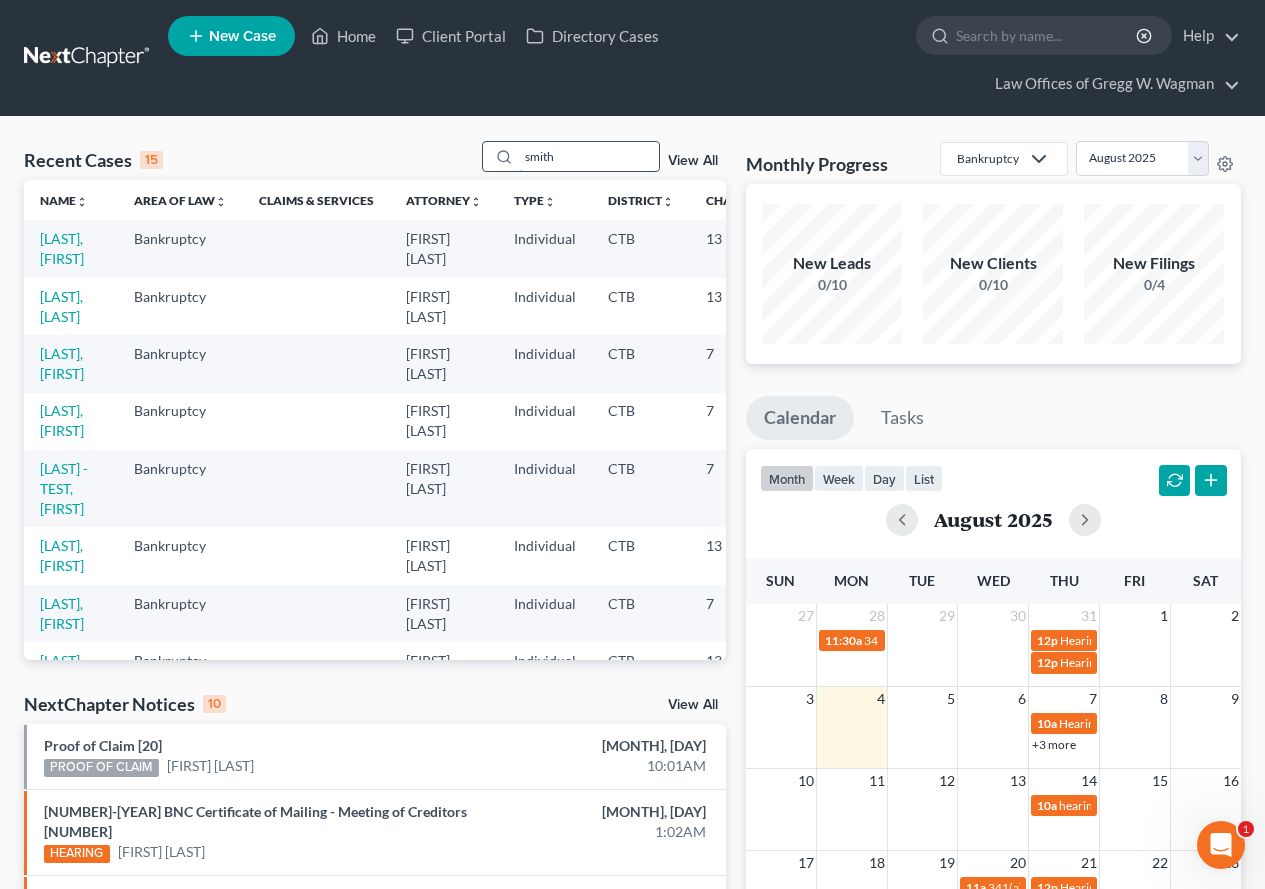 type on "smith" 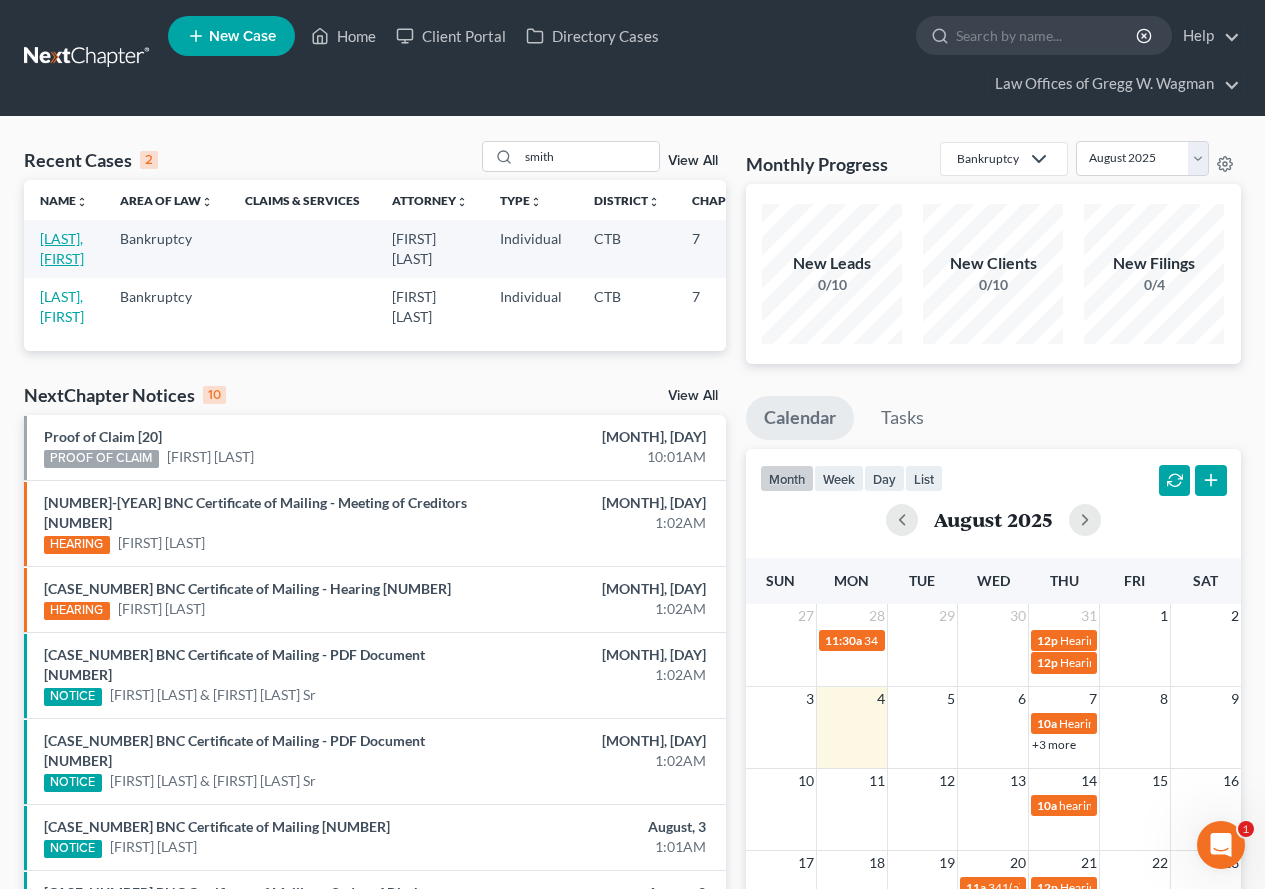 click on "[LAST], [FIRST]" at bounding box center [62, 248] 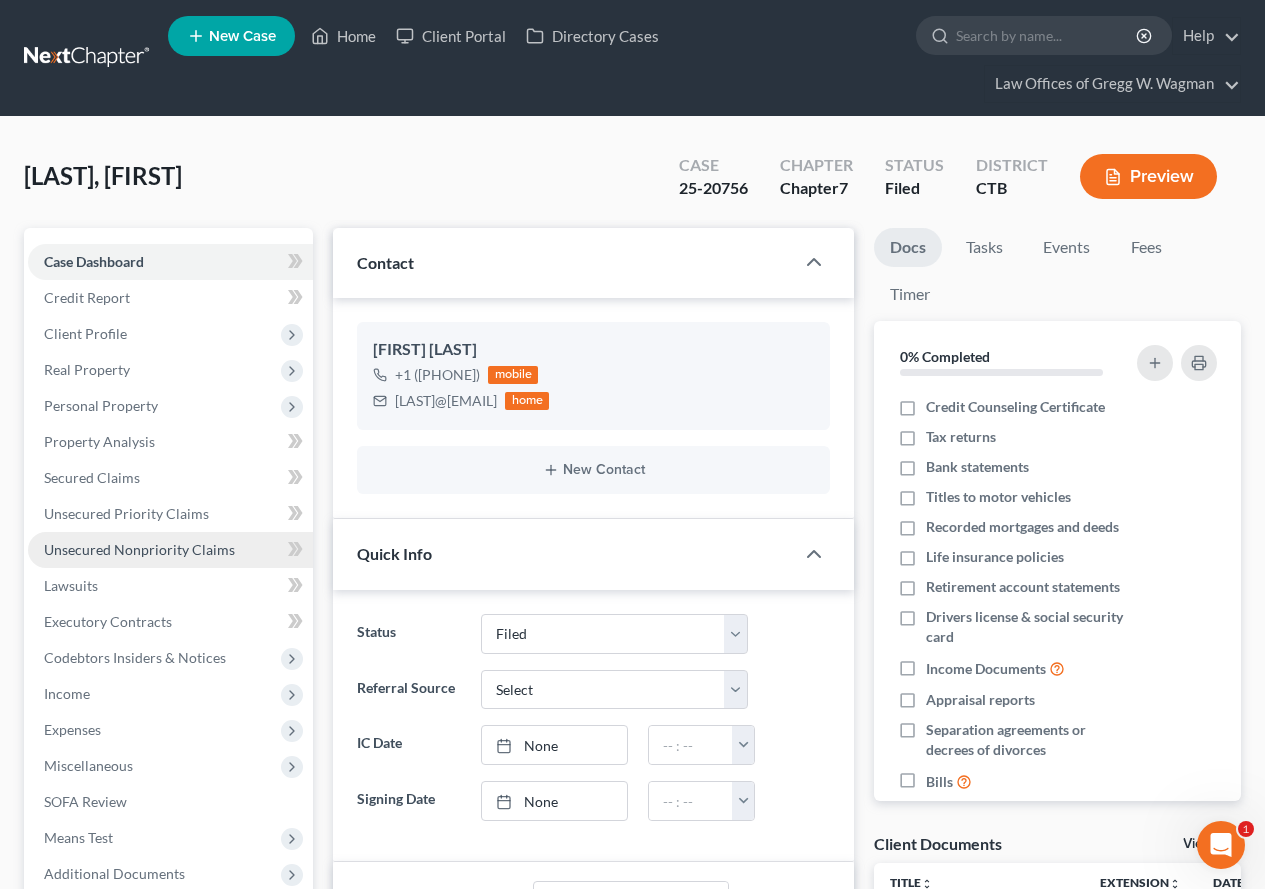 click on "Unsecured Nonpriority Claims" at bounding box center [170, 550] 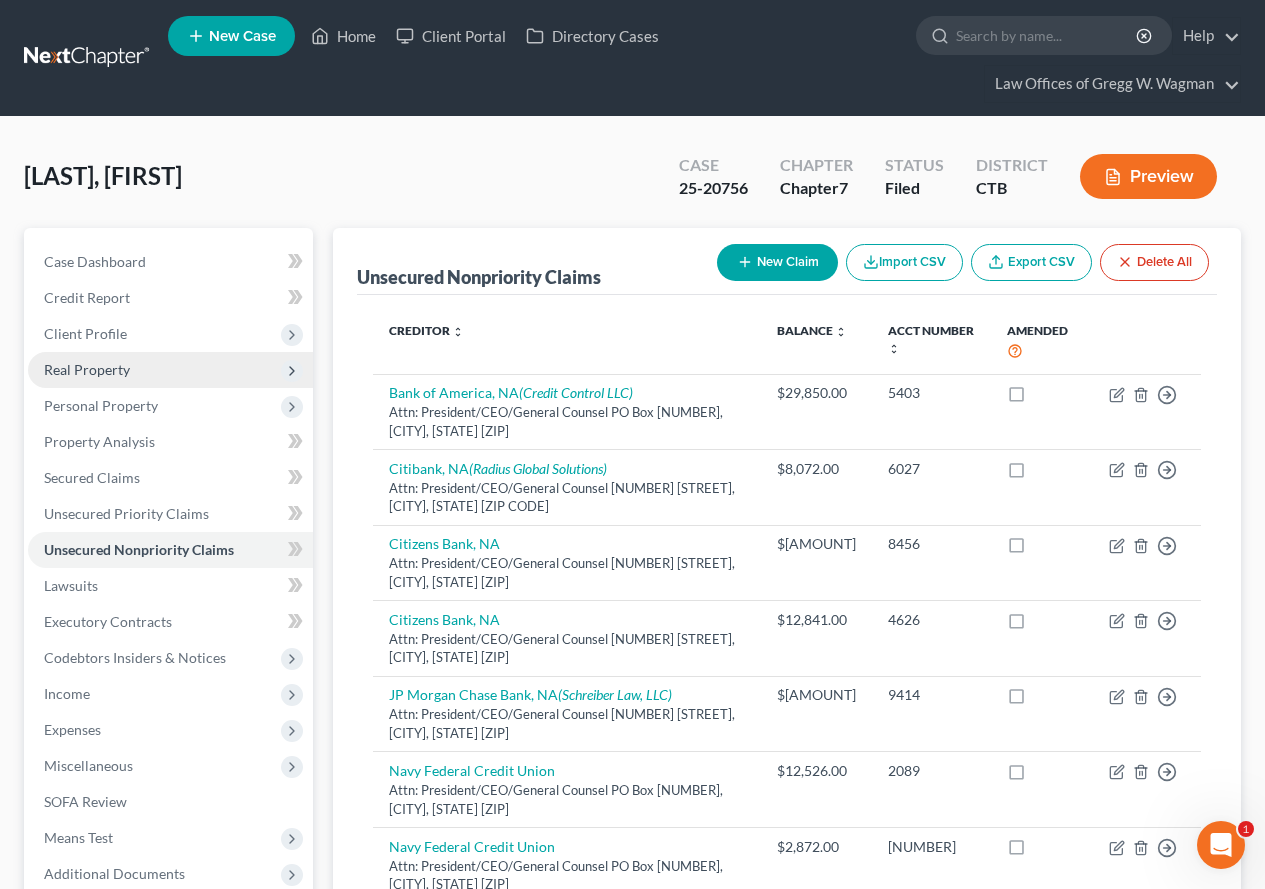 click on "Real Property" at bounding box center [87, 369] 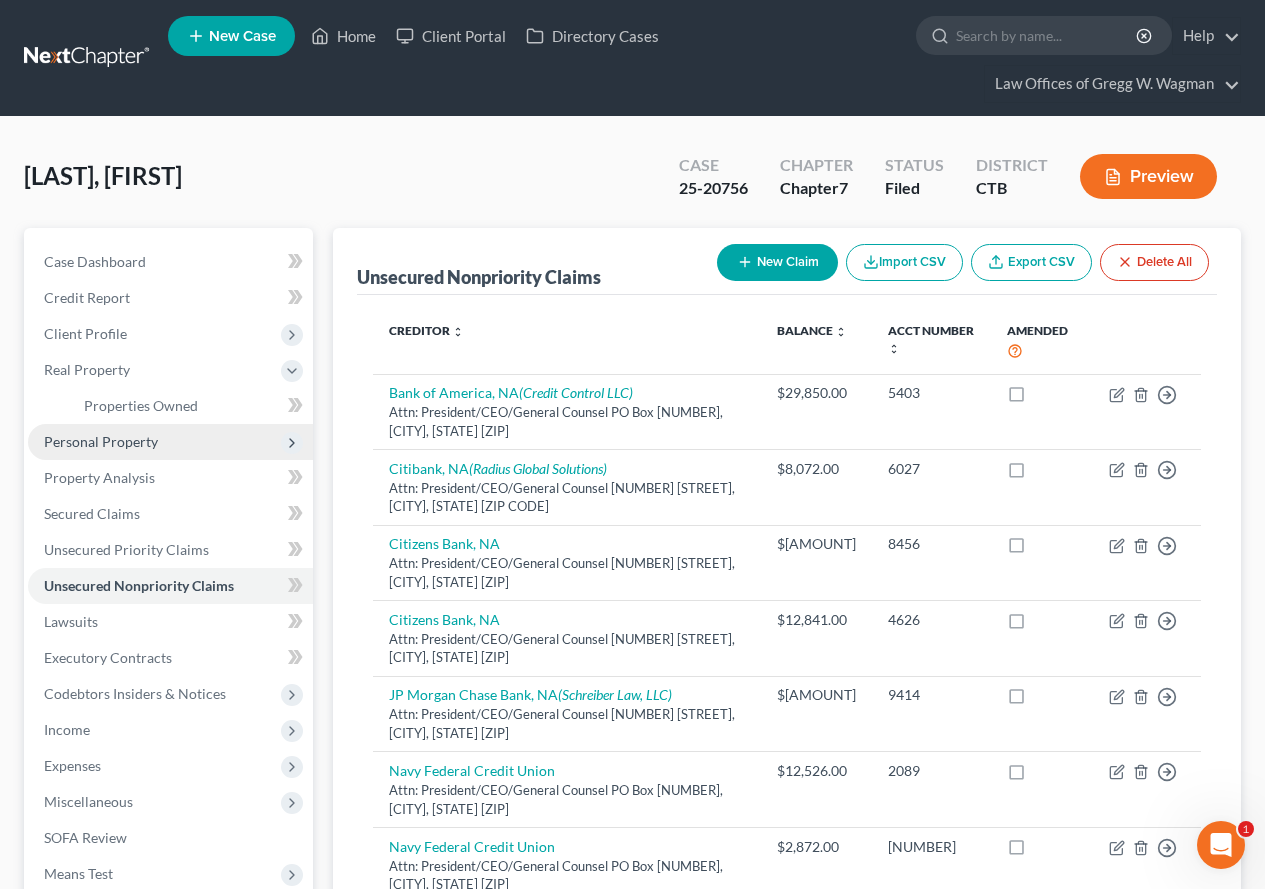 click on "Personal Property" at bounding box center [170, 442] 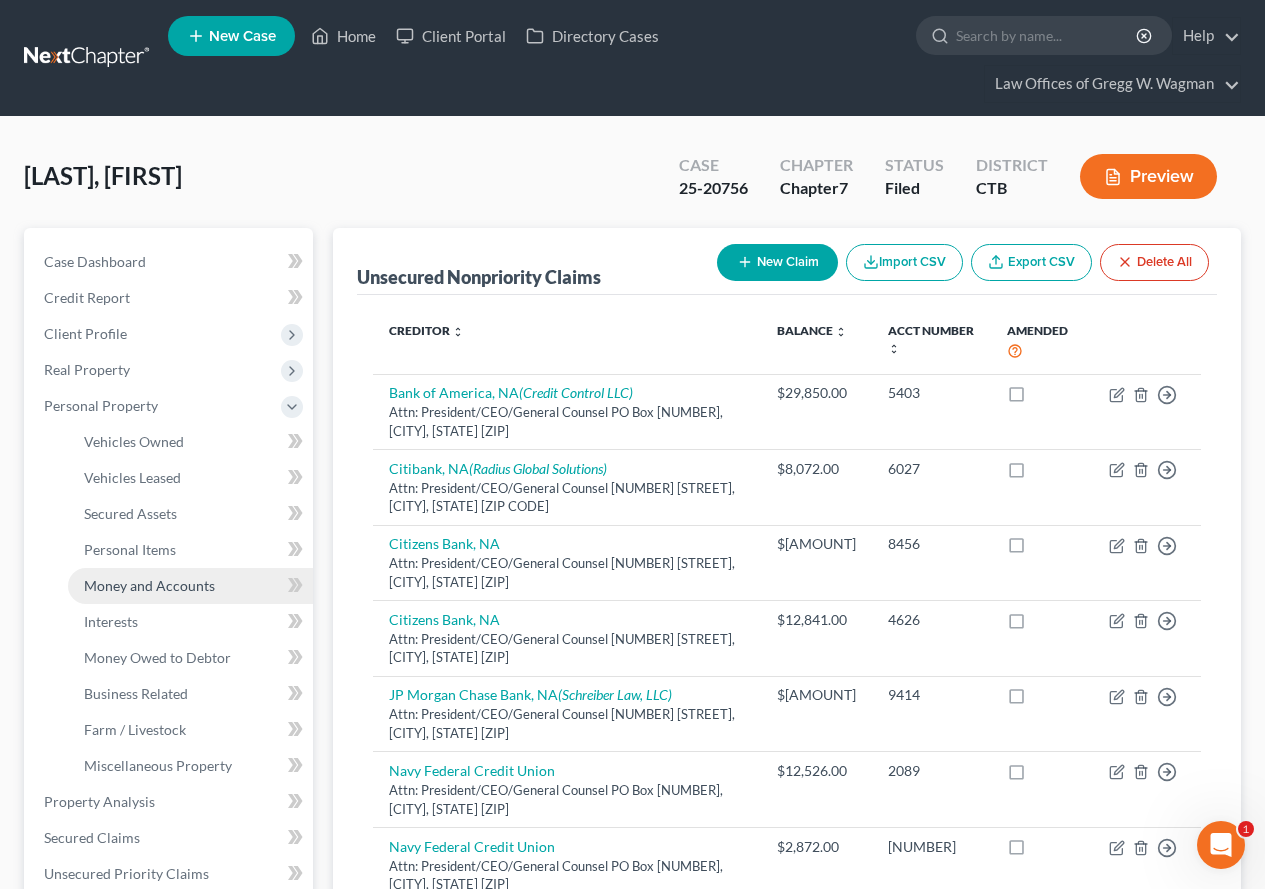 click on "Money and Accounts" at bounding box center (190, 586) 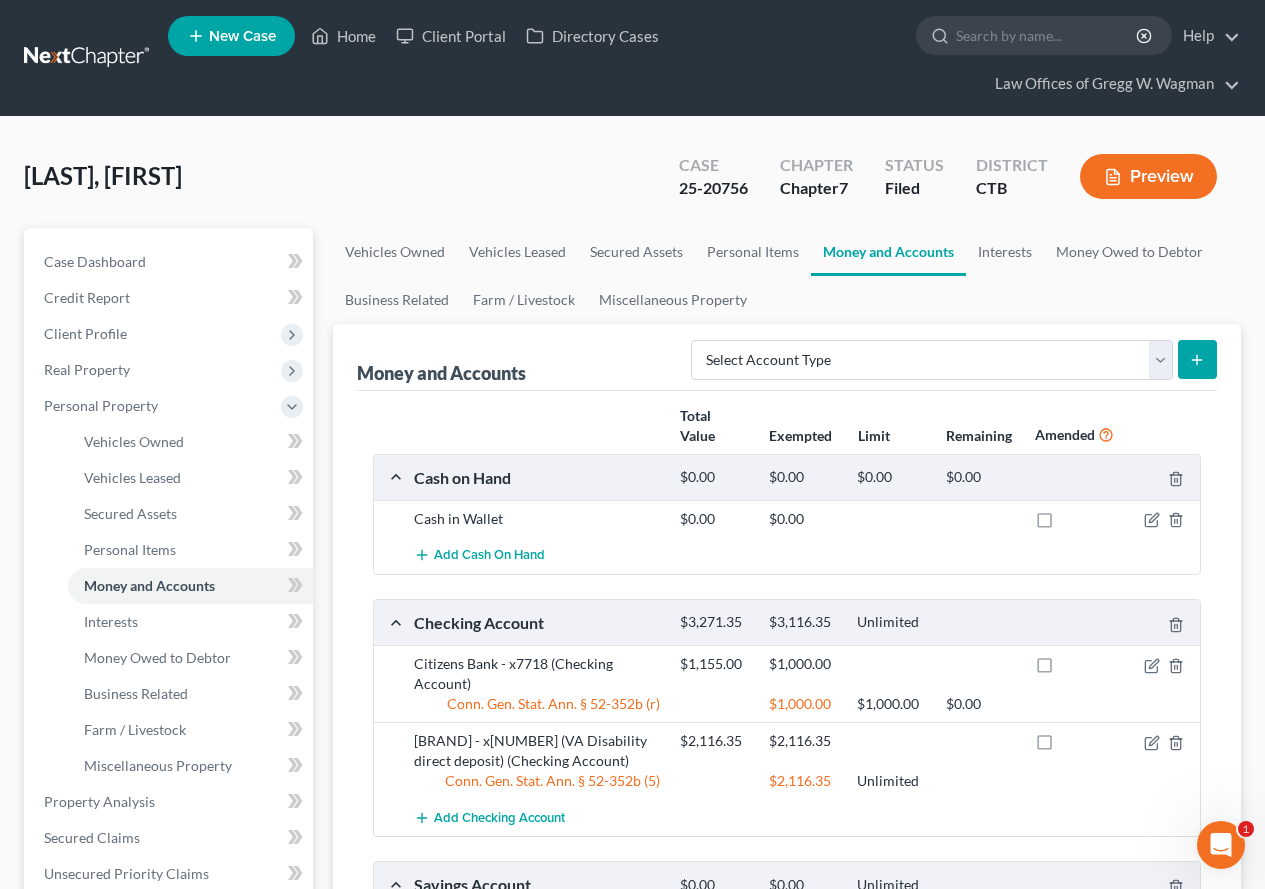 scroll, scrollTop: 100, scrollLeft: 0, axis: vertical 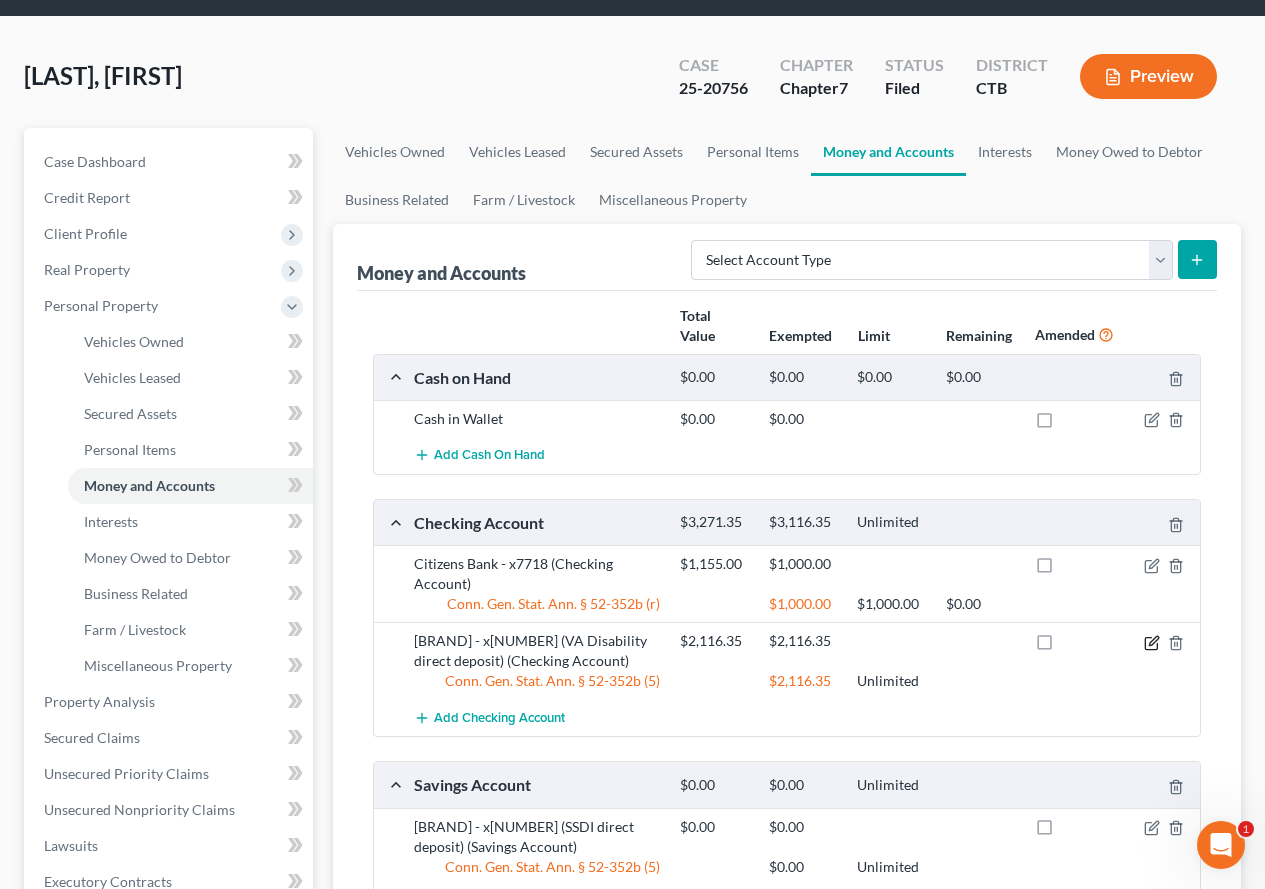click 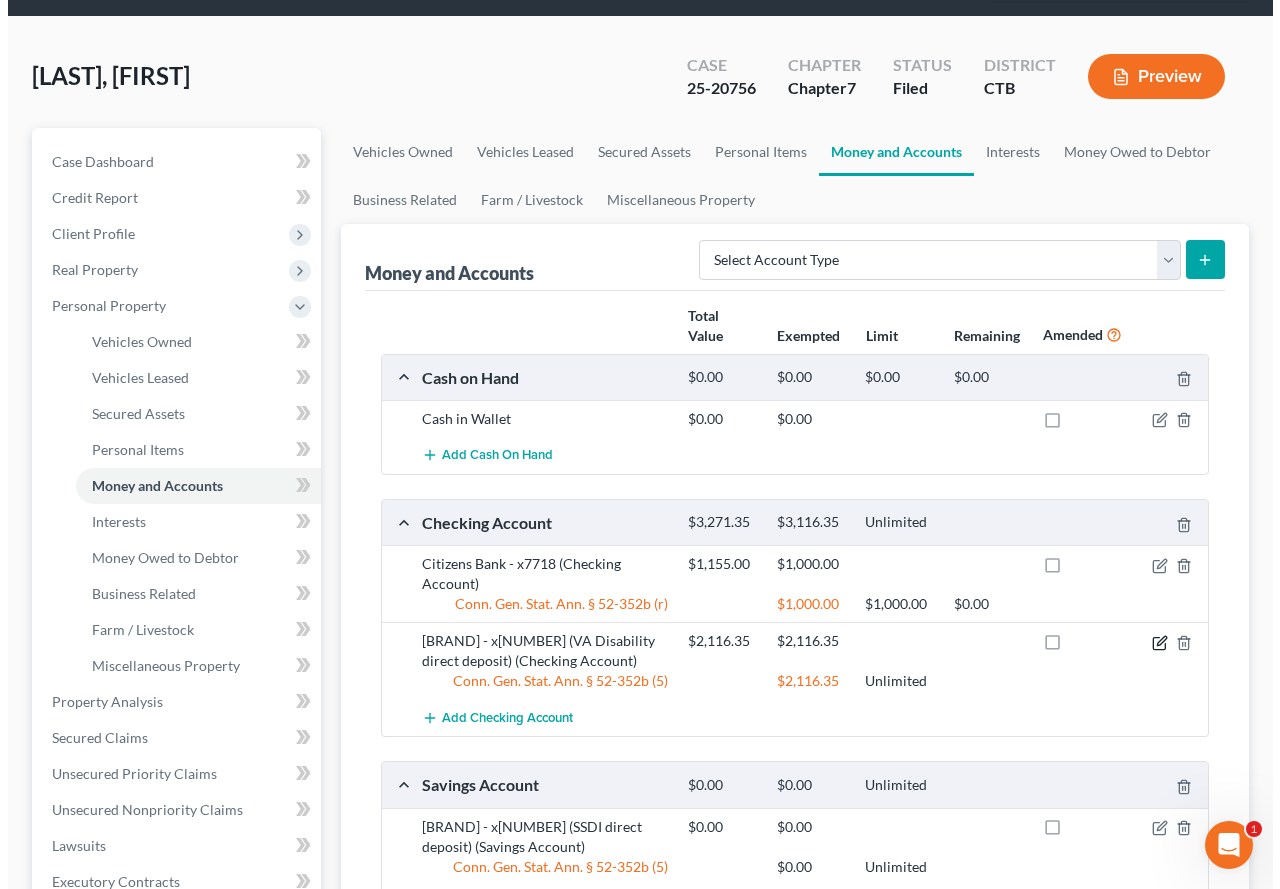 scroll, scrollTop: 56, scrollLeft: 0, axis: vertical 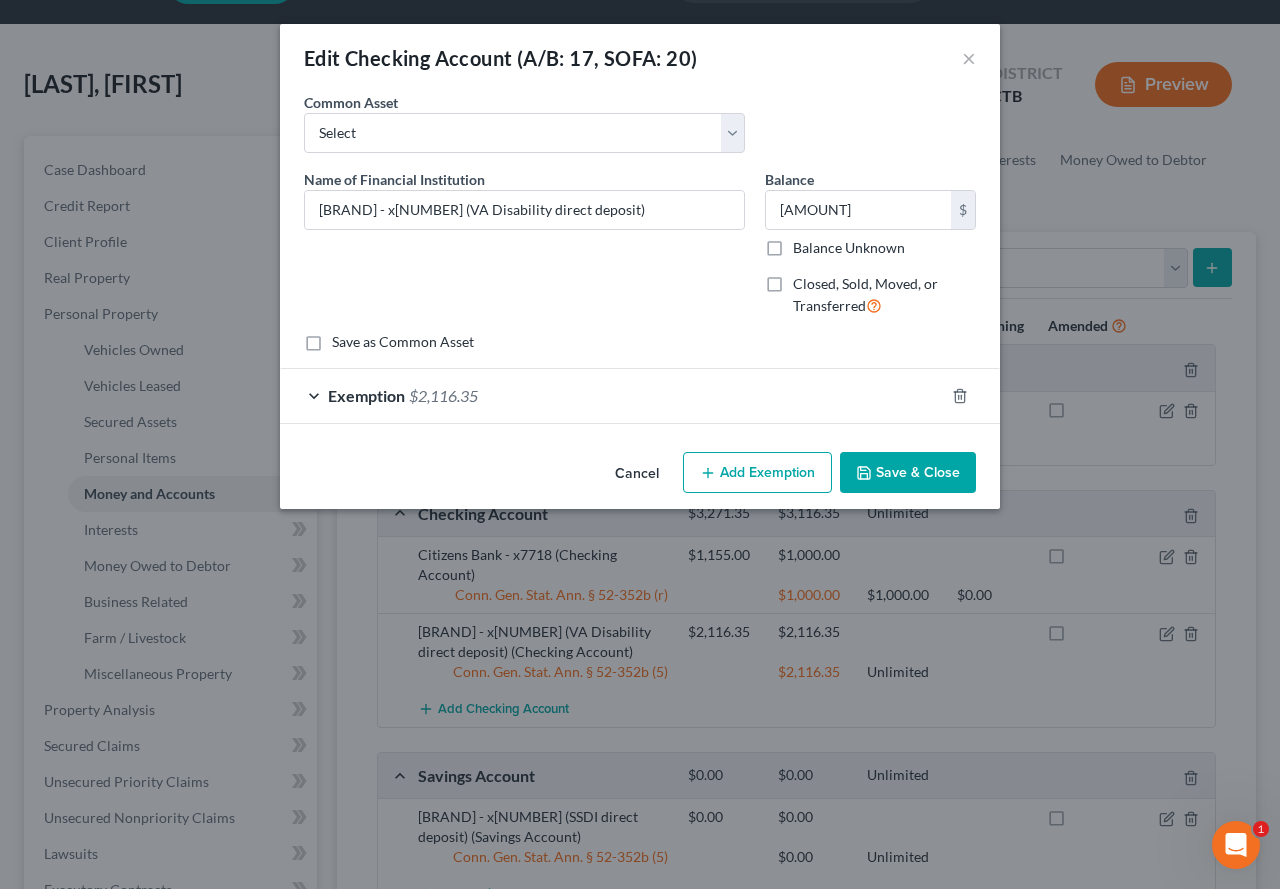 click on "Exemption $[NUMBER]" at bounding box center [612, 395] 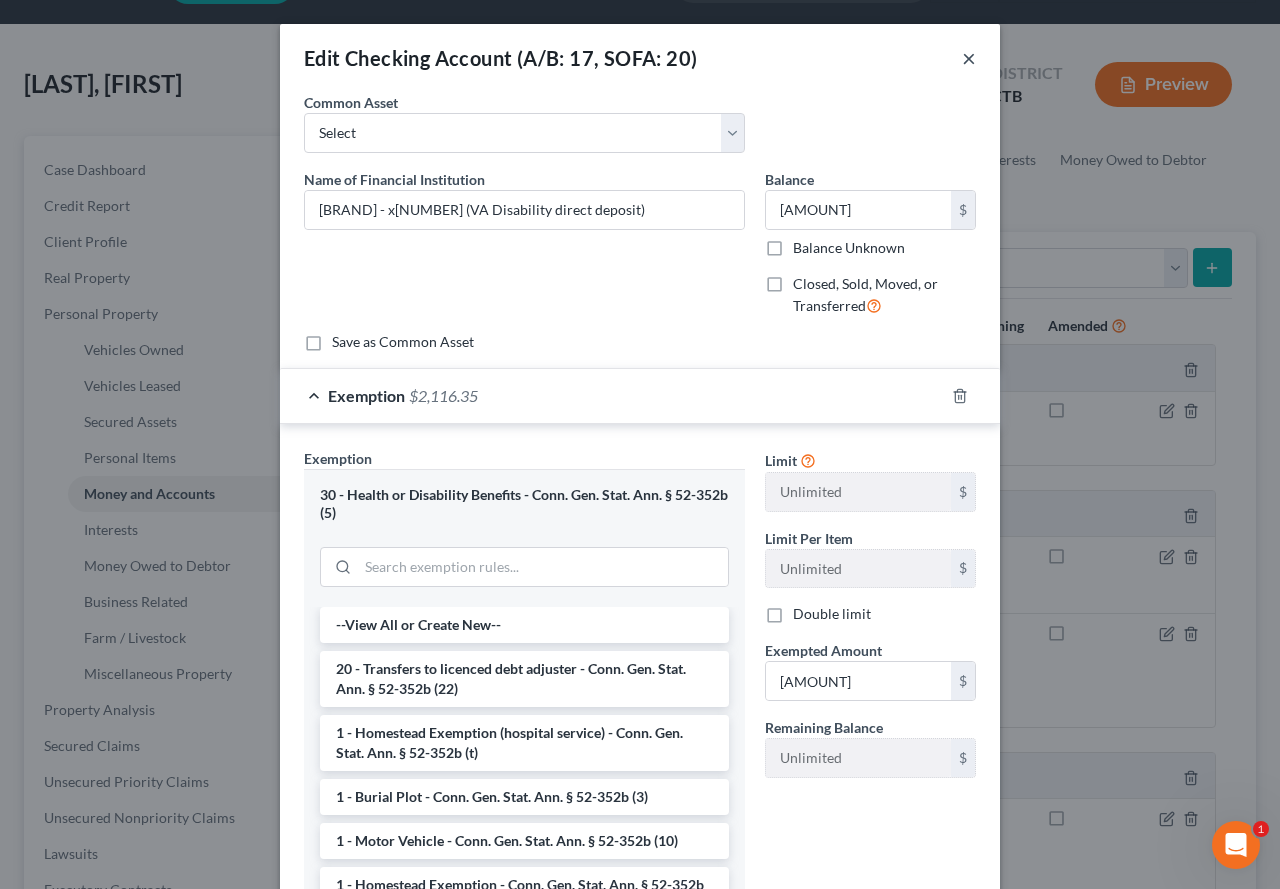 click on "×" at bounding box center (969, 58) 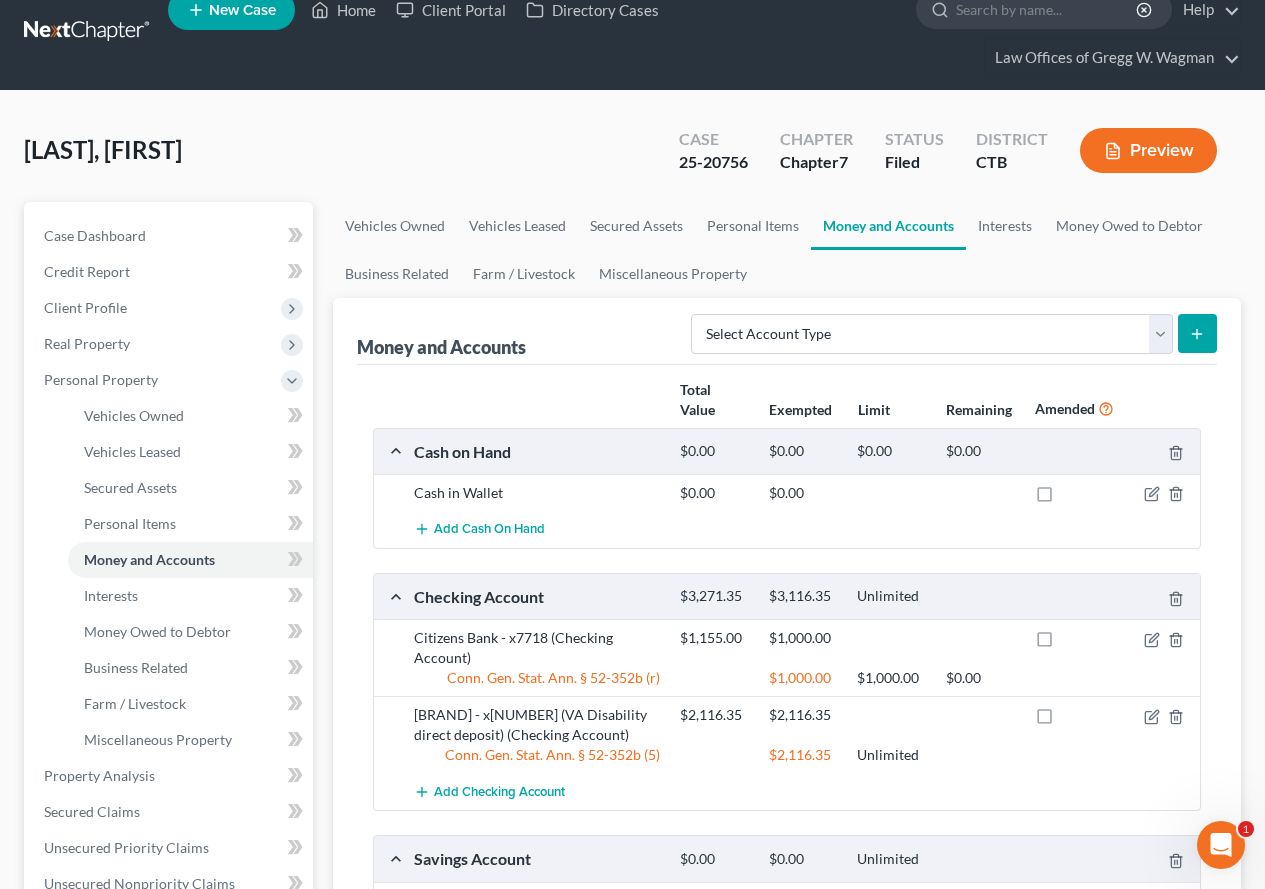 scroll, scrollTop: 0, scrollLeft: 0, axis: both 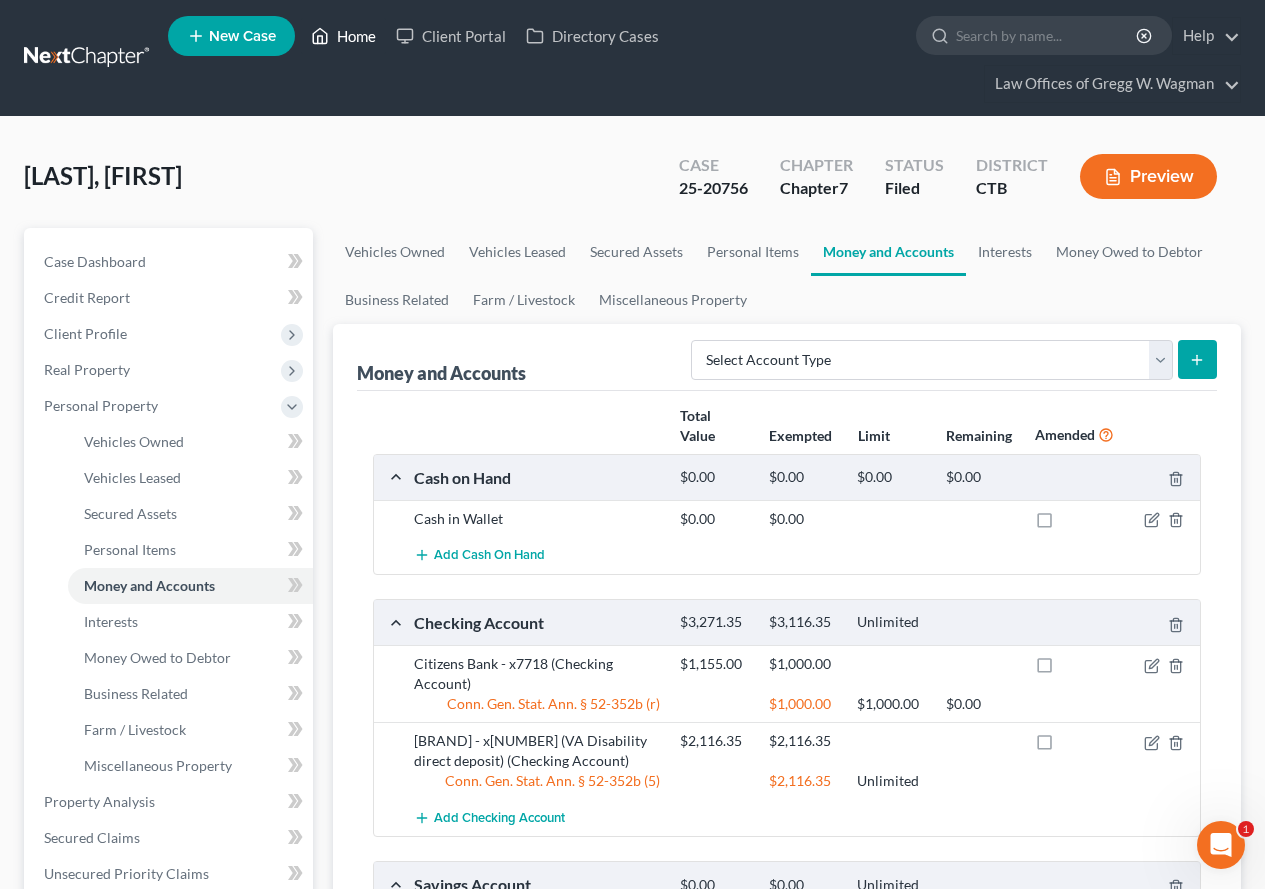click on "Home" at bounding box center (343, 36) 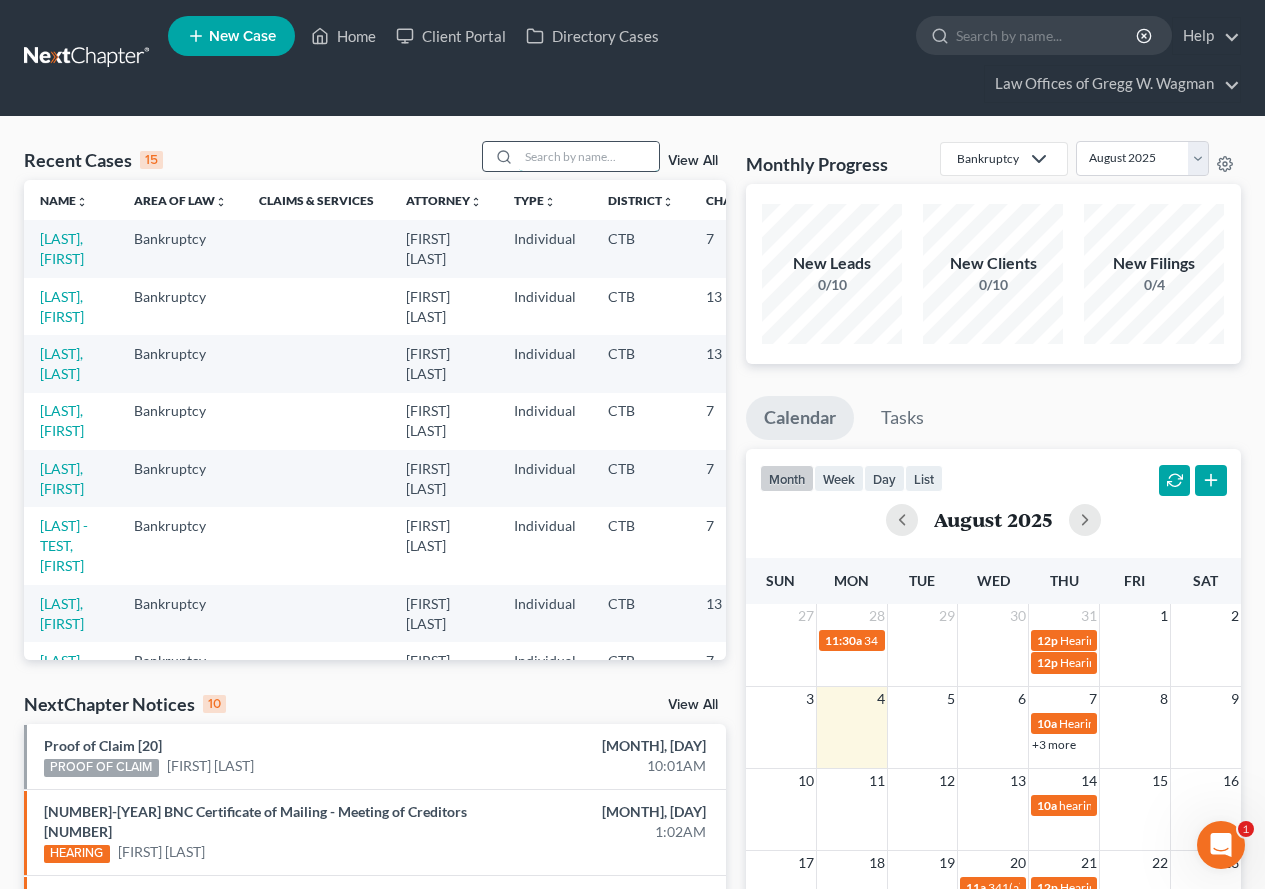click at bounding box center (589, 156) 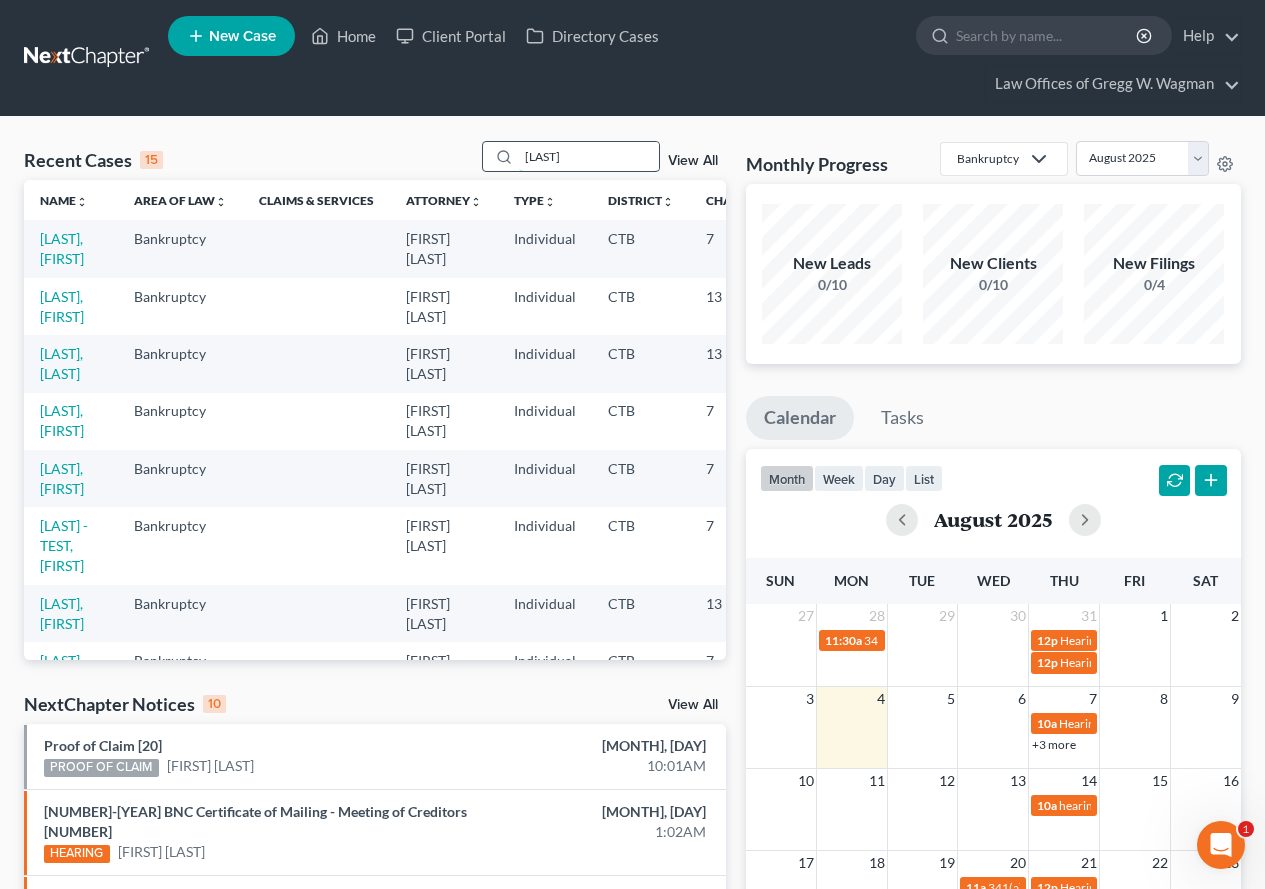 type on "[LAST]" 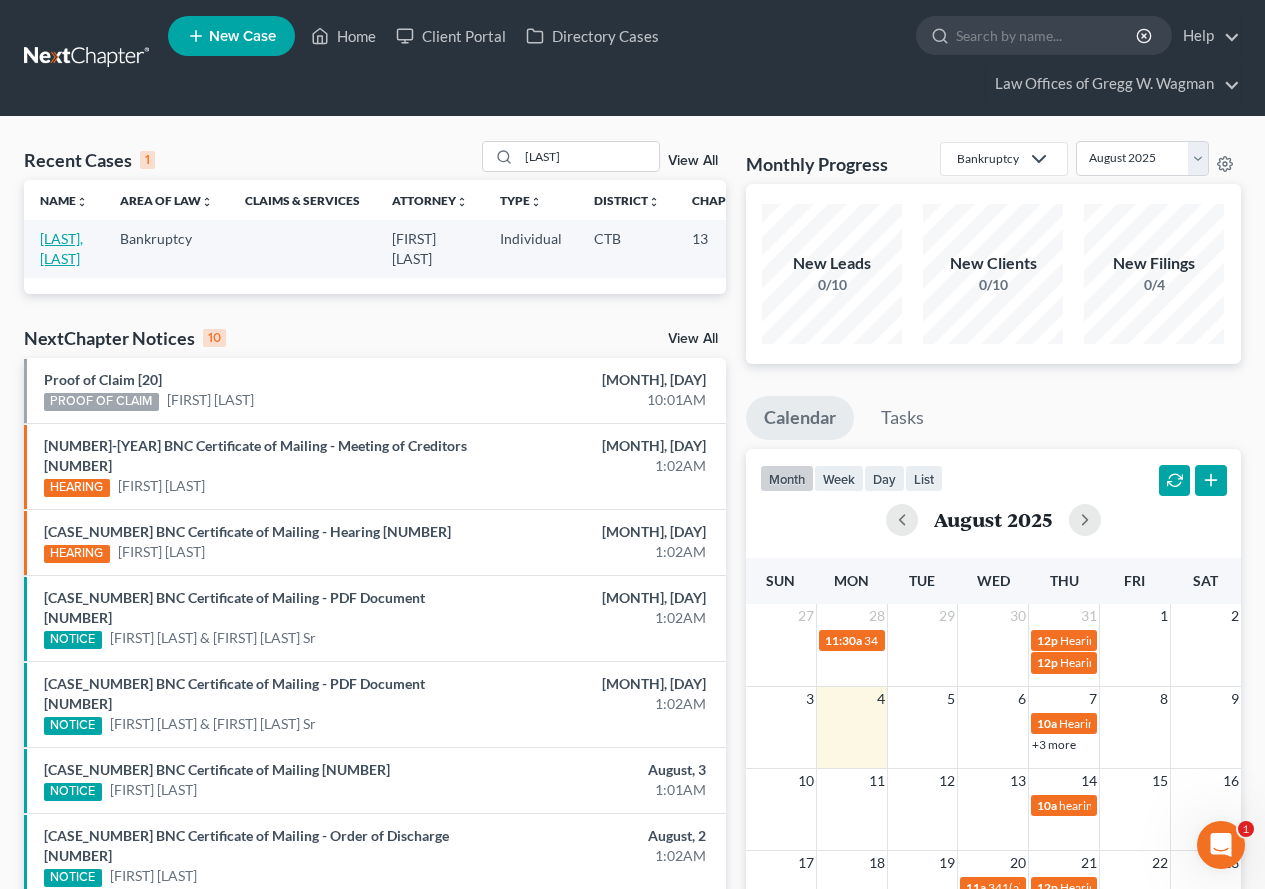 click on "[LAST], [LAST]" at bounding box center (61, 248) 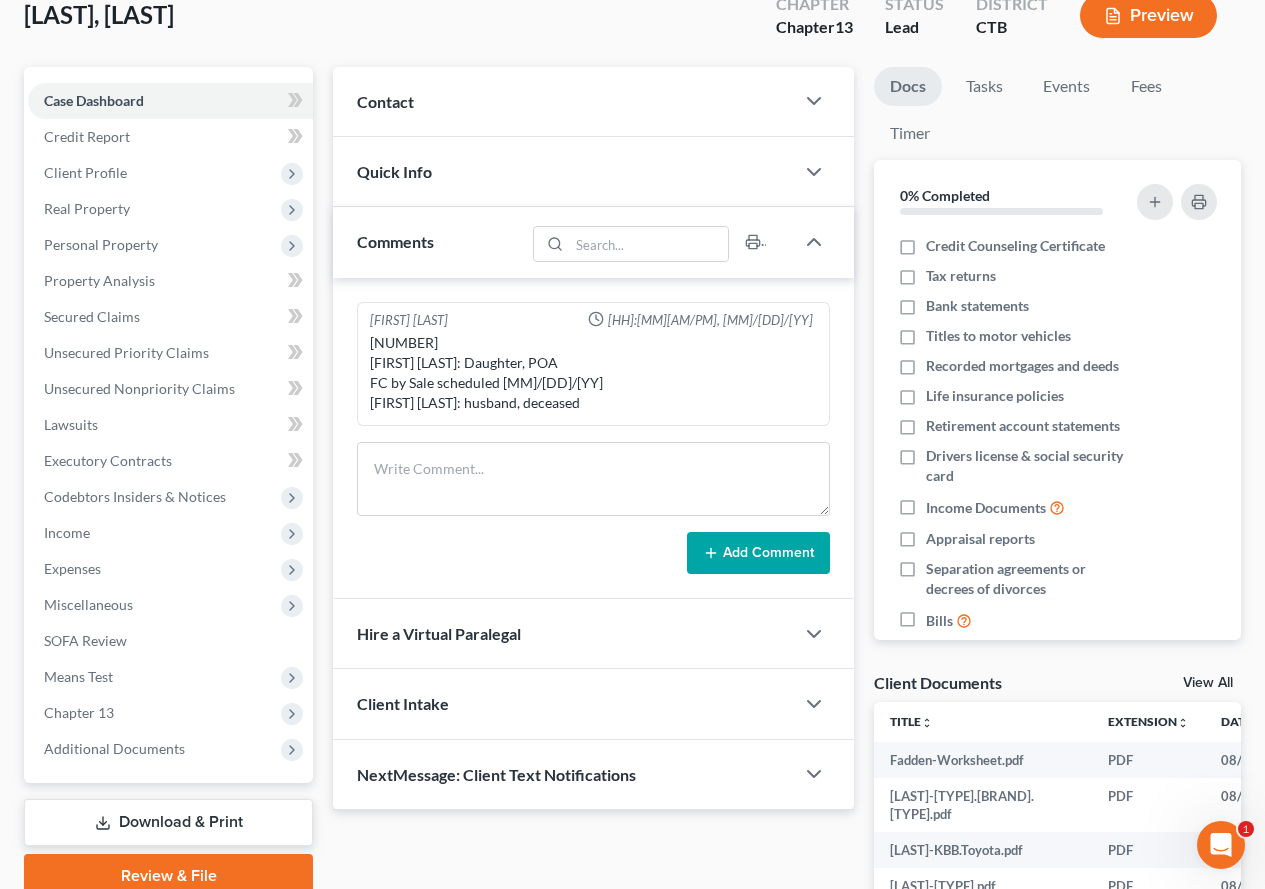 scroll, scrollTop: 200, scrollLeft: 0, axis: vertical 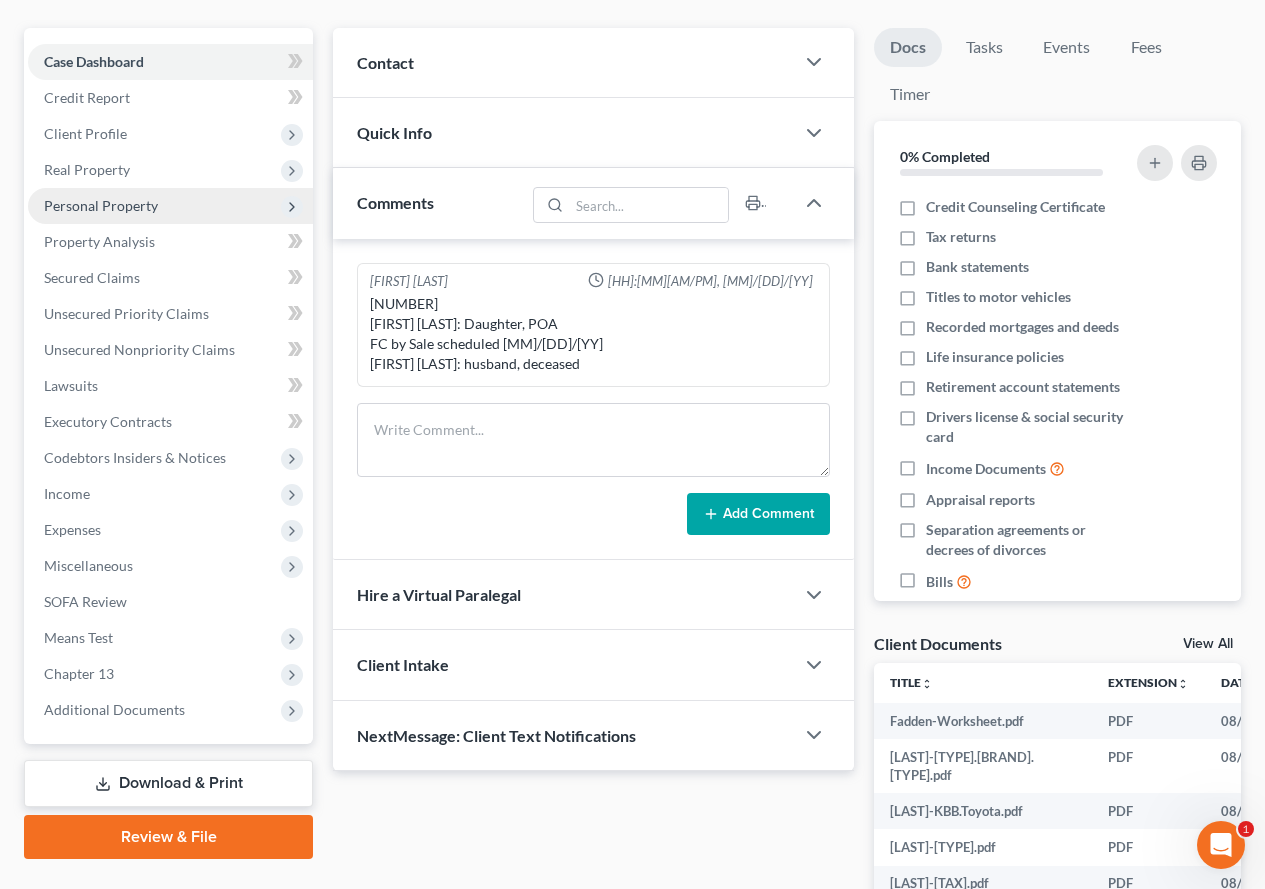 click on "Personal Property" at bounding box center (170, 206) 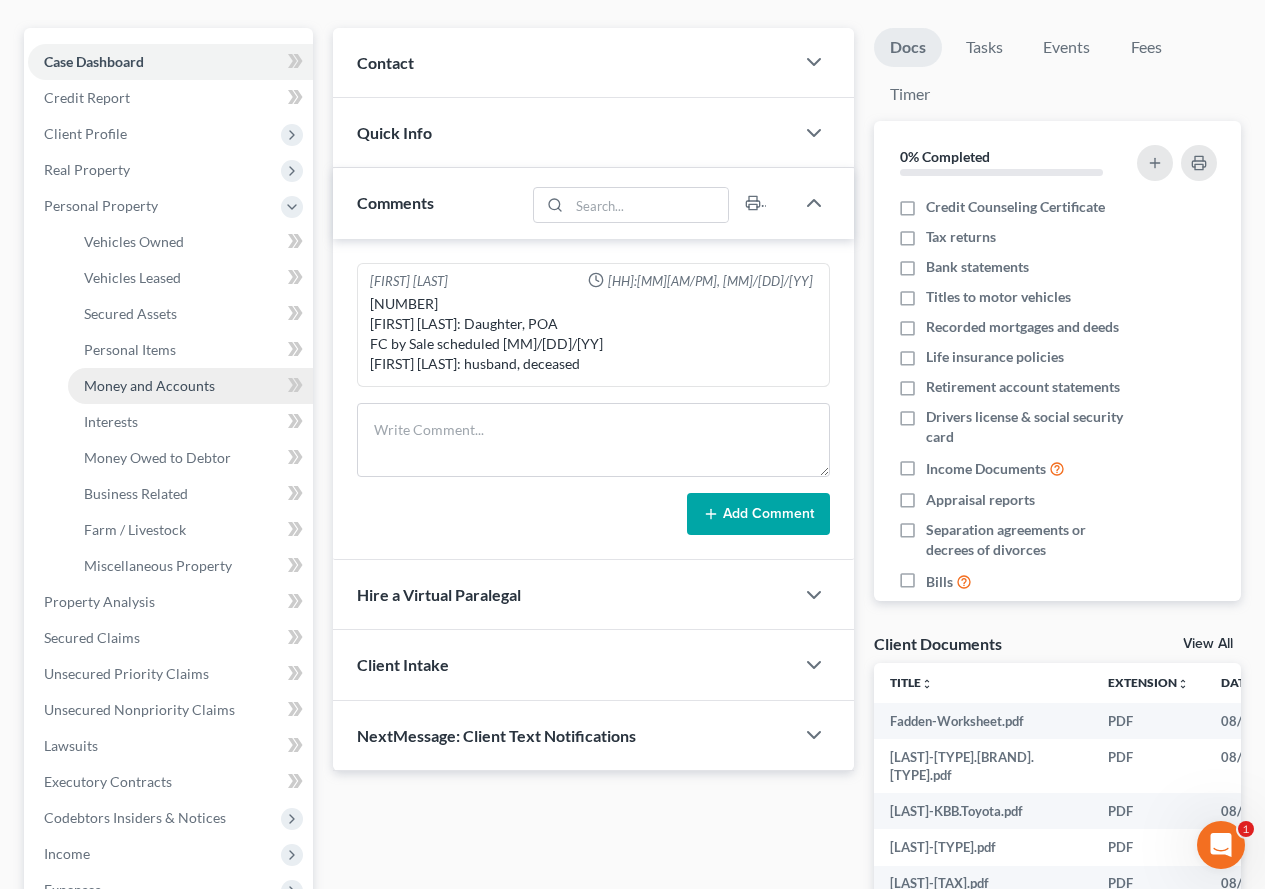 click on "Money and Accounts" at bounding box center (190, 386) 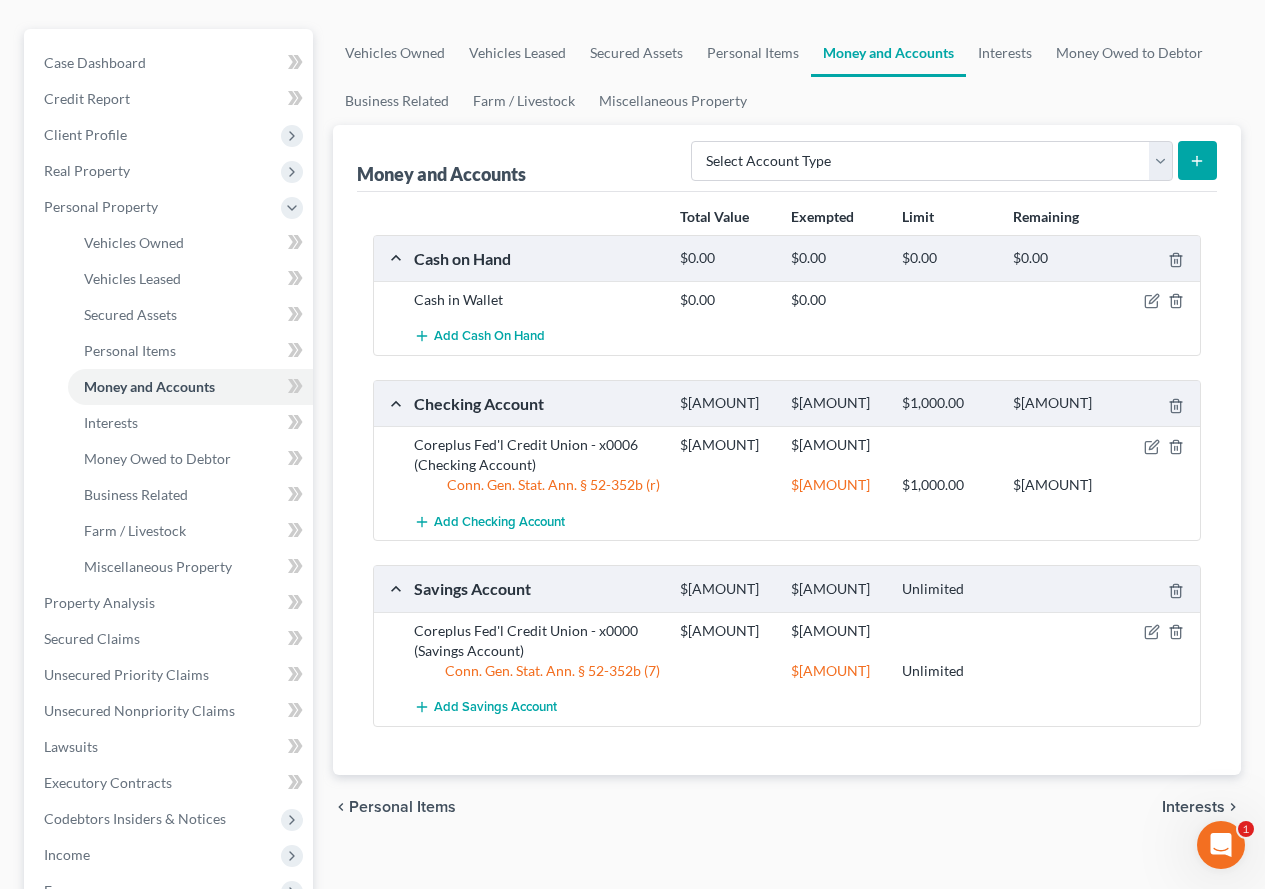 scroll, scrollTop: 200, scrollLeft: 0, axis: vertical 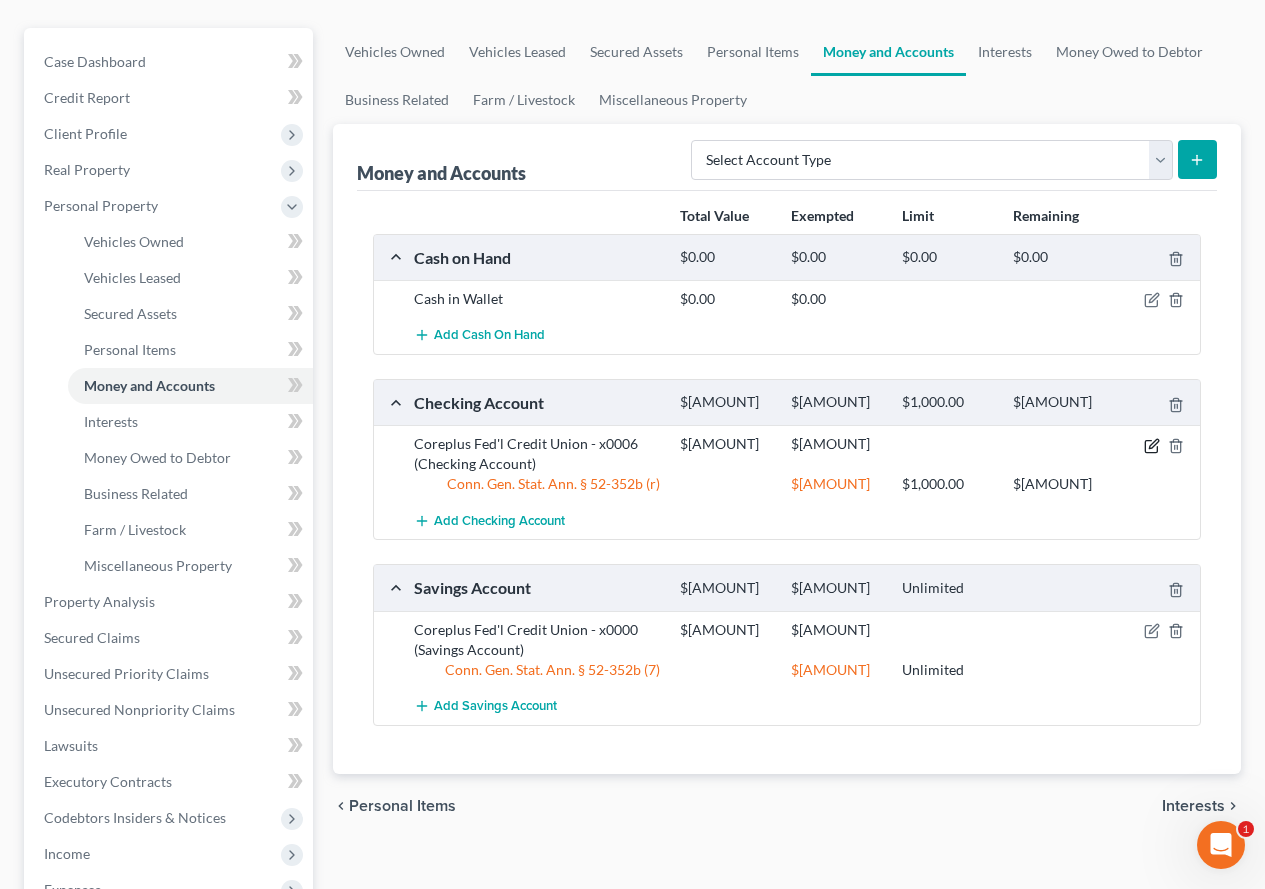 click 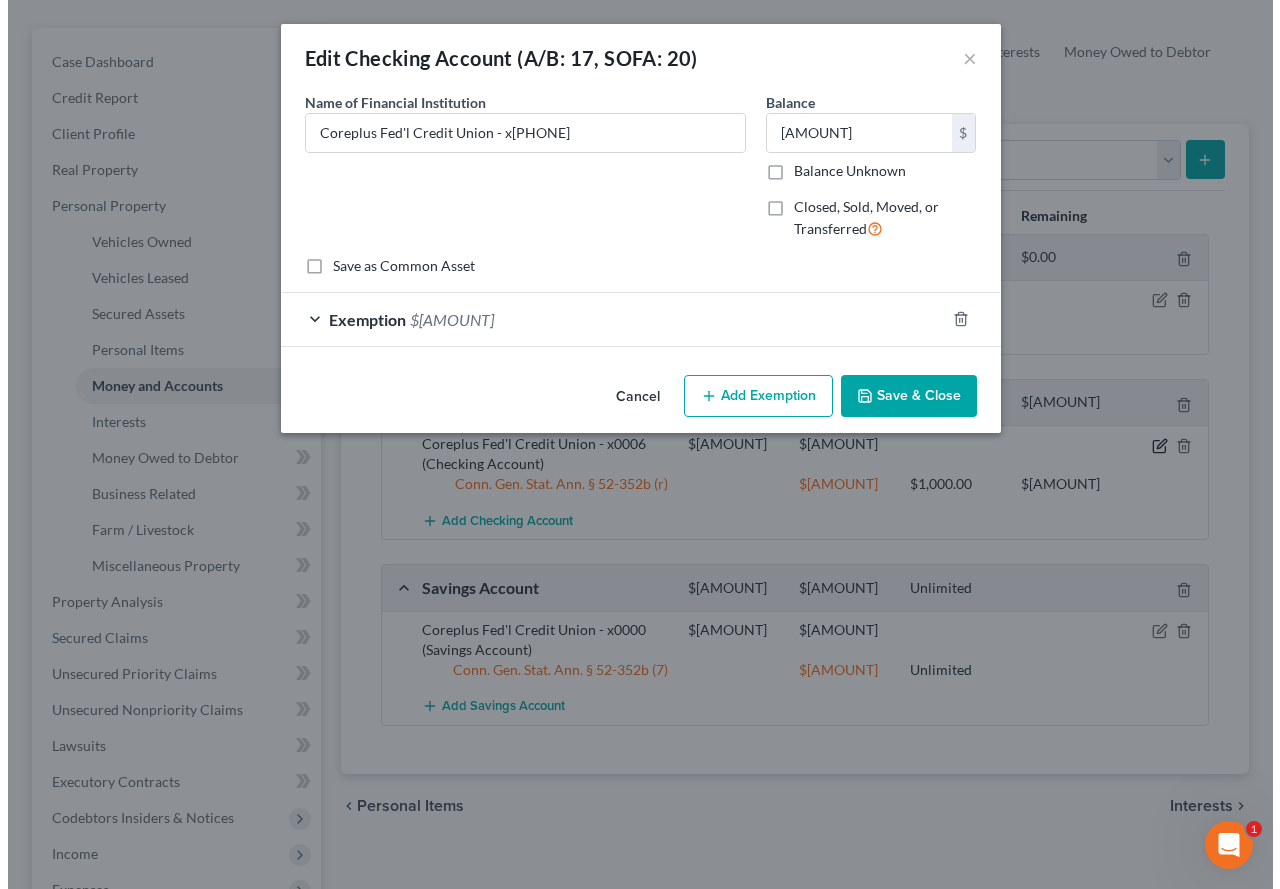 scroll, scrollTop: 164, scrollLeft: 0, axis: vertical 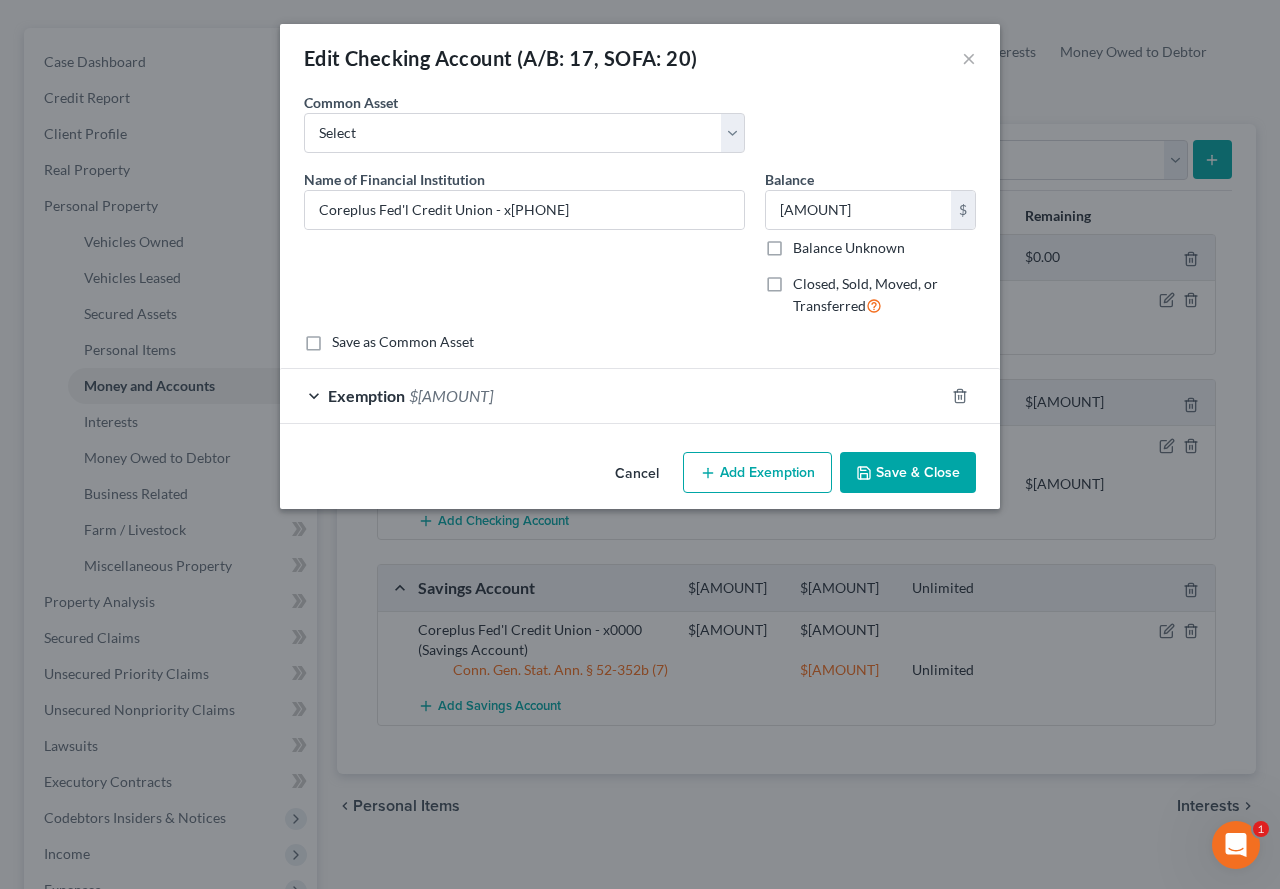 click on "Exemption $795.32" at bounding box center (612, 395) 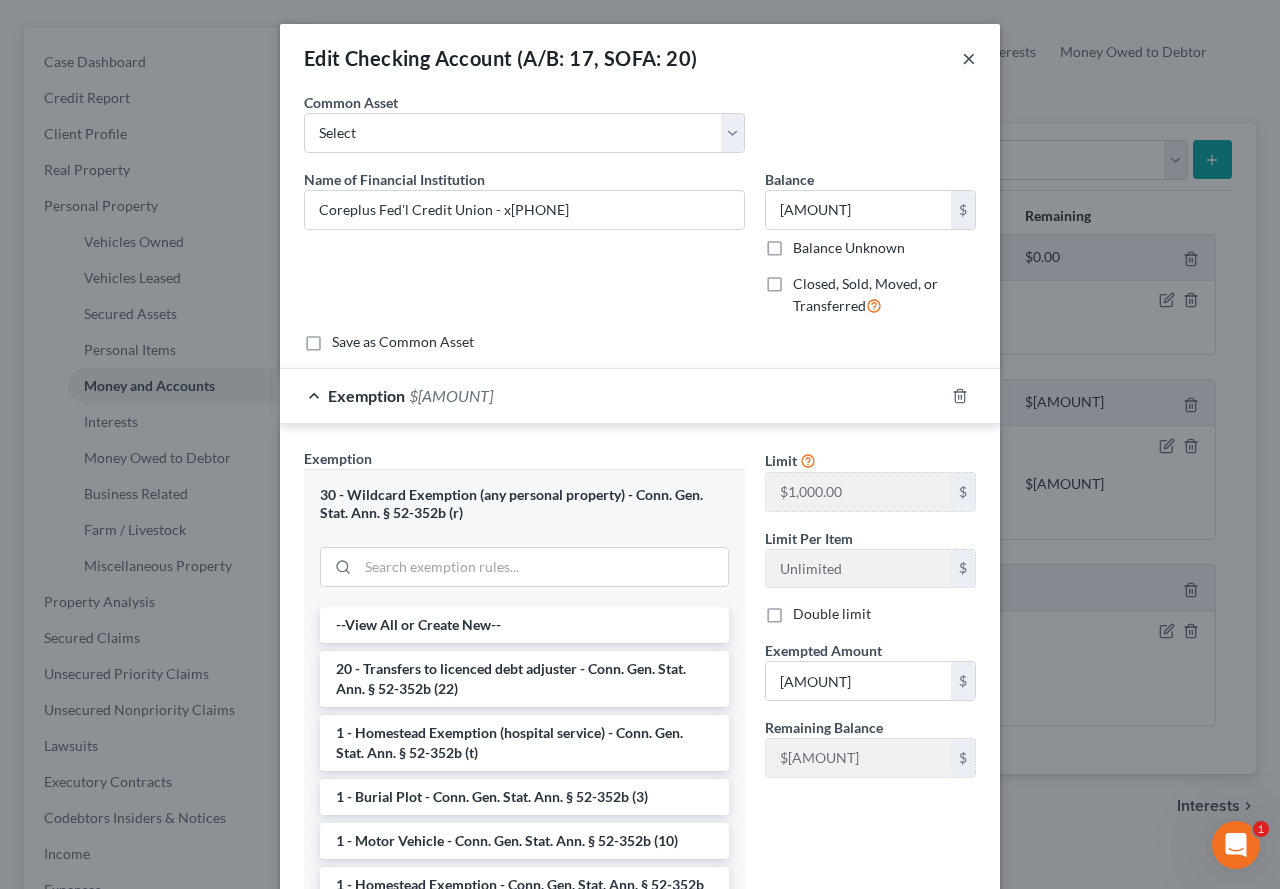 click on "×" at bounding box center (969, 58) 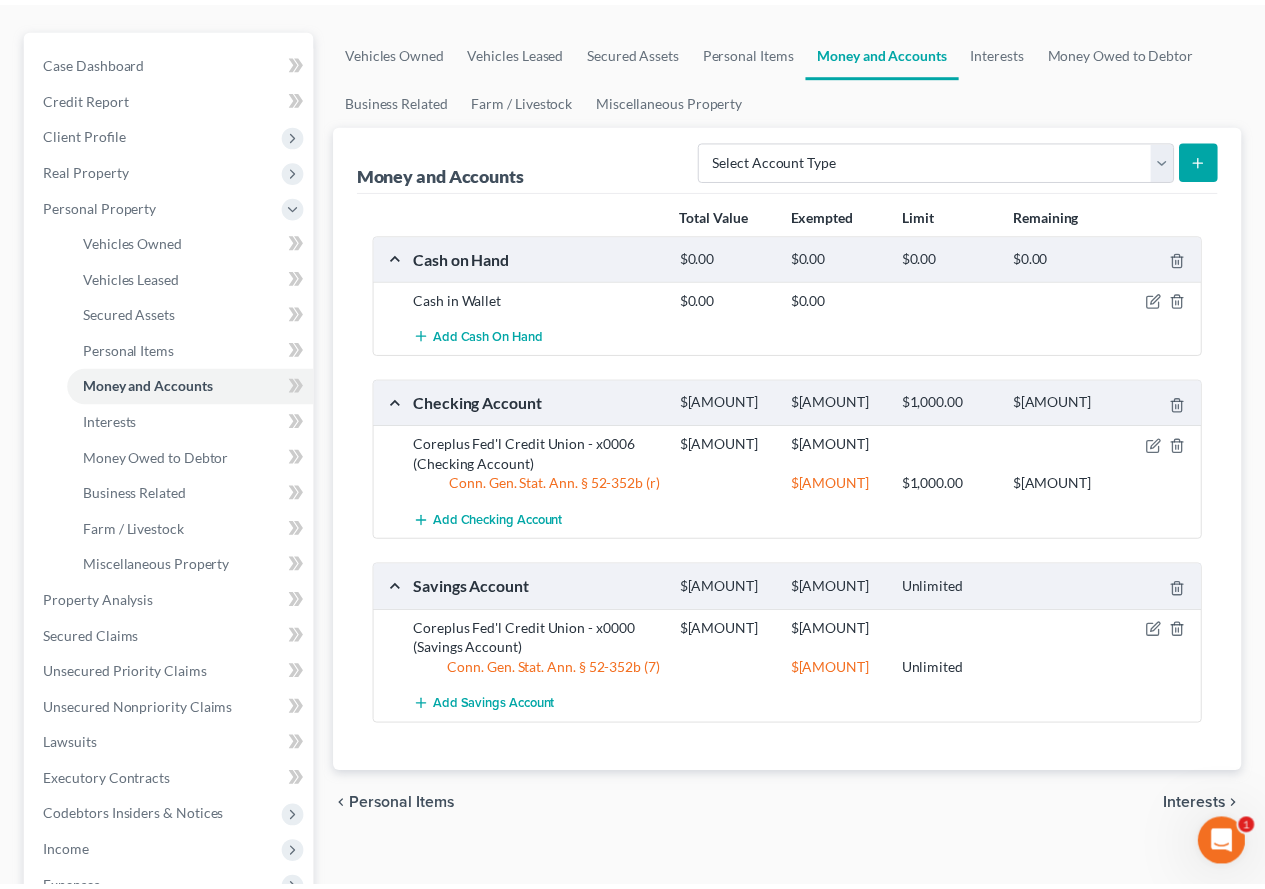 scroll, scrollTop: 200, scrollLeft: 0, axis: vertical 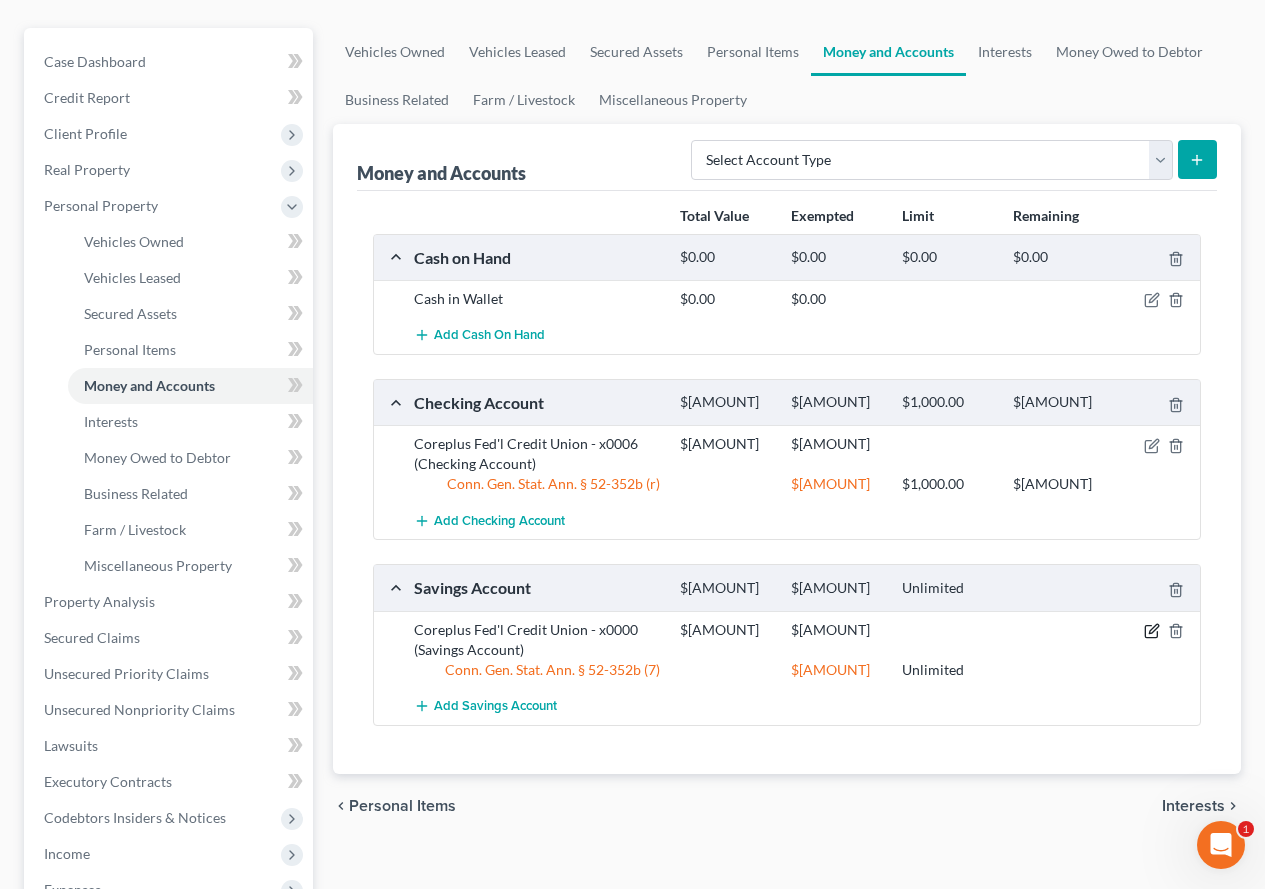 click 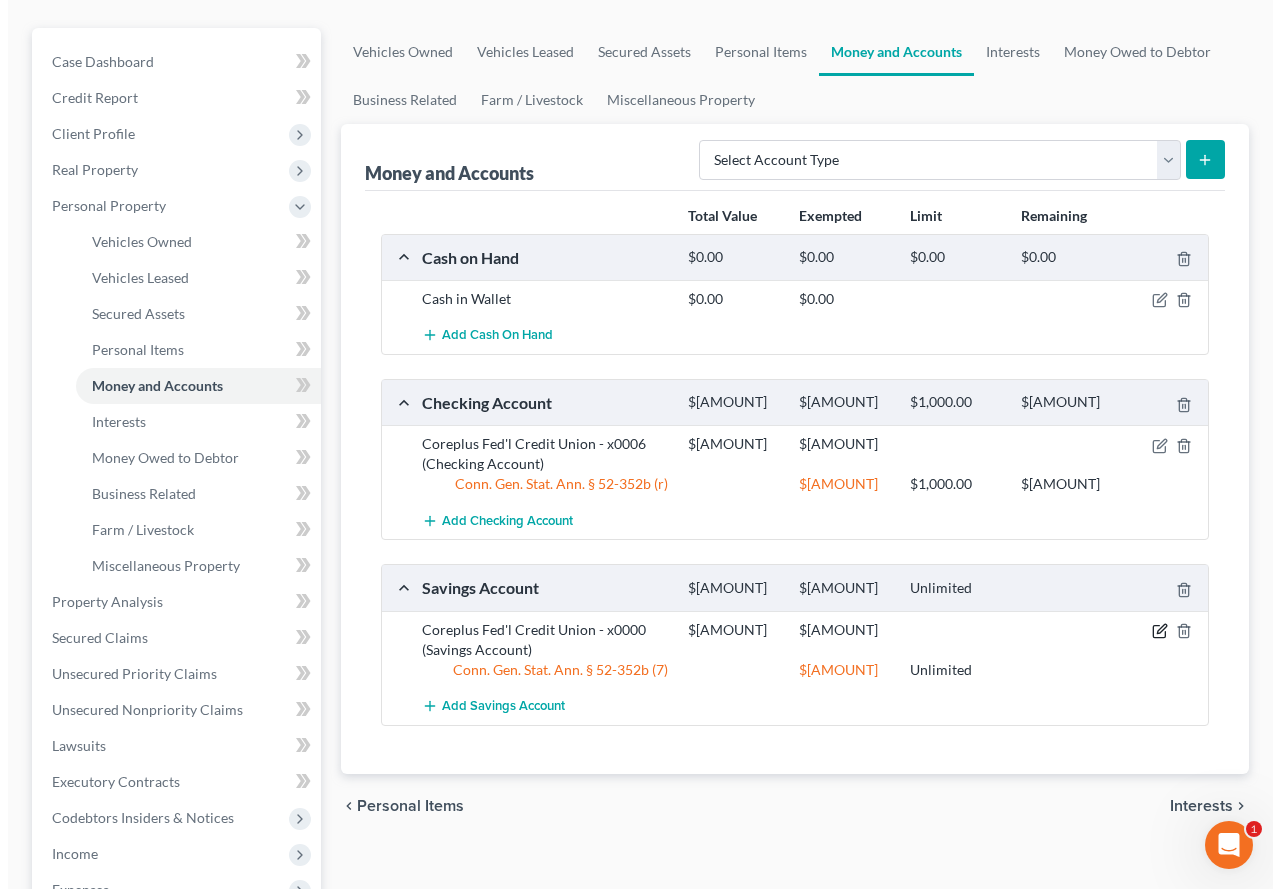 scroll, scrollTop: 164, scrollLeft: 0, axis: vertical 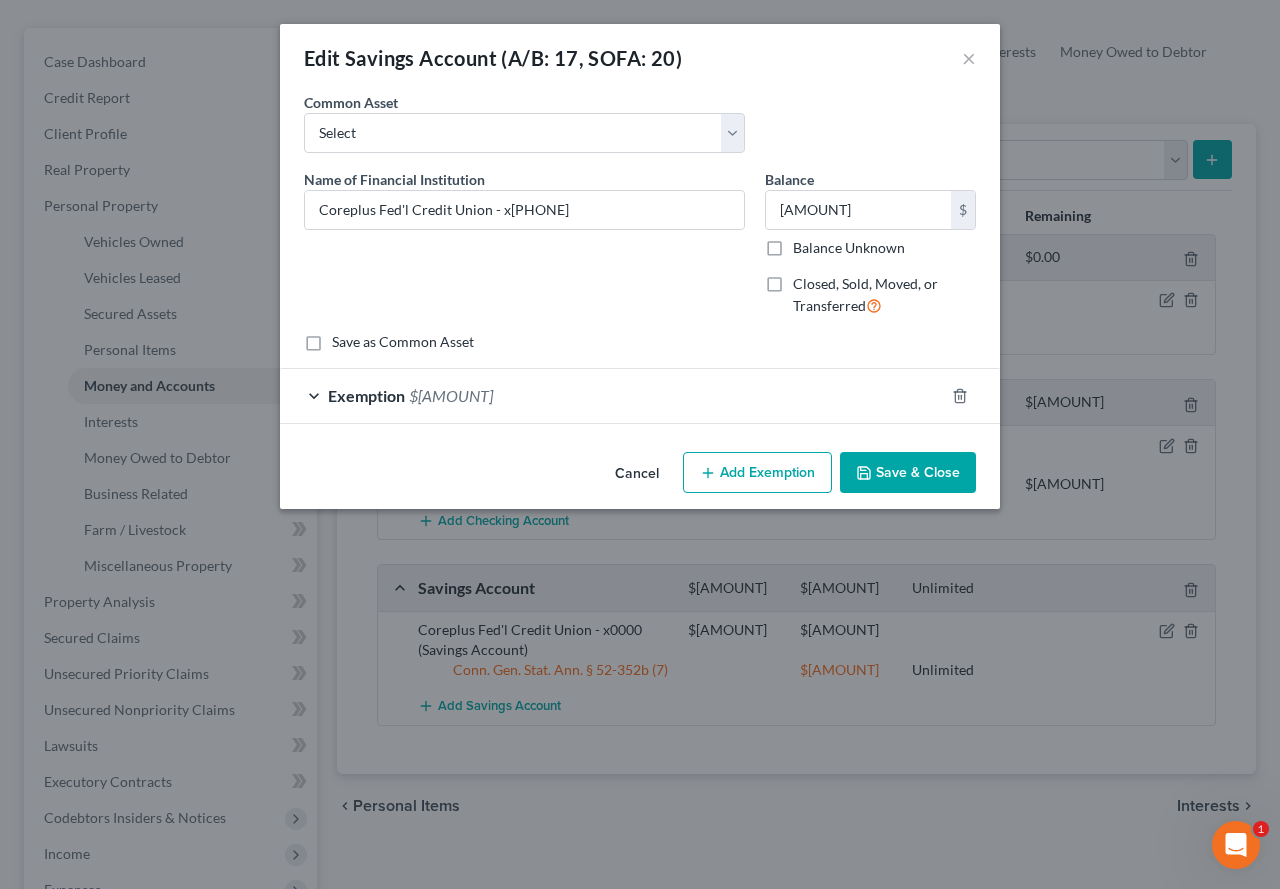 click on "Exemption $[AMOUNT]" at bounding box center [612, 395] 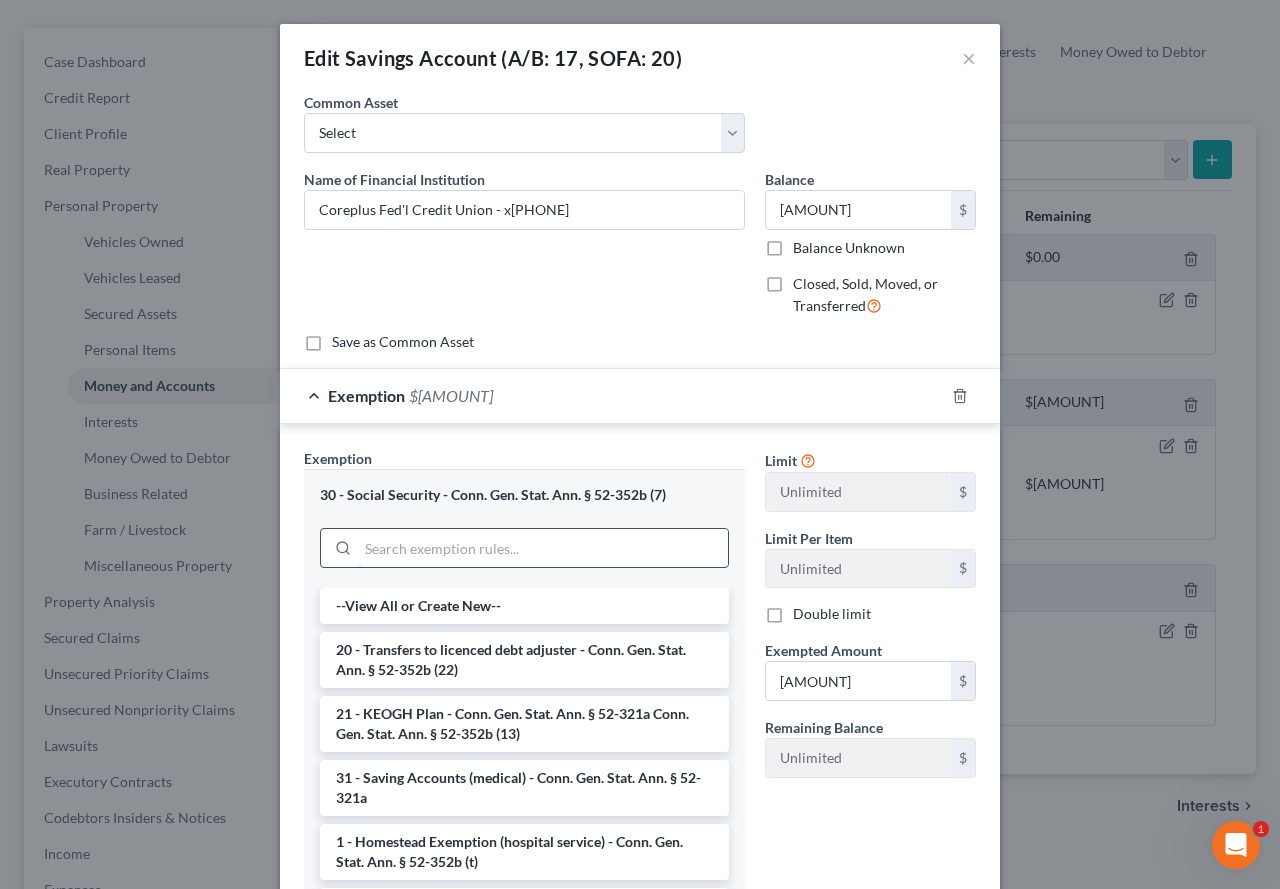 click at bounding box center (543, 548) 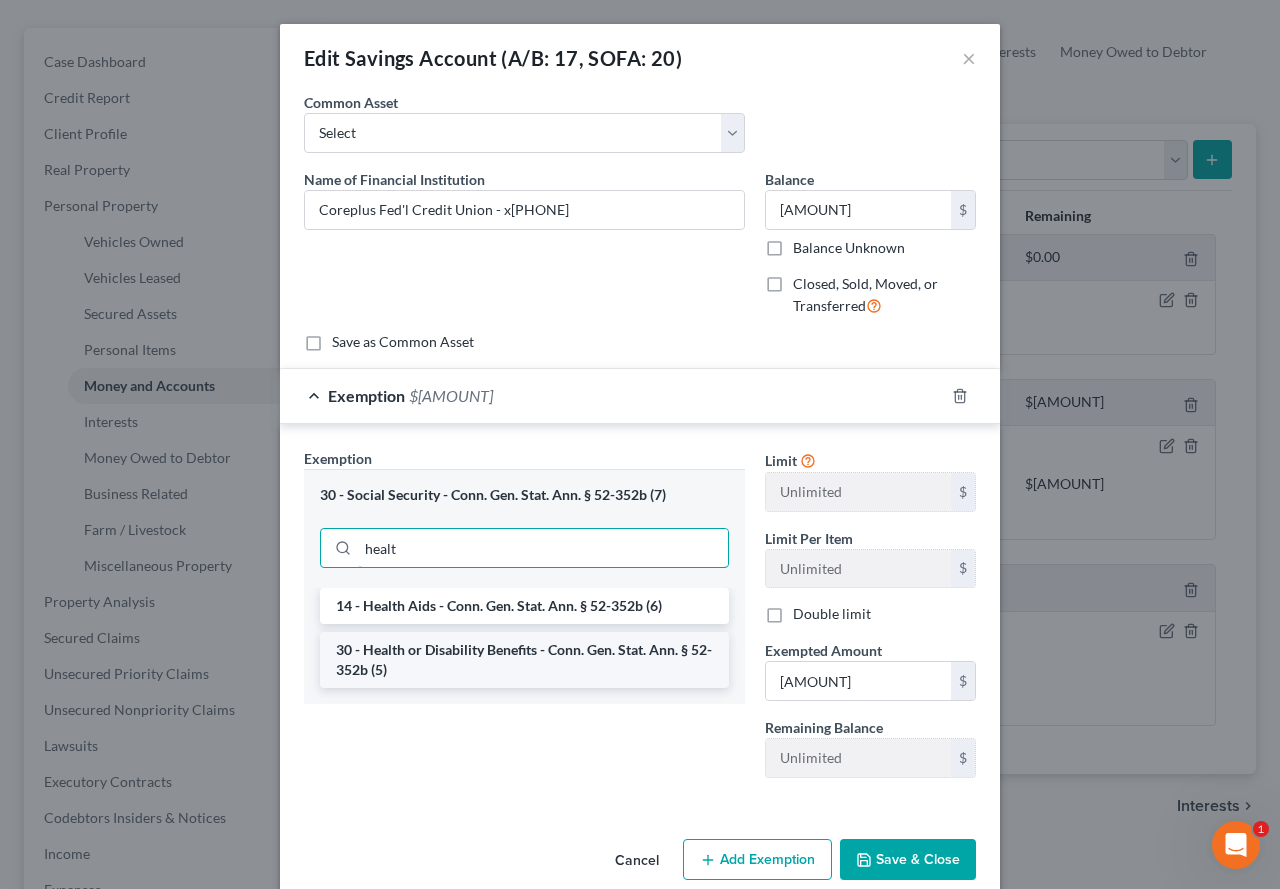 type on "healt" 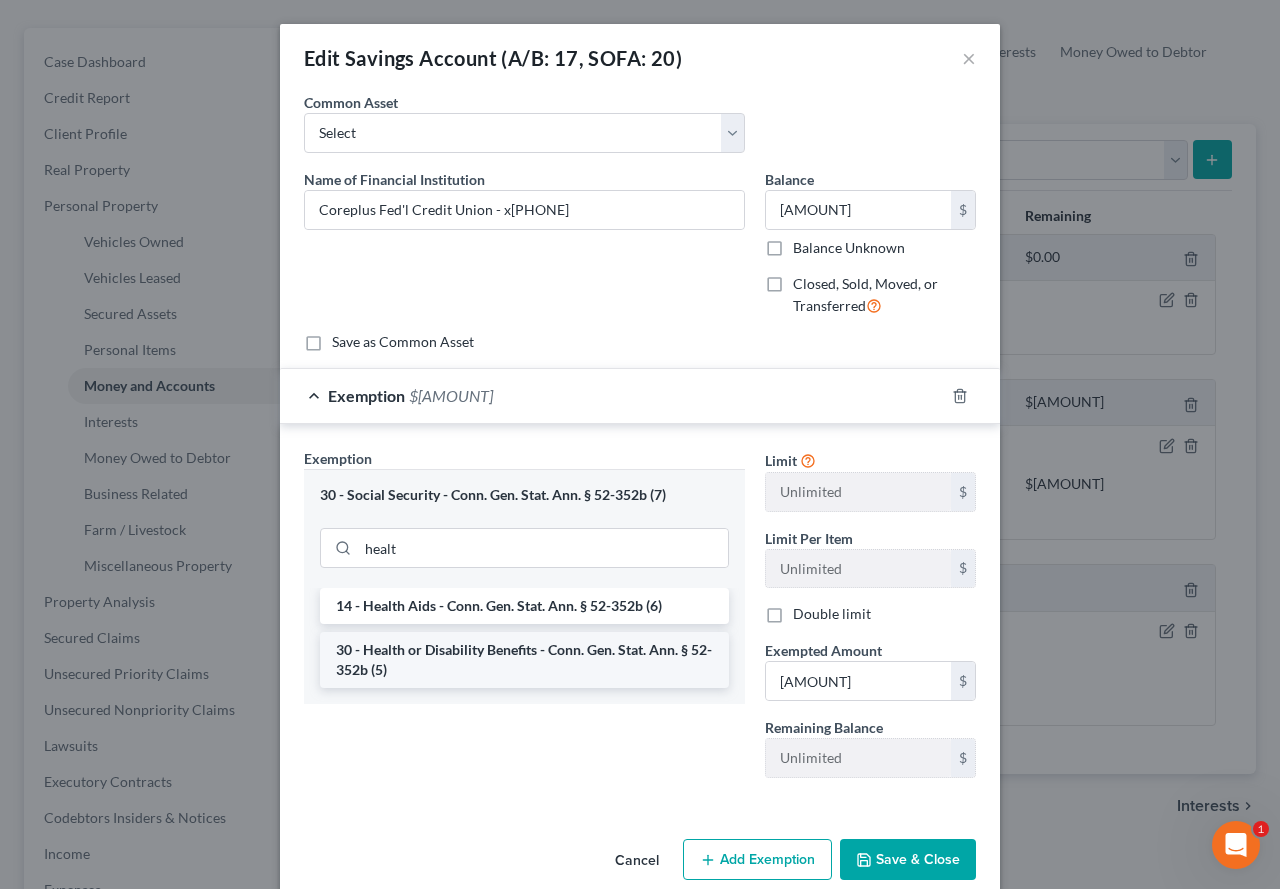 click on "30 - Health or Disability Benefits  - Conn. Gen. Stat. Ann. § 52-352b (5)" at bounding box center [524, 660] 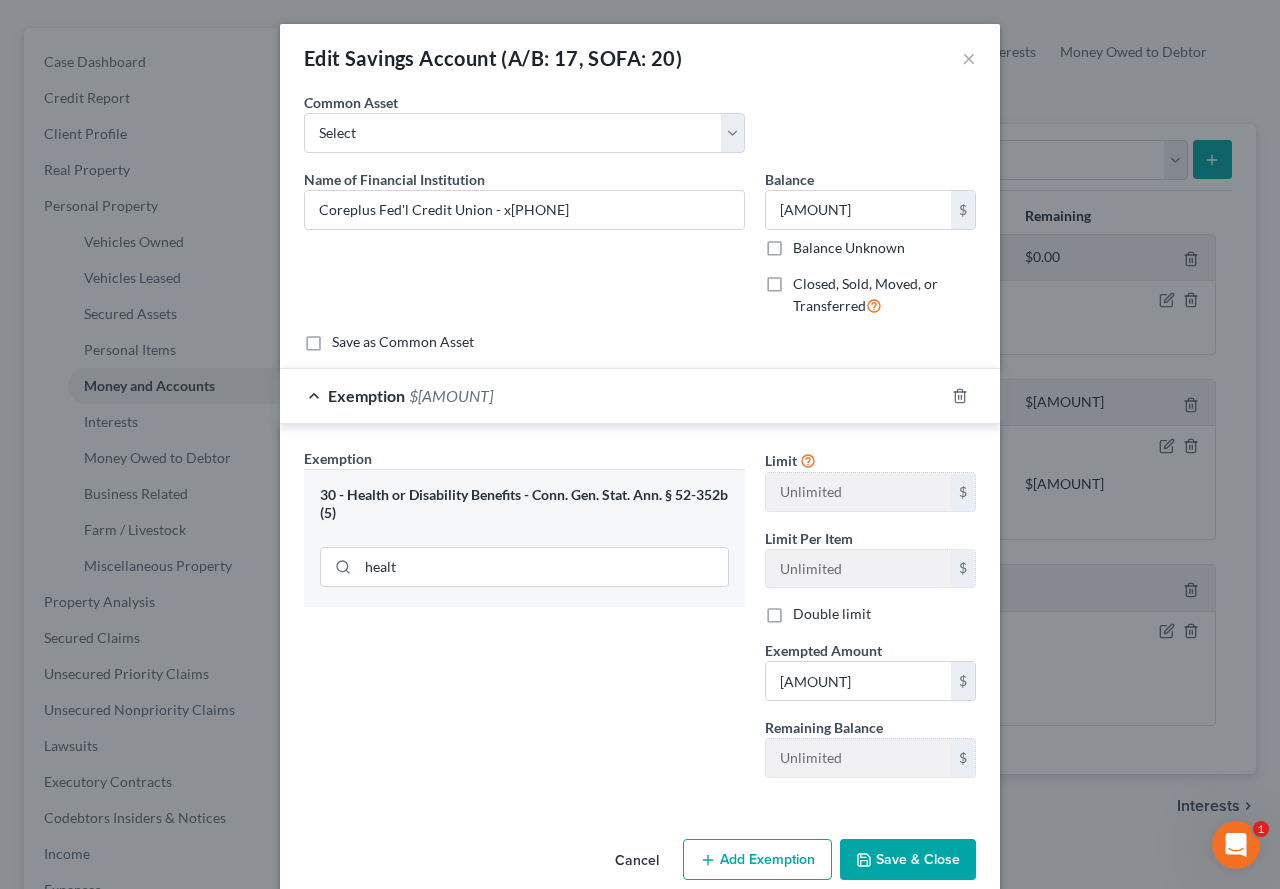 click on "Save & Close" at bounding box center (908, 860) 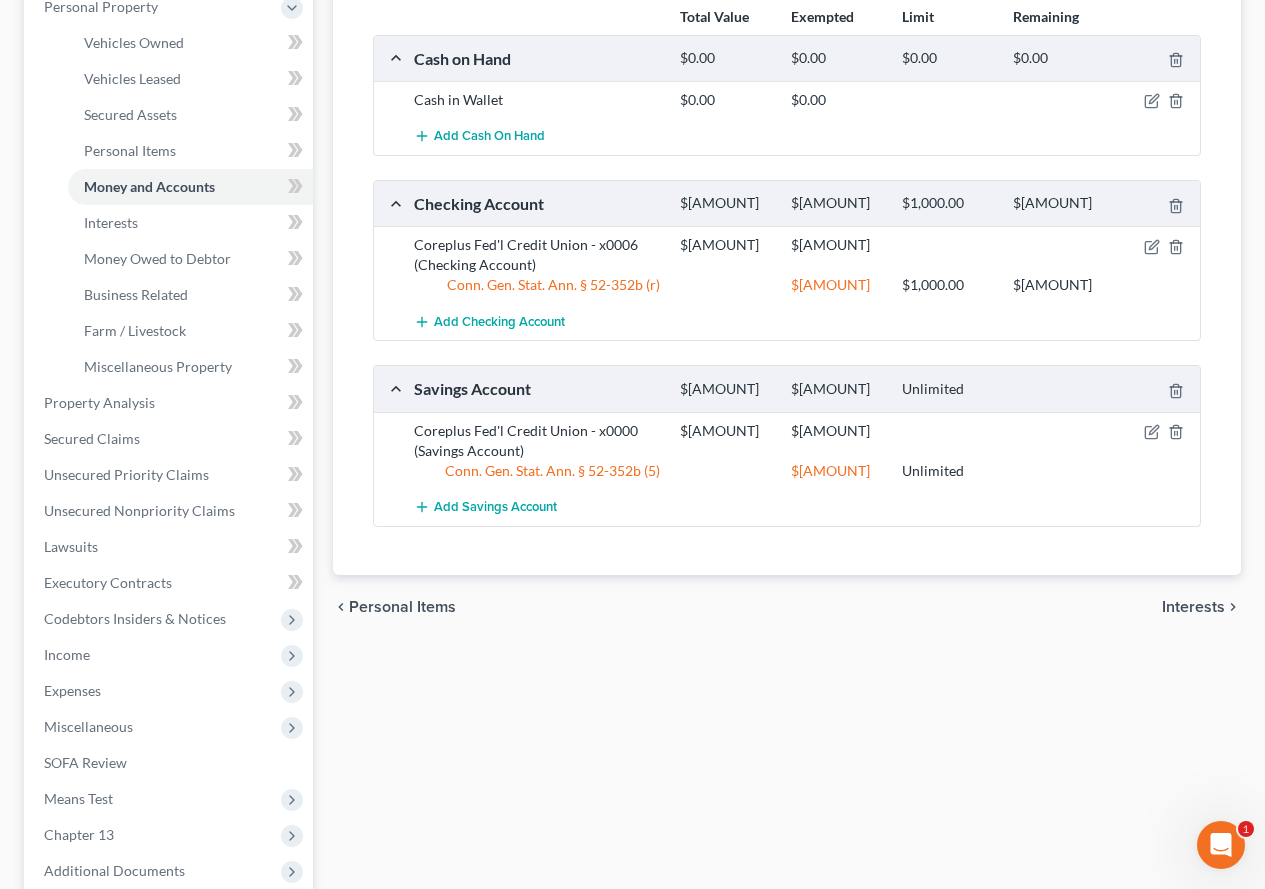 scroll, scrollTop: 400, scrollLeft: 0, axis: vertical 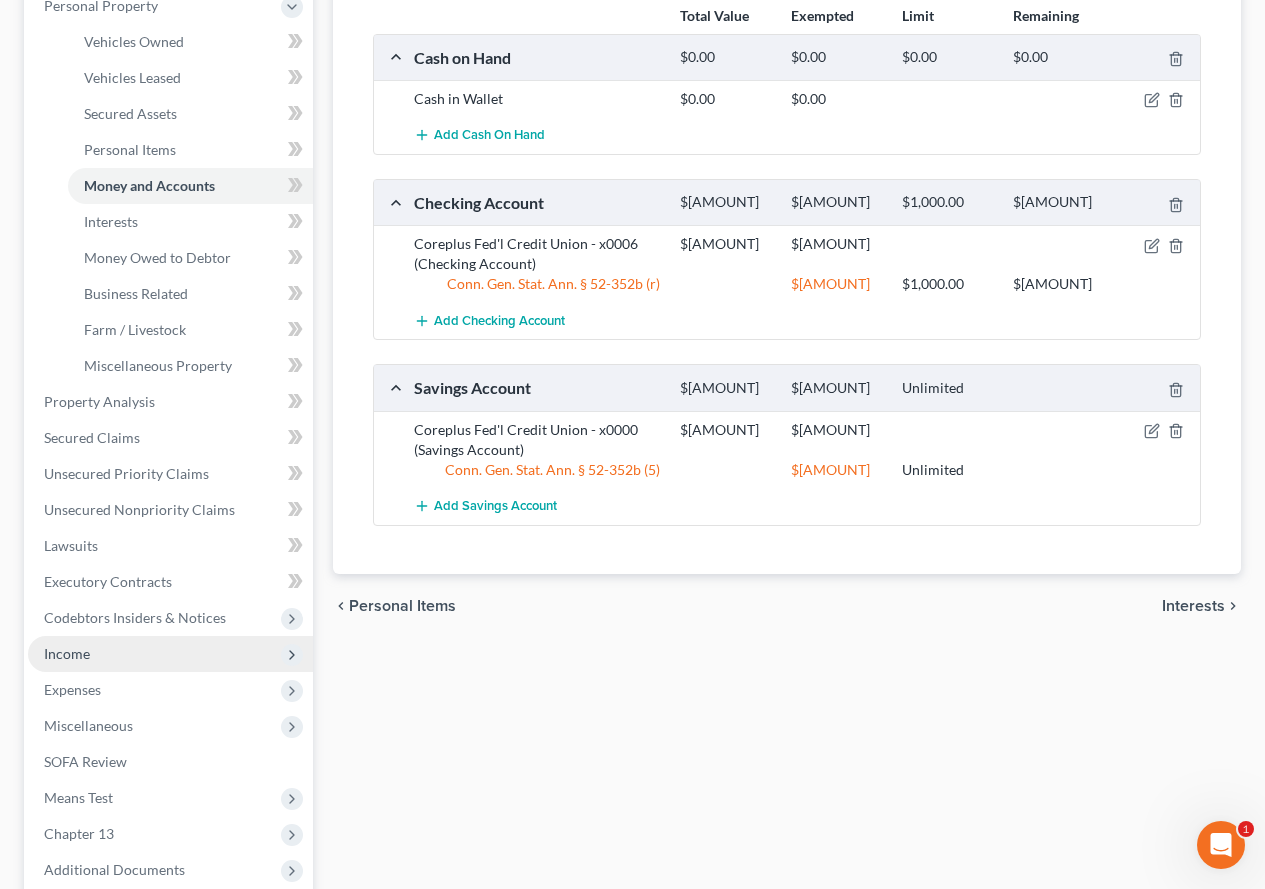 click on "Income" at bounding box center [67, 653] 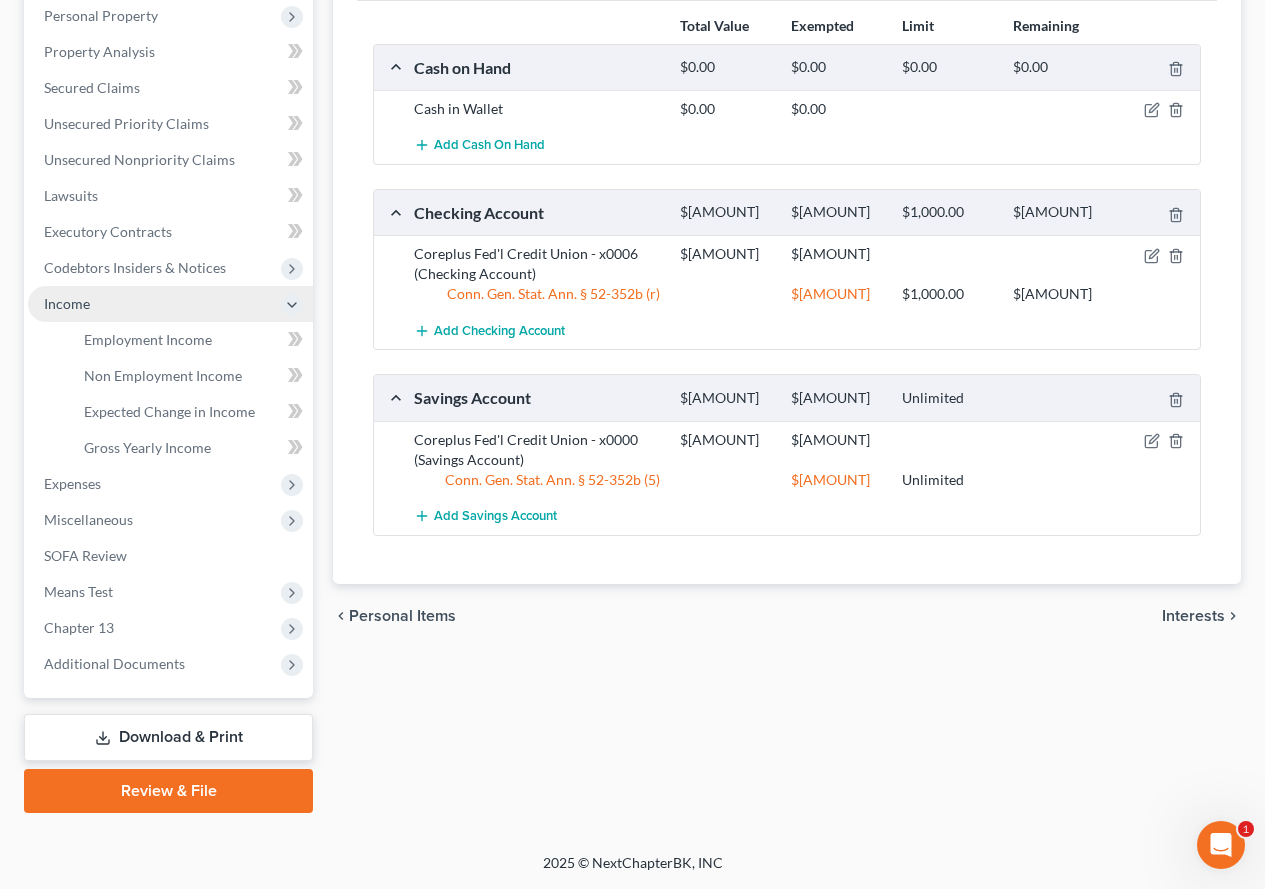 scroll, scrollTop: 390, scrollLeft: 0, axis: vertical 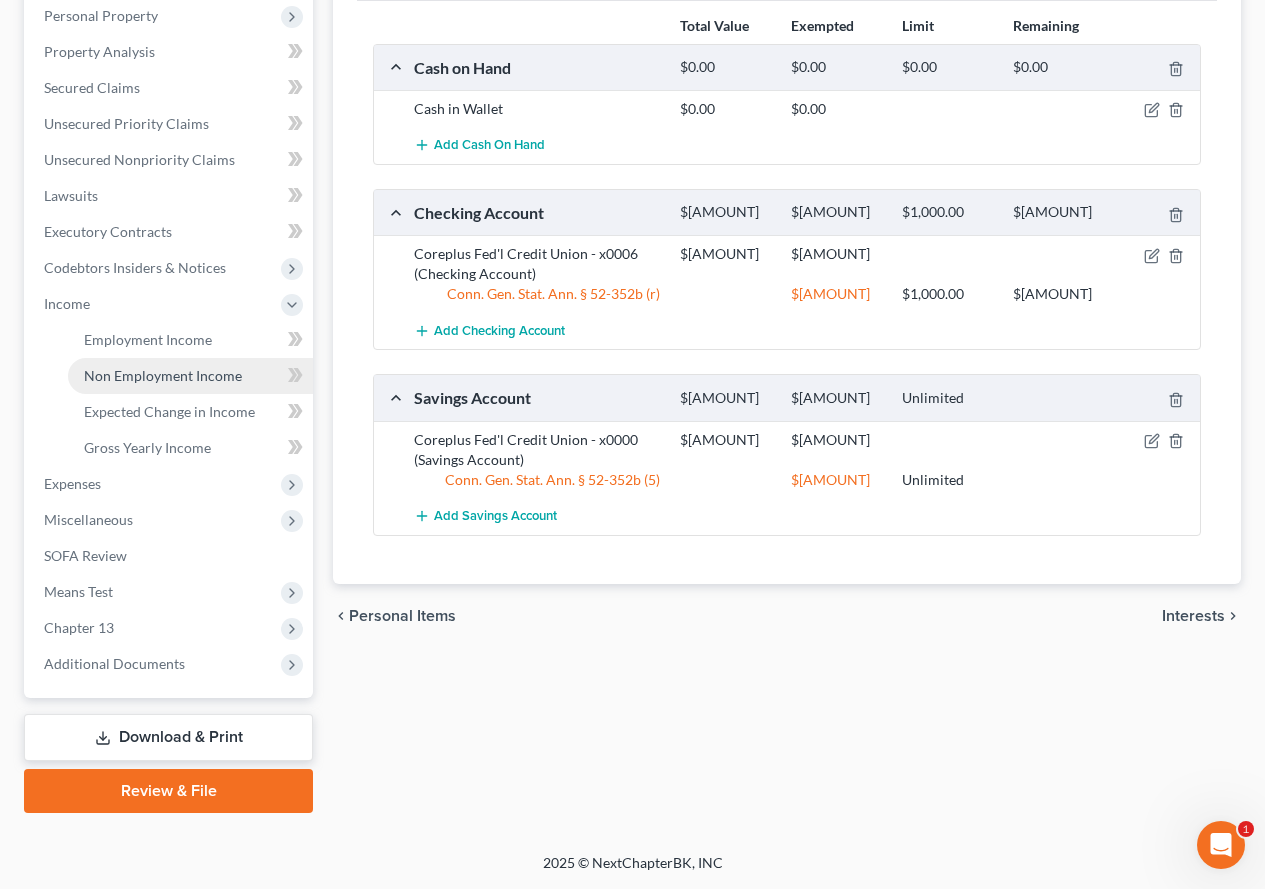 click on "Non Employment Income" at bounding box center (190, 376) 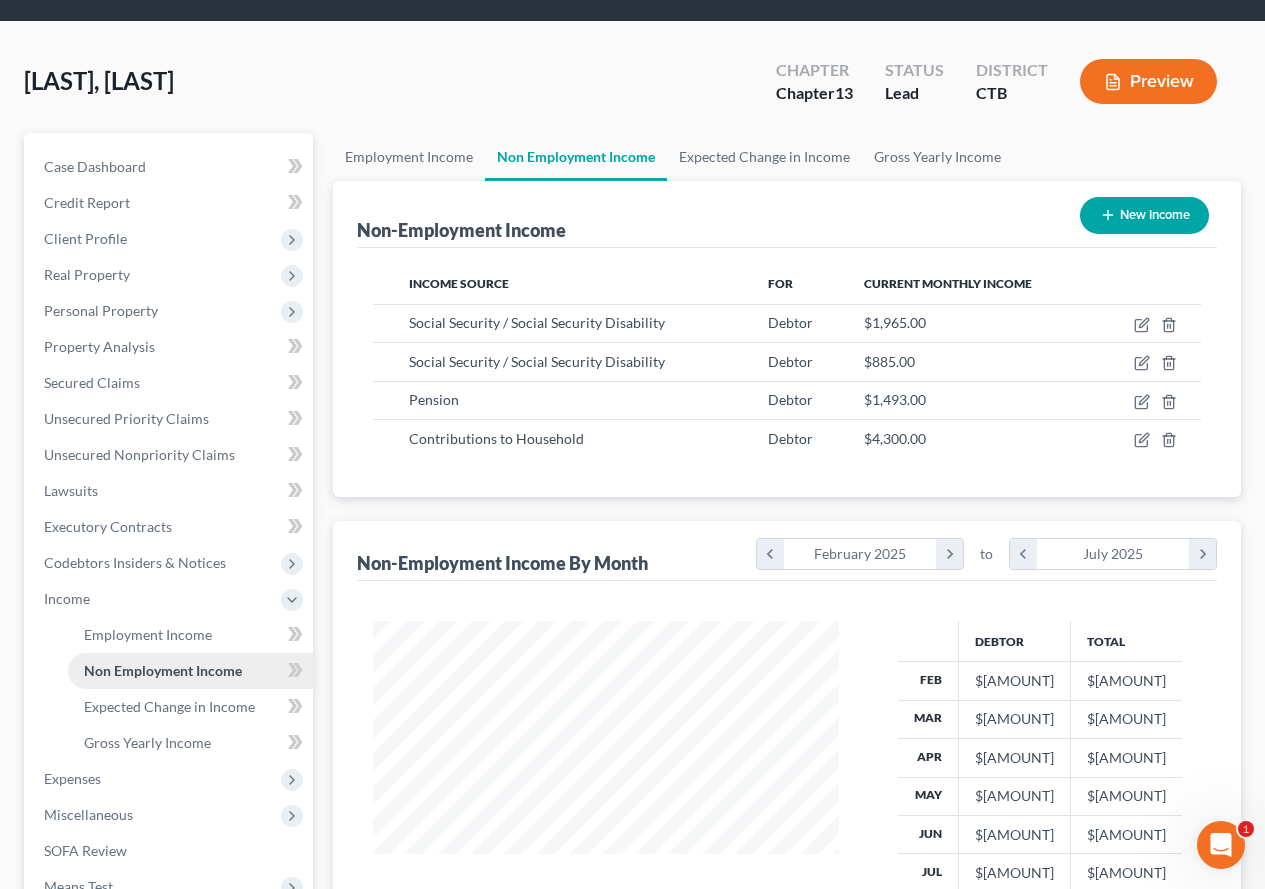 scroll, scrollTop: 0, scrollLeft: 0, axis: both 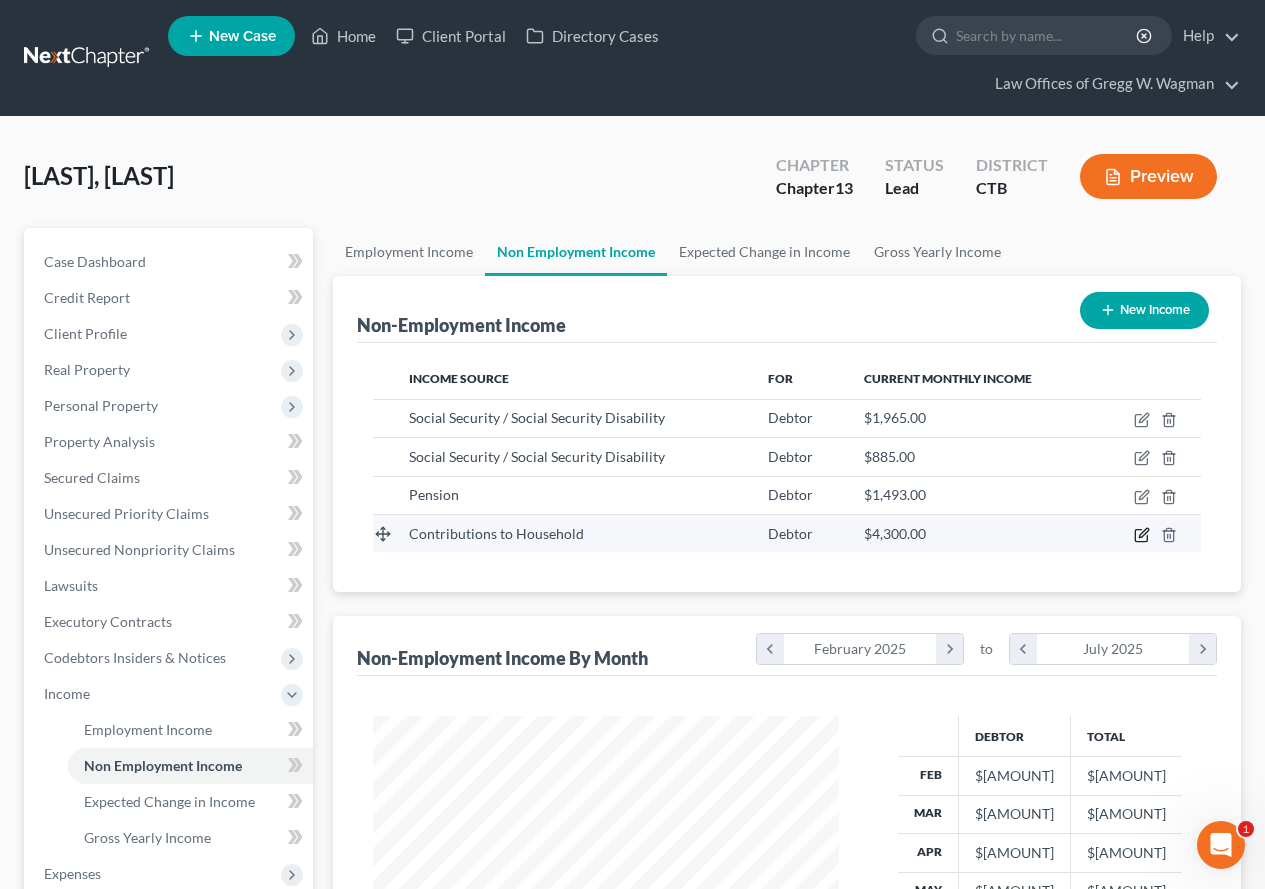 click 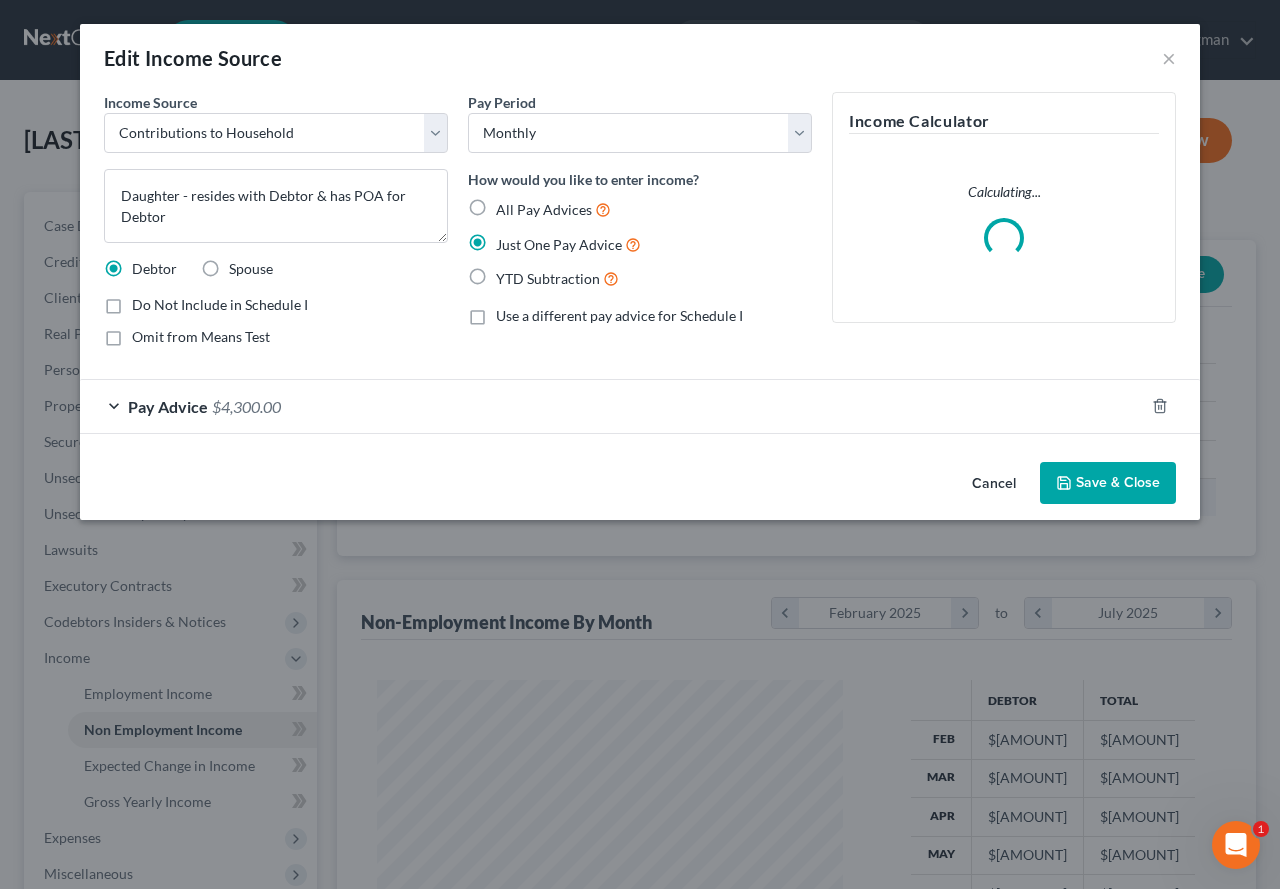 scroll, scrollTop: 999642, scrollLeft: 999487, axis: both 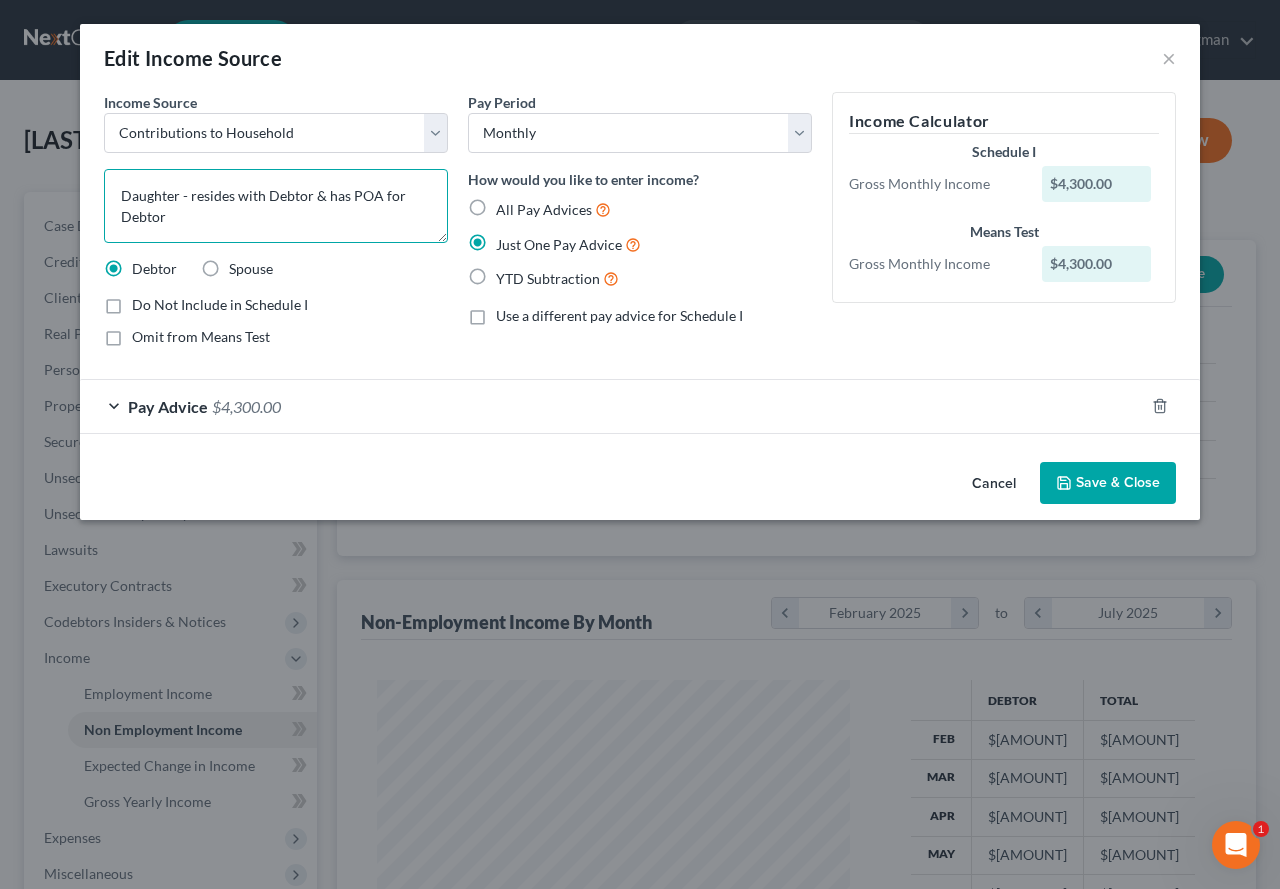 click on "Daughter - resides with Debtor & has POA for Debtor" at bounding box center [276, 206] 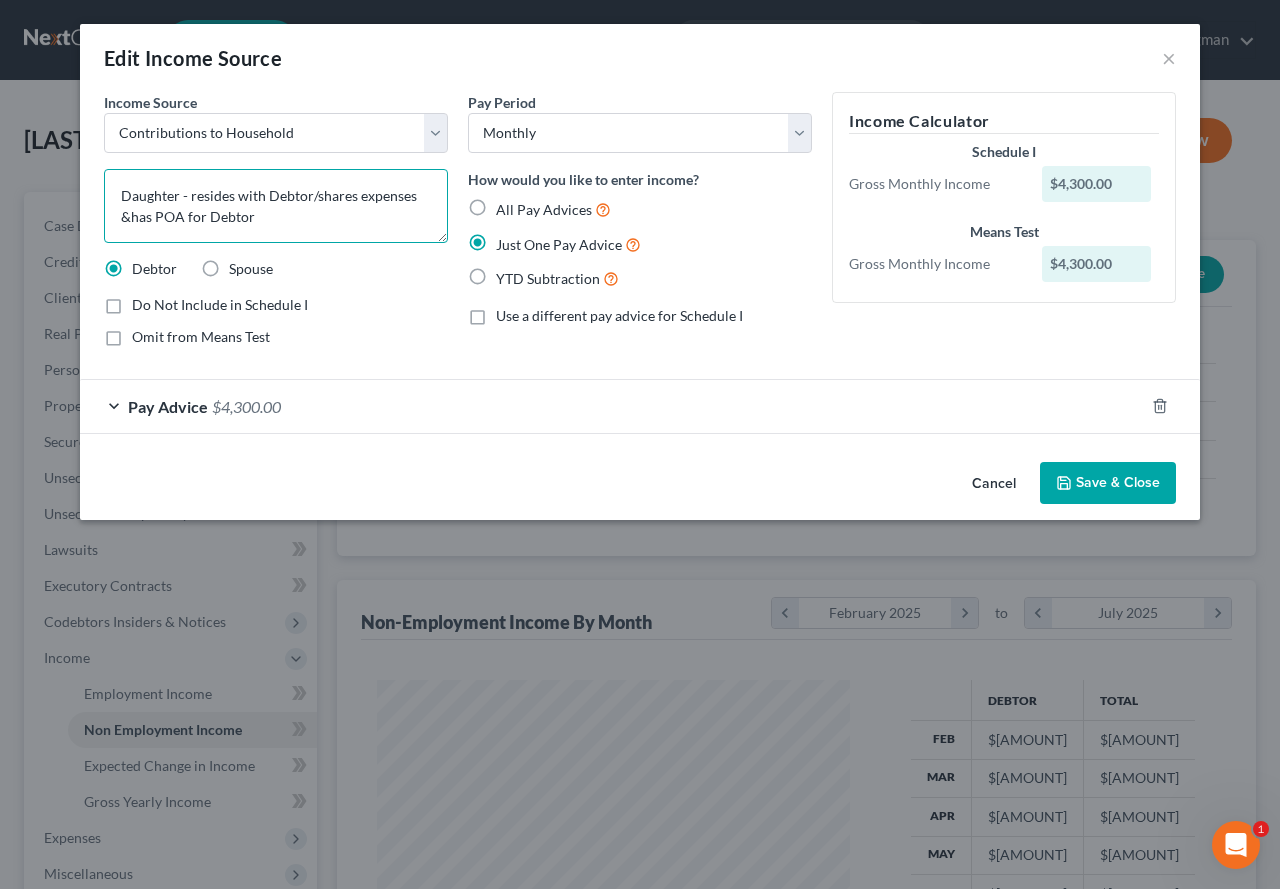 type on "Daughter - resides with Debtor/shares expenses &has POA for Debtor" 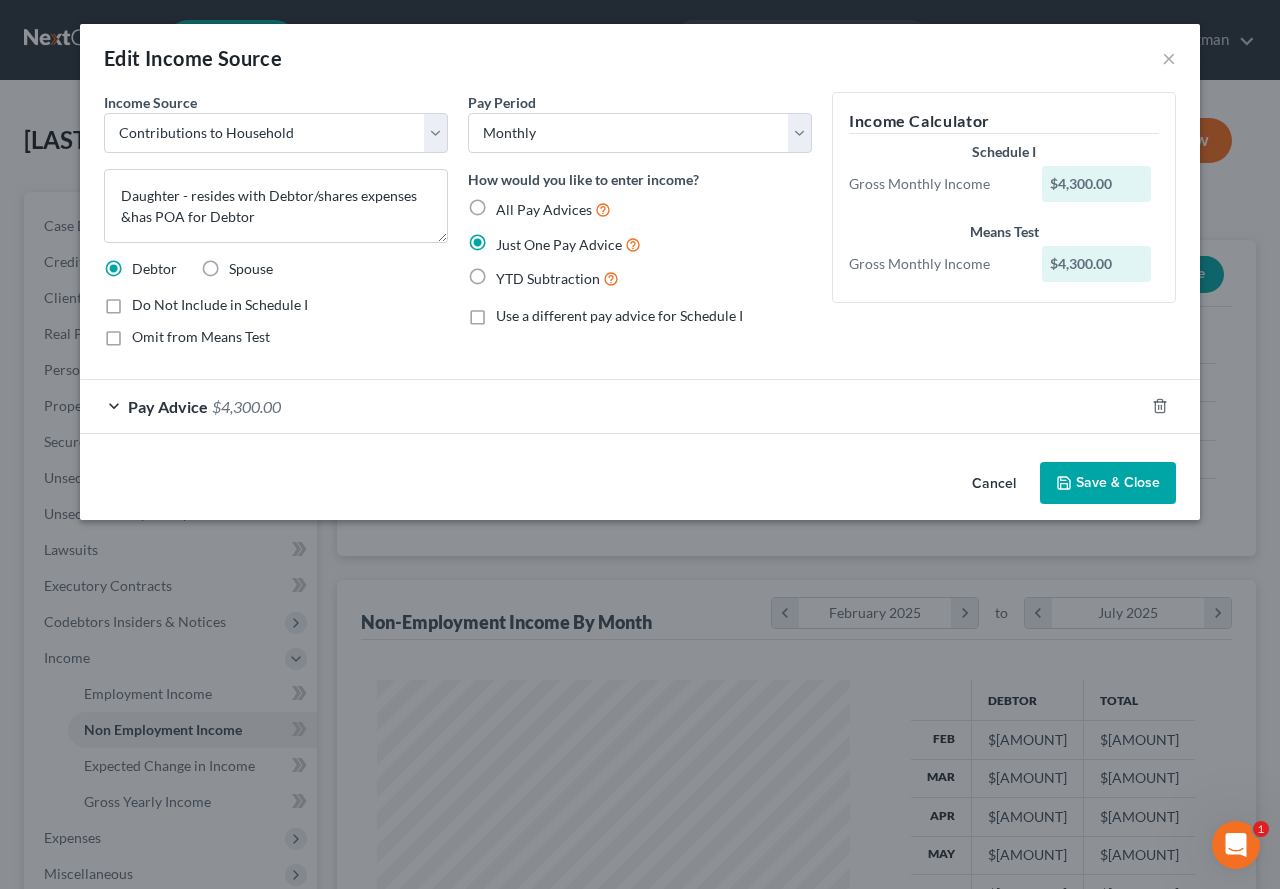 click on "Save & Close" at bounding box center (1108, 483) 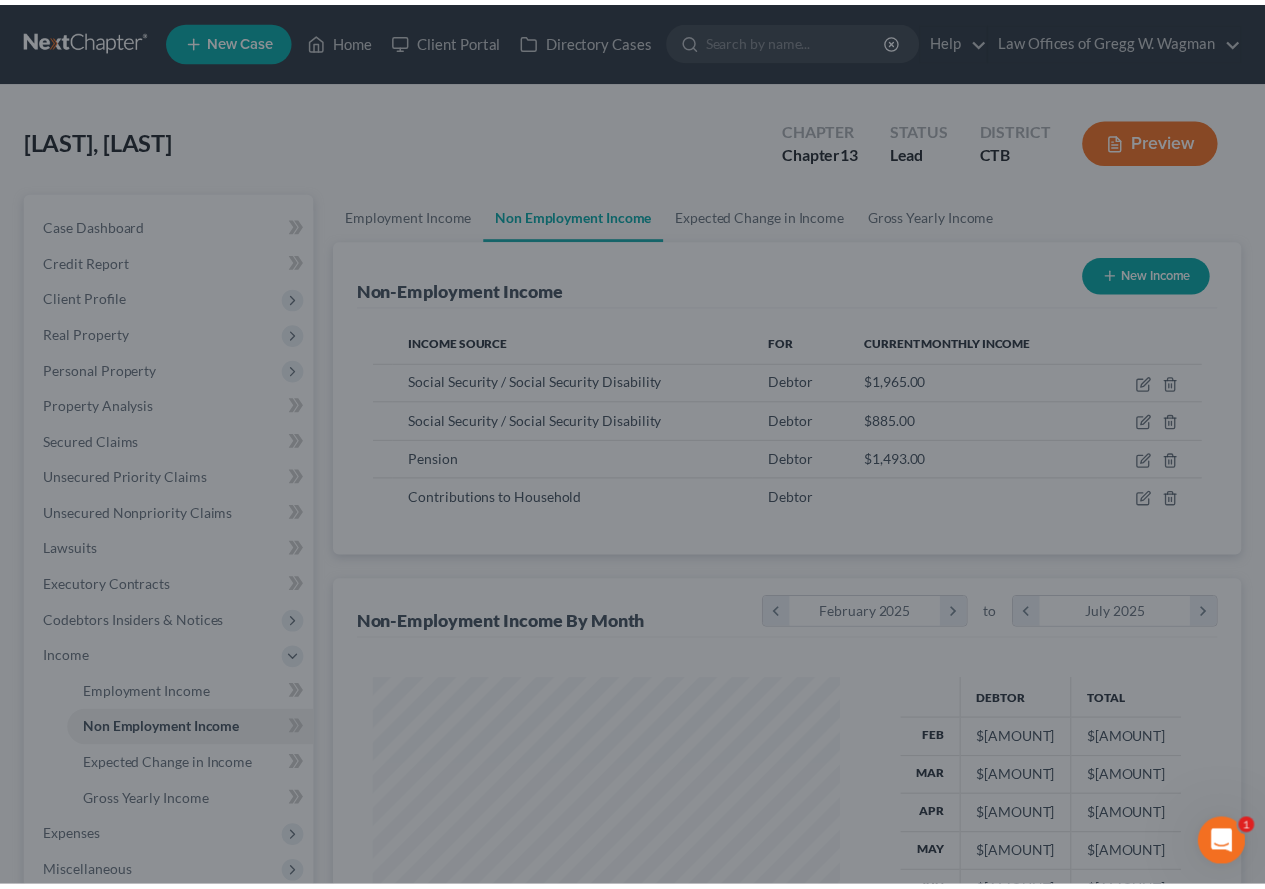 scroll, scrollTop: 359, scrollLeft: 506, axis: both 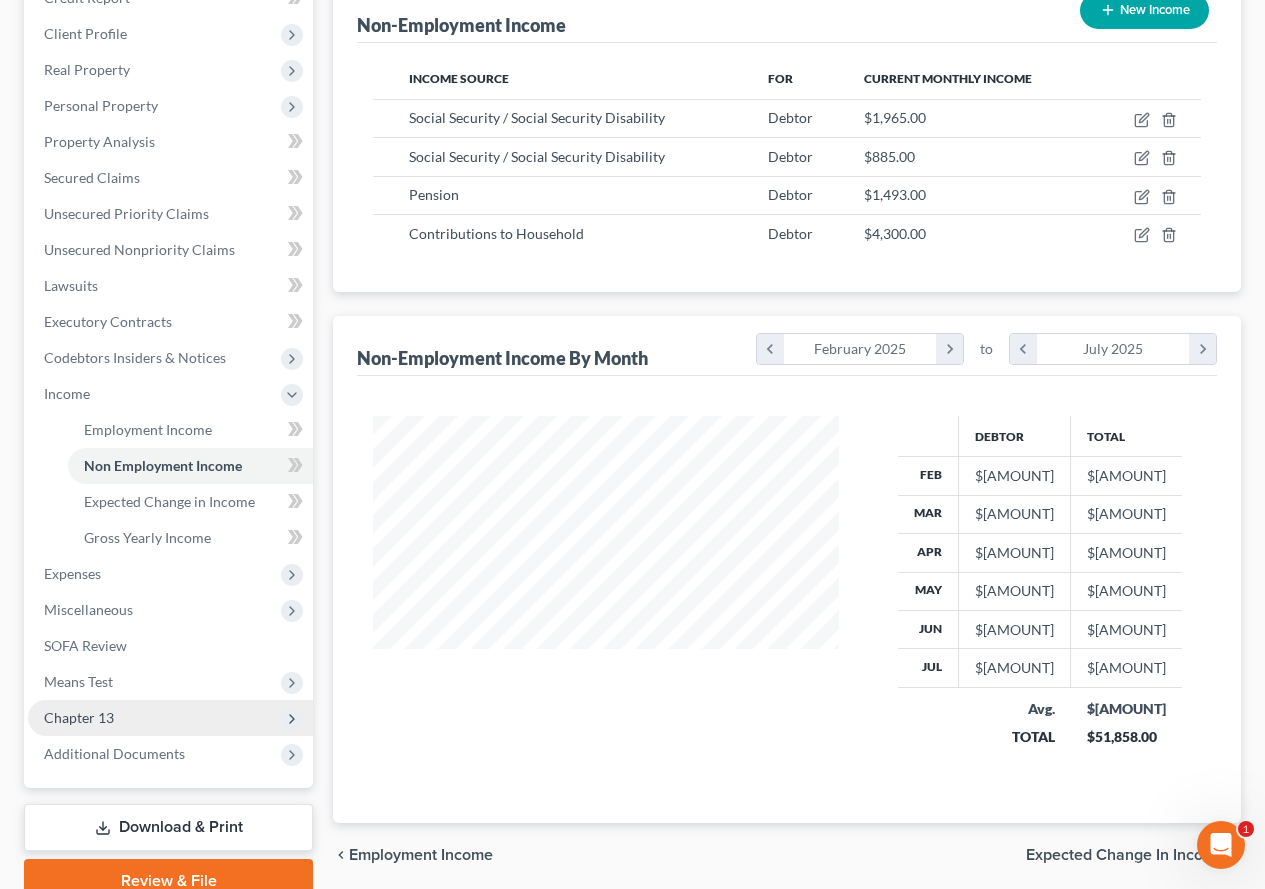 click on "Chapter 13" at bounding box center (79, 717) 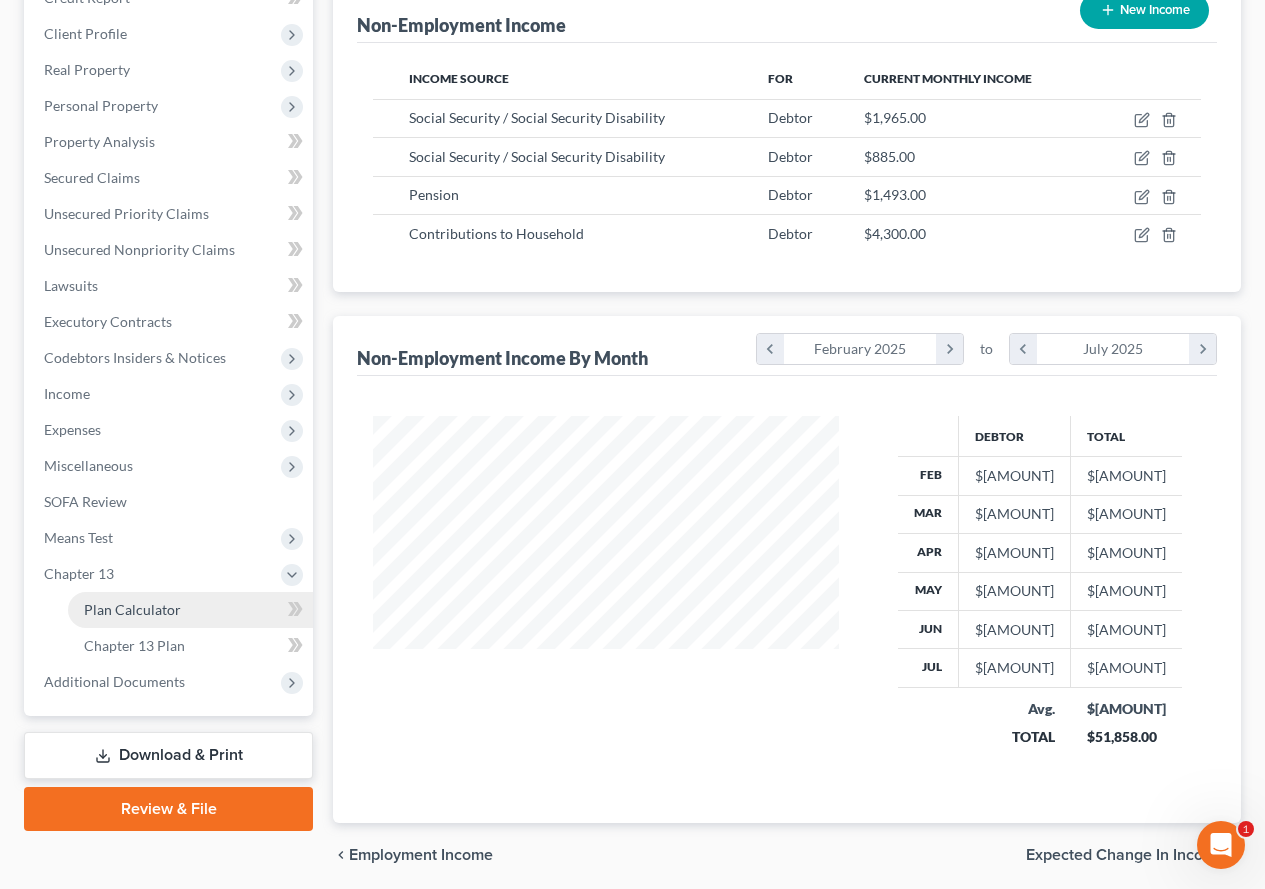 click on "Plan Calculator" at bounding box center [132, 609] 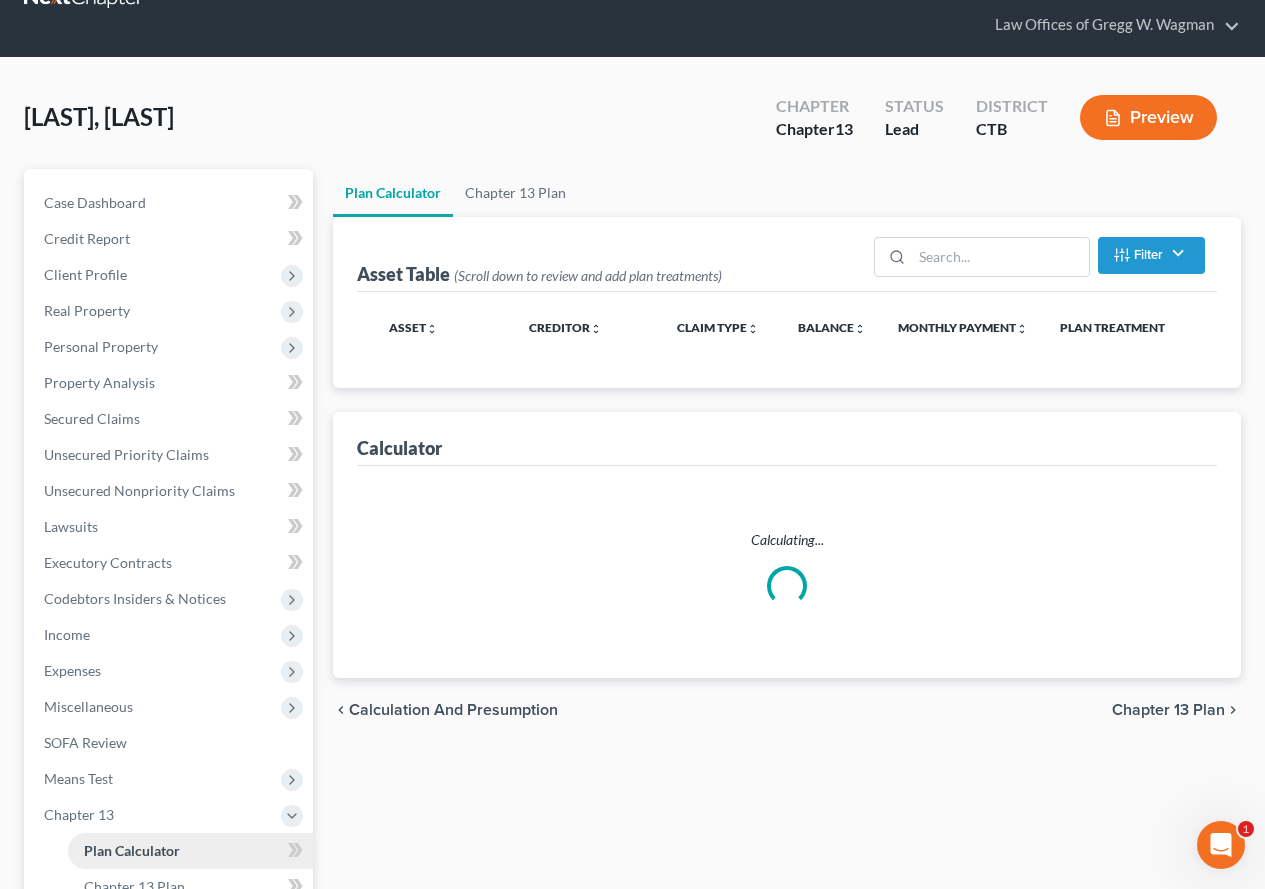 scroll, scrollTop: 0, scrollLeft: 0, axis: both 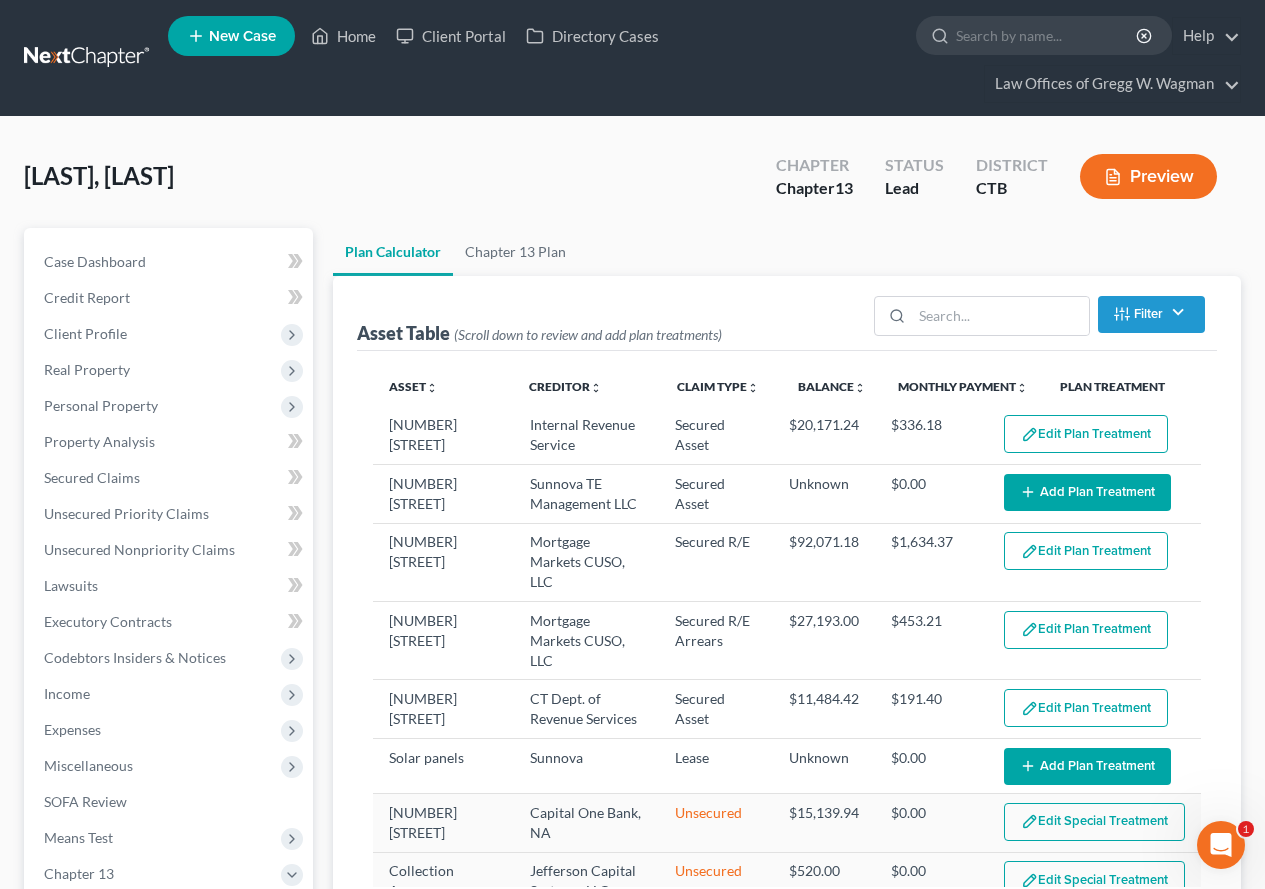 select on "59" 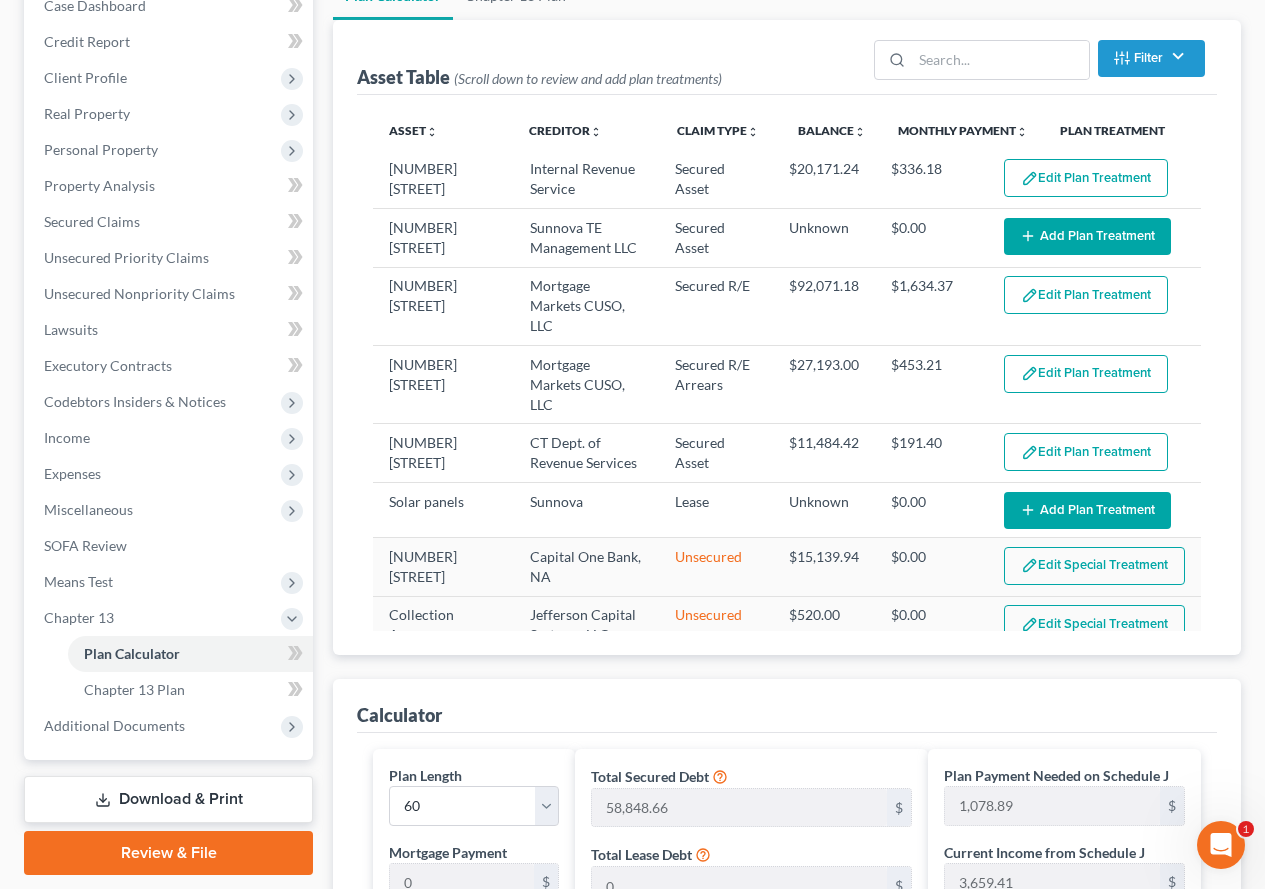 scroll, scrollTop: 230, scrollLeft: 0, axis: vertical 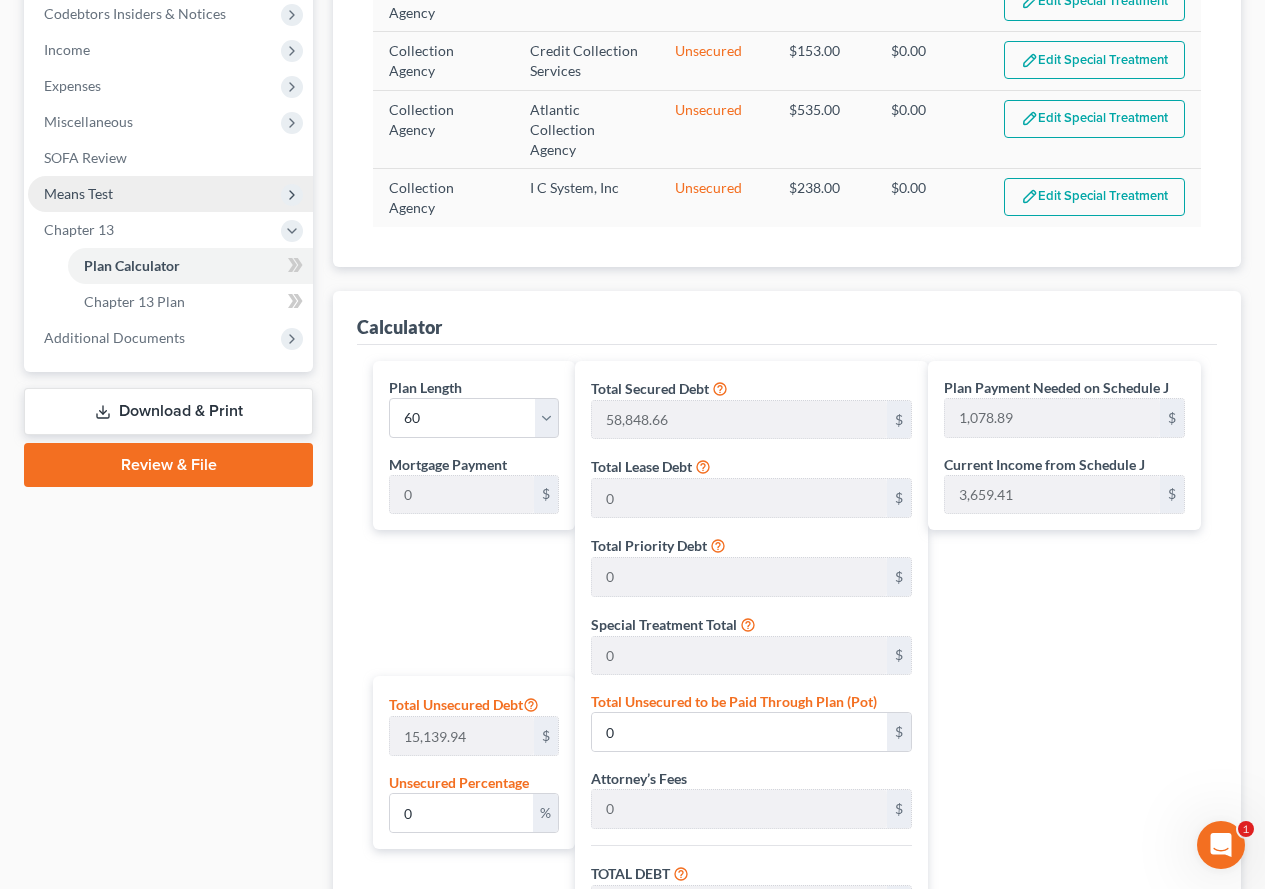 click on "Means Test" at bounding box center [170, 194] 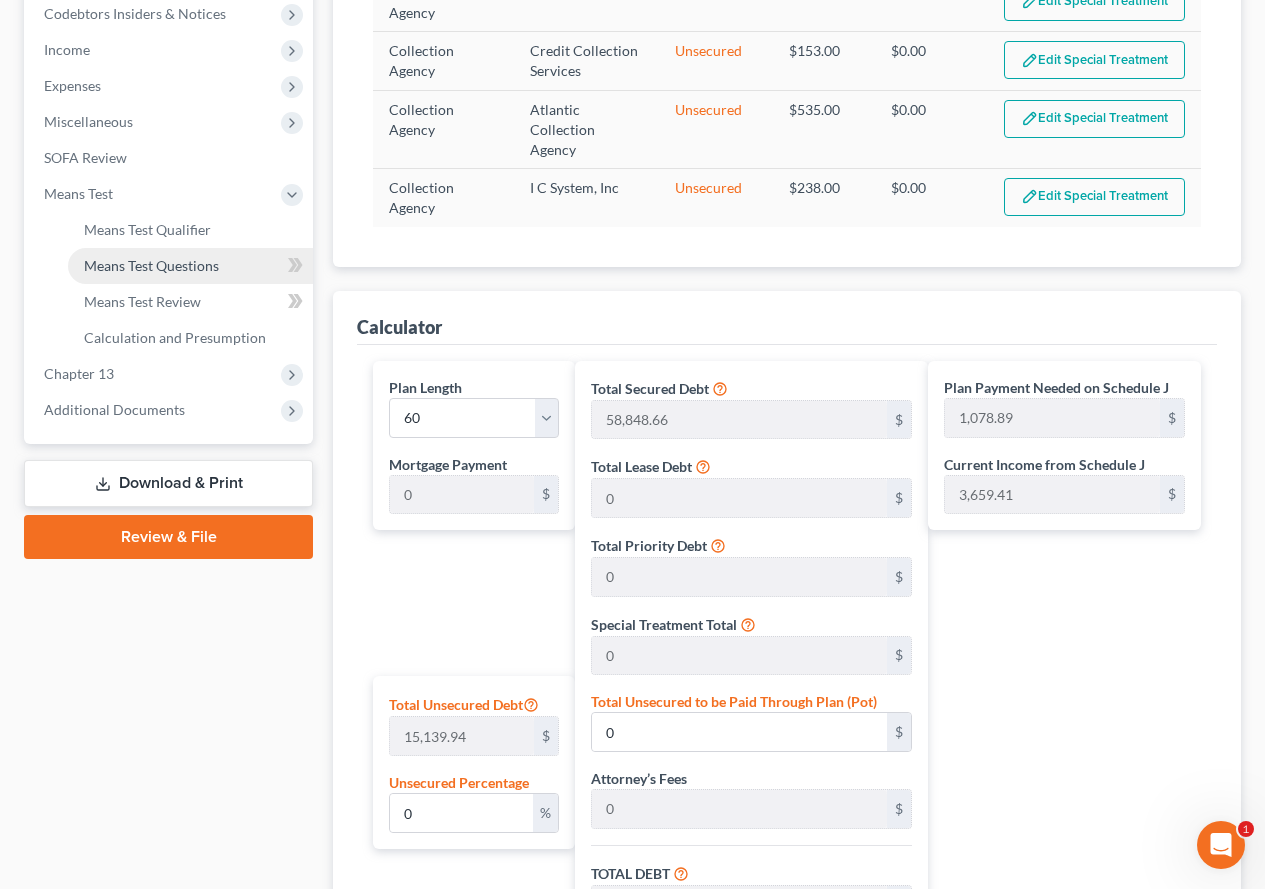 click on "Means Test Questions" at bounding box center [151, 265] 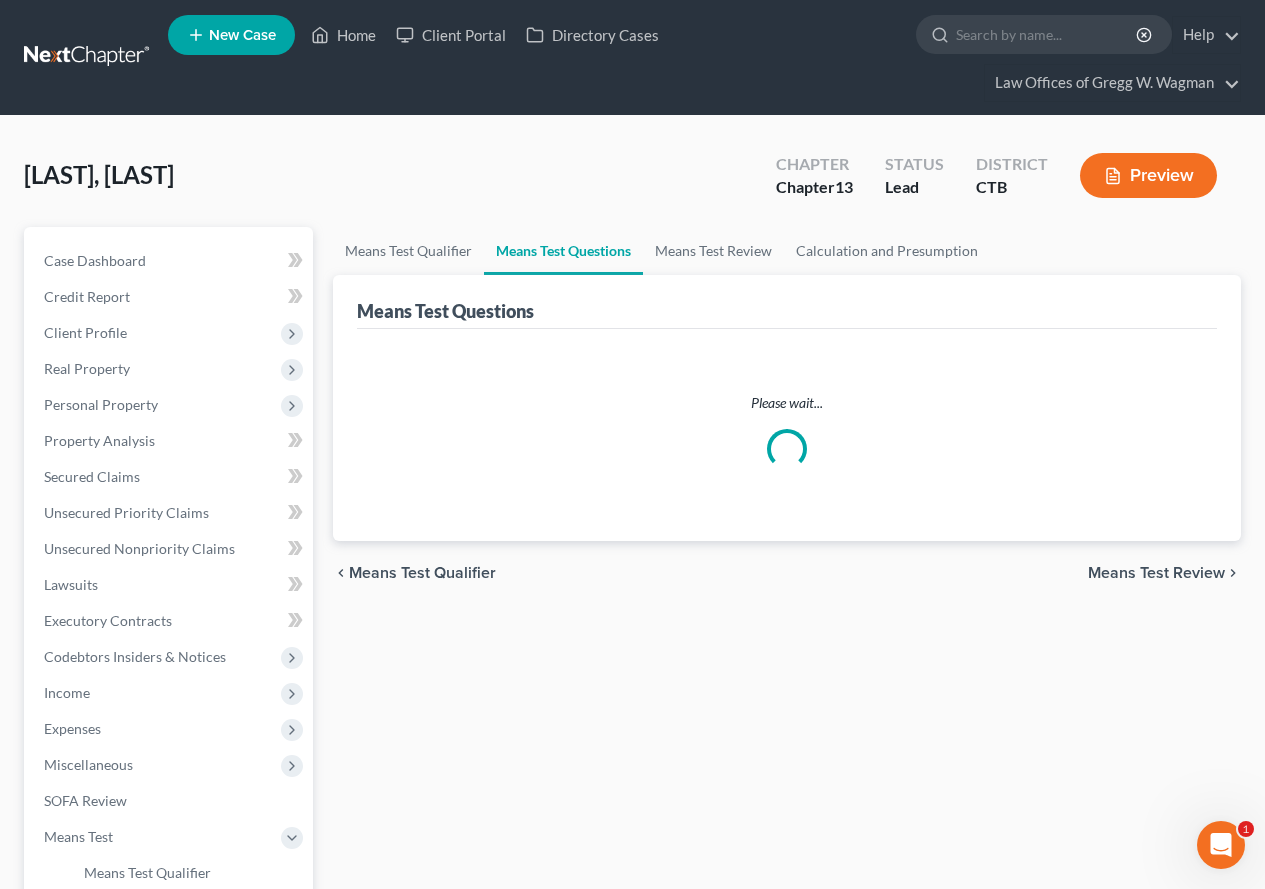 scroll, scrollTop: 0, scrollLeft: 0, axis: both 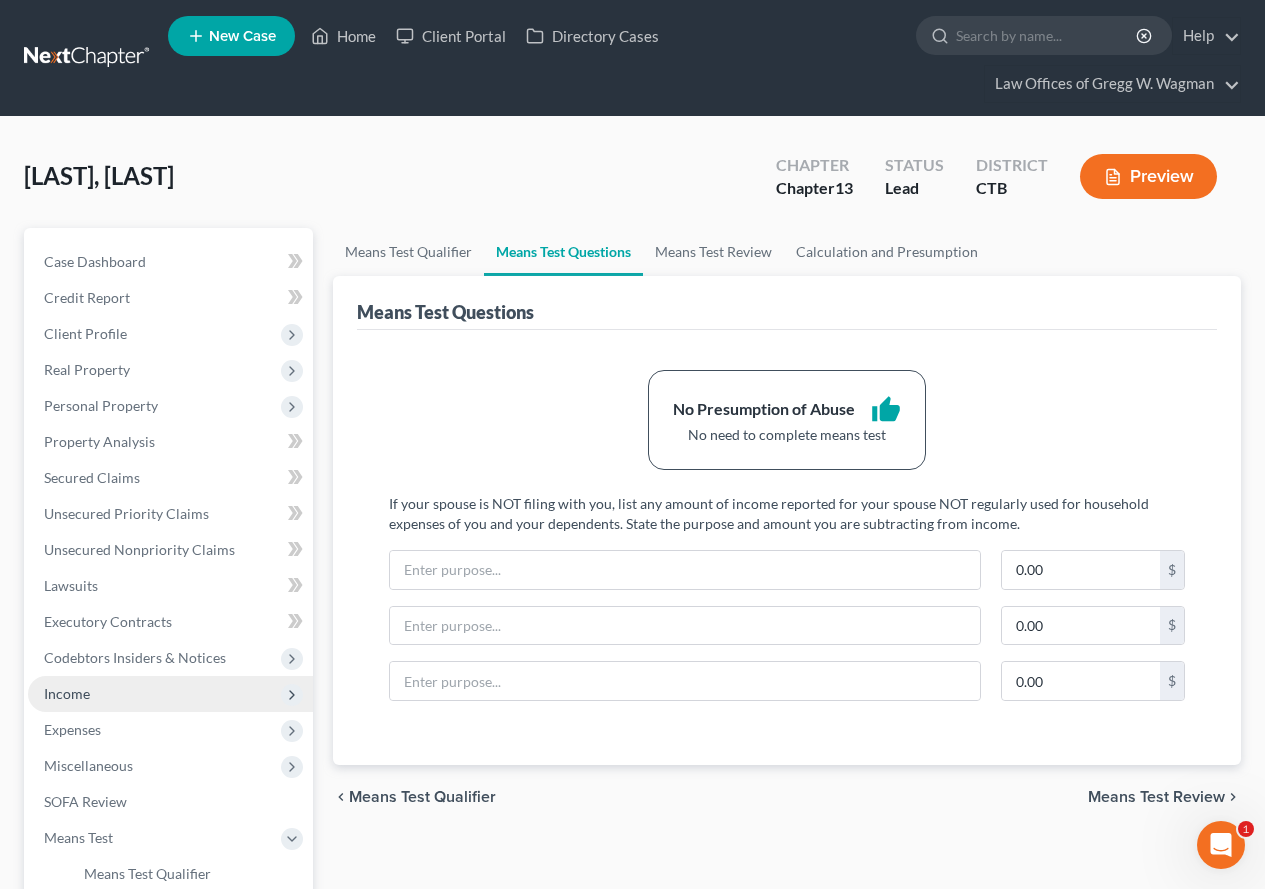 click on "Income" at bounding box center [170, 694] 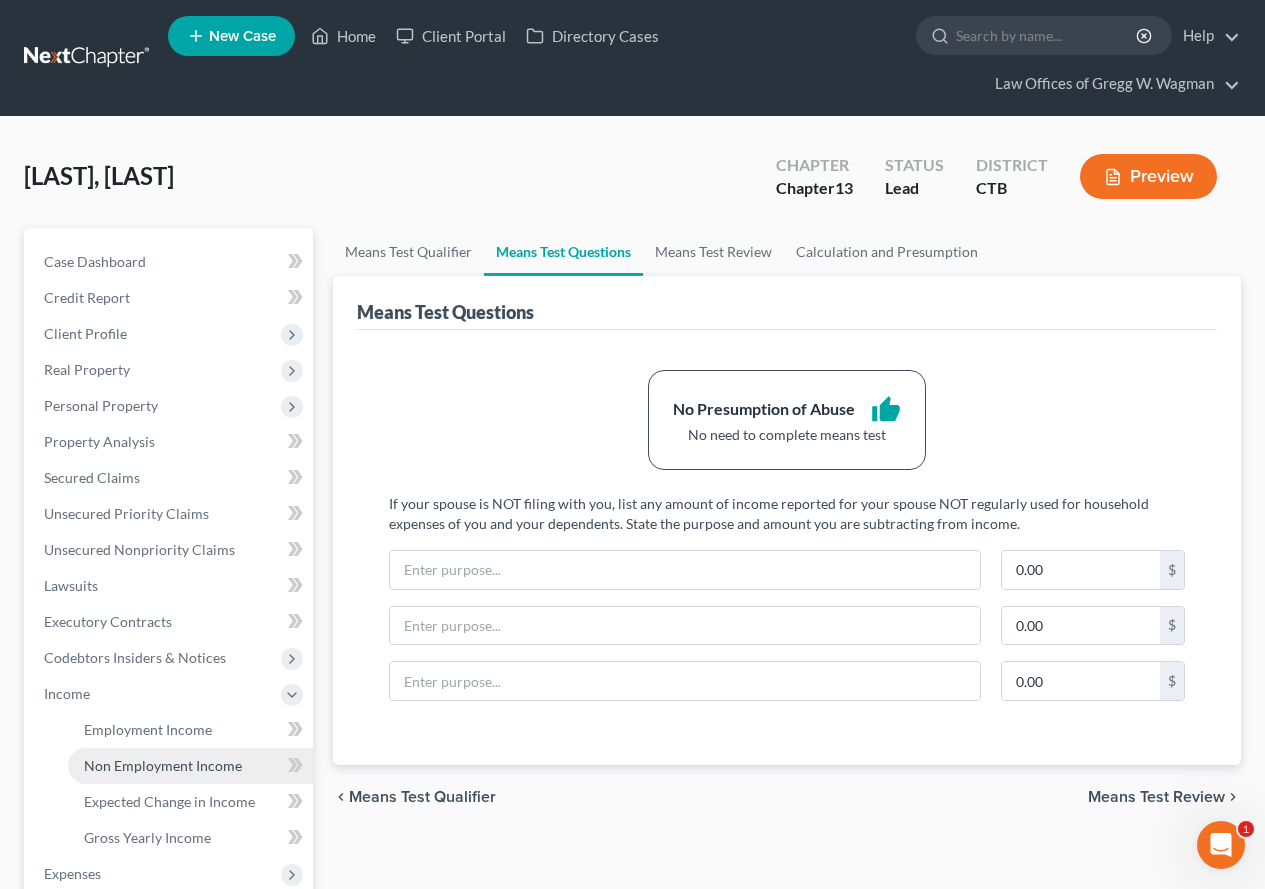 click on "Non Employment Income" at bounding box center (163, 765) 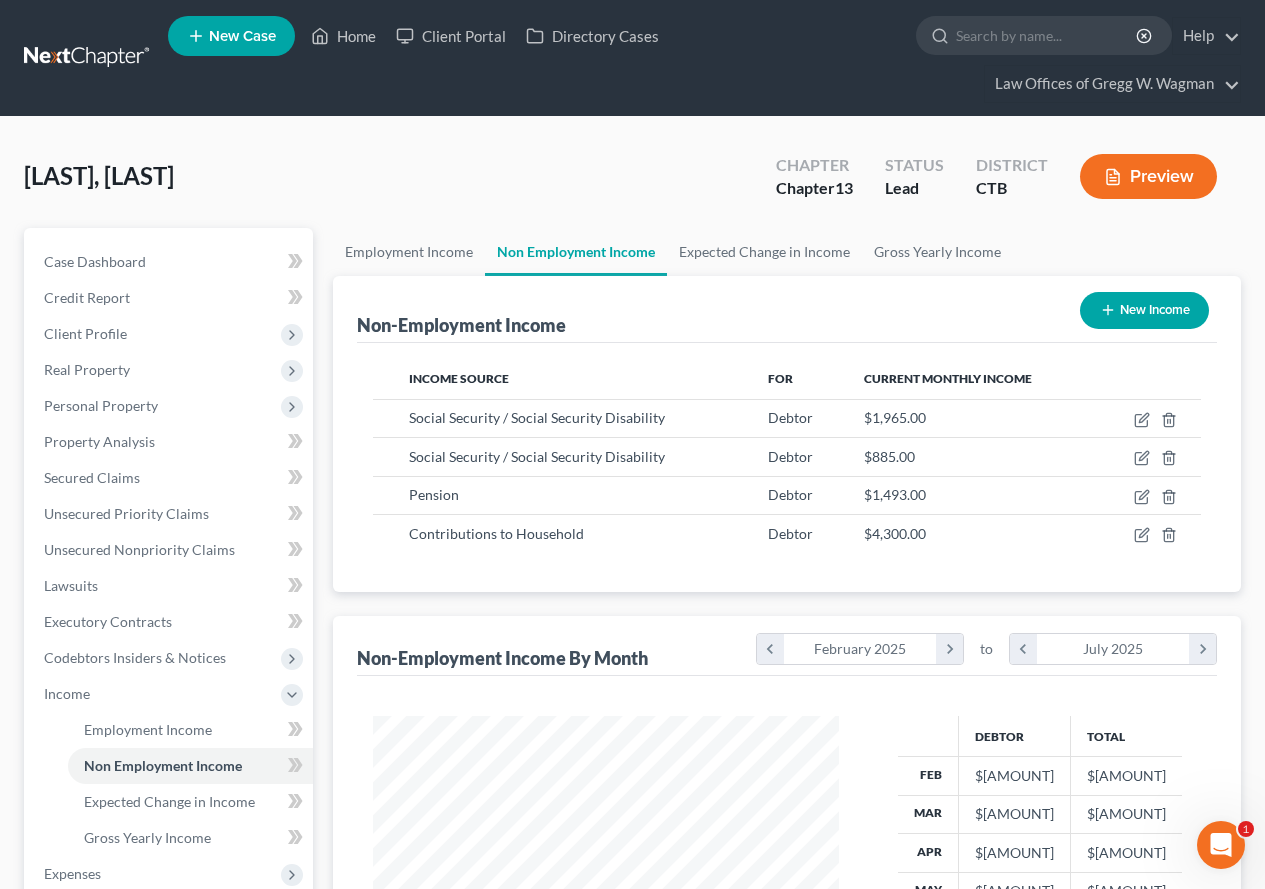 scroll, scrollTop: 999642, scrollLeft: 999494, axis: both 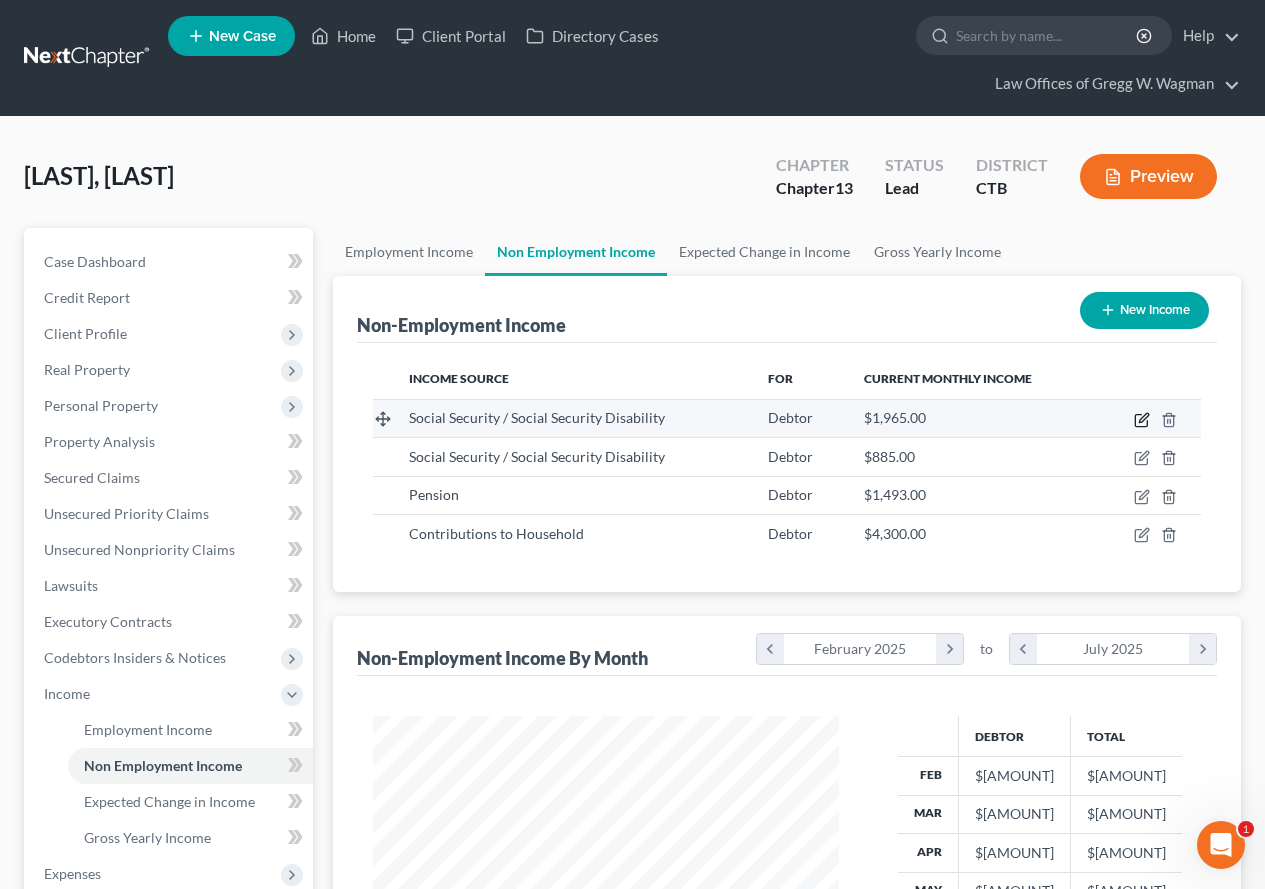 click 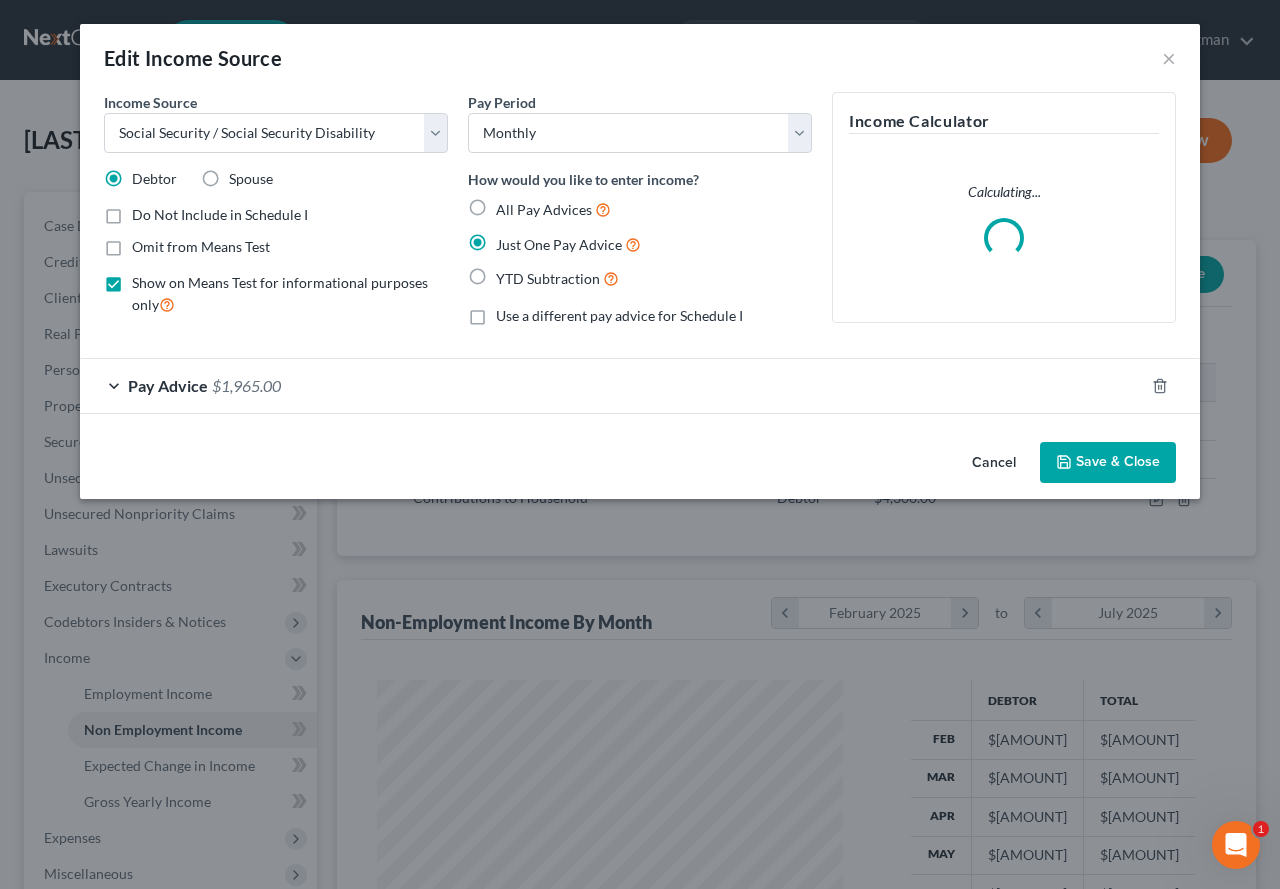 scroll, scrollTop: 999642, scrollLeft: 999487, axis: both 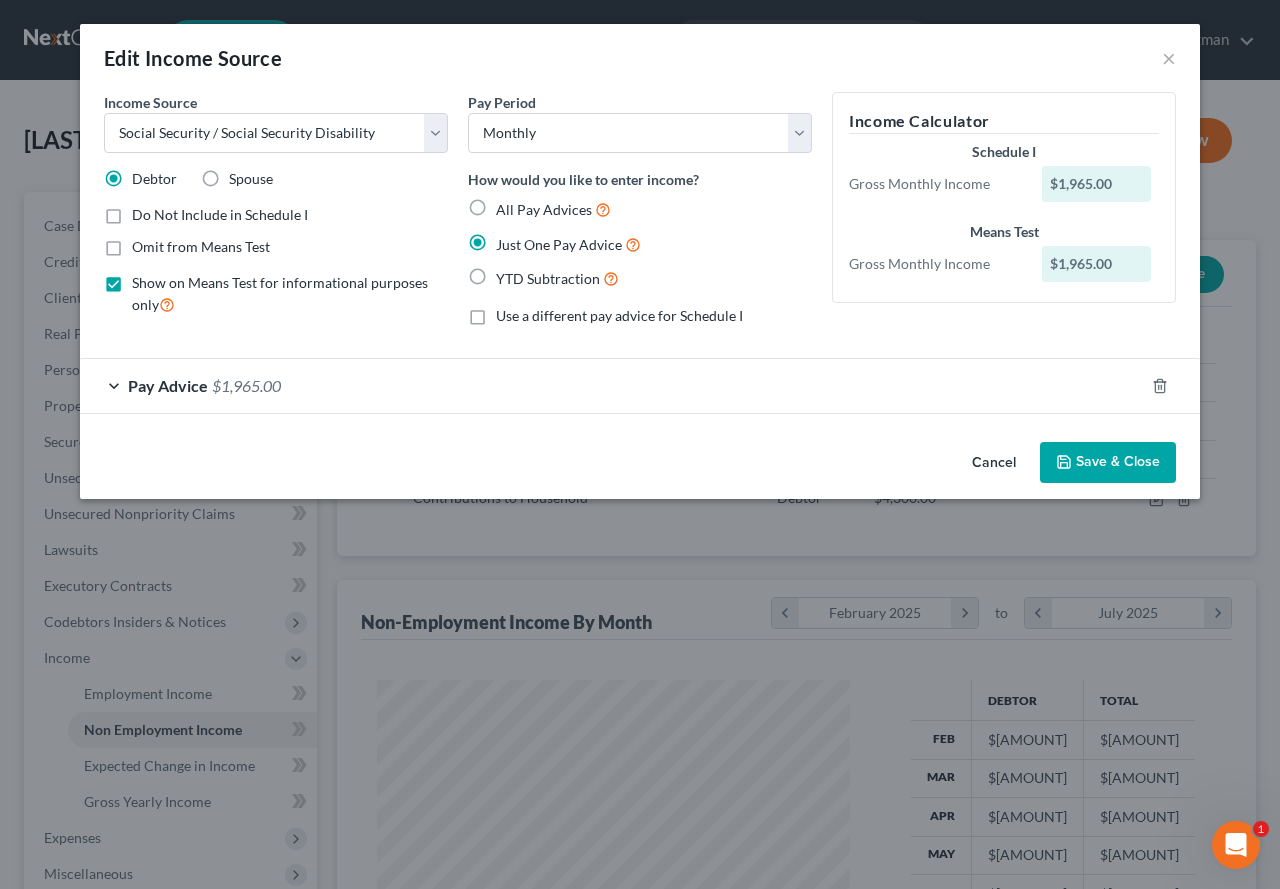 click on "Save & Close" at bounding box center (1108, 463) 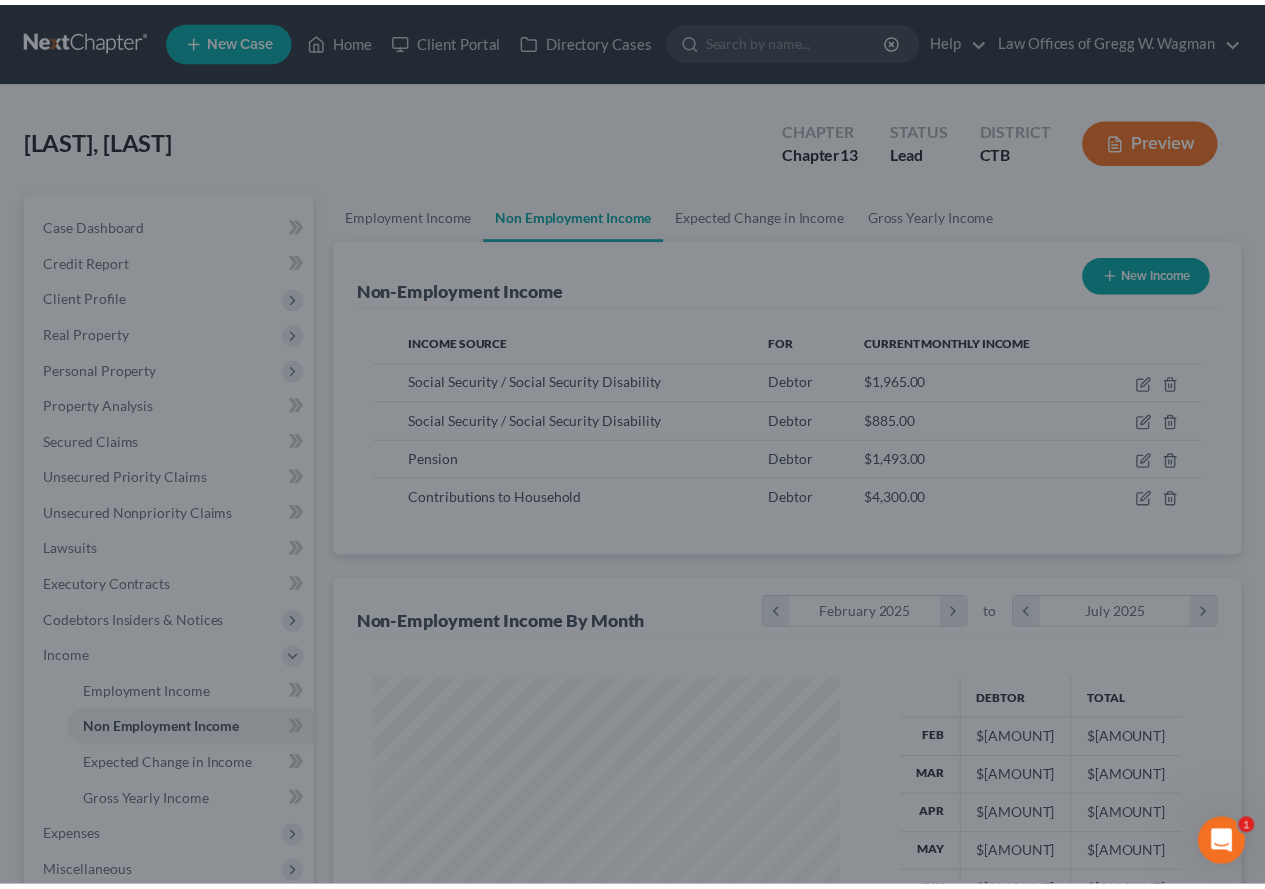 scroll, scrollTop: 359, scrollLeft: 506, axis: both 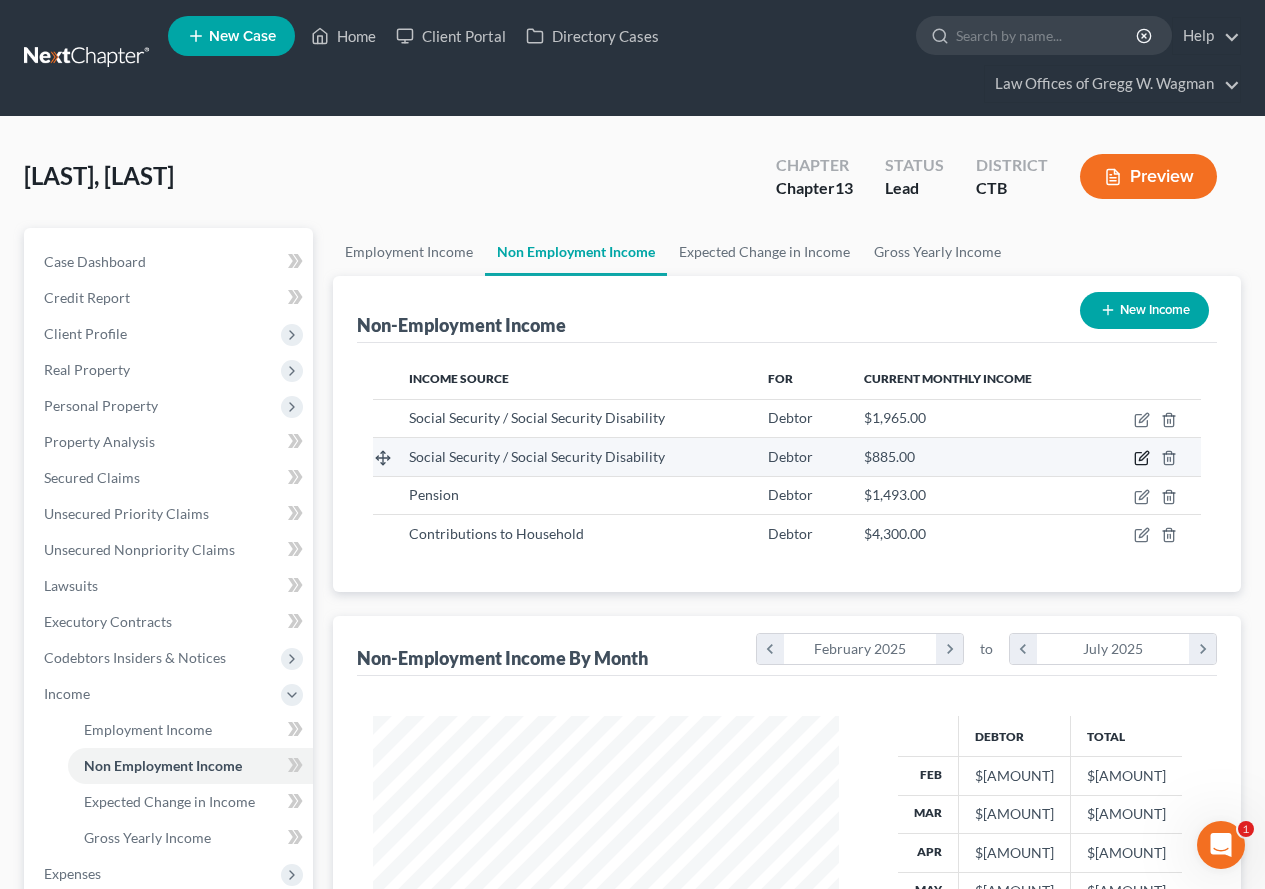 click 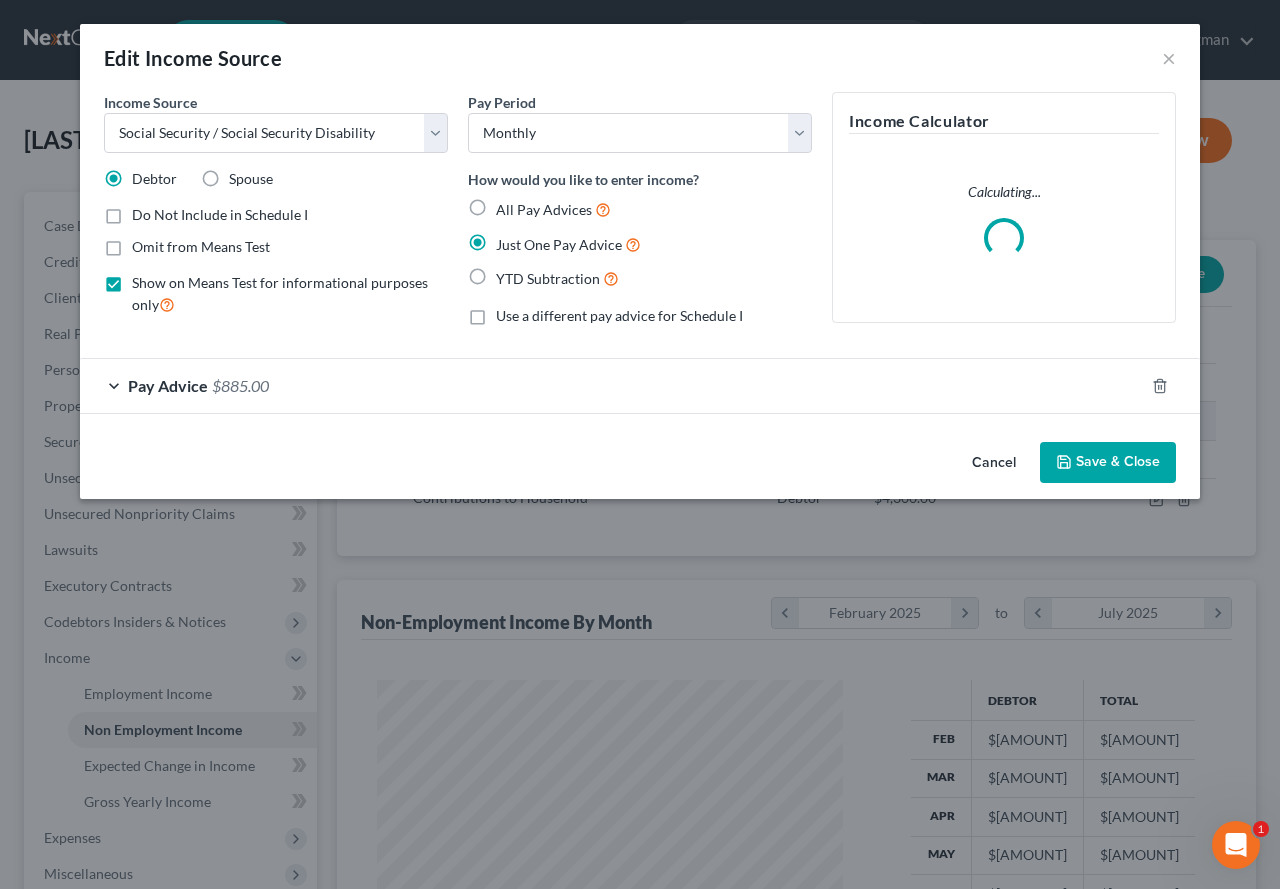 scroll, scrollTop: 999642, scrollLeft: 999487, axis: both 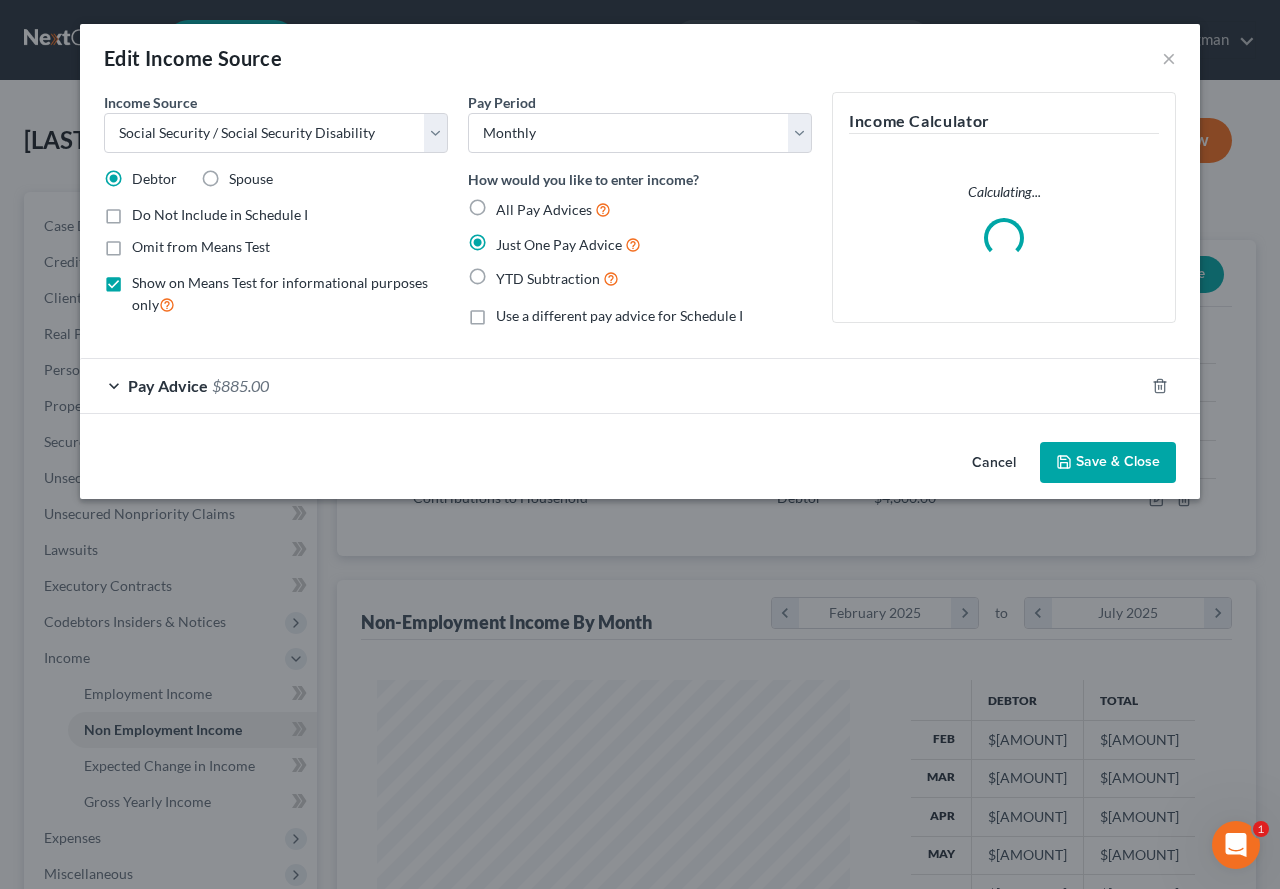 click on "Save & Close" at bounding box center [1108, 463] 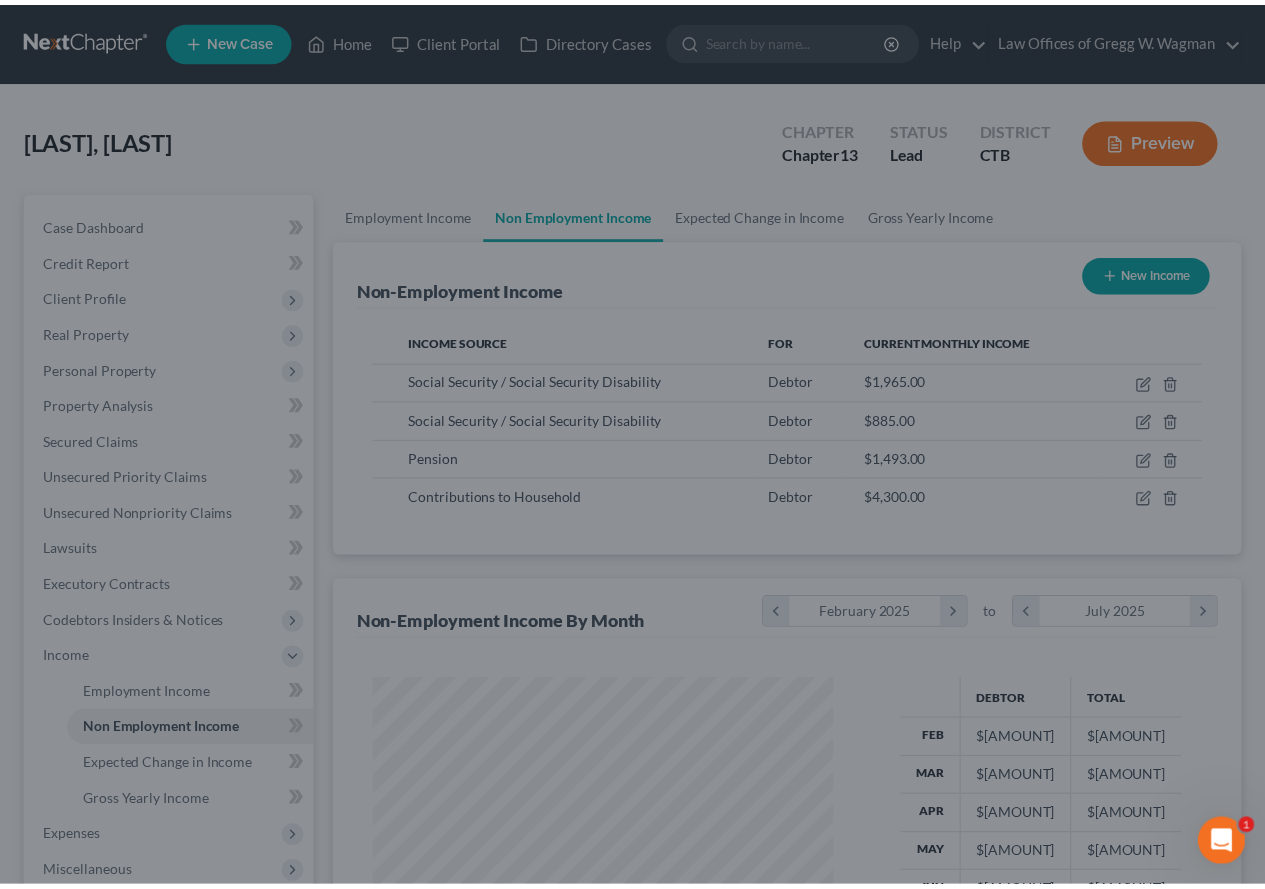 scroll, scrollTop: 359, scrollLeft: 506, axis: both 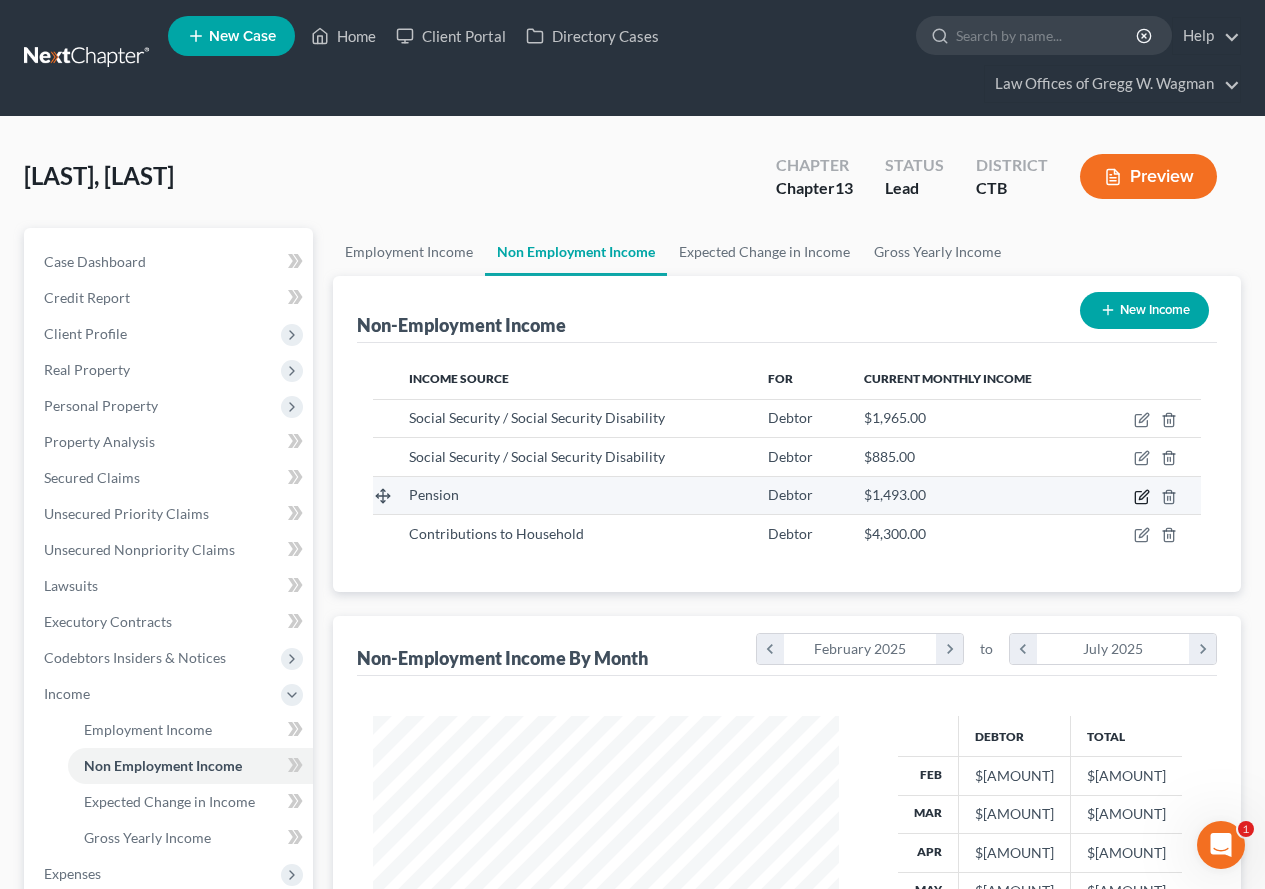 click 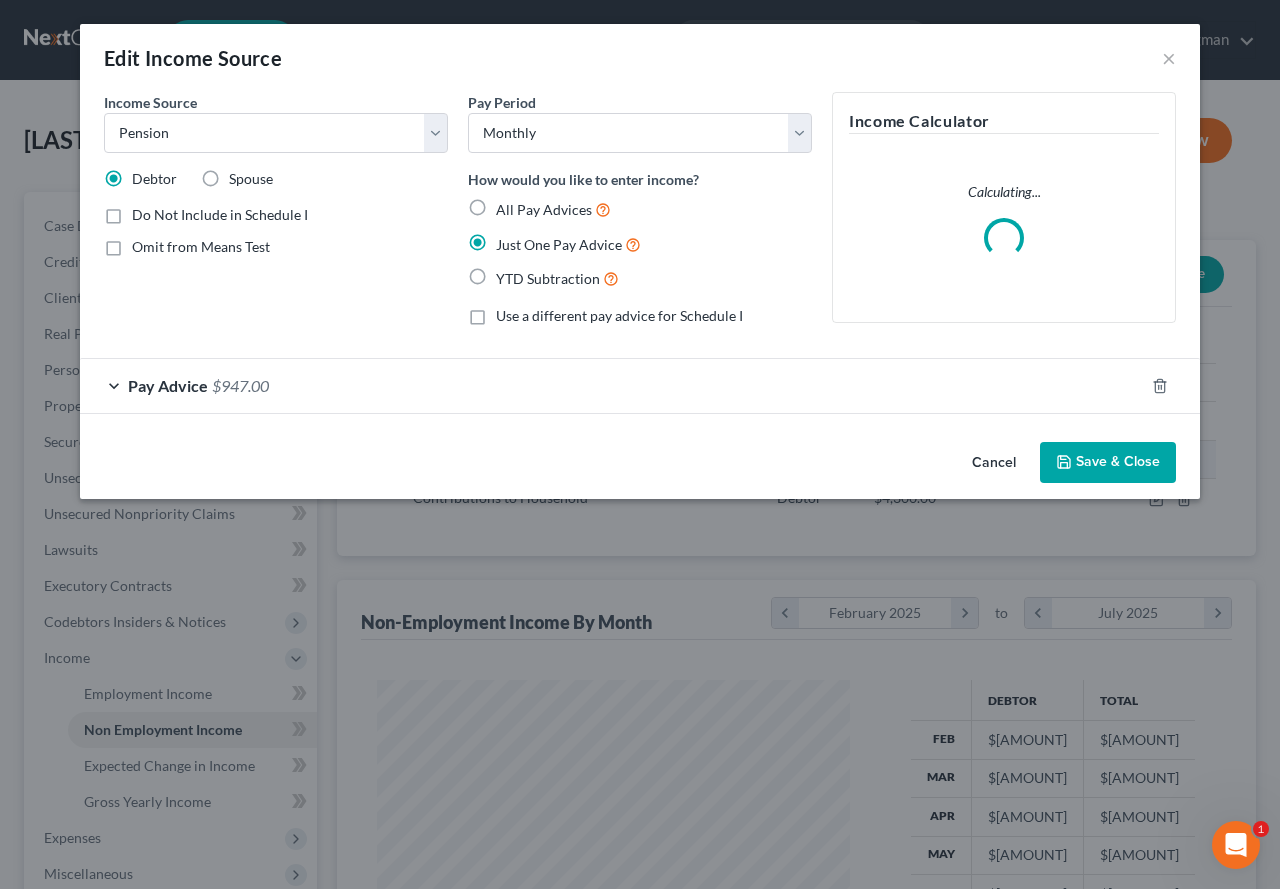 scroll, scrollTop: 999642, scrollLeft: 999487, axis: both 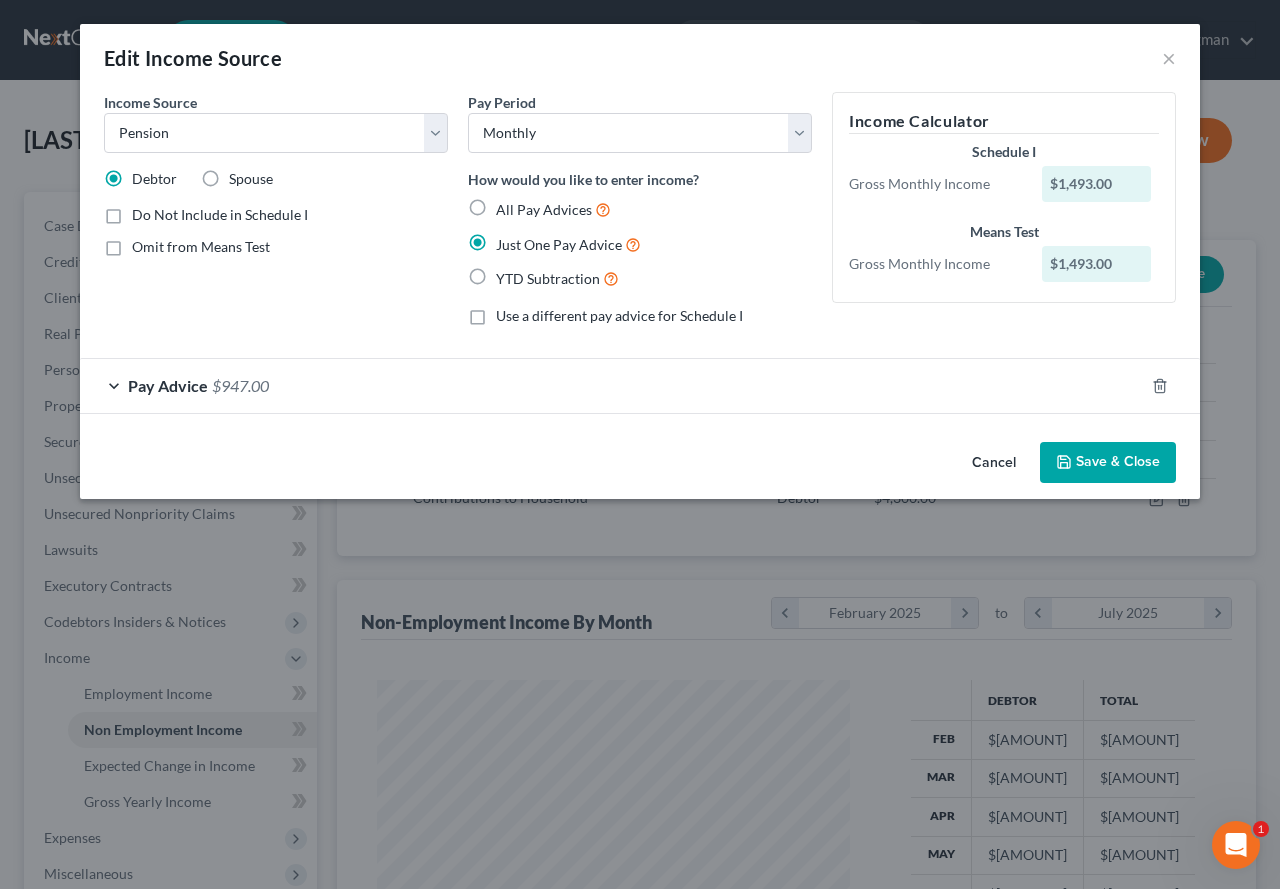 click on "Save & Close" at bounding box center [1108, 463] 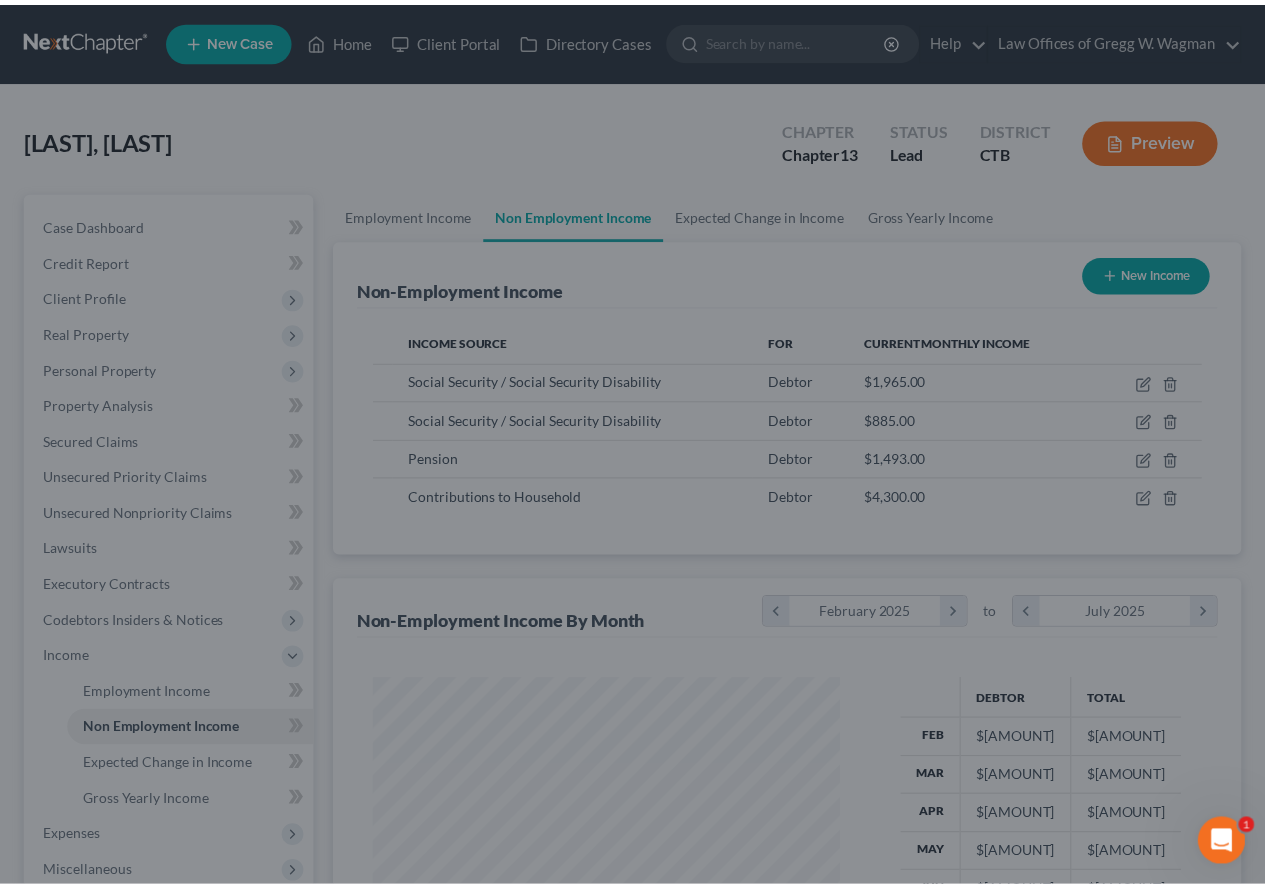 scroll, scrollTop: 359, scrollLeft: 506, axis: both 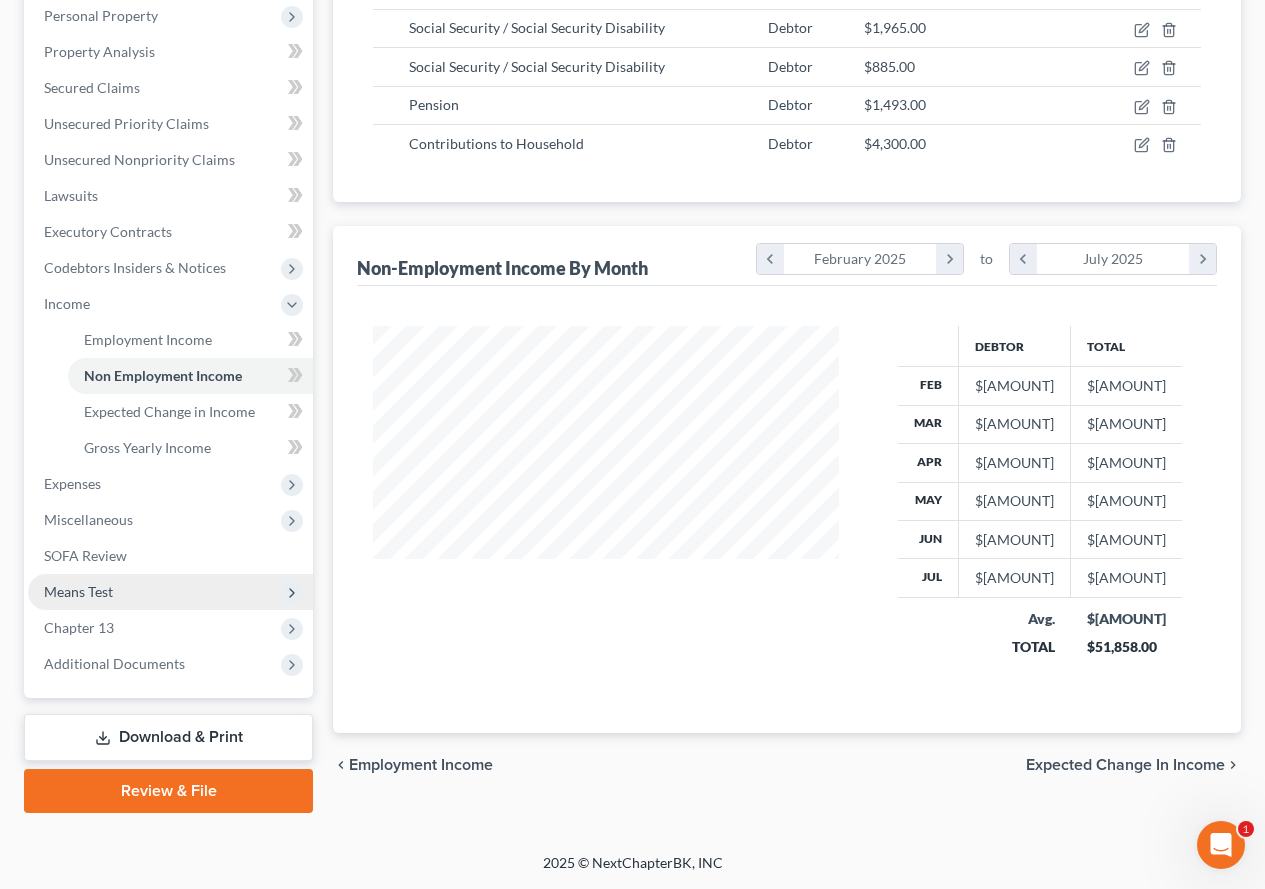 click on "Means Test" at bounding box center [78, 591] 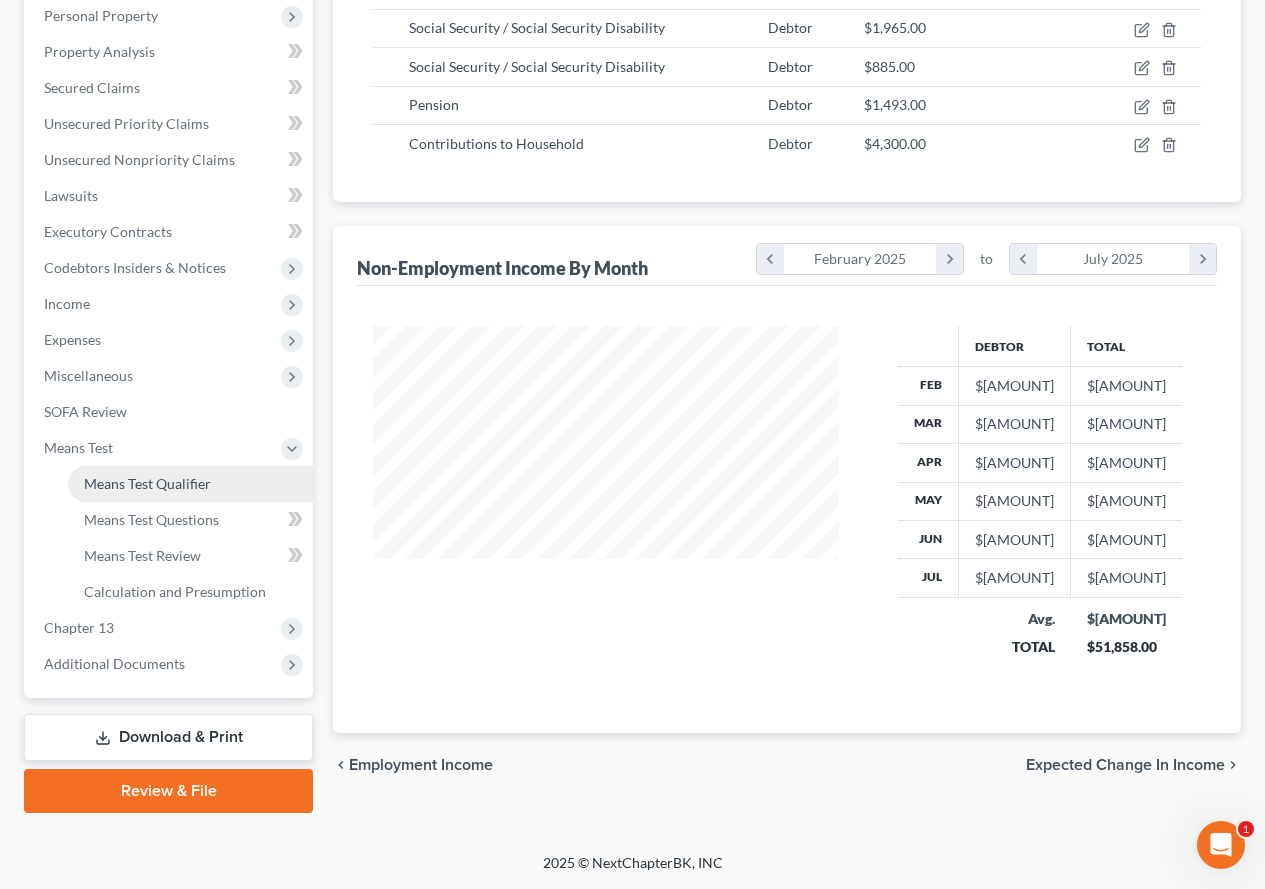 click on "Means Test Qualifier" at bounding box center (147, 483) 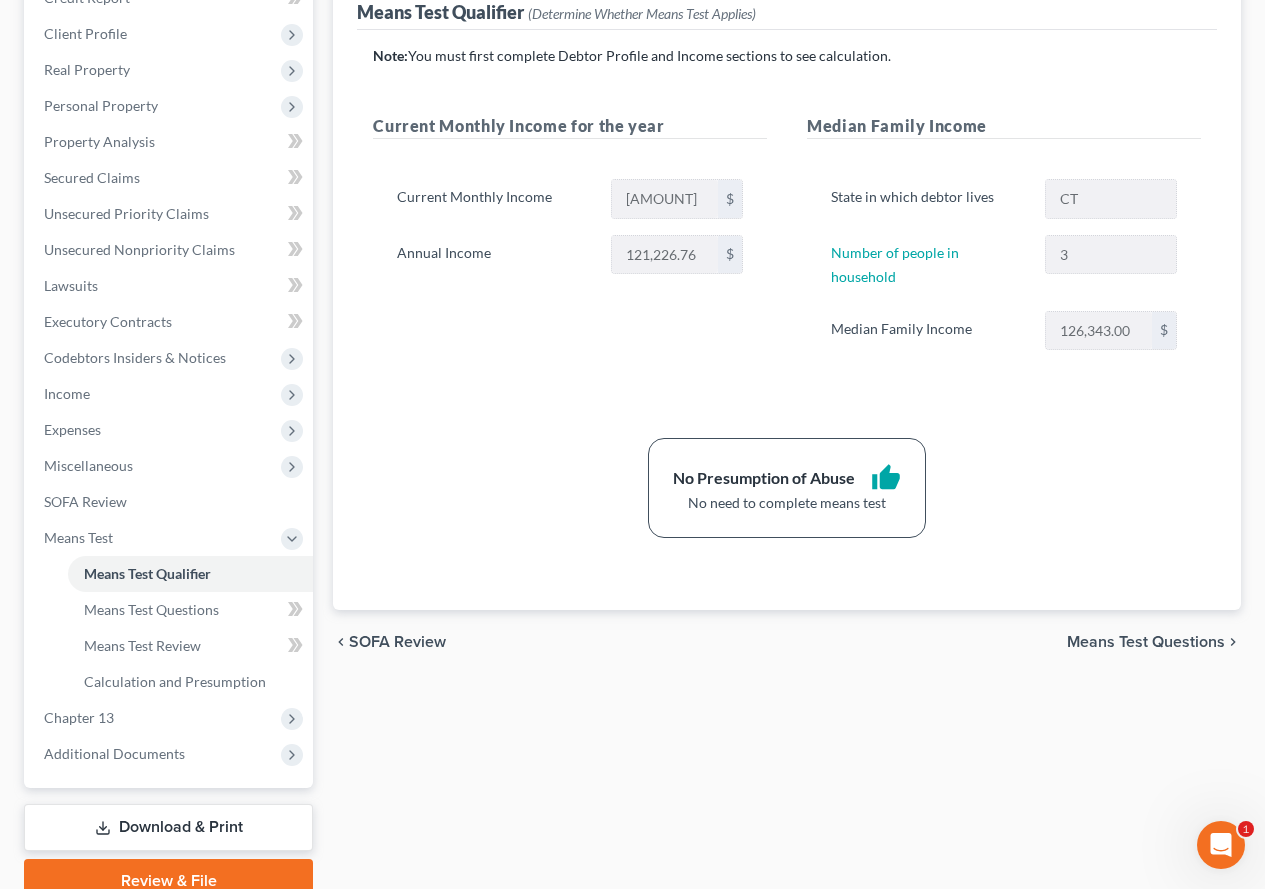 scroll, scrollTop: 390, scrollLeft: 0, axis: vertical 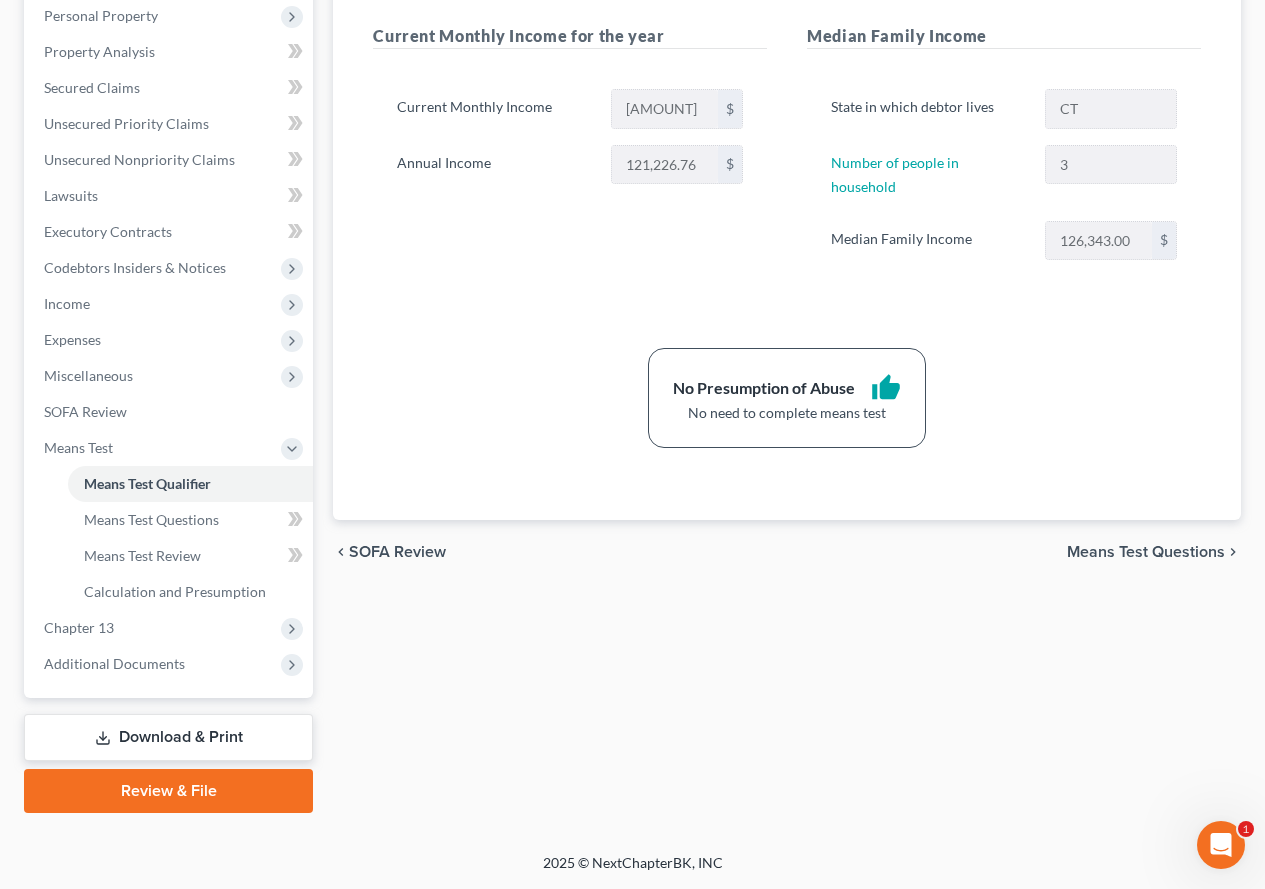 click on "Download & Print" at bounding box center (168, 737) 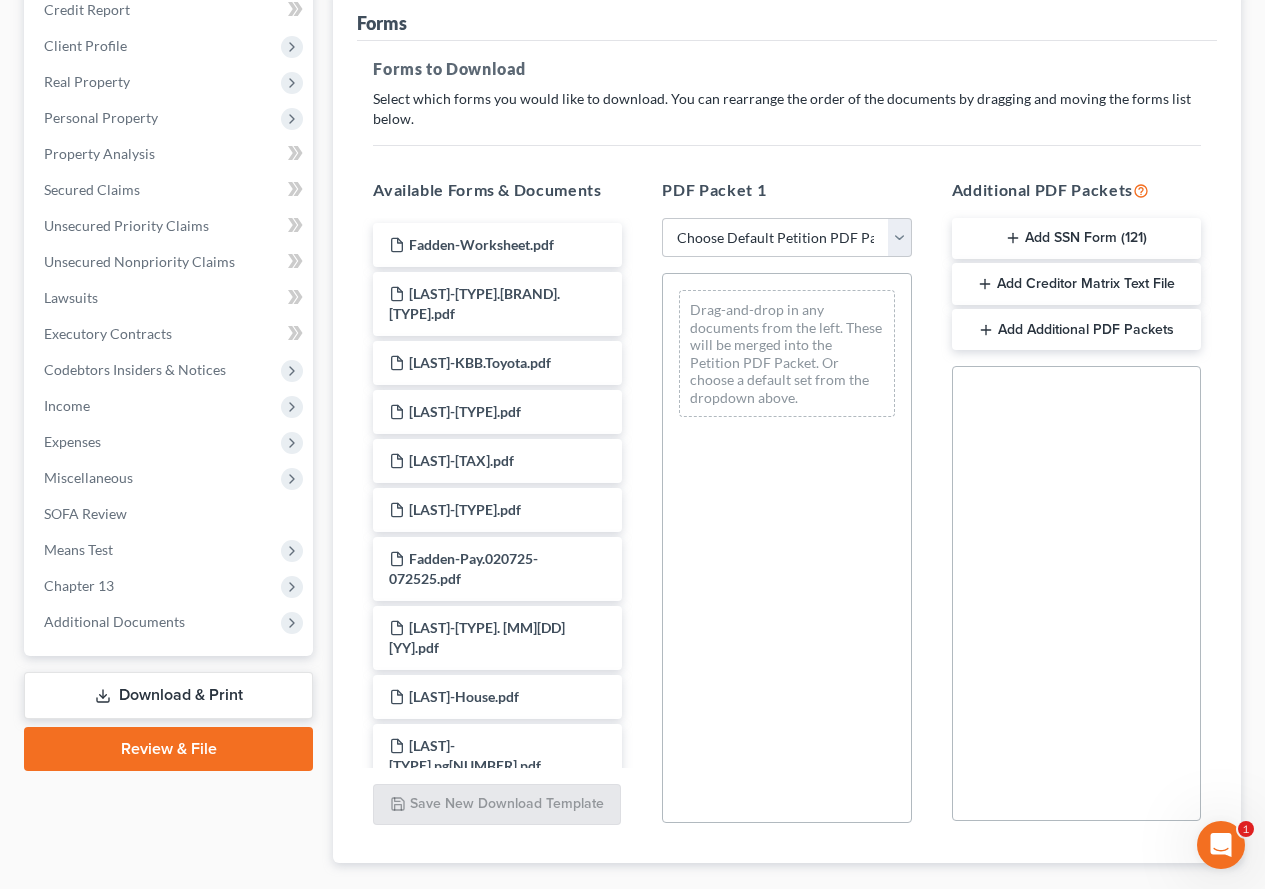 scroll, scrollTop: 0, scrollLeft: 0, axis: both 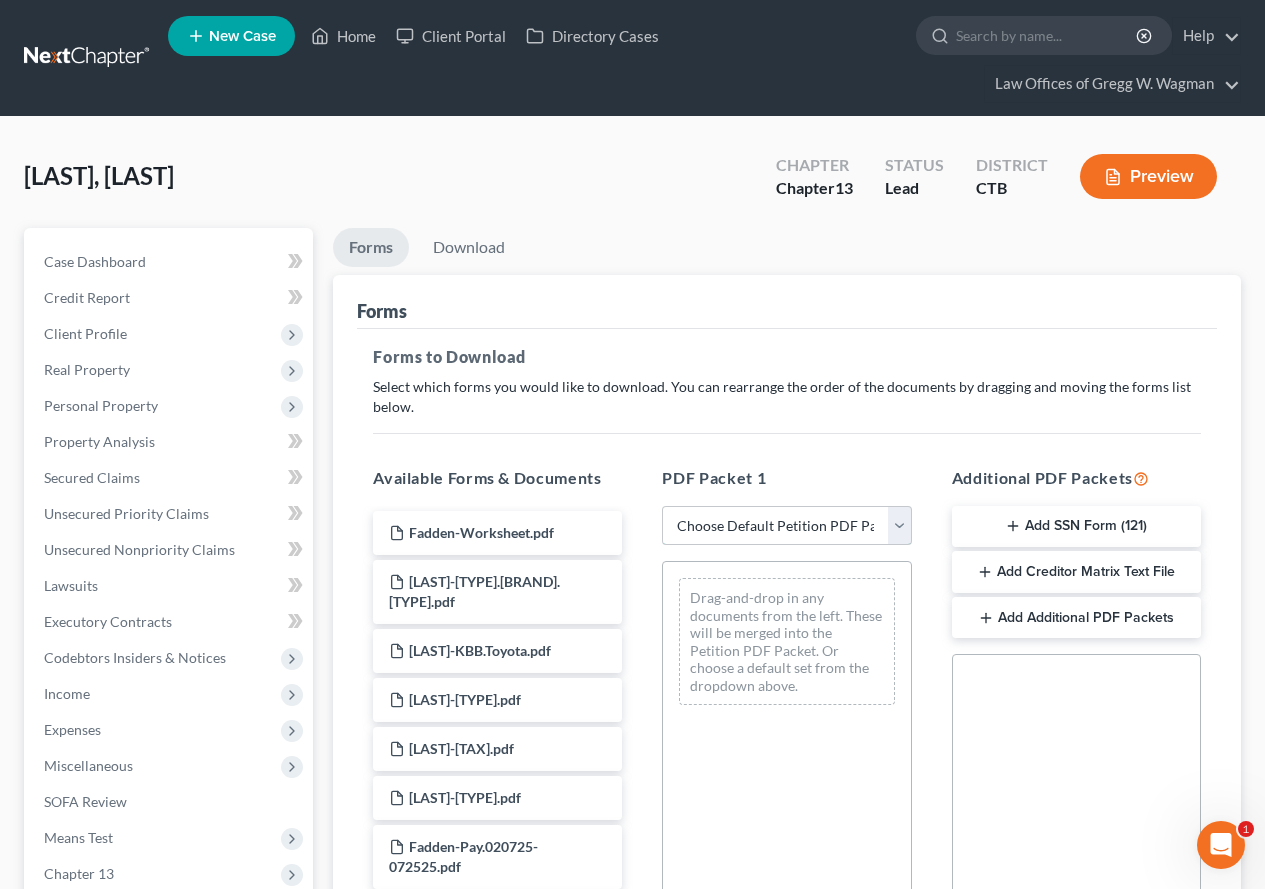 click on "Choose Default Petition PDF Packet Complete Bankruptcy Petition (all forms and schedules) Emergency Filing Forms (Petition and Creditor List Only) Amended Forms Signature Pages Only Supplemental Post Petition (Sch. I & J) Supplemental Post Petition (Sch. I) Supplemental Post Petition (Sch. J) After Barebones Filing" at bounding box center (786, 526) 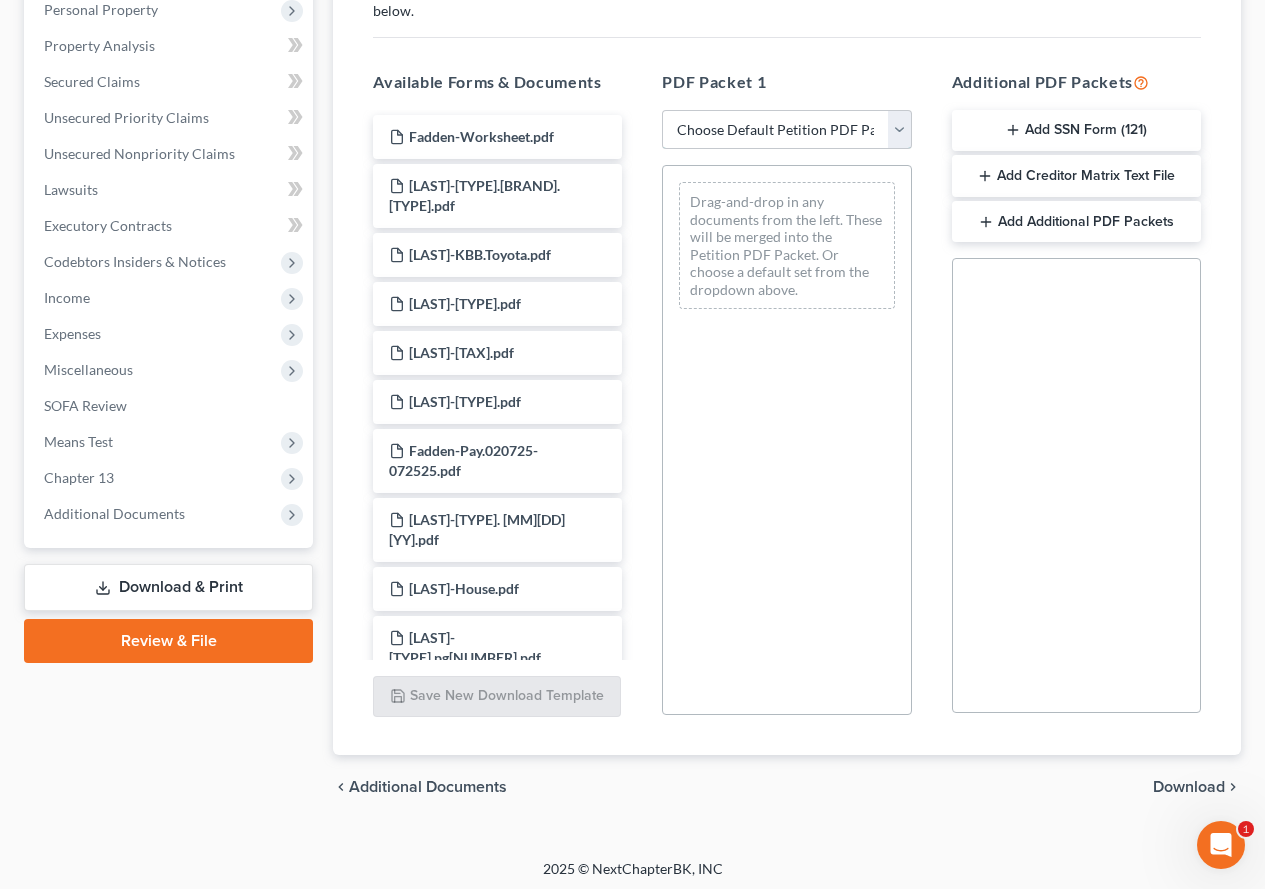 scroll, scrollTop: 402, scrollLeft: 0, axis: vertical 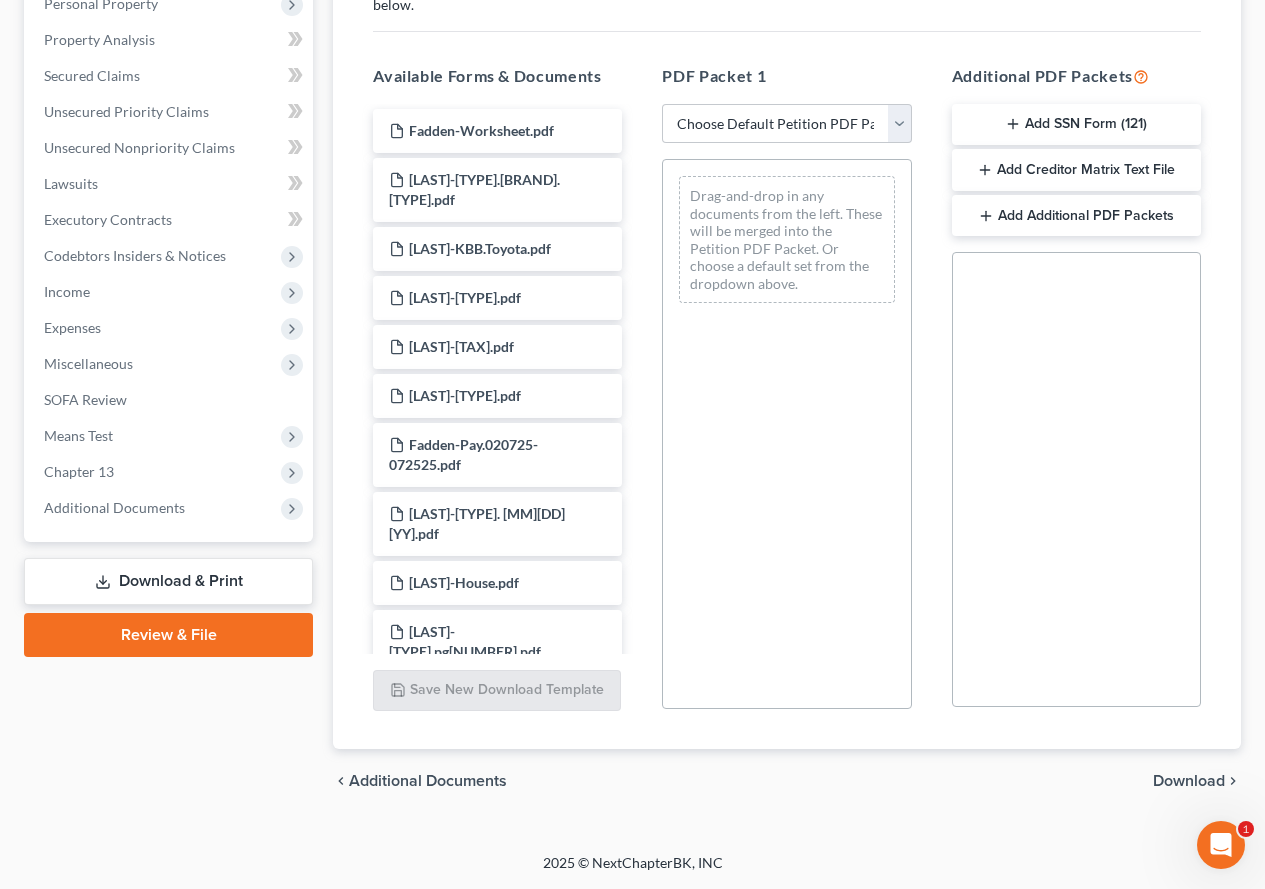 click on "Download" at bounding box center [1189, 781] 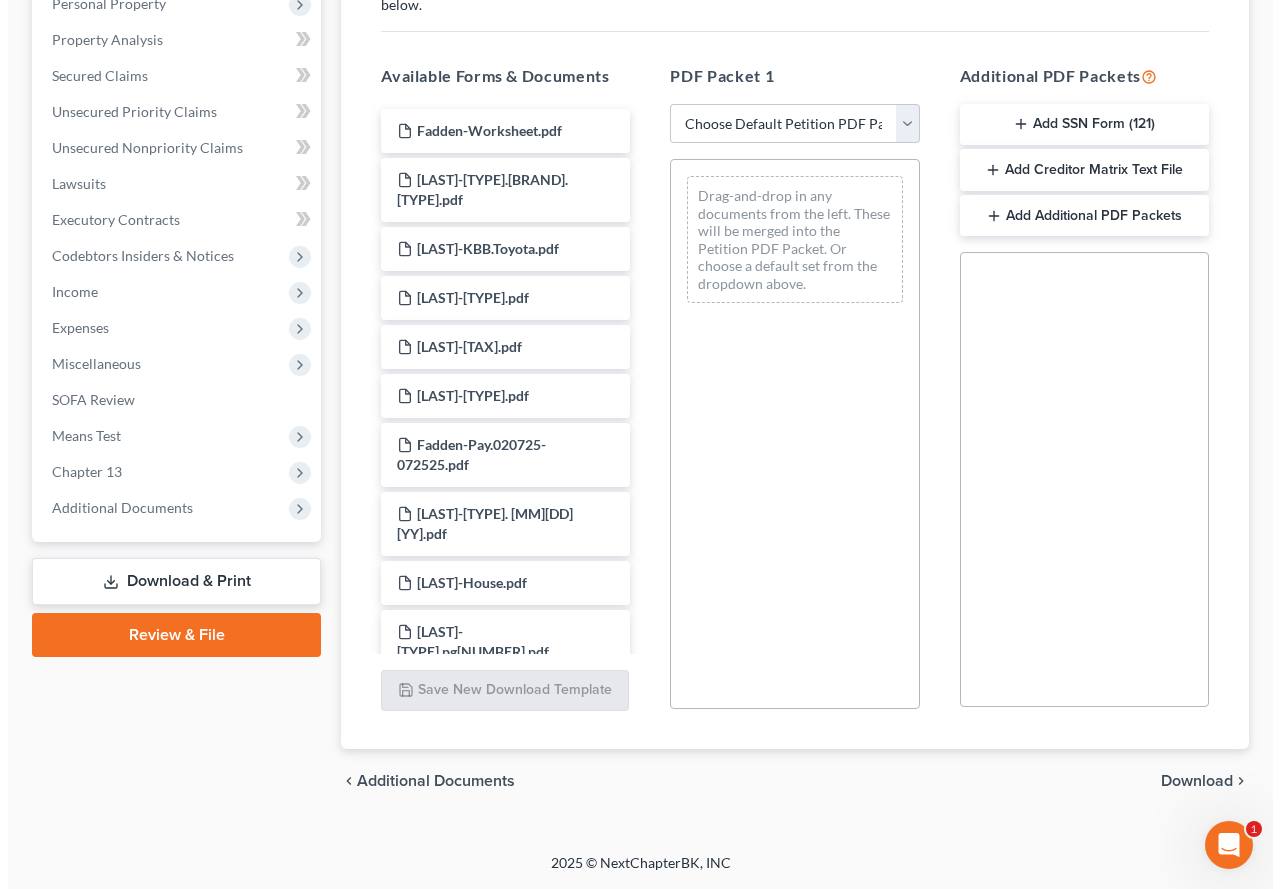 scroll, scrollTop: 210, scrollLeft: 0, axis: vertical 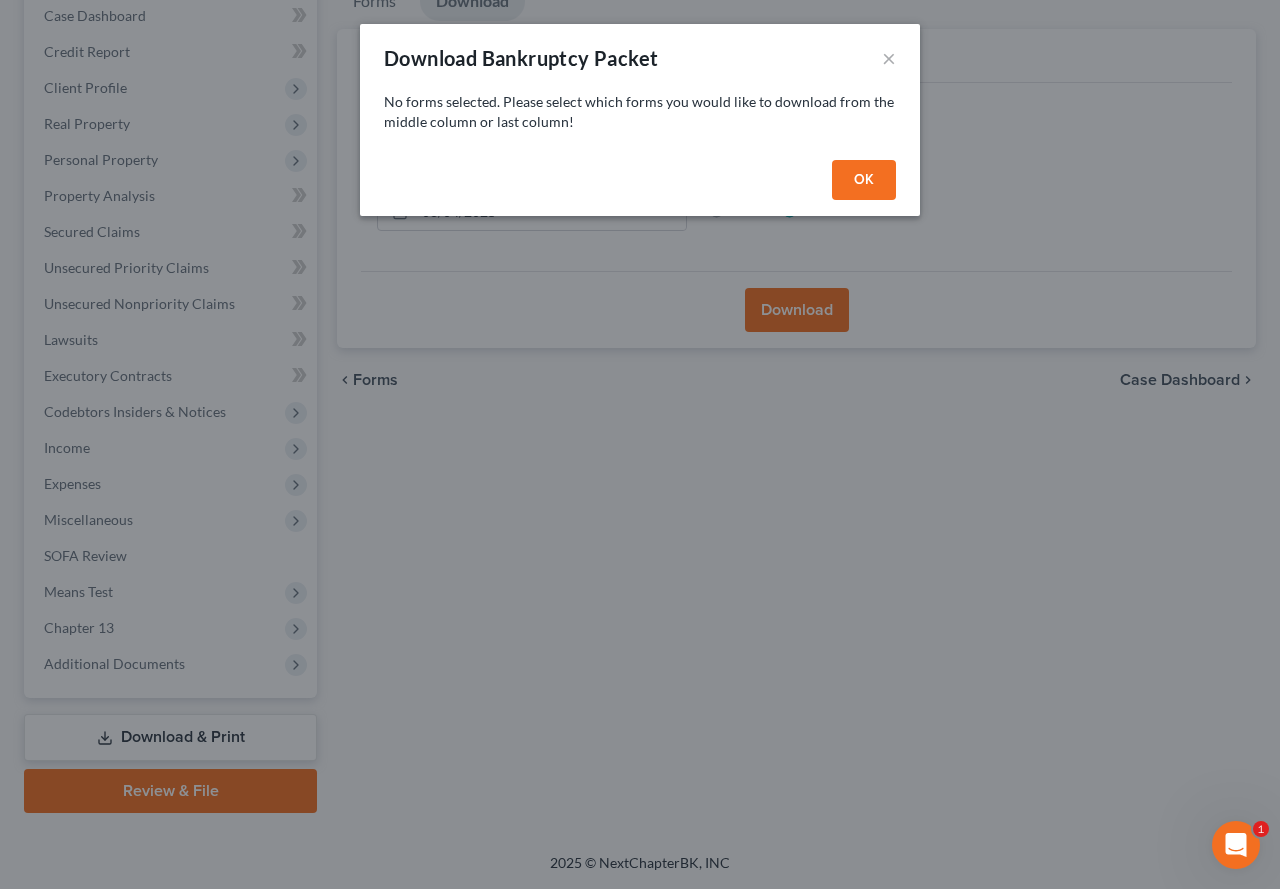 click on "OK" at bounding box center [864, 180] 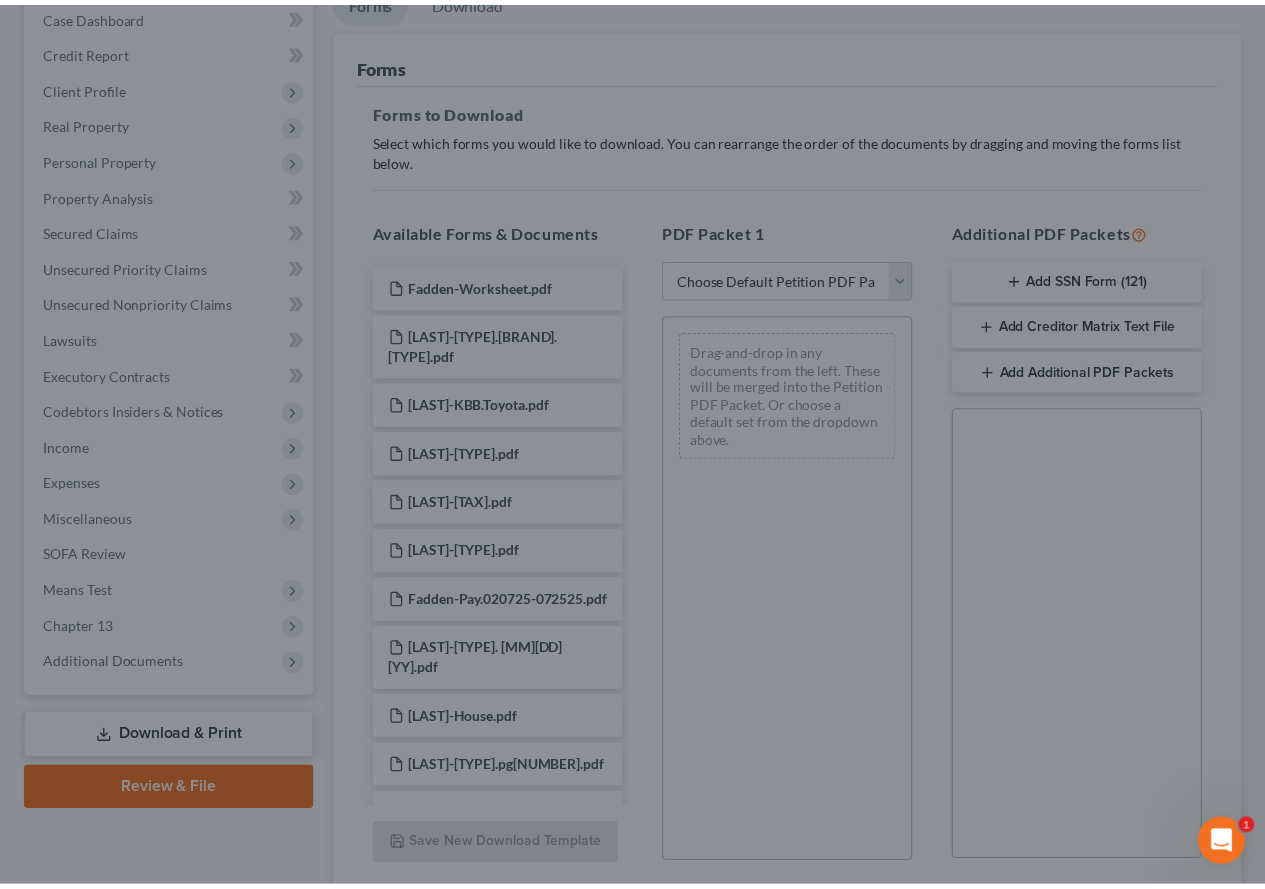 scroll, scrollTop: 246, scrollLeft: 0, axis: vertical 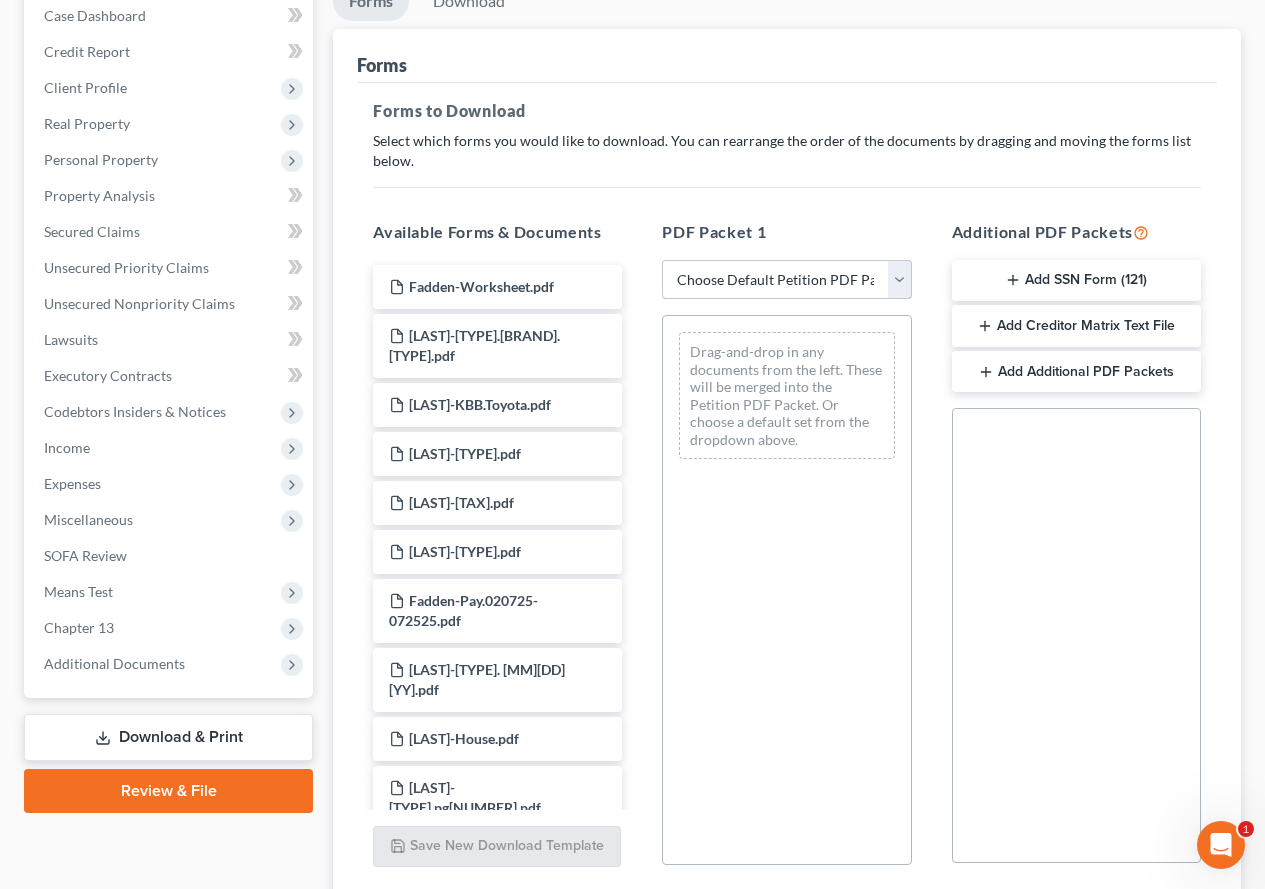 click on "Choose Default Petition PDF Packet Complete Bankruptcy Petition (all forms and schedules) Emergency Filing Forms (Petition and Creditor List Only) Amended Forms Signature Pages Only Supplemental Post Petition (Sch. I & J) Supplemental Post Petition (Sch. I) Supplemental Post Petition (Sch. J) After Barebones Filing" at bounding box center [786, 280] 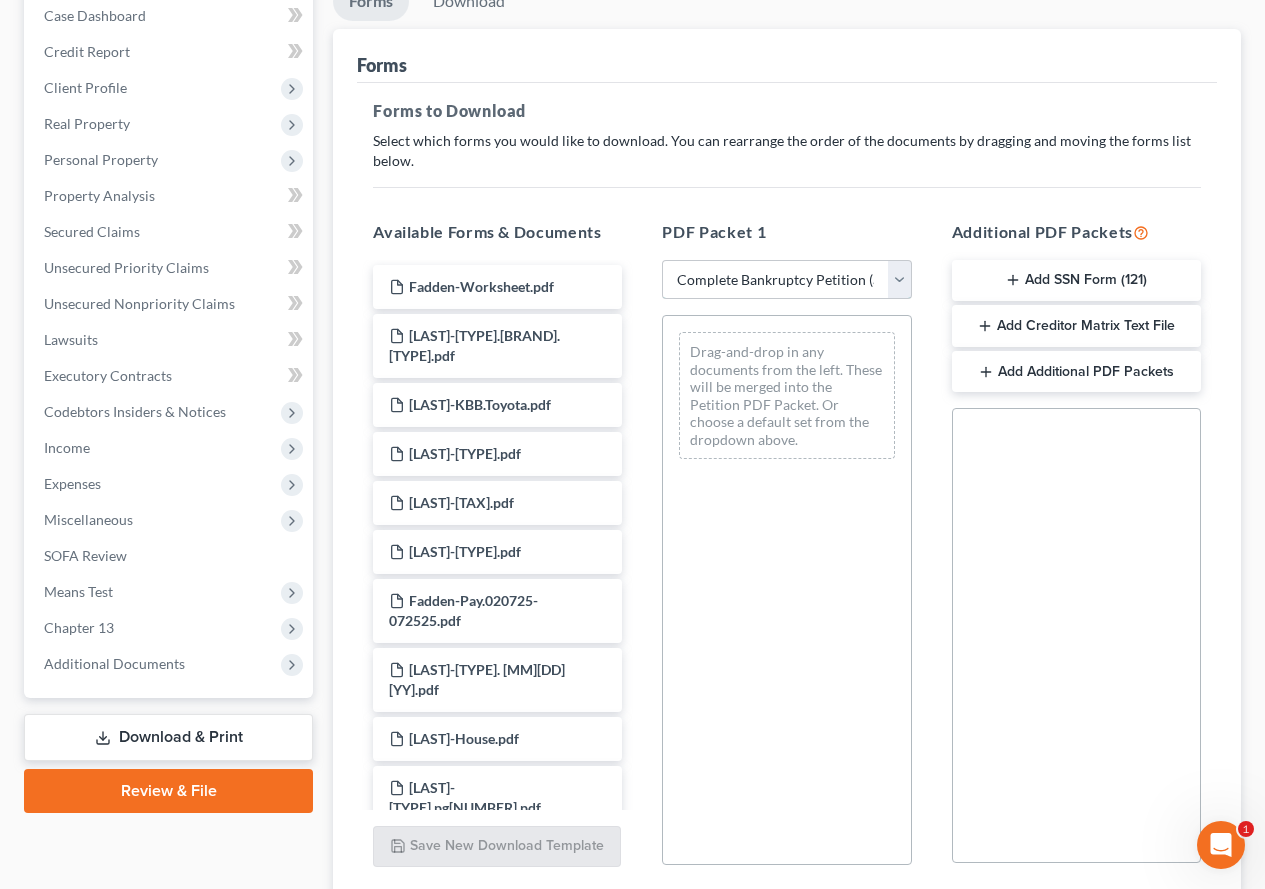 click on "Choose Default Petition PDF Packet Complete Bankruptcy Petition (all forms and schedules) Emergency Filing Forms (Petition and Creditor List Only) Amended Forms Signature Pages Only Supplemental Post Petition (Sch. I & J) Supplemental Post Petition (Sch. I) Supplemental Post Petition (Sch. J) After Barebones Filing" at bounding box center [786, 280] 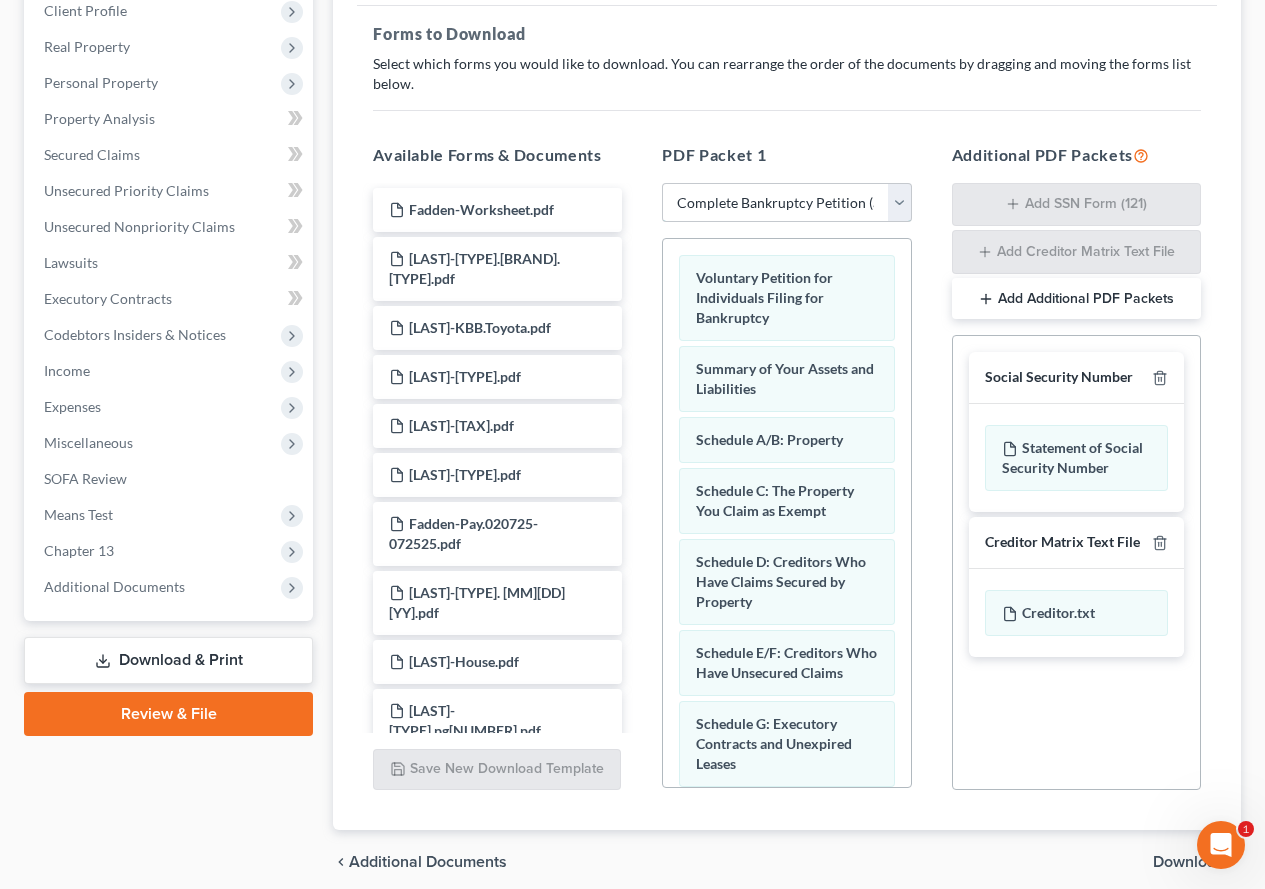 scroll, scrollTop: 404, scrollLeft: 0, axis: vertical 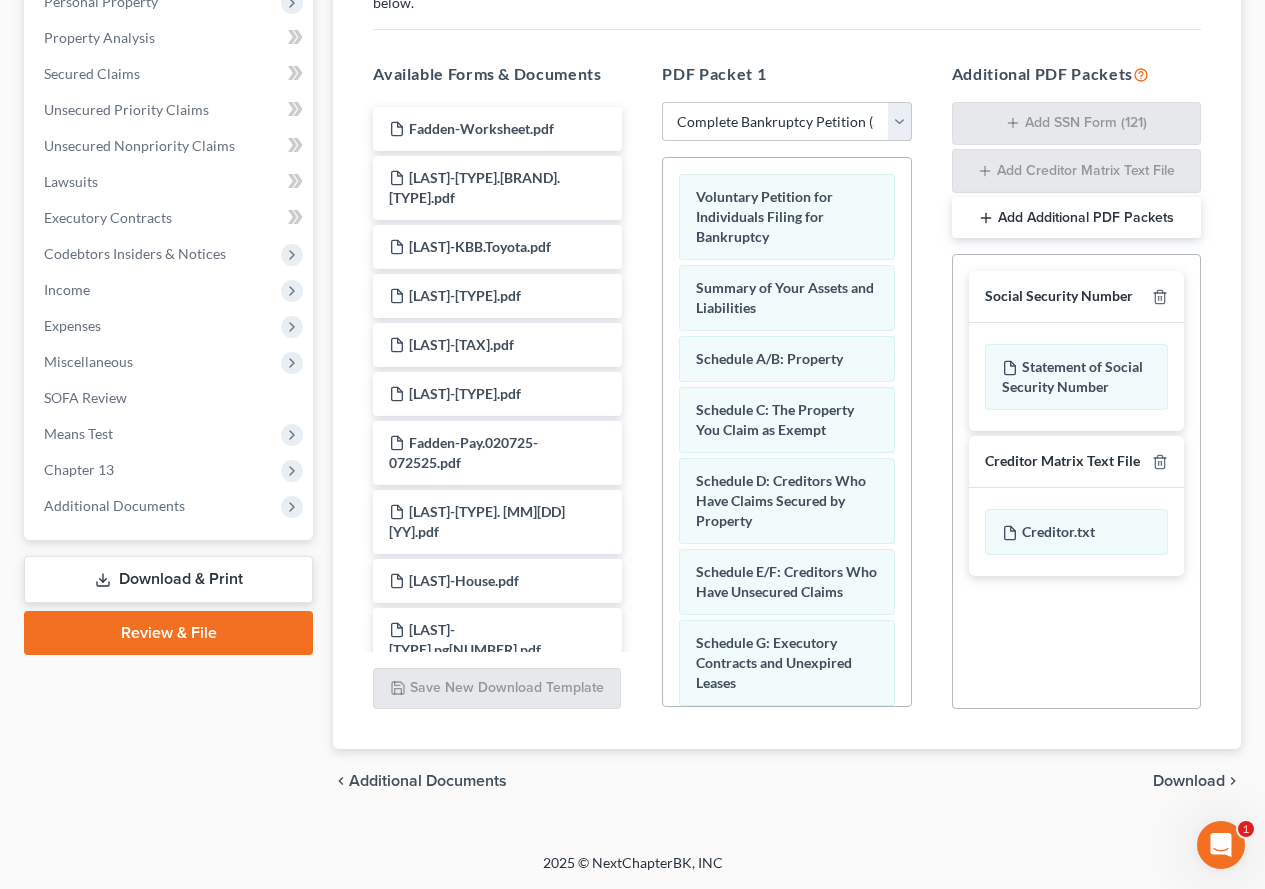 click on "Download" at bounding box center (1189, 781) 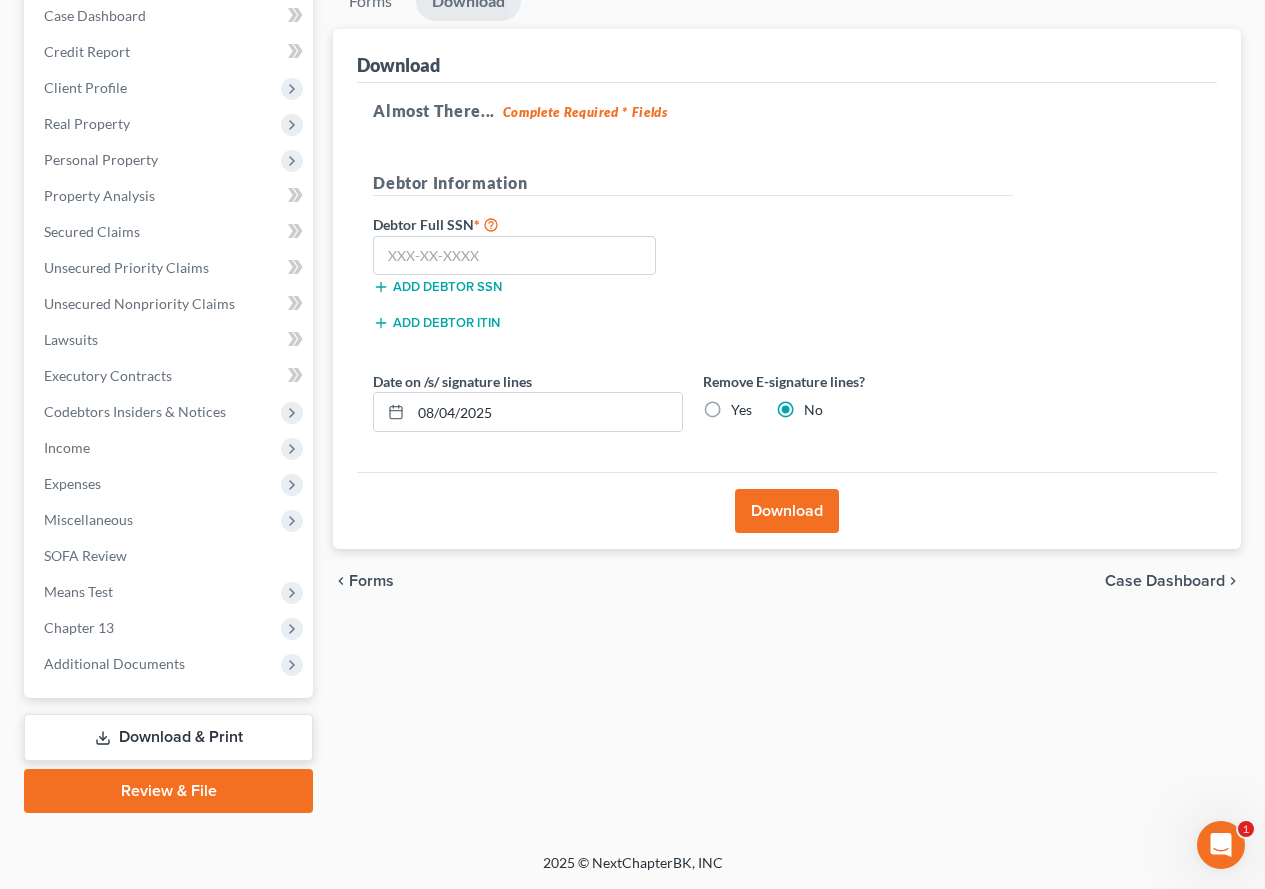 scroll, scrollTop: 246, scrollLeft: 0, axis: vertical 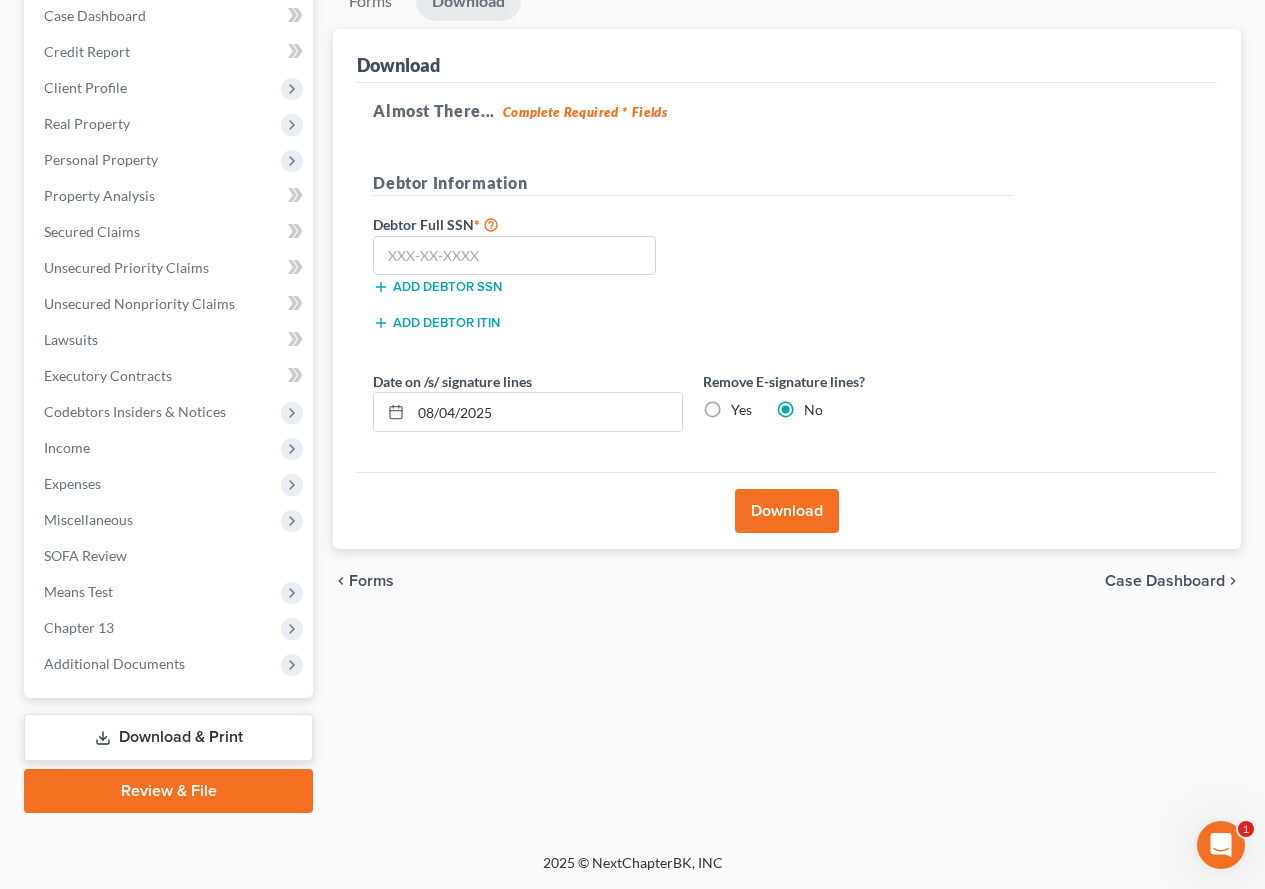 click on "Yes" at bounding box center (741, 410) 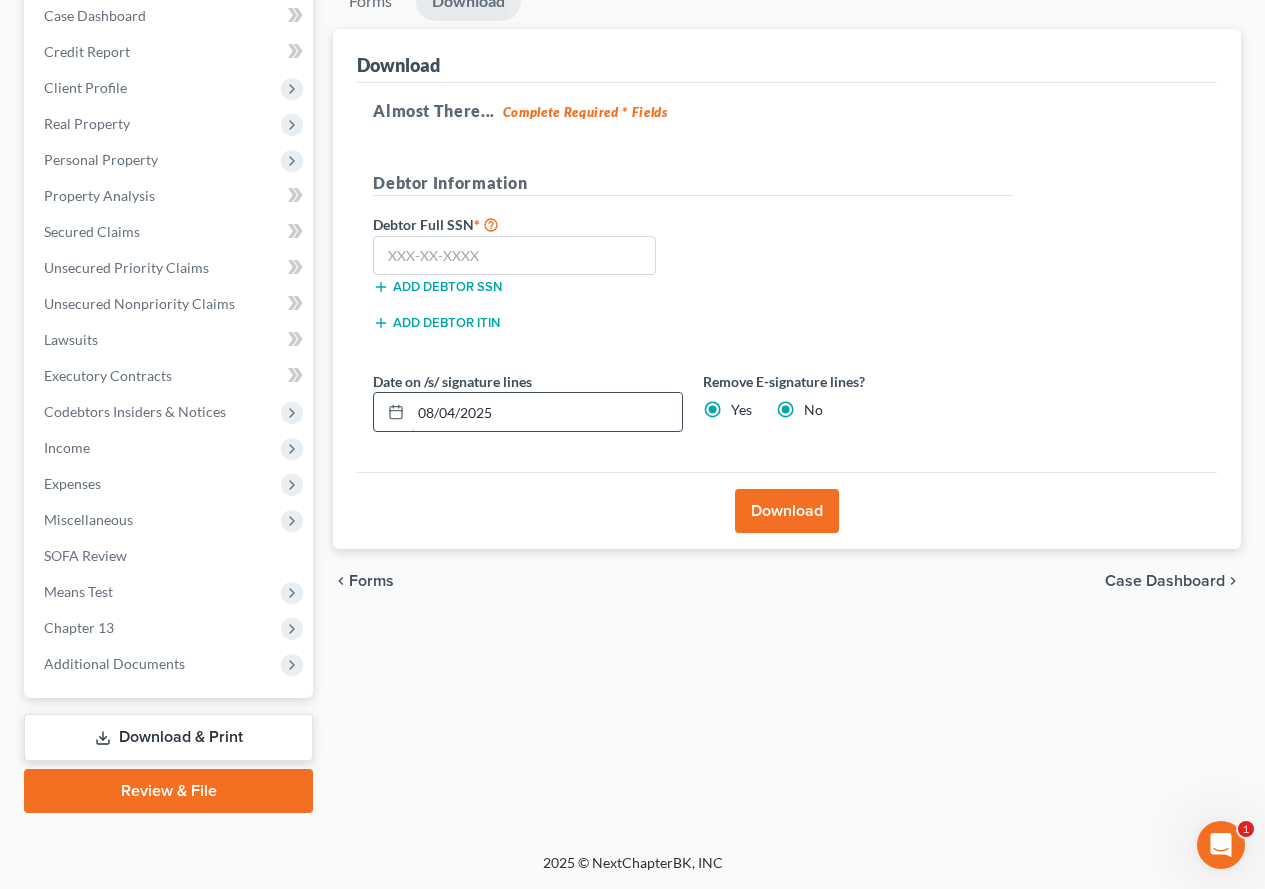 radio on "false" 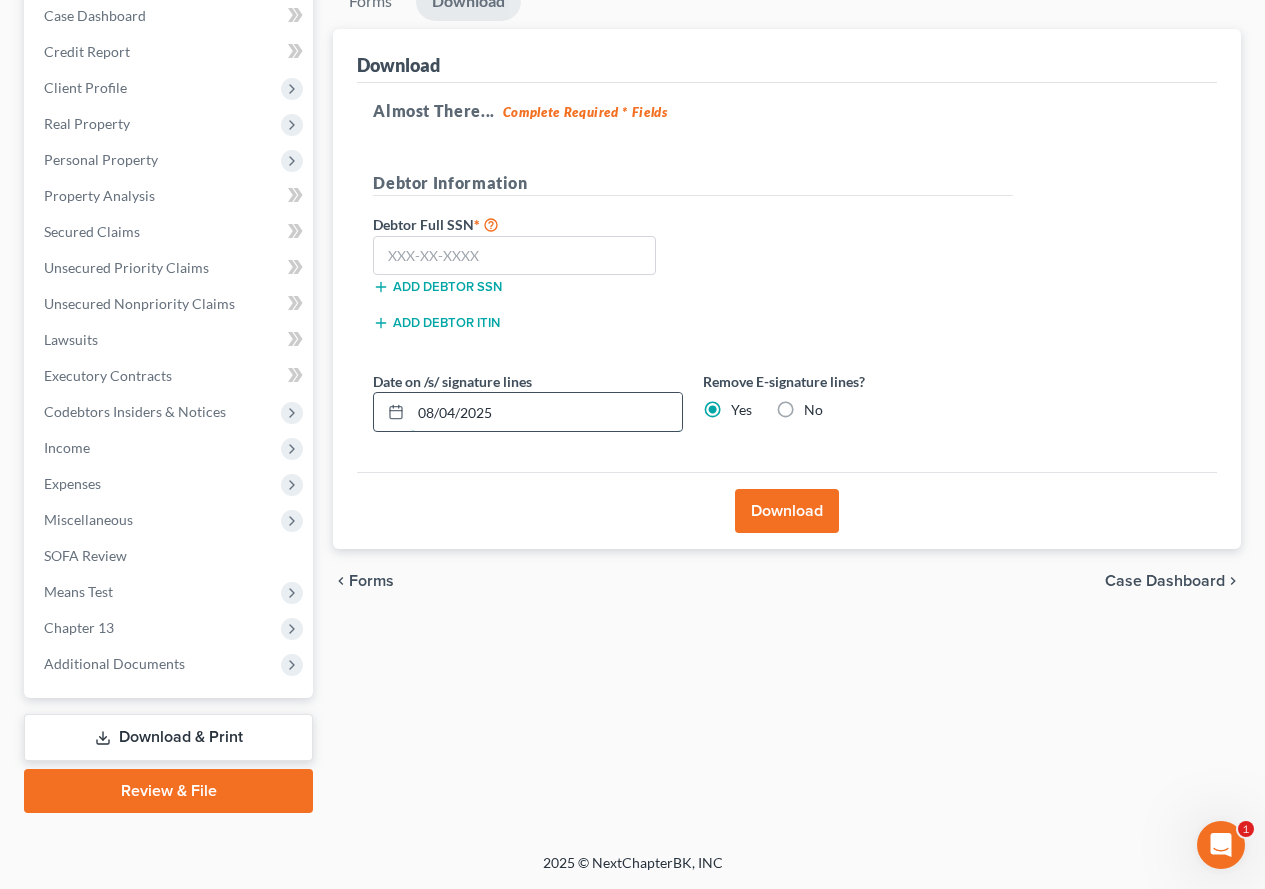 drag, startPoint x: 561, startPoint y: 407, endPoint x: 410, endPoint y: 399, distance: 151.21178 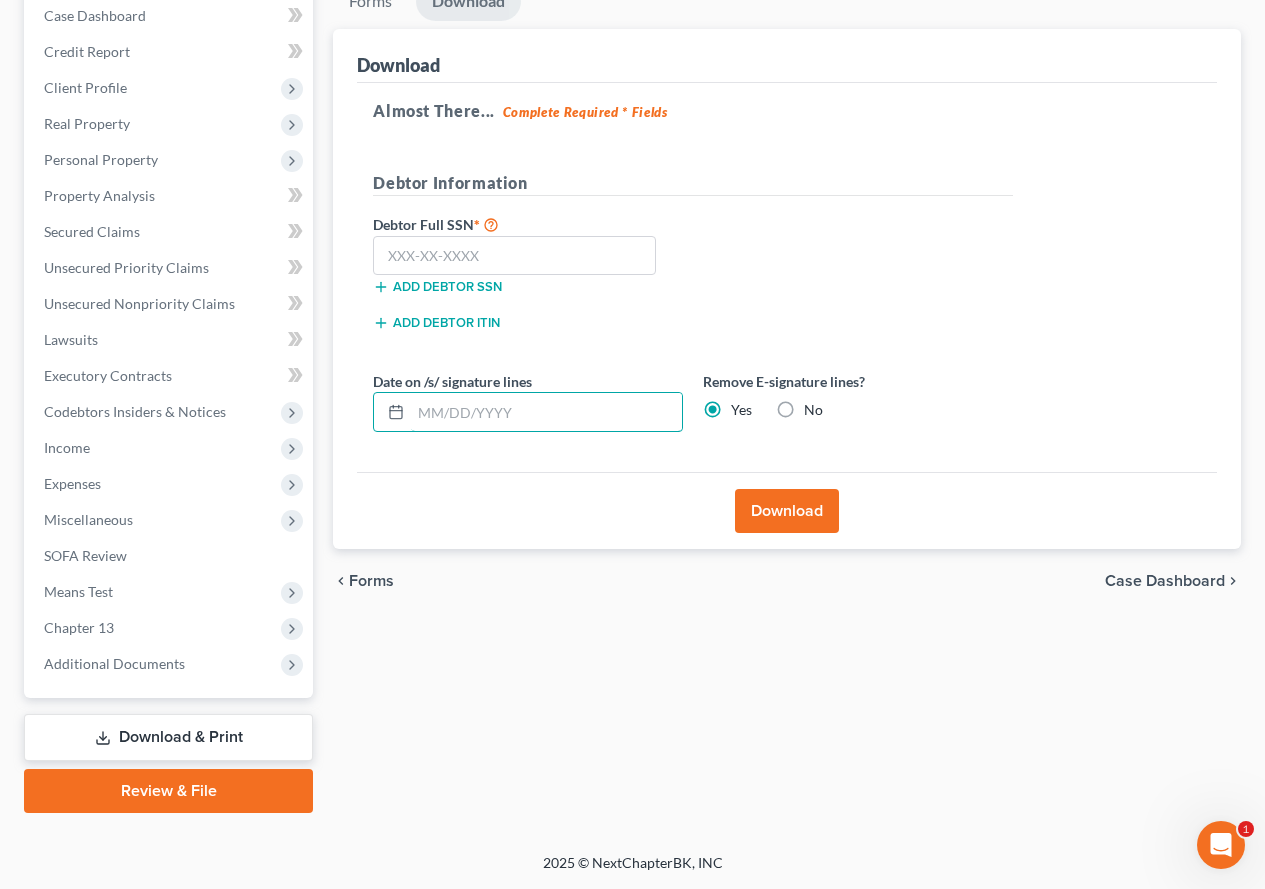 type 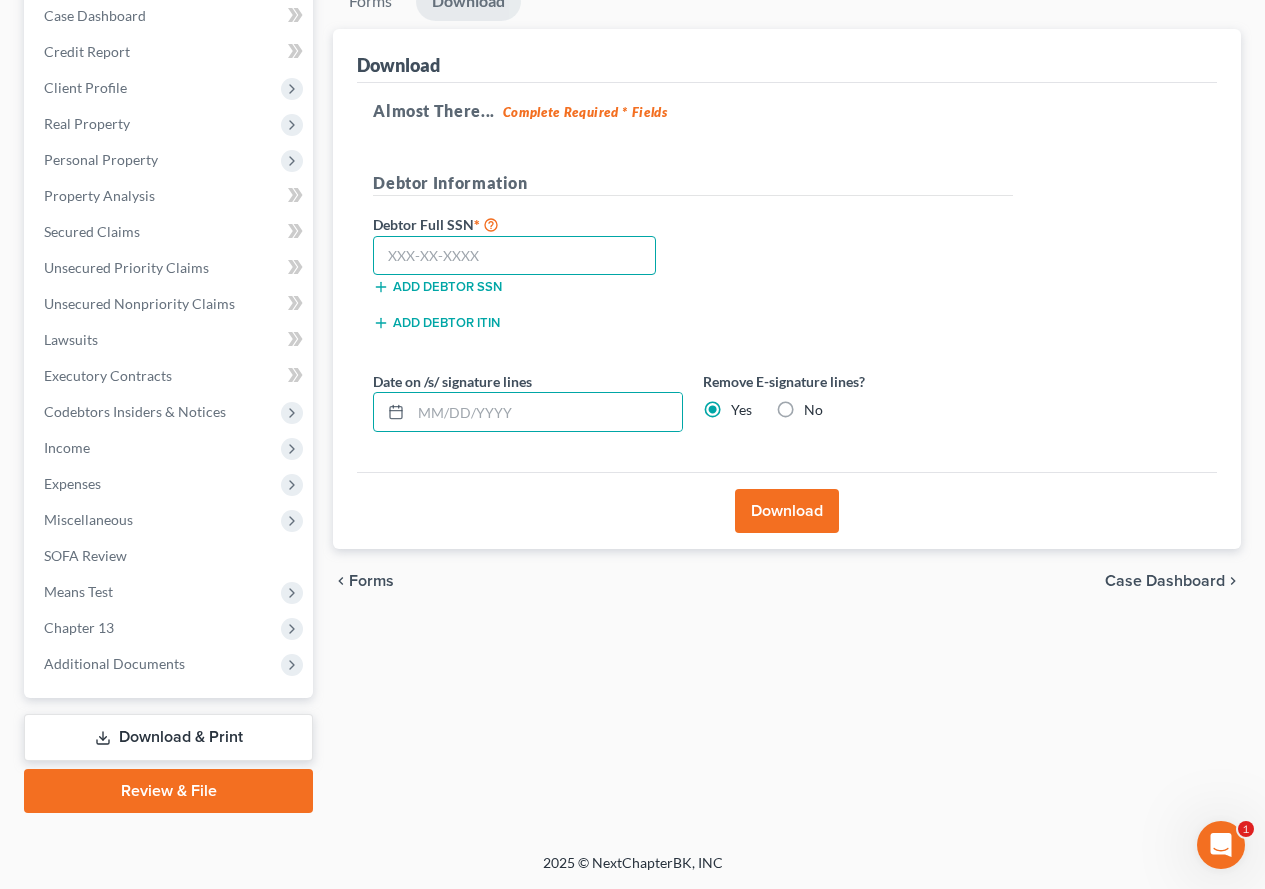 click at bounding box center [514, 256] 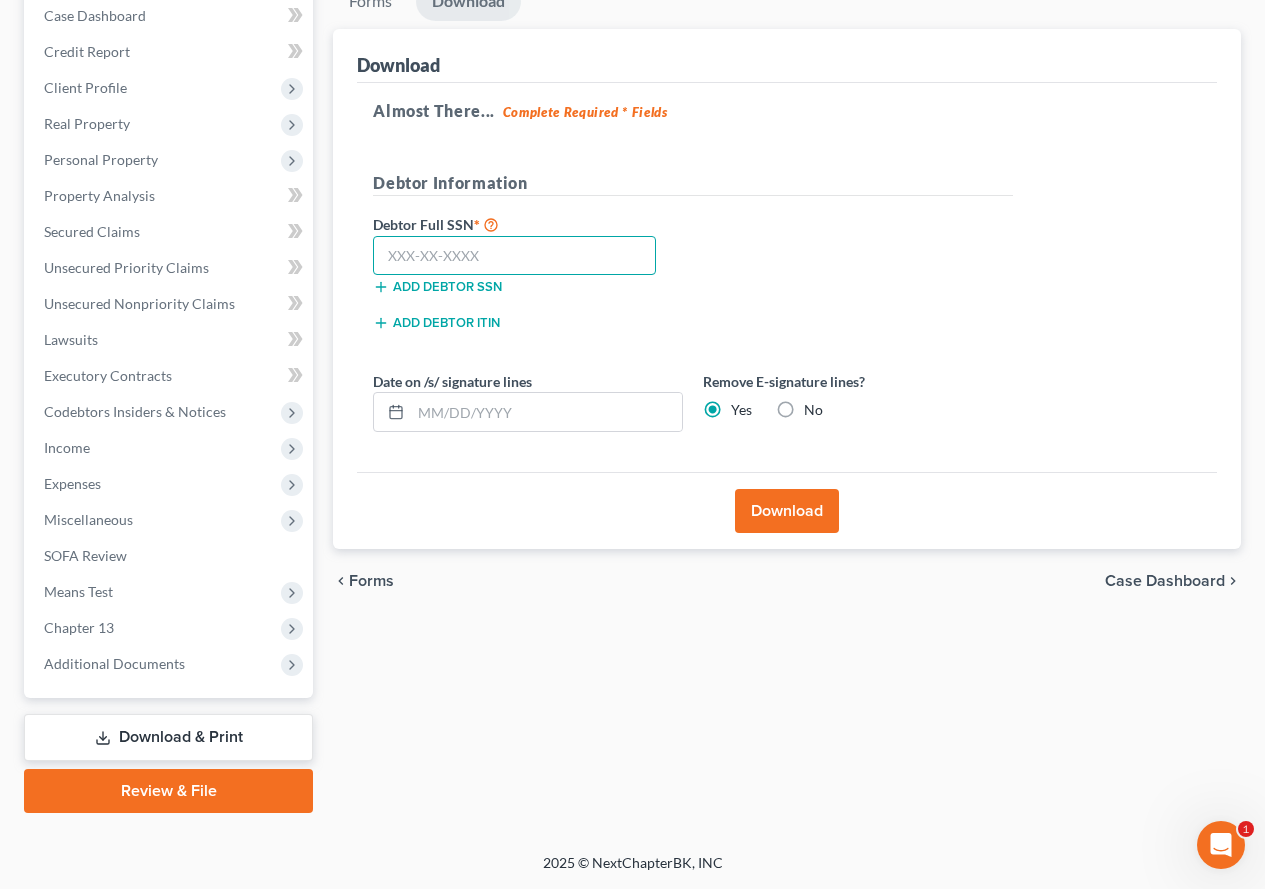 paste on "[SSN]" 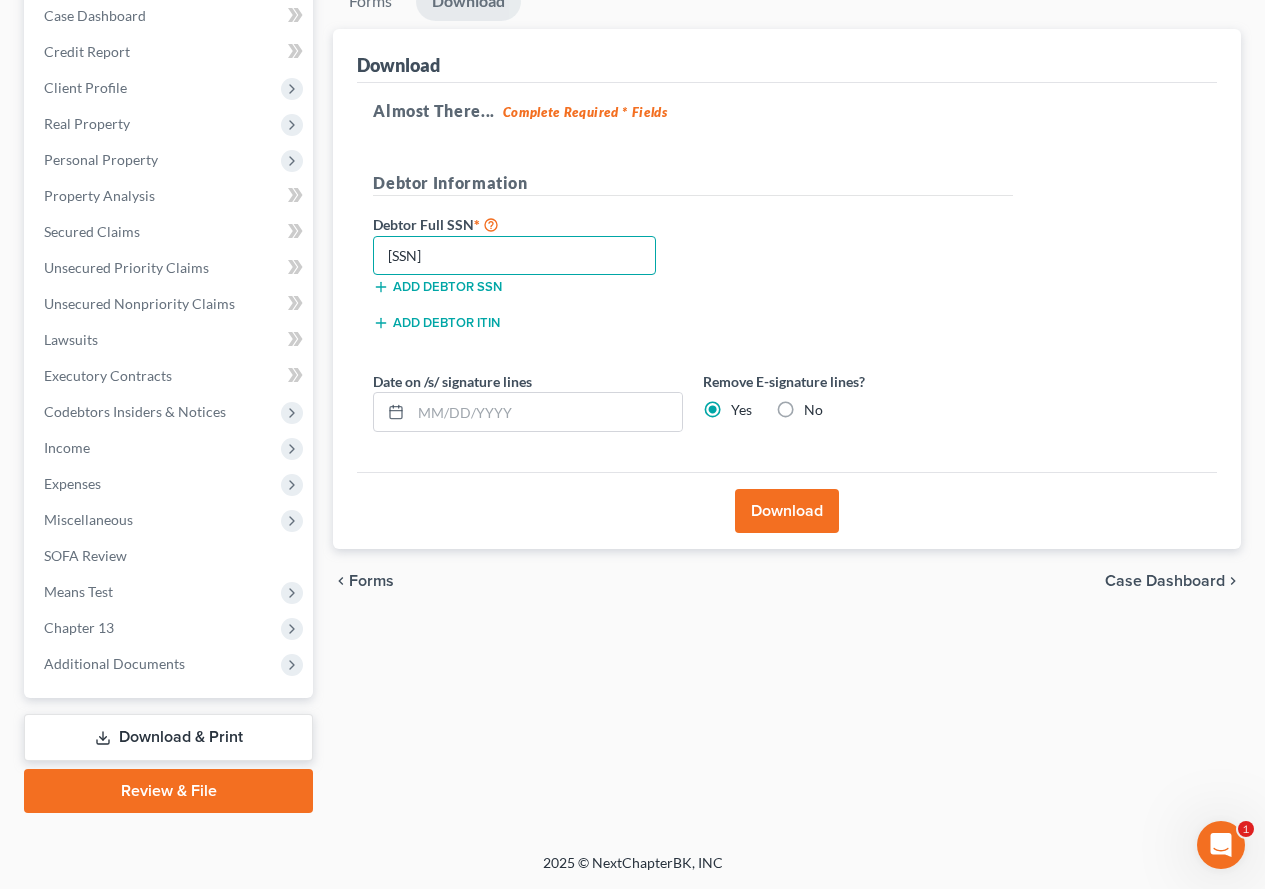 type on "[SSN]" 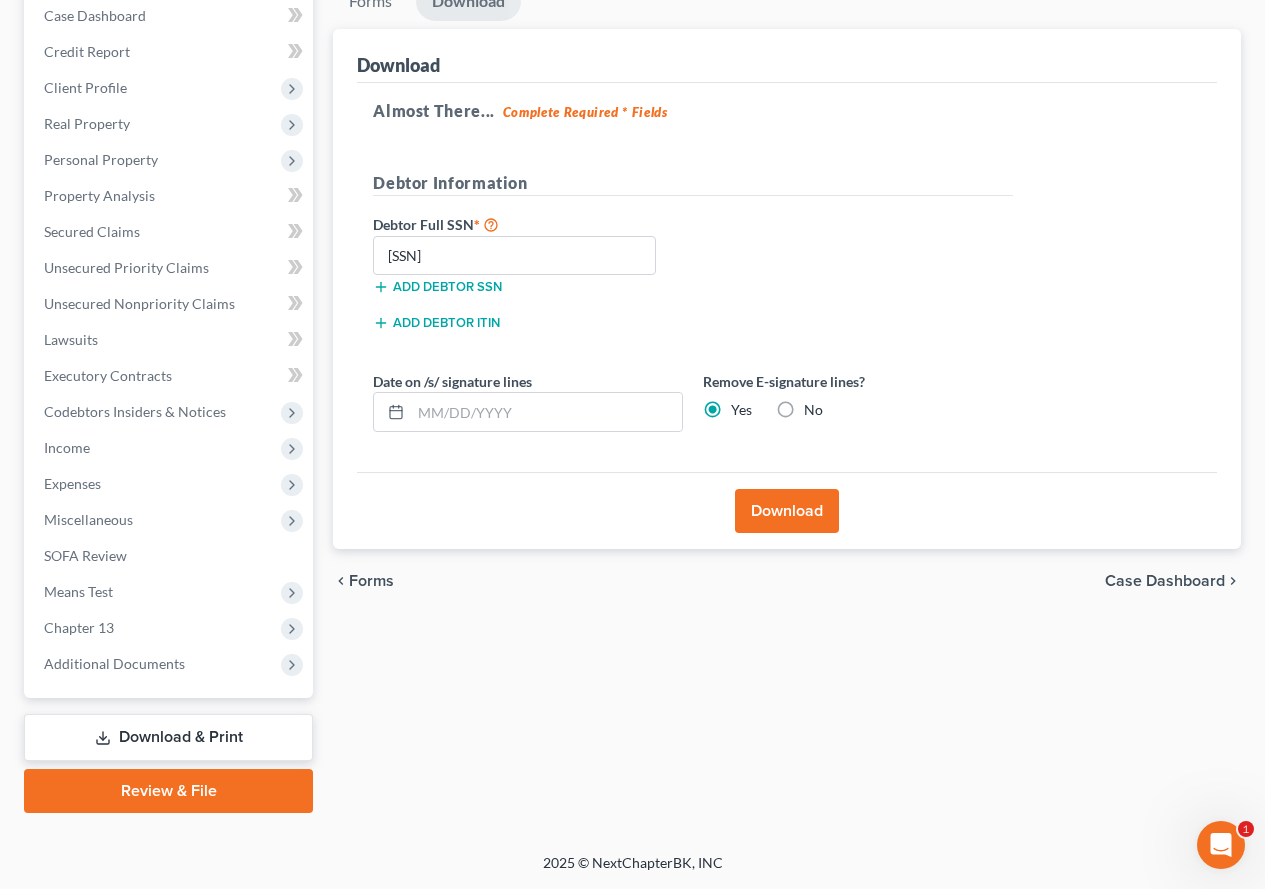 click on "Debtor Full SSN * [SSN] Add debtor SSN" at bounding box center [693, 262] 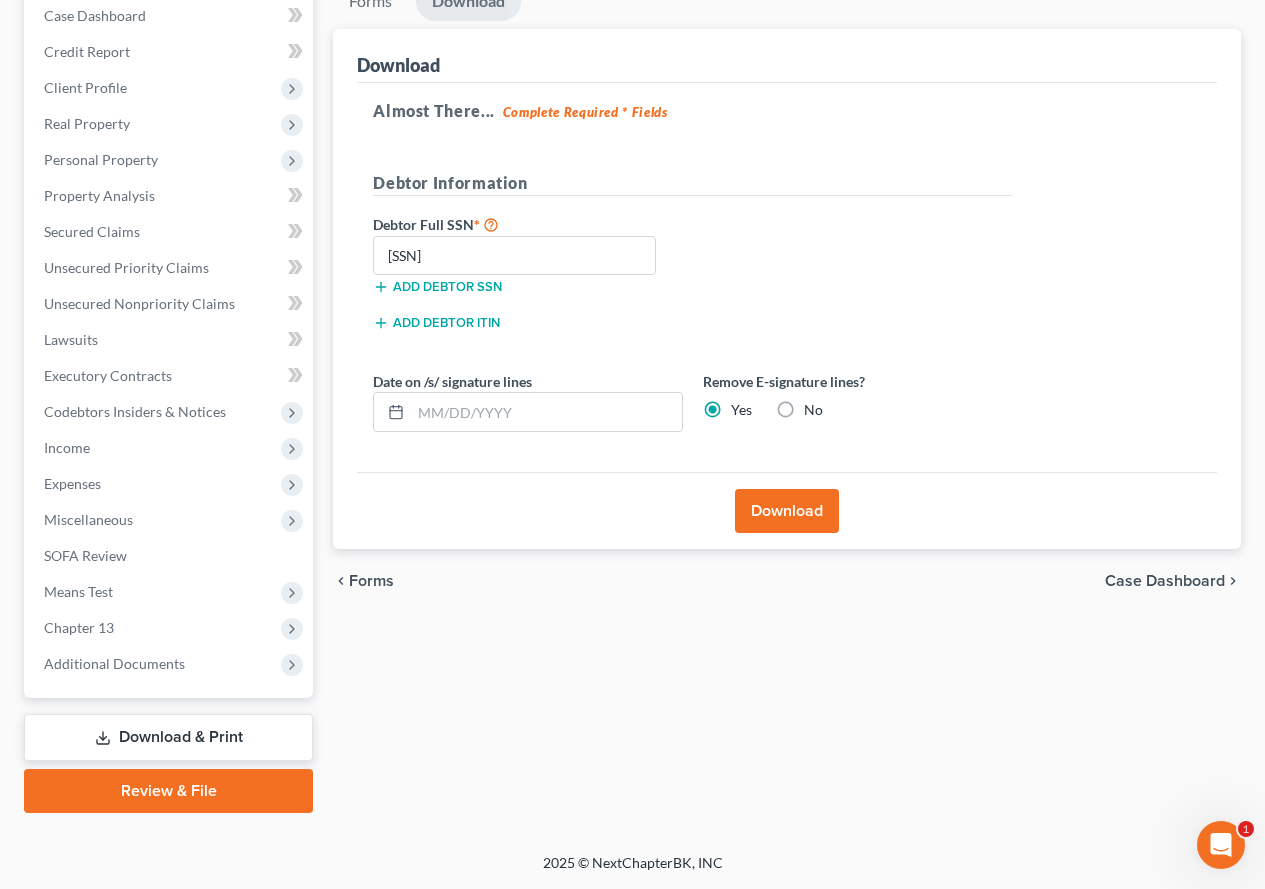 click on "Download" at bounding box center (787, 511) 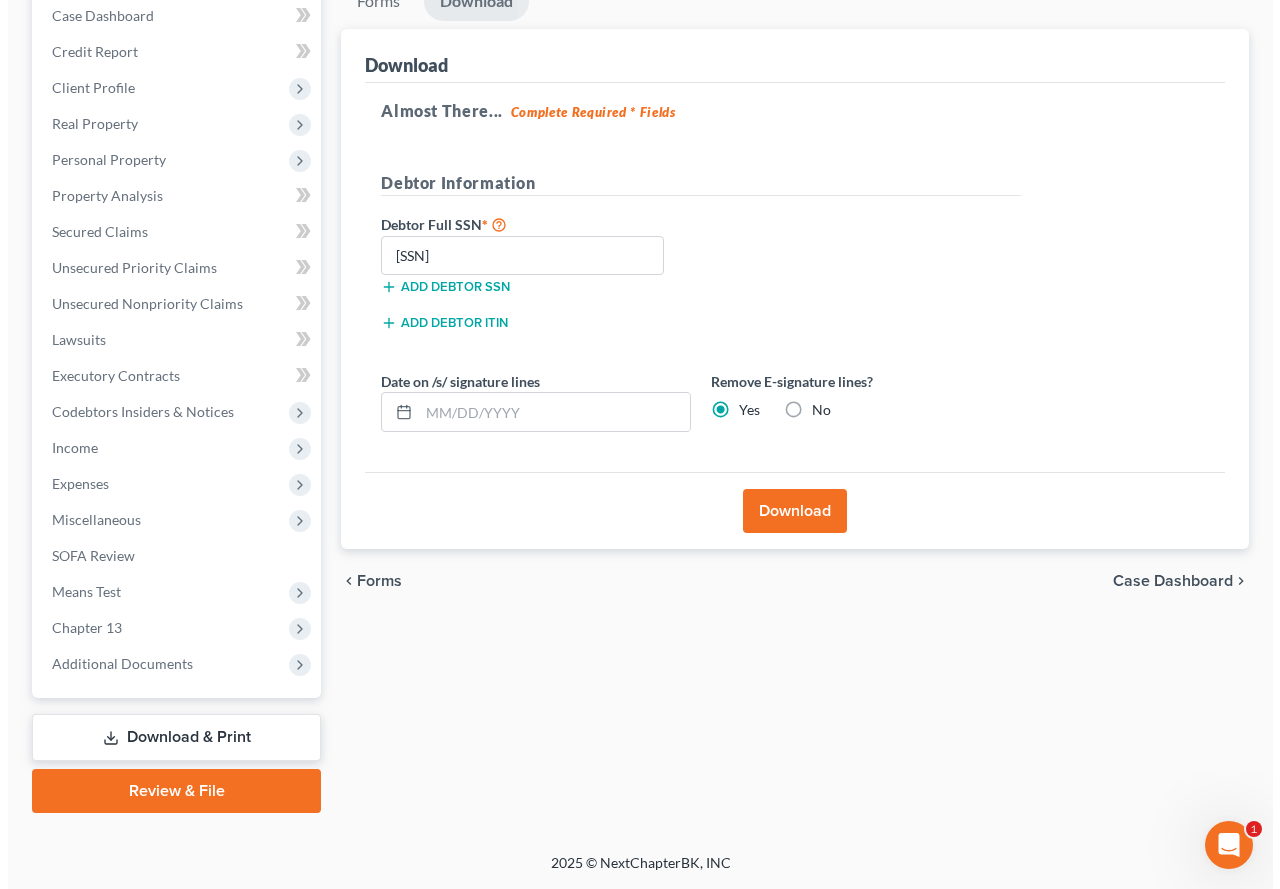 scroll, scrollTop: 210, scrollLeft: 0, axis: vertical 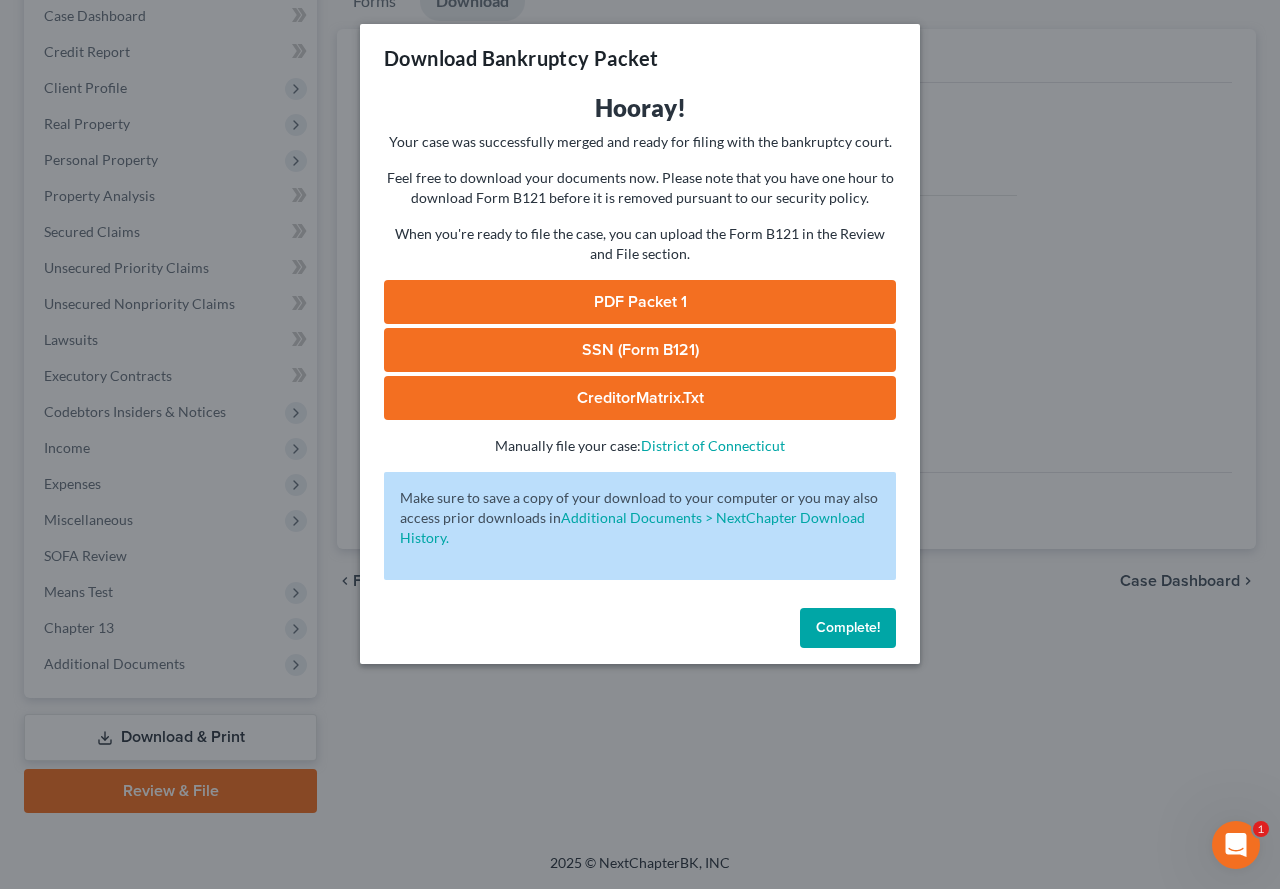click on "SSN (Form B121)" at bounding box center (640, 350) 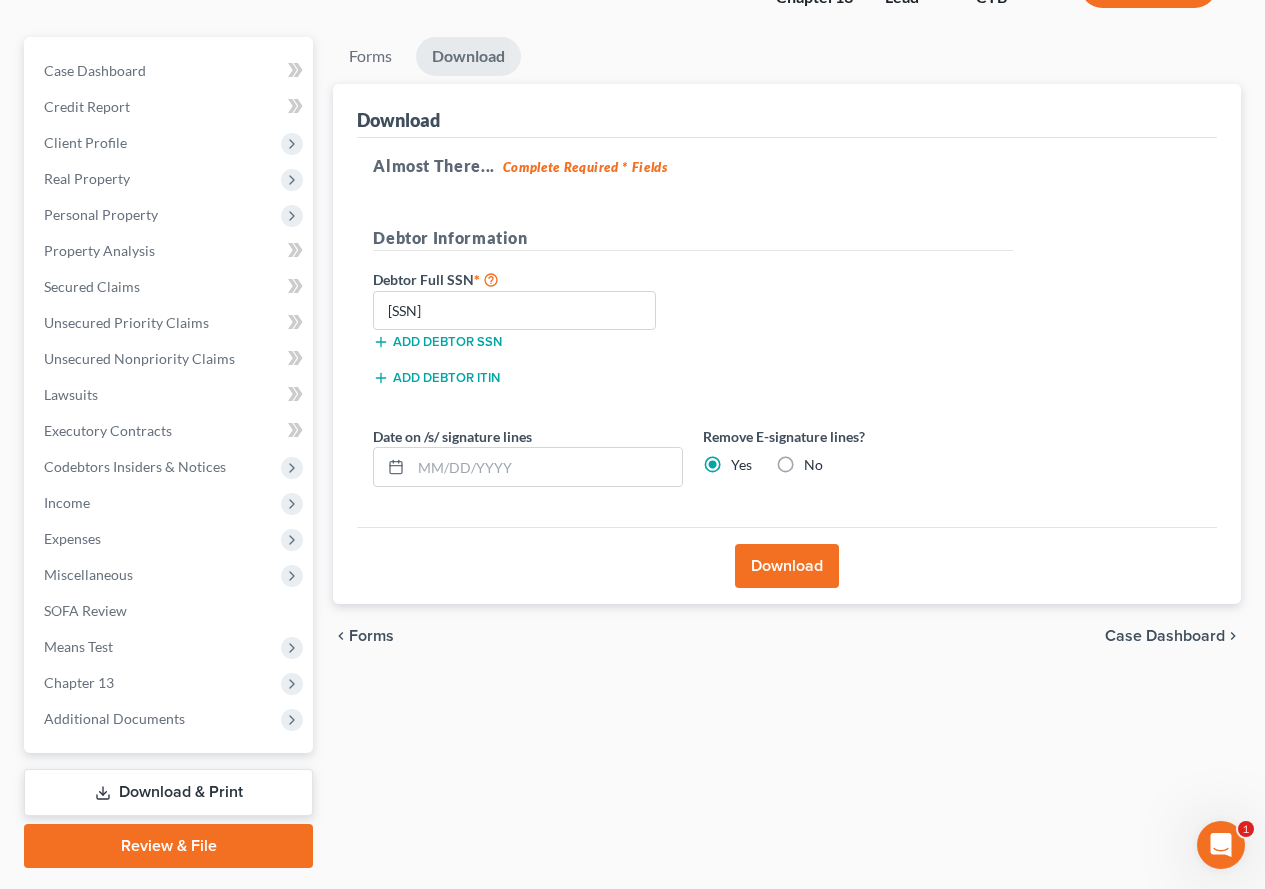 scroll, scrollTop: 200, scrollLeft: 0, axis: vertical 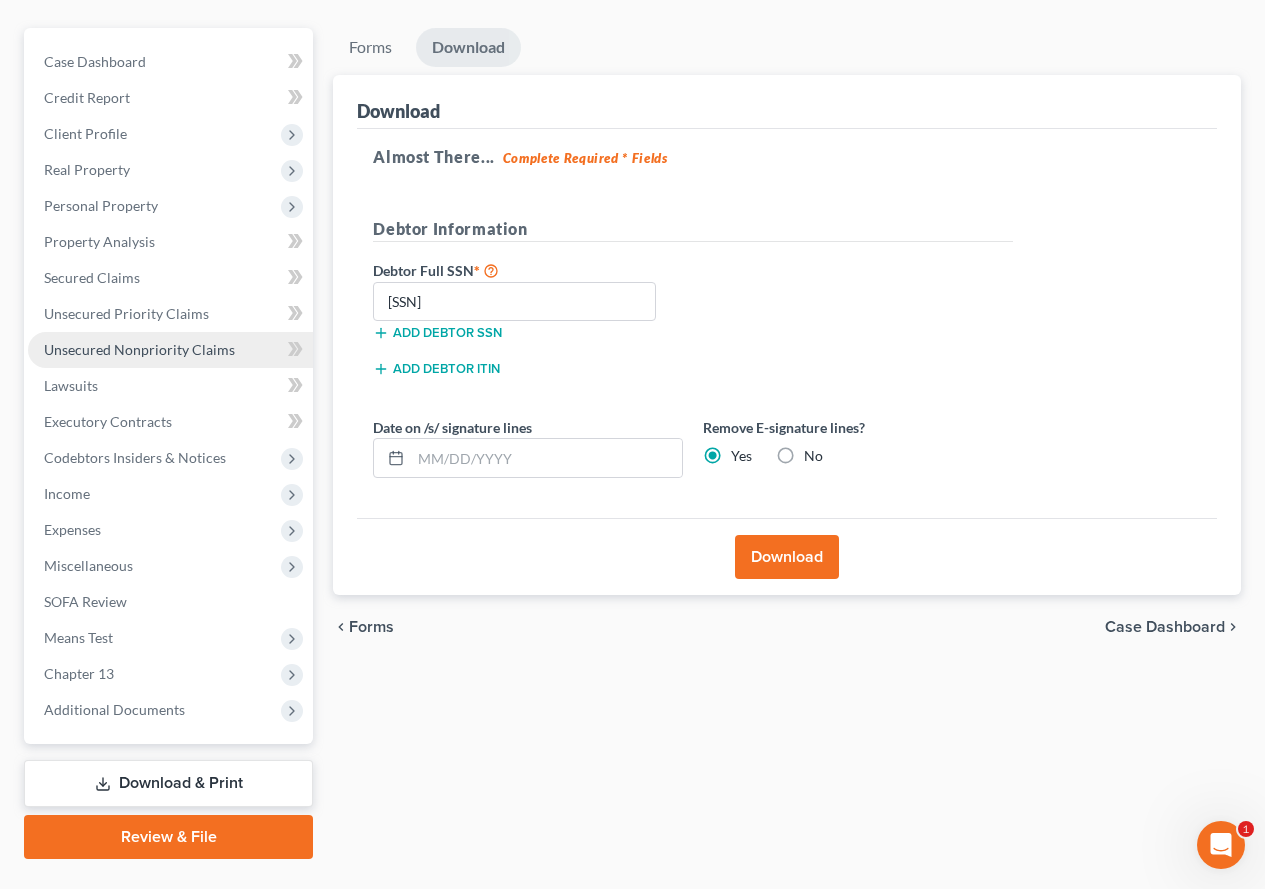 click on "Unsecured Nonpriority Claims" at bounding box center (139, 349) 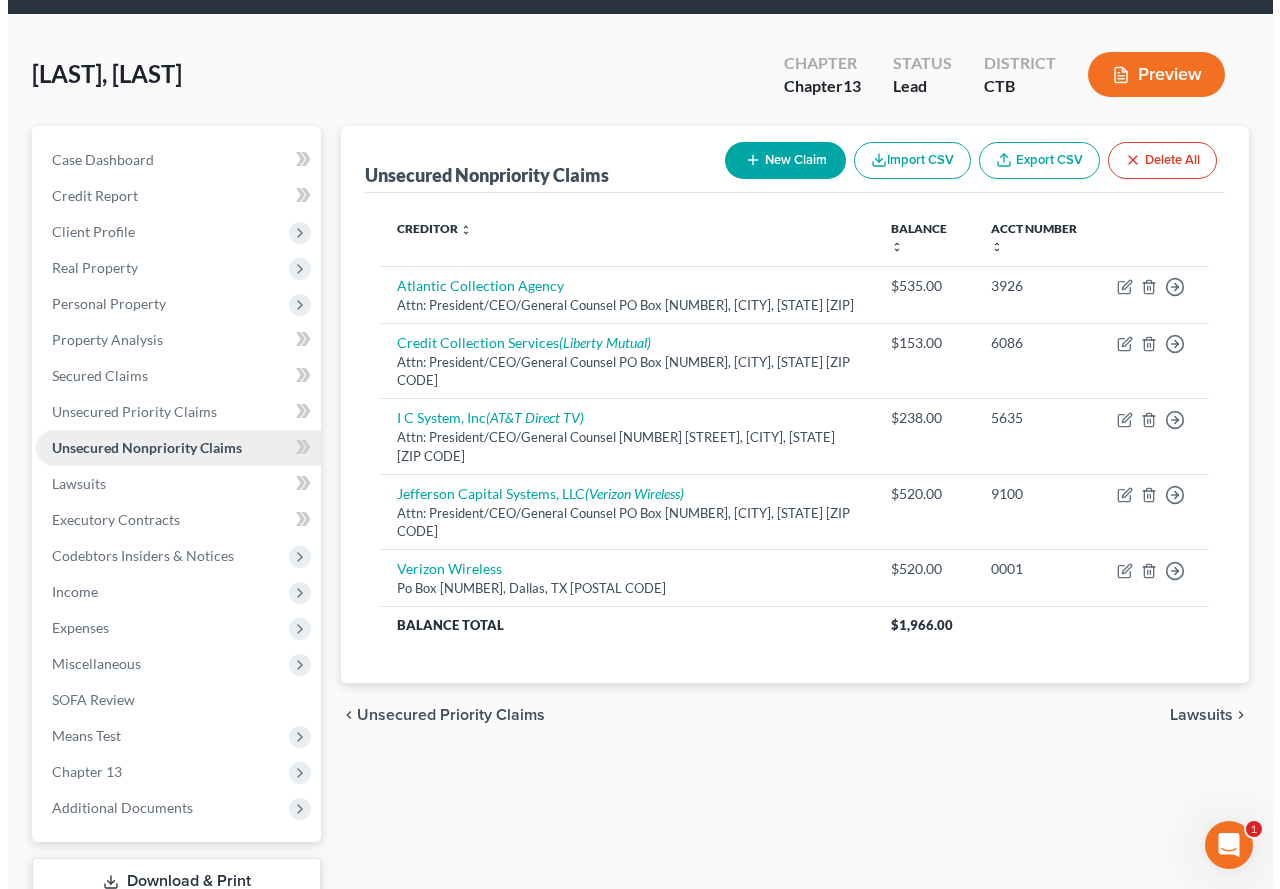 scroll, scrollTop: 0, scrollLeft: 0, axis: both 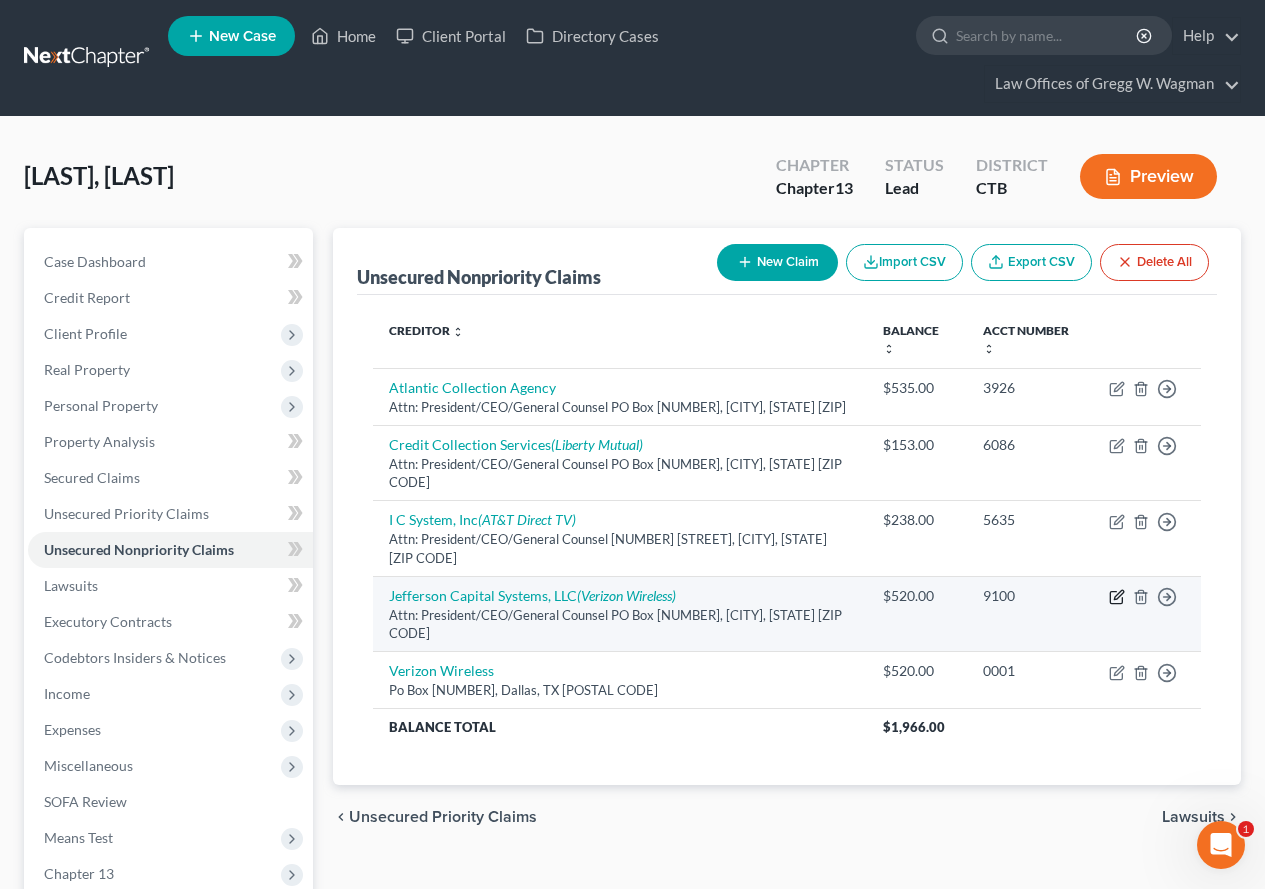 click 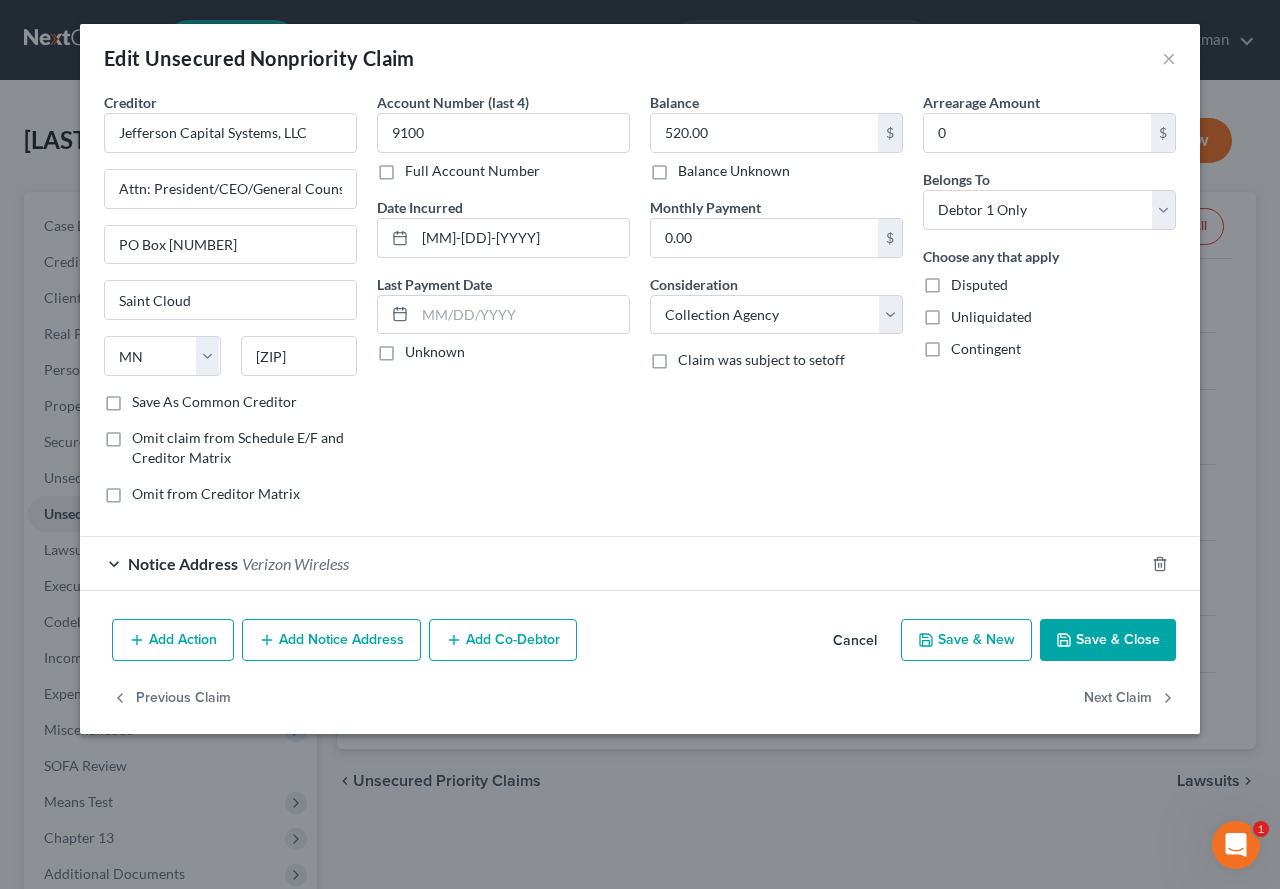 click on "Notice Address Verizon Wireless" at bounding box center (612, 563) 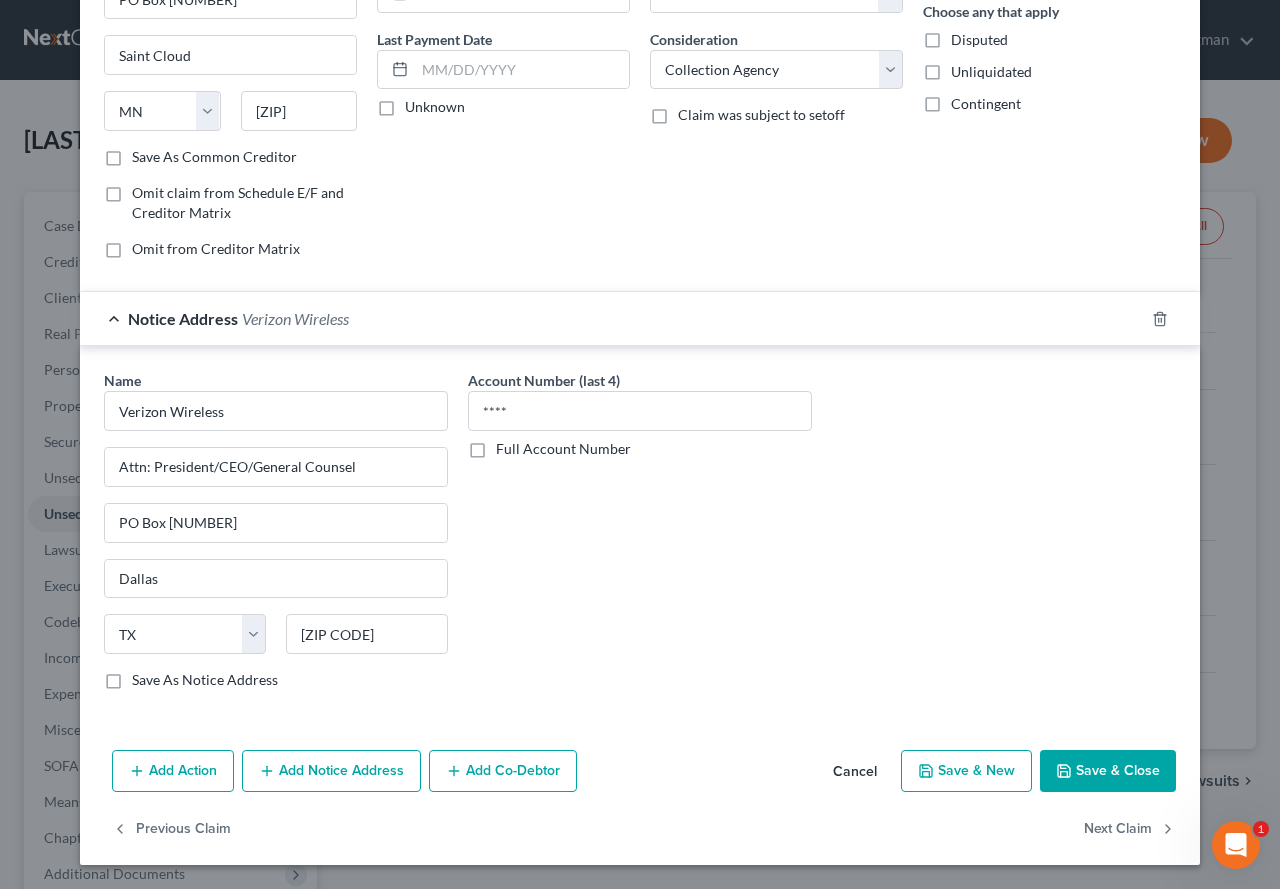 scroll, scrollTop: 45, scrollLeft: 0, axis: vertical 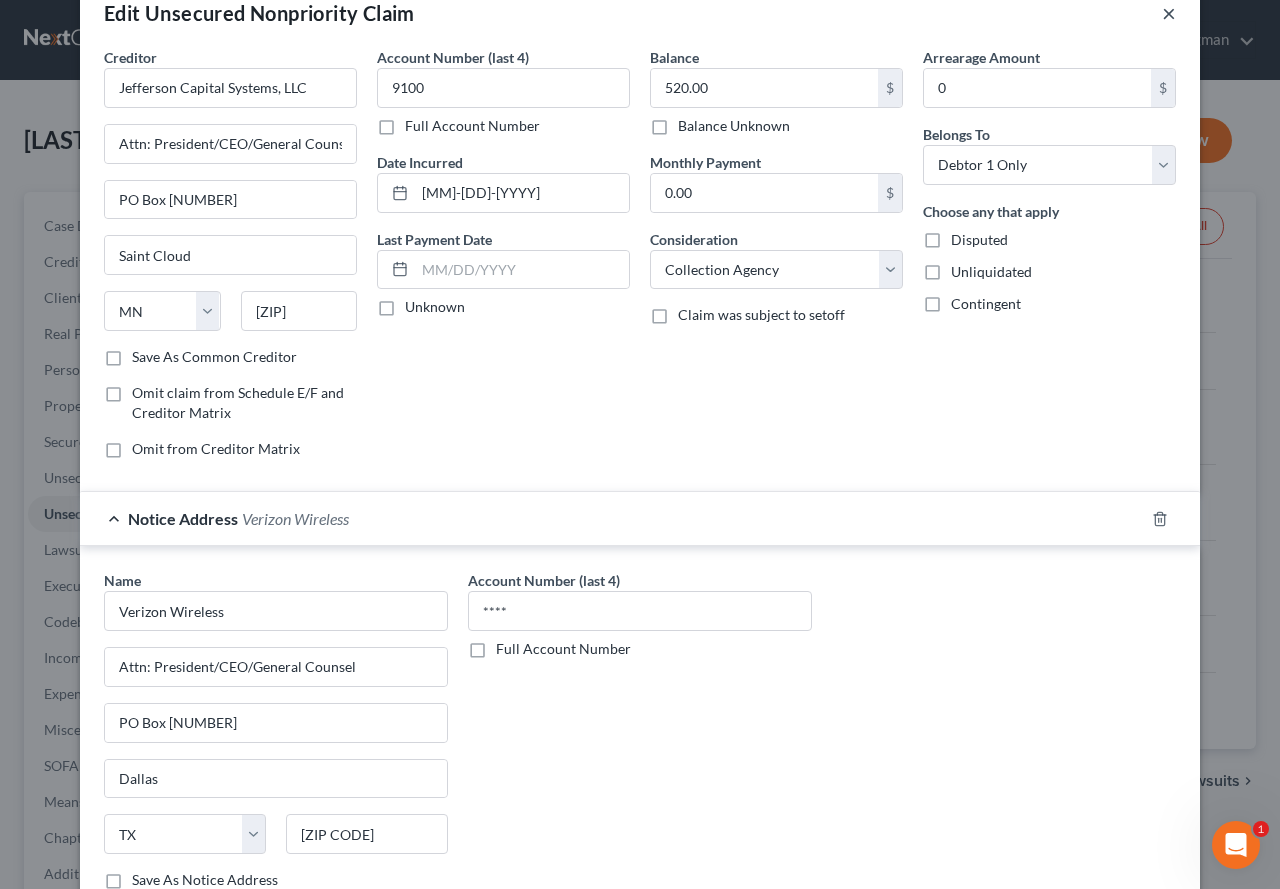 click on "×" at bounding box center (1169, 13) 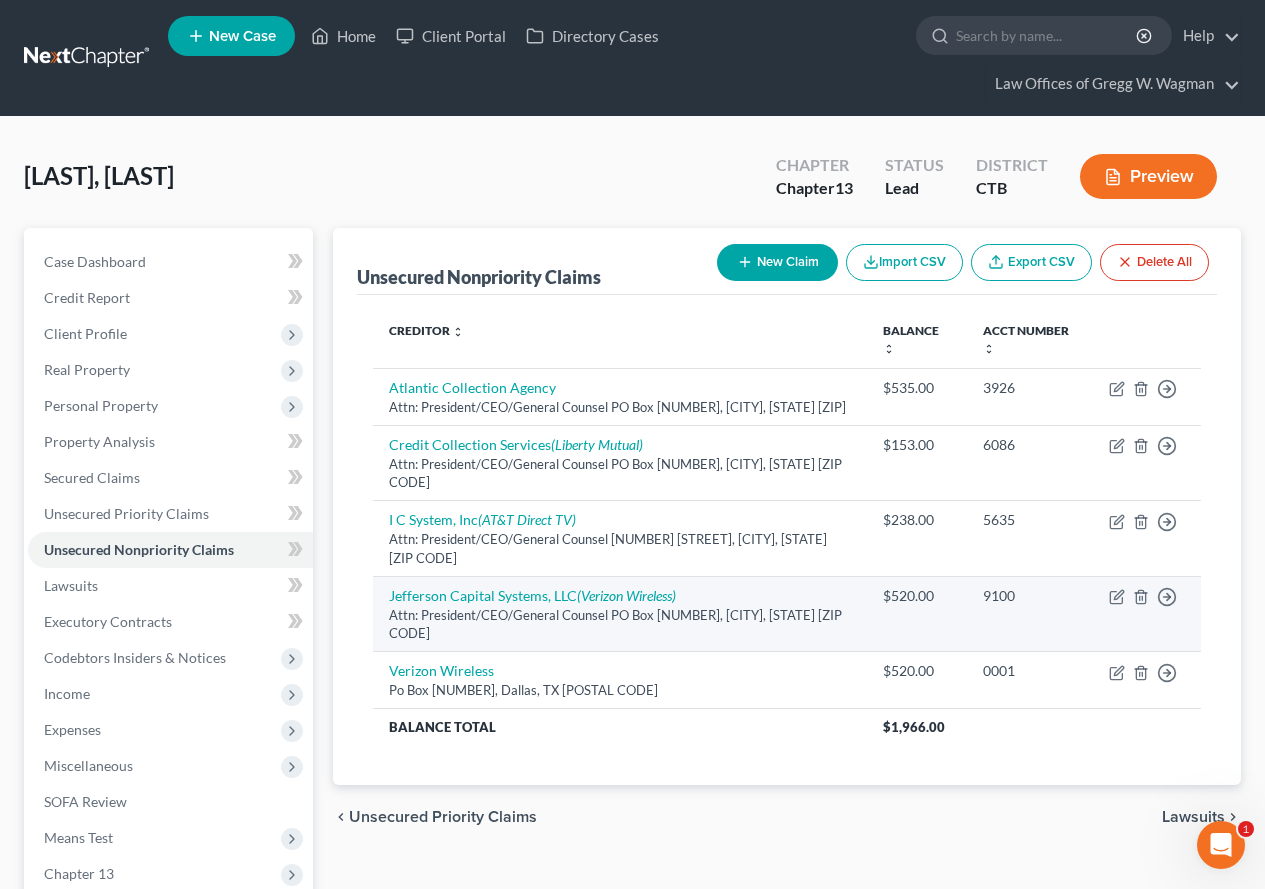 click on "Move to D Move to E Move to G Move to Notice Only" at bounding box center (1147, 614) 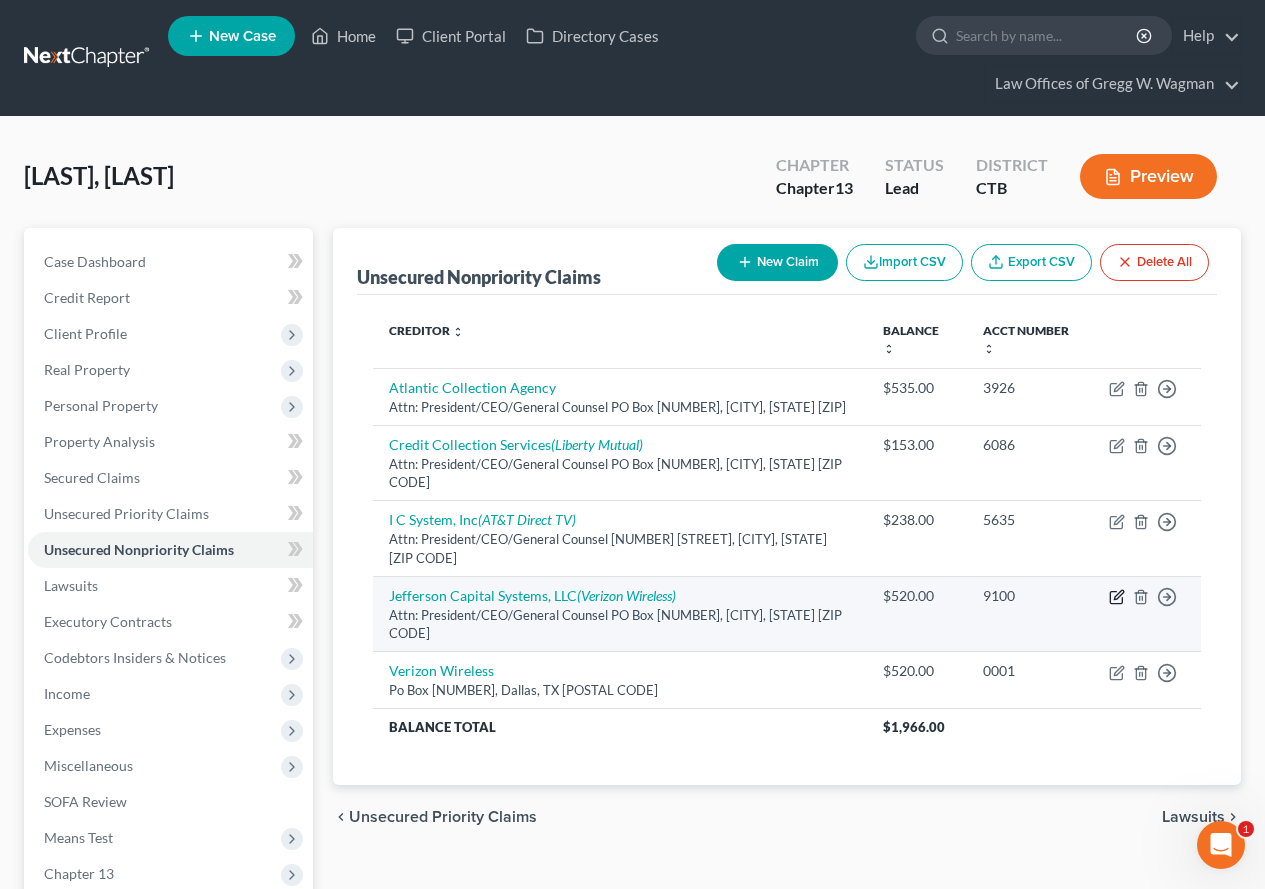 click 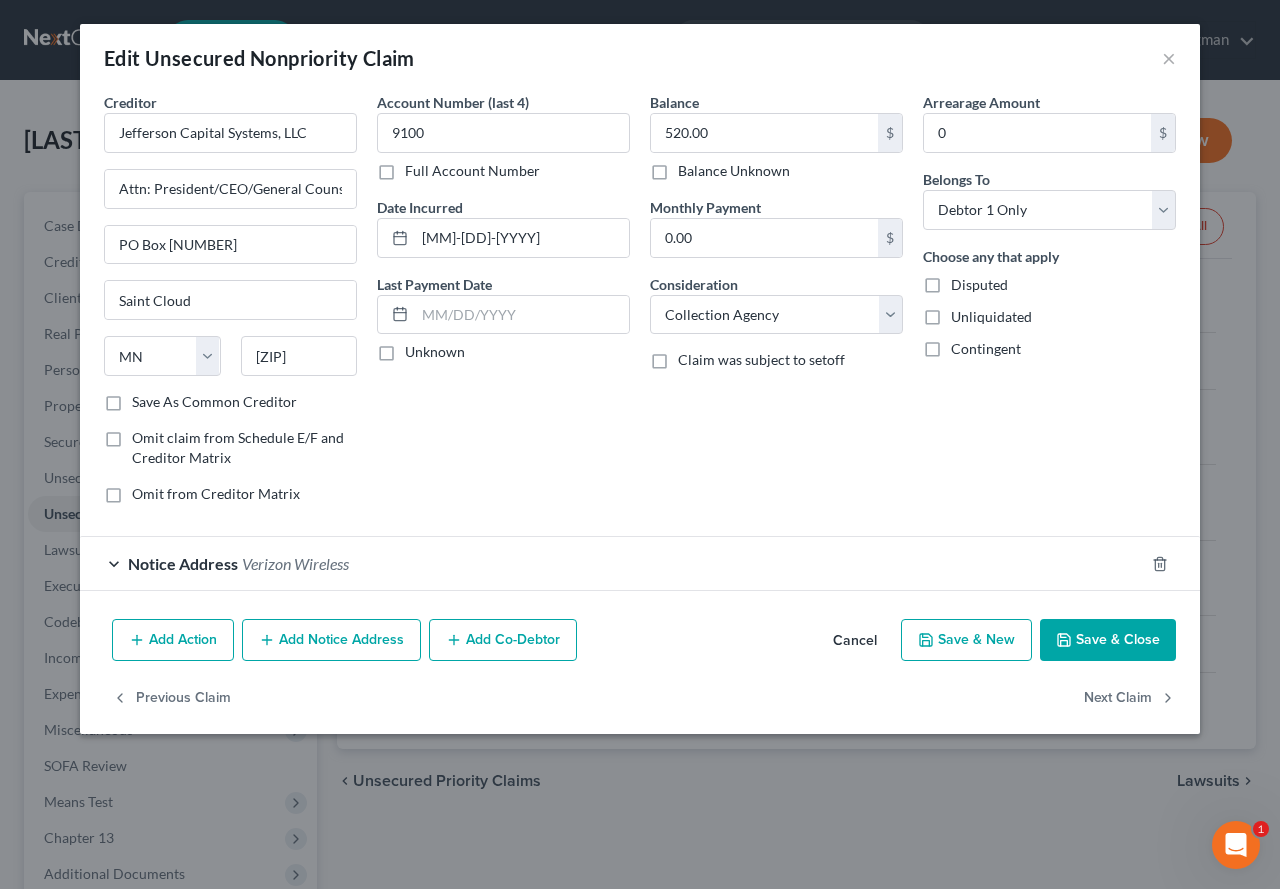 click on "Notice Address Verizon Wireless" at bounding box center (612, 563) 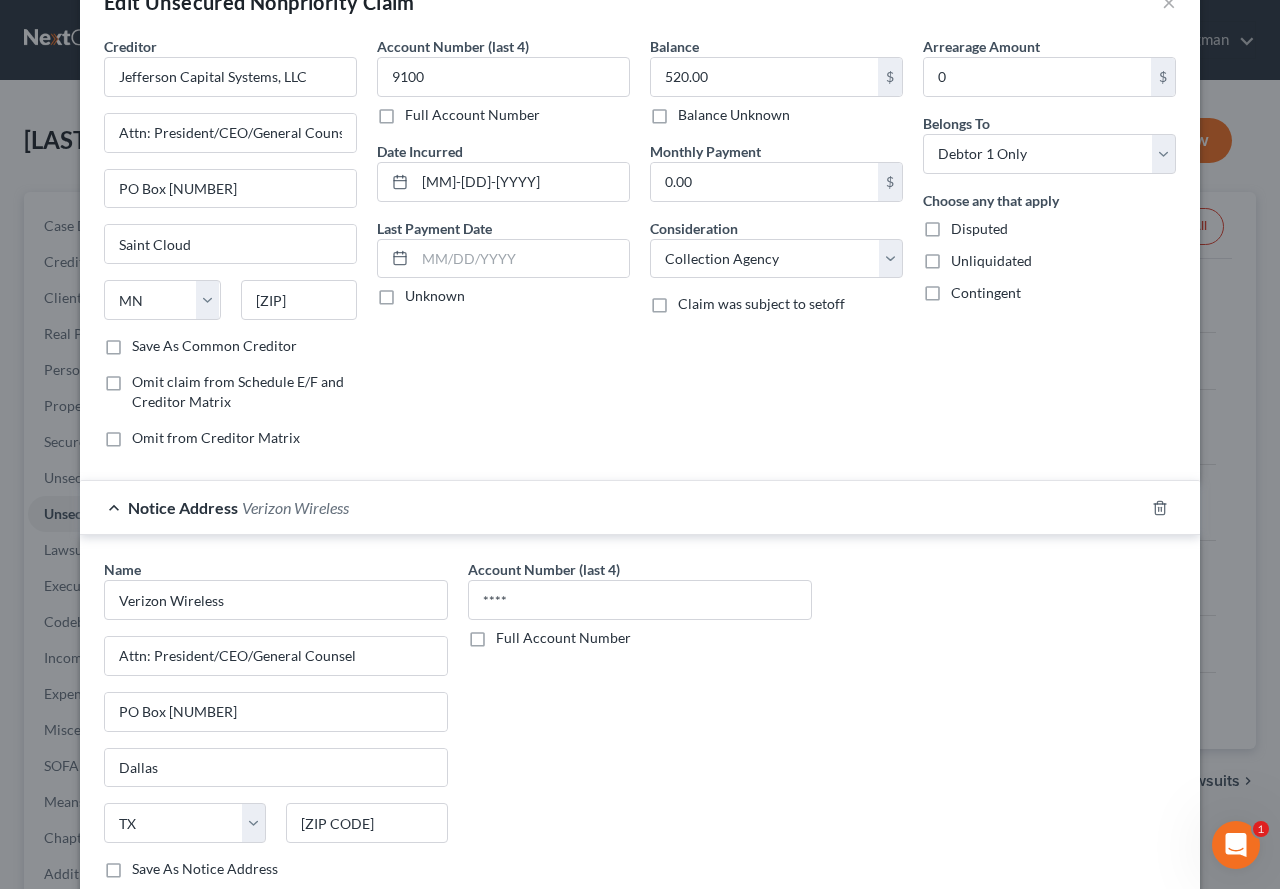 scroll, scrollTop: 100, scrollLeft: 0, axis: vertical 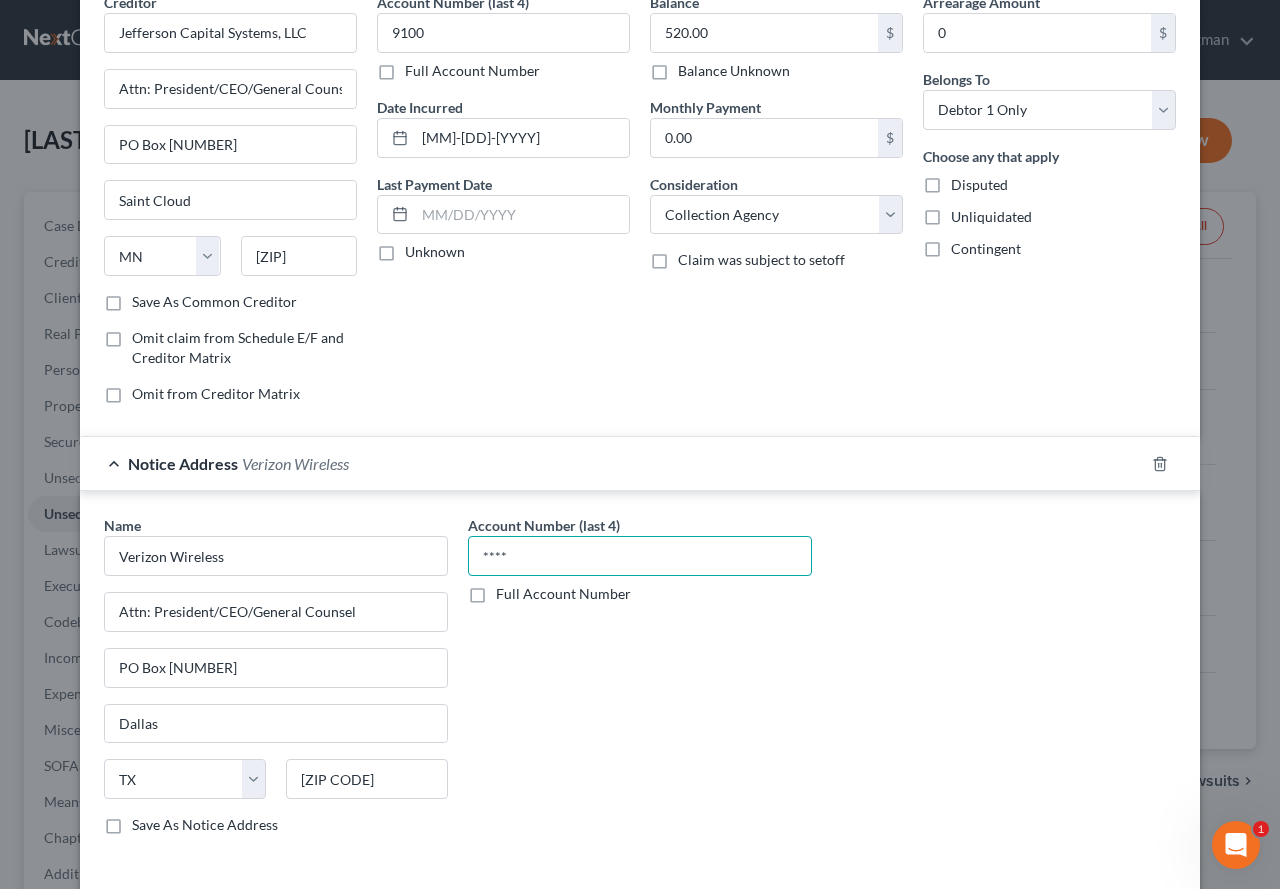 drag, startPoint x: 524, startPoint y: 558, endPoint x: 462, endPoint y: 560, distance: 62.03225 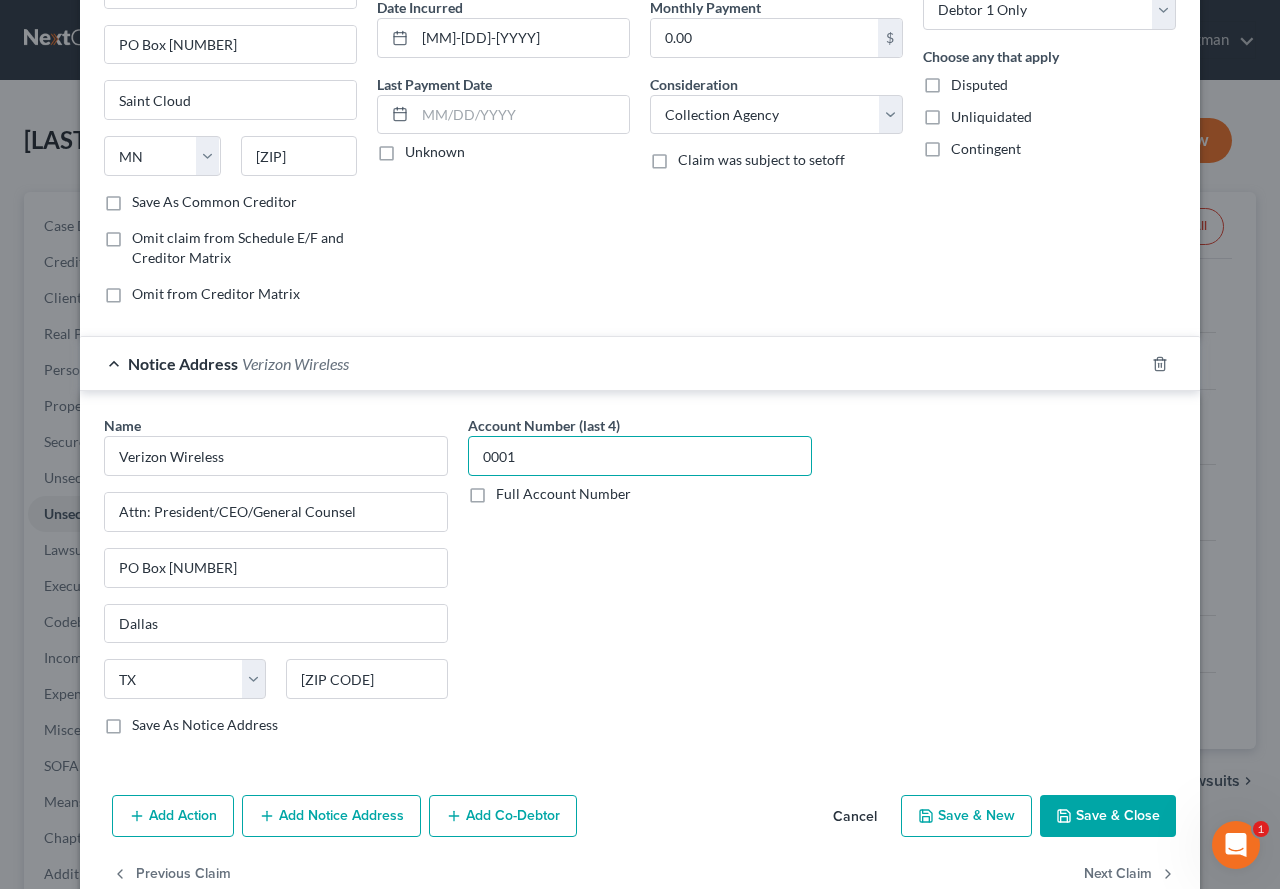 scroll, scrollTop: 245, scrollLeft: 0, axis: vertical 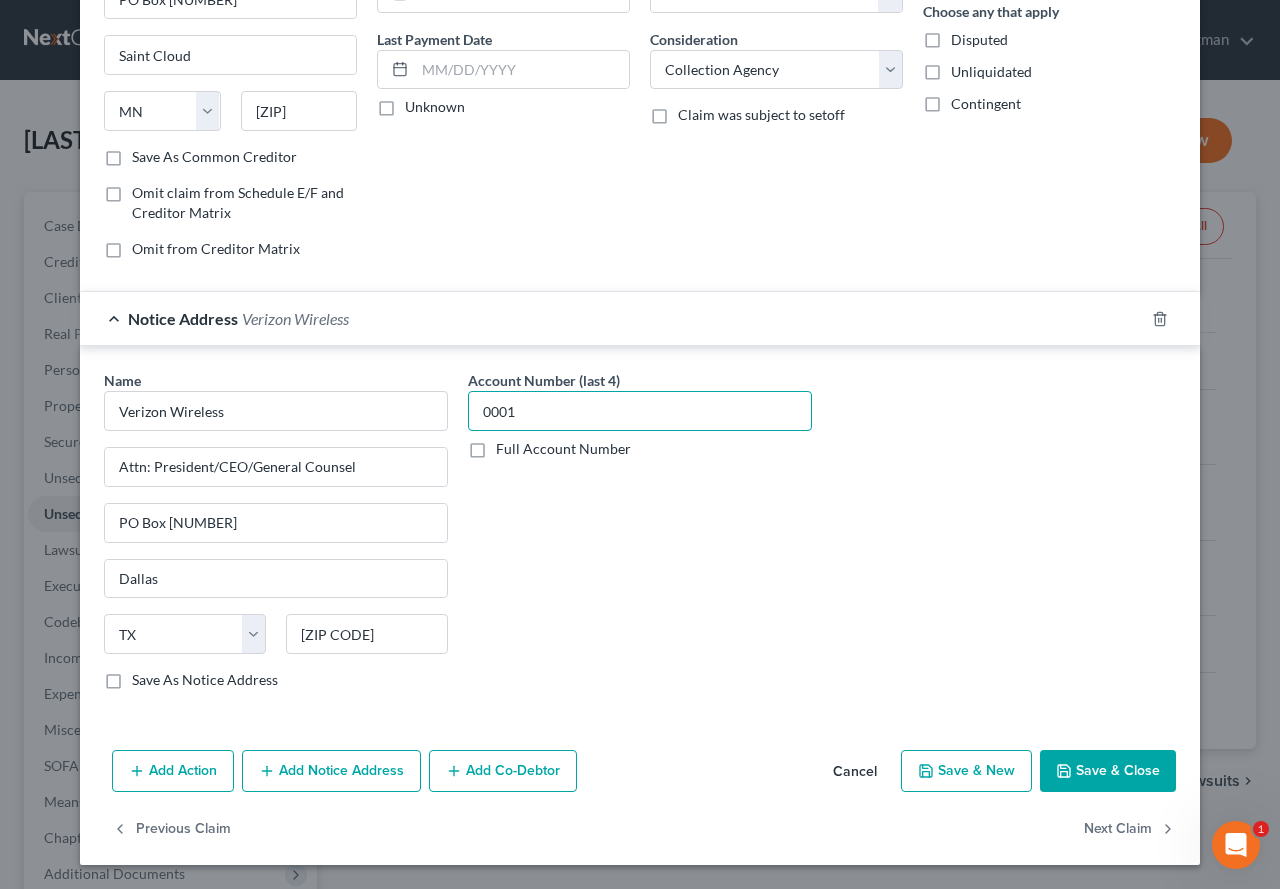 type on "0001" 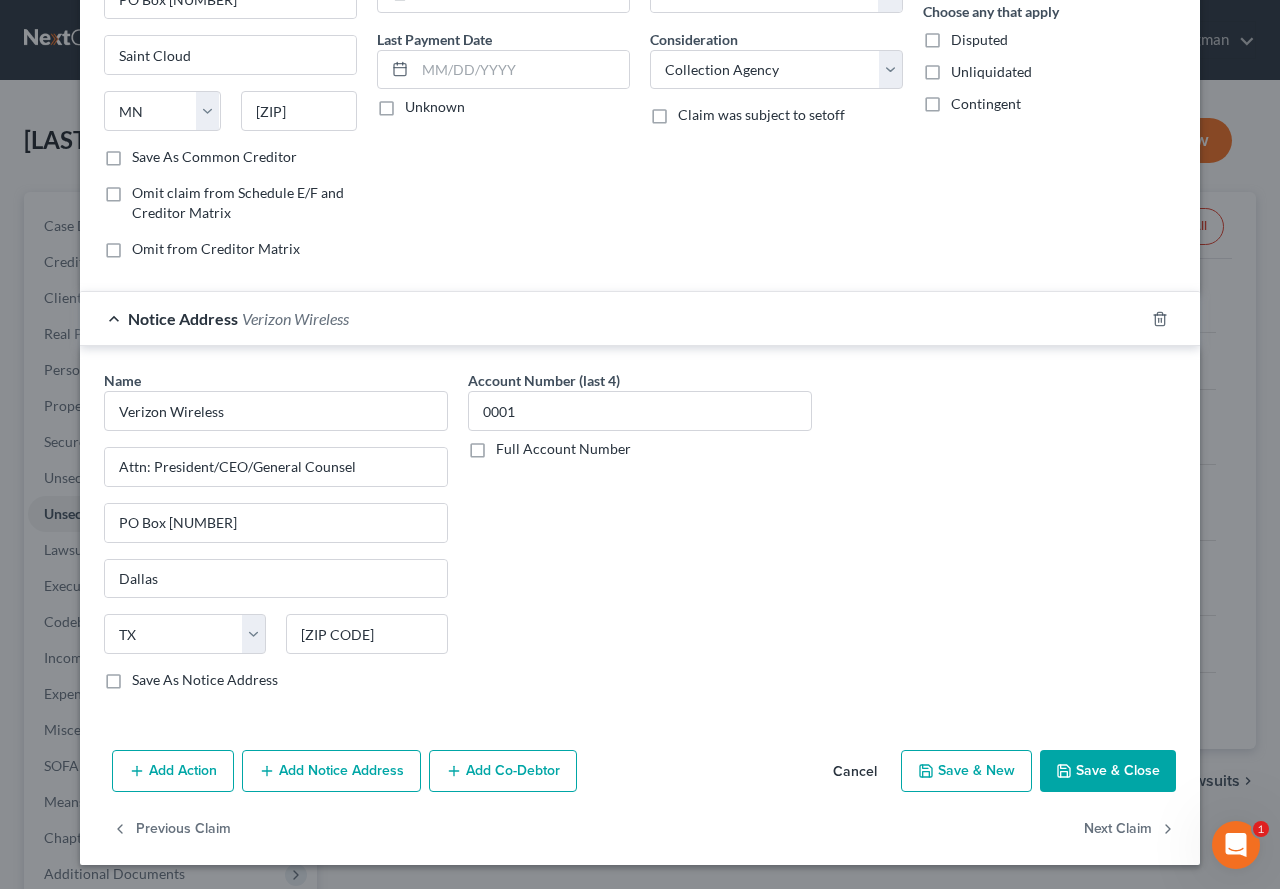 click on "Save & Close" at bounding box center [1108, 771] 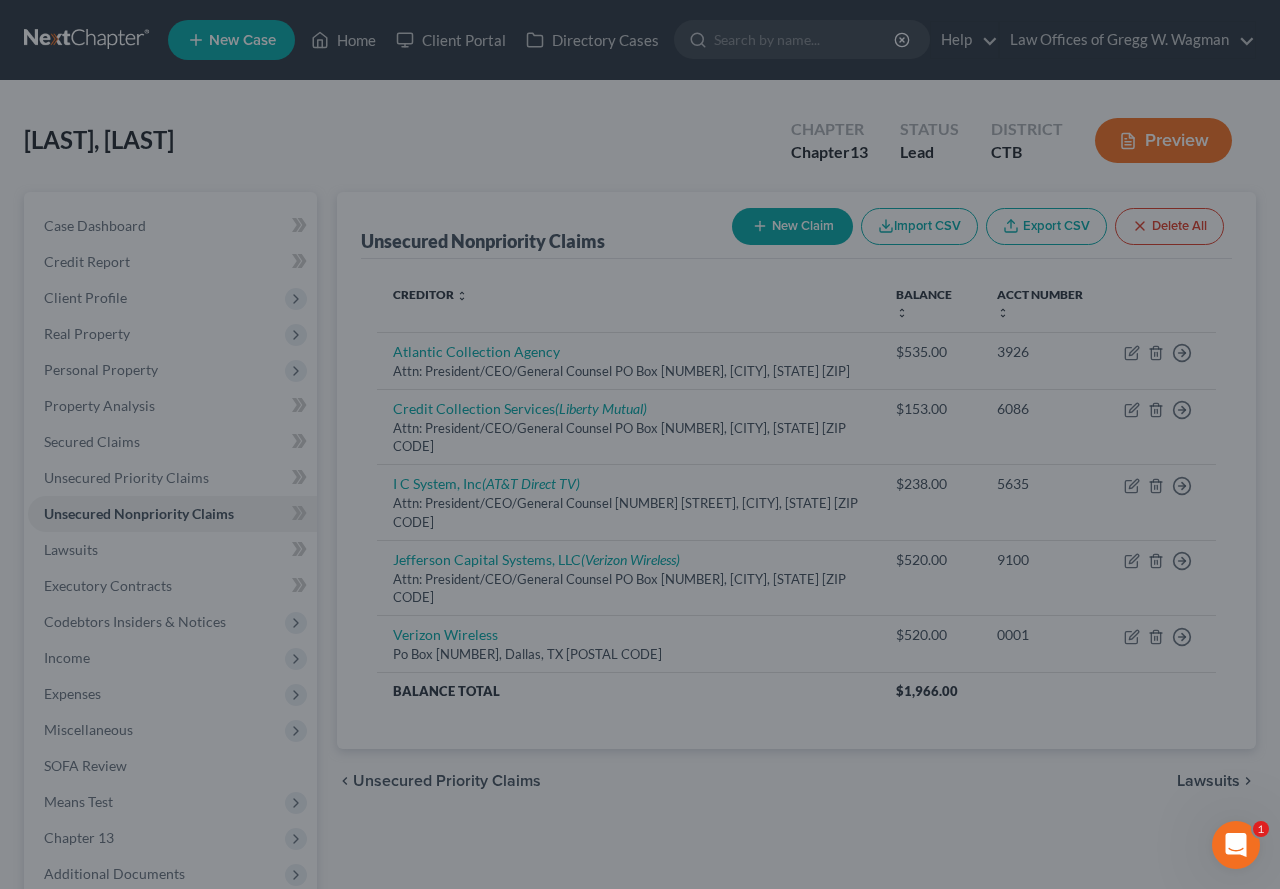 scroll, scrollTop: 0, scrollLeft: 0, axis: both 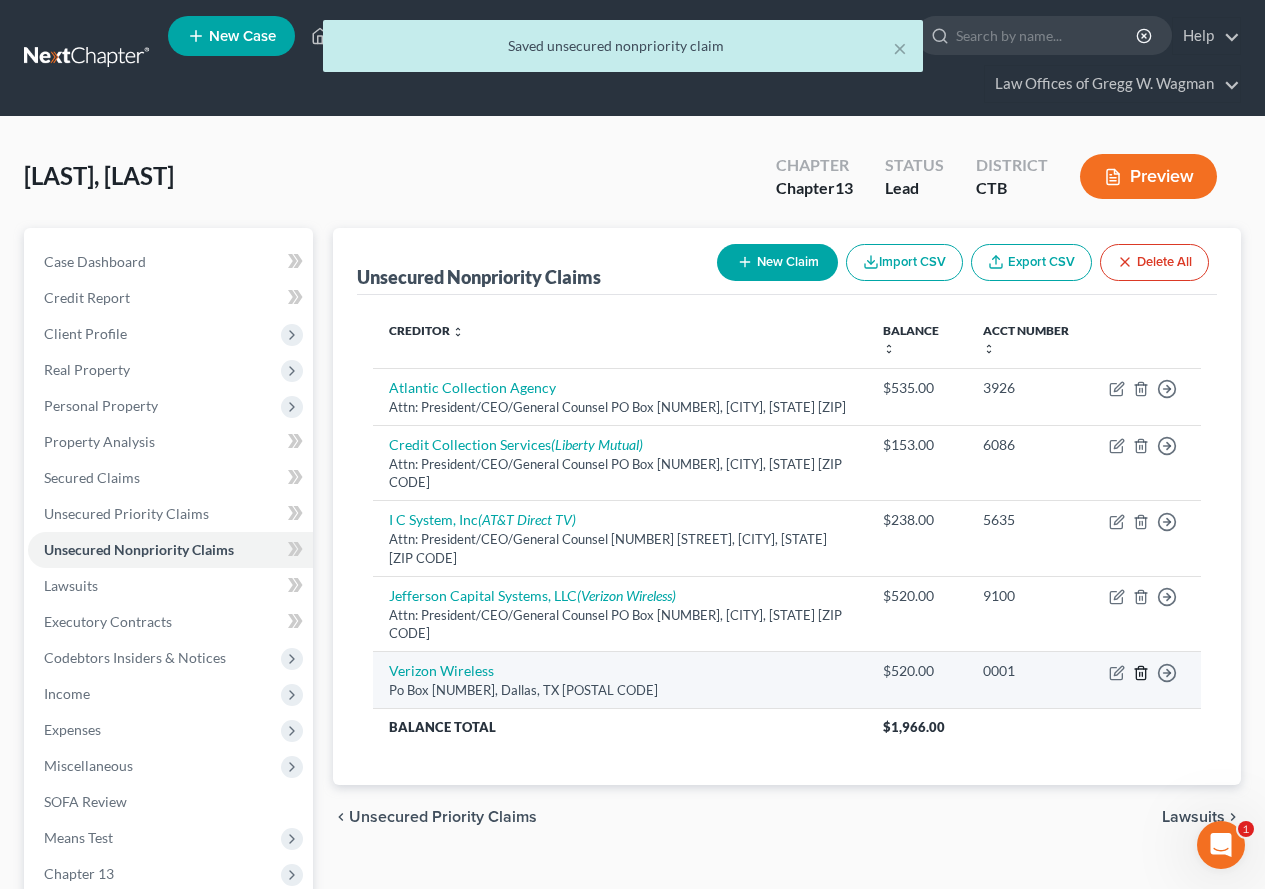 click 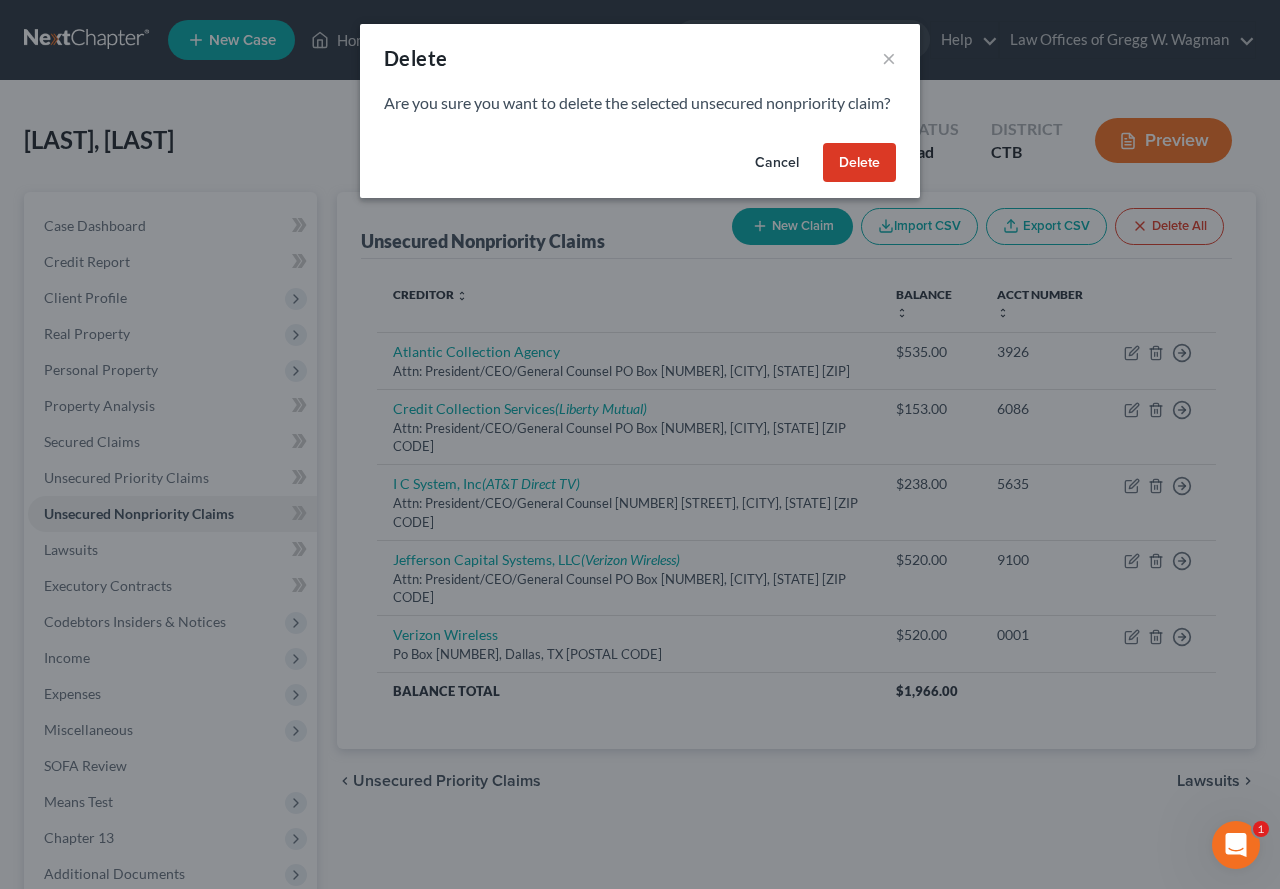 click on "Delete" at bounding box center (859, 163) 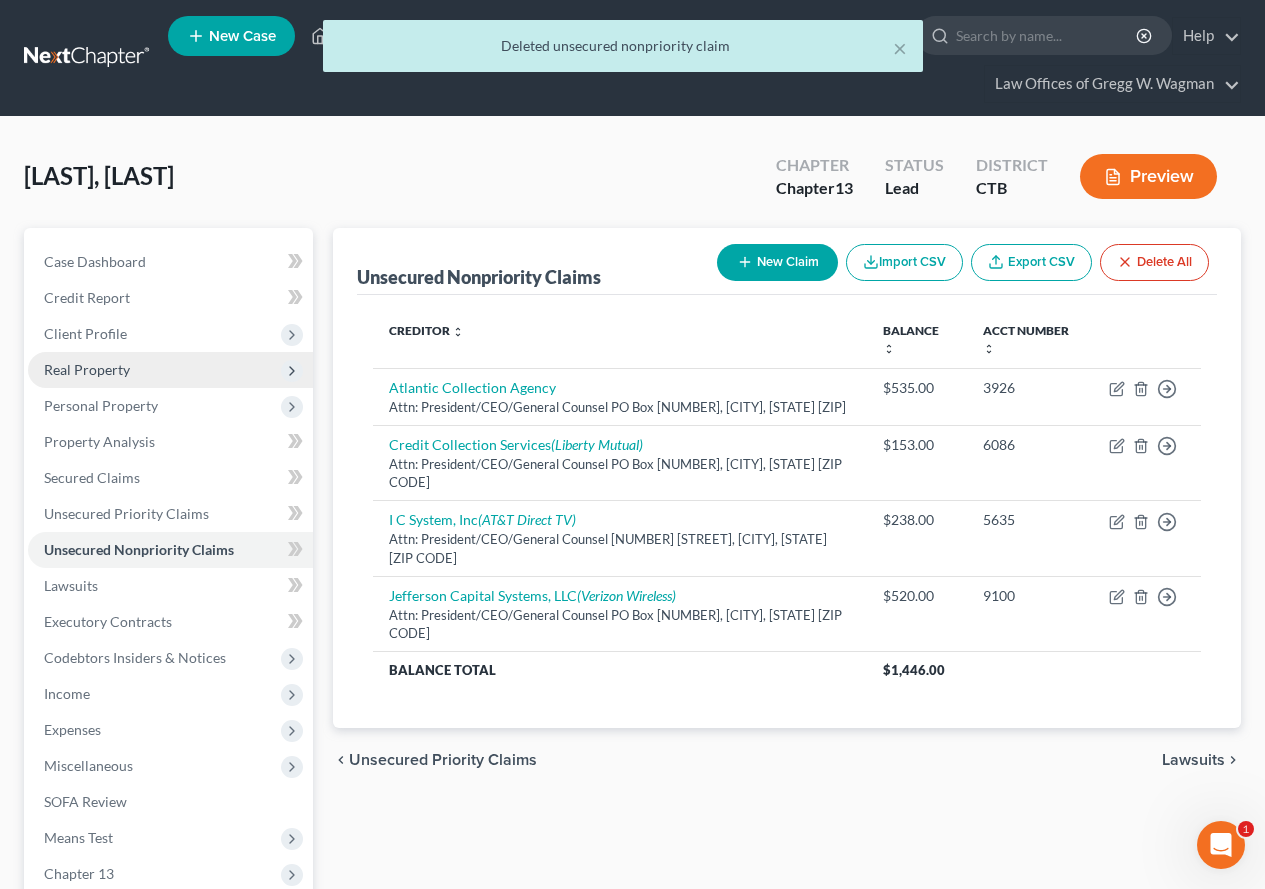 click on "Real Property" at bounding box center (87, 369) 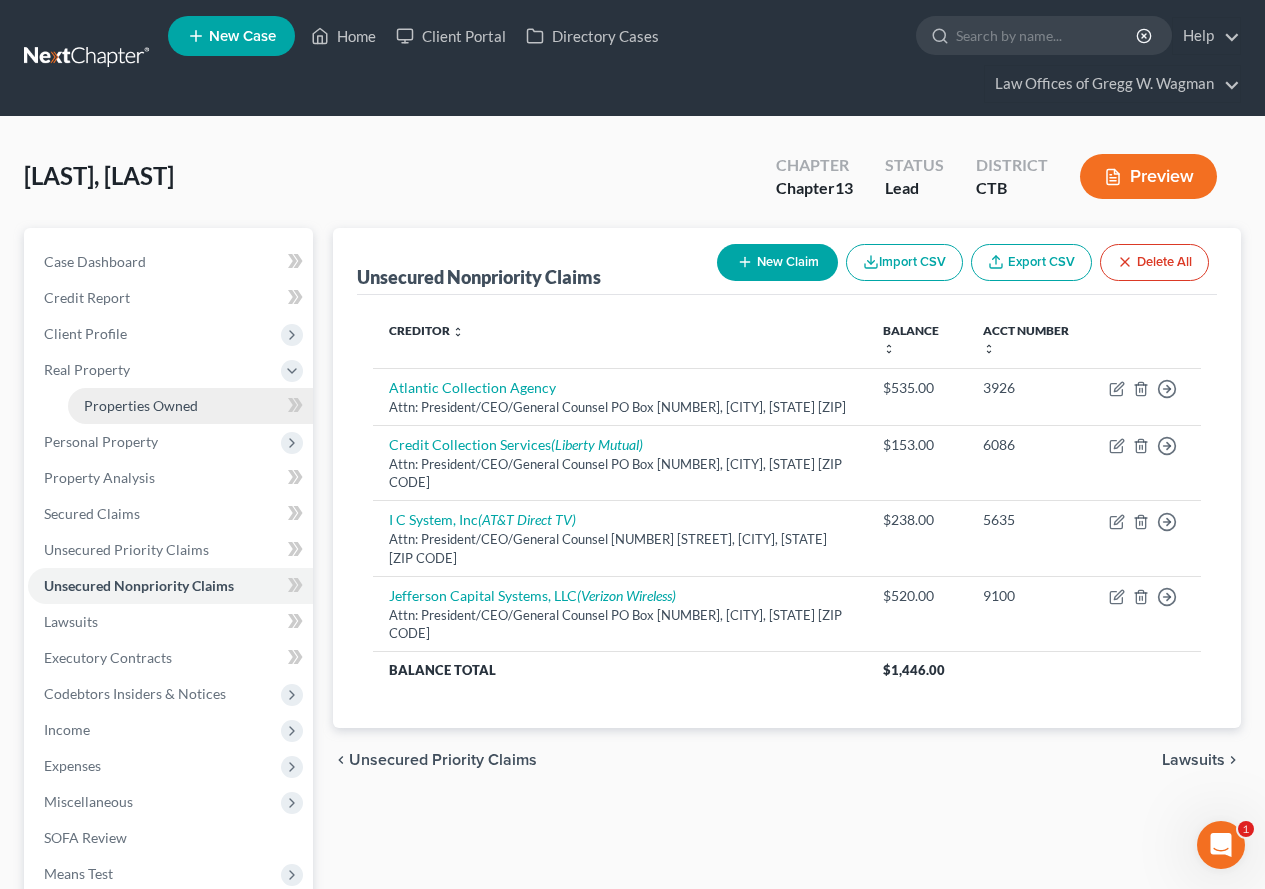 click on "Properties Owned" at bounding box center (141, 405) 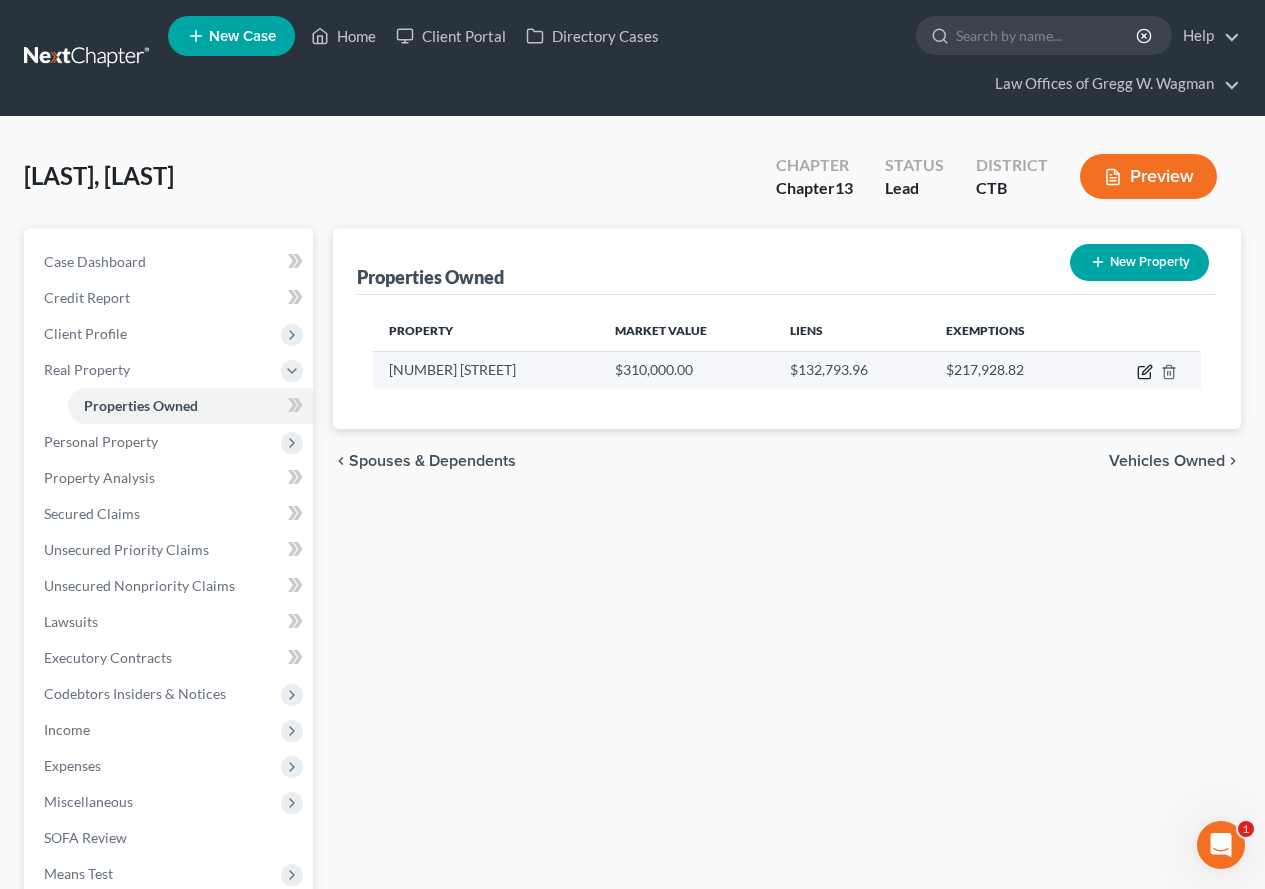 click 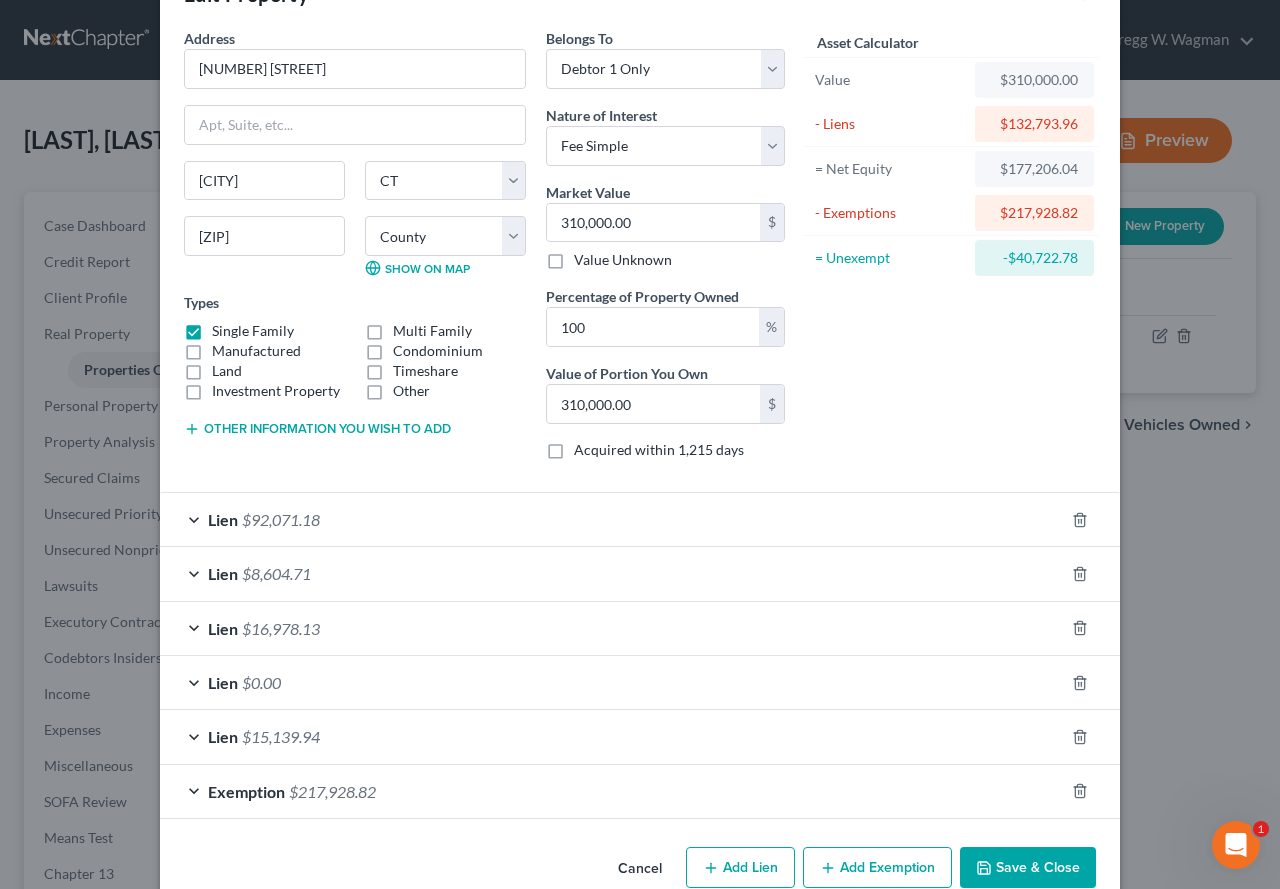 scroll, scrollTop: 103, scrollLeft: 0, axis: vertical 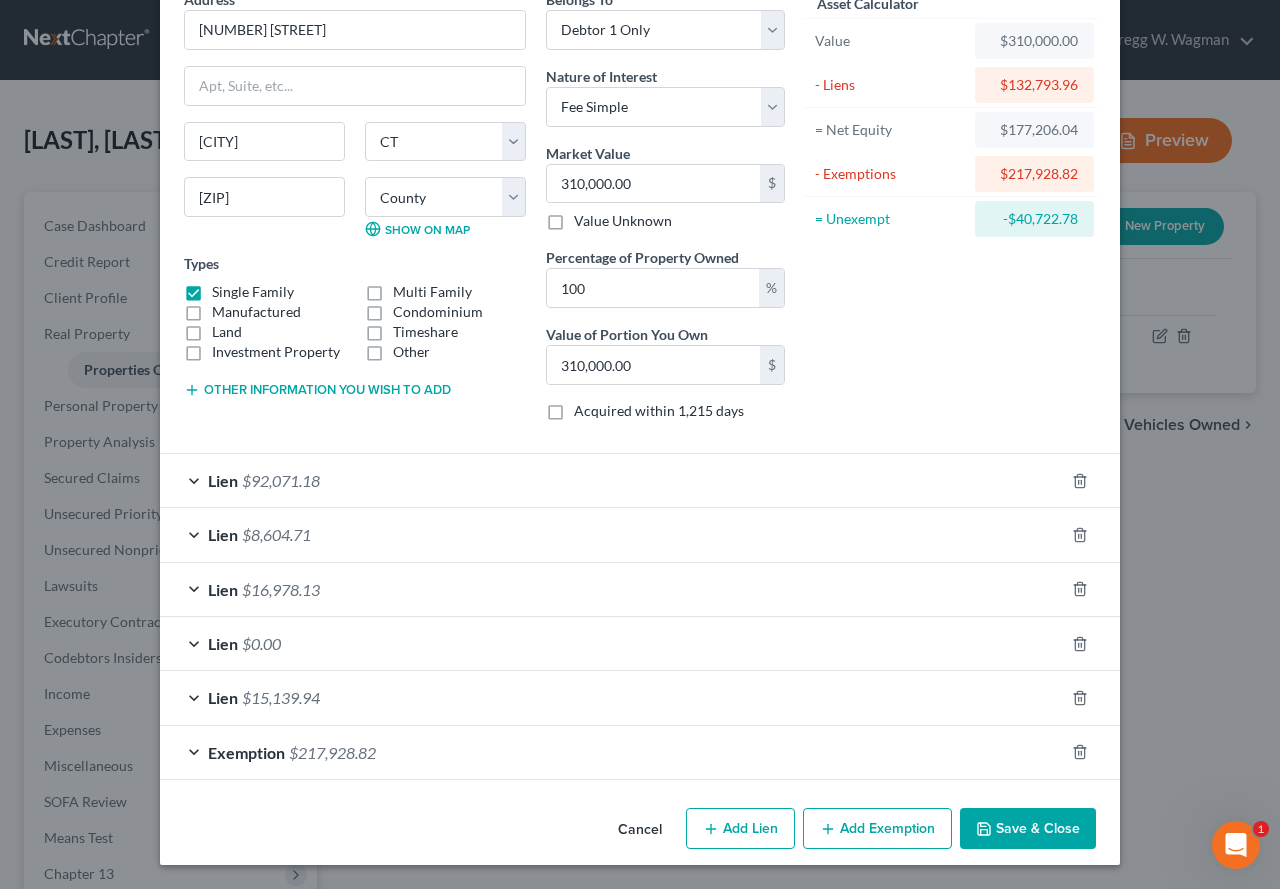click on "Lien $0.00" at bounding box center (612, 643) 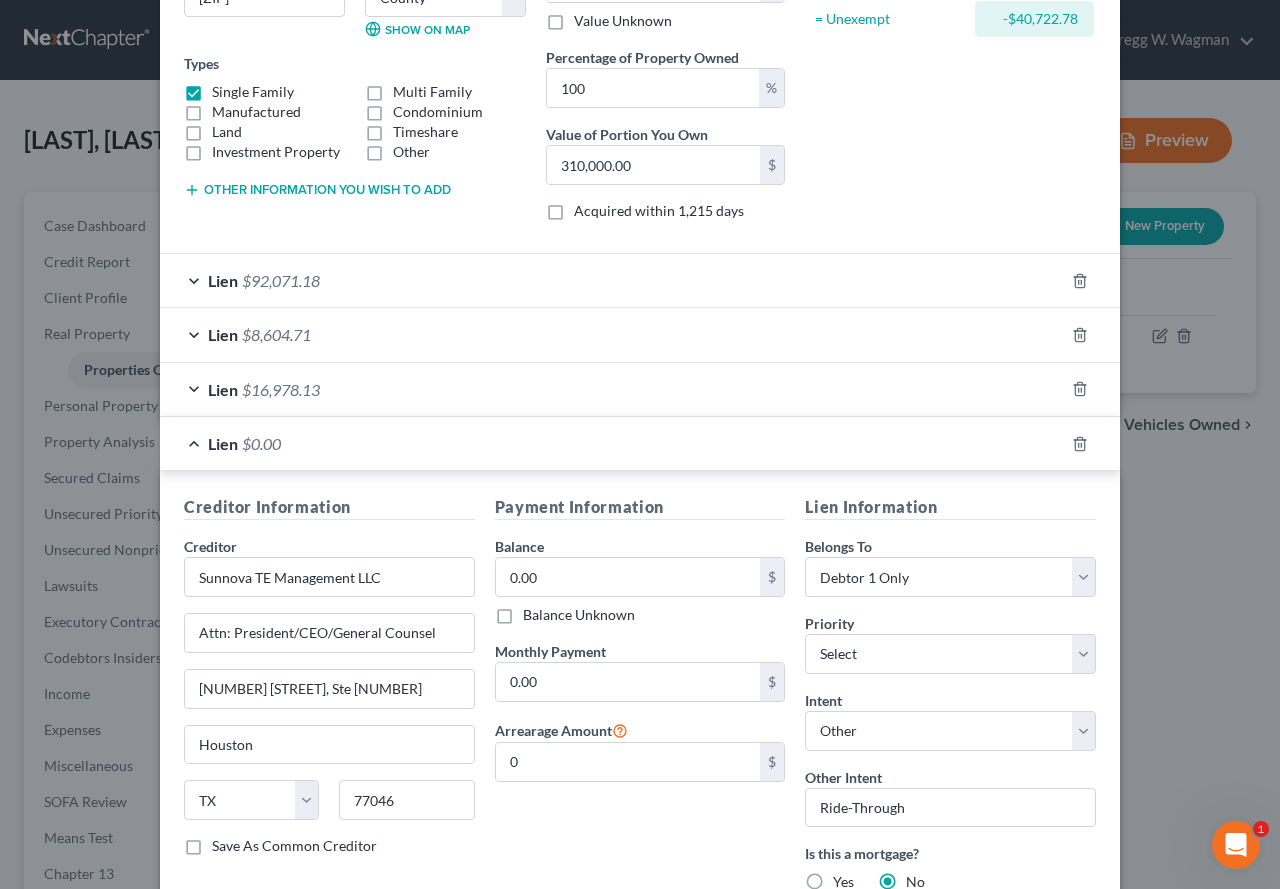 scroll, scrollTop: 403, scrollLeft: 0, axis: vertical 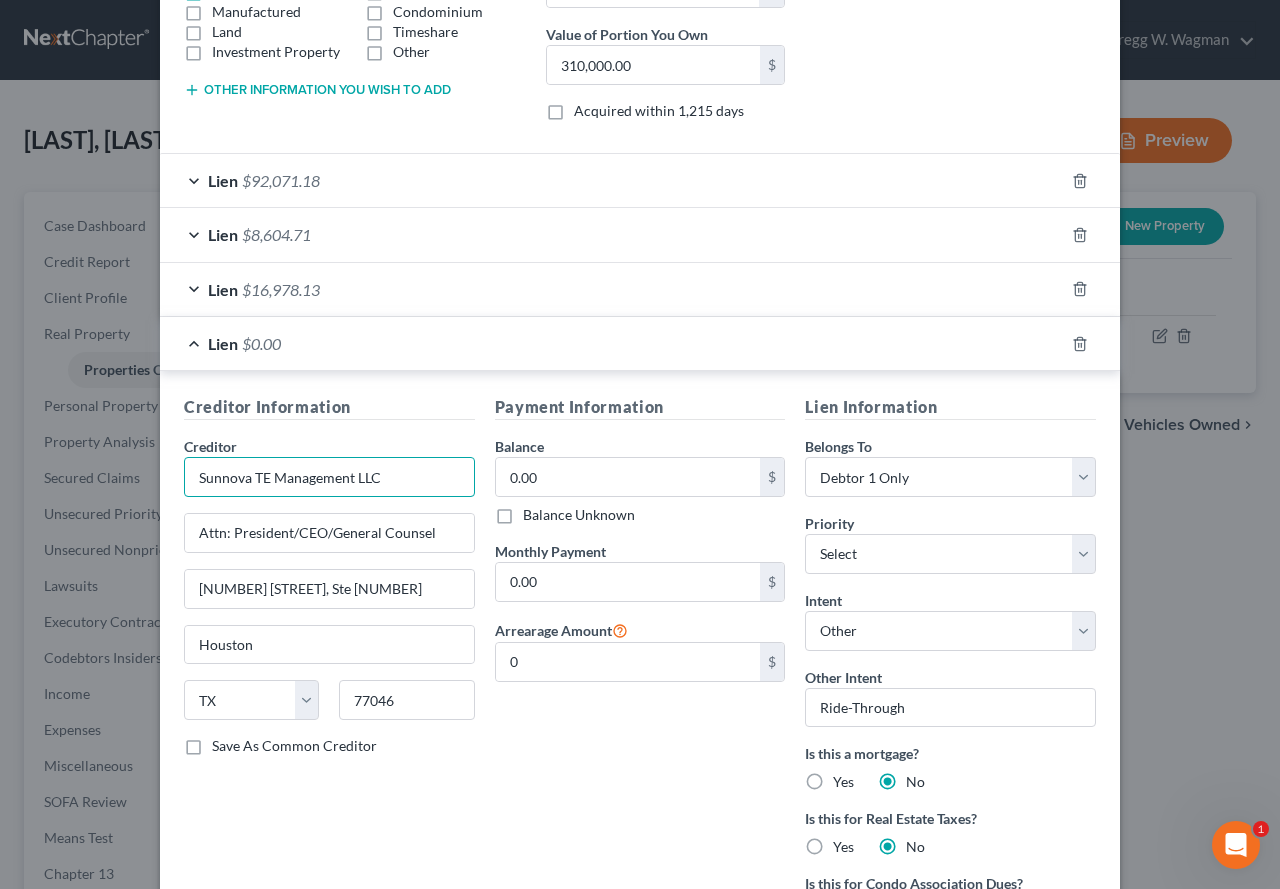 drag, startPoint x: 379, startPoint y: 487, endPoint x: 185, endPoint y: 471, distance: 194.65868 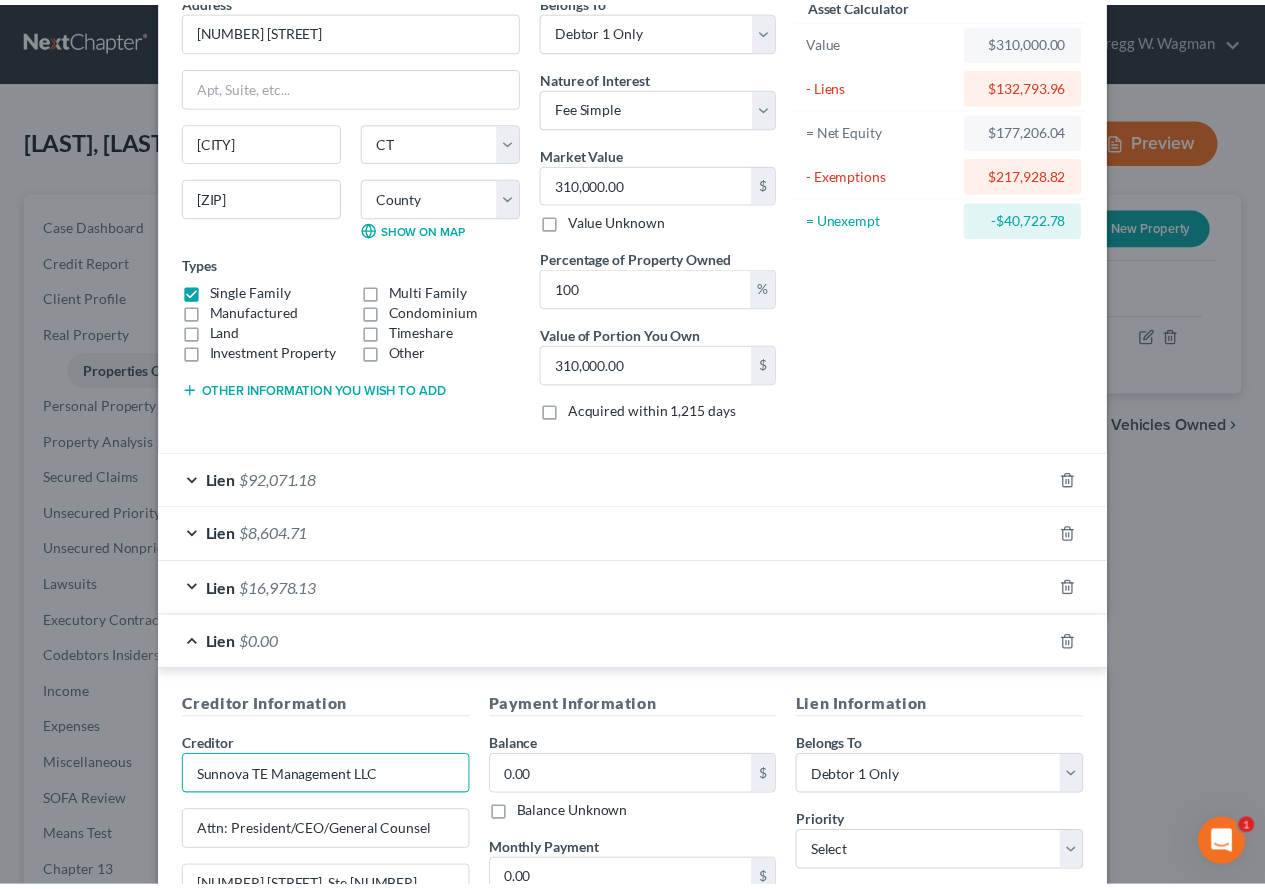 scroll, scrollTop: 0, scrollLeft: 0, axis: both 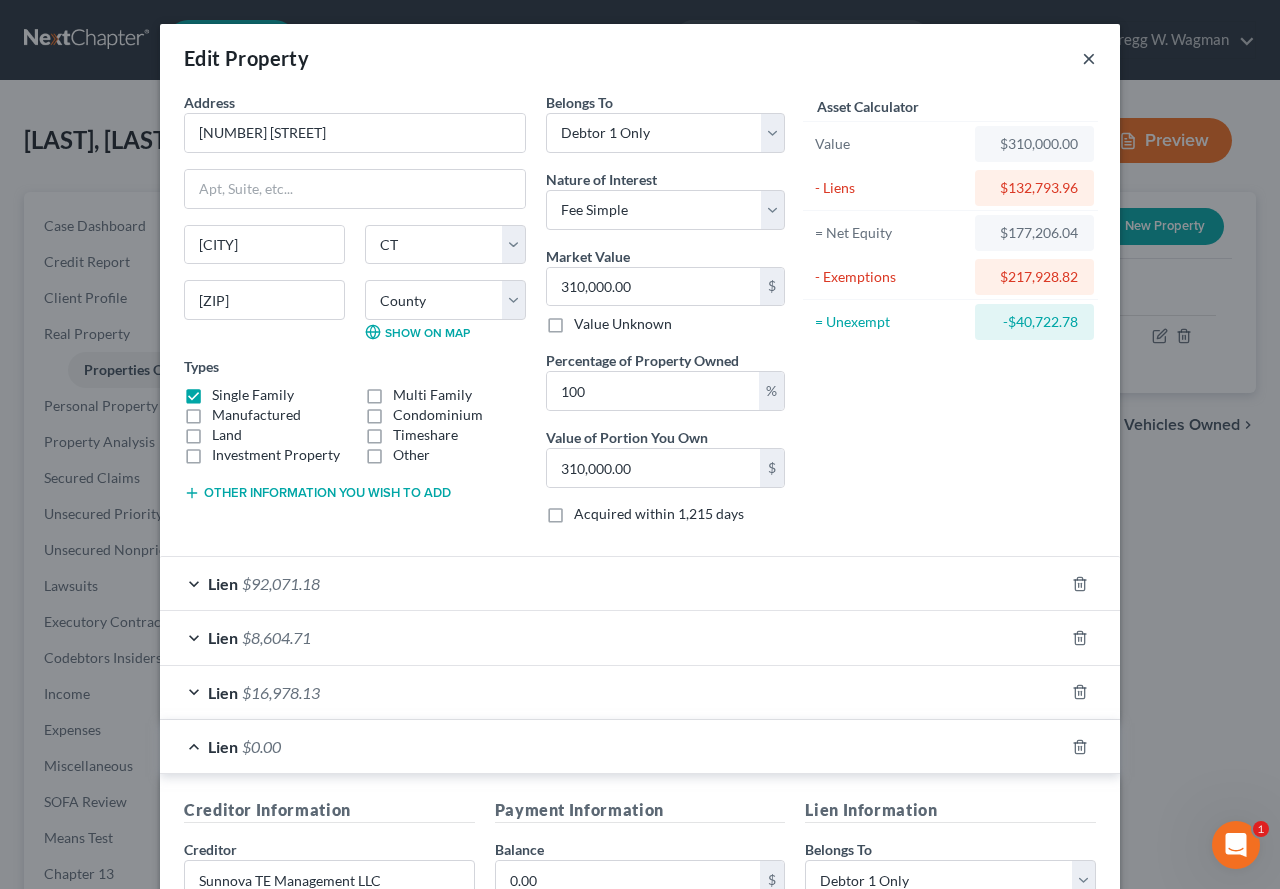 click on "×" at bounding box center [1089, 58] 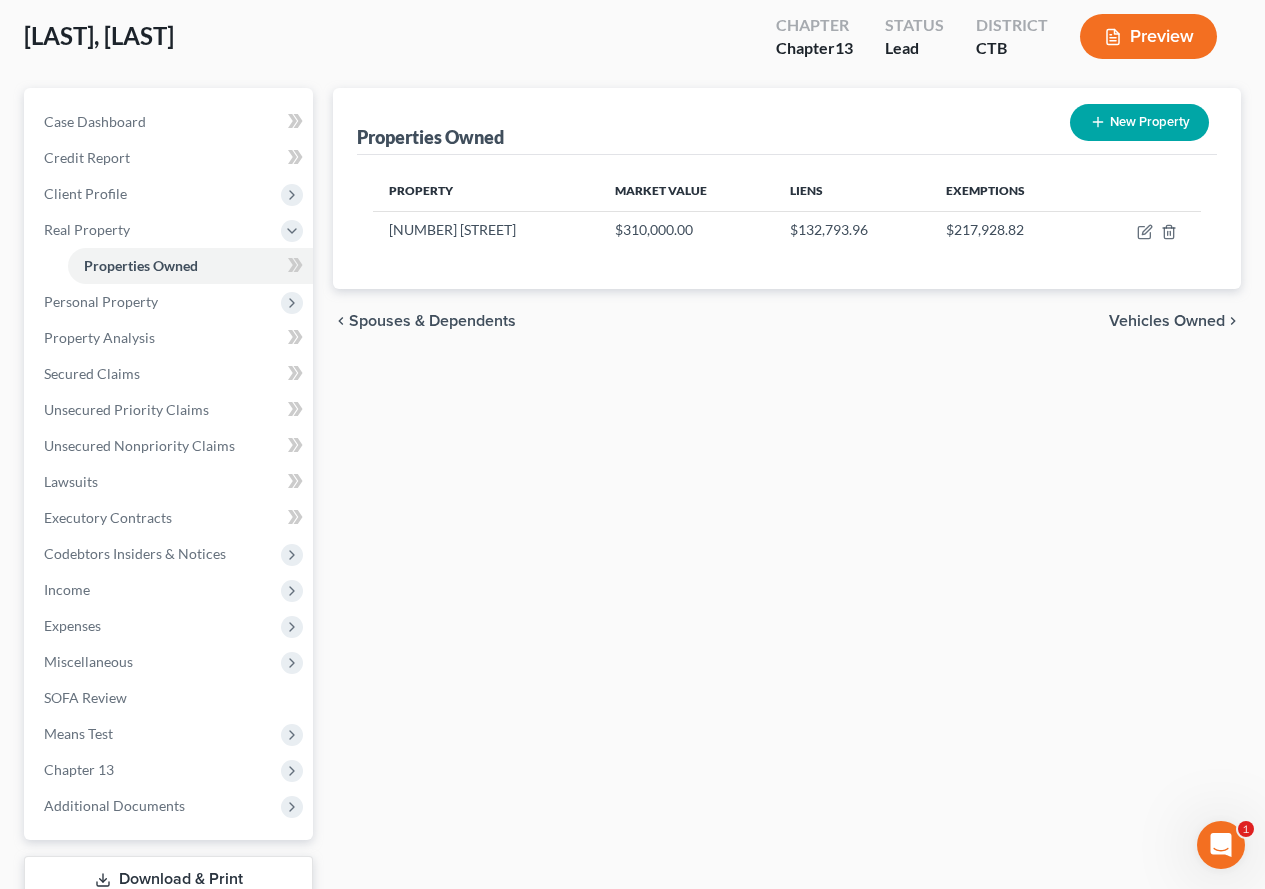 scroll, scrollTop: 200, scrollLeft: 0, axis: vertical 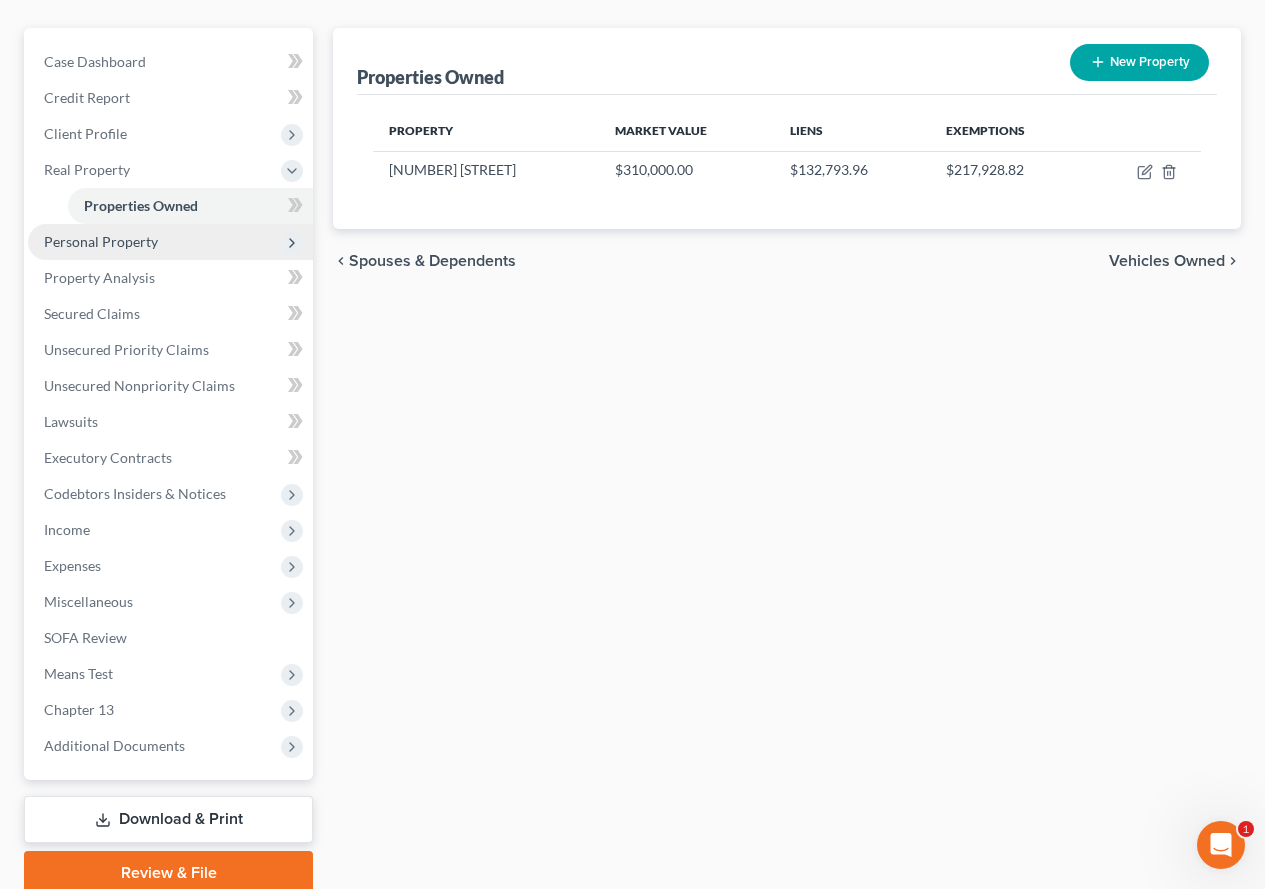 click on "Personal Property" at bounding box center [101, 241] 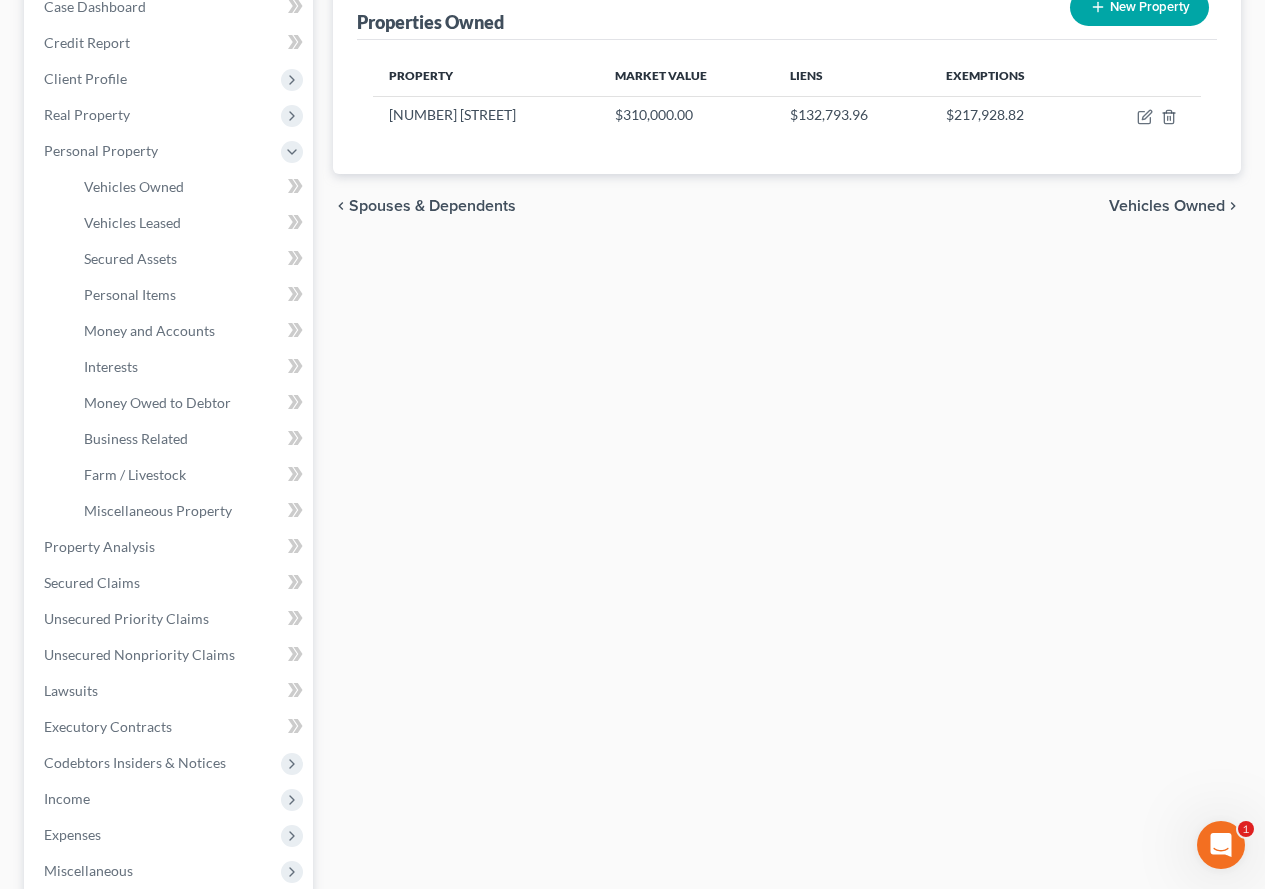scroll, scrollTop: 300, scrollLeft: 0, axis: vertical 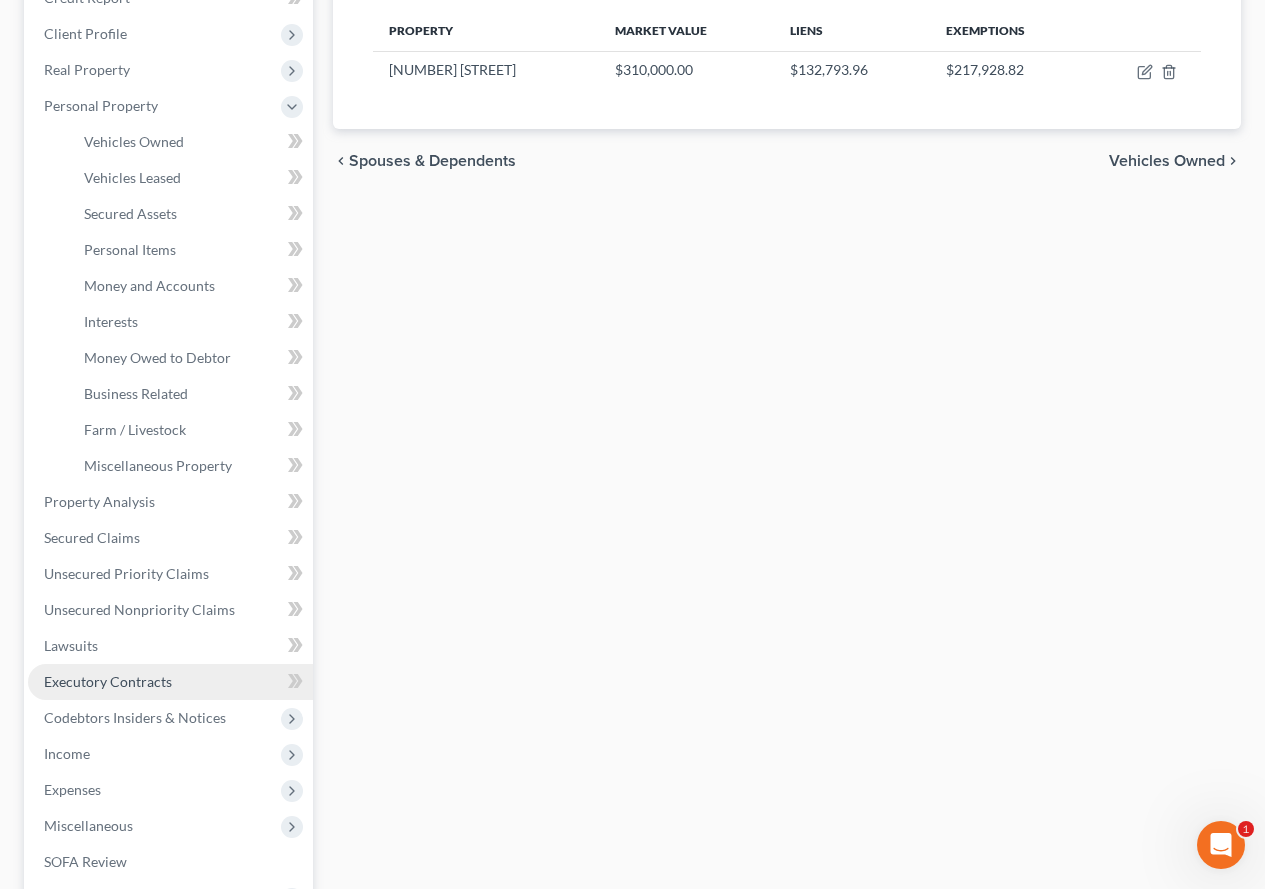 click on "Executory Contracts" at bounding box center [108, 681] 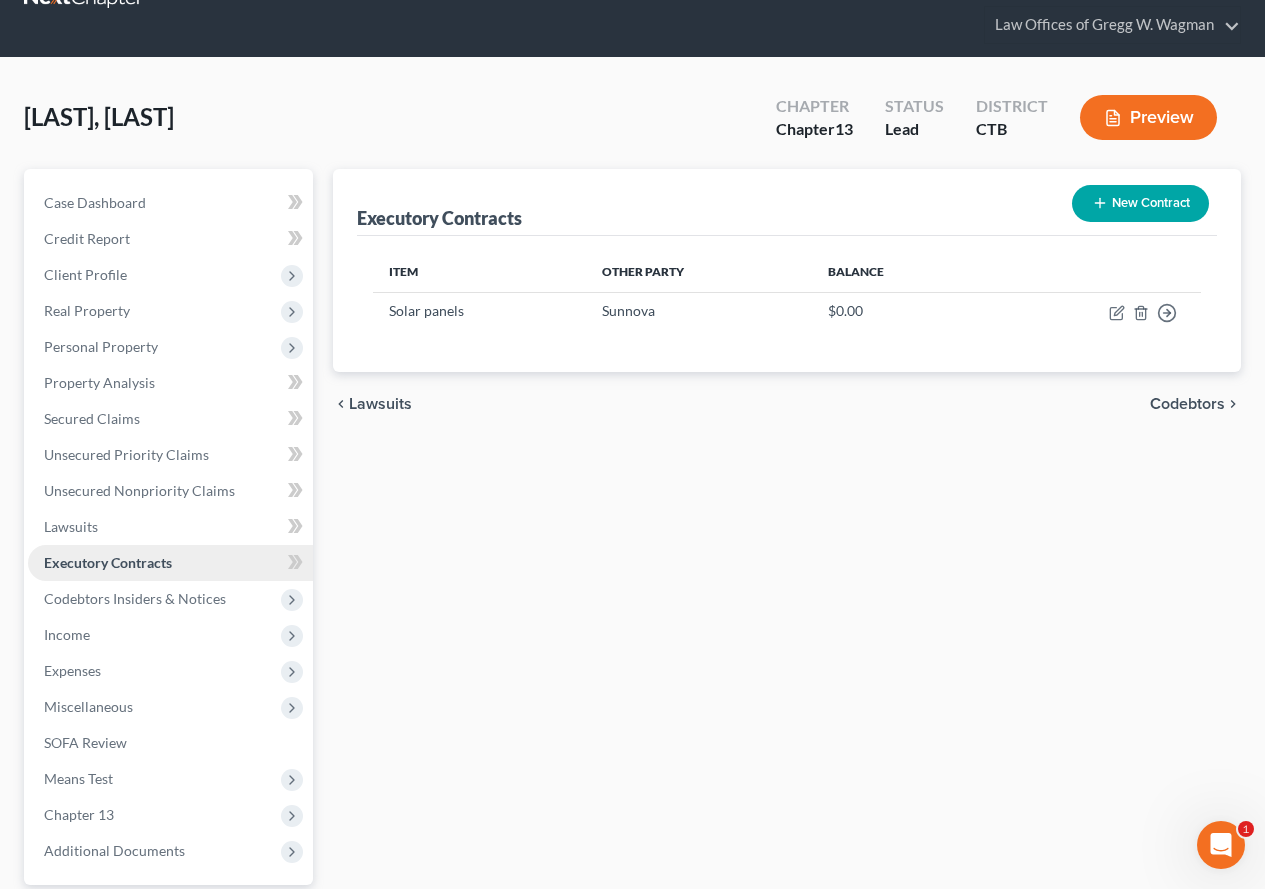 scroll, scrollTop: 0, scrollLeft: 0, axis: both 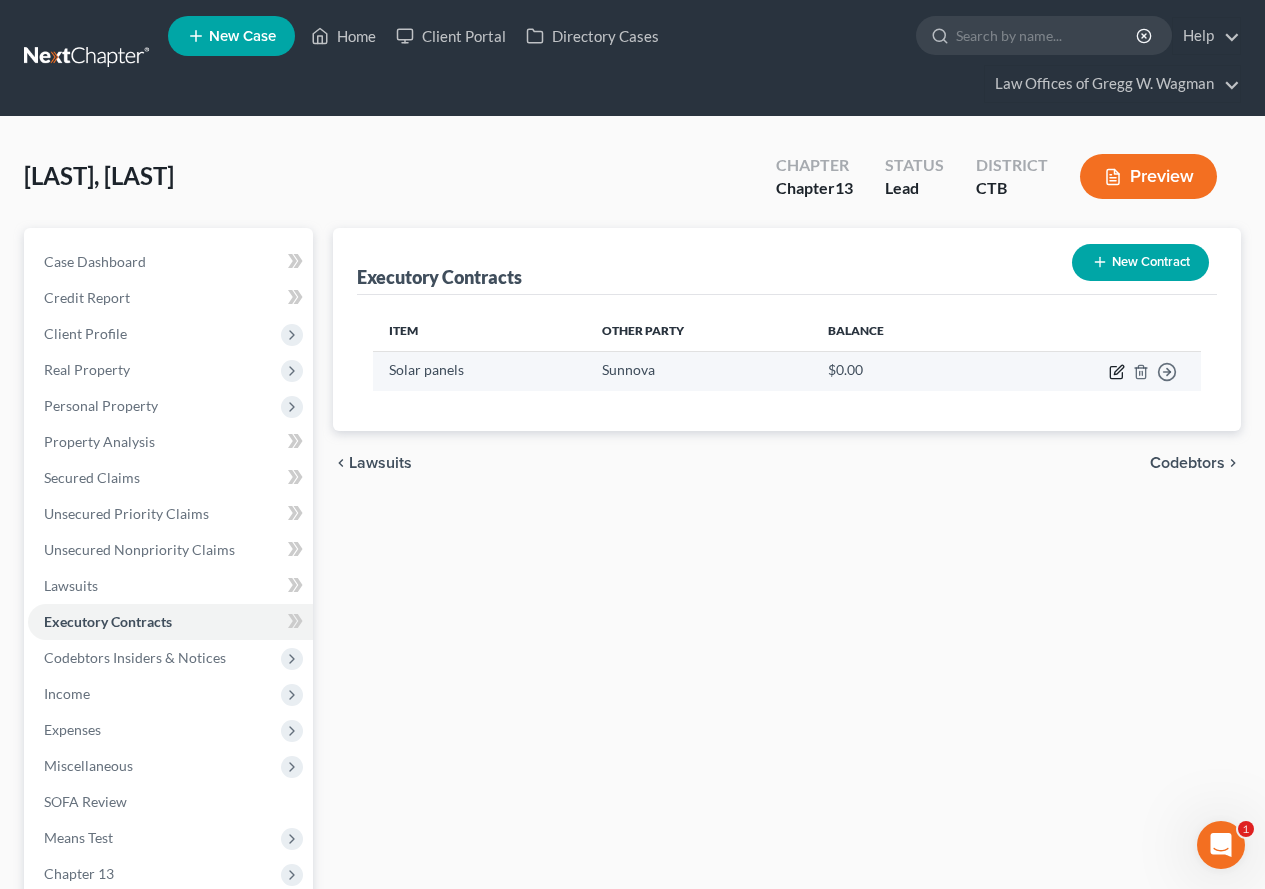 click 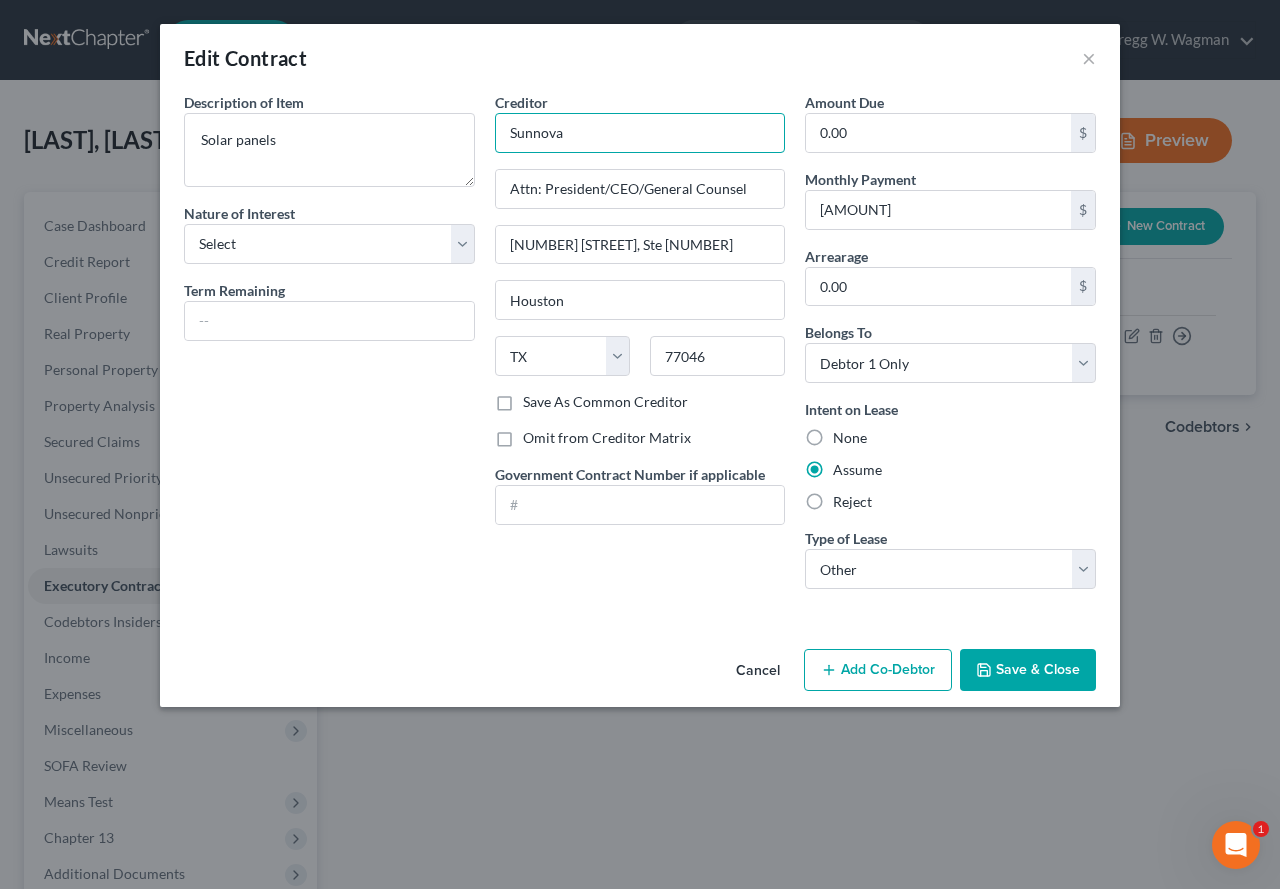 drag, startPoint x: 575, startPoint y: 125, endPoint x: 486, endPoint y: 132, distance: 89.27486 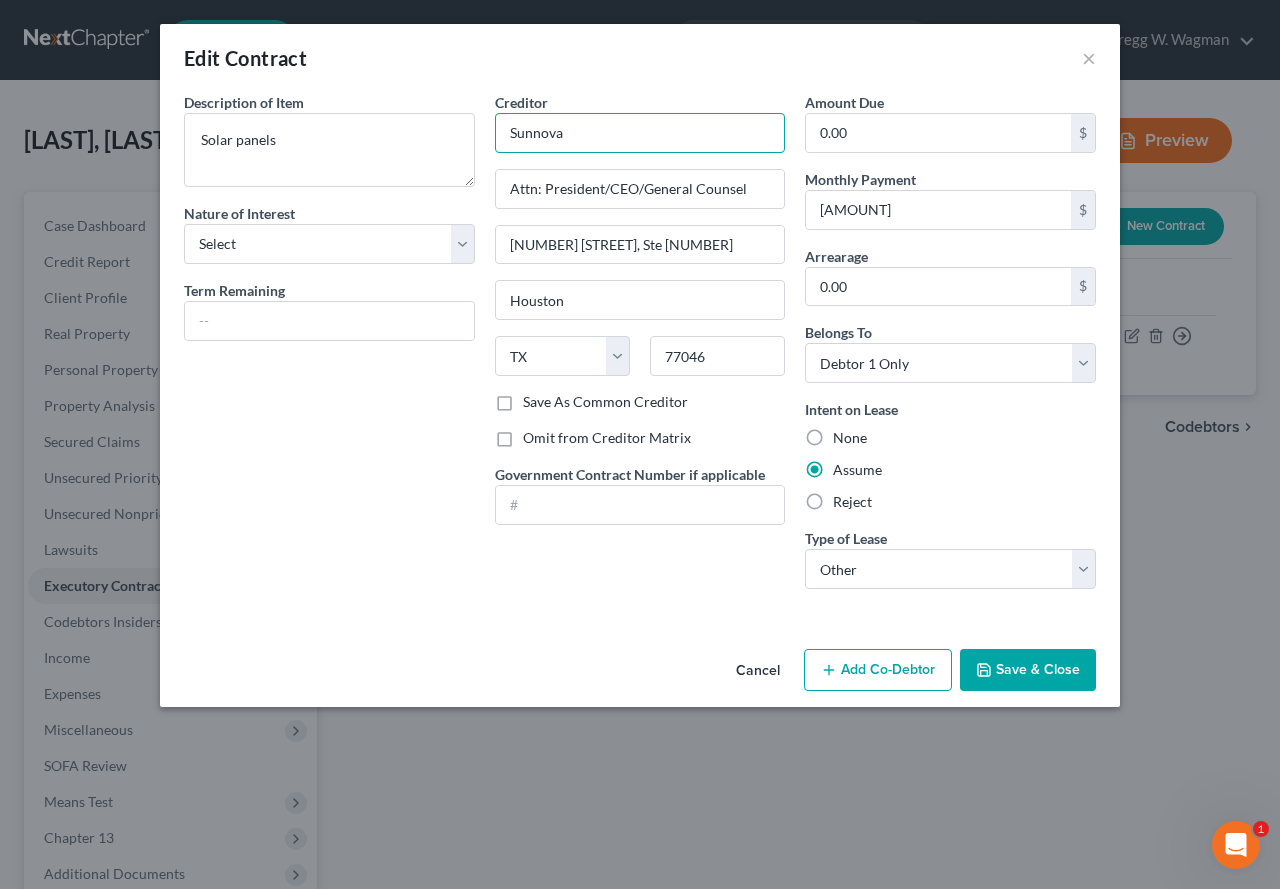 paste on "[BRAND]" 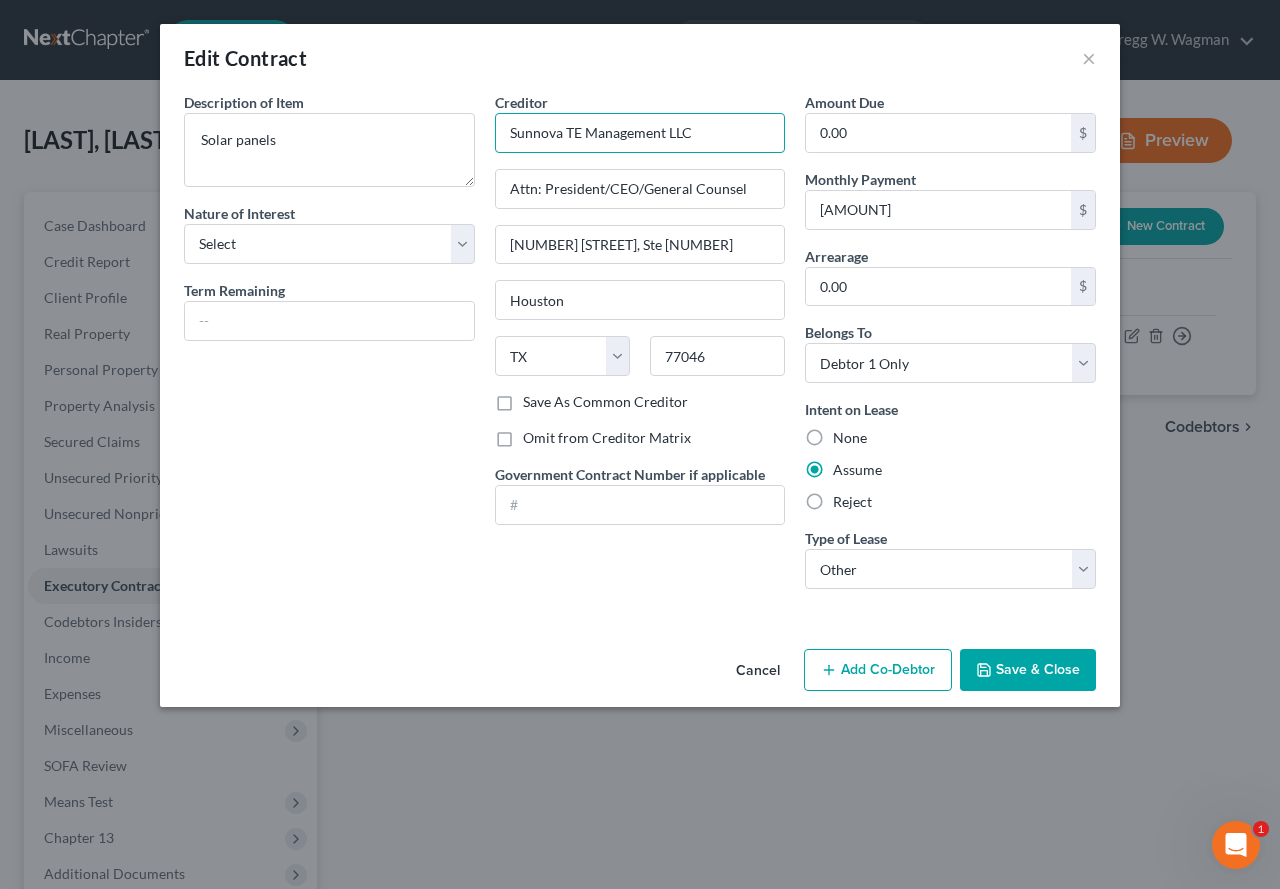 type on "Sunnova TE Management LLC" 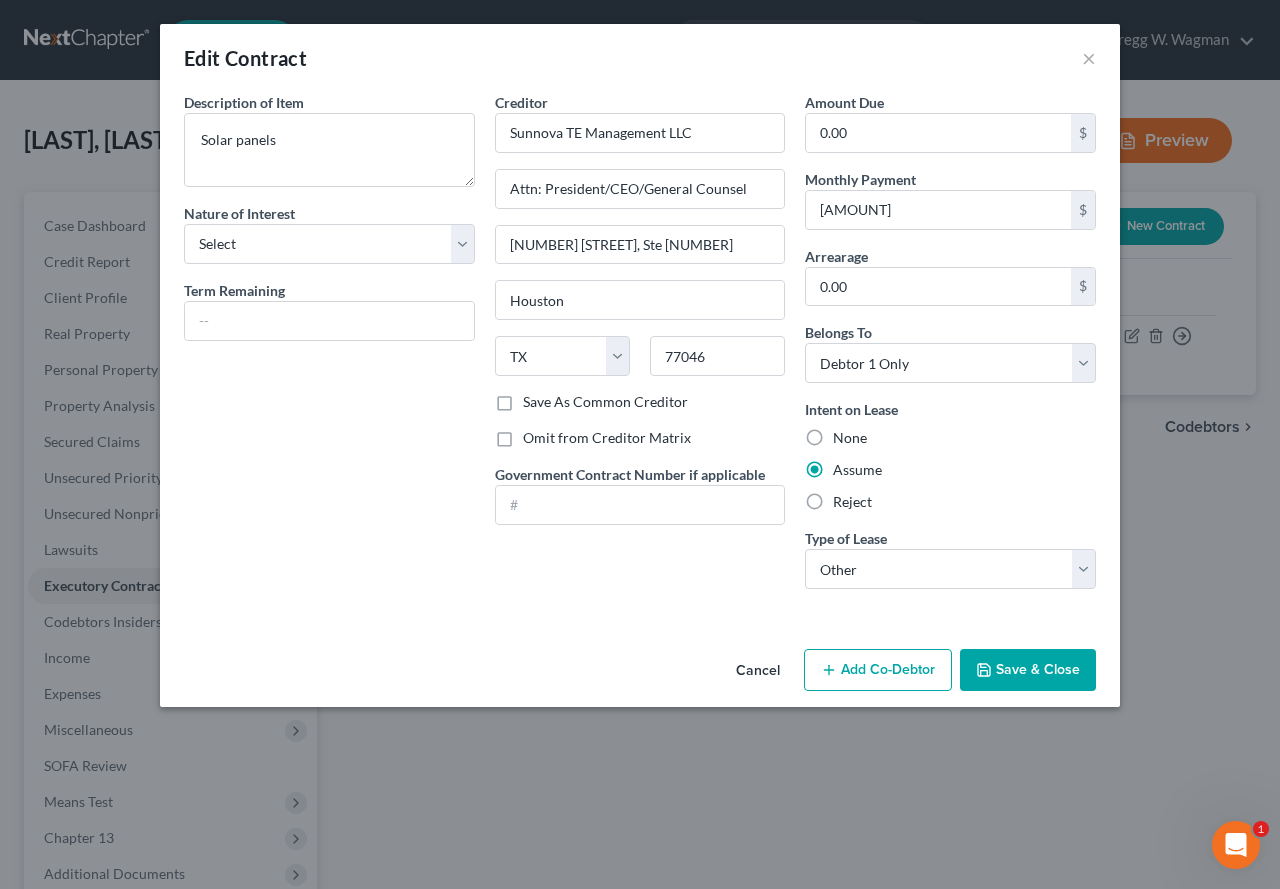 click on "Description of non-residential real property
*
Description of Item
*
Solar panels Nature of Interest Select Purchaser Agent Lessor Lessee Term Remaining" at bounding box center (329, 348) 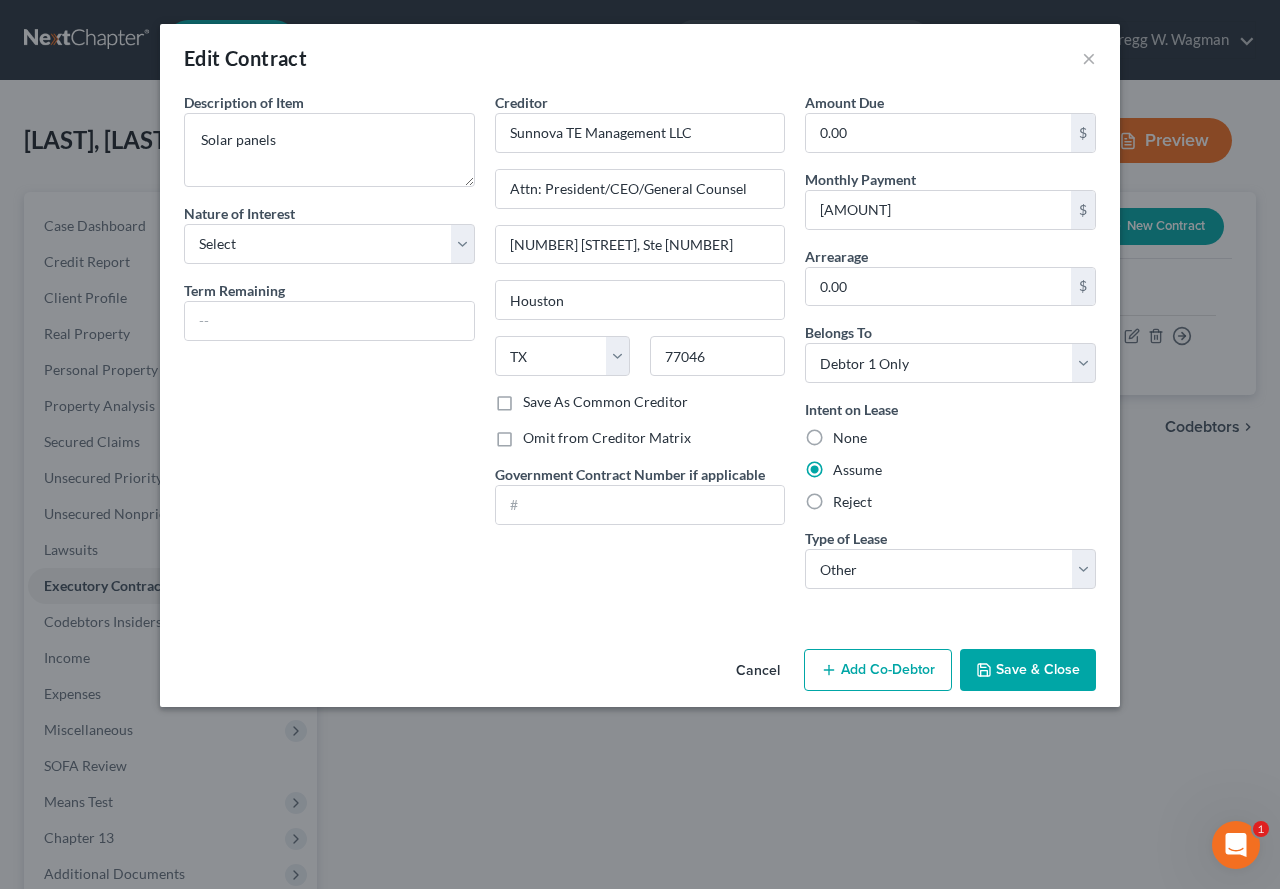 click on "Save & Close" at bounding box center [1028, 670] 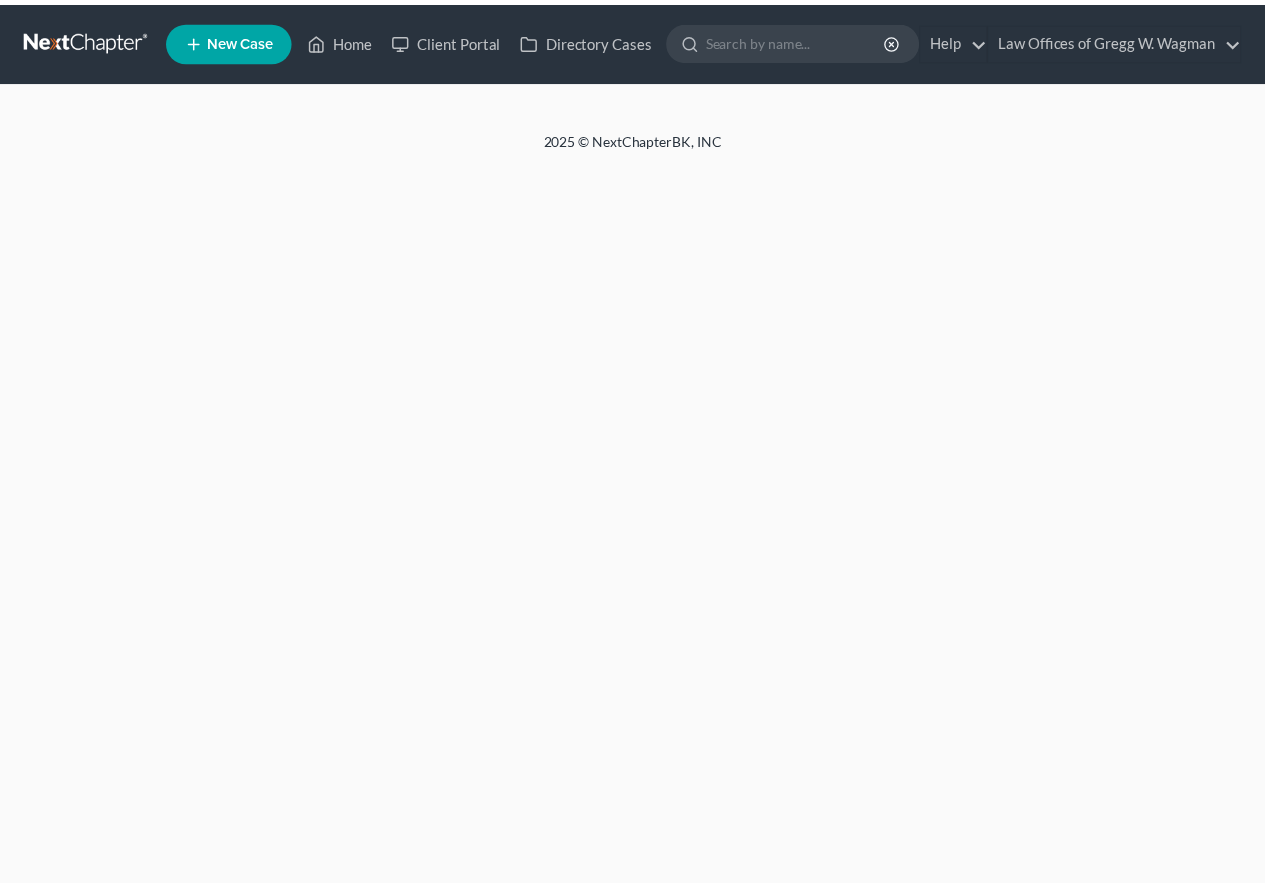 scroll, scrollTop: 0, scrollLeft: 0, axis: both 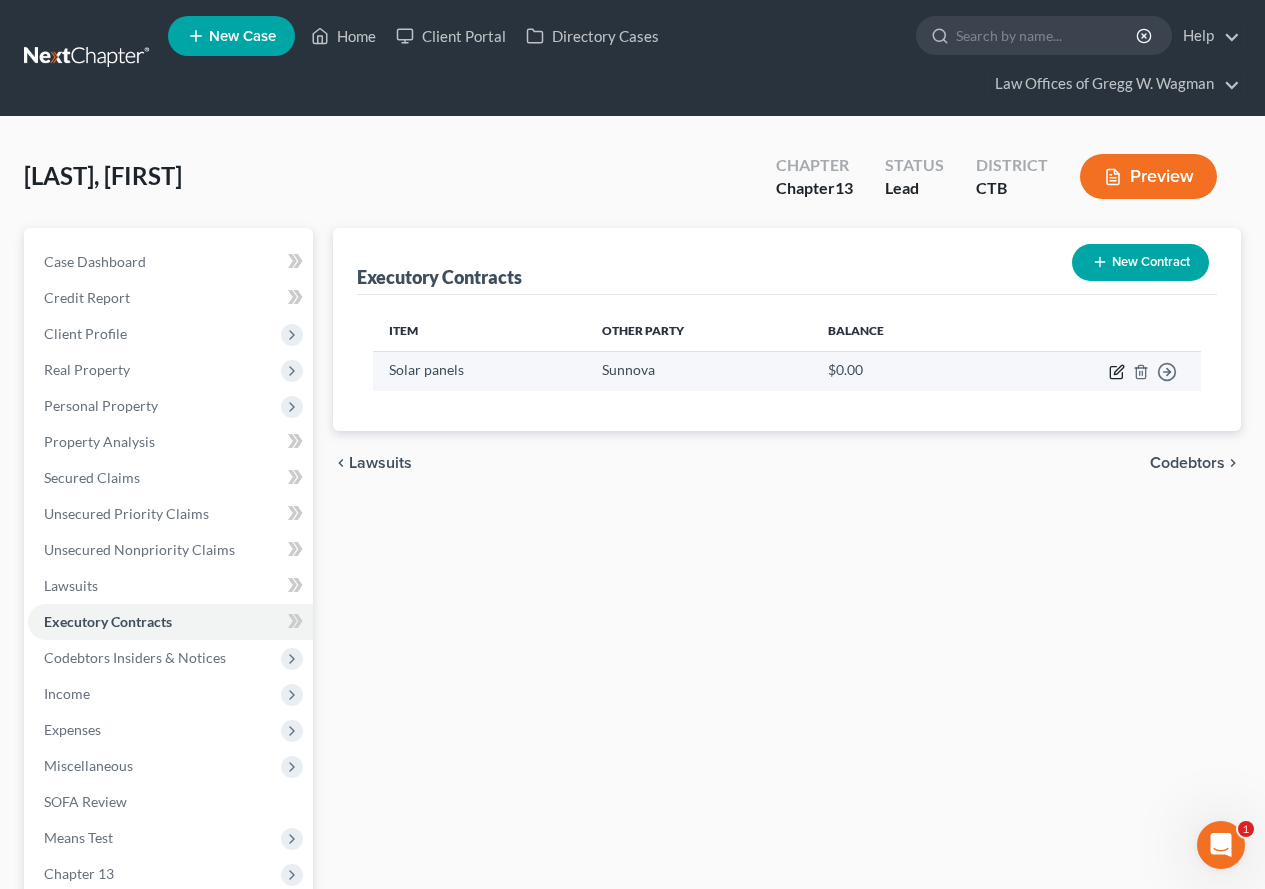 click 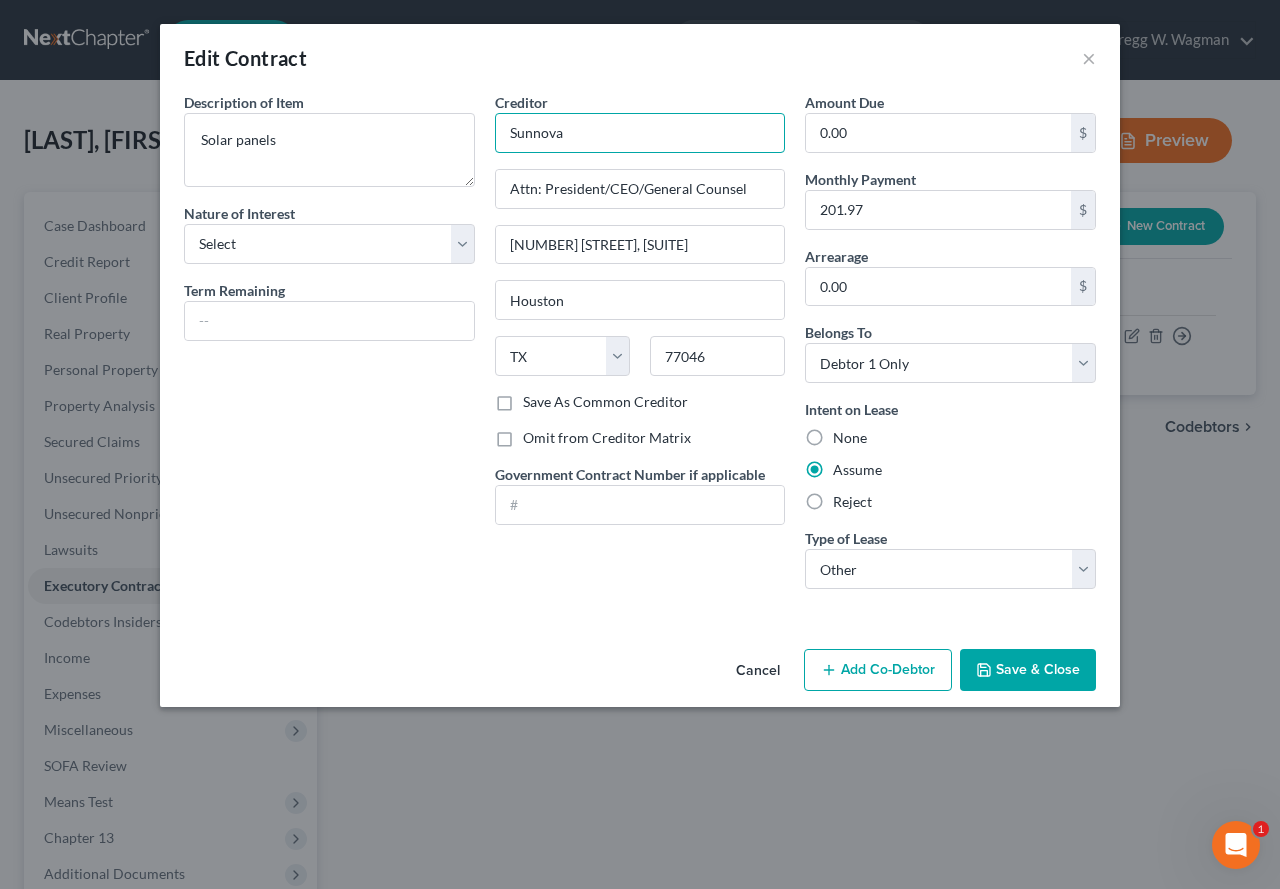 drag, startPoint x: 568, startPoint y: 132, endPoint x: 501, endPoint y: 132, distance: 67 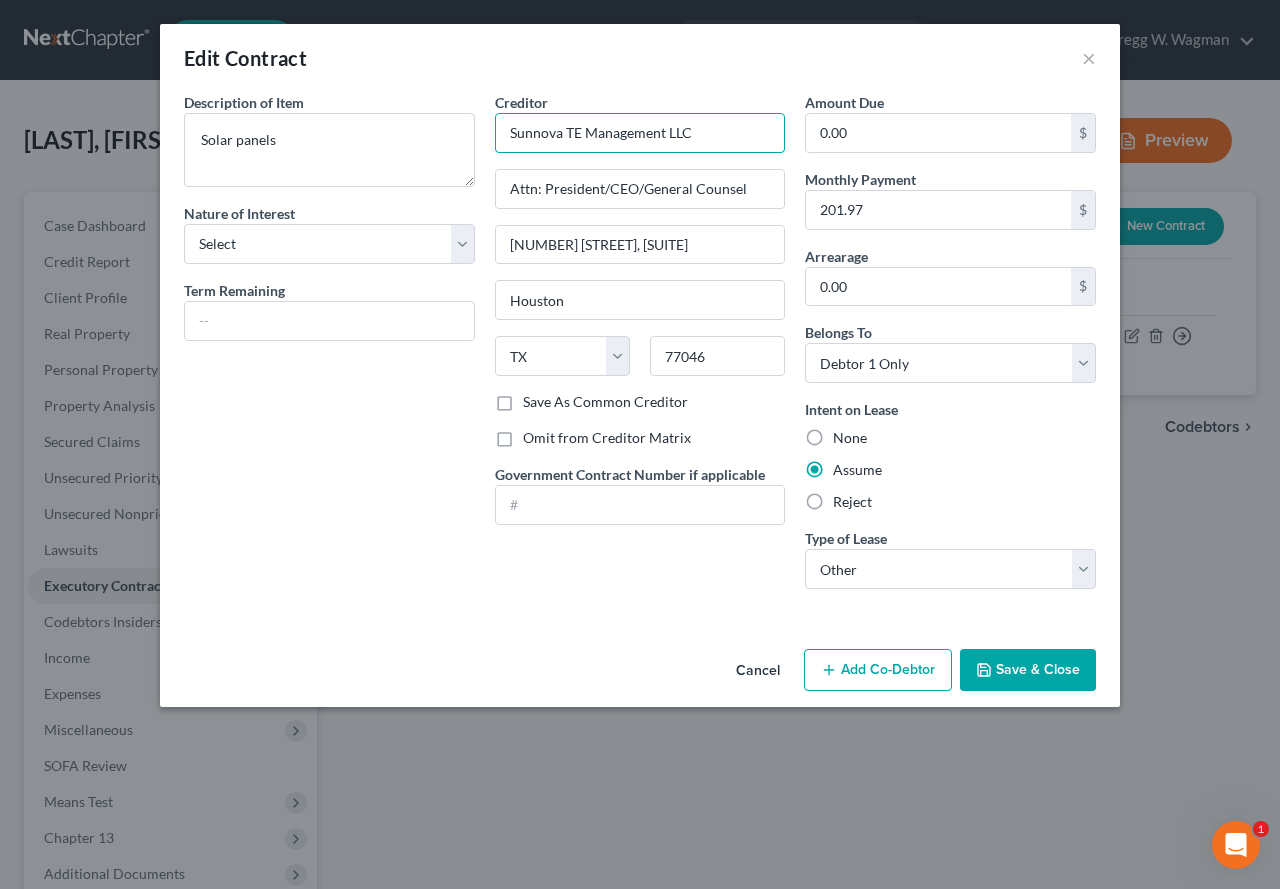 type on "Sunnova TE Management LLC" 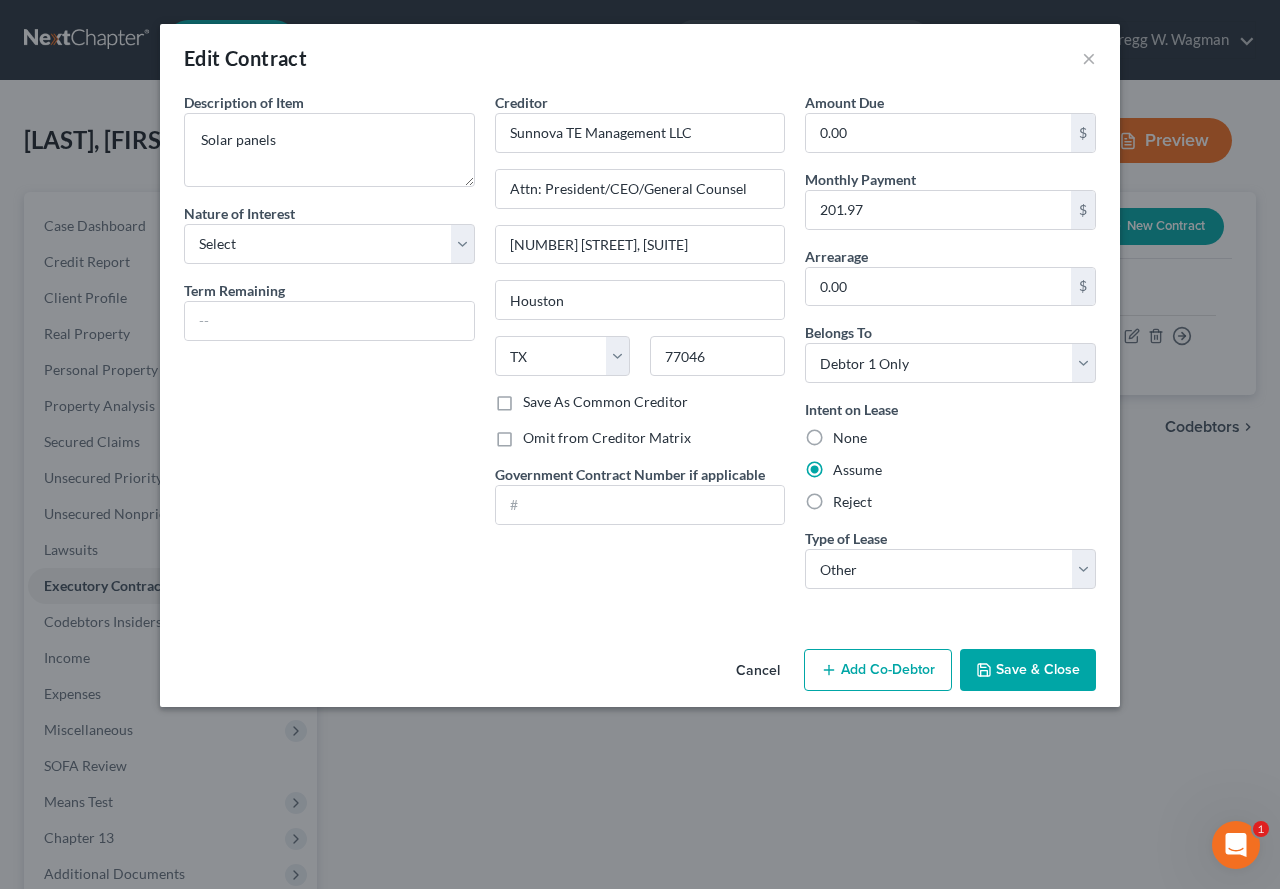 click on "Save & Close" at bounding box center (1028, 670) 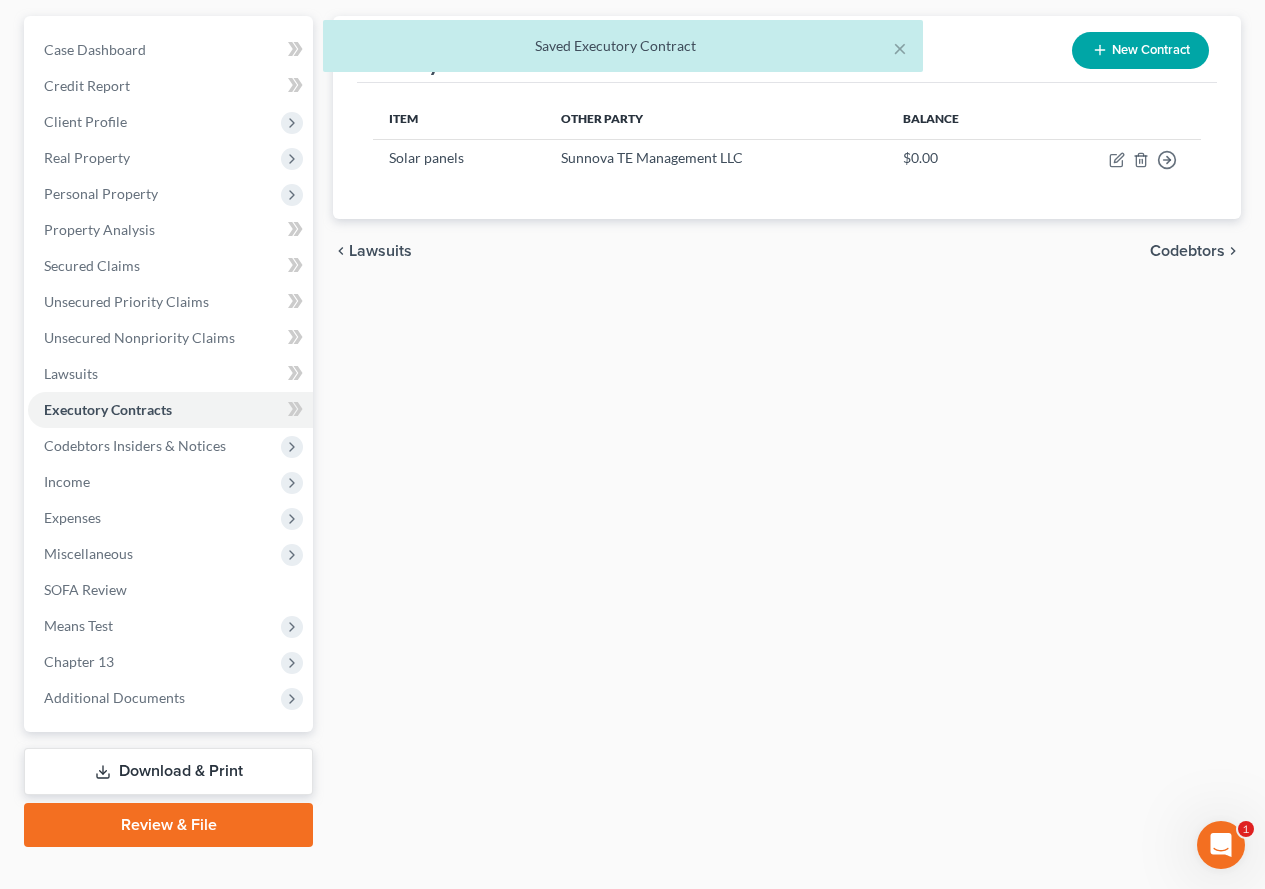 scroll, scrollTop: 246, scrollLeft: 0, axis: vertical 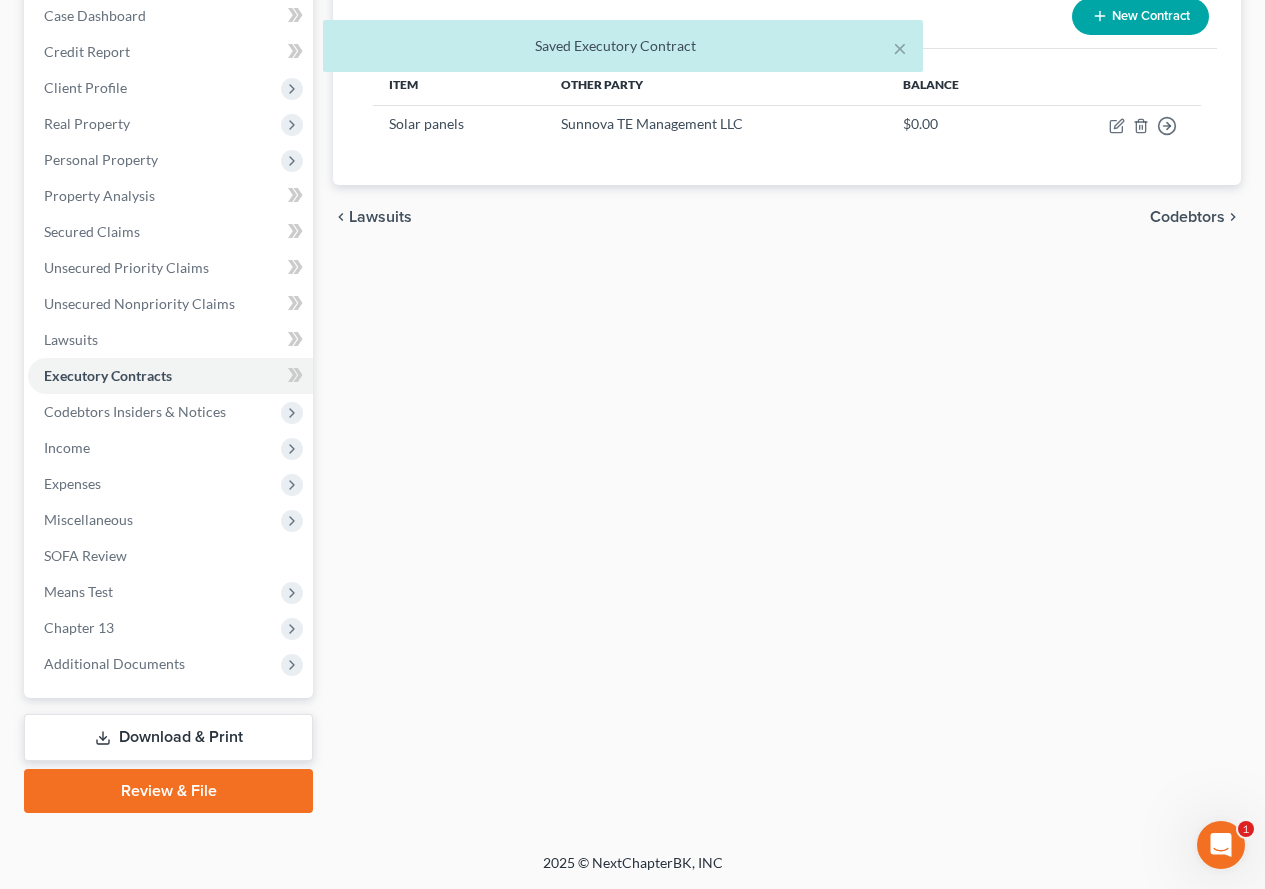 click on "Download & Print" at bounding box center [168, 737] 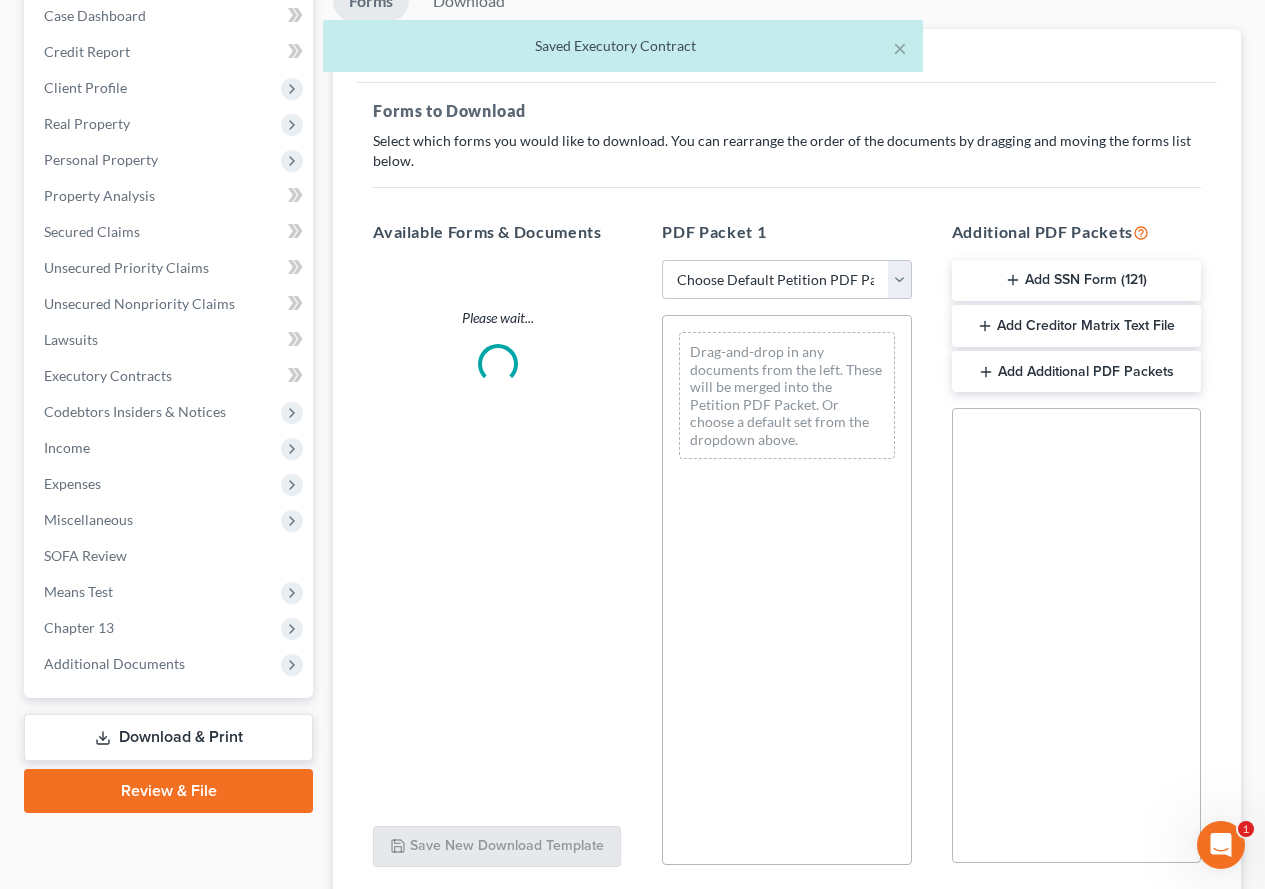 scroll, scrollTop: 0, scrollLeft: 0, axis: both 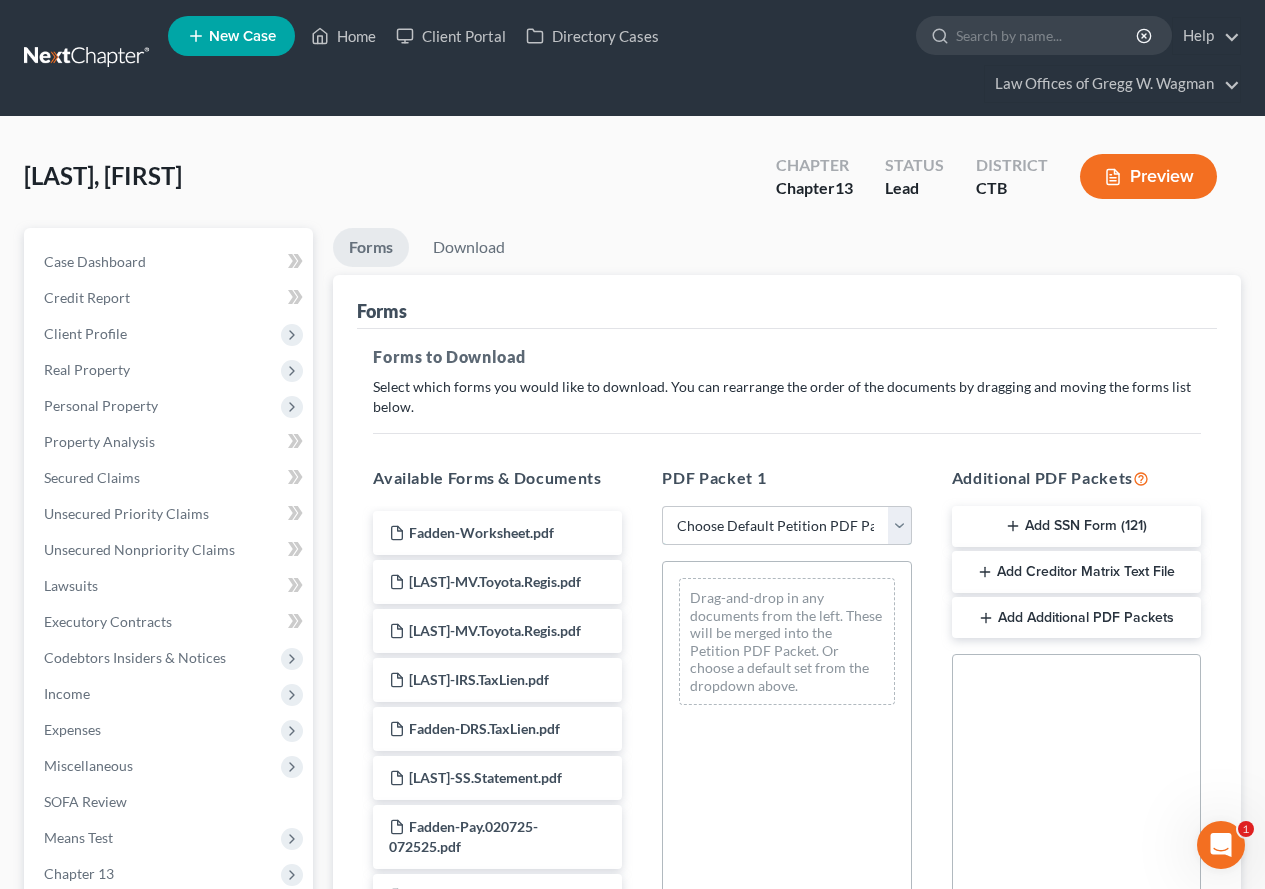 click on "Choose Default Petition PDF Packet Complete Bankruptcy Petition (all forms and schedules) Emergency Filing Forms (Petition and Creditor List Only) Amended Forms Signature Pages Only Supplemental Post Petition (Sch. I & J) Supplemental Post Petition (Sch. I) Supplemental Post Petition (Sch. J) After Barebones Filing" at bounding box center [786, 526] 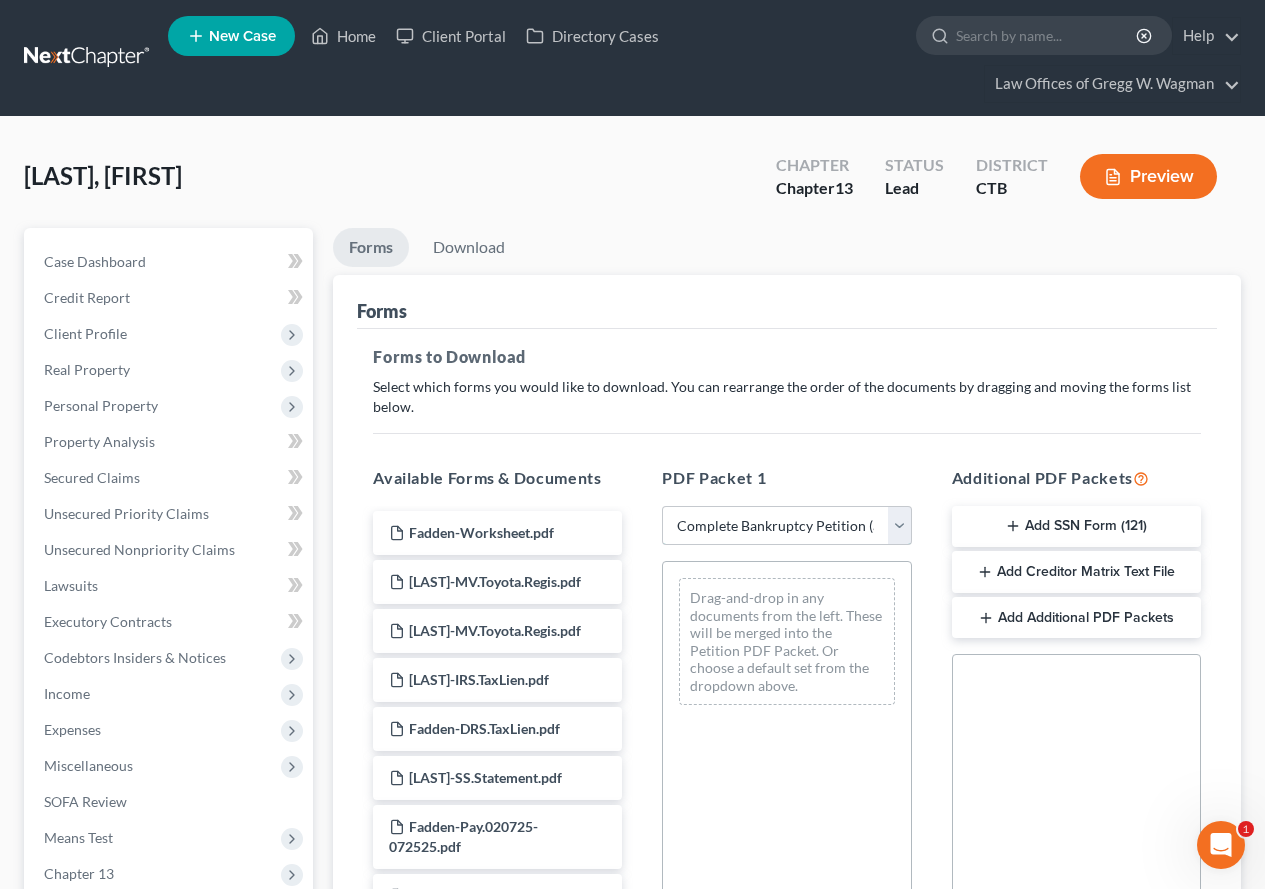 click on "Choose Default Petition PDF Packet Complete Bankruptcy Petition (all forms and schedules) Emergency Filing Forms (Petition and Creditor List Only) Amended Forms Signature Pages Only Supplemental Post Petition (Sch. I & J) Supplemental Post Petition (Sch. I) Supplemental Post Petition (Sch. J) After Barebones Filing" at bounding box center (786, 526) 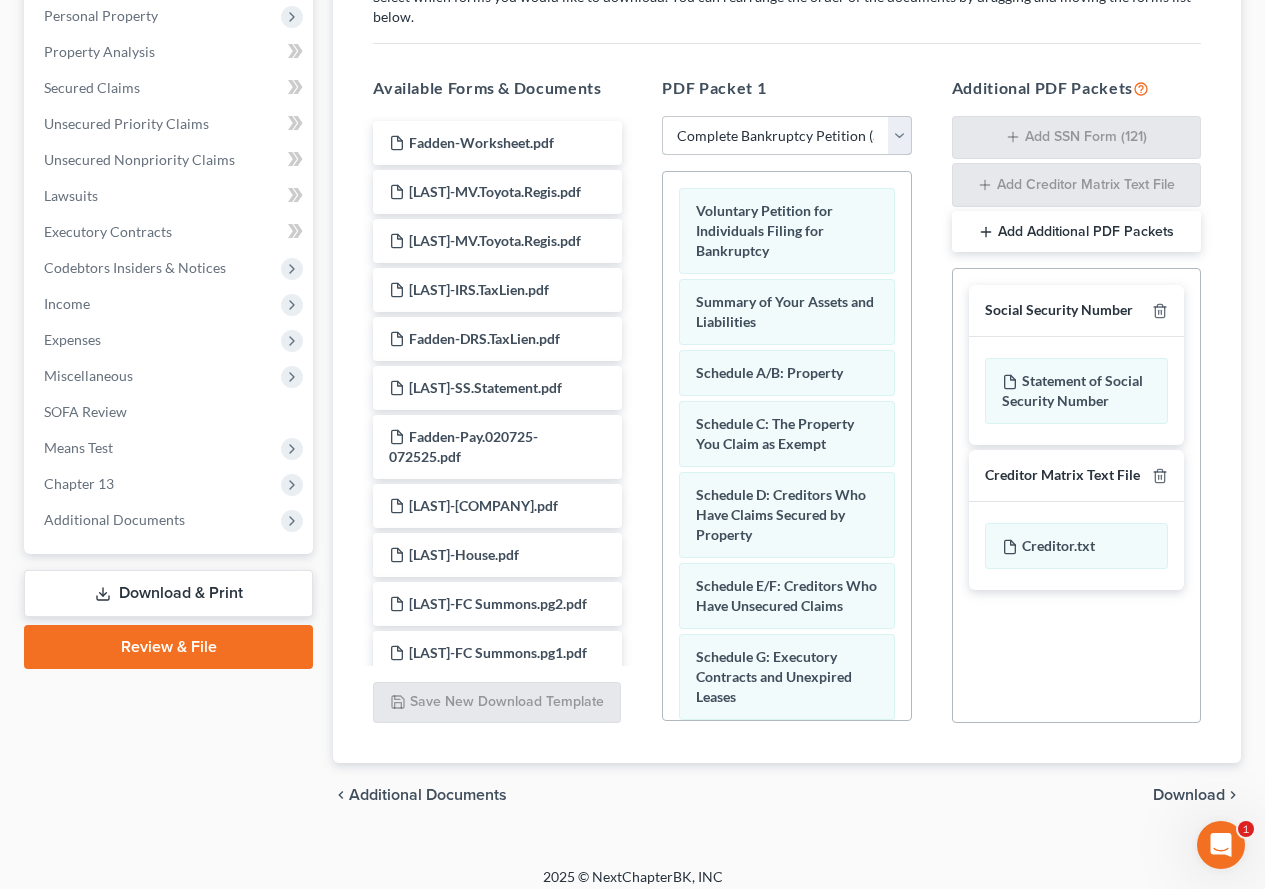 scroll, scrollTop: 404, scrollLeft: 0, axis: vertical 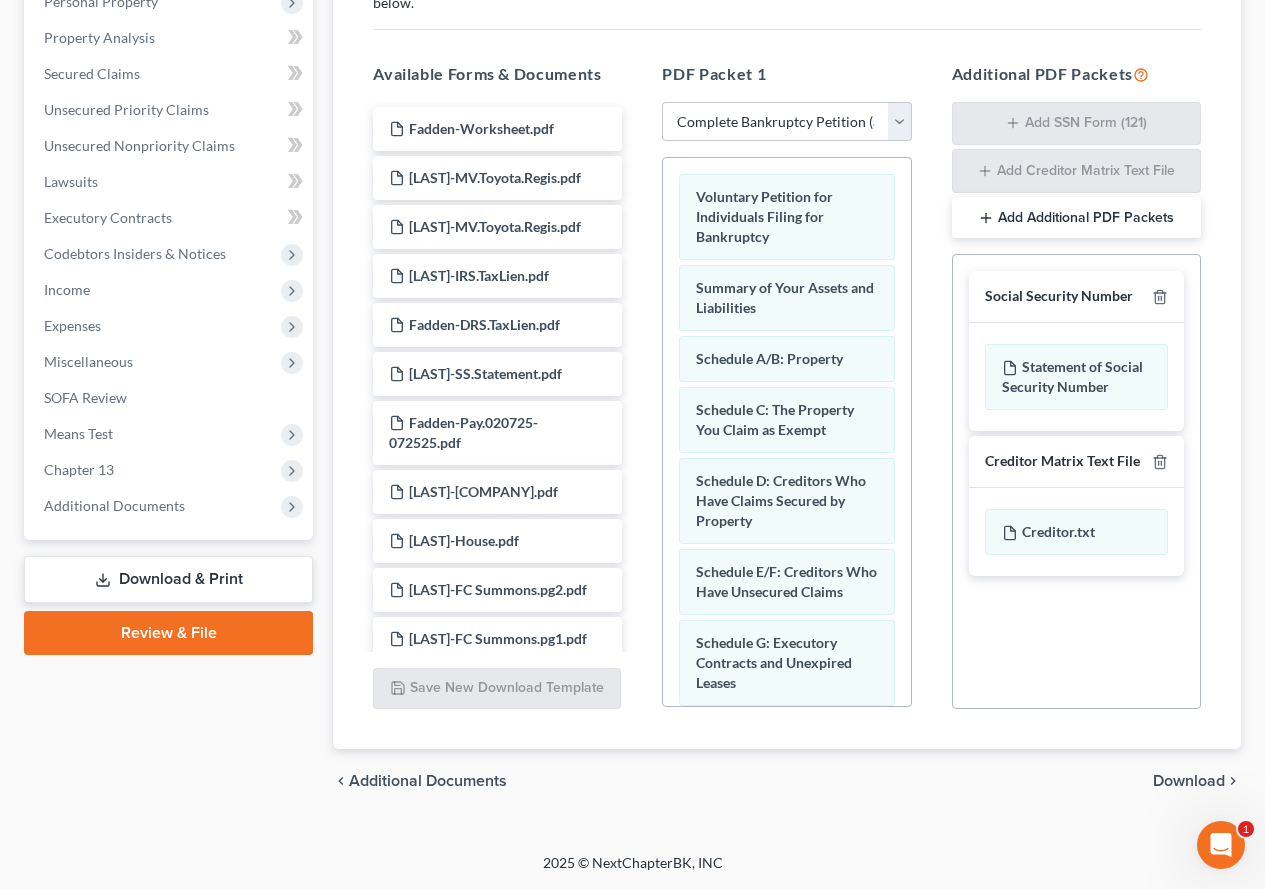 click on "Download" at bounding box center [1189, 781] 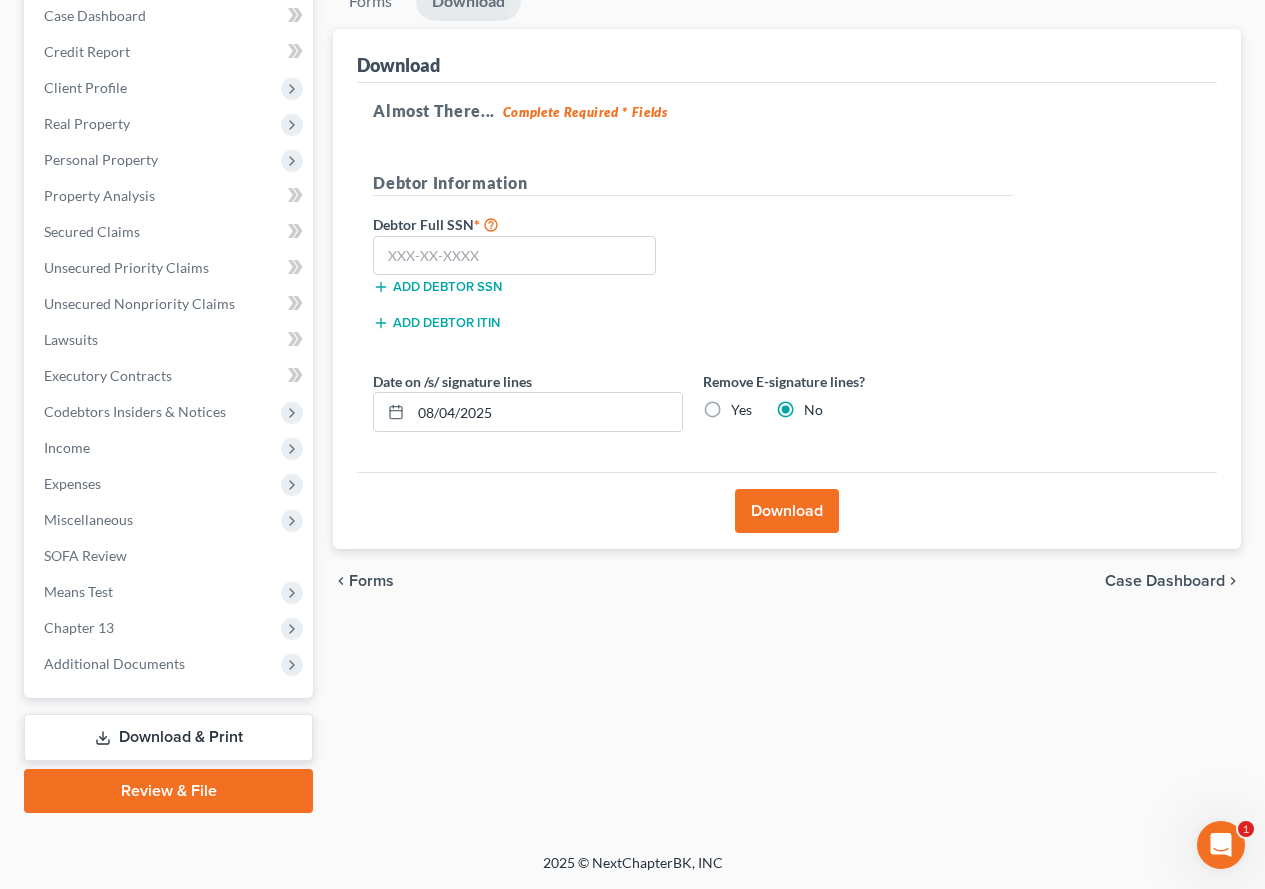 scroll, scrollTop: 246, scrollLeft: 0, axis: vertical 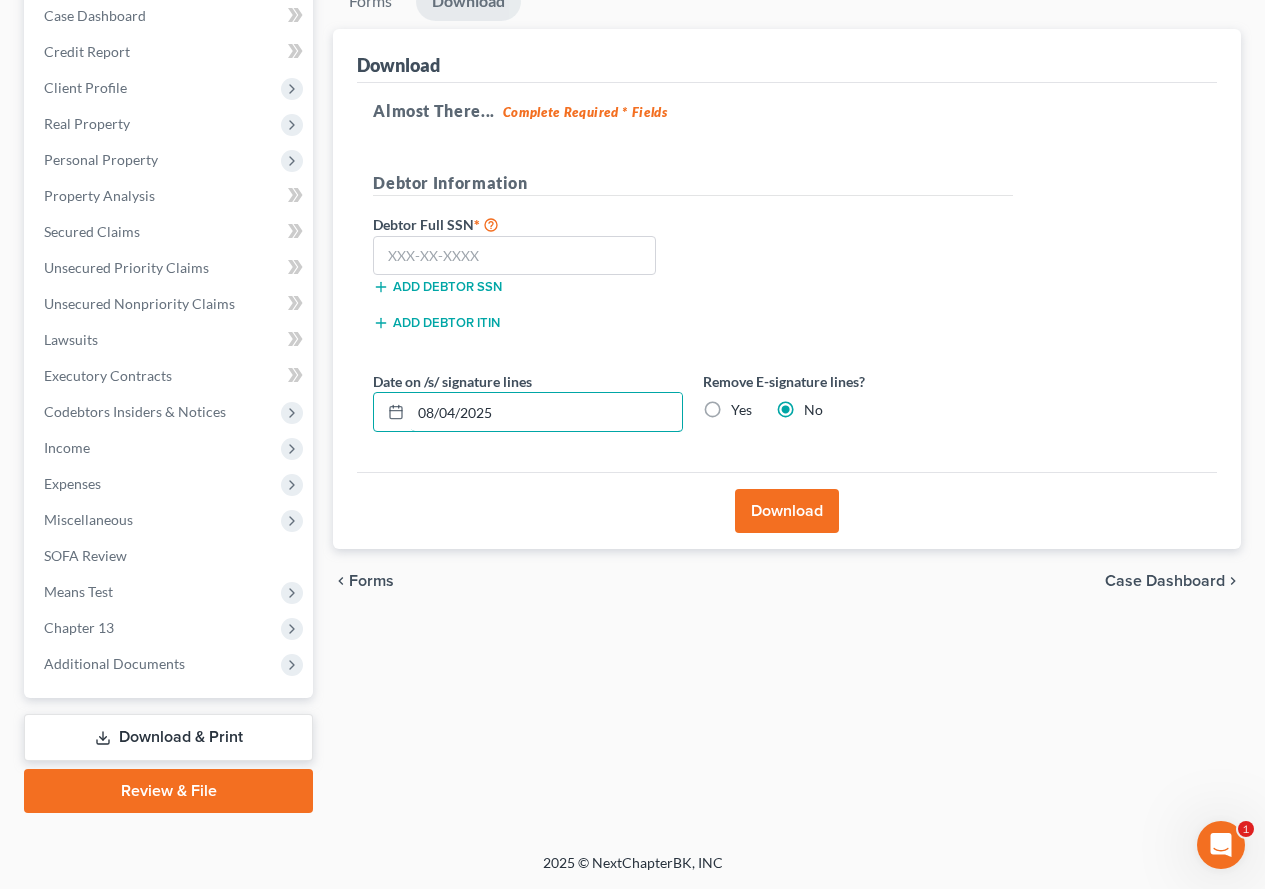 drag, startPoint x: 515, startPoint y: 408, endPoint x: 335, endPoint y: 416, distance: 180.17769 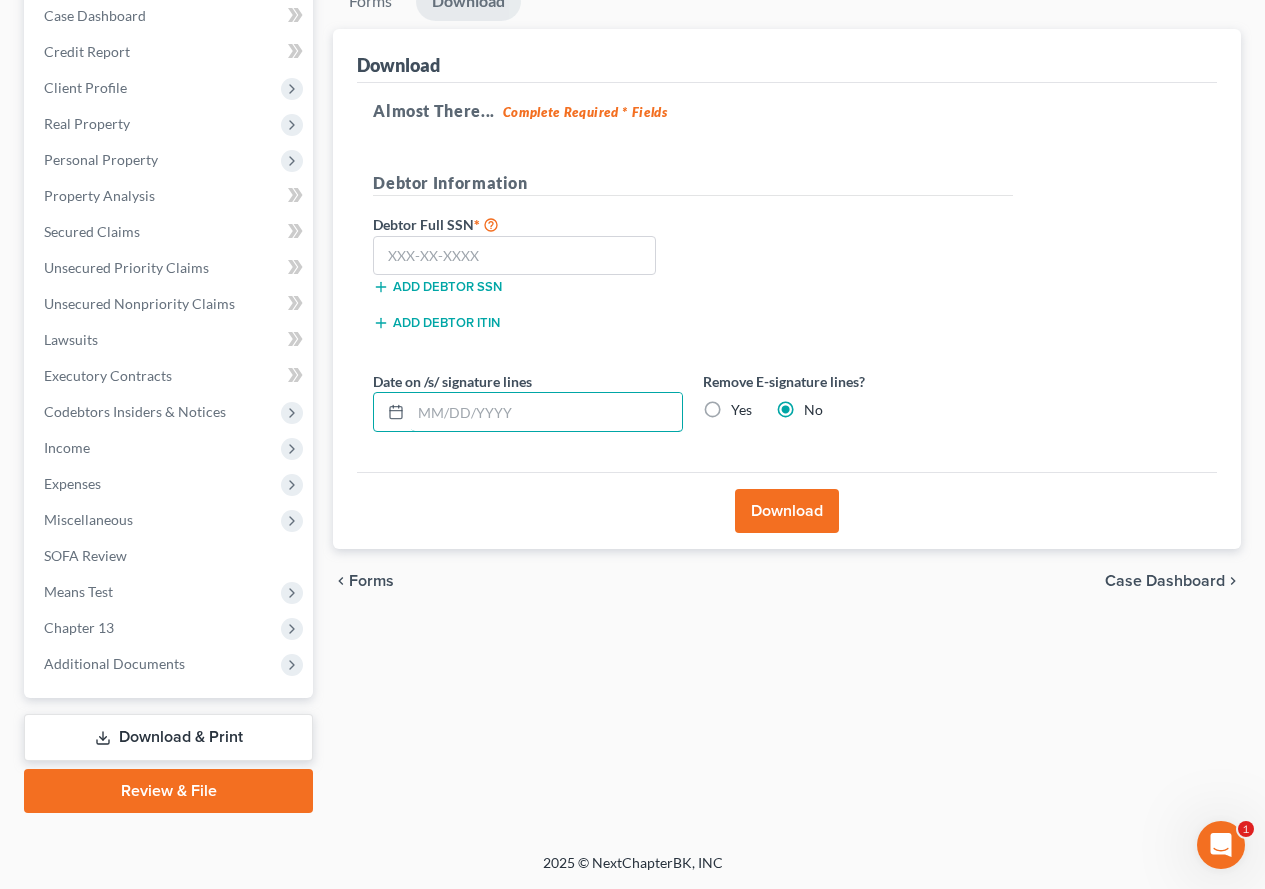 type 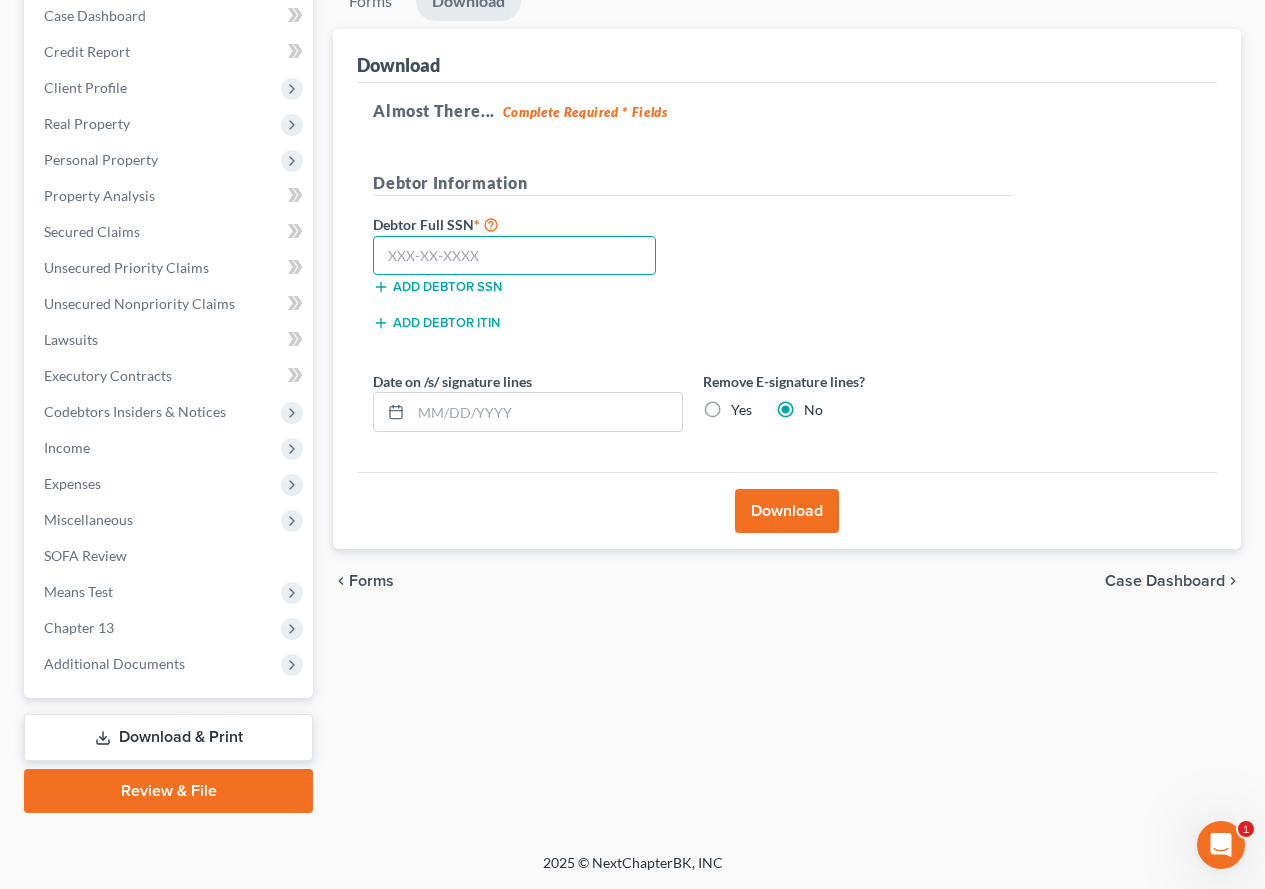 paste on "[SSN]" 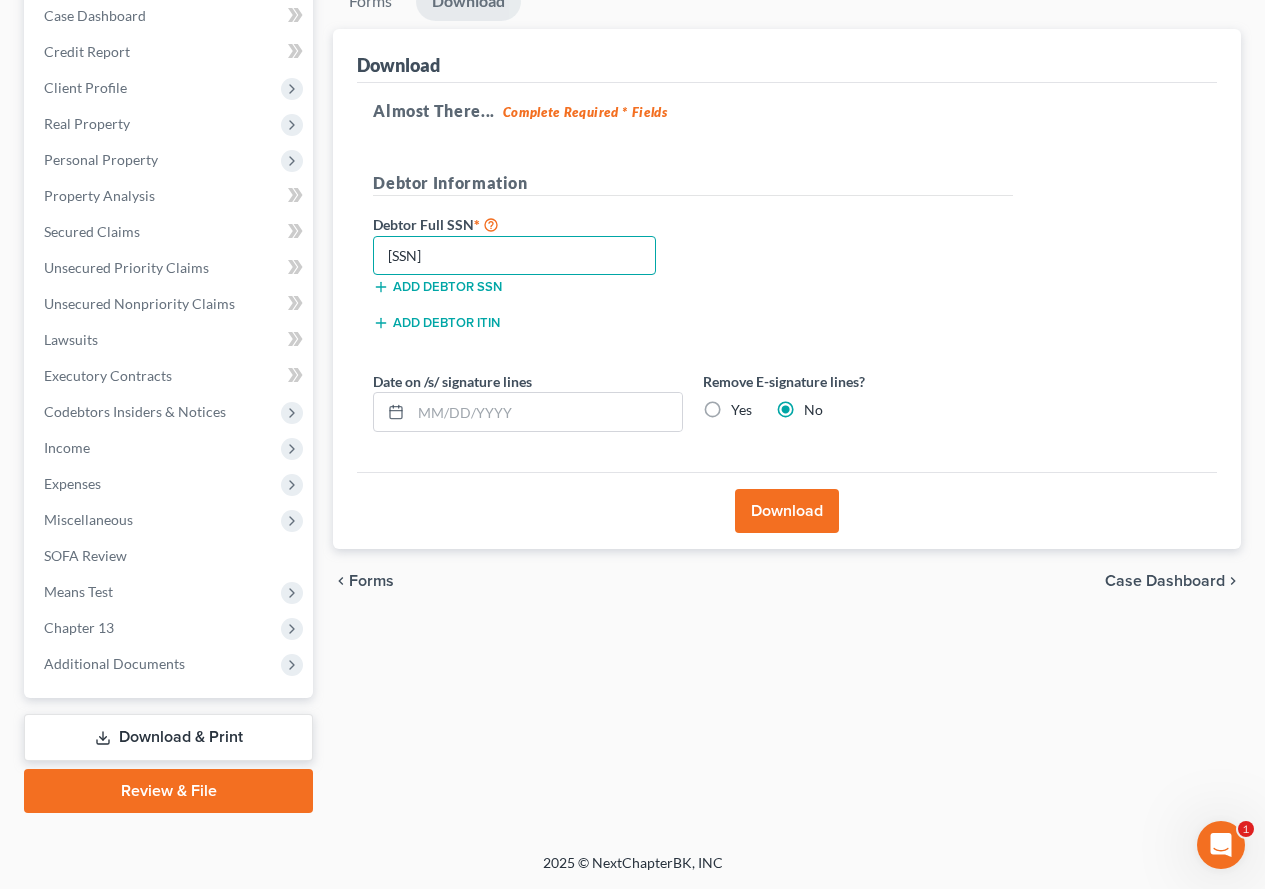 type on "[SSN]" 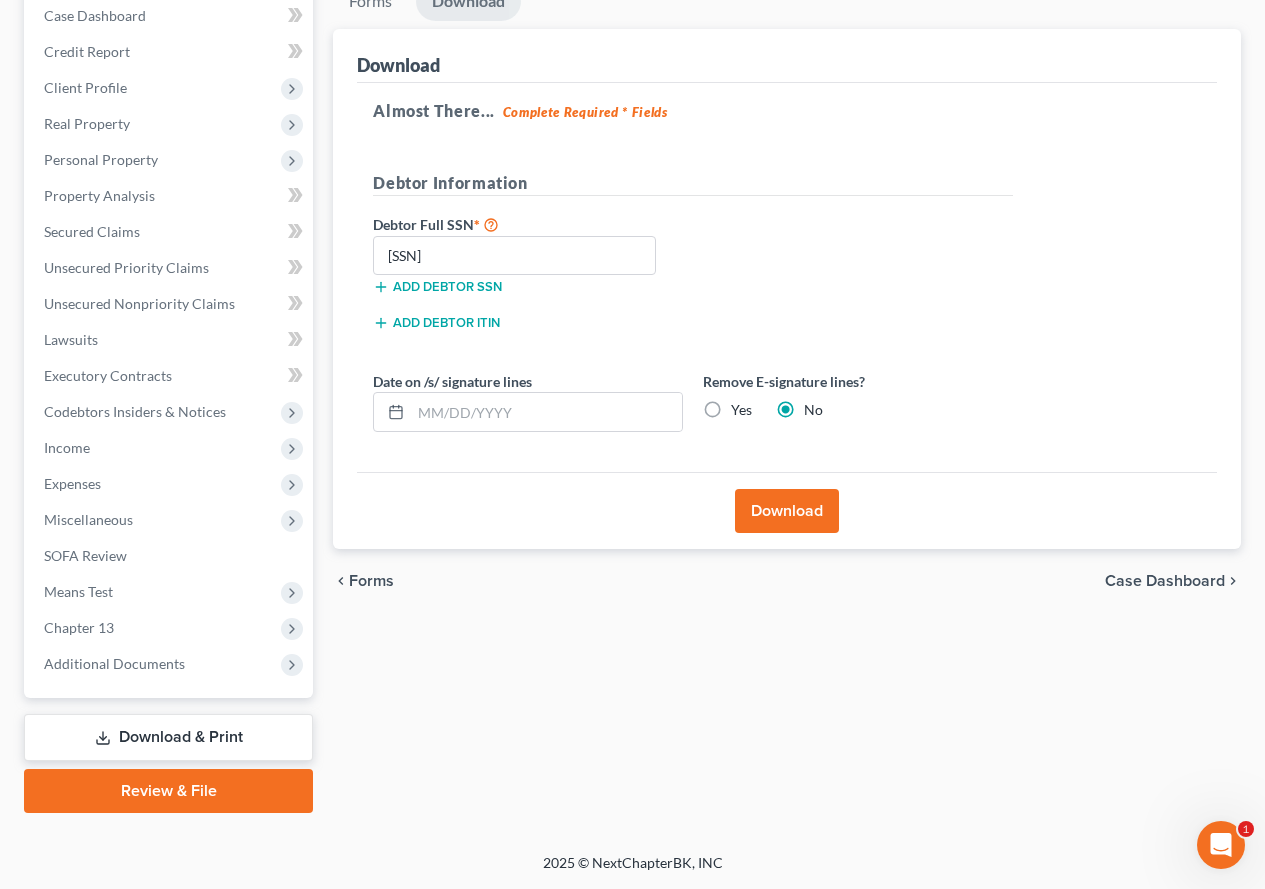 click on "Debtor Full SSN * [SSN] Add debtor SSN" at bounding box center [693, 262] 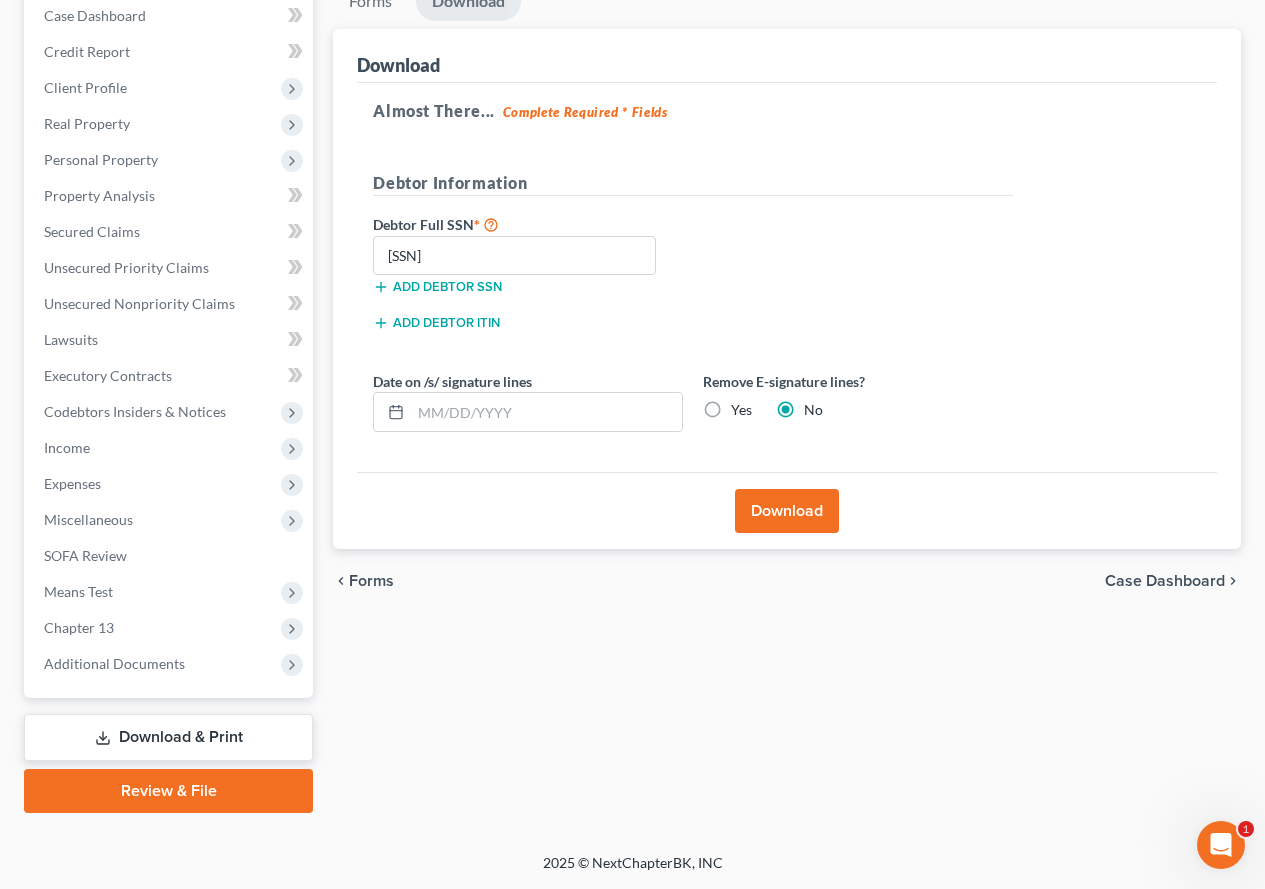 click on "Download" at bounding box center (787, 511) 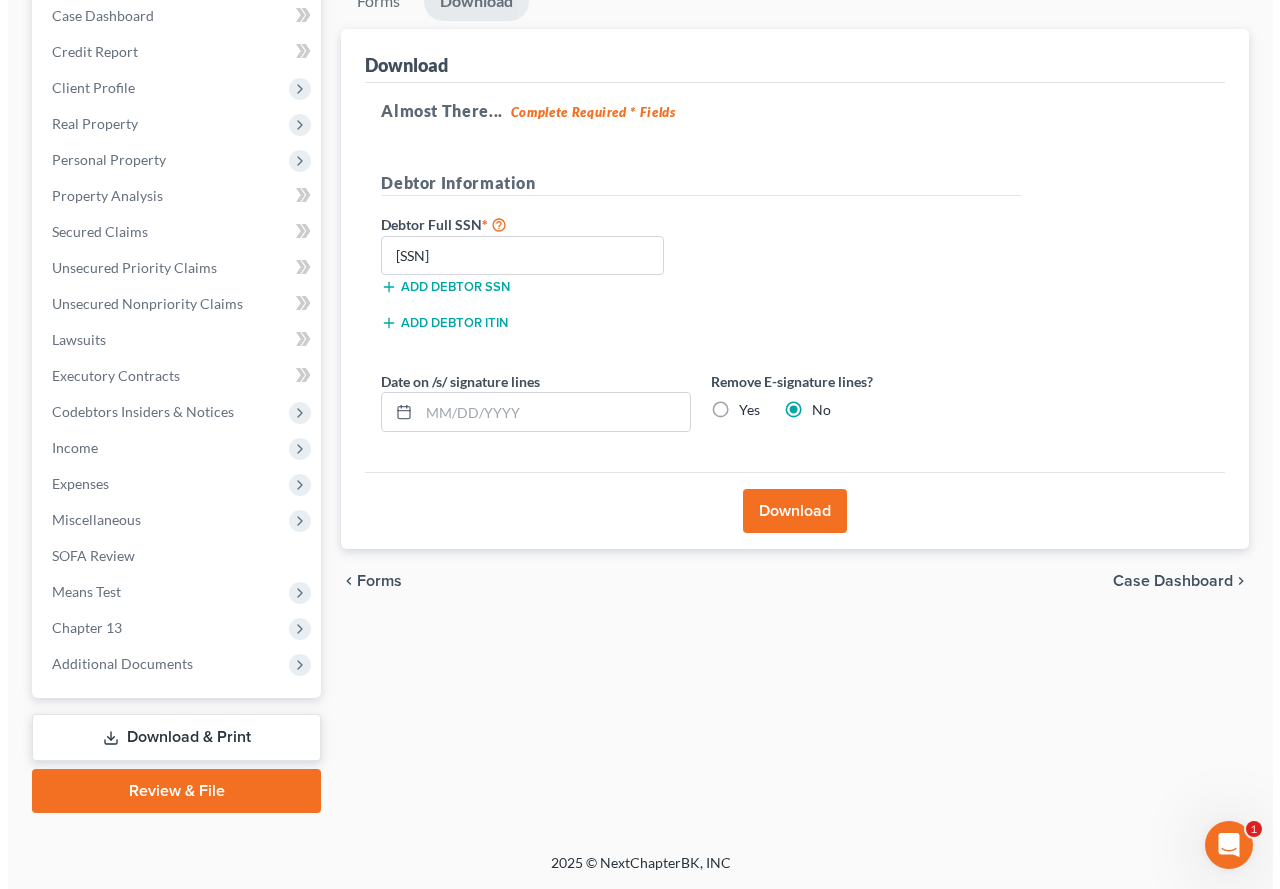 scroll, scrollTop: 210, scrollLeft: 0, axis: vertical 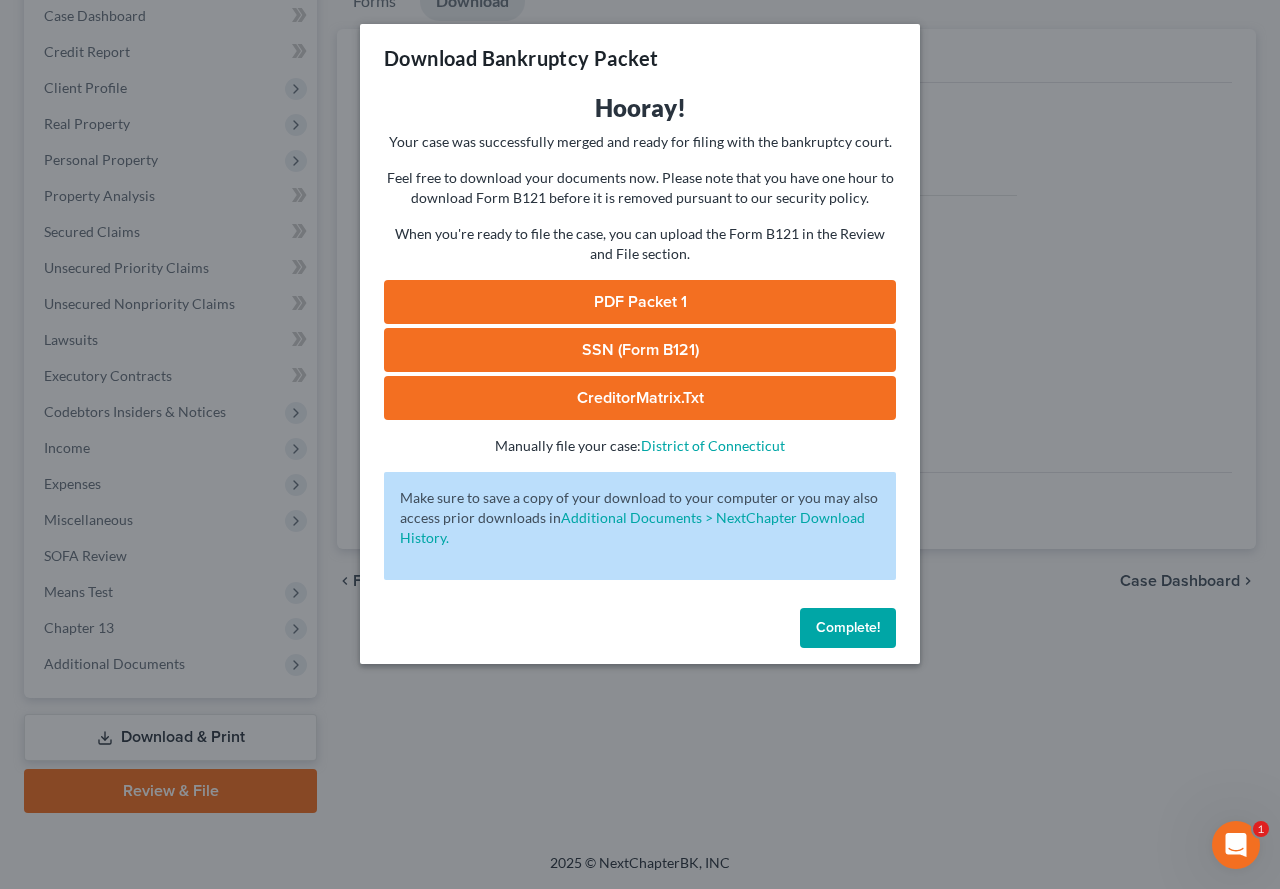 click on "CreditorMatrix.txt" at bounding box center (640, 398) 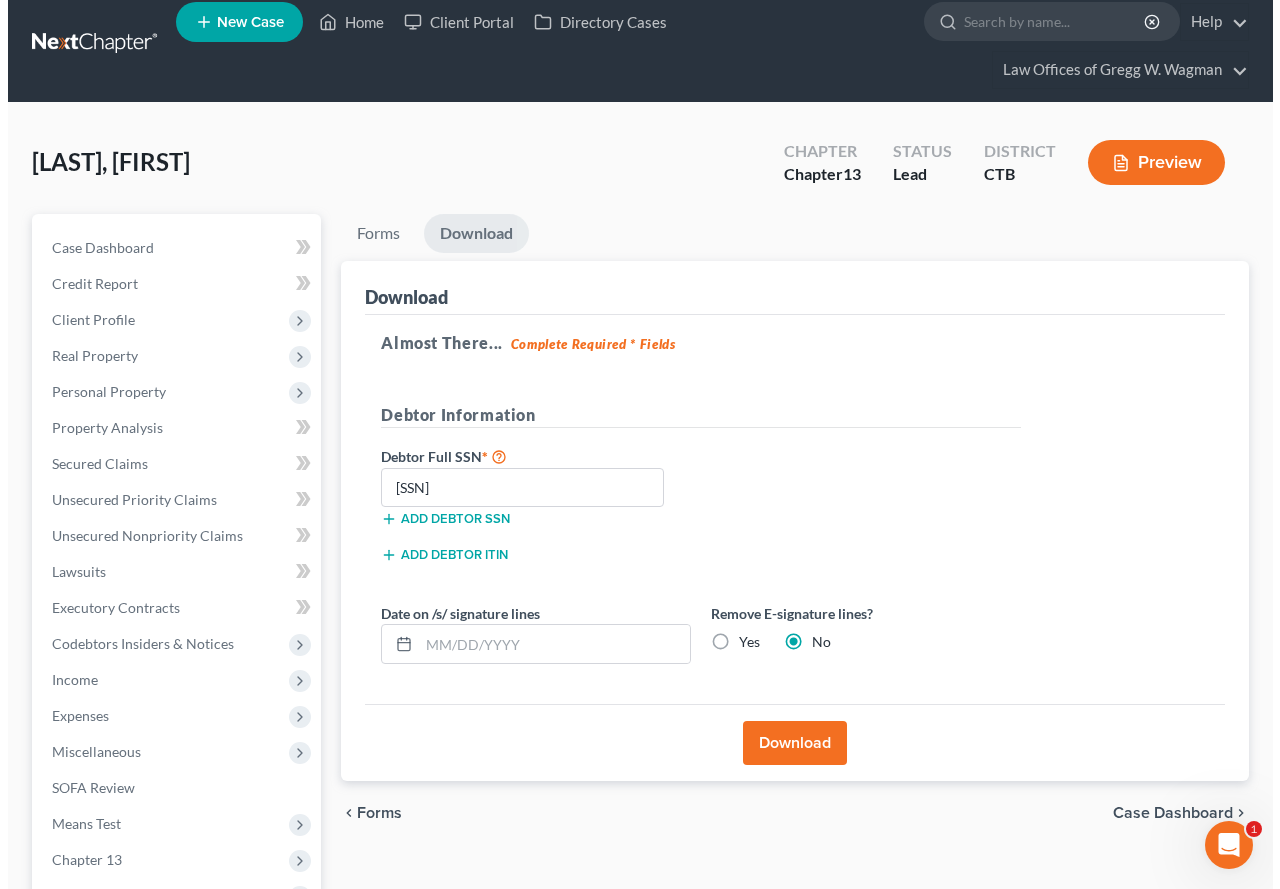 scroll, scrollTop: 0, scrollLeft: 0, axis: both 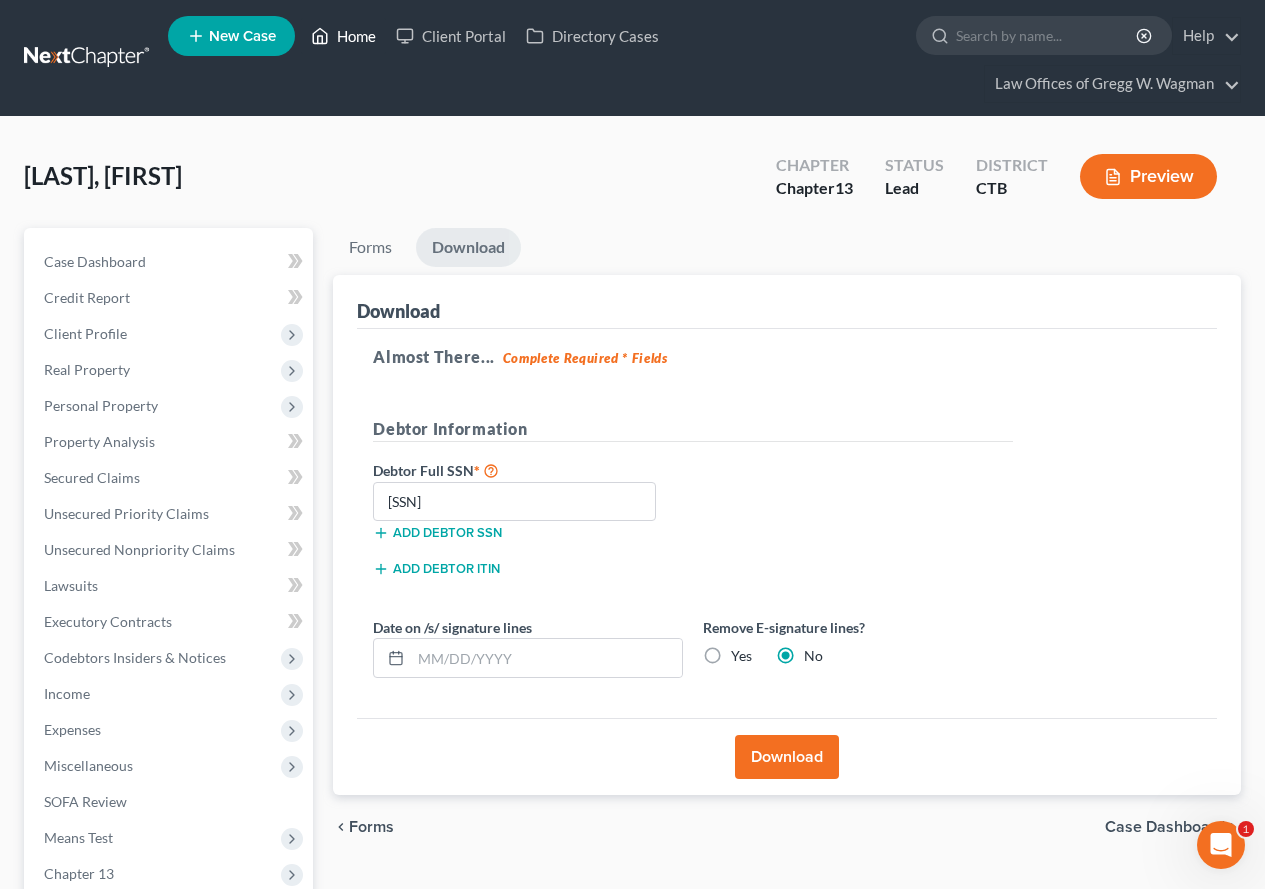 click on "Home" at bounding box center [343, 36] 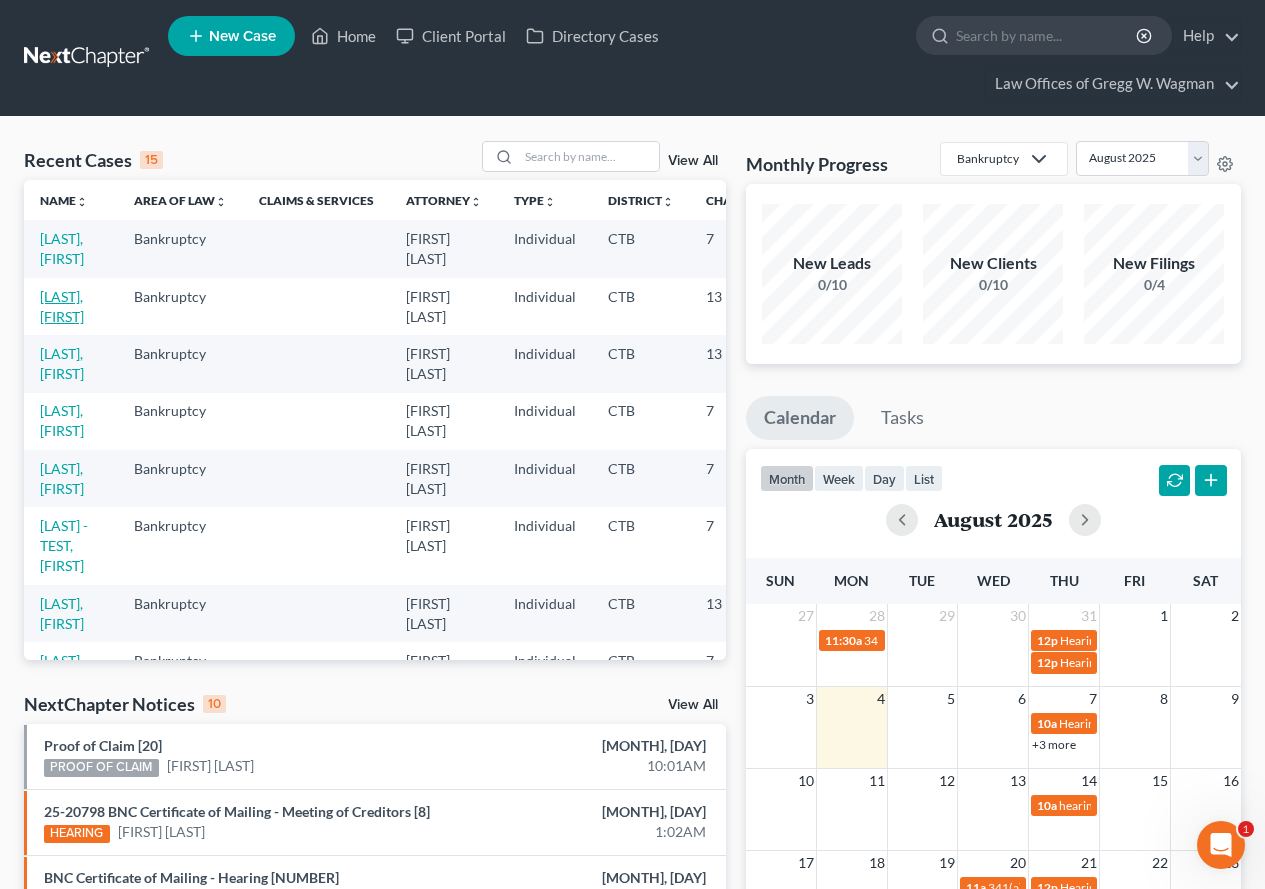click on "[LAST], [LAST]" at bounding box center [62, 306] 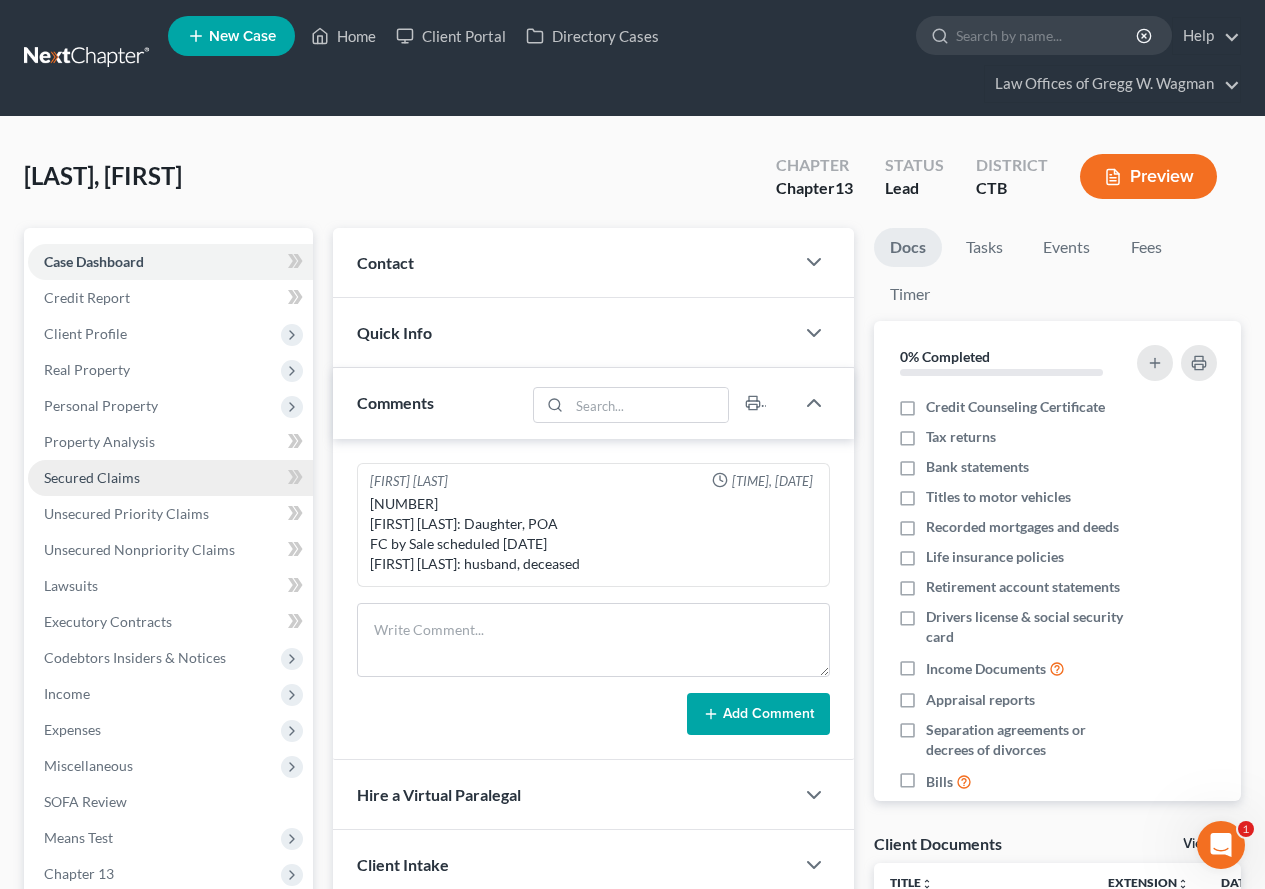 click on "Secured Claims" at bounding box center [92, 477] 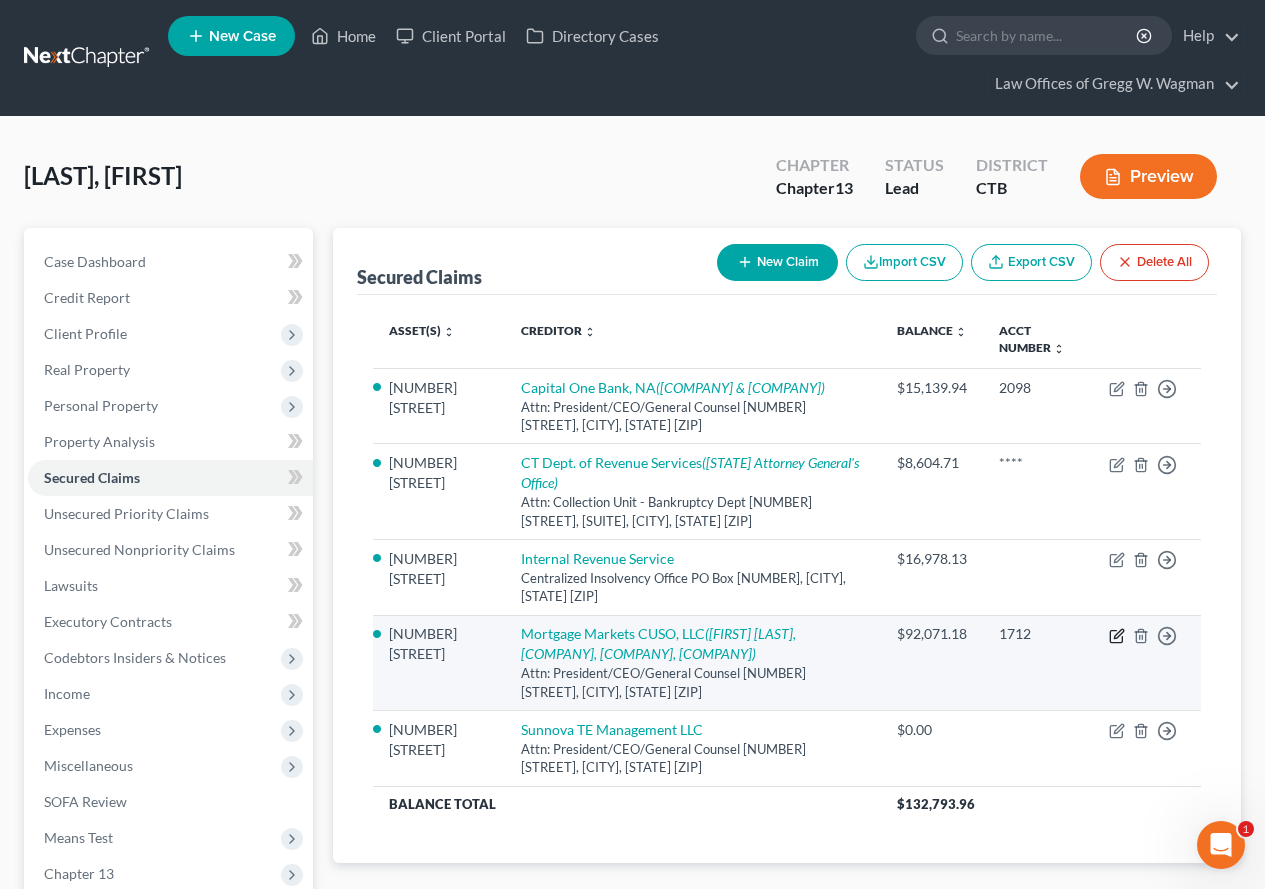 click 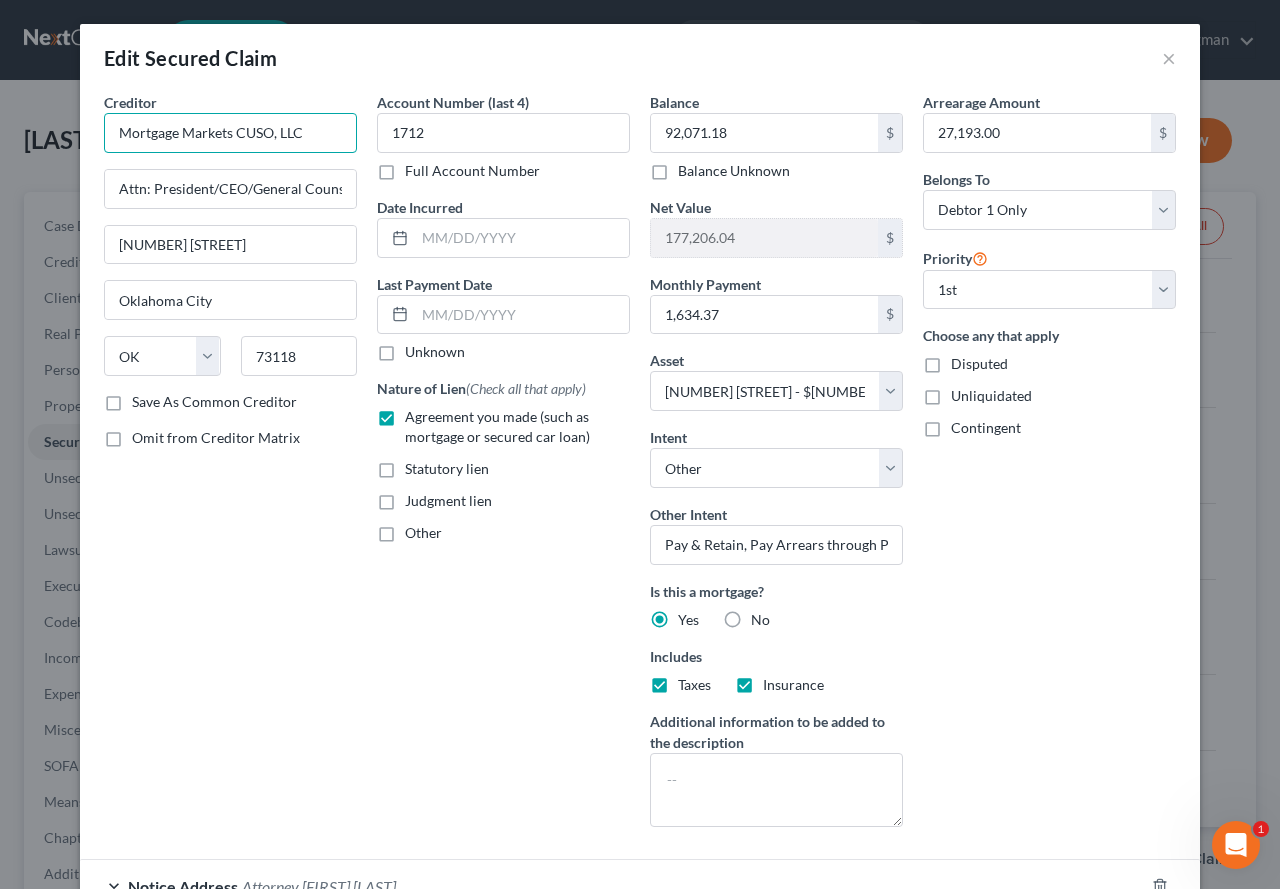 drag, startPoint x: 111, startPoint y: 137, endPoint x: 312, endPoint y: 139, distance: 201.00995 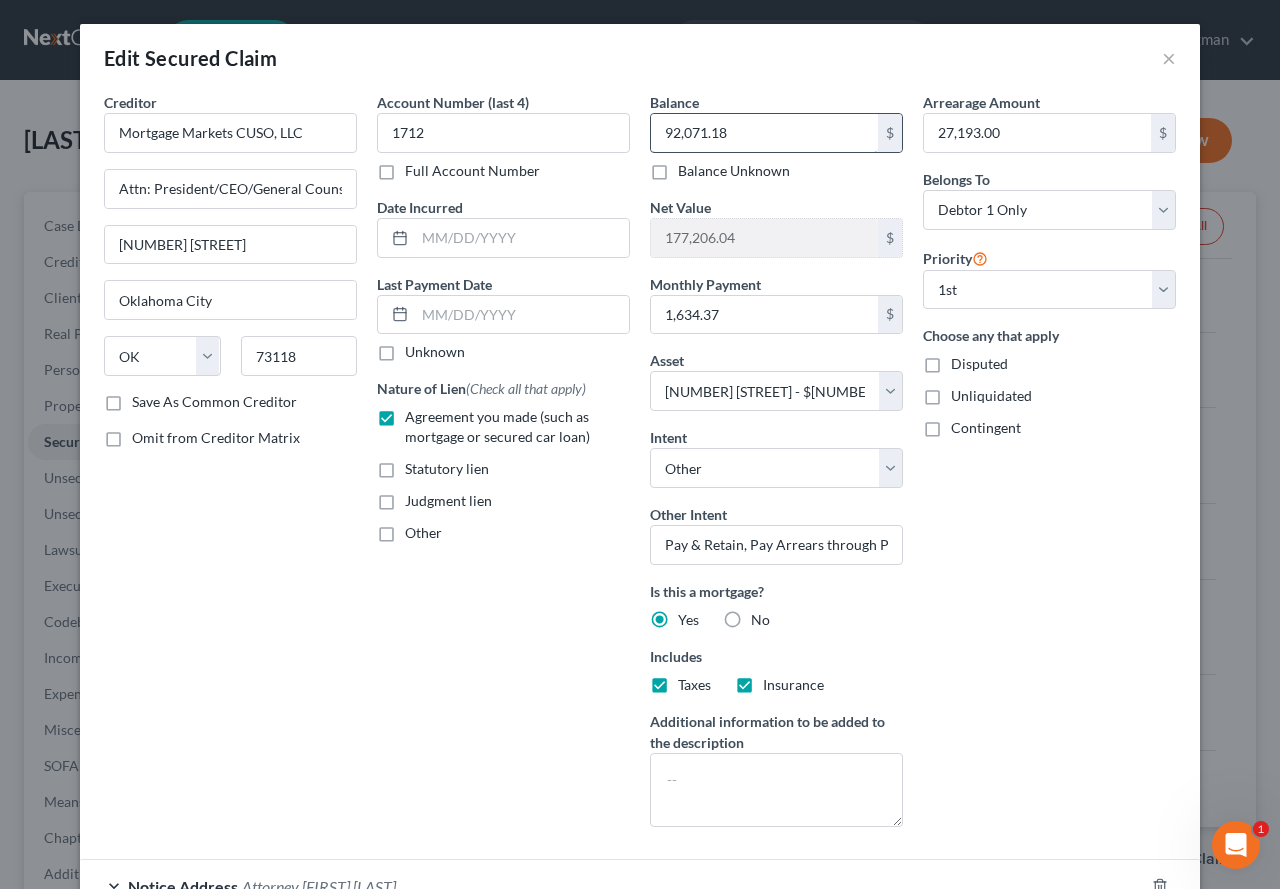 type 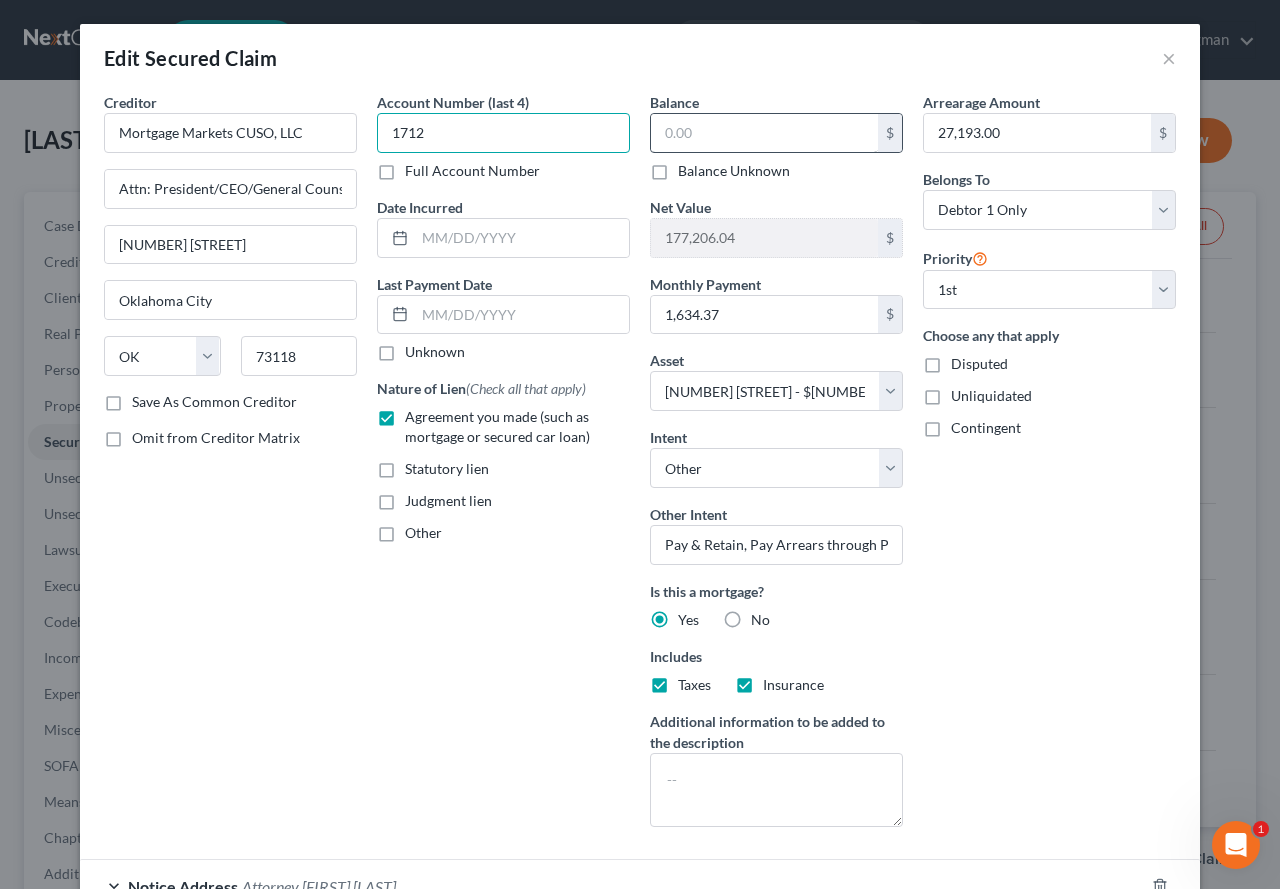 type on "1712" 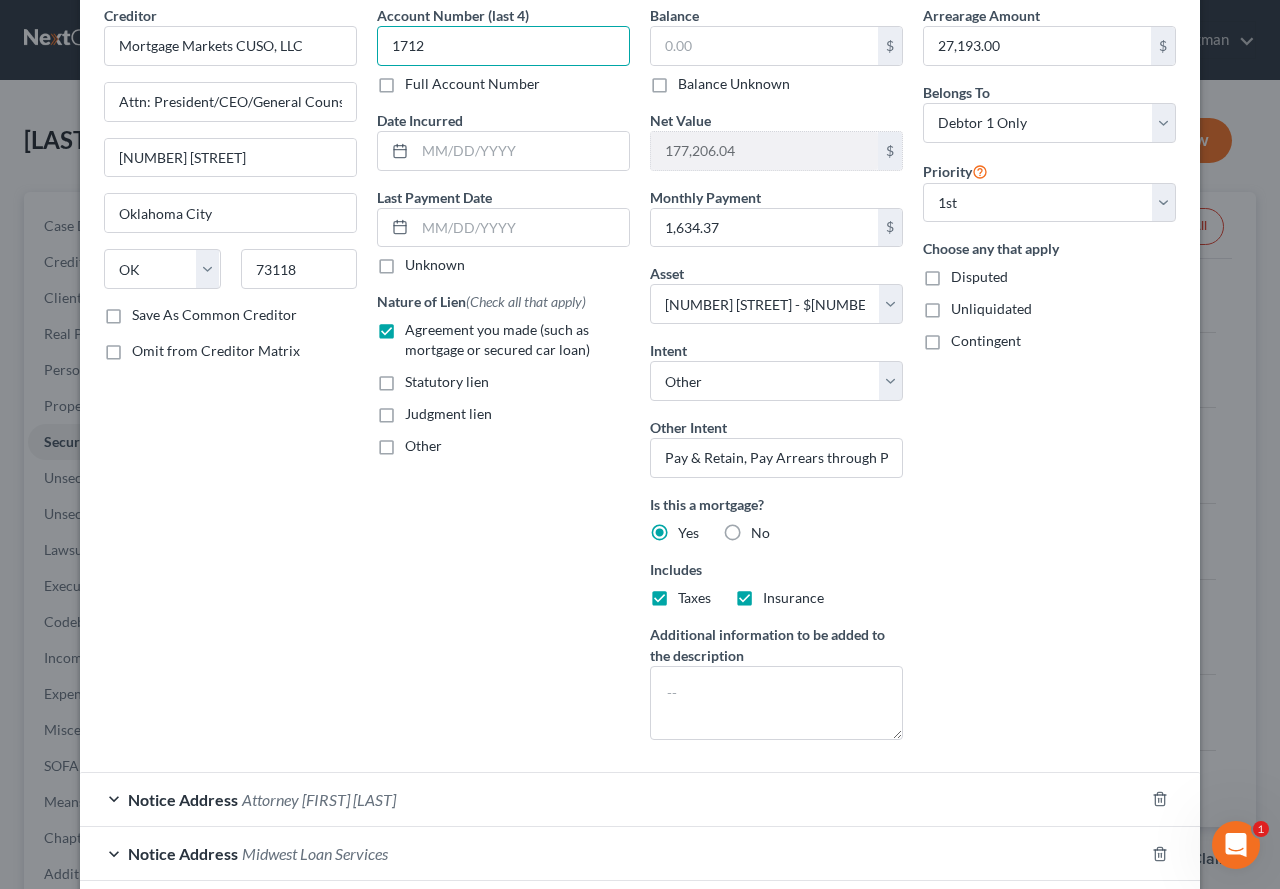 scroll, scrollTop: 300, scrollLeft: 0, axis: vertical 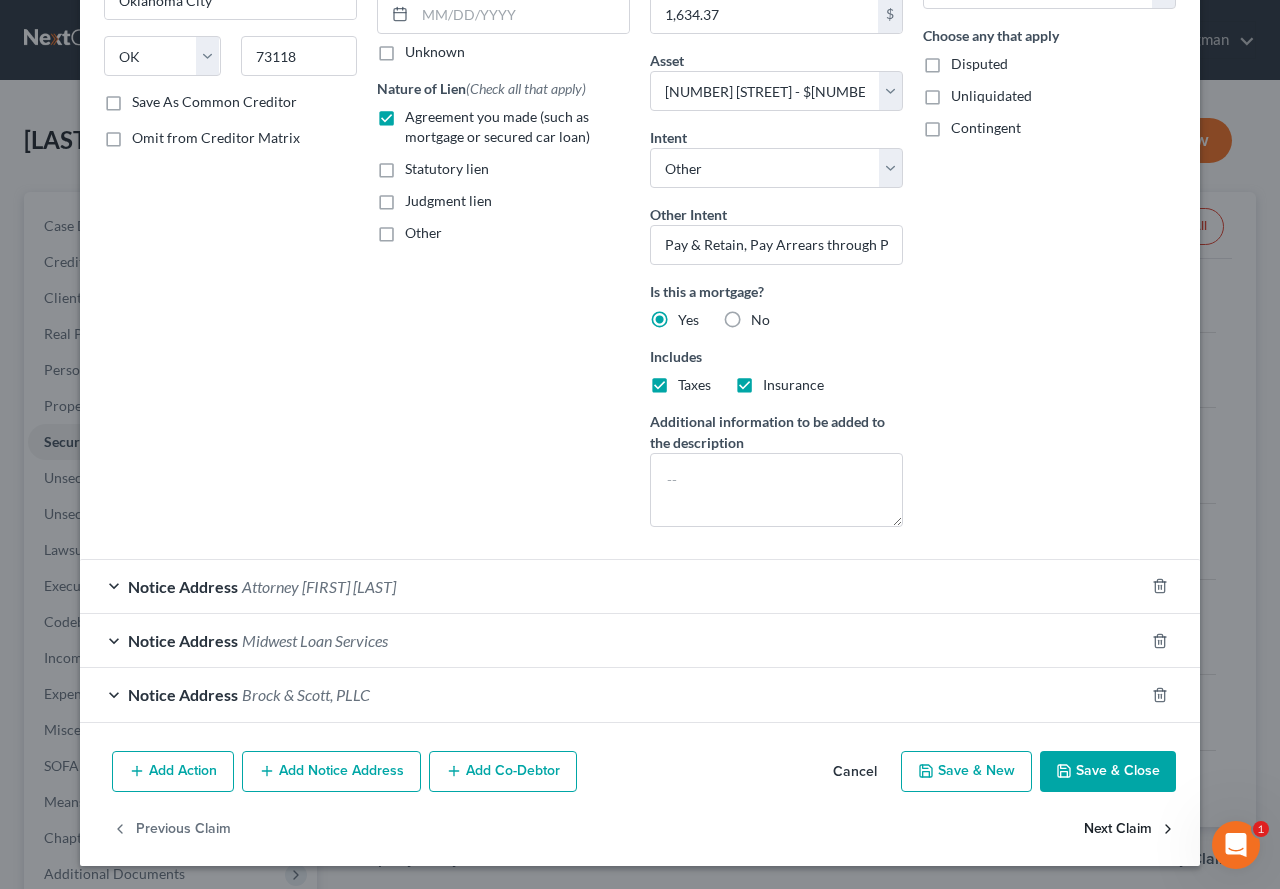 click on "Next Claim" at bounding box center [1130, 829] 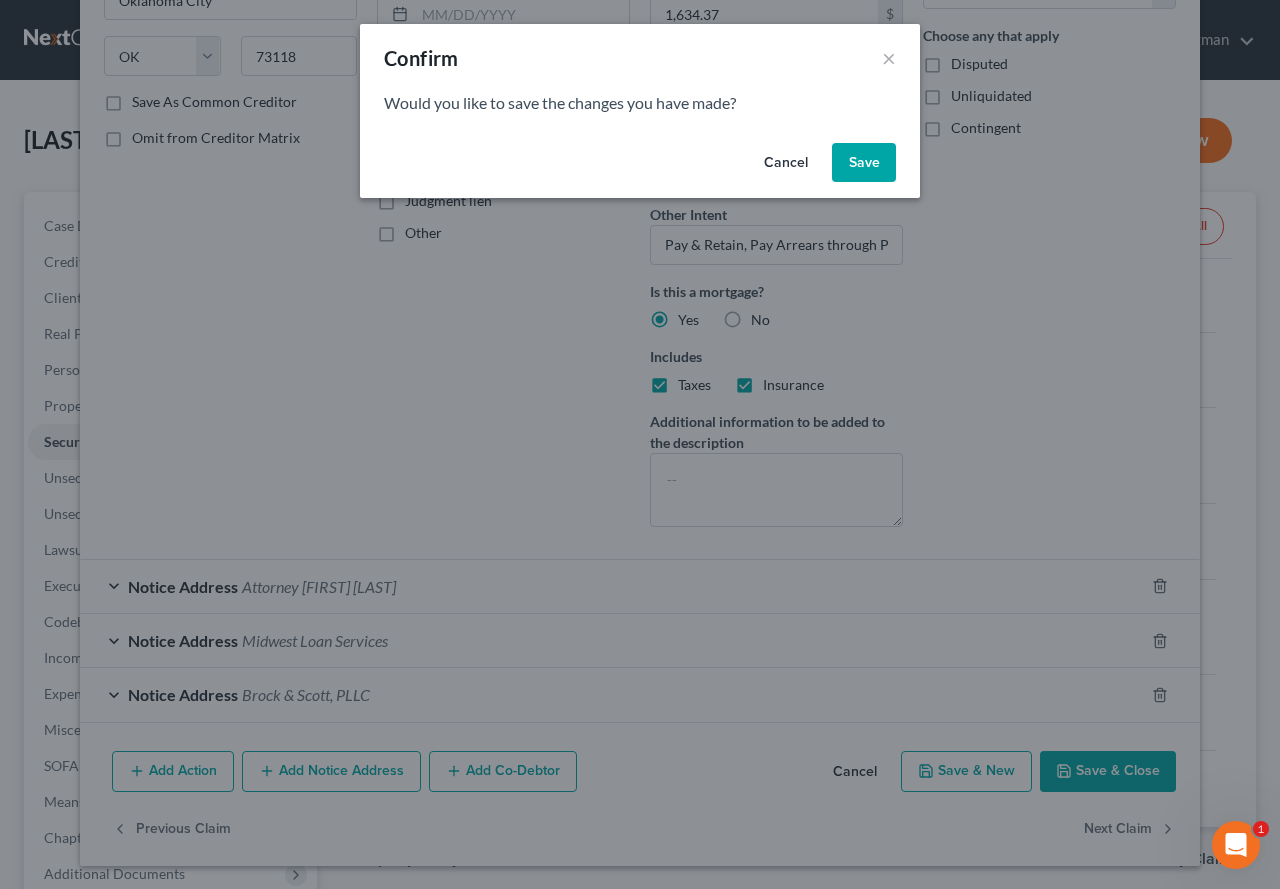 click on "Cancel" at bounding box center [786, 163] 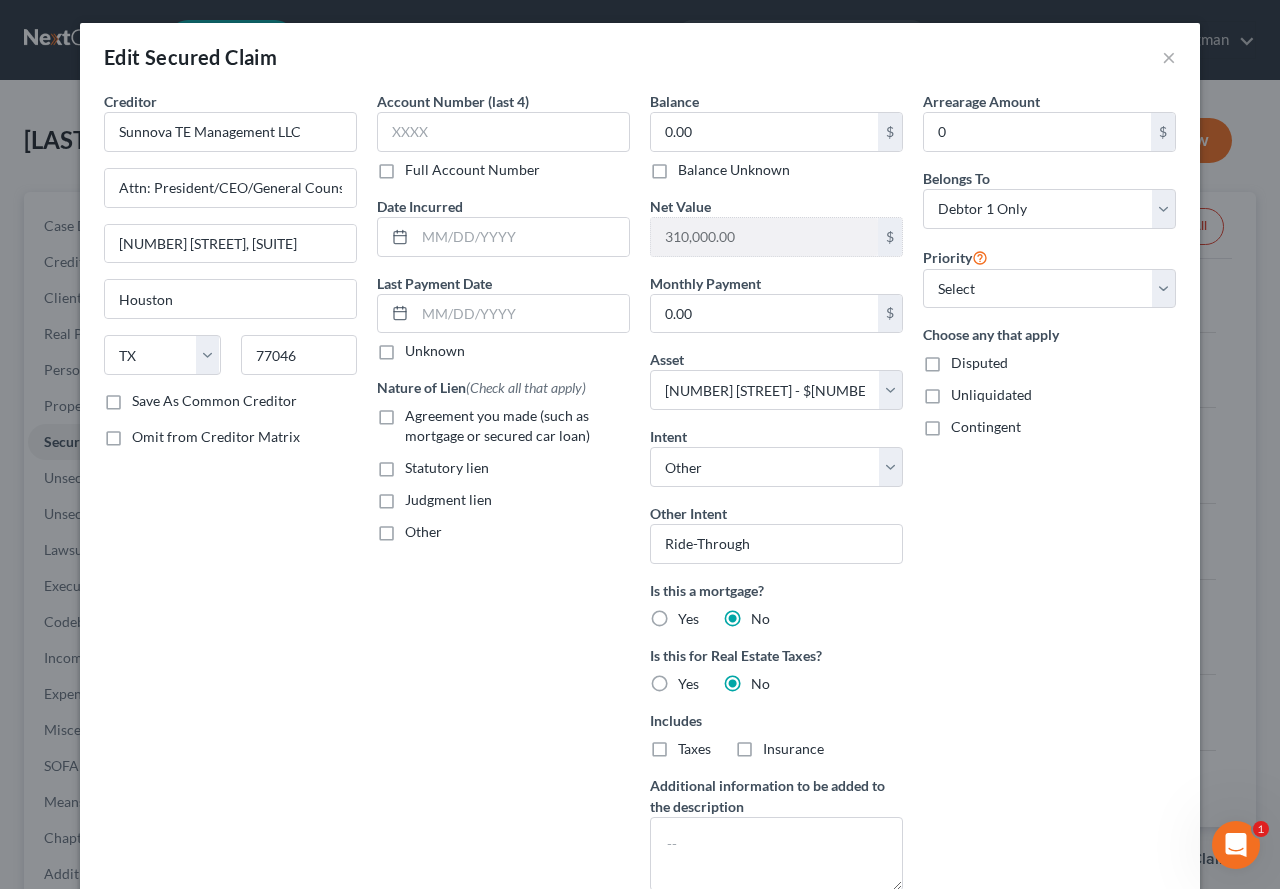 scroll, scrollTop: 0, scrollLeft: 0, axis: both 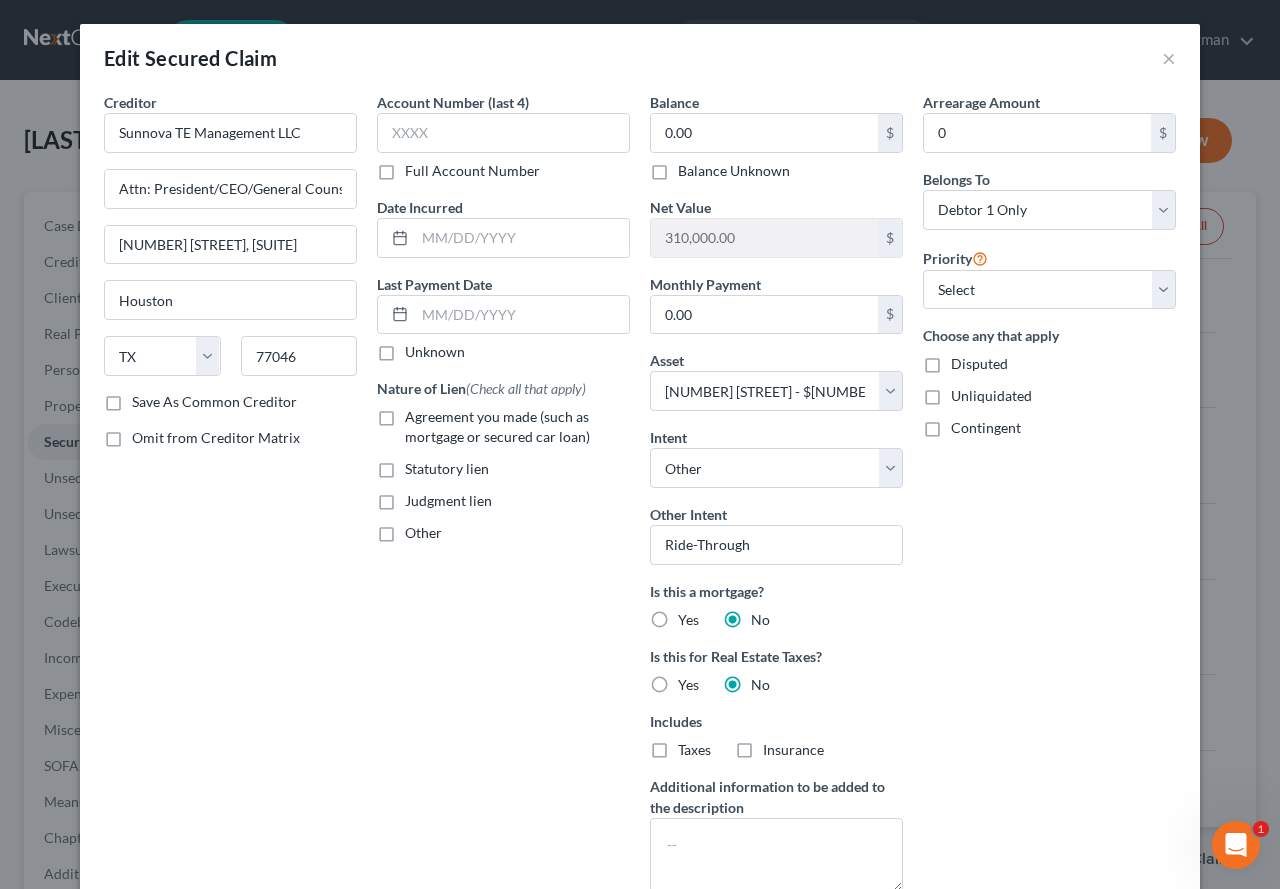 click on "Edit Secured Claim  ×" at bounding box center [640, 58] 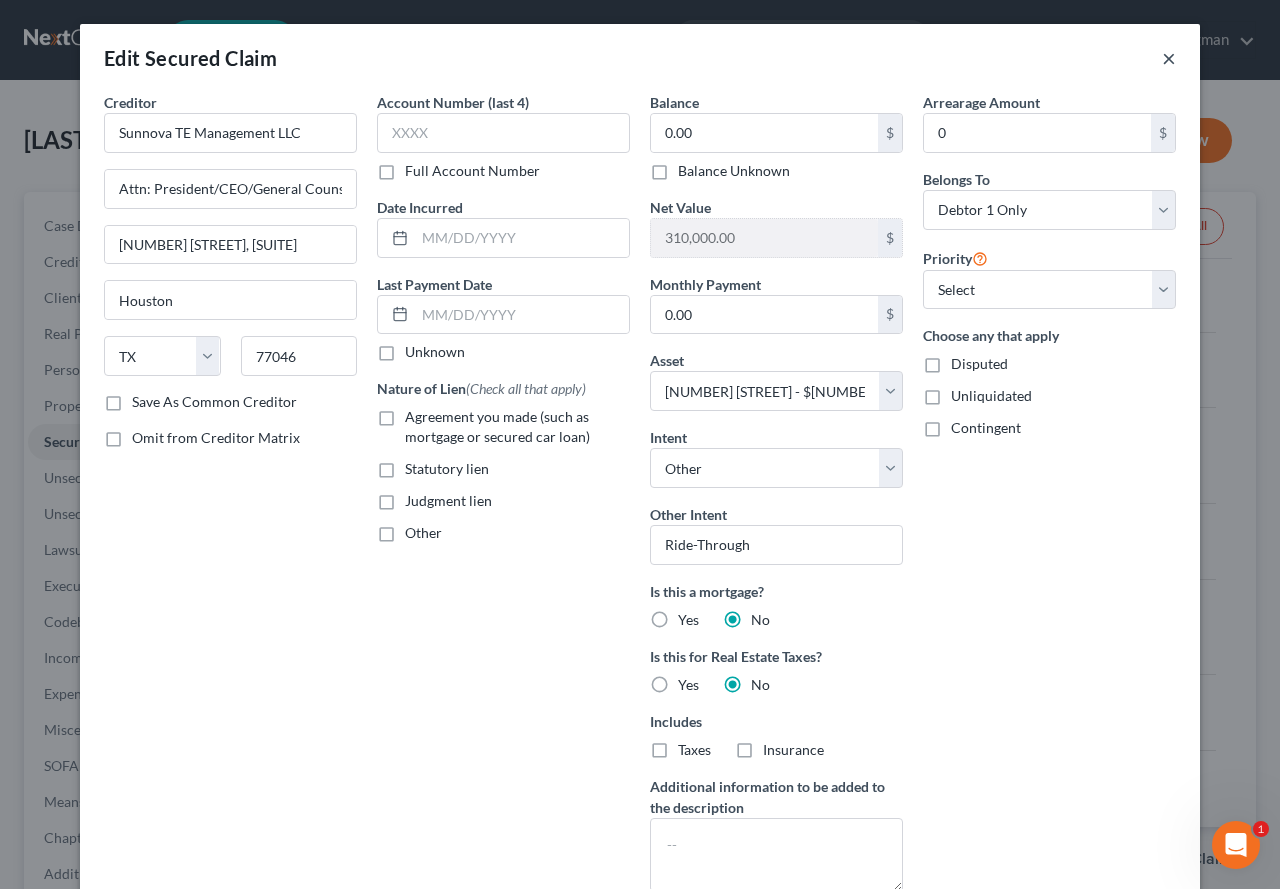 click on "×" at bounding box center [1169, 58] 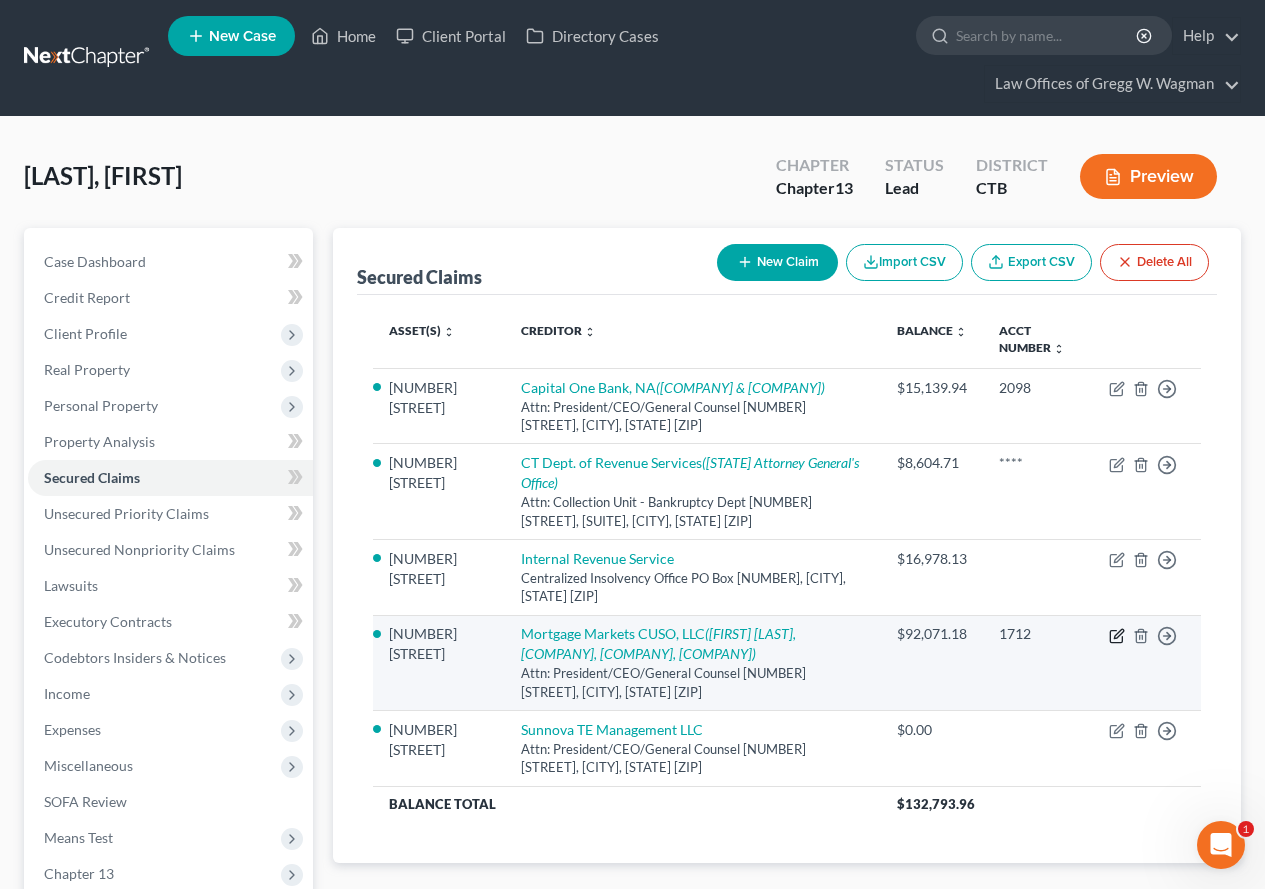 click 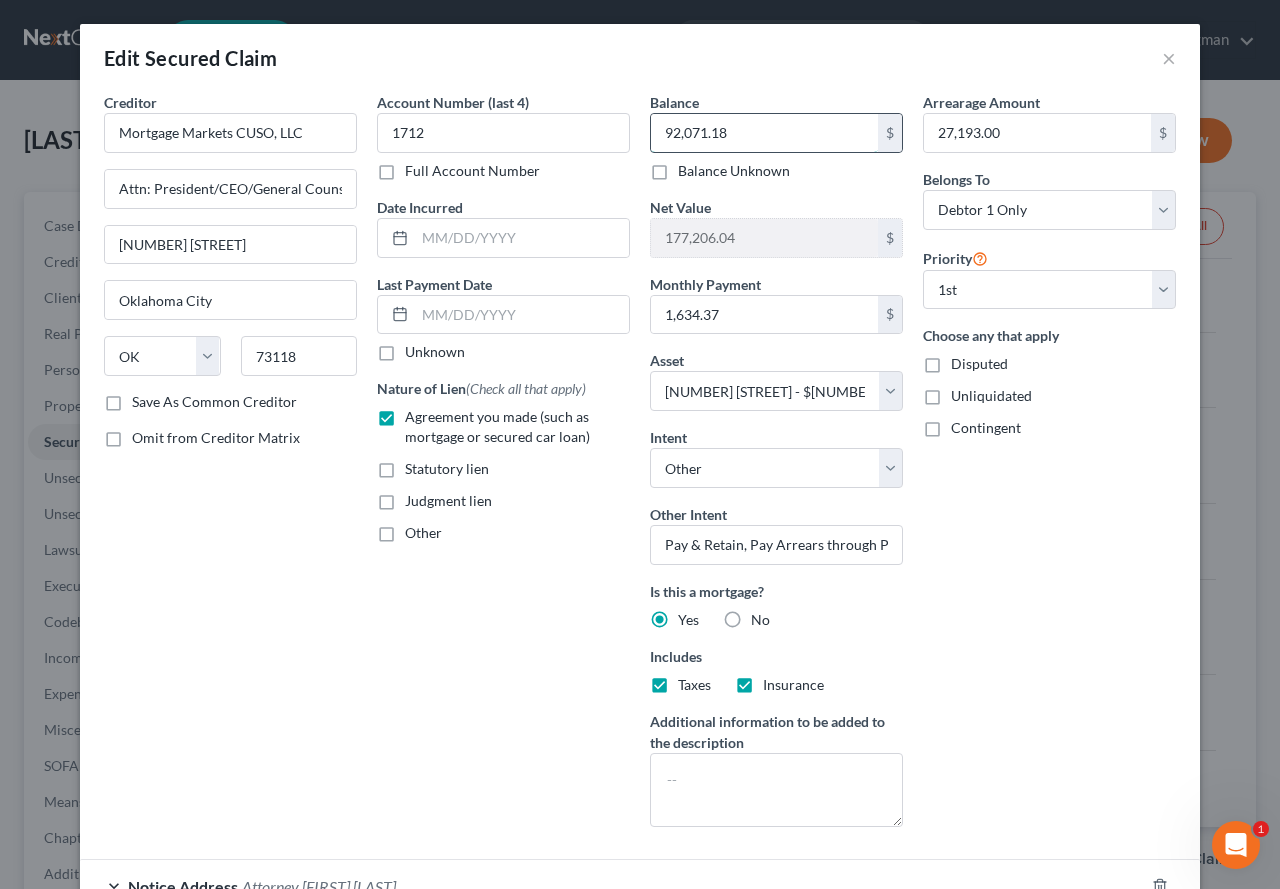 click on "92,071.18" at bounding box center [764, 133] 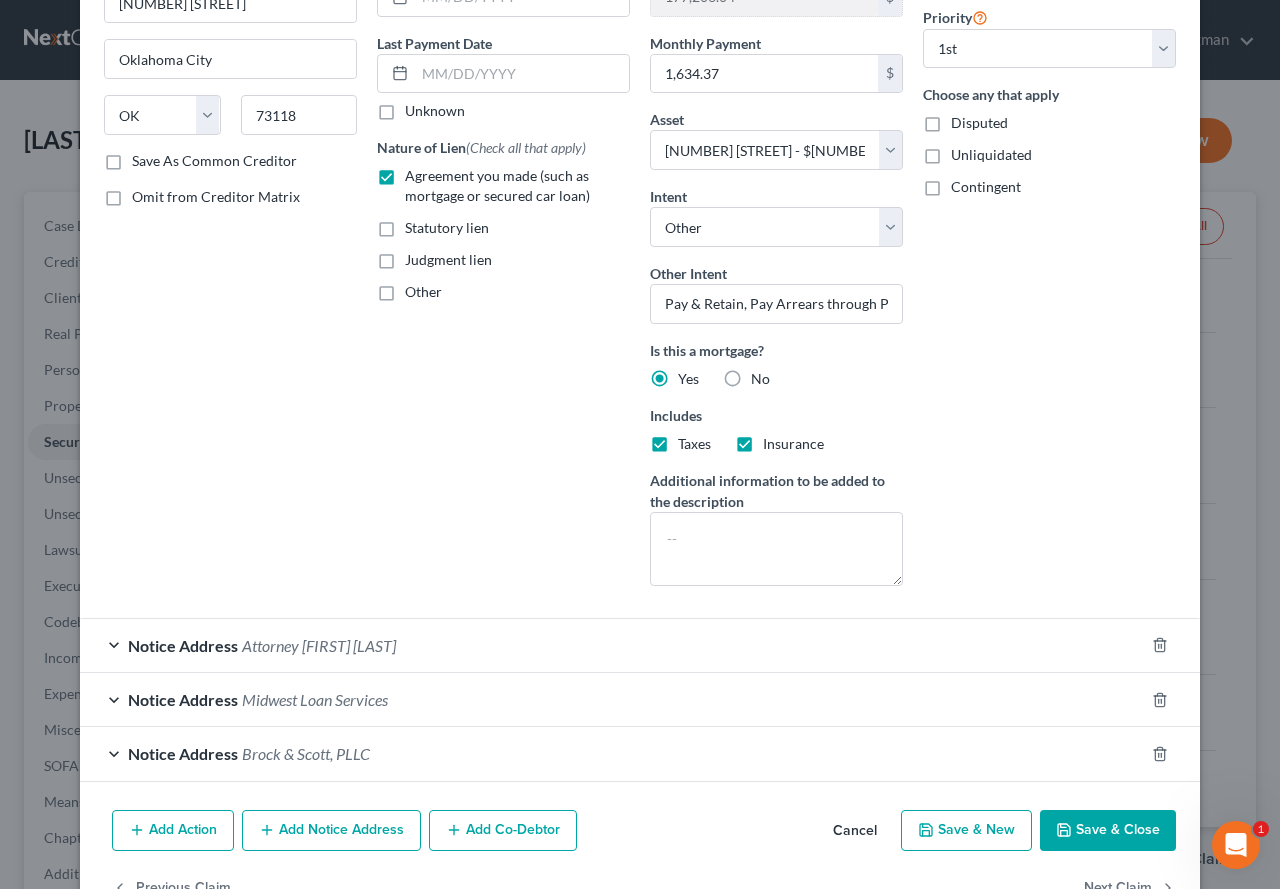 scroll, scrollTop: 300, scrollLeft: 0, axis: vertical 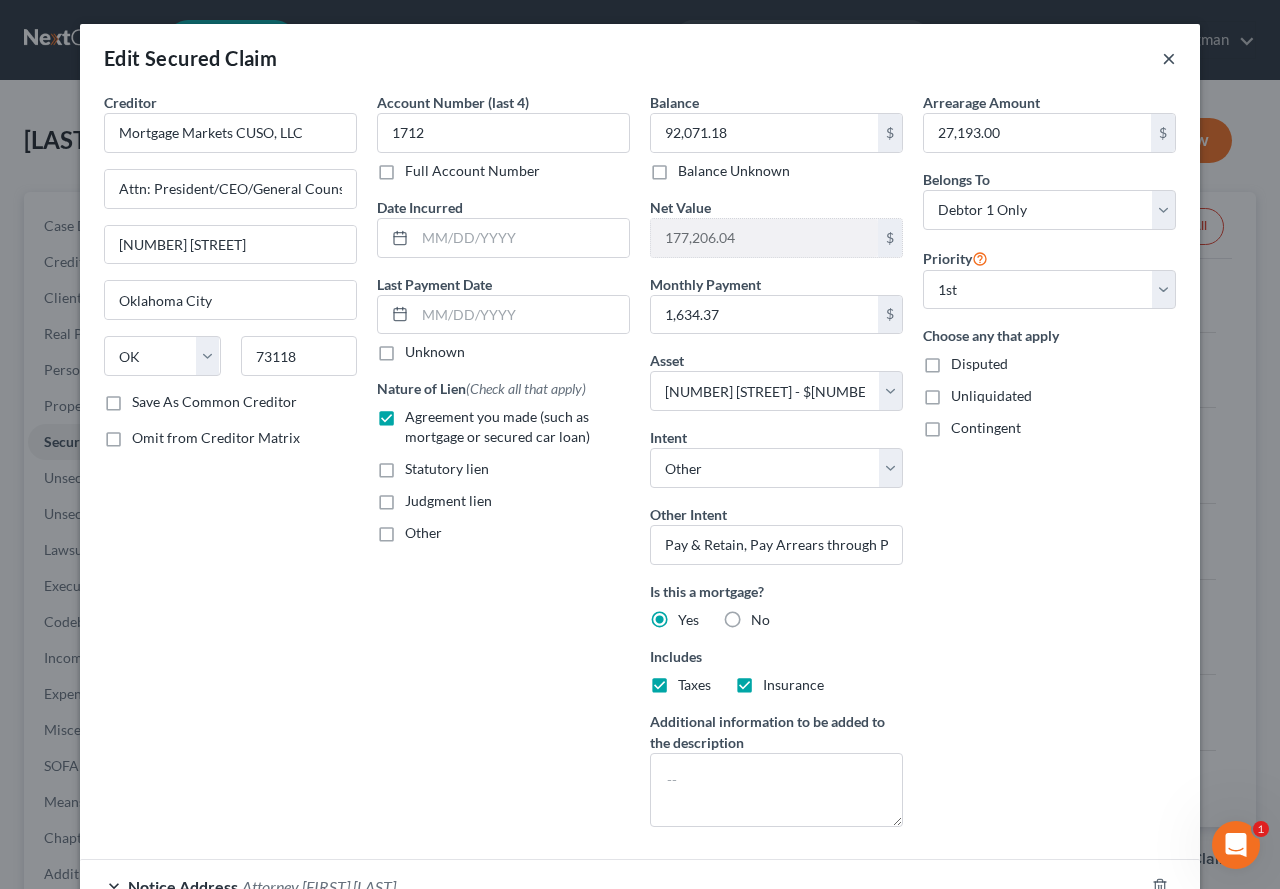 click on "×" at bounding box center [1169, 58] 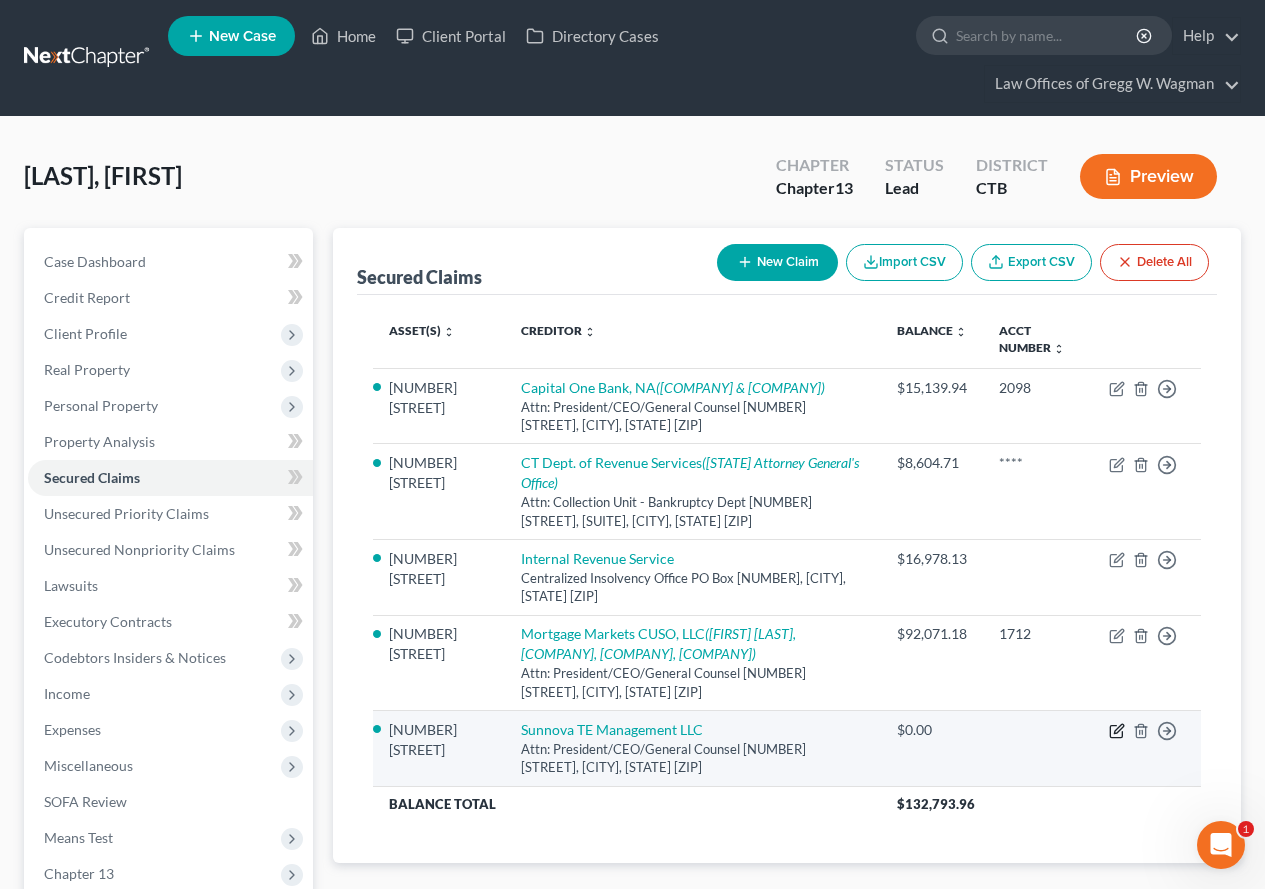 click 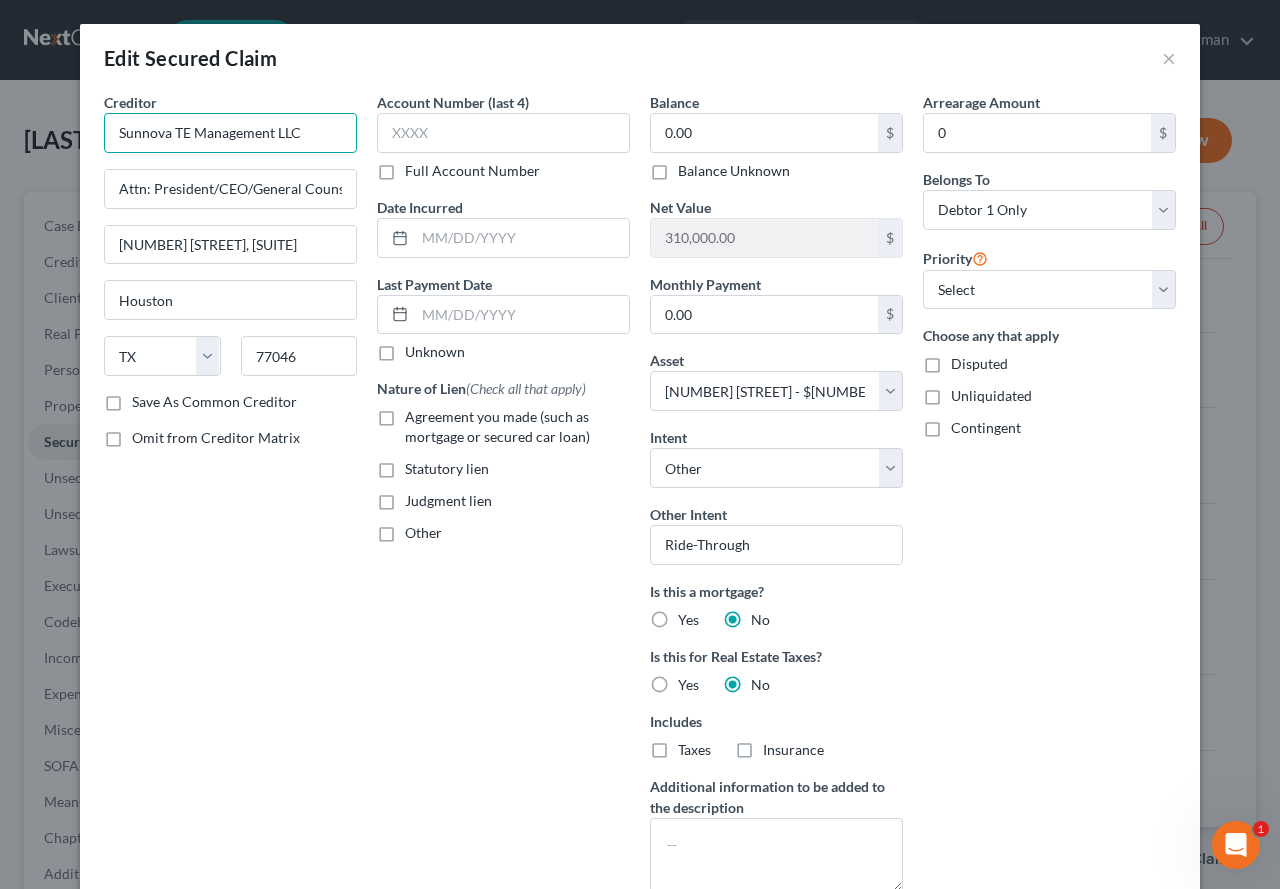 drag, startPoint x: 294, startPoint y: 134, endPoint x: 109, endPoint y: 126, distance: 185.1729 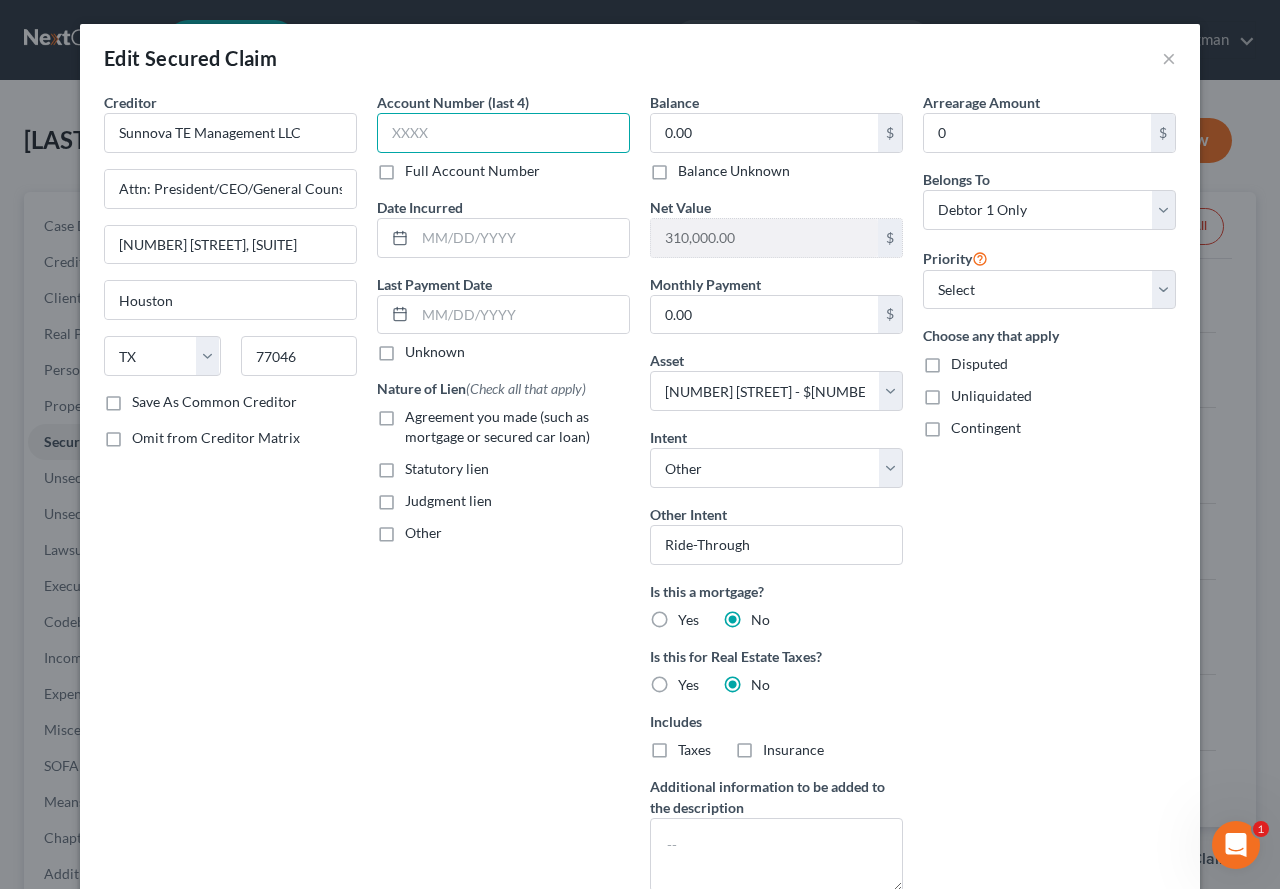click at bounding box center [503, 133] 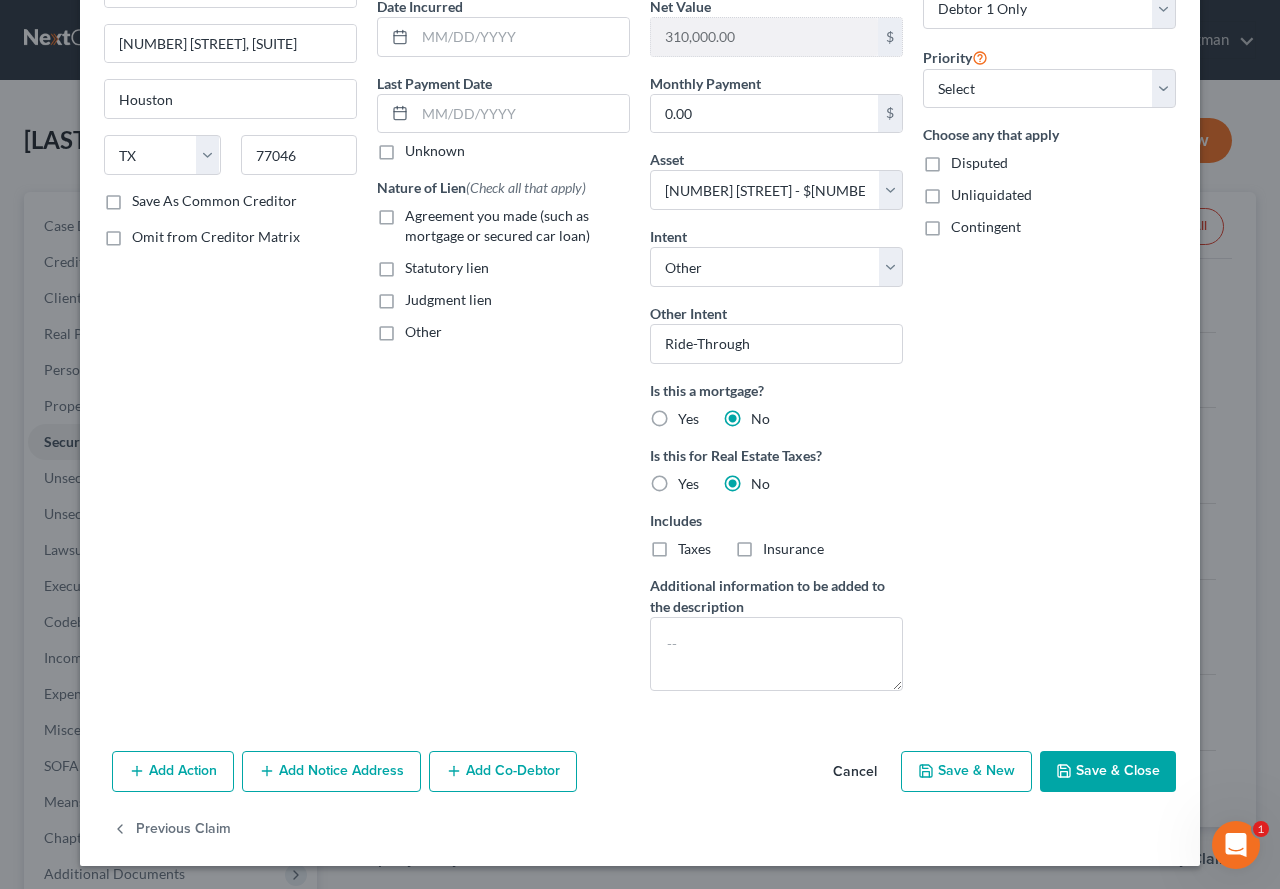 scroll, scrollTop: 202, scrollLeft: 0, axis: vertical 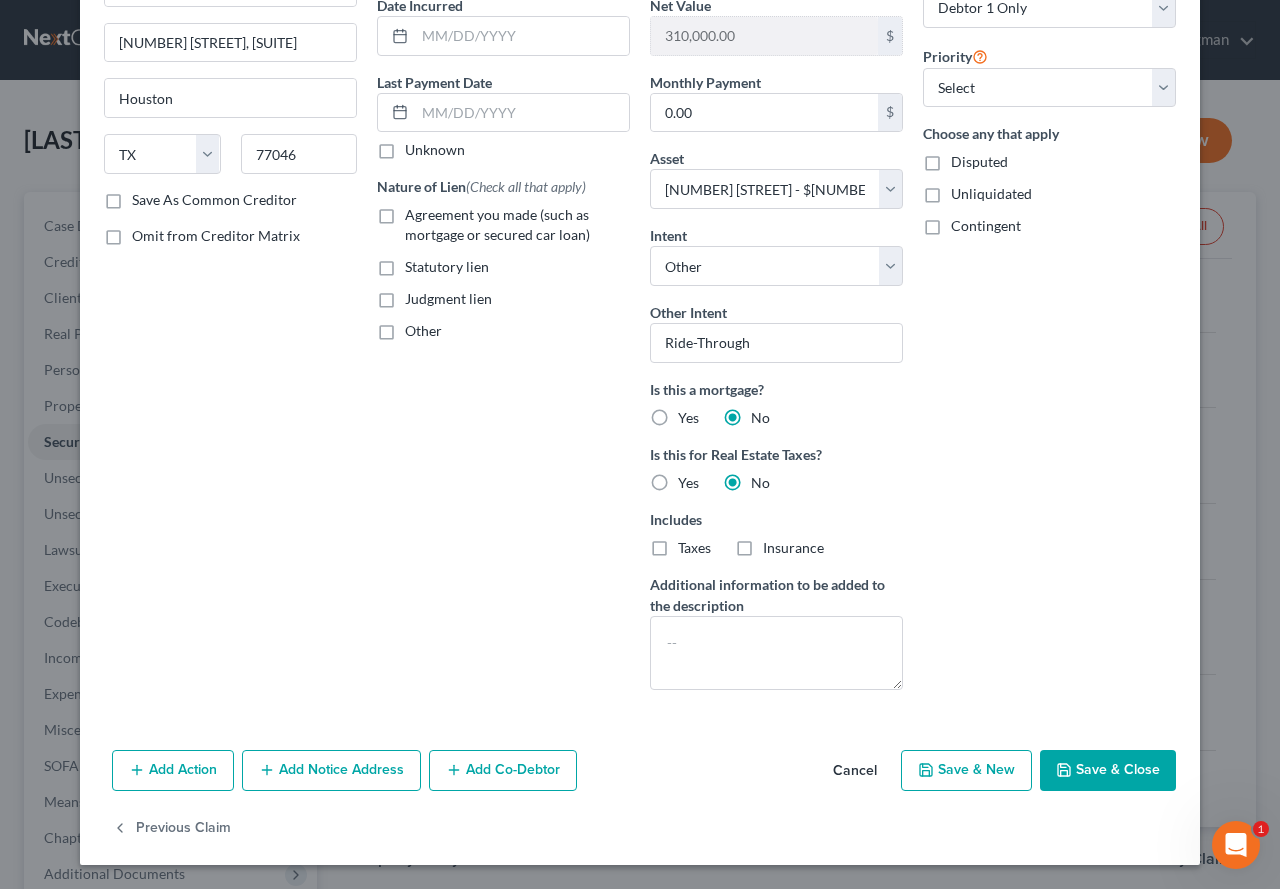 type on "****" 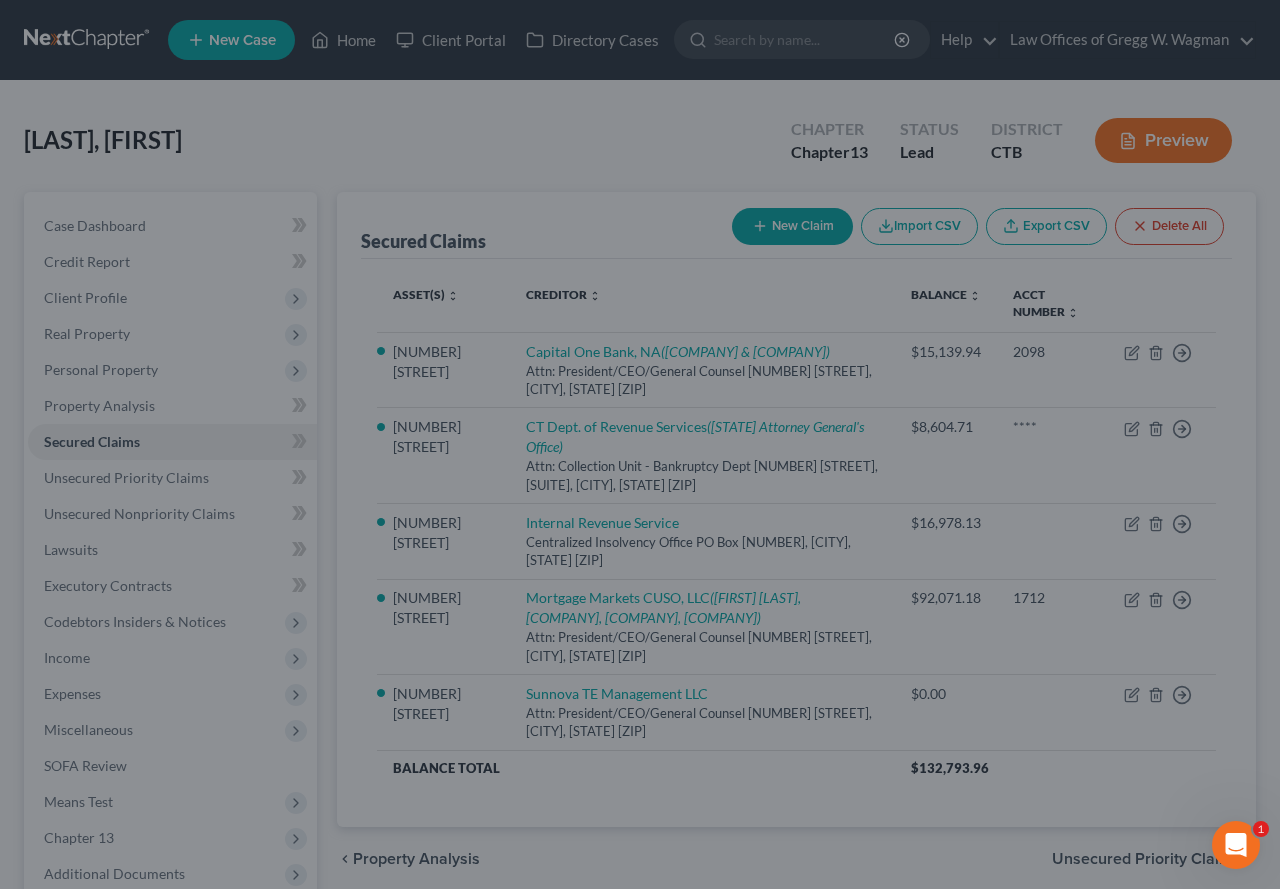 select on "10" 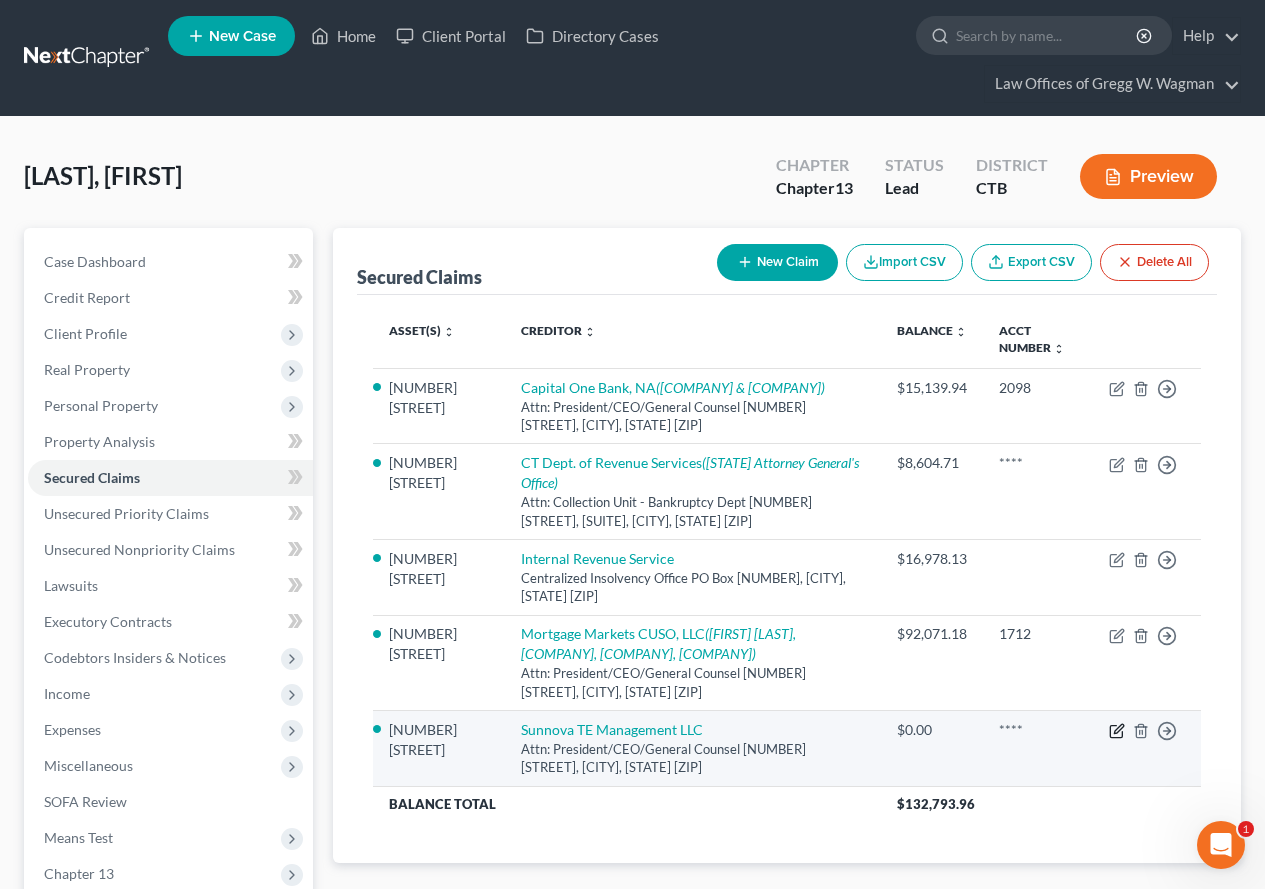 click 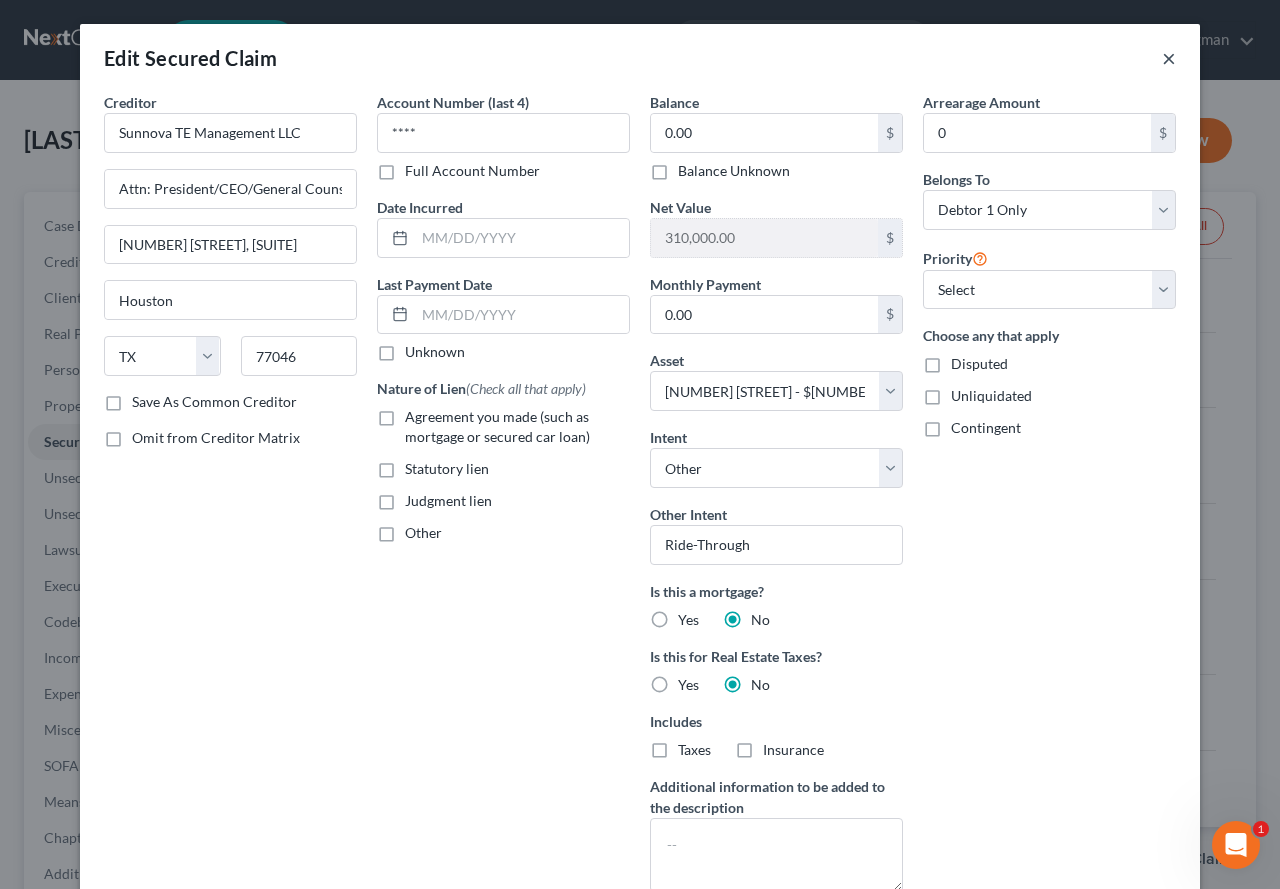 click on "×" at bounding box center [1169, 58] 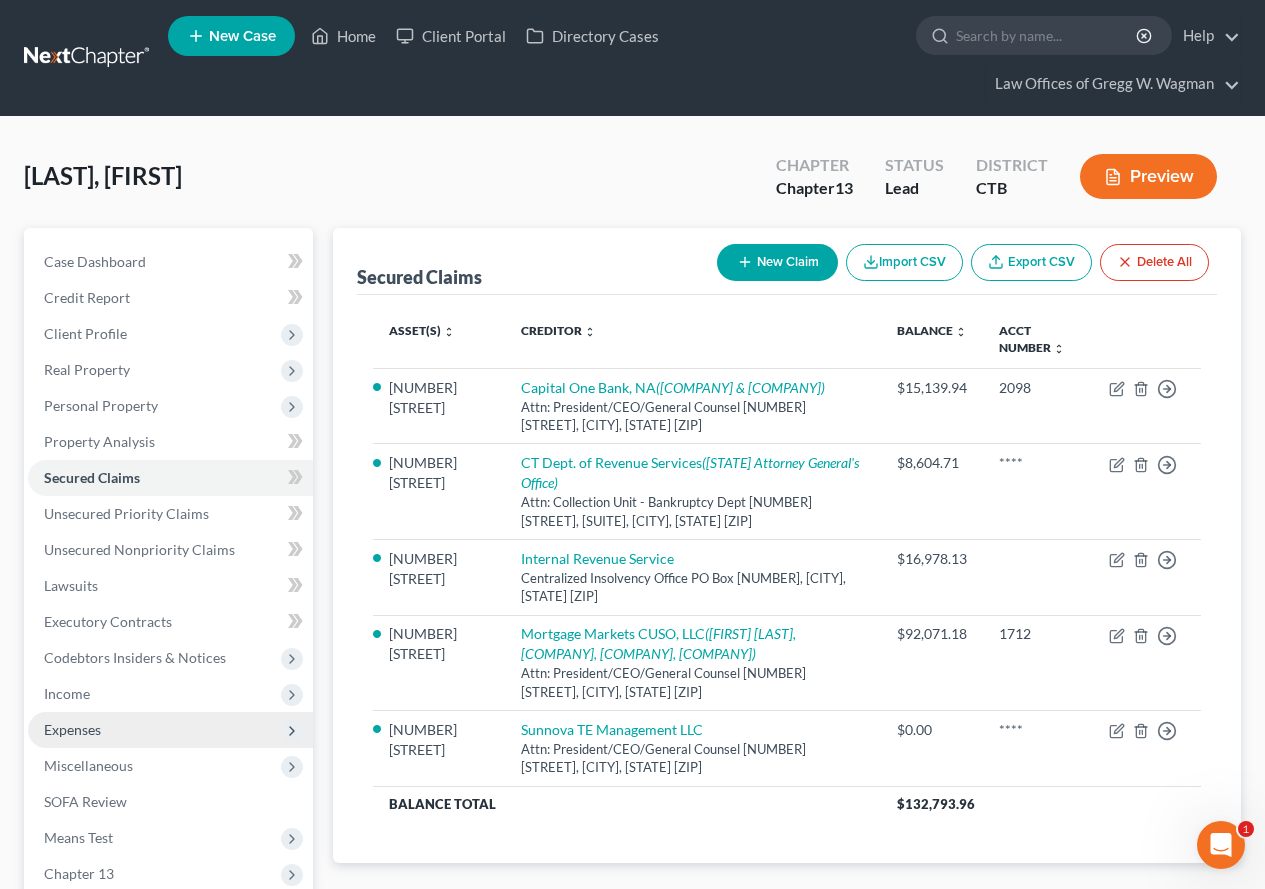 click on "Expenses" at bounding box center (72, 729) 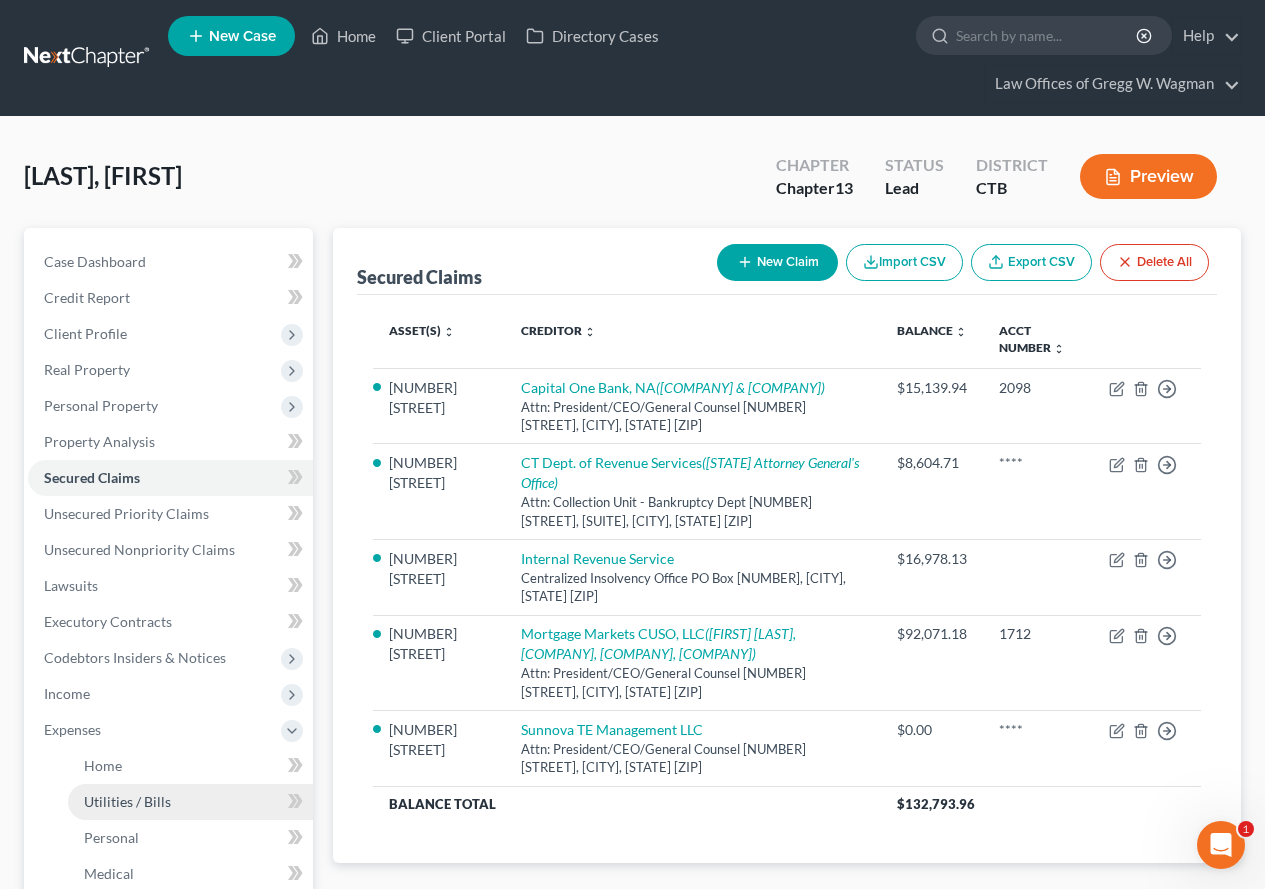 click on "Utilities / Bills" at bounding box center (127, 801) 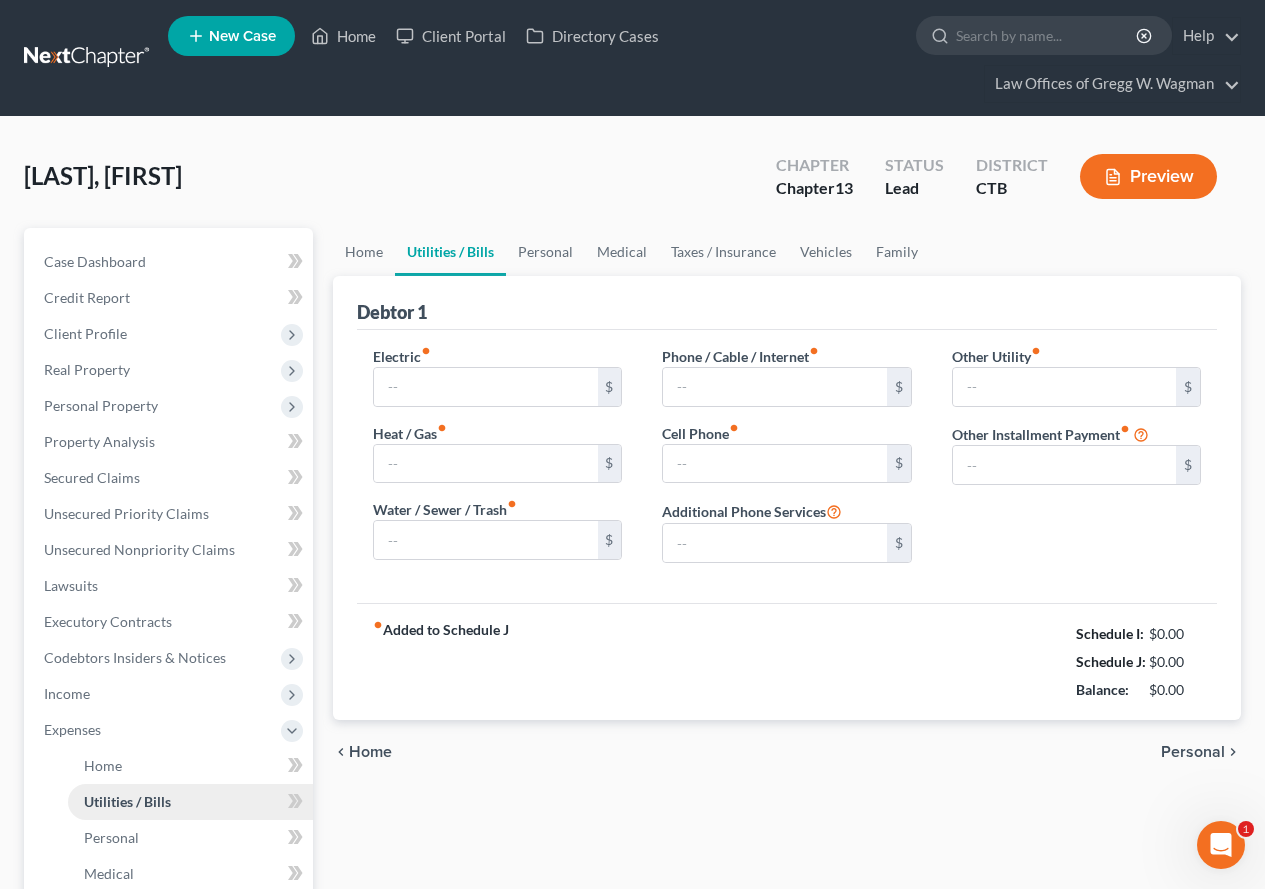 type on "300.00" 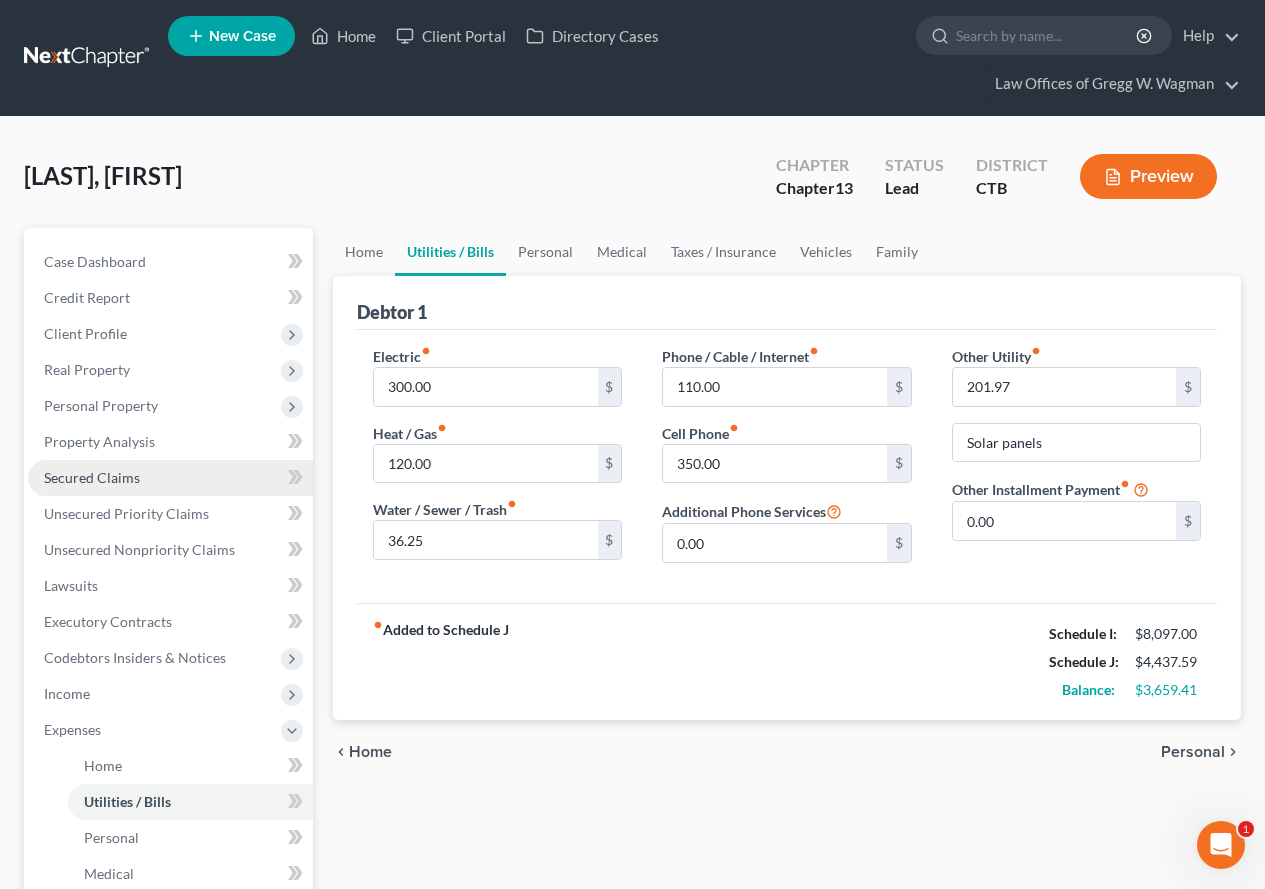 click on "Secured Claims" at bounding box center (92, 477) 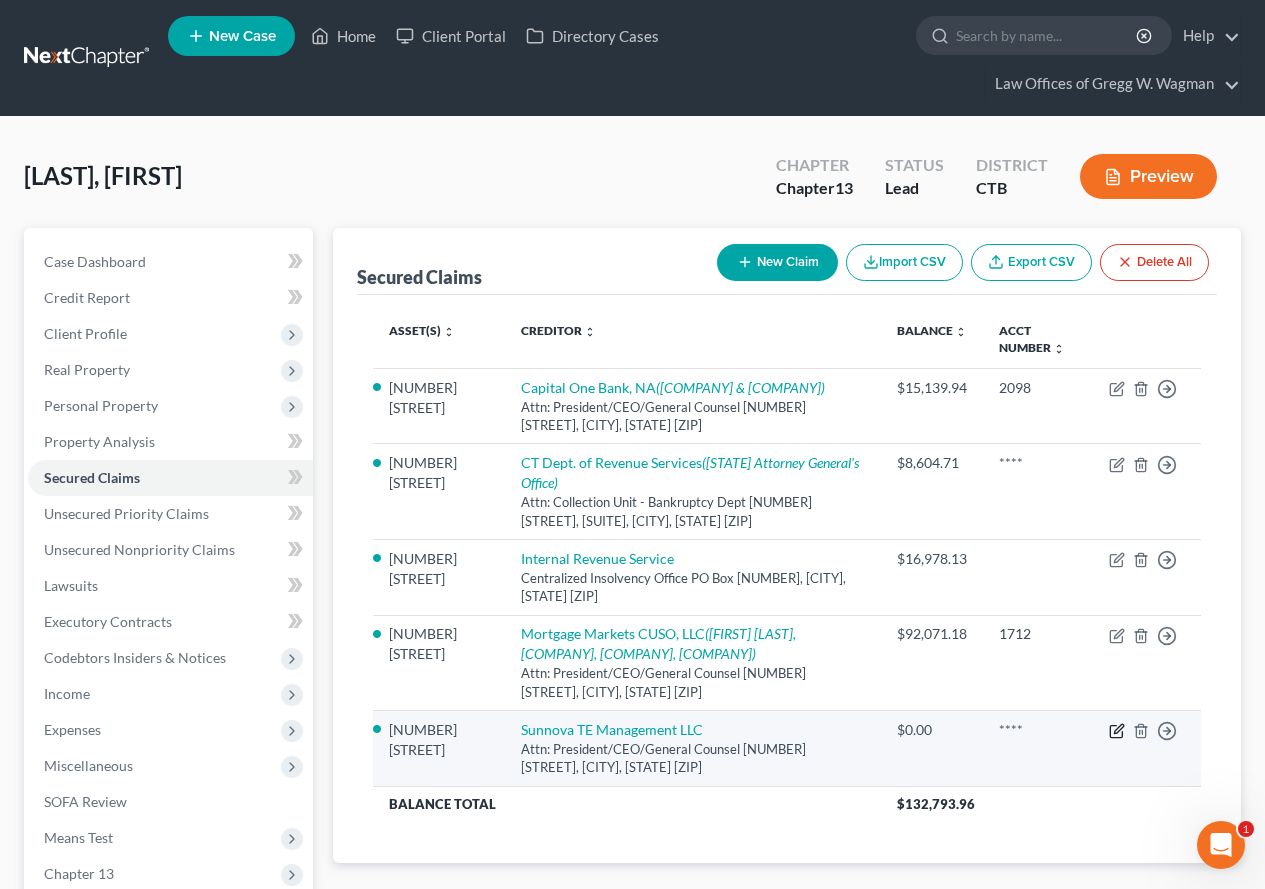 click 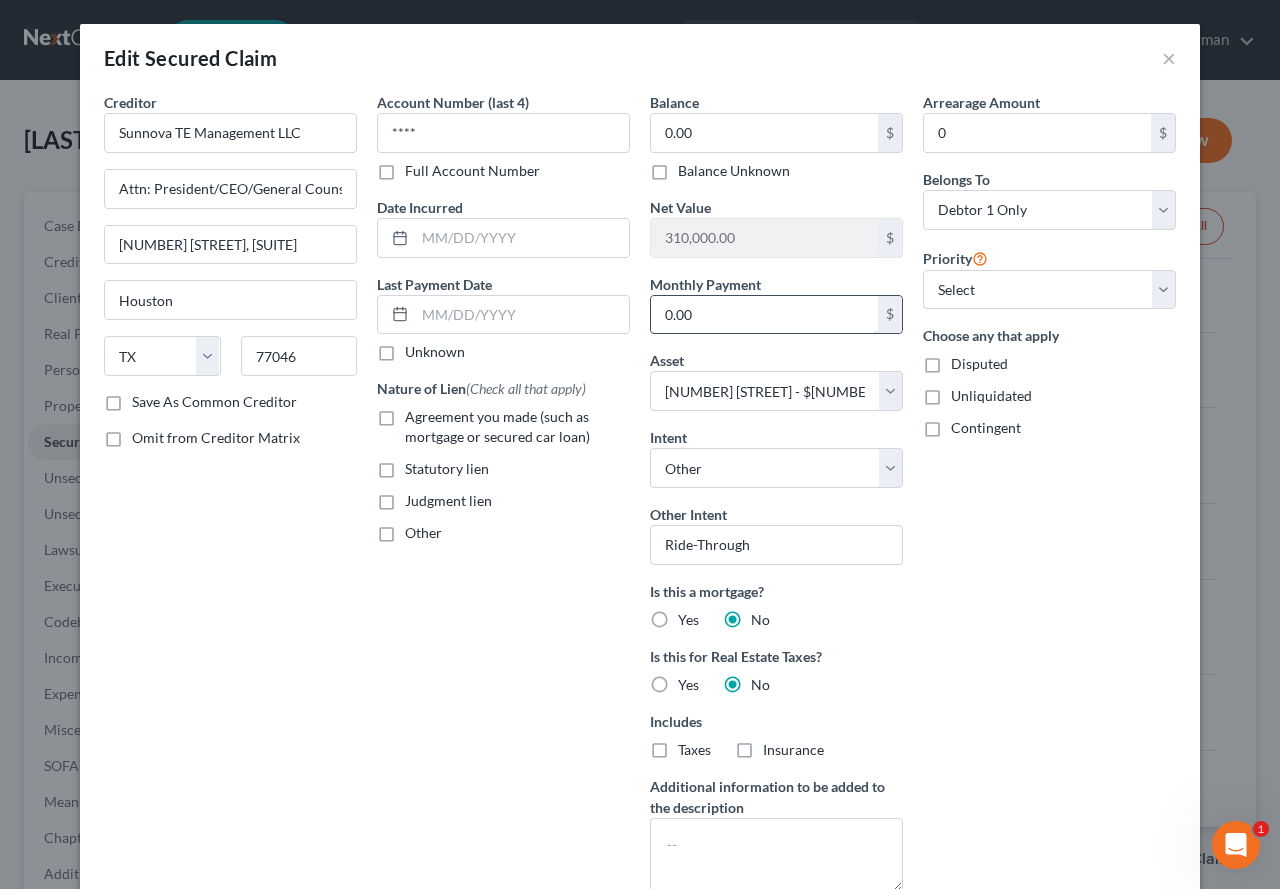 click on "0.00" at bounding box center [764, 315] 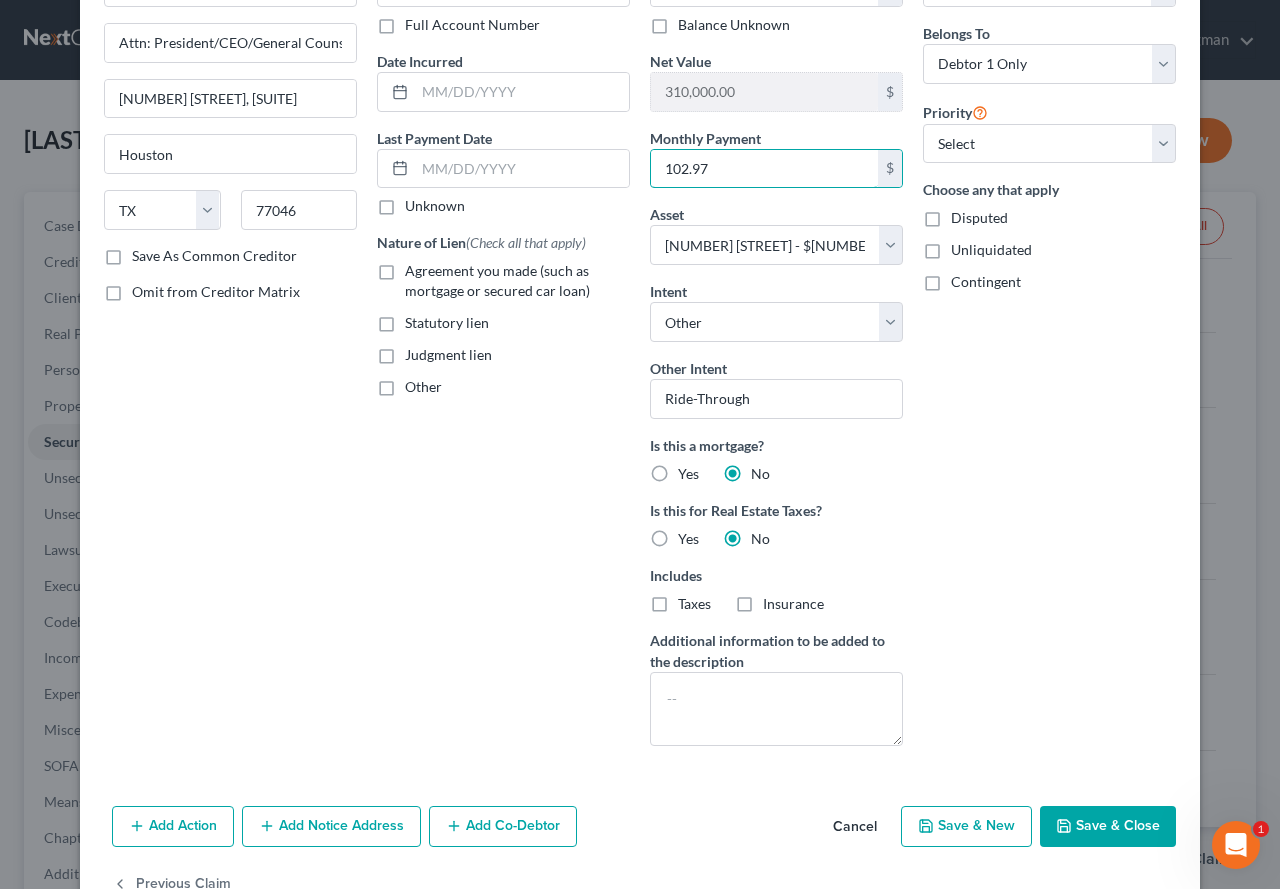scroll, scrollTop: 202, scrollLeft: 0, axis: vertical 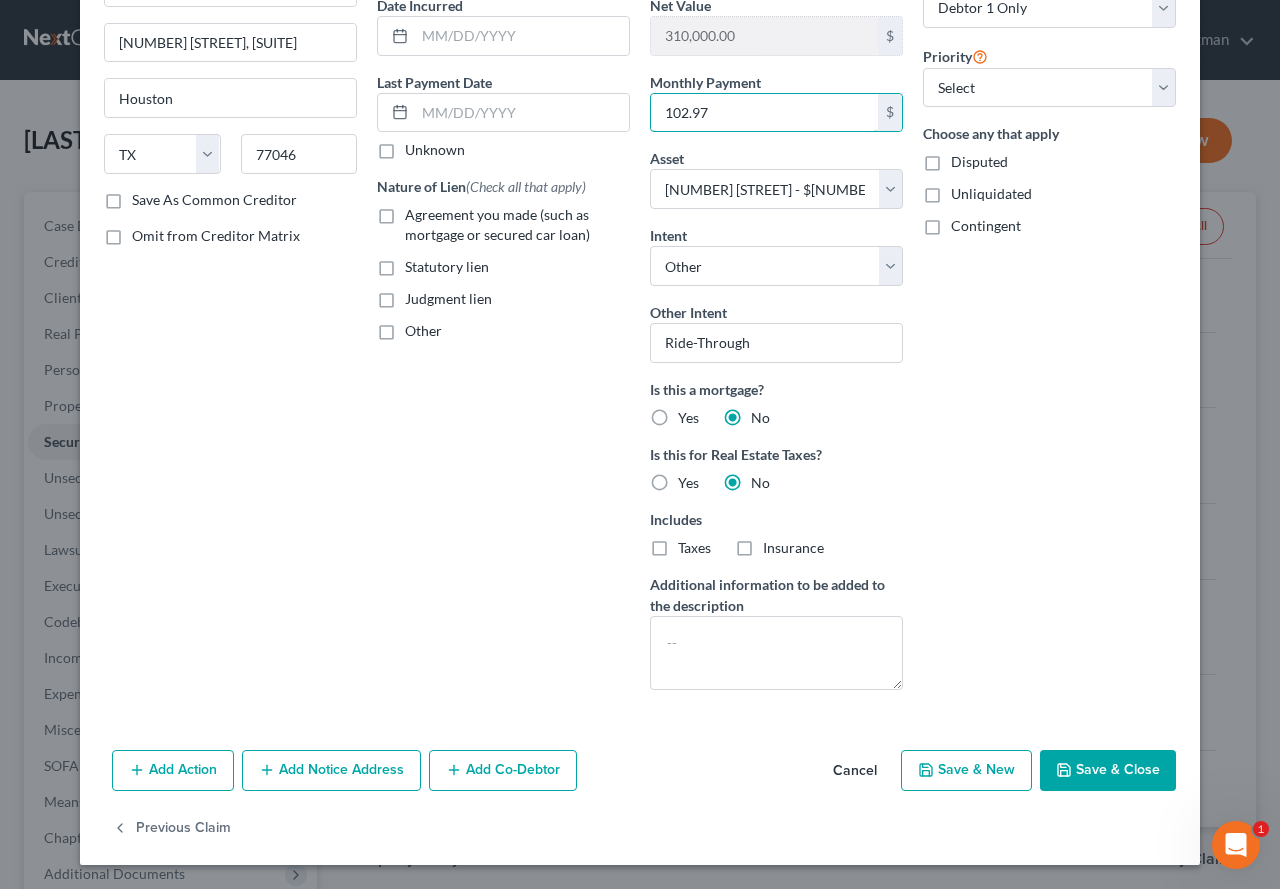 type on "102.97" 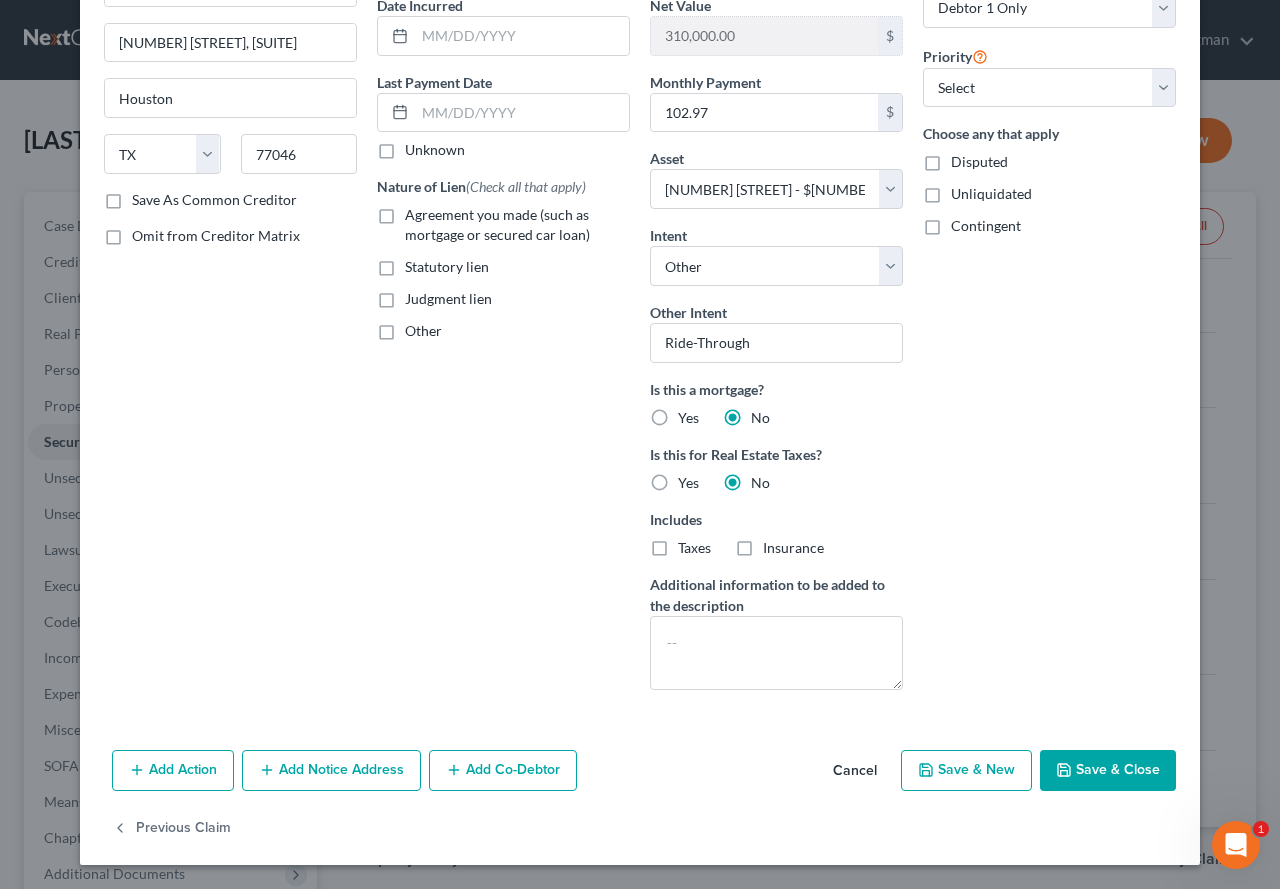 click on "Save & Close" at bounding box center (1108, 771) 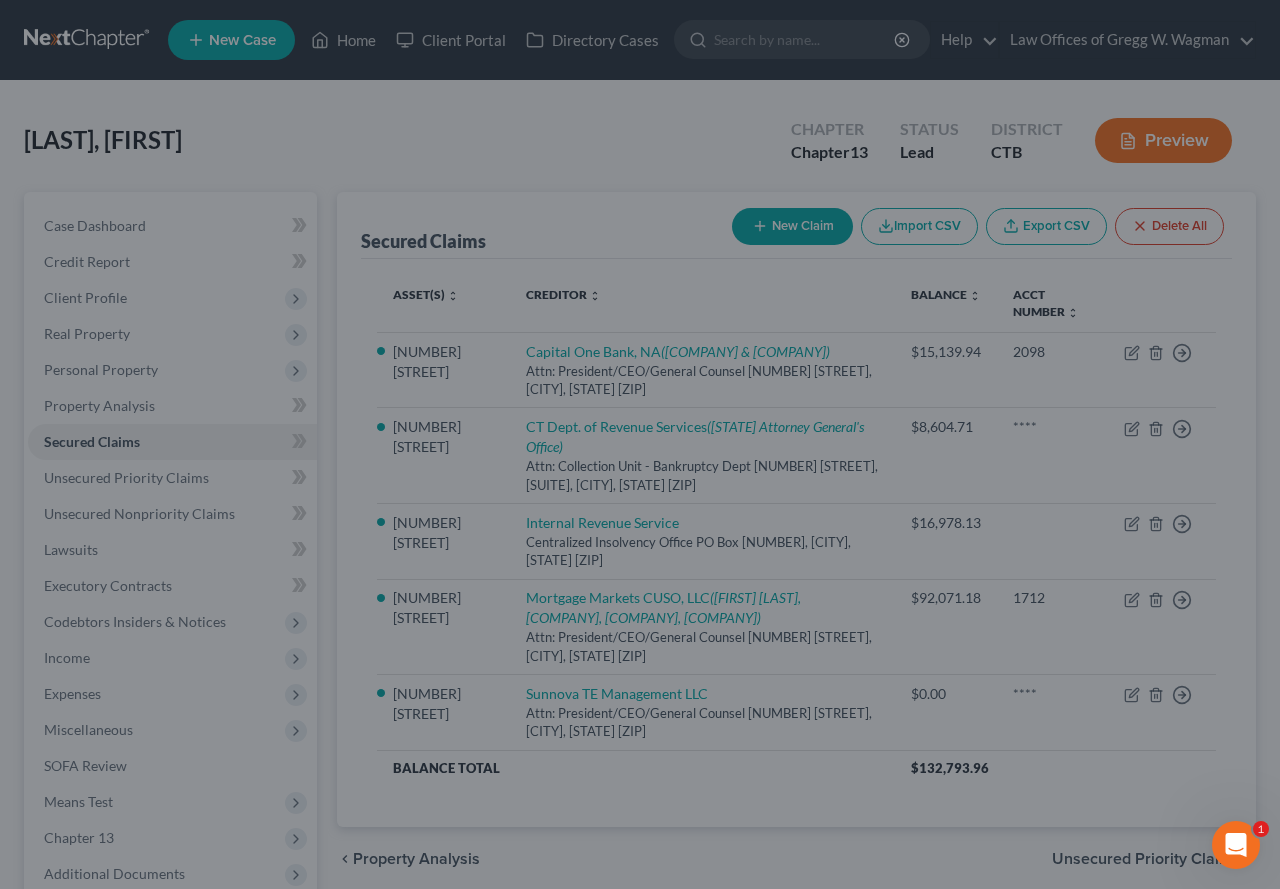 select on "10" 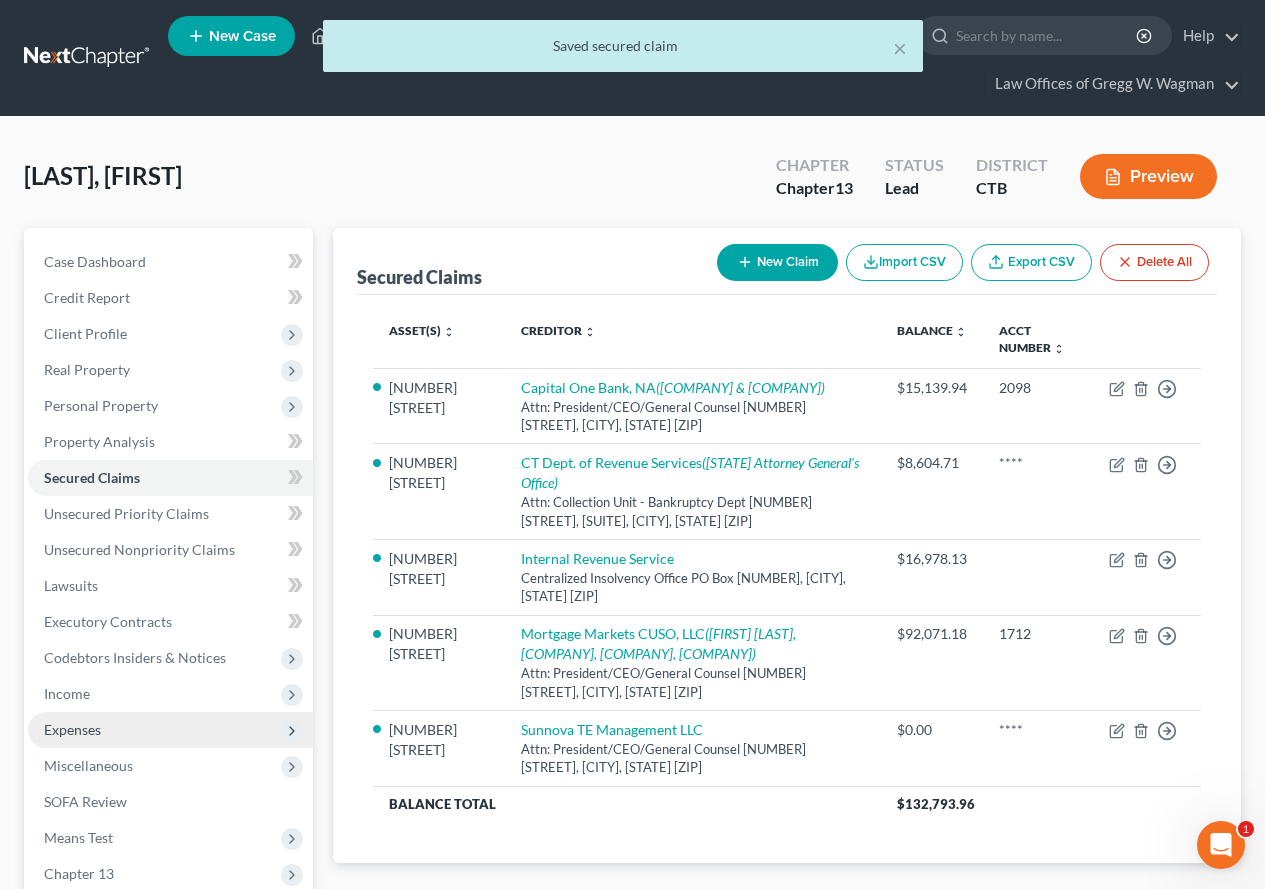 click on "Expenses" at bounding box center [170, 730] 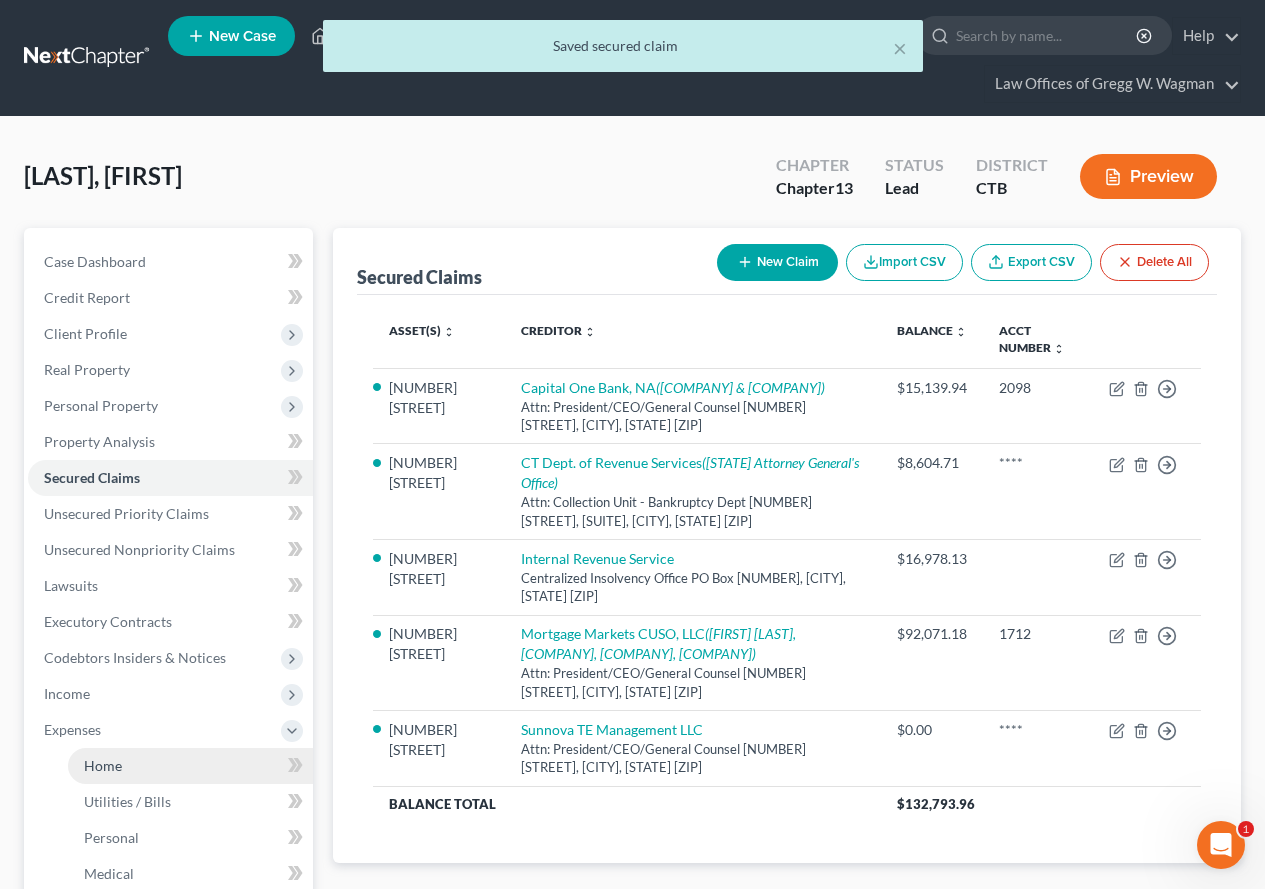 click on "Home" at bounding box center (103, 765) 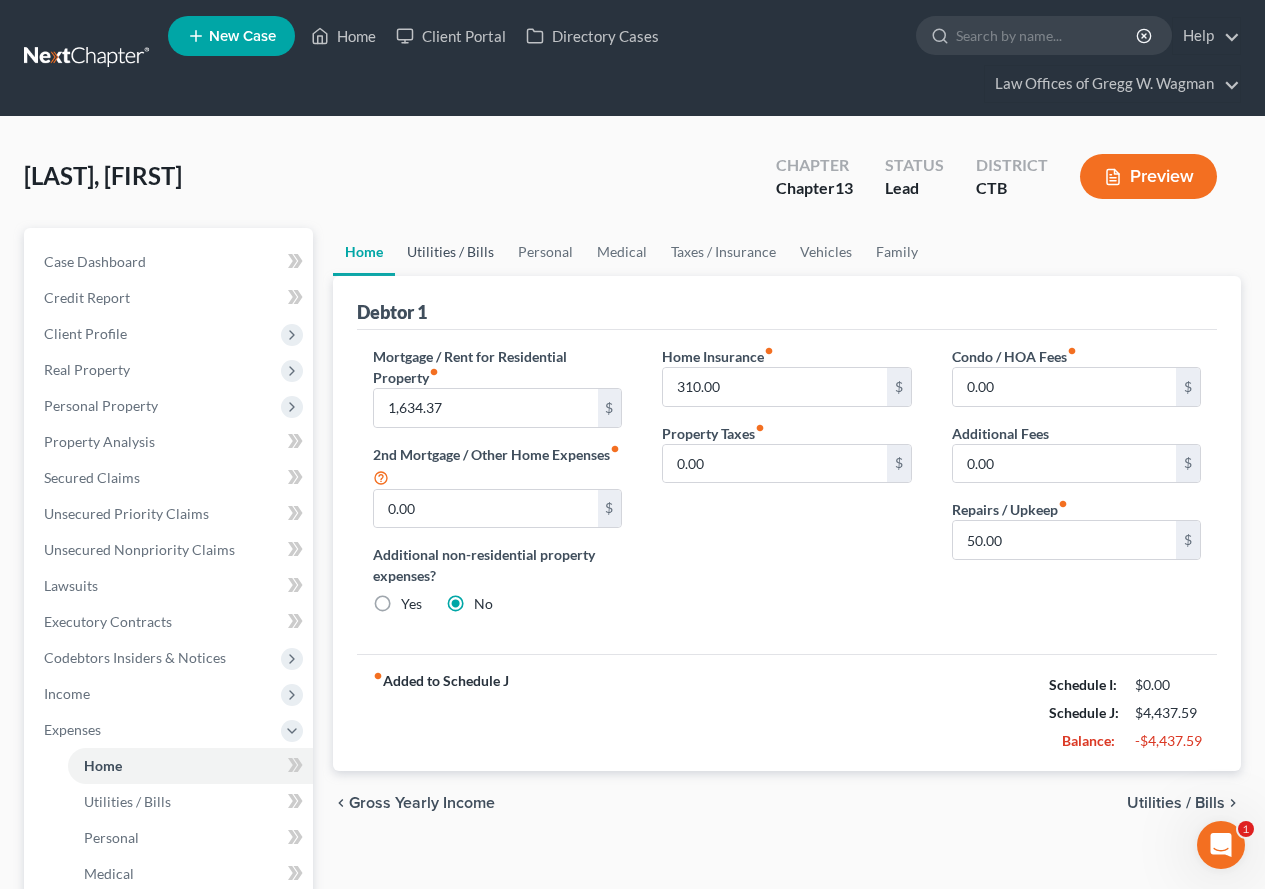 click on "Utilities / Bills" at bounding box center [450, 252] 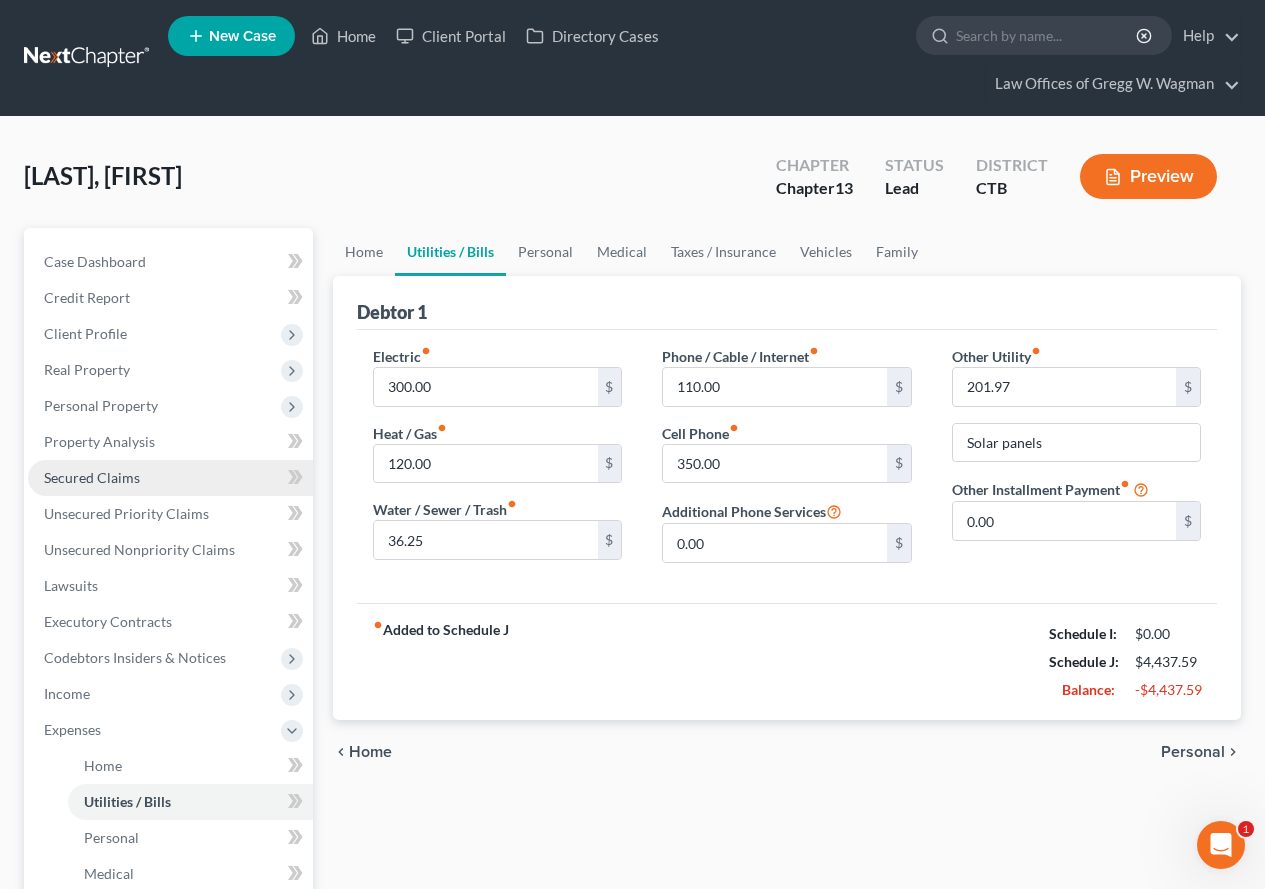 click on "Secured Claims" at bounding box center [92, 477] 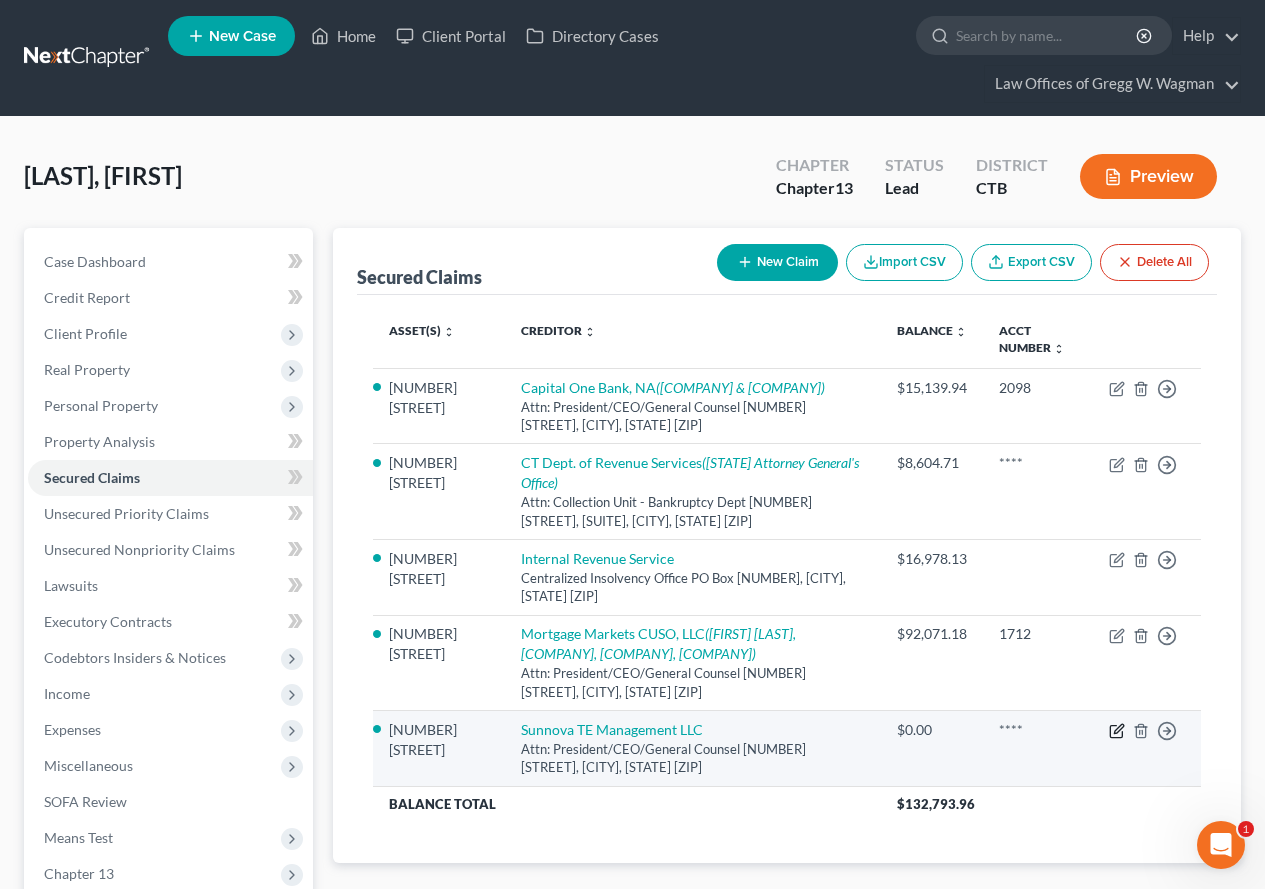 click 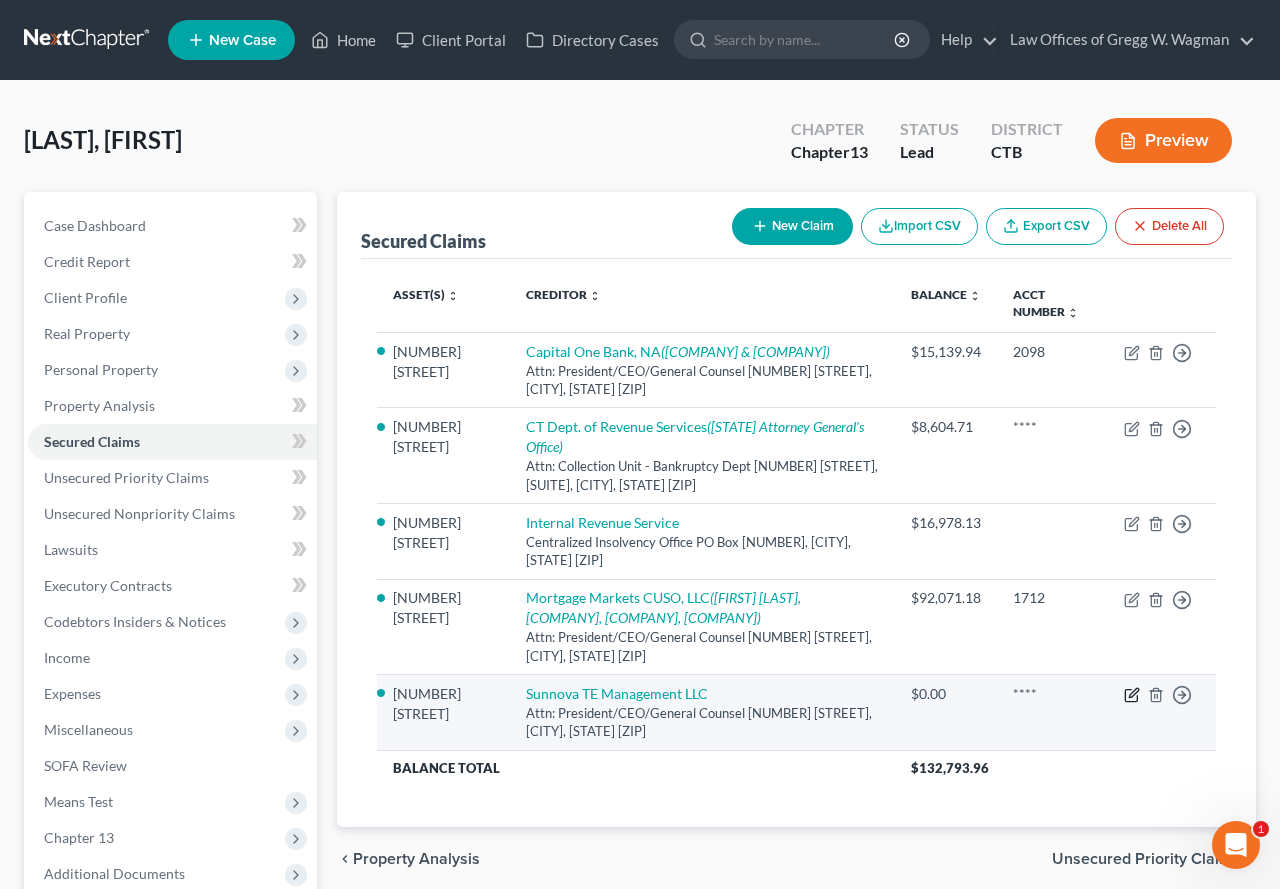 select on "45" 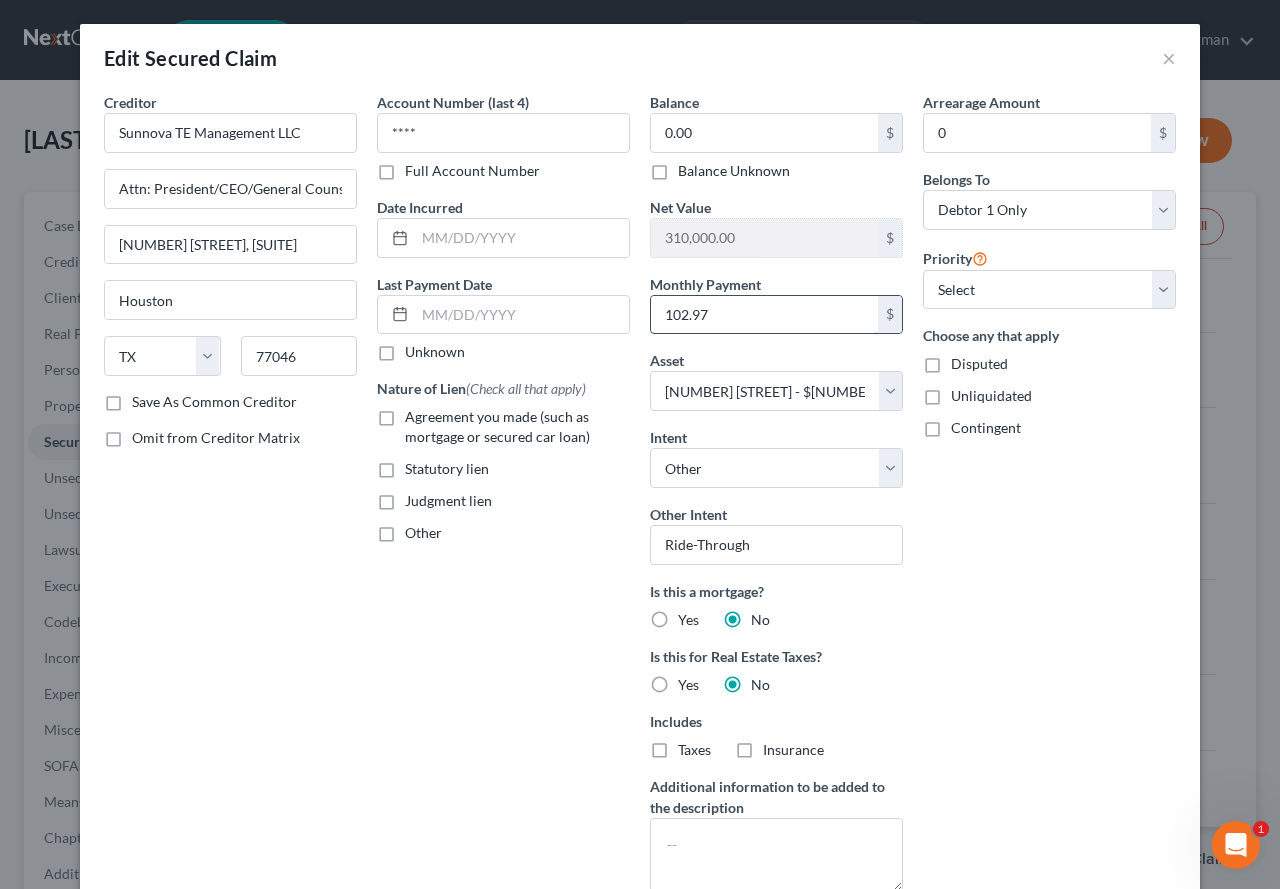 click on "102.97" at bounding box center (764, 315) 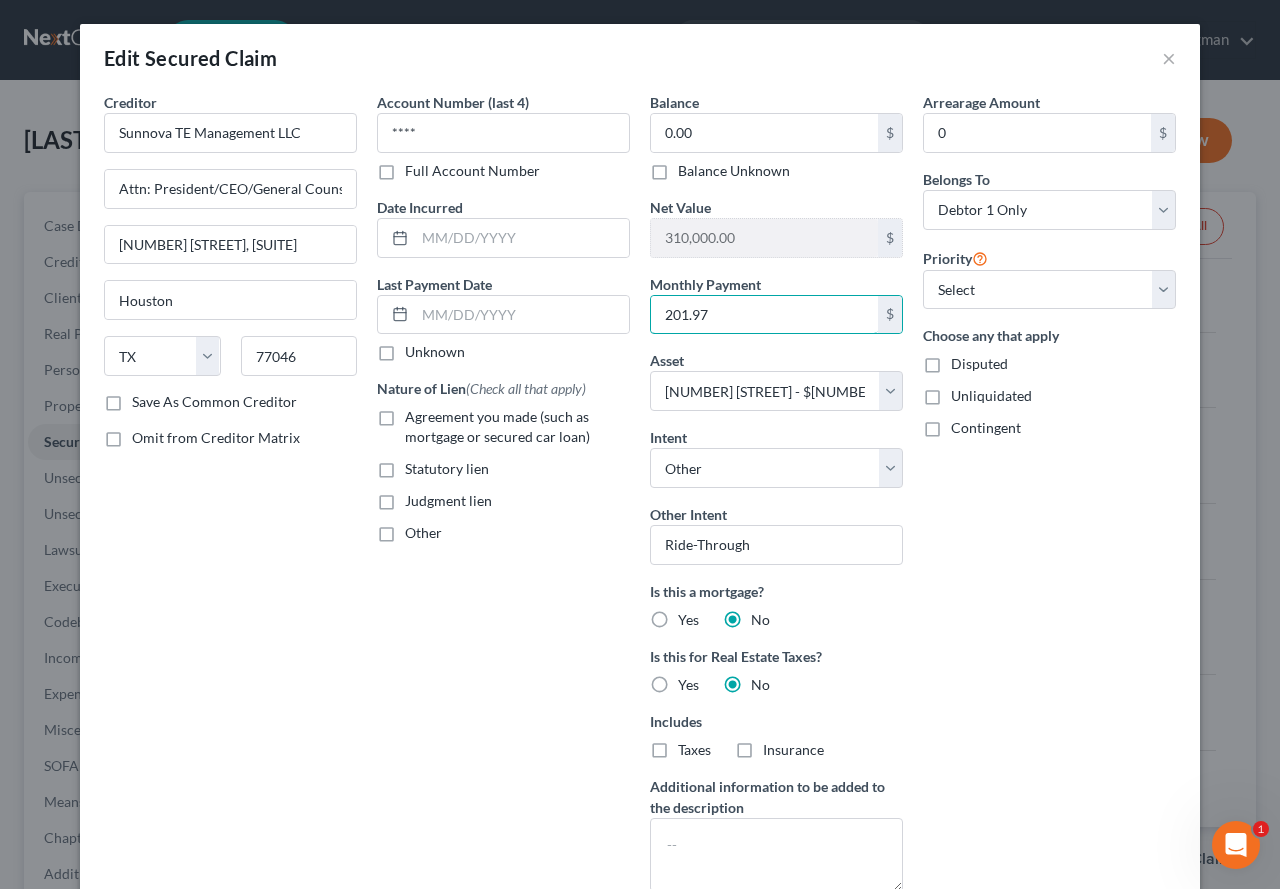 type on "[AMOUNT]" 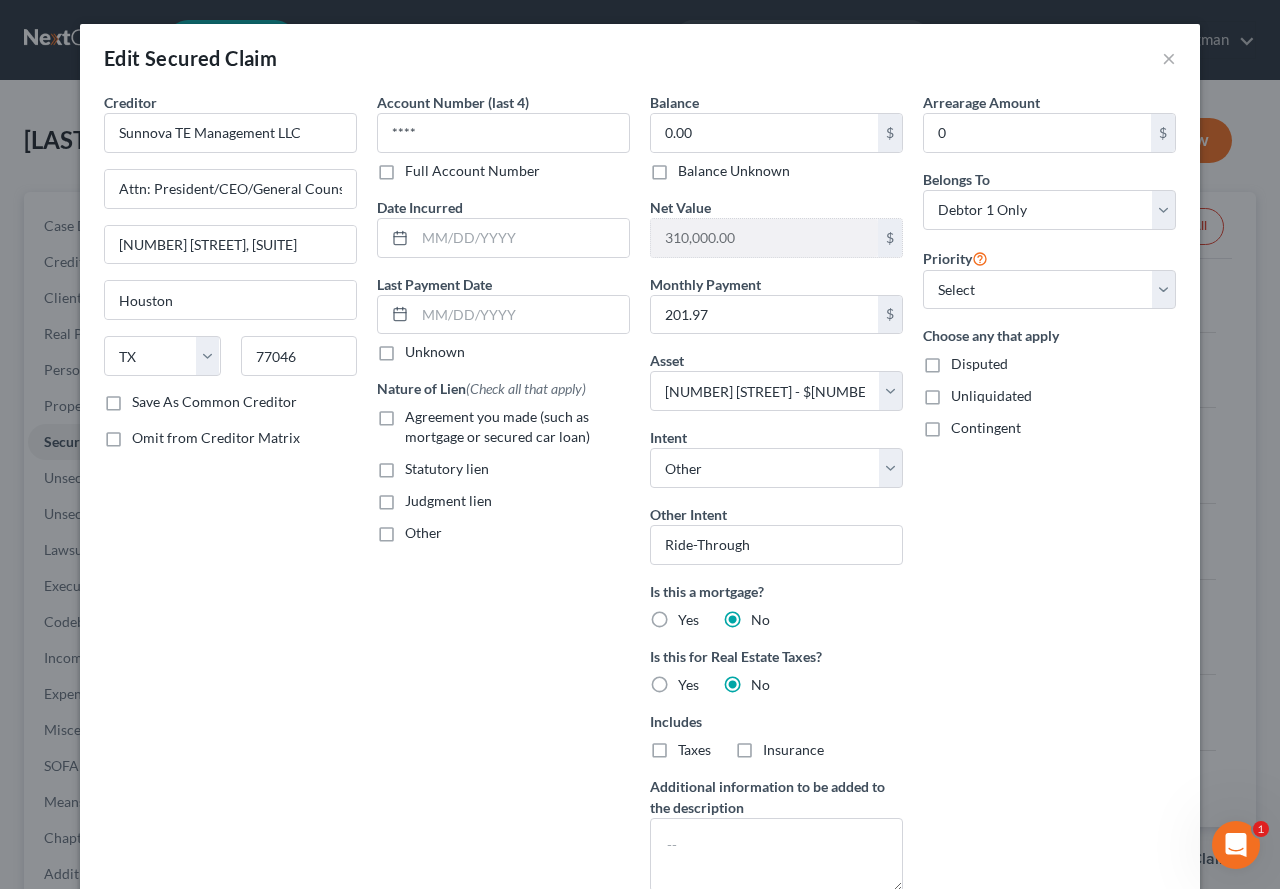 click on "Arrearage Amount 0 $
Belongs To
*
Select Debtor 1 Only Debtor 2 Only Debtor 1 And Debtor 2 Only At Least One Of The Debtors And Another Community Property Priority  Select 2nd 3rd 4th 5th 6th 7th 8th 9th 10th 11th 12th 13th 14th 15th 16th 17th 18th 19th 20th 21th 22th 23th 24th 25th 26th 27th 28th 29th 30th Choose any that apply Disputed Unliquidated Contingent" at bounding box center (1049, 500) 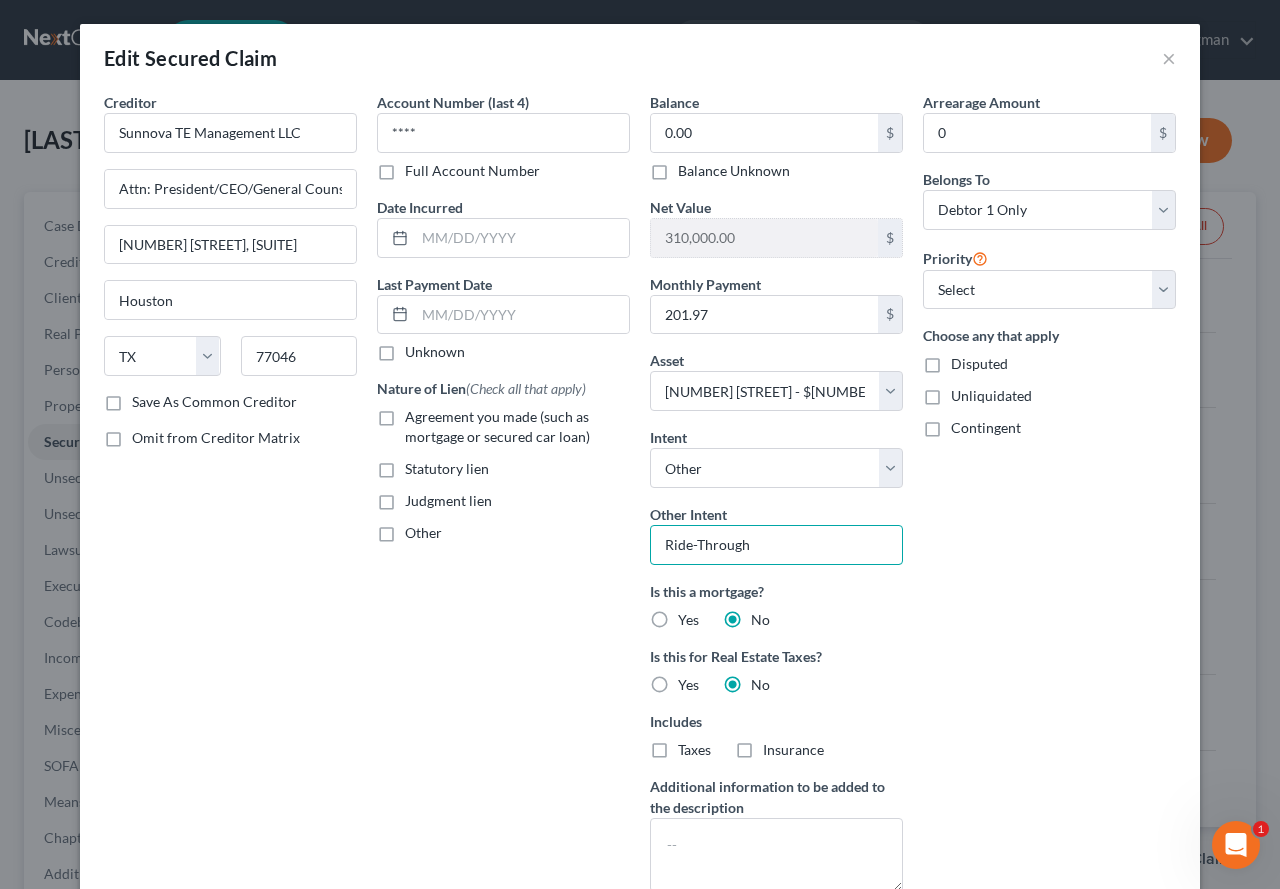 drag, startPoint x: 752, startPoint y: 548, endPoint x: 646, endPoint y: 548, distance: 106 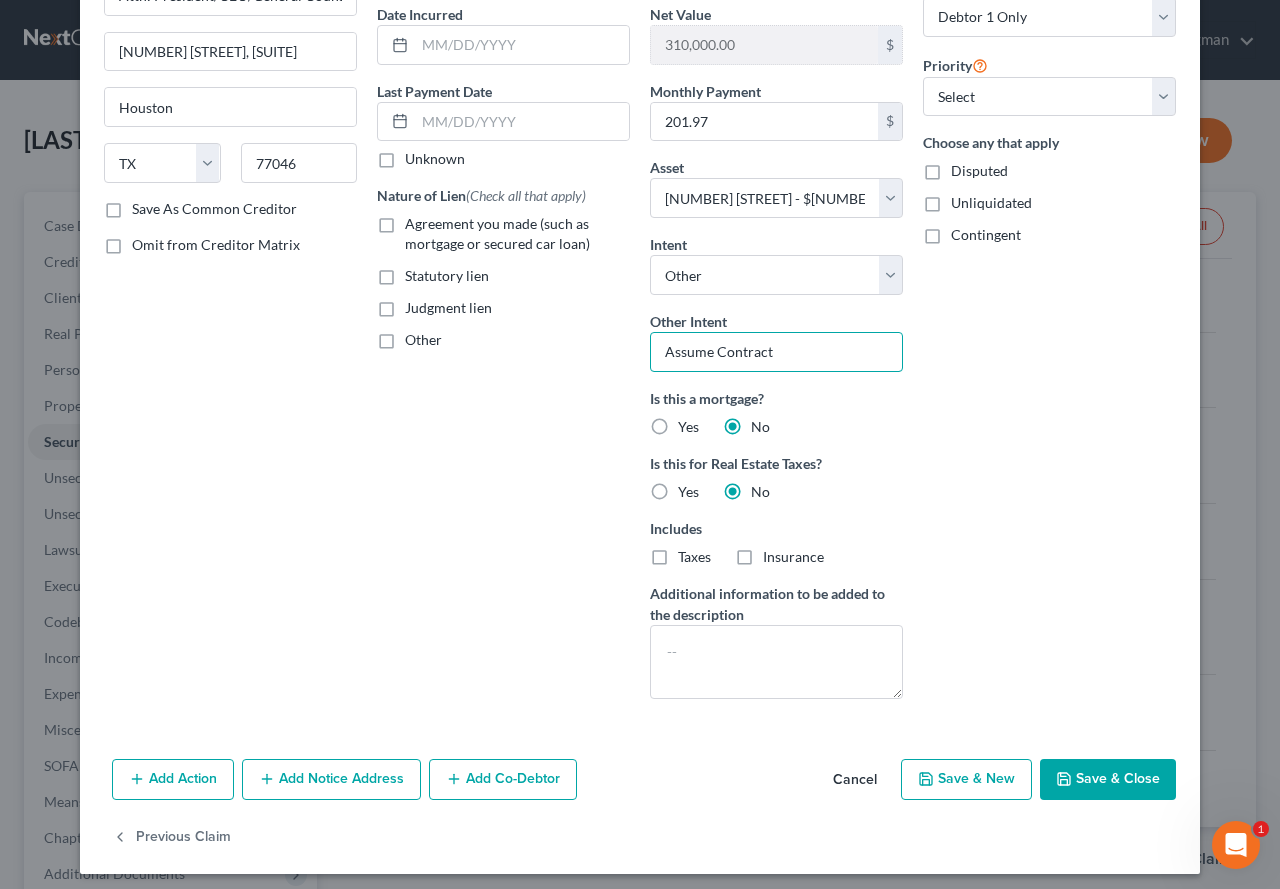 scroll, scrollTop: 200, scrollLeft: 0, axis: vertical 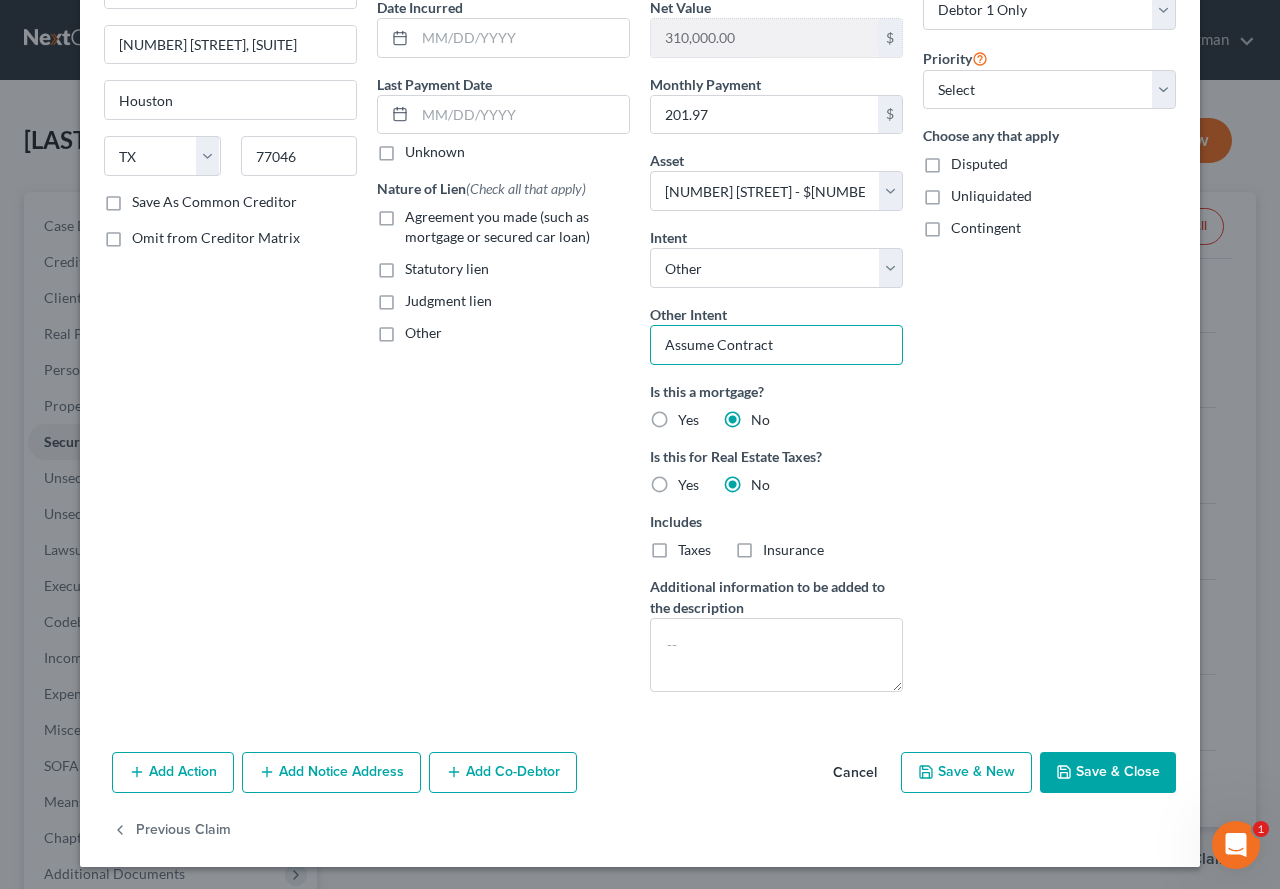 type on "Assume Contract" 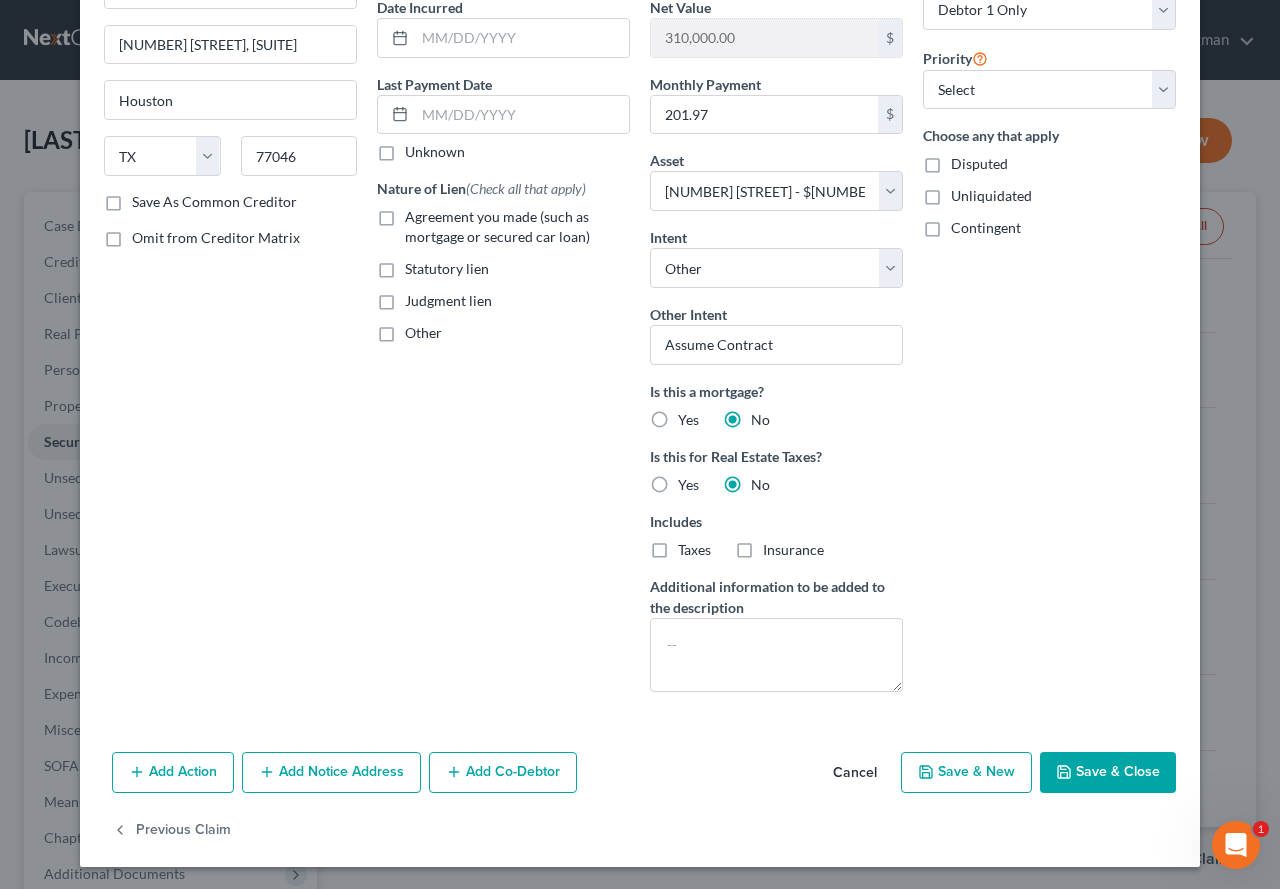 click on "Save & Close" at bounding box center [1108, 773] 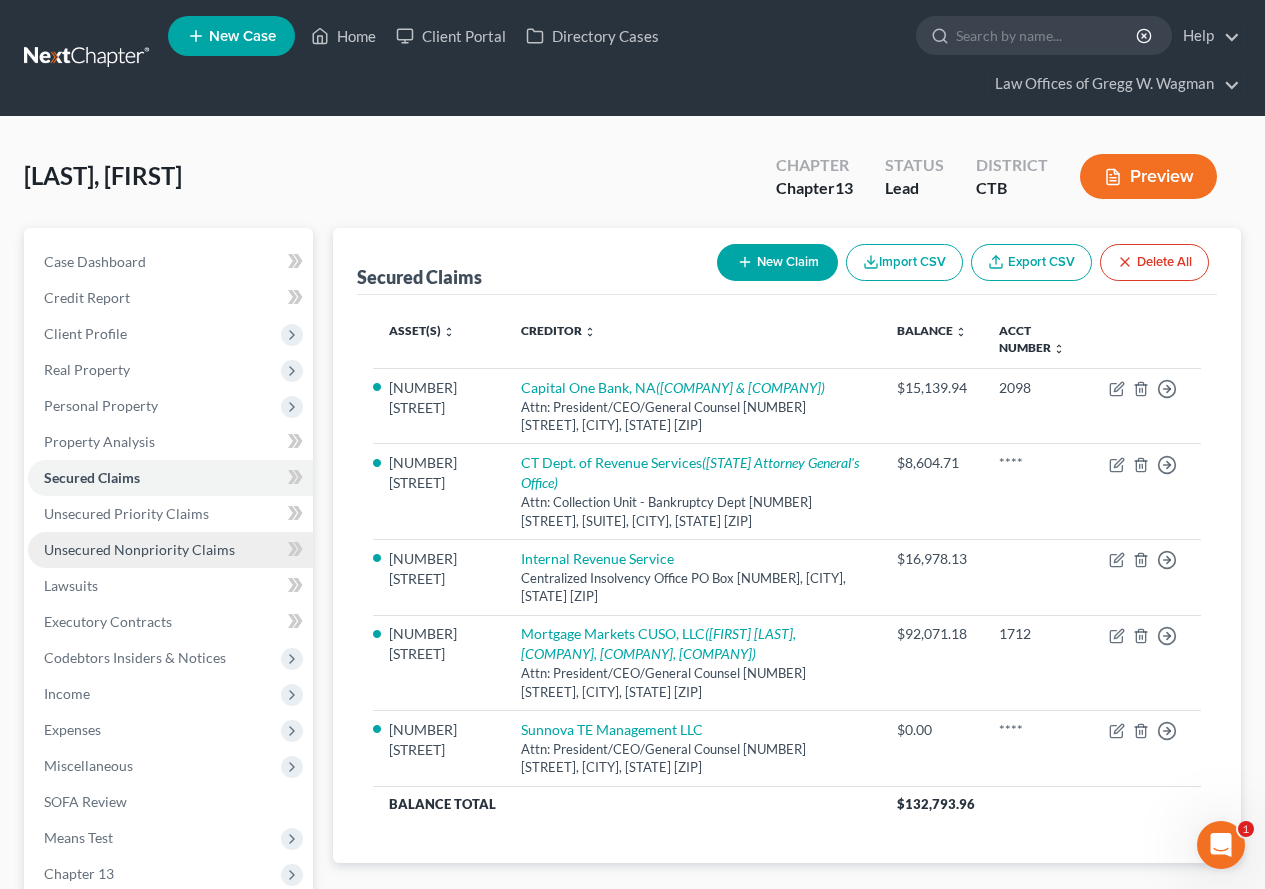 click on "Unsecured Nonpriority Claims" at bounding box center (139, 549) 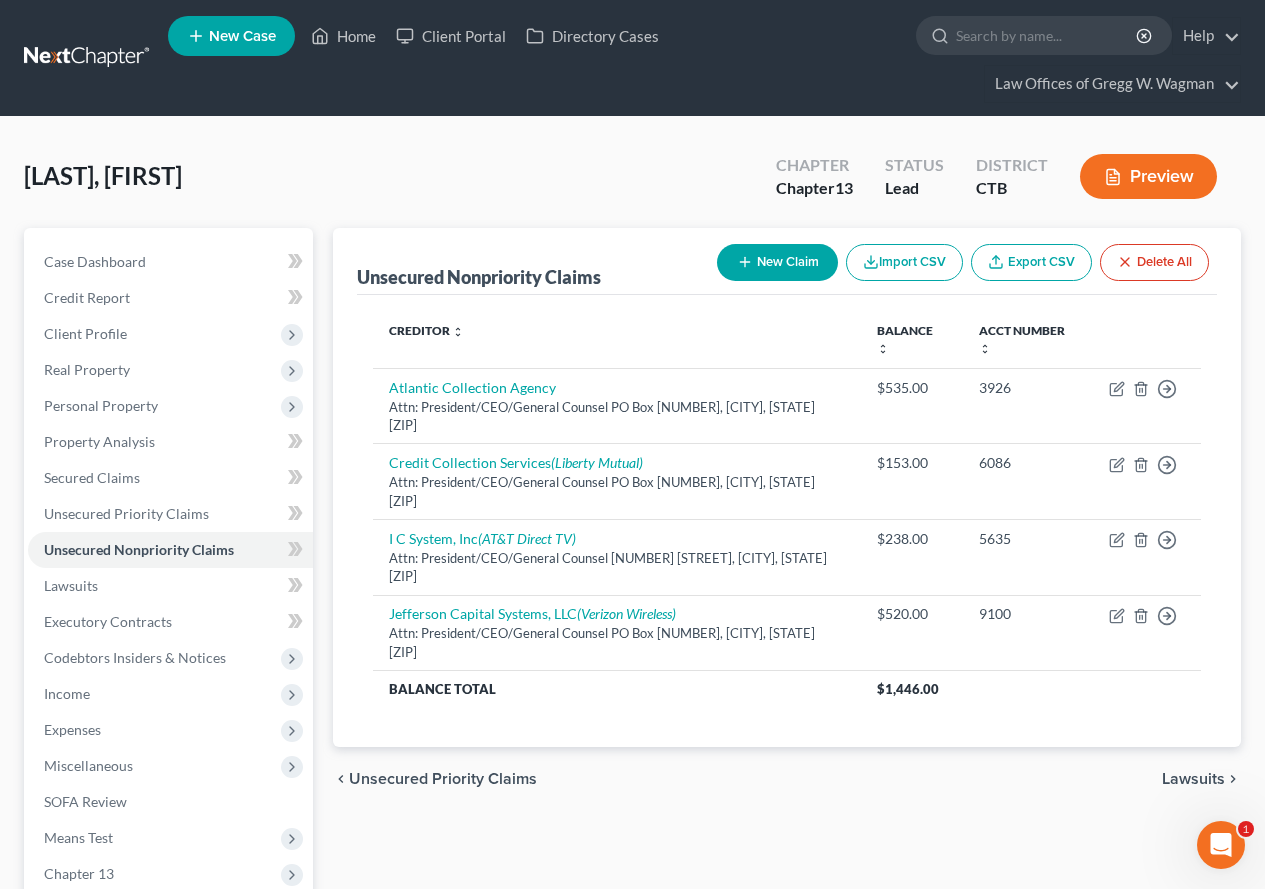 click on "New Claim" at bounding box center (777, 262) 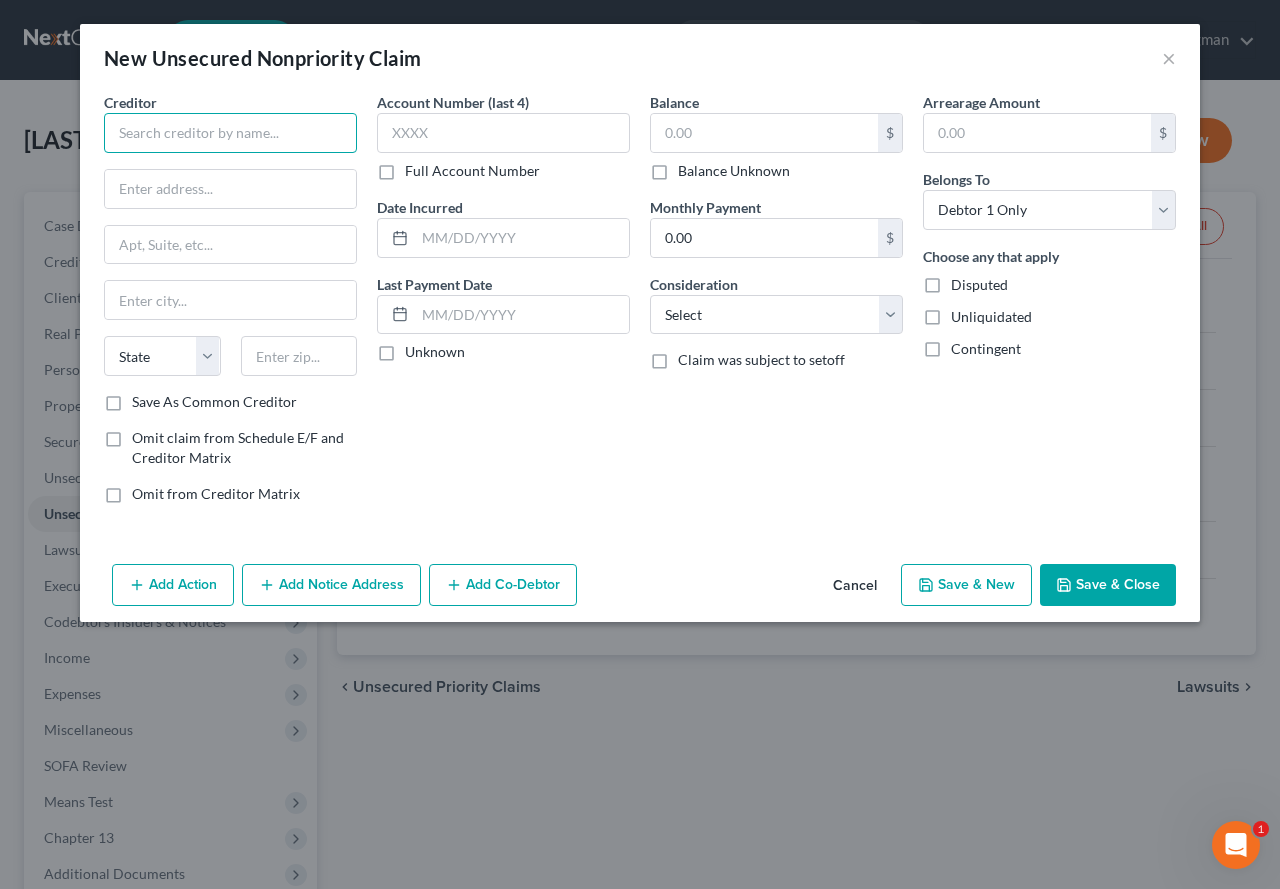 click at bounding box center [230, 133] 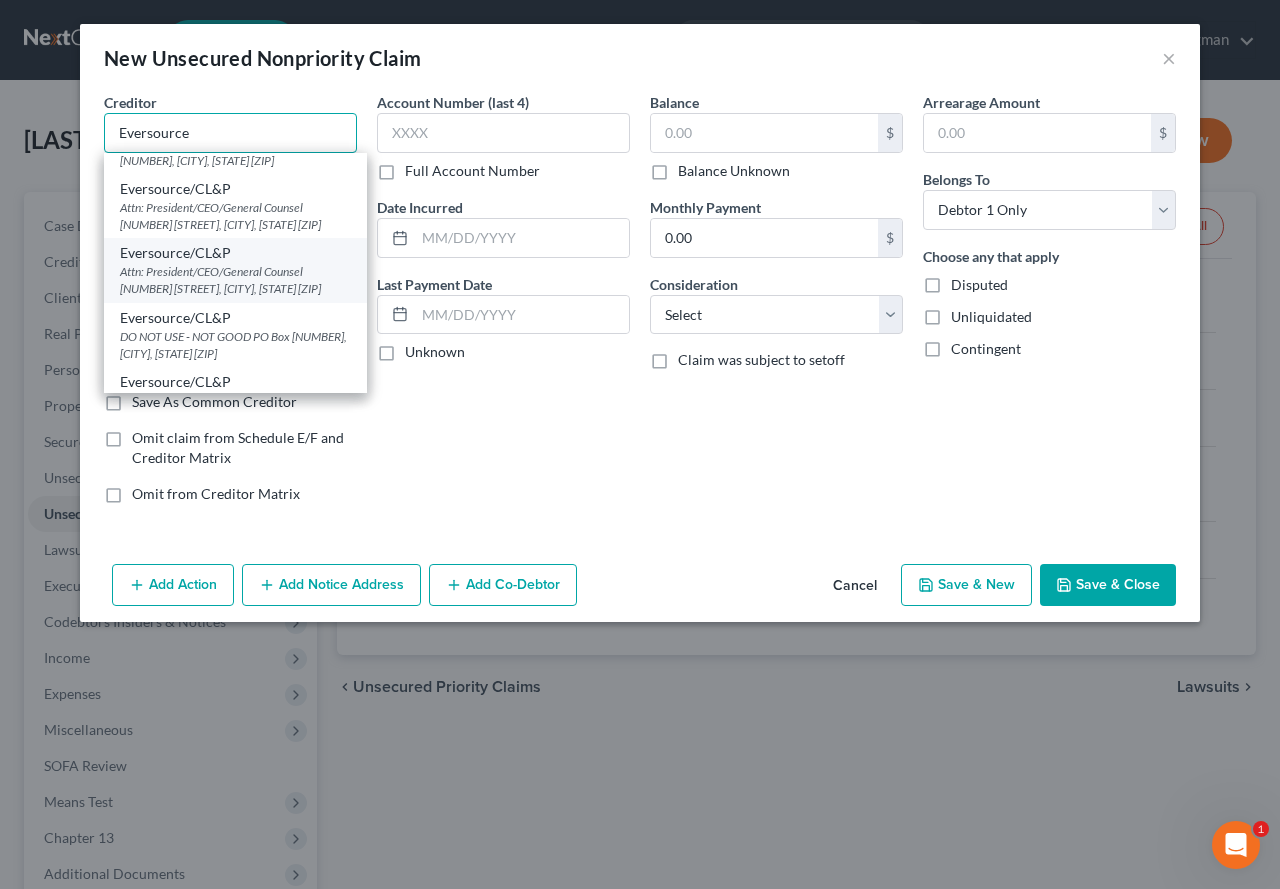 scroll, scrollTop: 81, scrollLeft: 0, axis: vertical 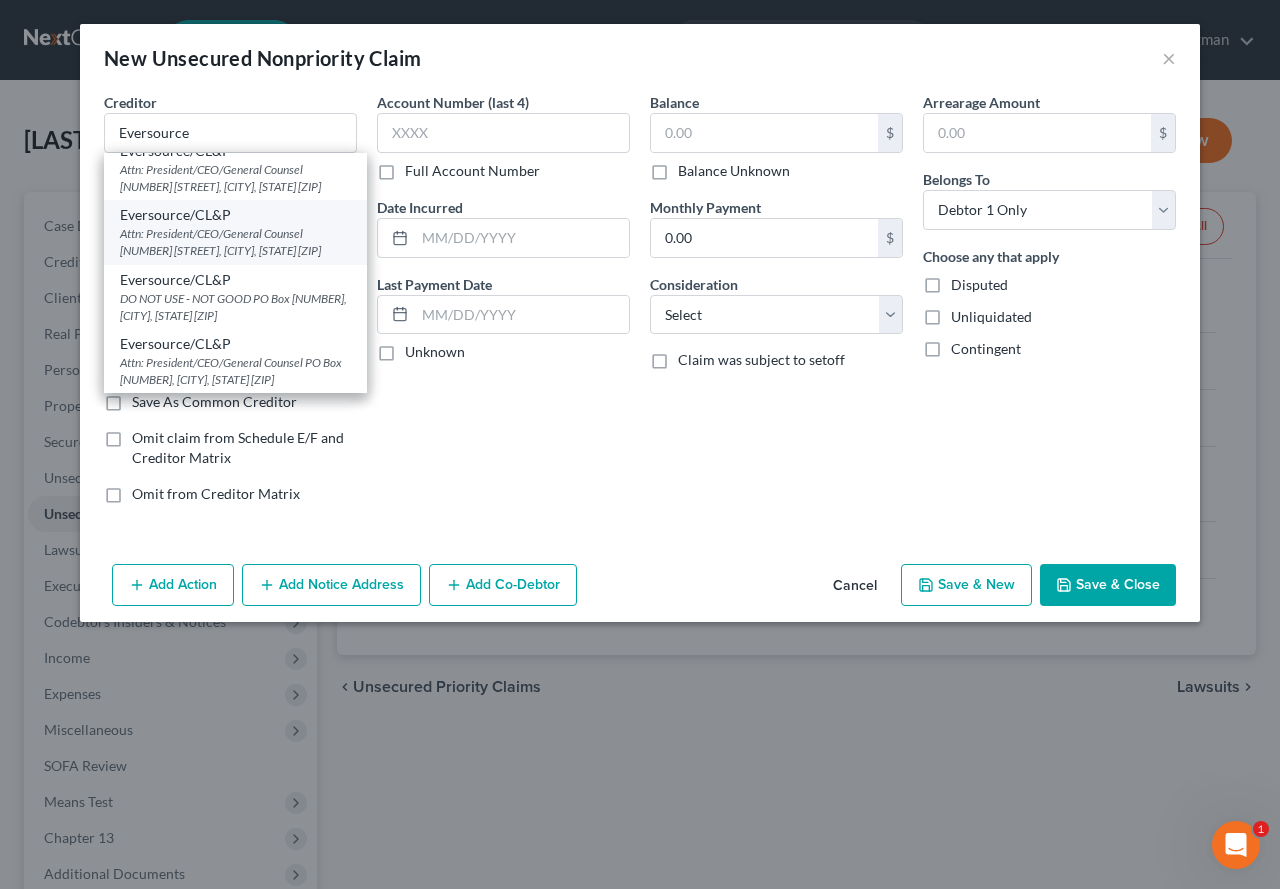 click on "Attn: President/CEO/General Counsel 107 Selden St., Berlin, CT 06037-1616" at bounding box center [235, 242] 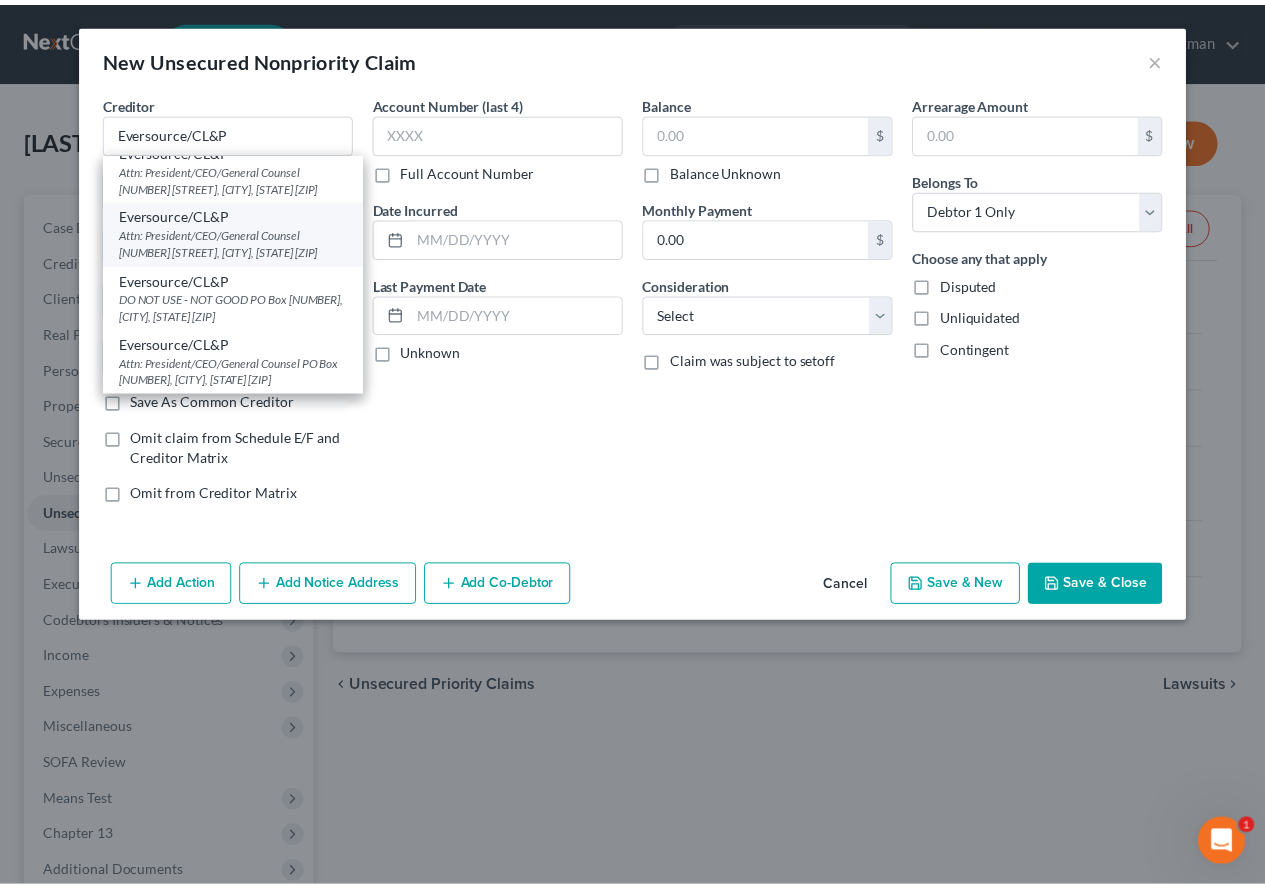 scroll, scrollTop: 0, scrollLeft: 0, axis: both 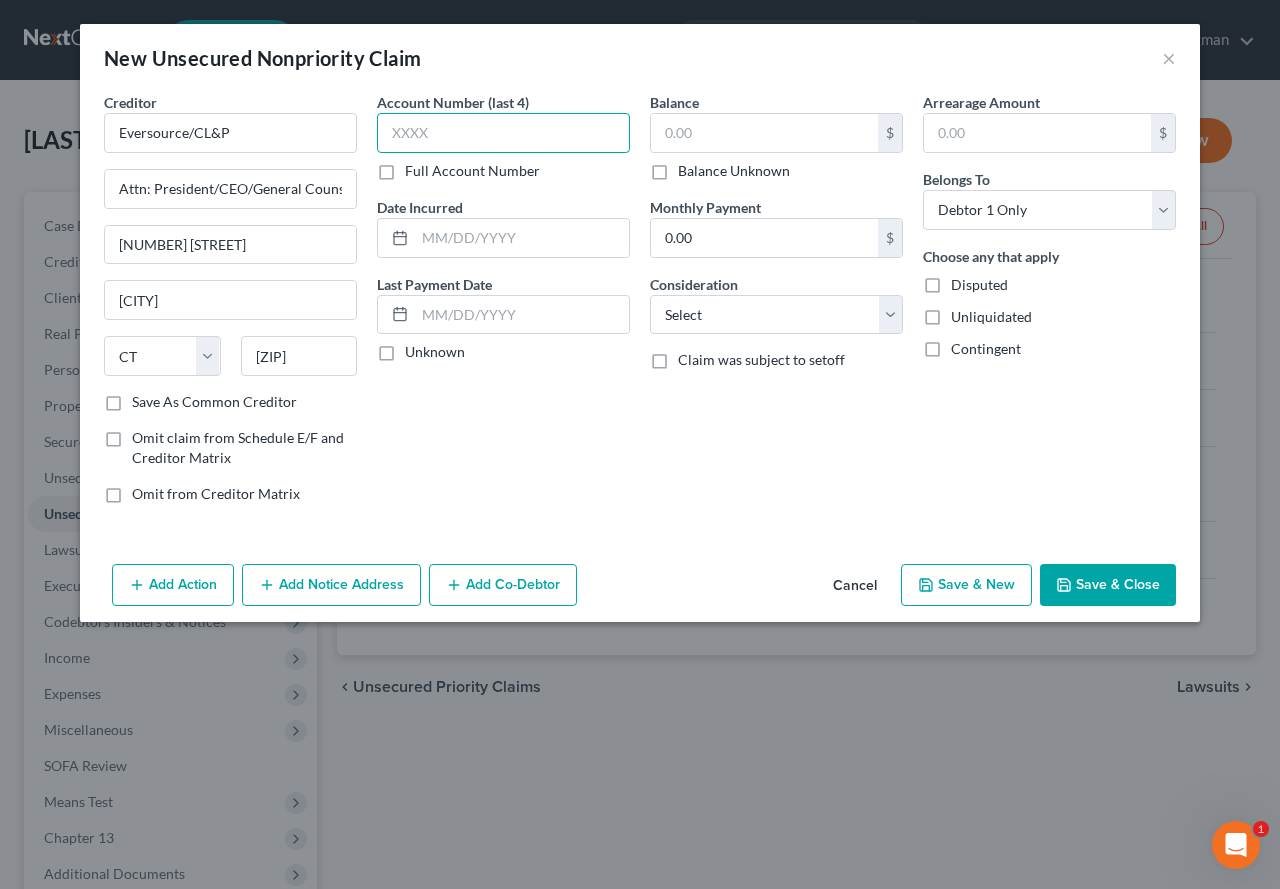 click at bounding box center (503, 133) 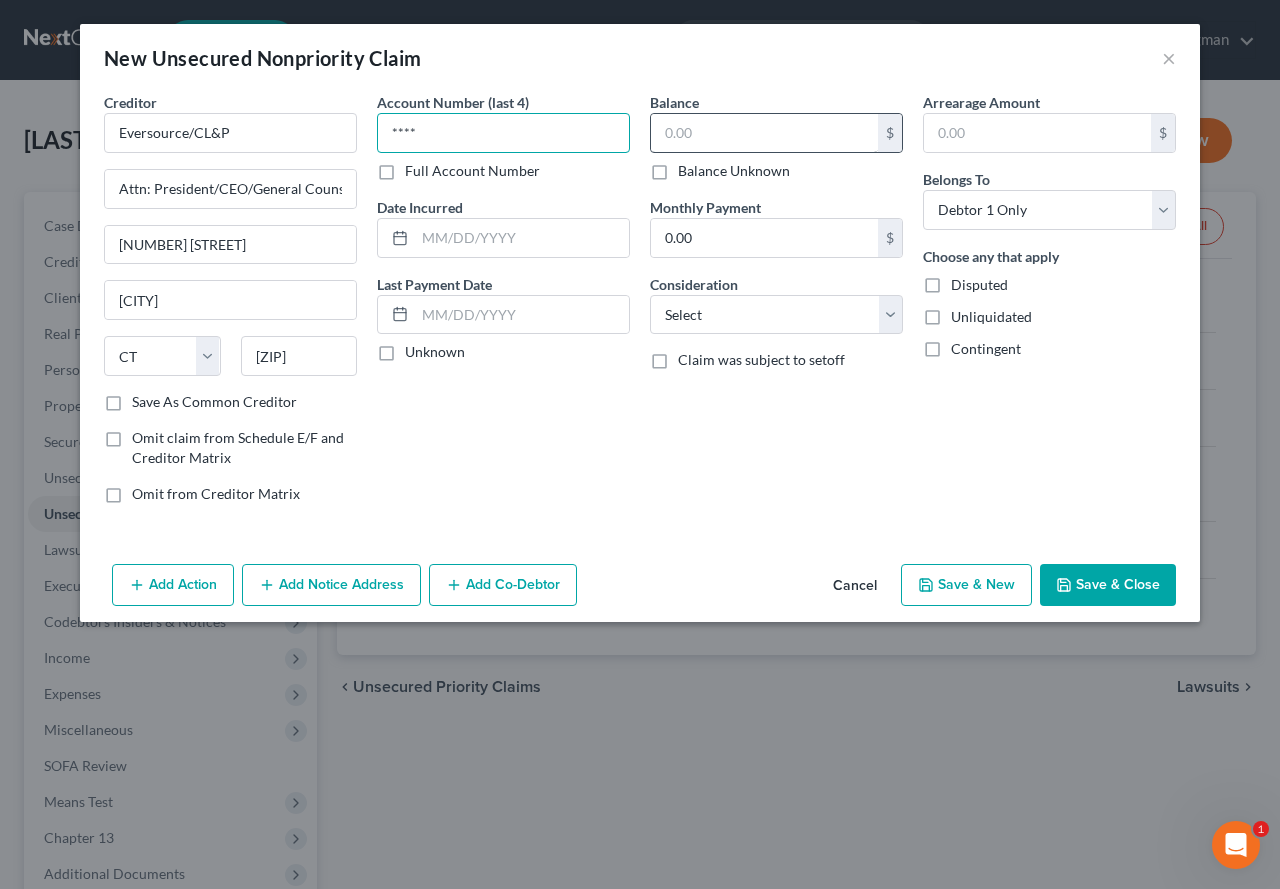 type on "****" 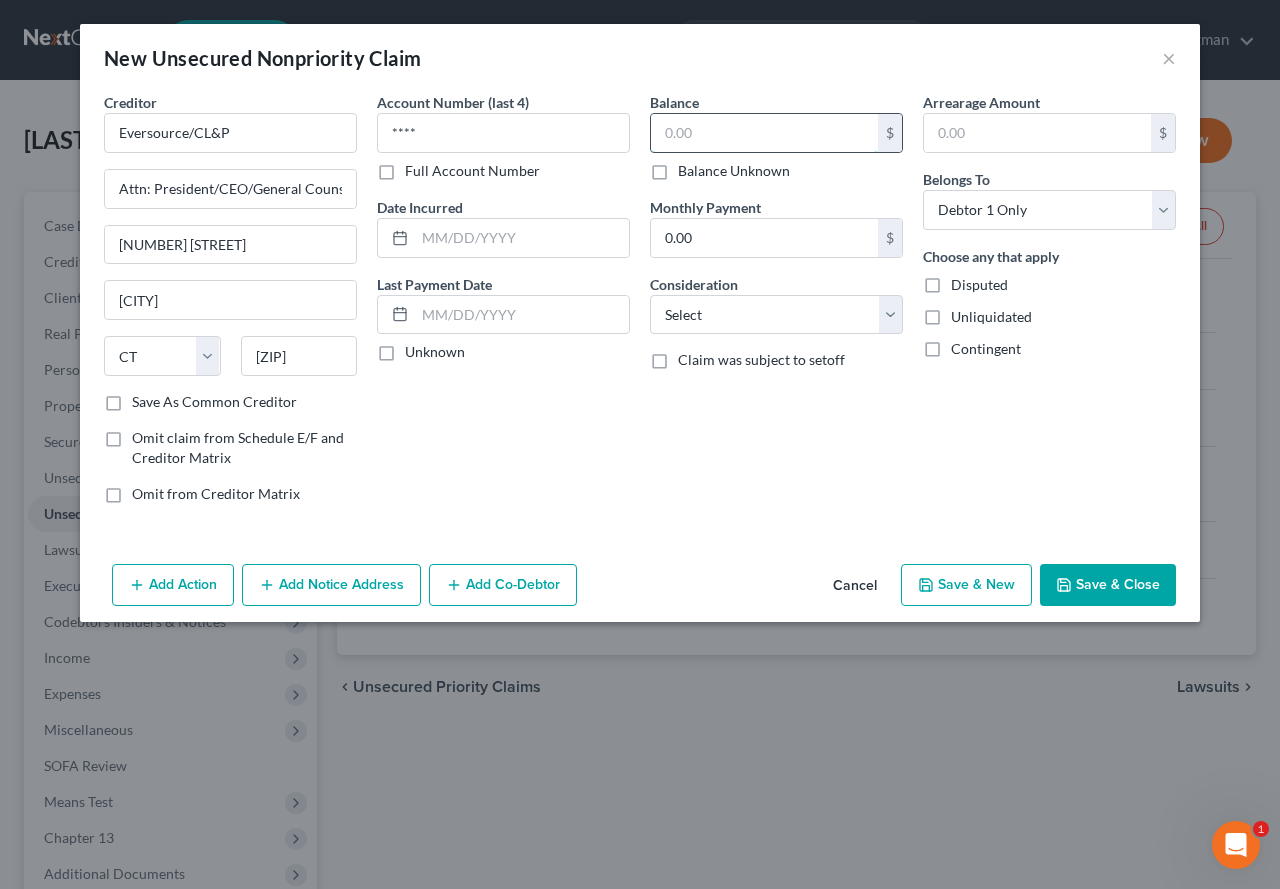 click at bounding box center (764, 133) 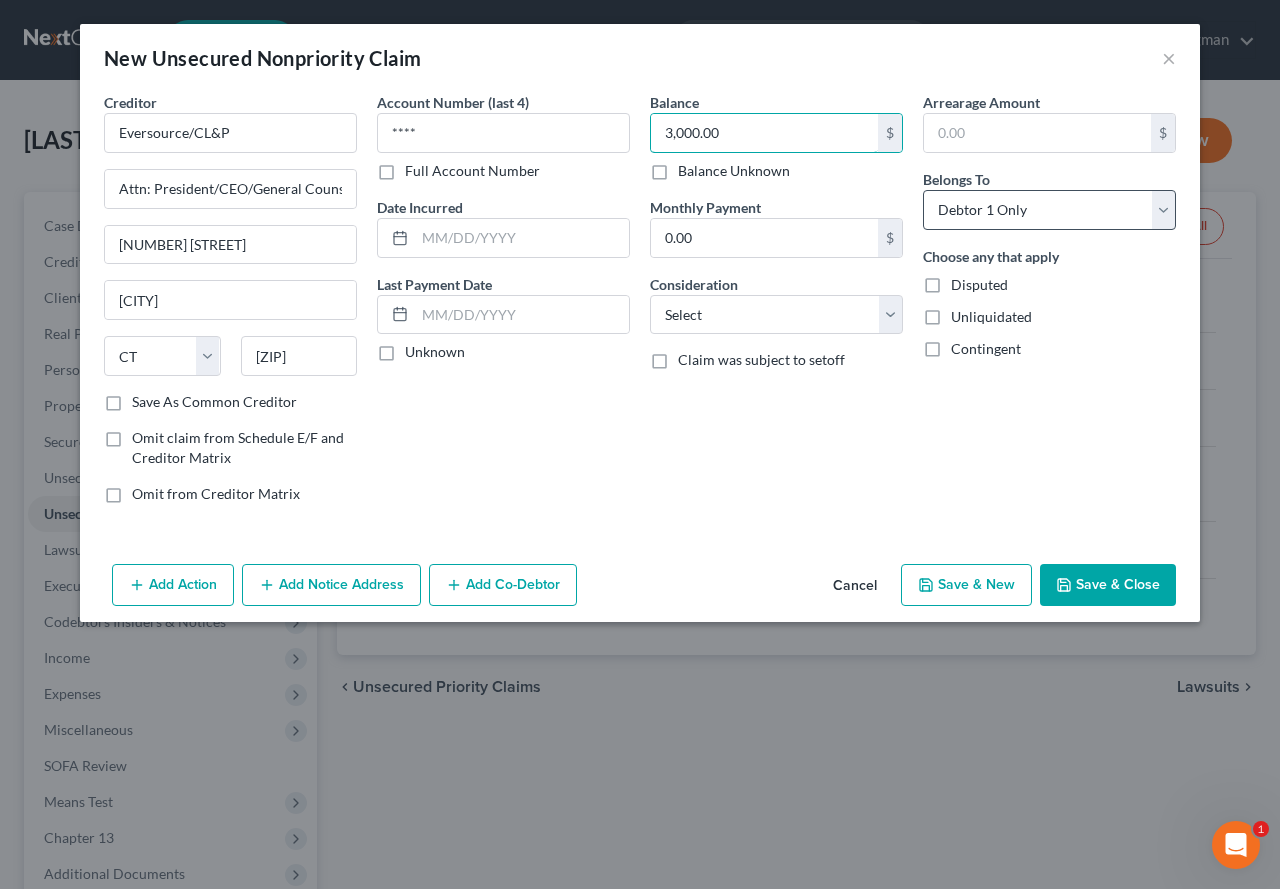 type on "3,000.00" 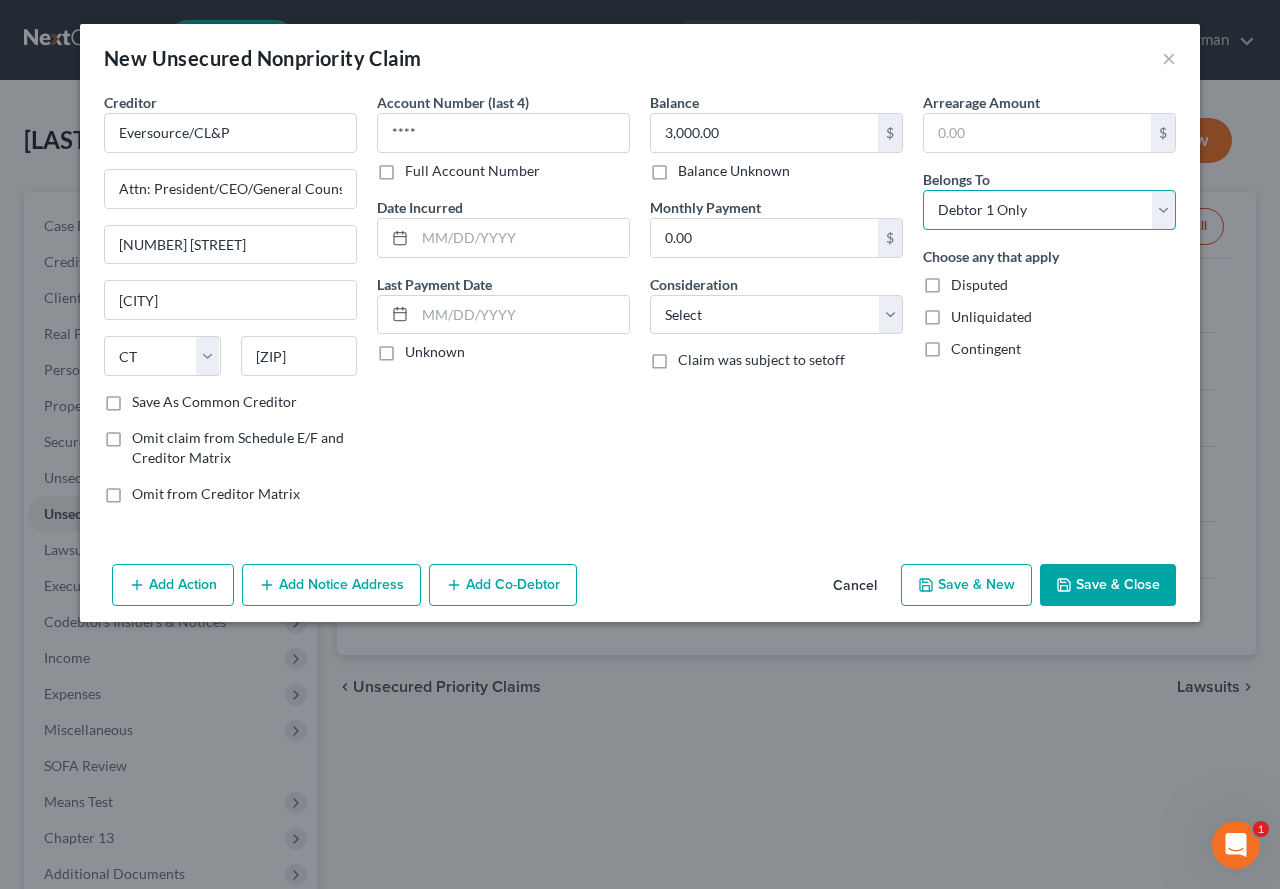 click on "Select Debtor 1 Only Debtor 2 Only Debtor 1 And Debtor 2 Only At Least One Of The Debtors And Another Community Property" at bounding box center [1049, 210] 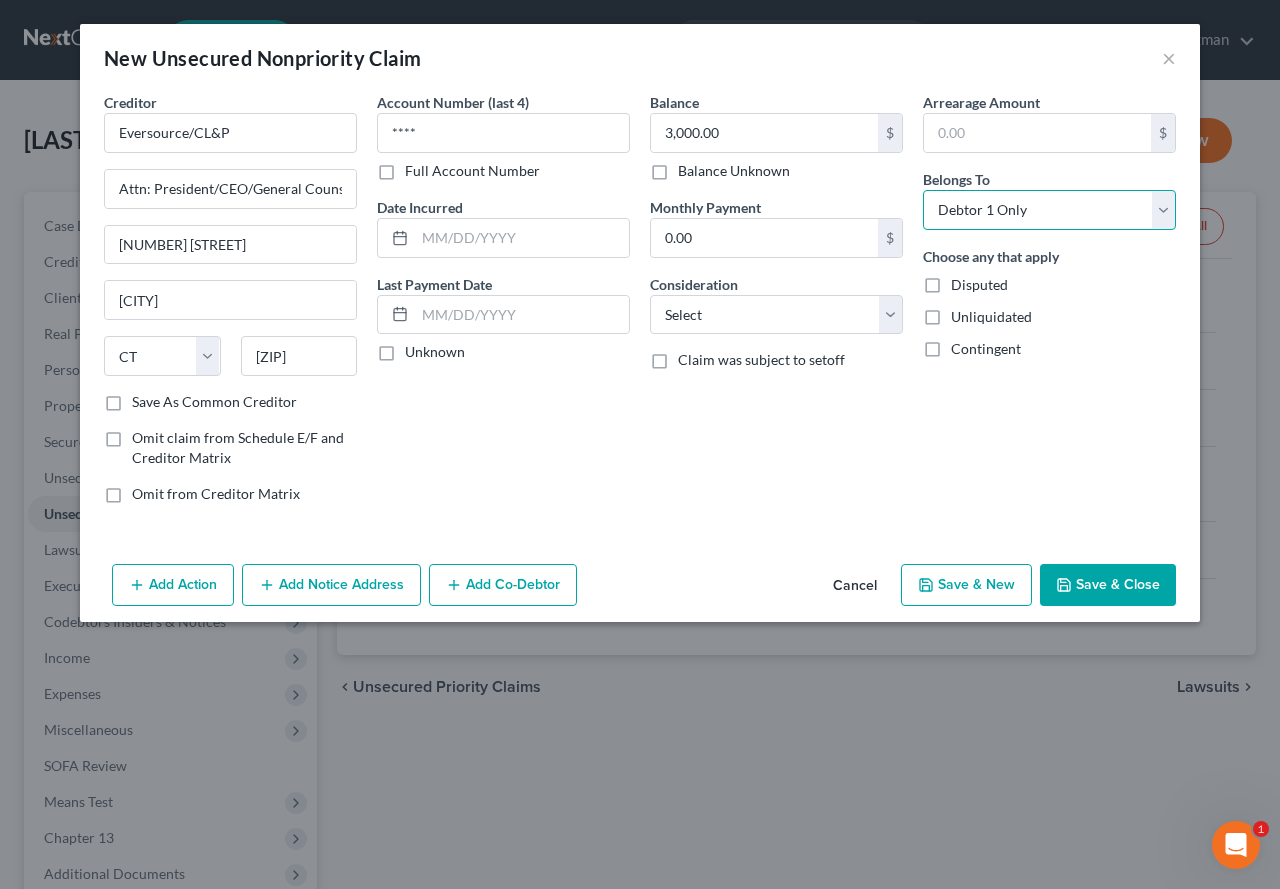 select on "3" 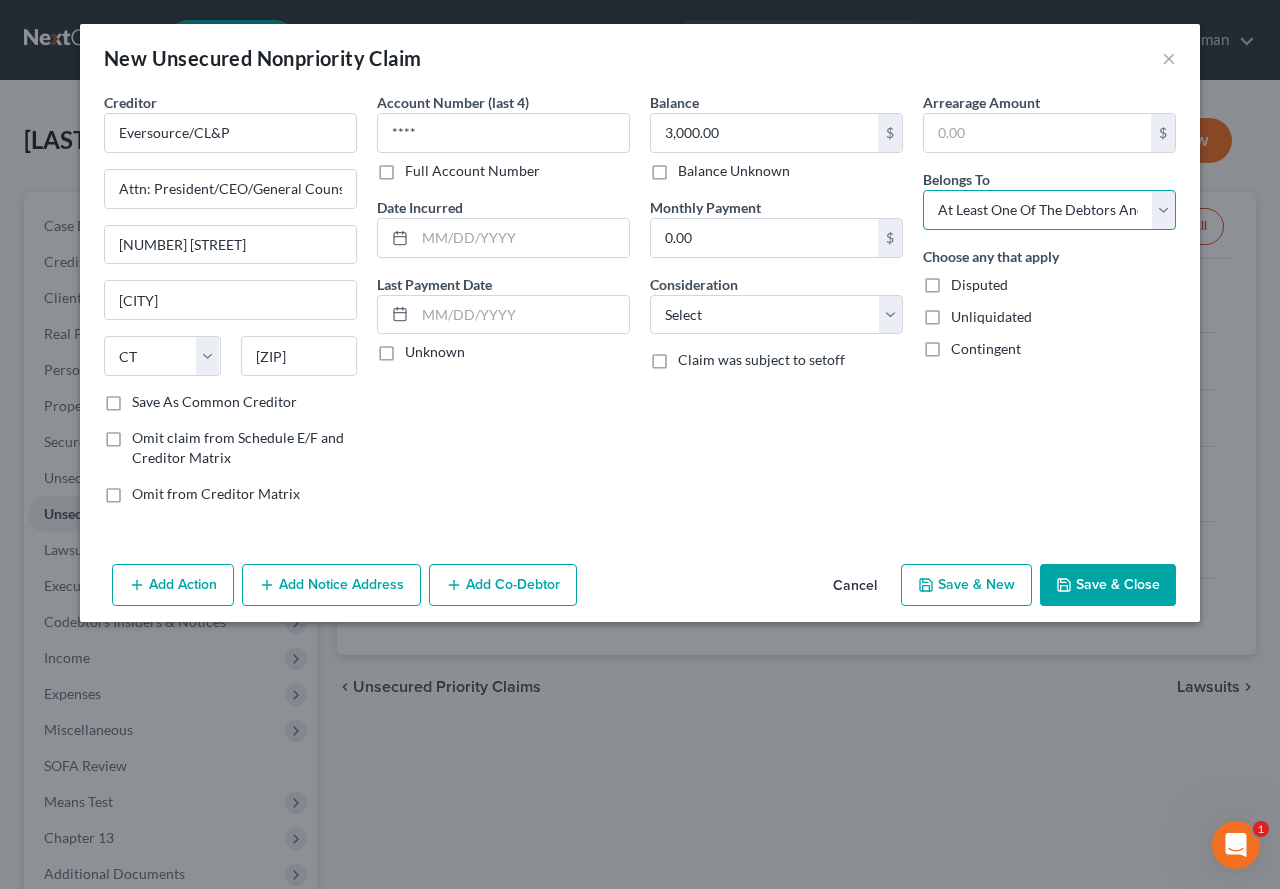 click on "Select Debtor 1 Only Debtor 2 Only Debtor 1 And Debtor 2 Only At Least One Of The Debtors And Another Community Property" at bounding box center (1049, 210) 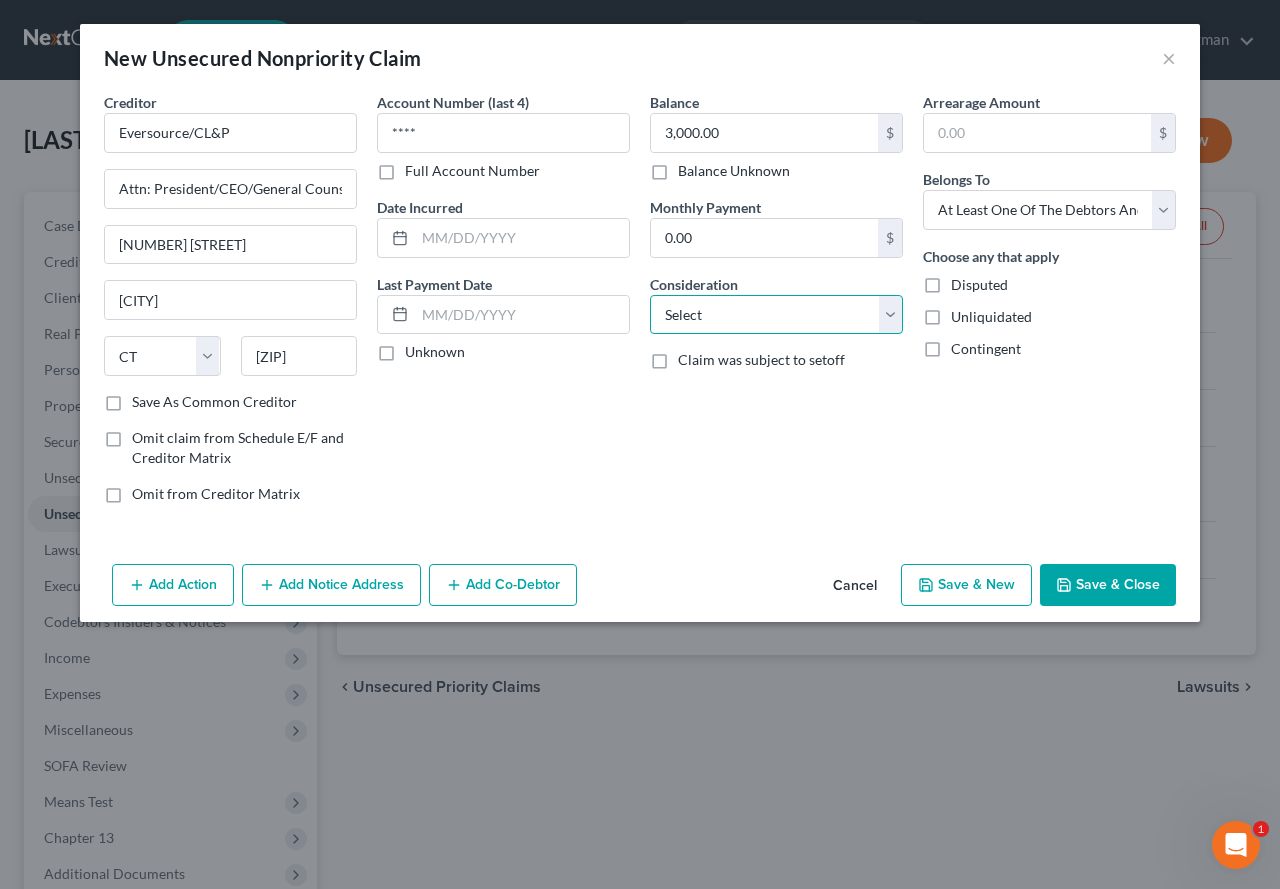 click on "Select Cable / Satellite Services Collection Agency Credit Card Debt Debt Counseling / Attorneys Deficiency Balance Domestic Support Obligations Home / Car Repairs Income Taxes Judgment Liens Medical Services Monies Loaned / Advanced Mortgage Obligation From Divorce Or Separation Obligation To Pensions Other Overdrawn Bank Account Promised To Help Pay Creditors Student Loans Suppliers And Vendors Telephone / Internet Services Utility Services" at bounding box center (776, 315) 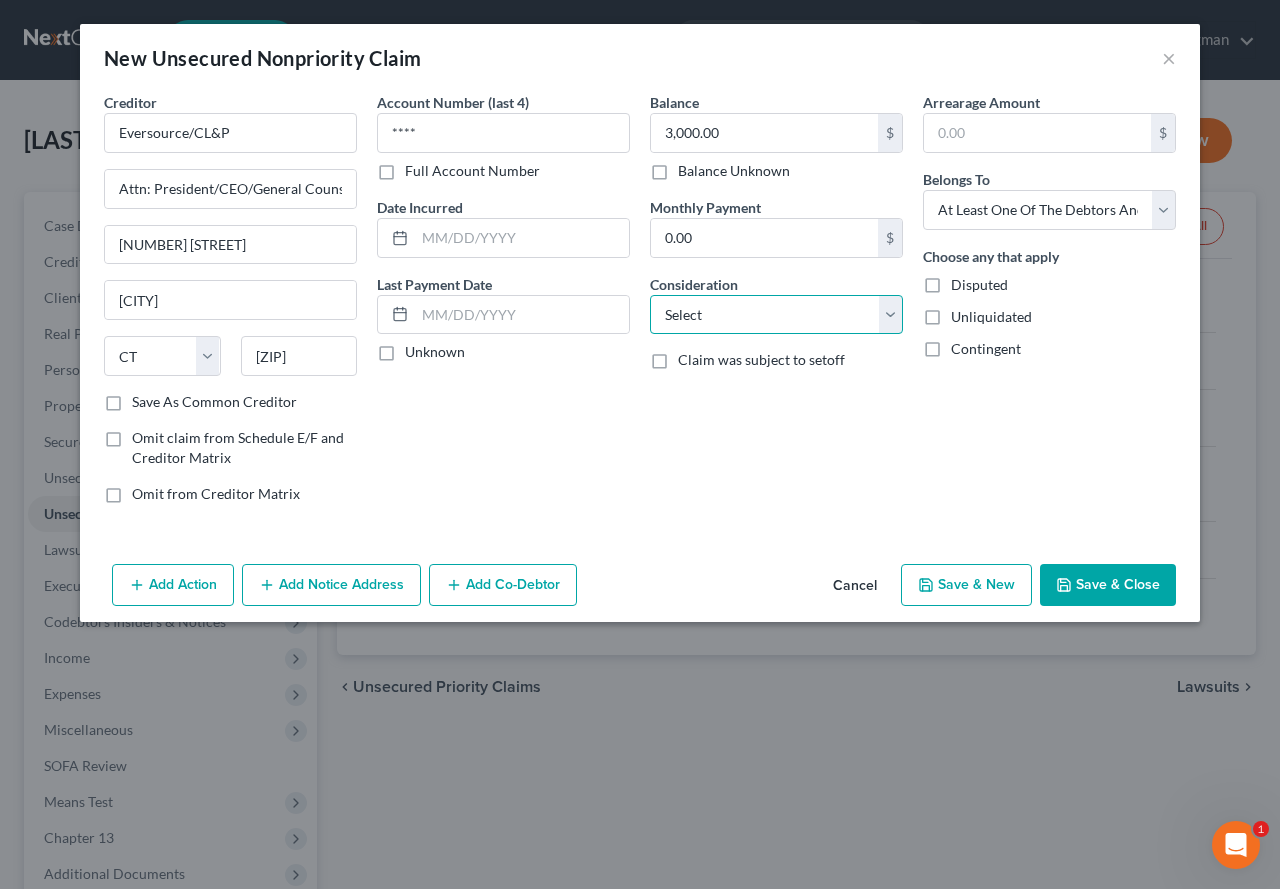 select on "20" 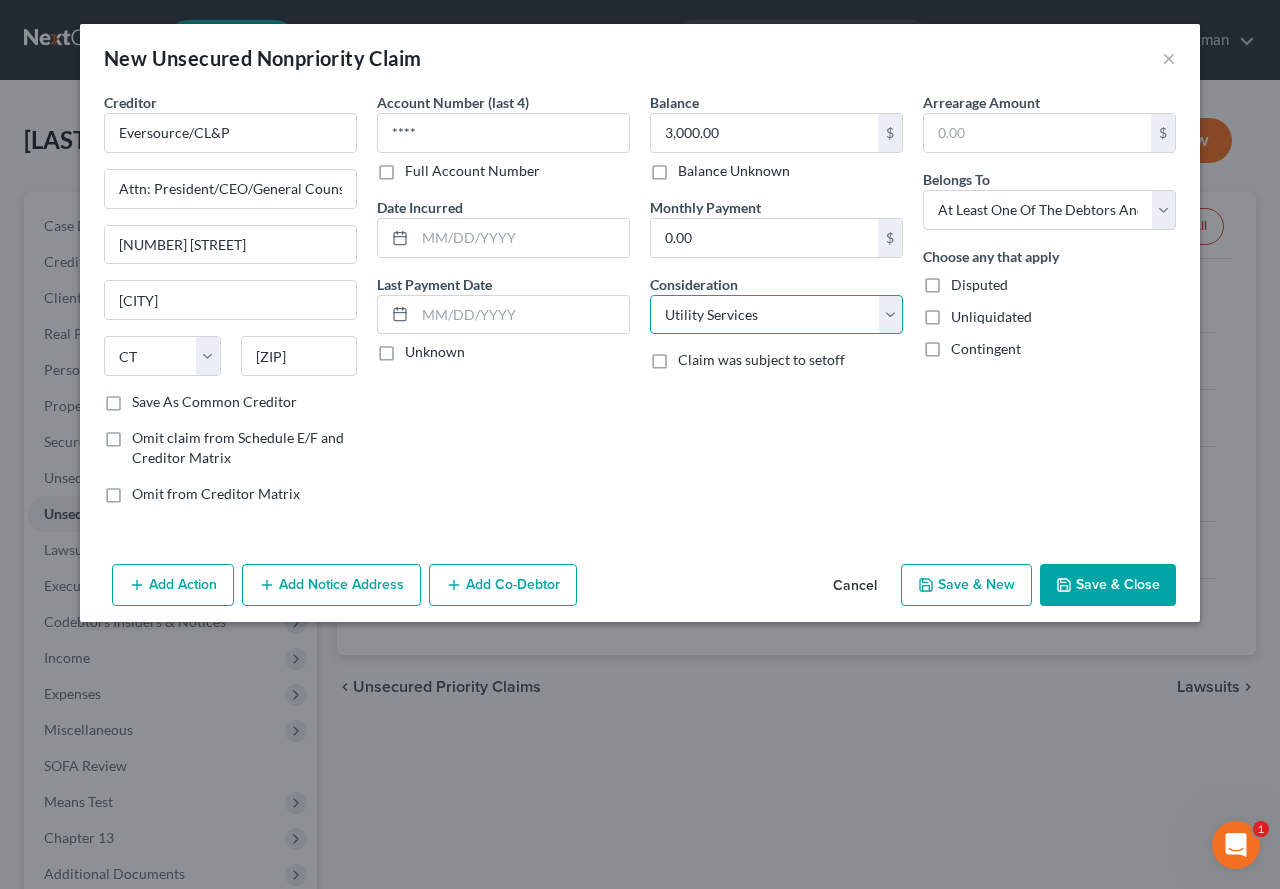 click on "Select Cable / Satellite Services Collection Agency Credit Card Debt Debt Counseling / Attorneys Deficiency Balance Domestic Support Obligations Home / Car Repairs Income Taxes Judgment Liens Medical Services Monies Loaned / Advanced Mortgage Obligation From Divorce Or Separation Obligation To Pensions Other Overdrawn Bank Account Promised To Help Pay Creditors Student Loans Suppliers And Vendors Telephone / Internet Services Utility Services" at bounding box center [776, 315] 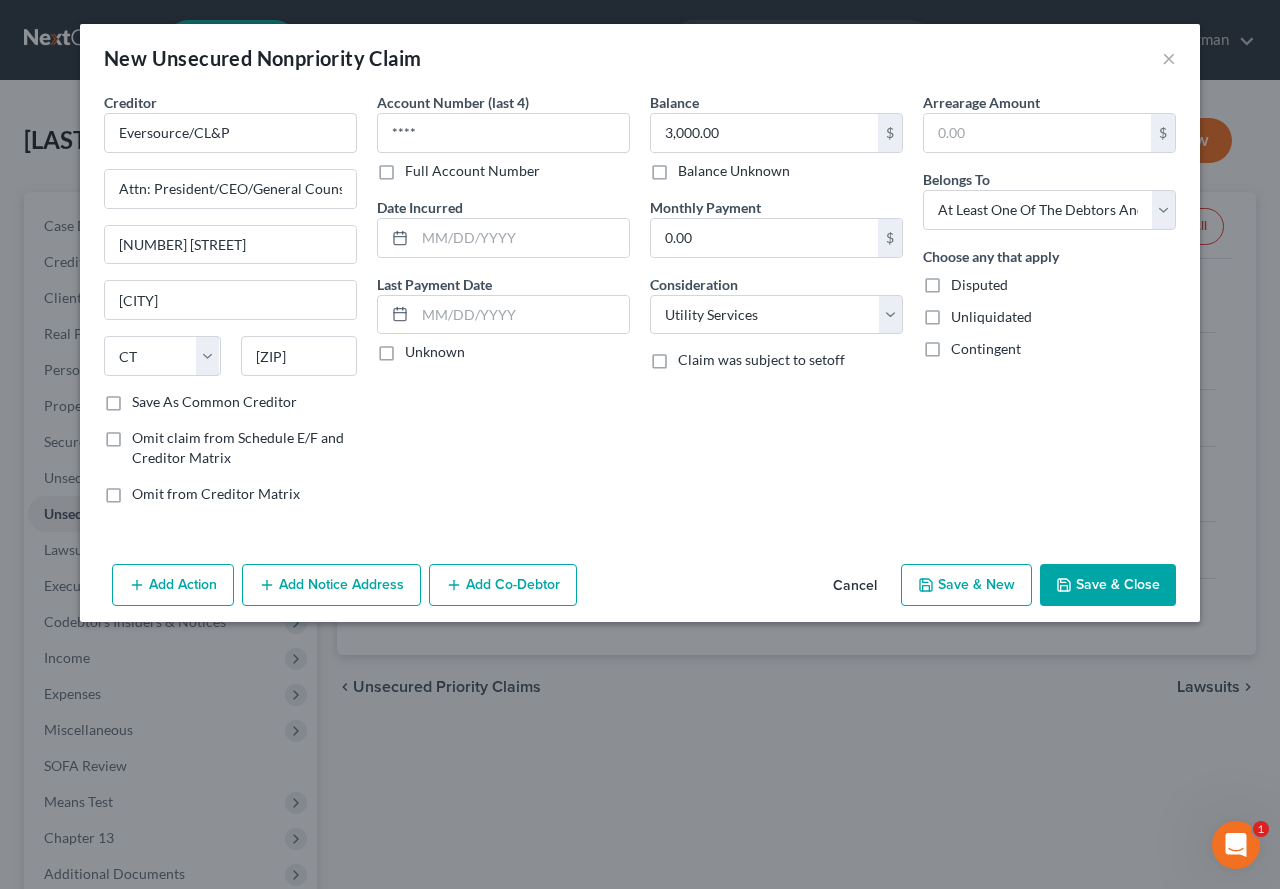click on "Save & Close" at bounding box center (1108, 585) 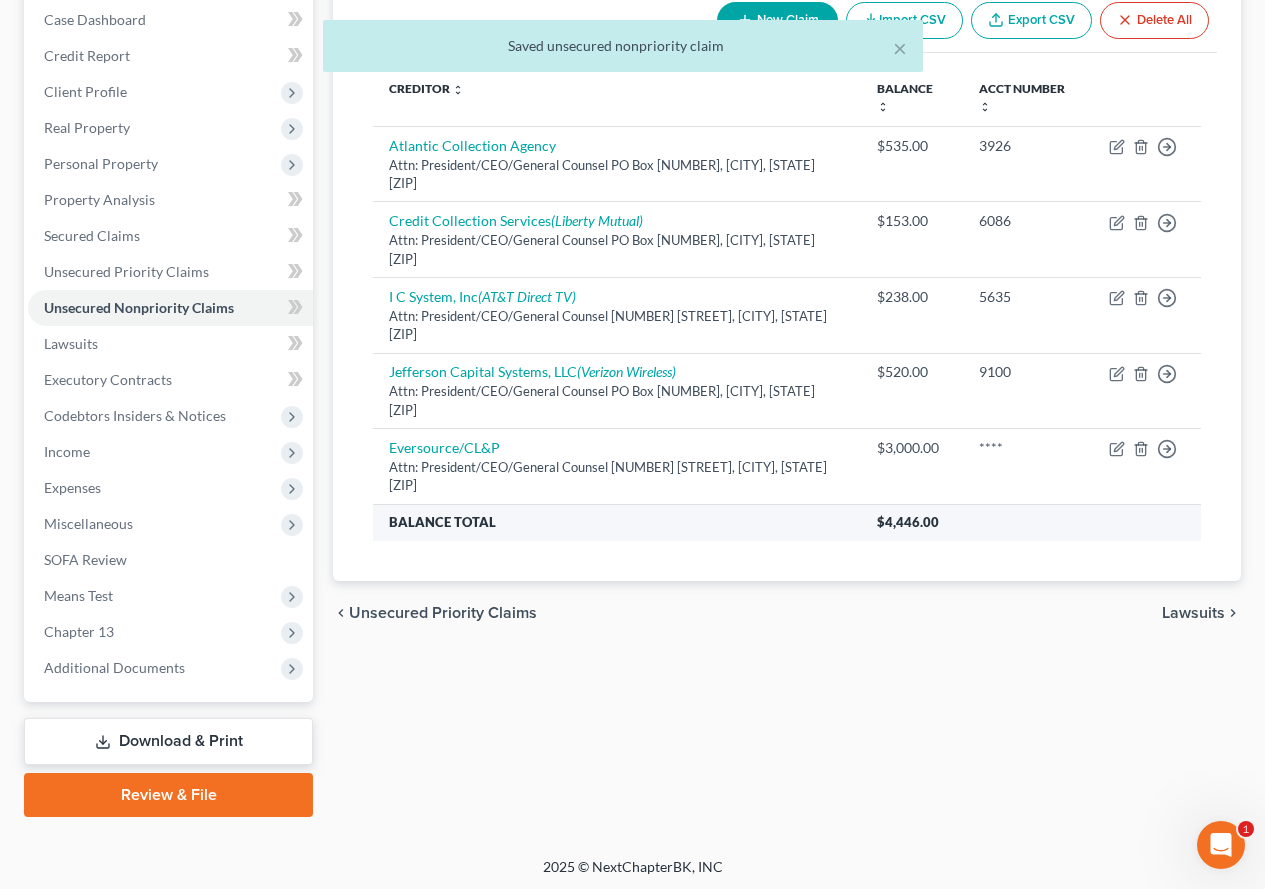 scroll, scrollTop: 246, scrollLeft: 0, axis: vertical 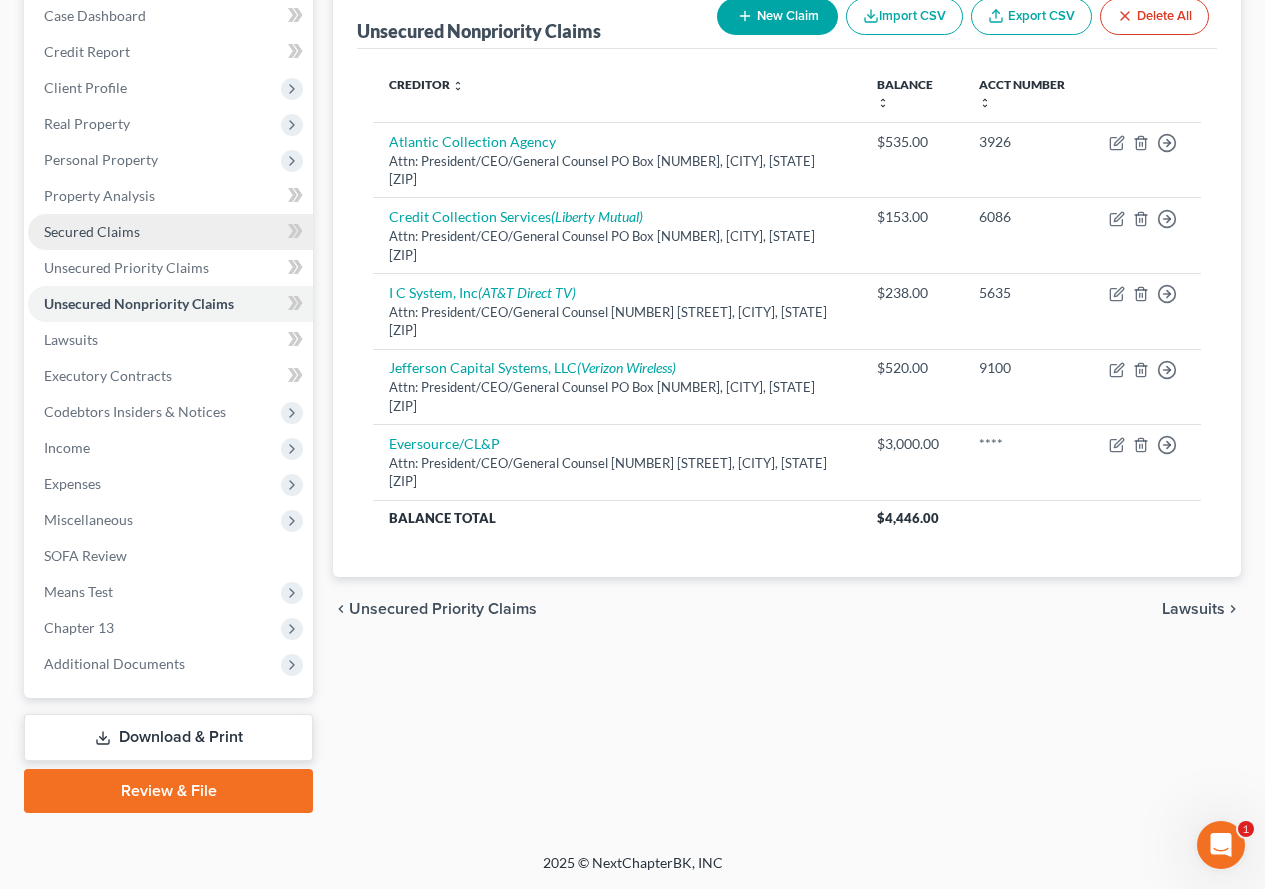 click on "Secured Claims" at bounding box center (92, 231) 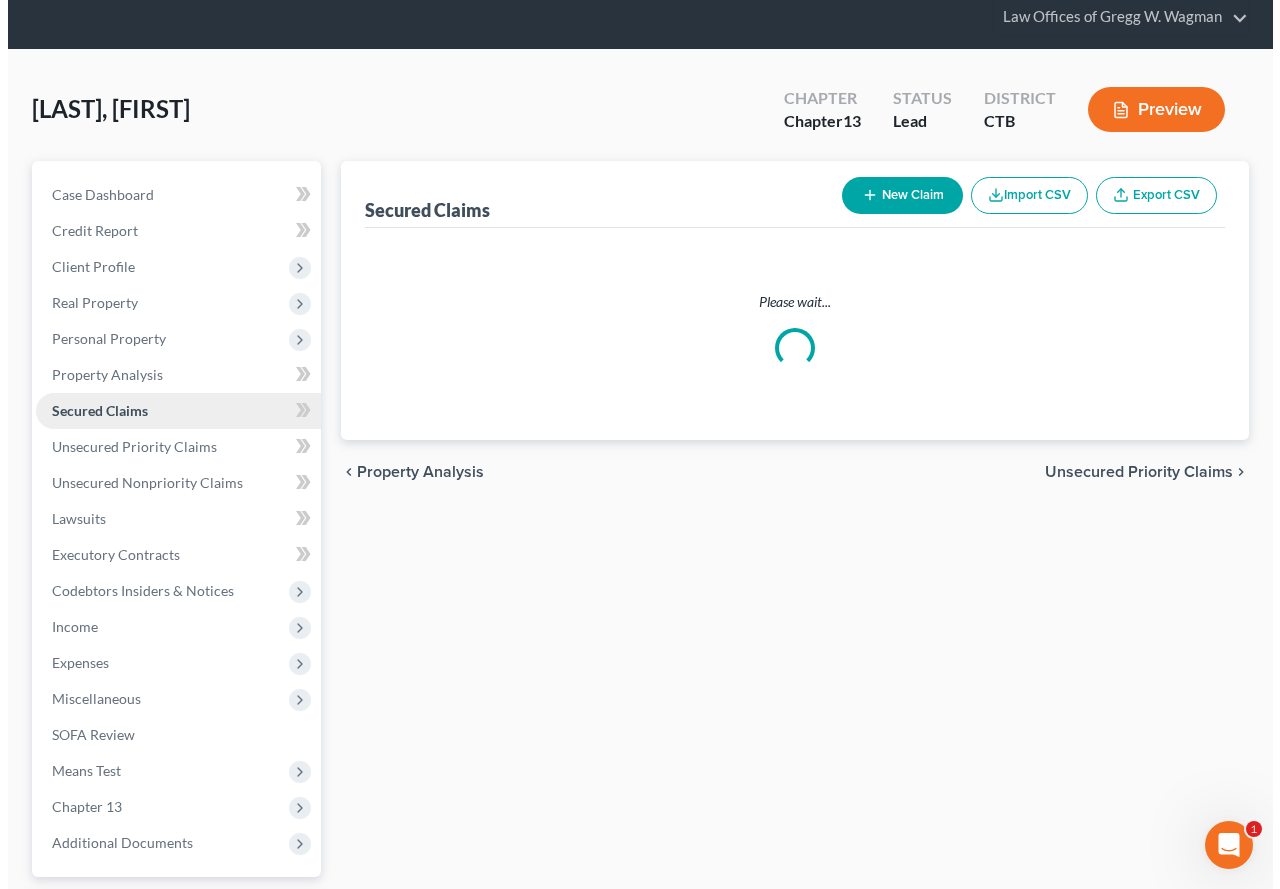 scroll, scrollTop: 0, scrollLeft: 0, axis: both 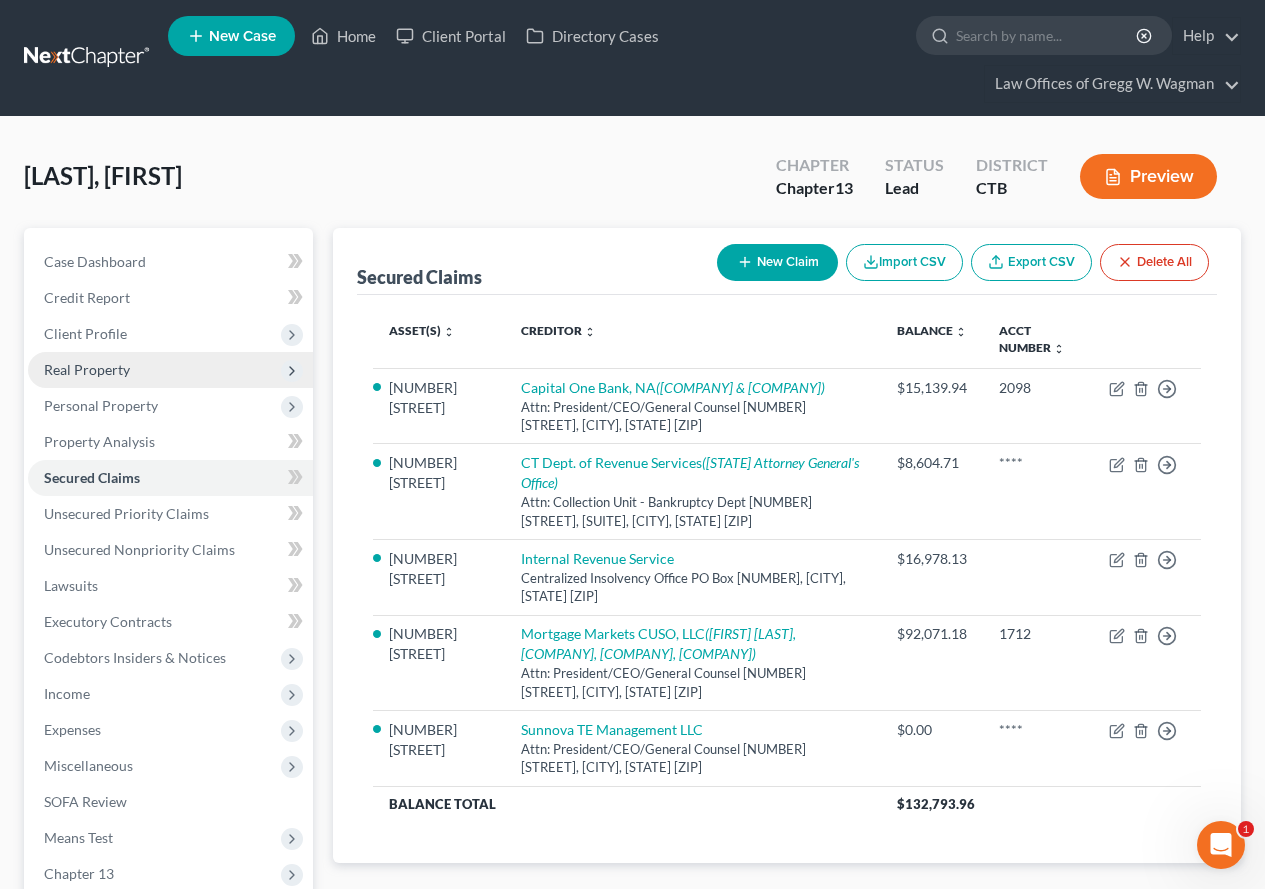 click on "Real Property" at bounding box center [87, 369] 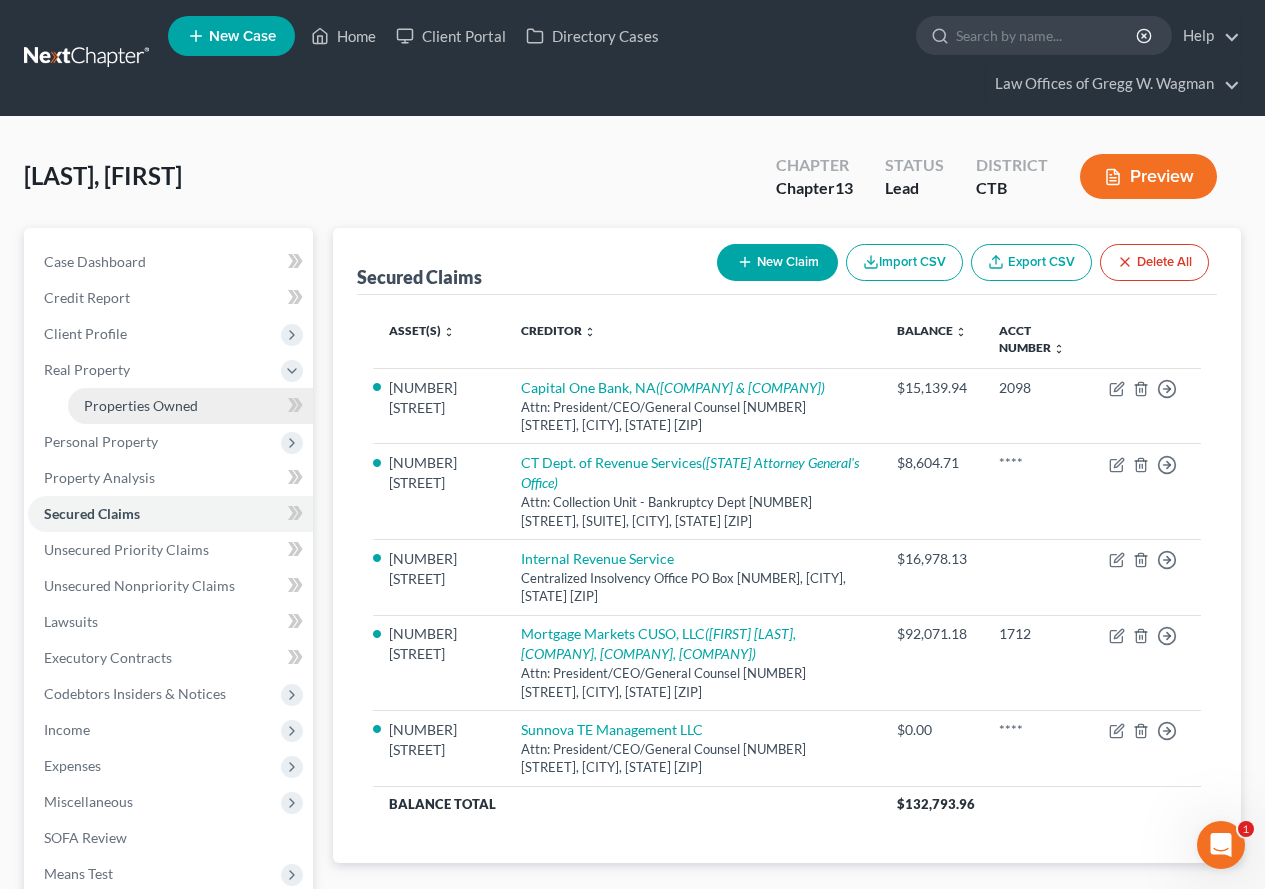 click on "Properties Owned" at bounding box center (141, 405) 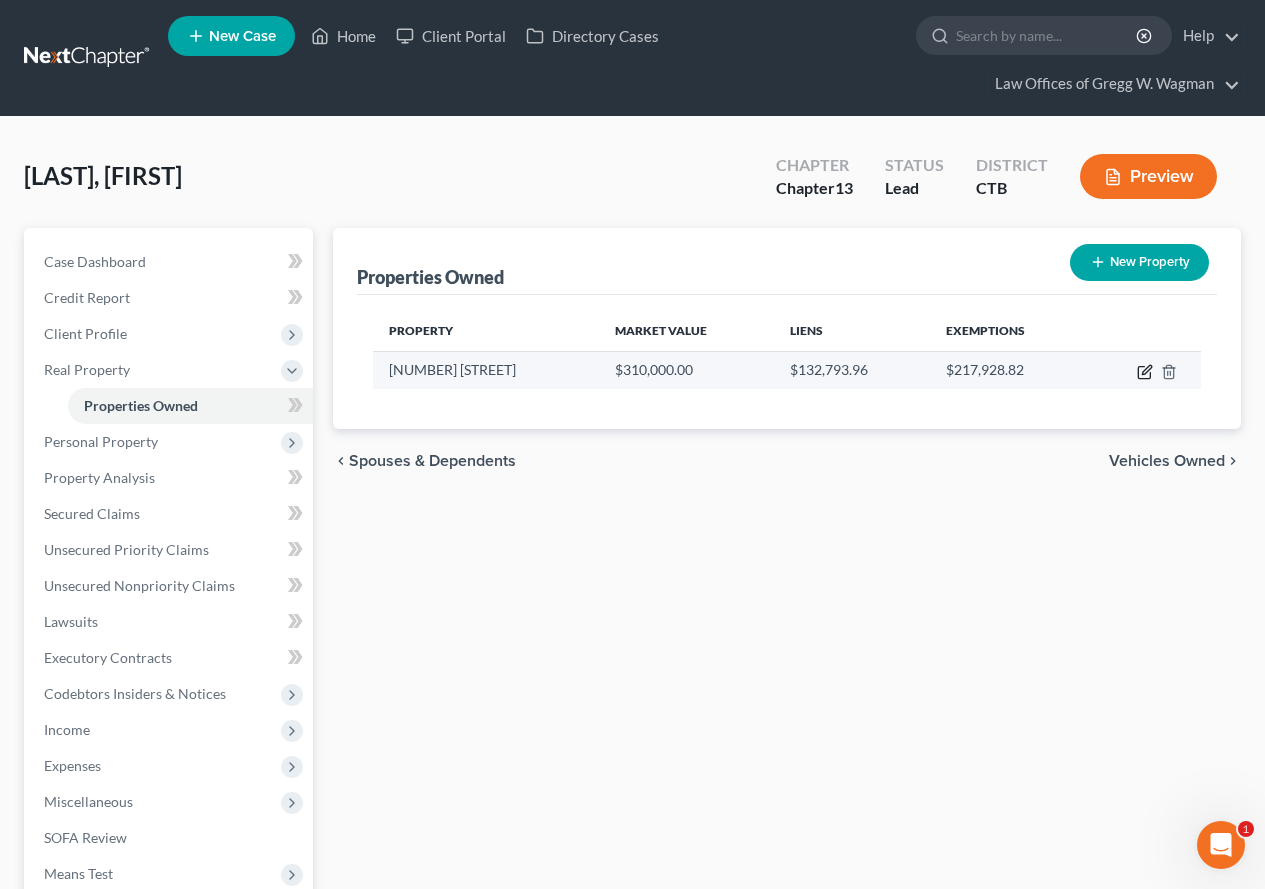 click 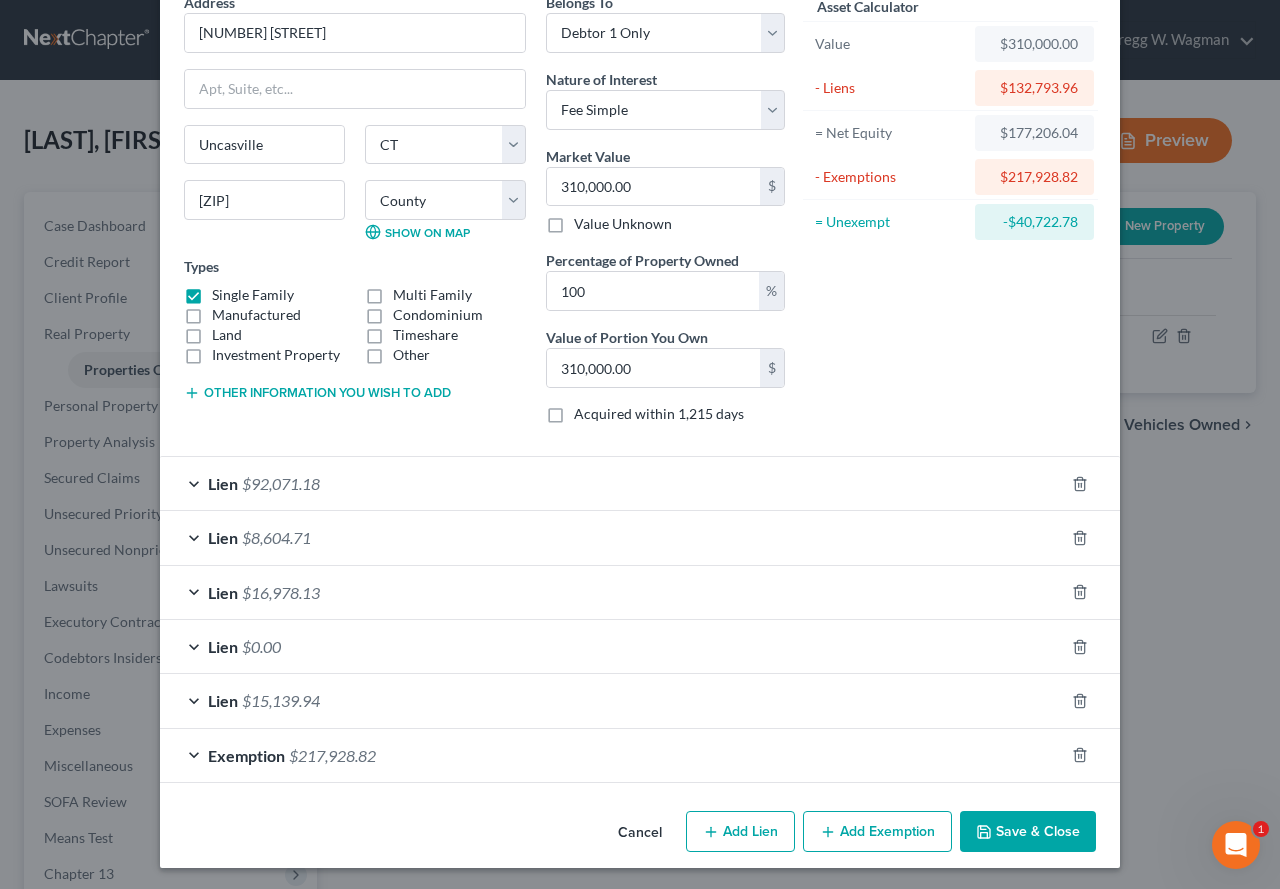 scroll, scrollTop: 103, scrollLeft: 0, axis: vertical 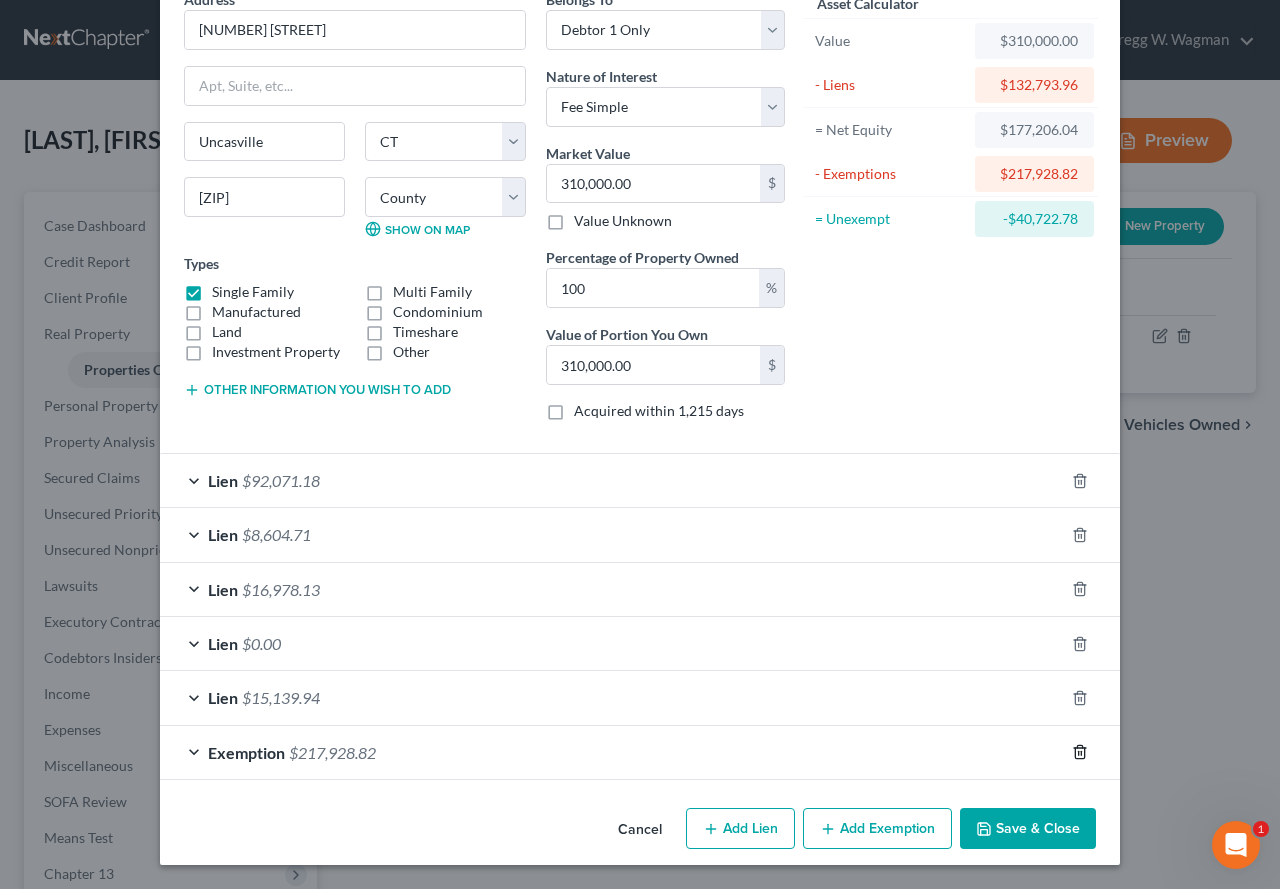 click 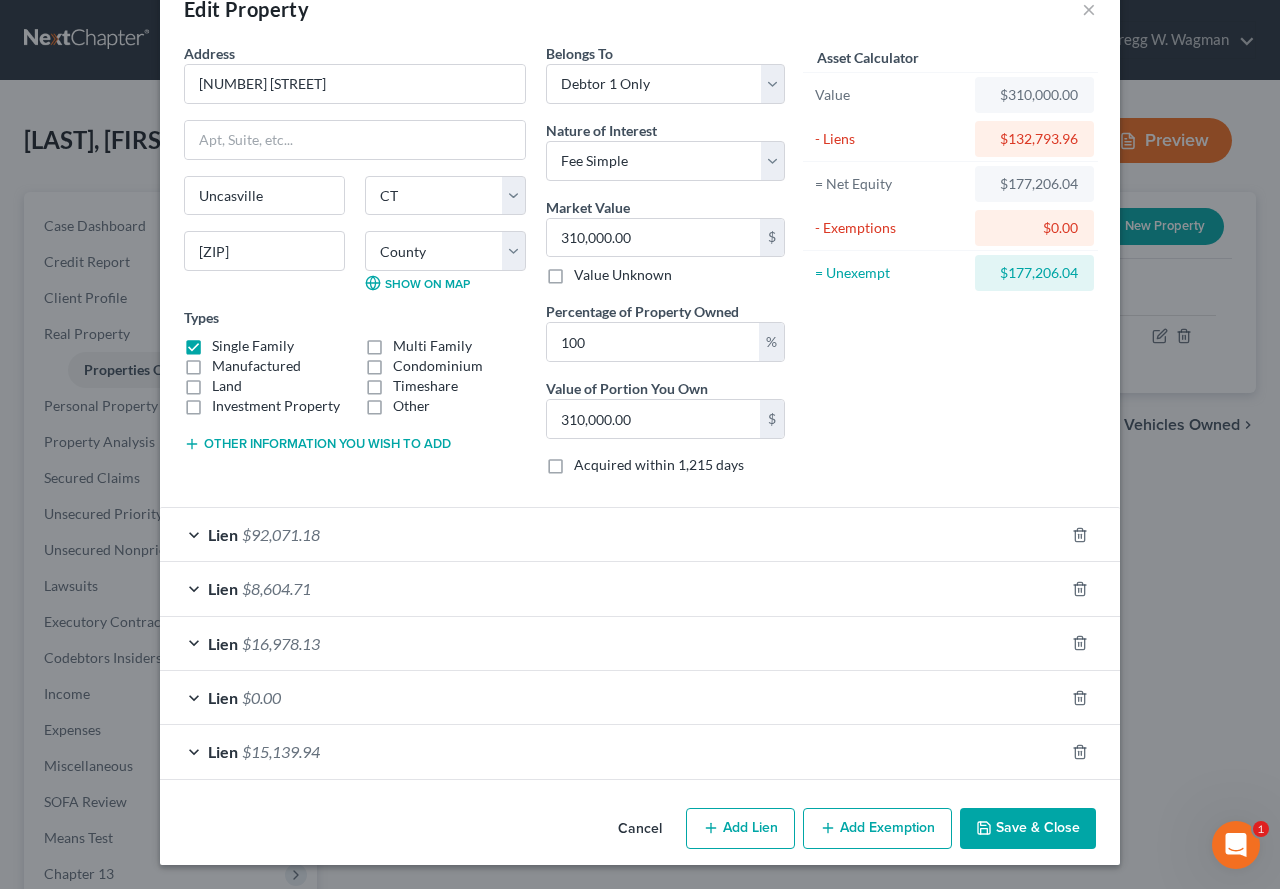 click on "Add Exemption" at bounding box center [877, 829] 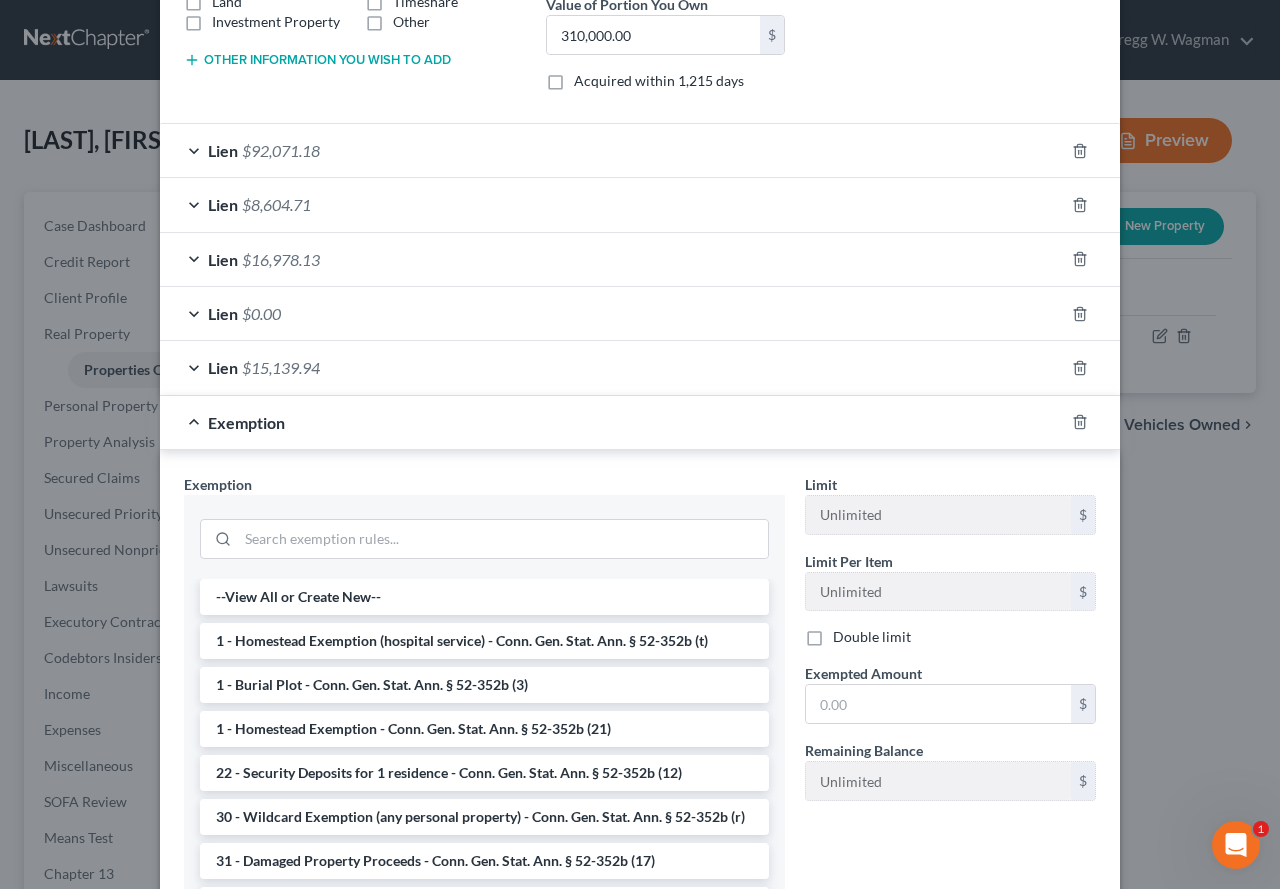 scroll, scrollTop: 449, scrollLeft: 0, axis: vertical 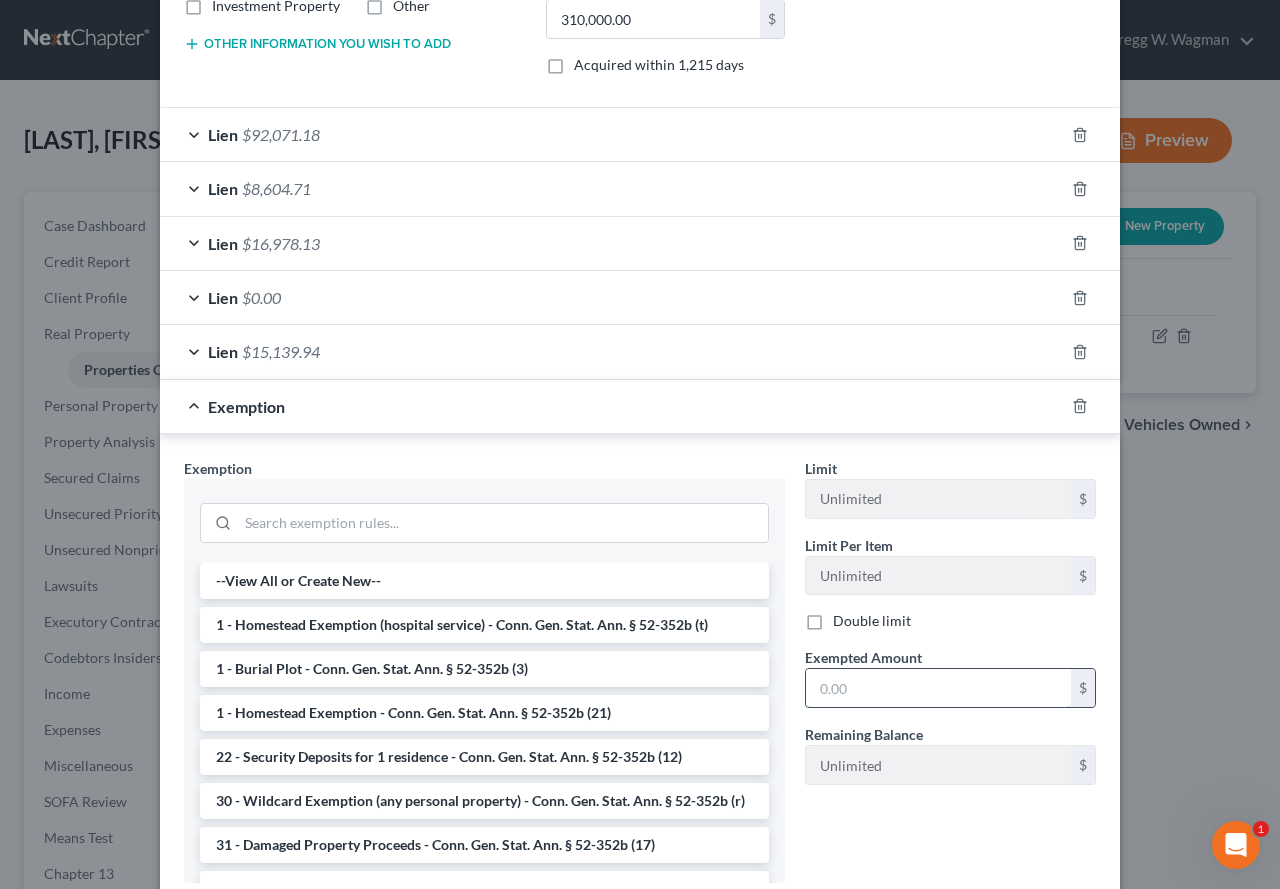 click at bounding box center (938, 688) 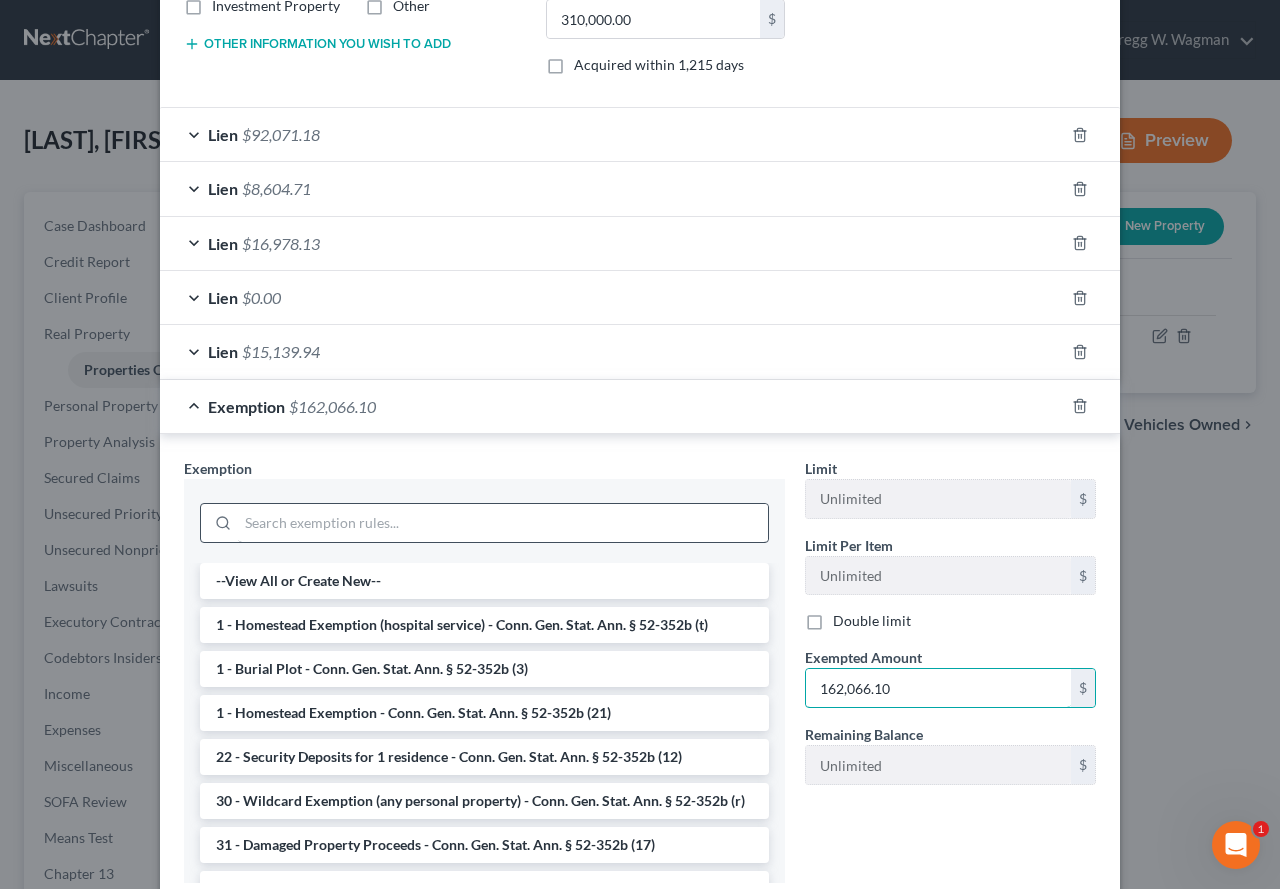 type on "162,066.10" 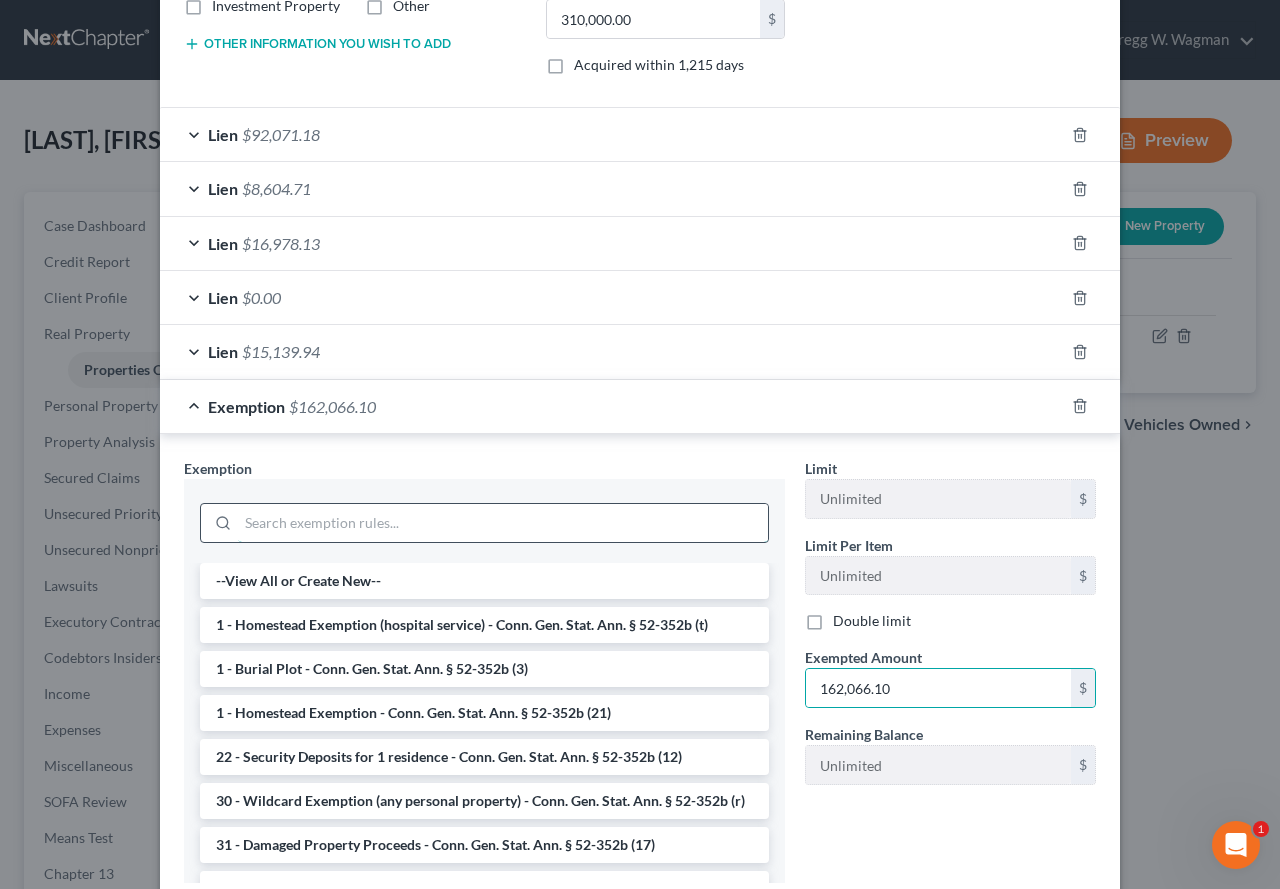 click at bounding box center (503, 523) 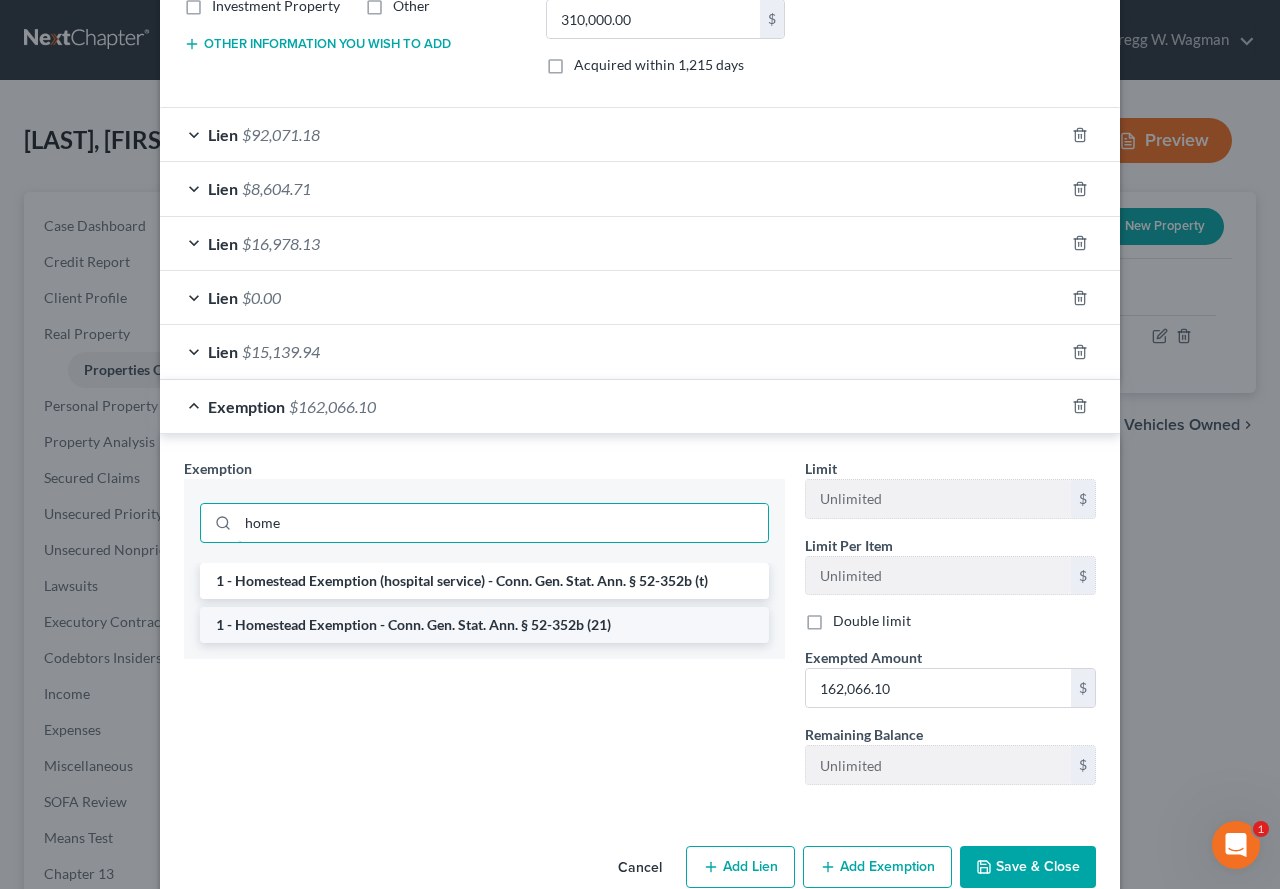 type on "home" 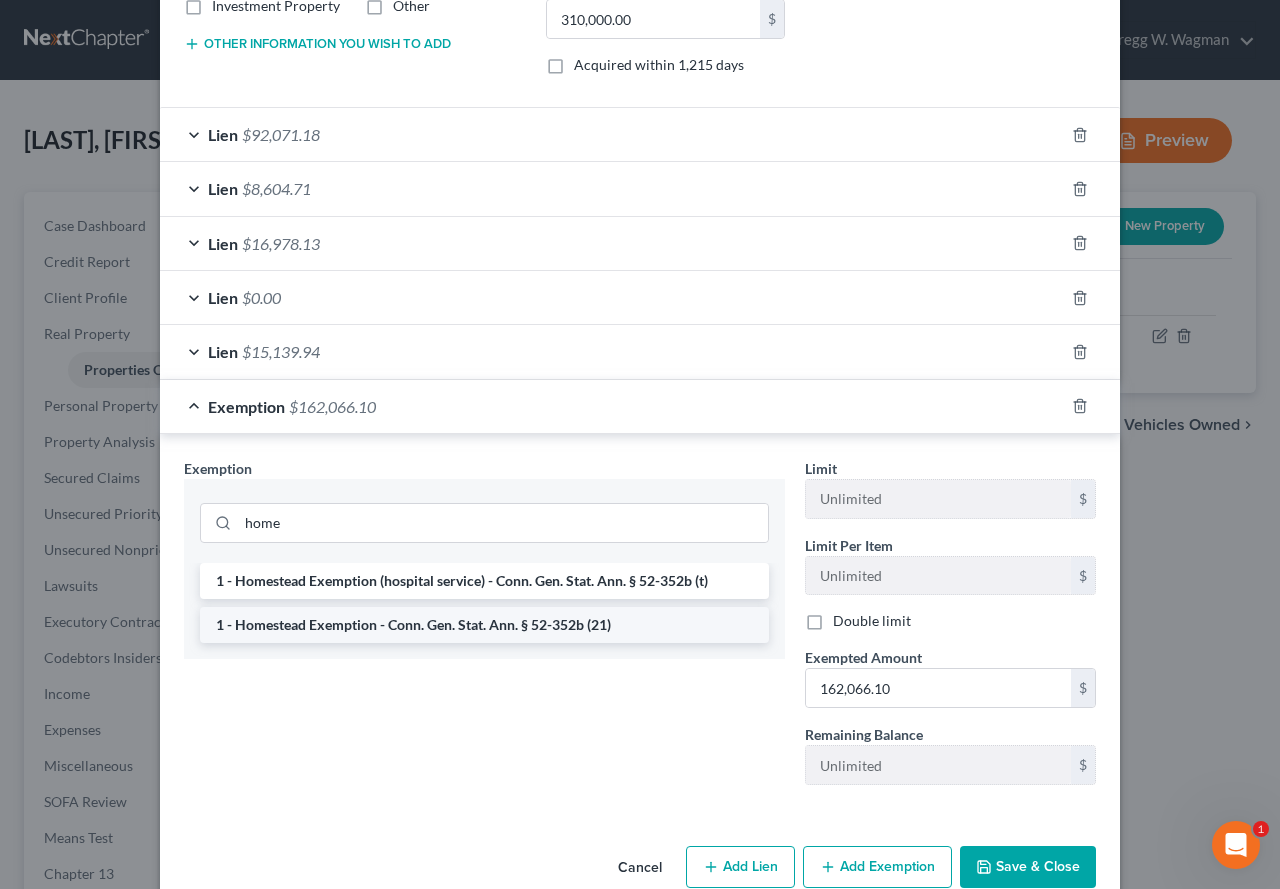 click on "1 - Homestead Exemption - Conn. Gen. Stat. Ann. § 52-352b (21)" at bounding box center (484, 625) 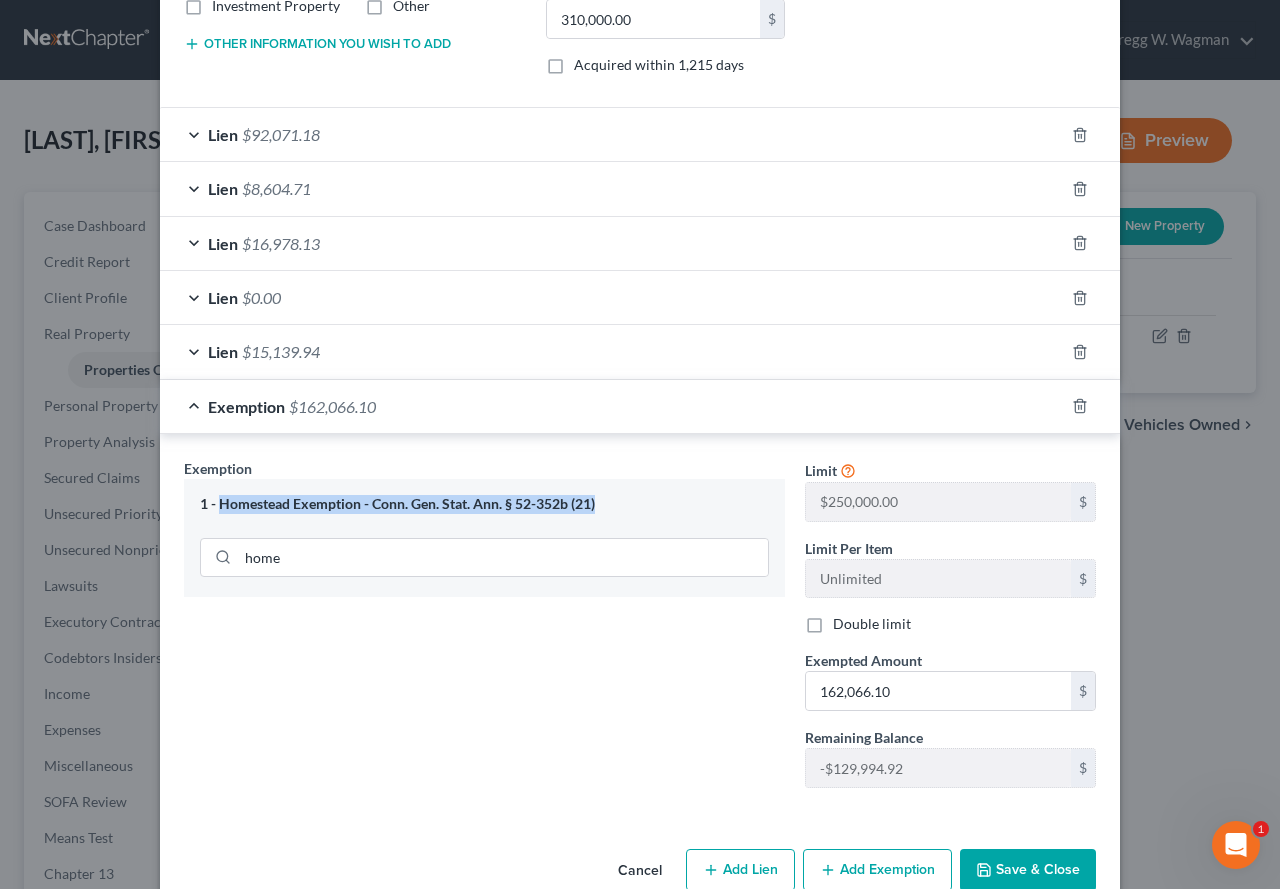 drag, startPoint x: 593, startPoint y: 498, endPoint x: 214, endPoint y: 504, distance: 379.0475 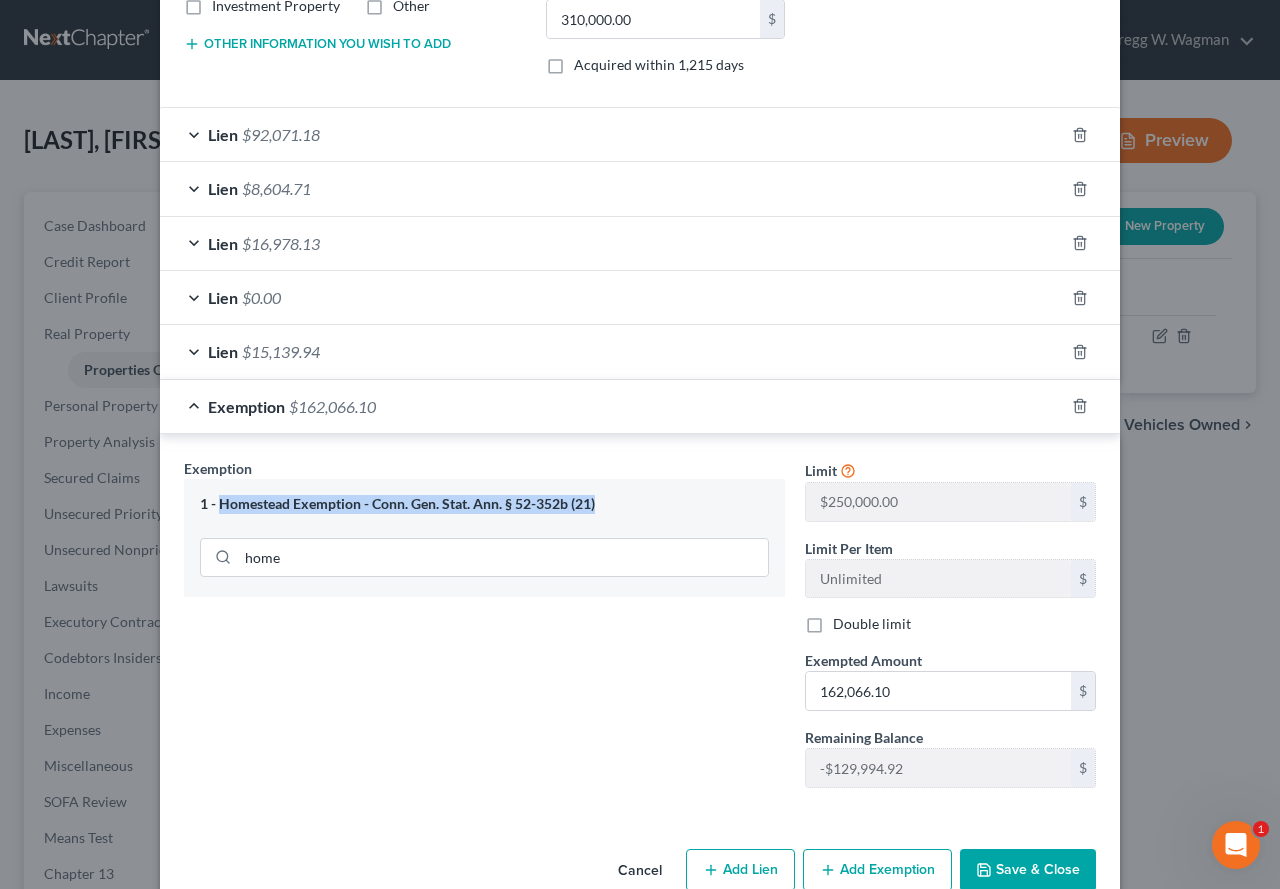 click on "1 - Homestead Exemption - Conn. Gen. Stat. Ann. § 52-352b (21)" at bounding box center [484, 504] 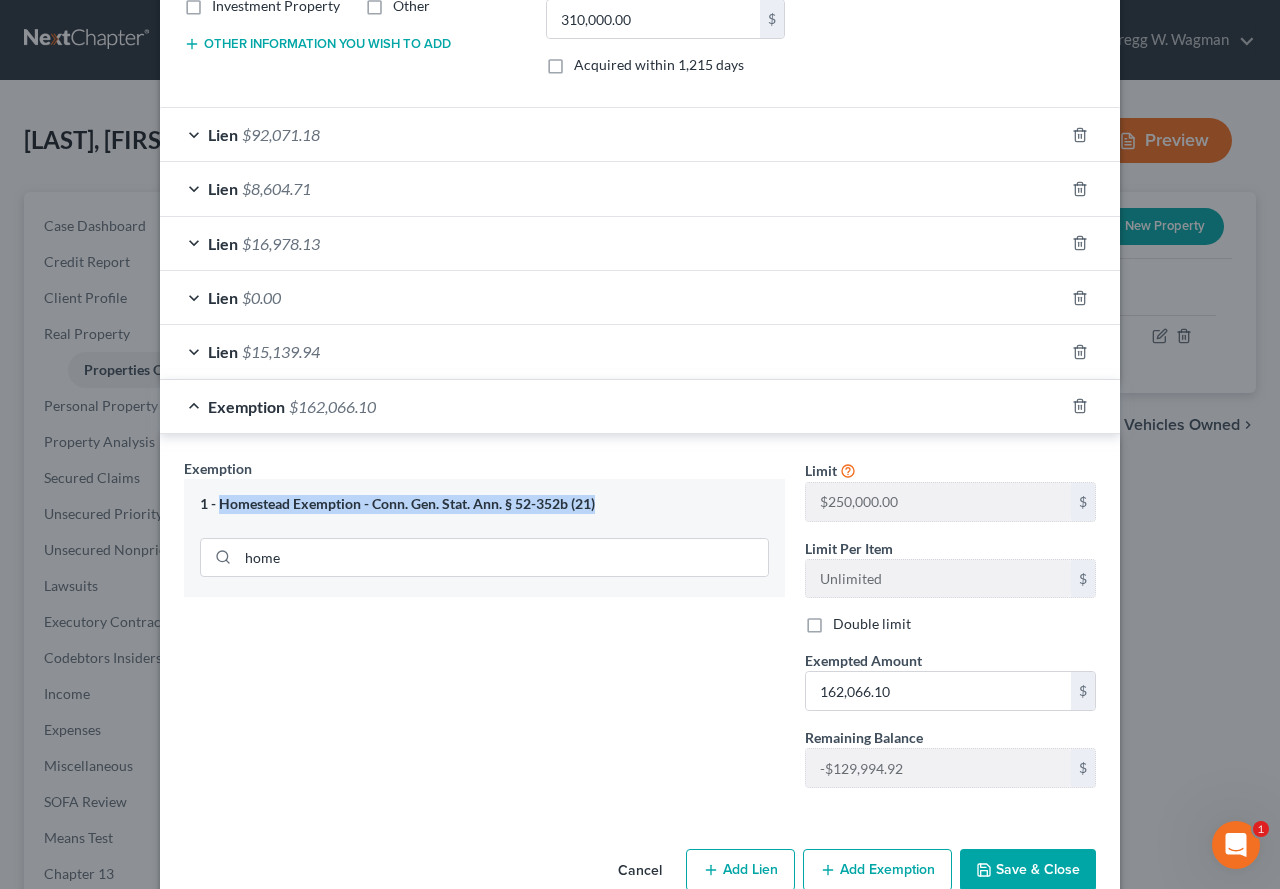 copy on "Homestead Exemption - Conn. Gen. Stat. Ann. § 52-352b (21)" 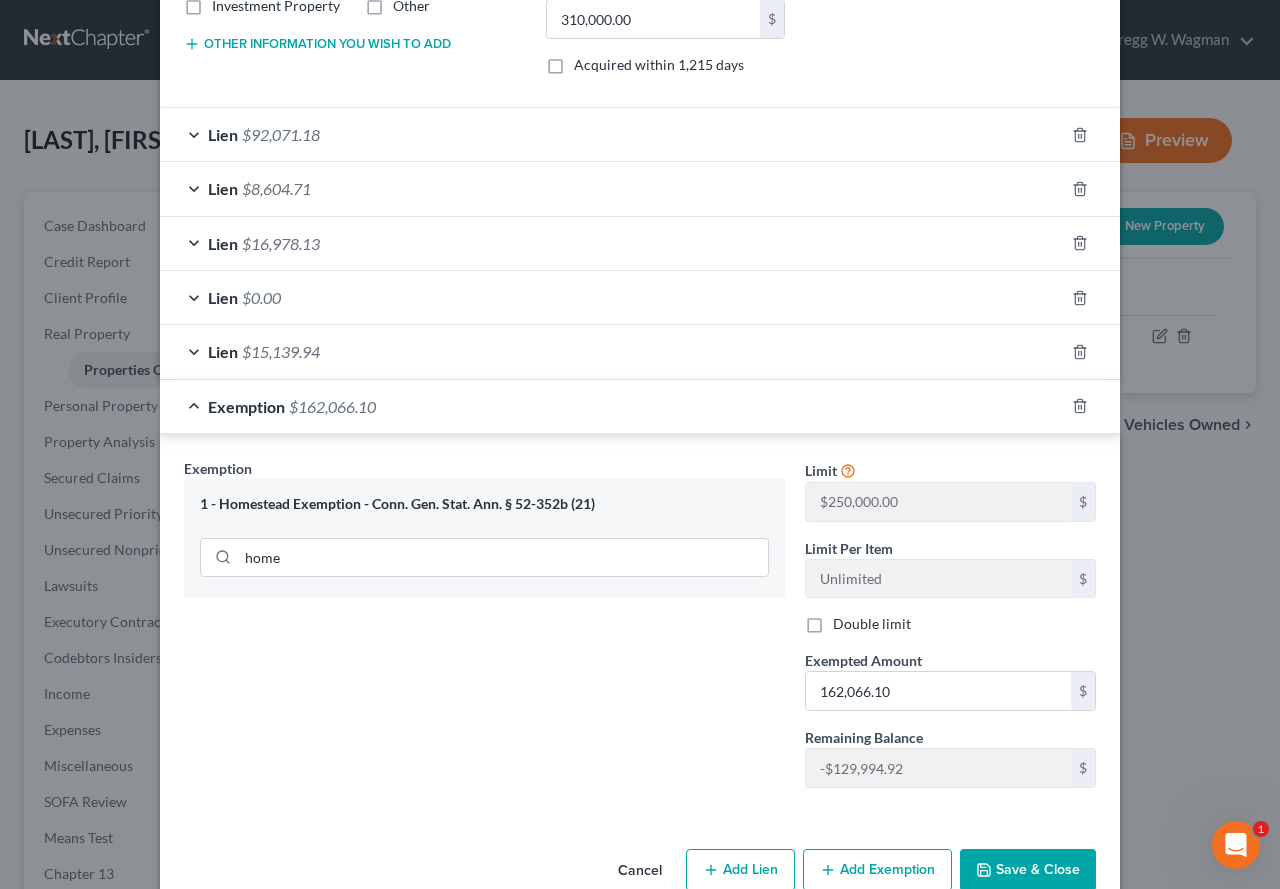 click on "Exemption Set must be selected for CA.
Exemption
*
1 - Homestead Exemption - Conn. Gen. Stat. Ann. § 52-352b (21)         home" at bounding box center [484, 631] 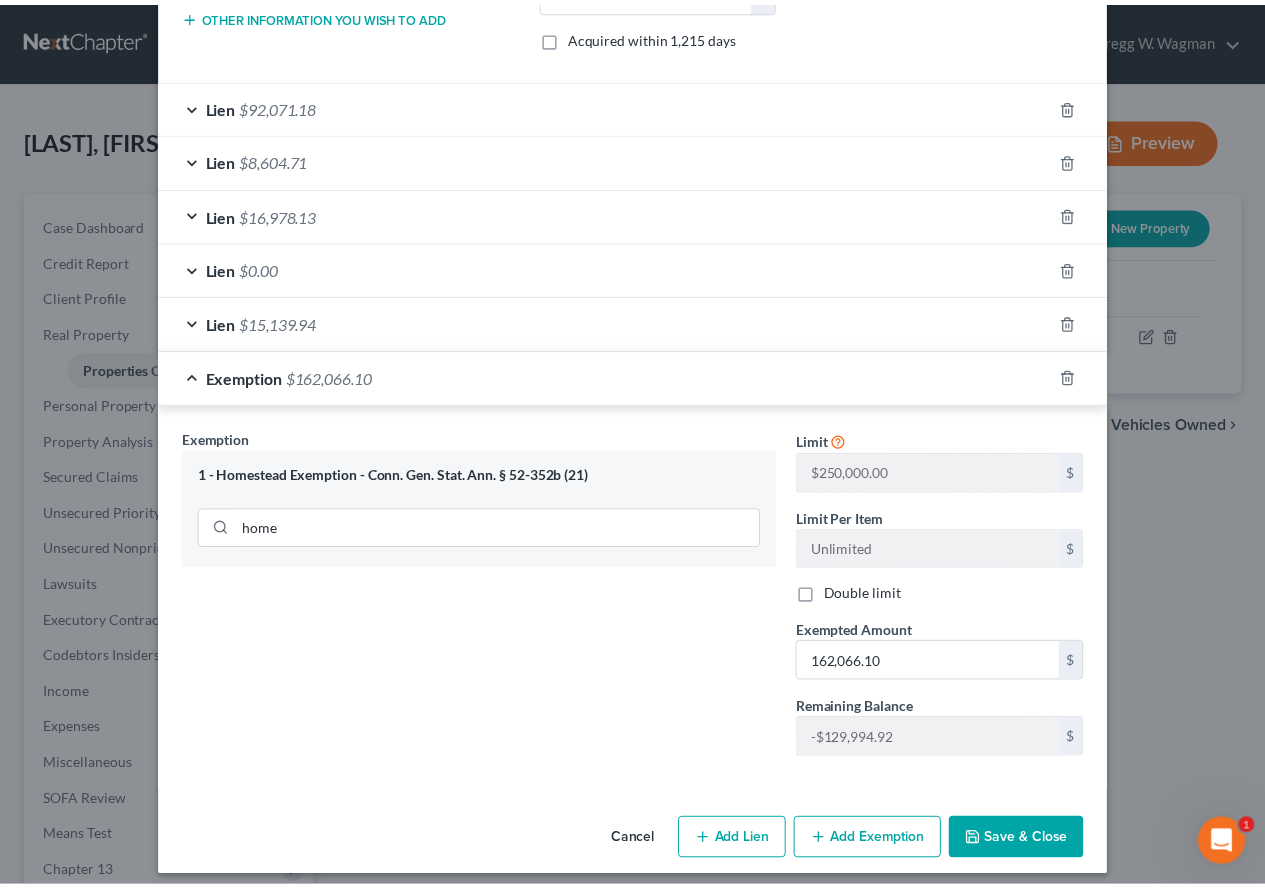 scroll, scrollTop: 491, scrollLeft: 0, axis: vertical 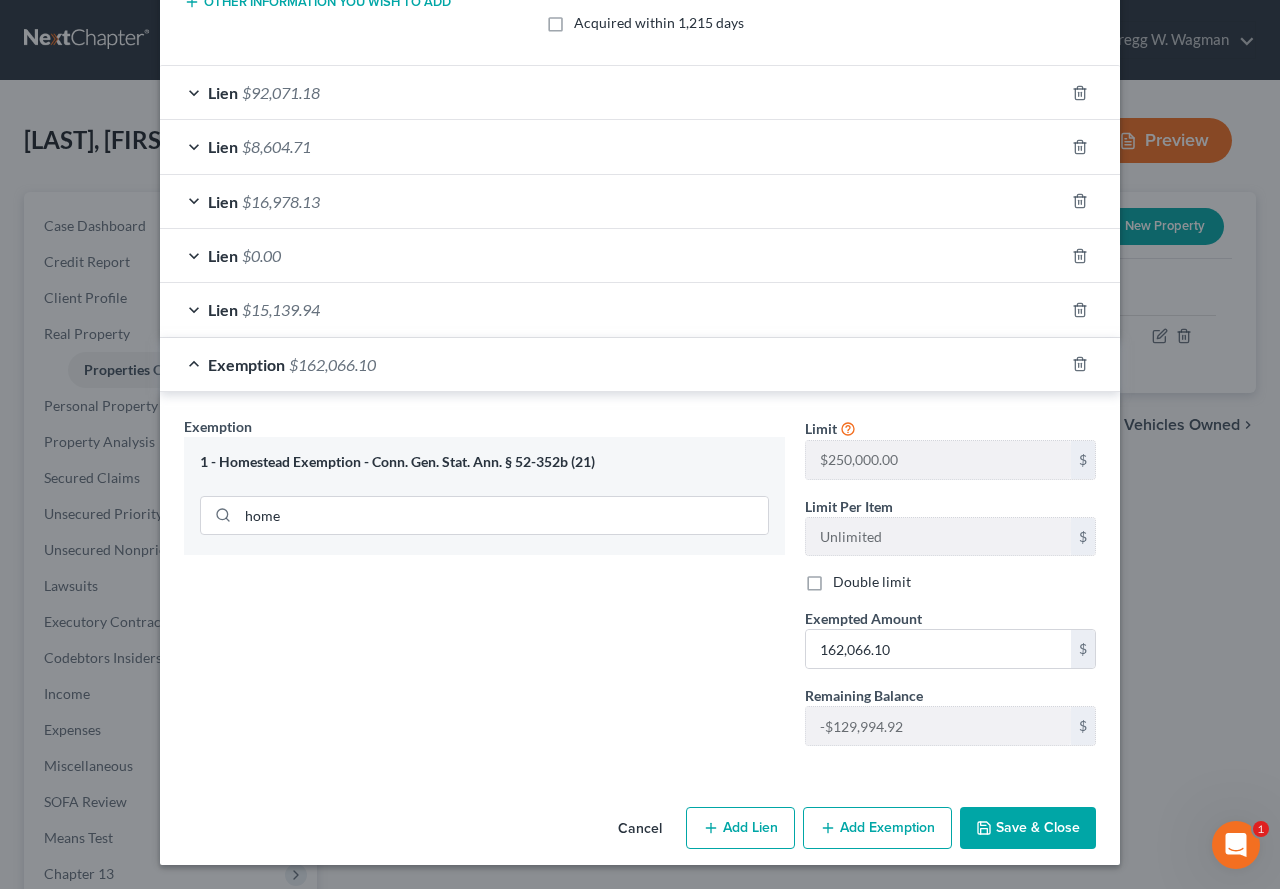 click on "Save & Close" at bounding box center [1028, 828] 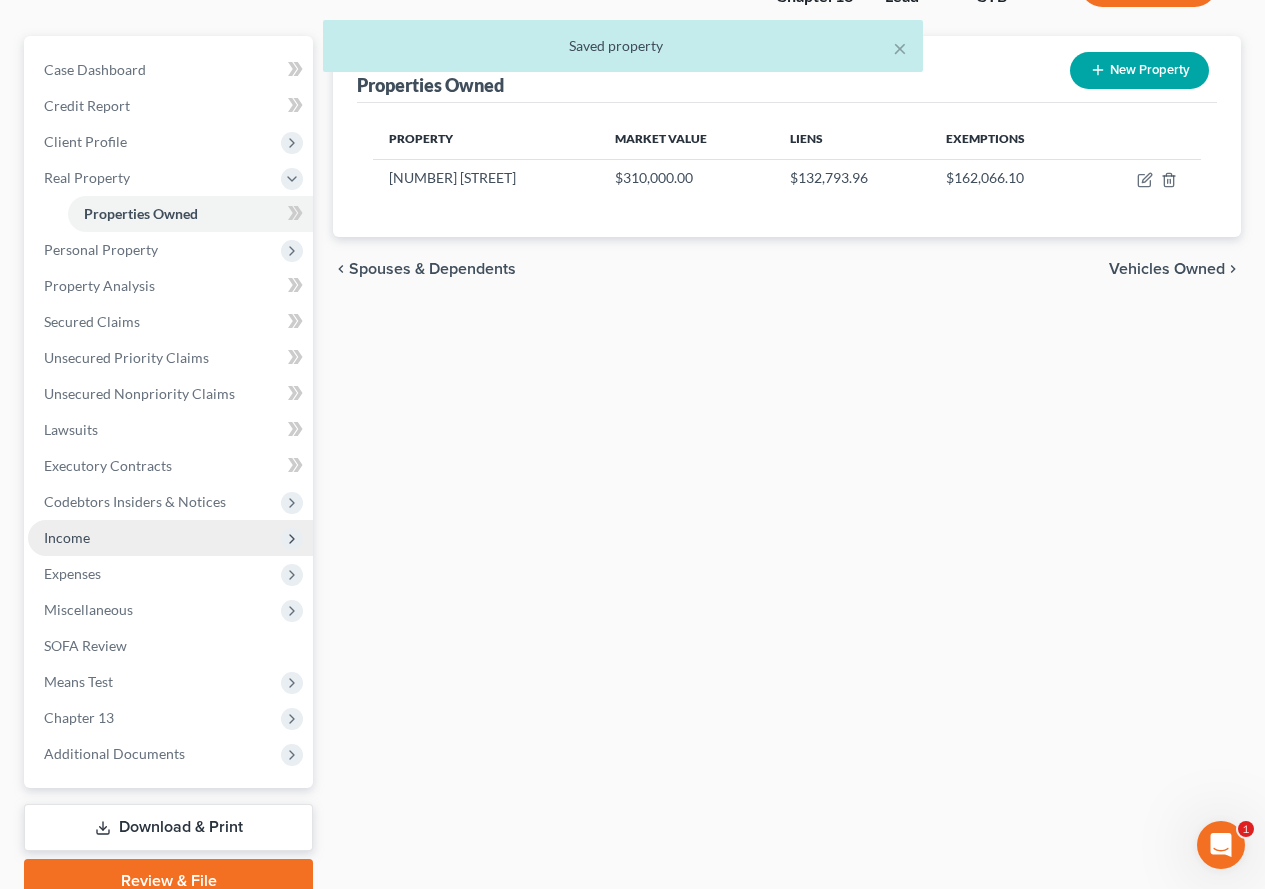 scroll, scrollTop: 200, scrollLeft: 0, axis: vertical 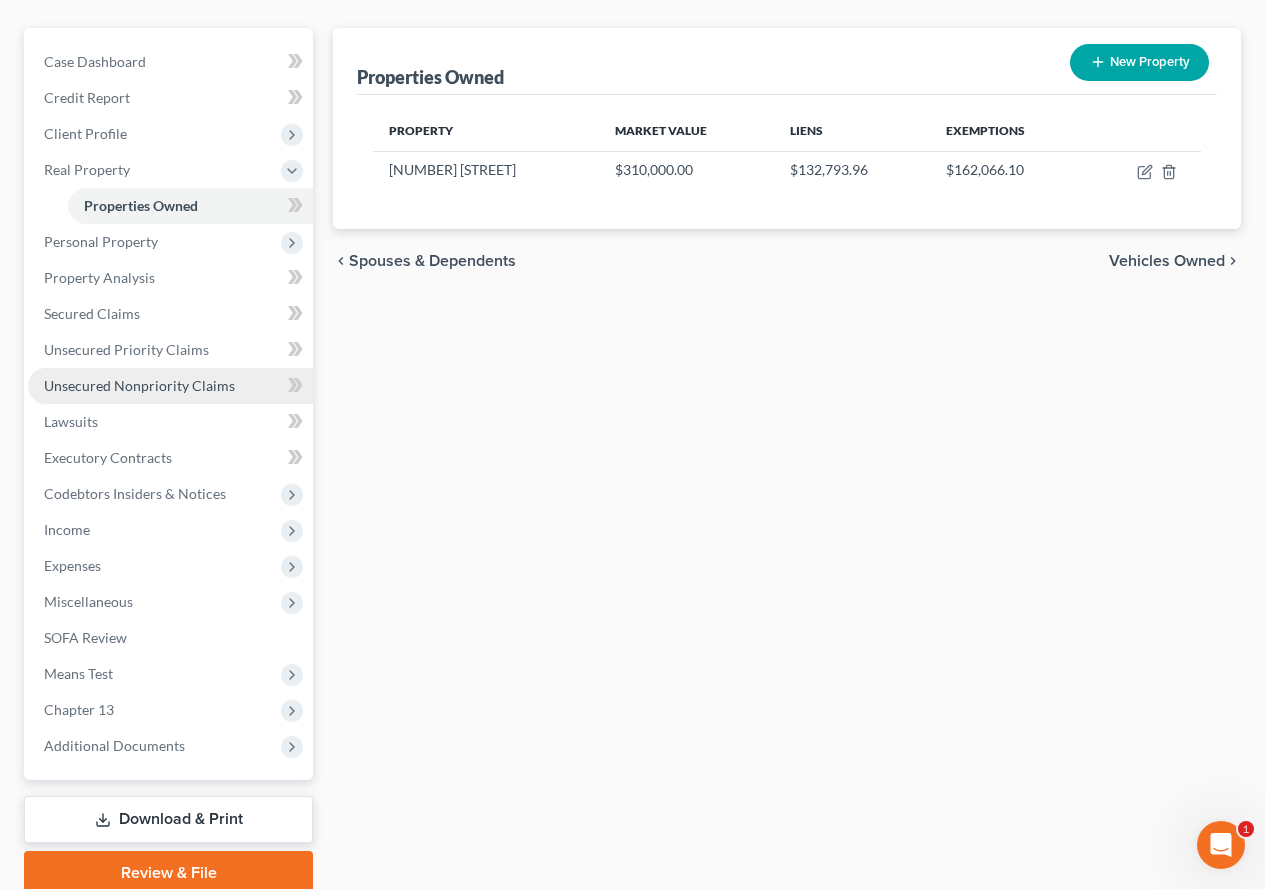 click on "Unsecured Nonpriority Claims" at bounding box center (139, 385) 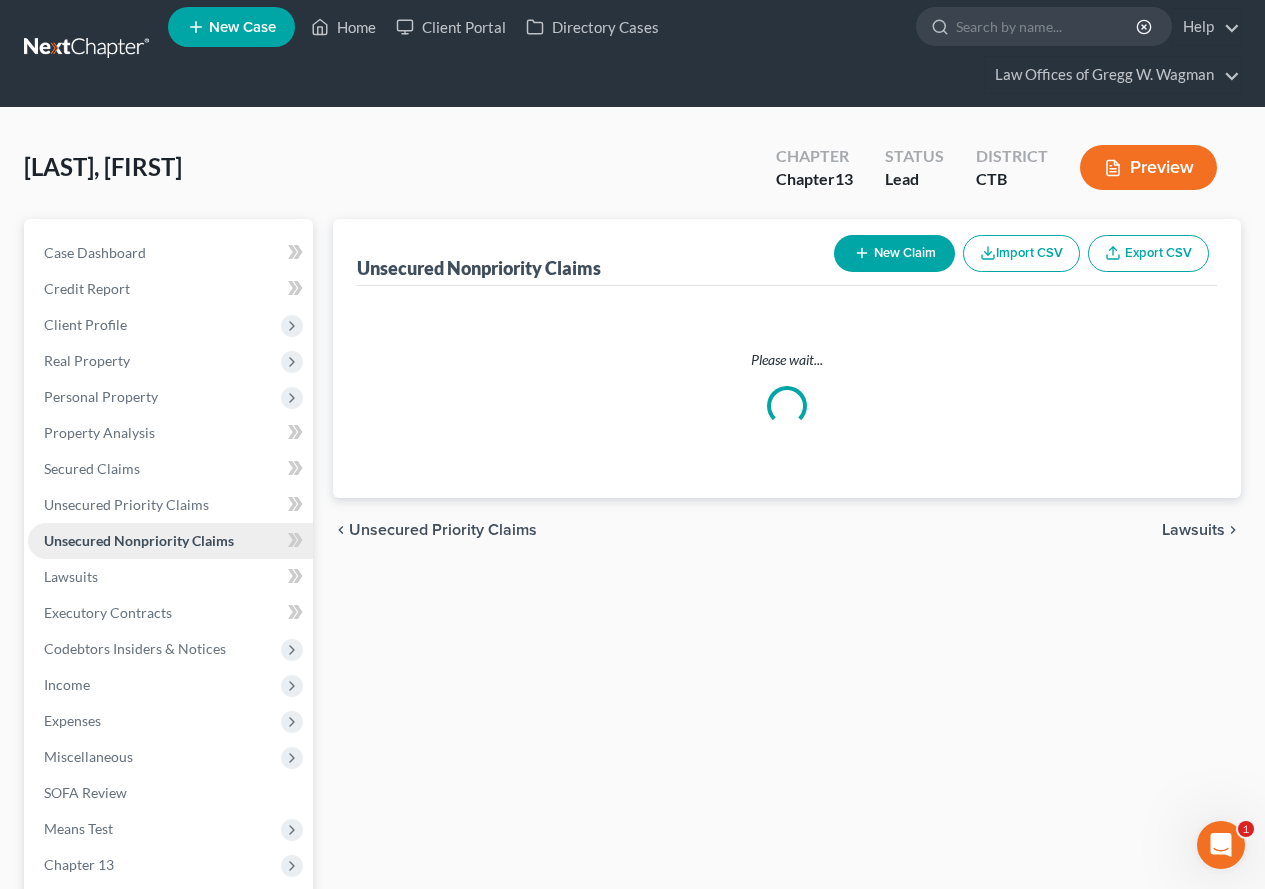scroll, scrollTop: 0, scrollLeft: 0, axis: both 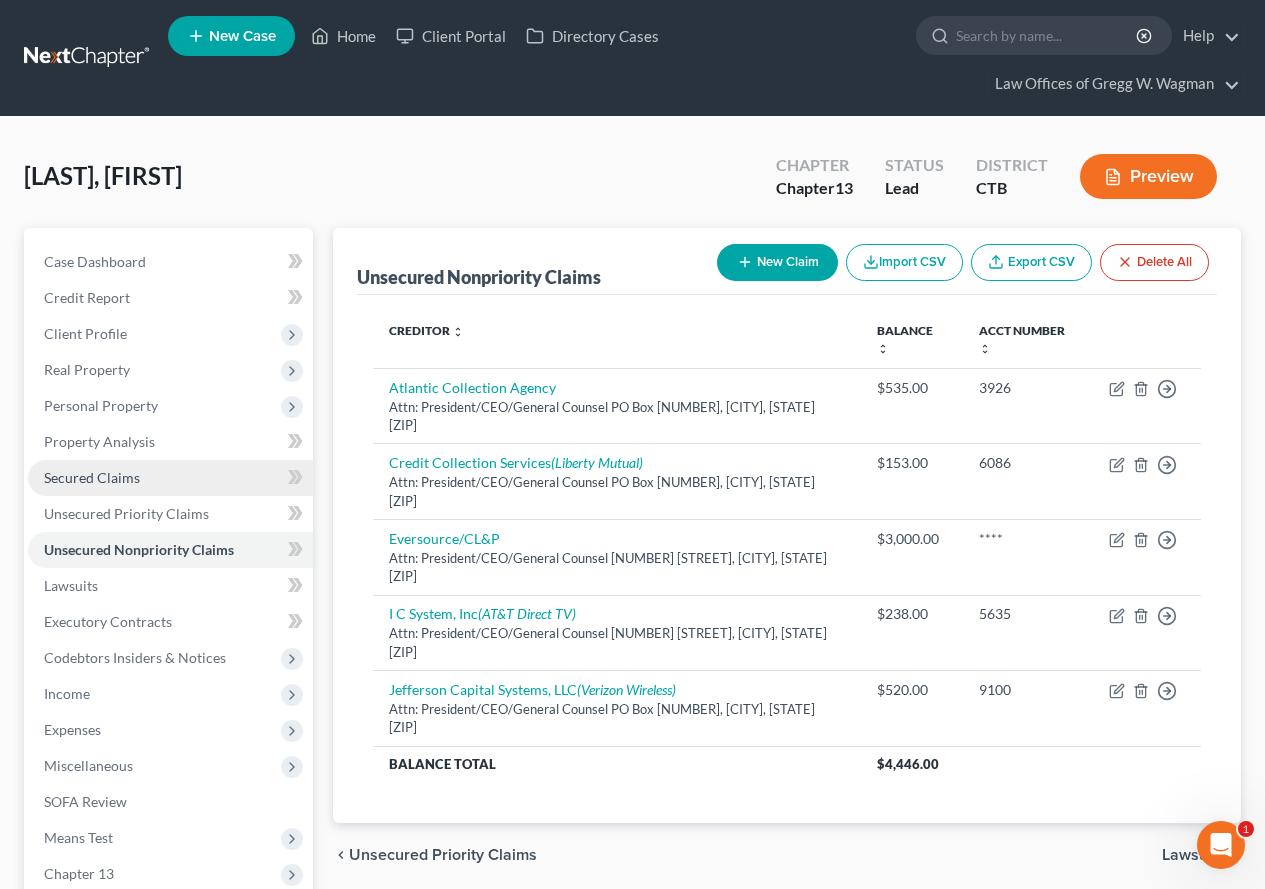 click on "Secured Claims" at bounding box center (92, 477) 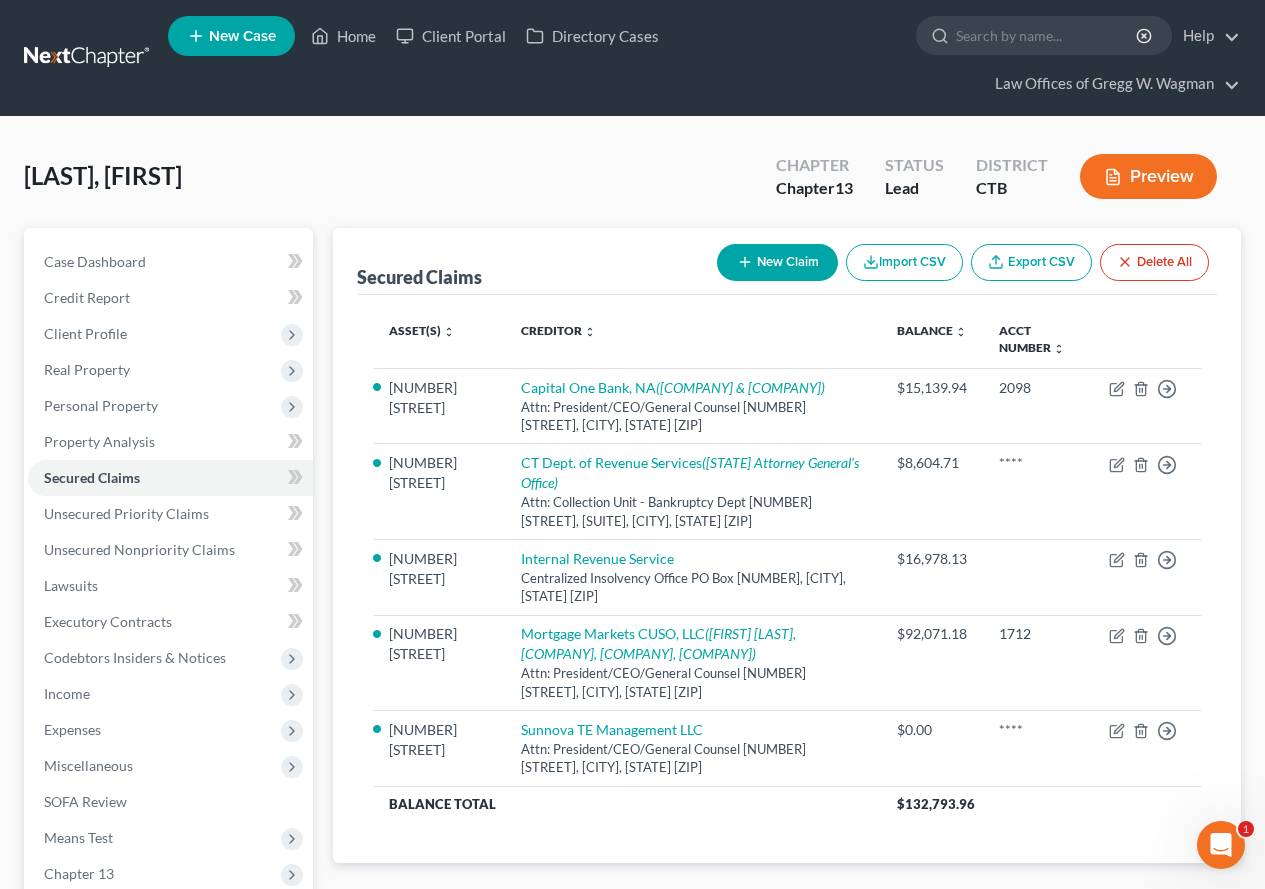 click on "Preview" at bounding box center (1148, 176) 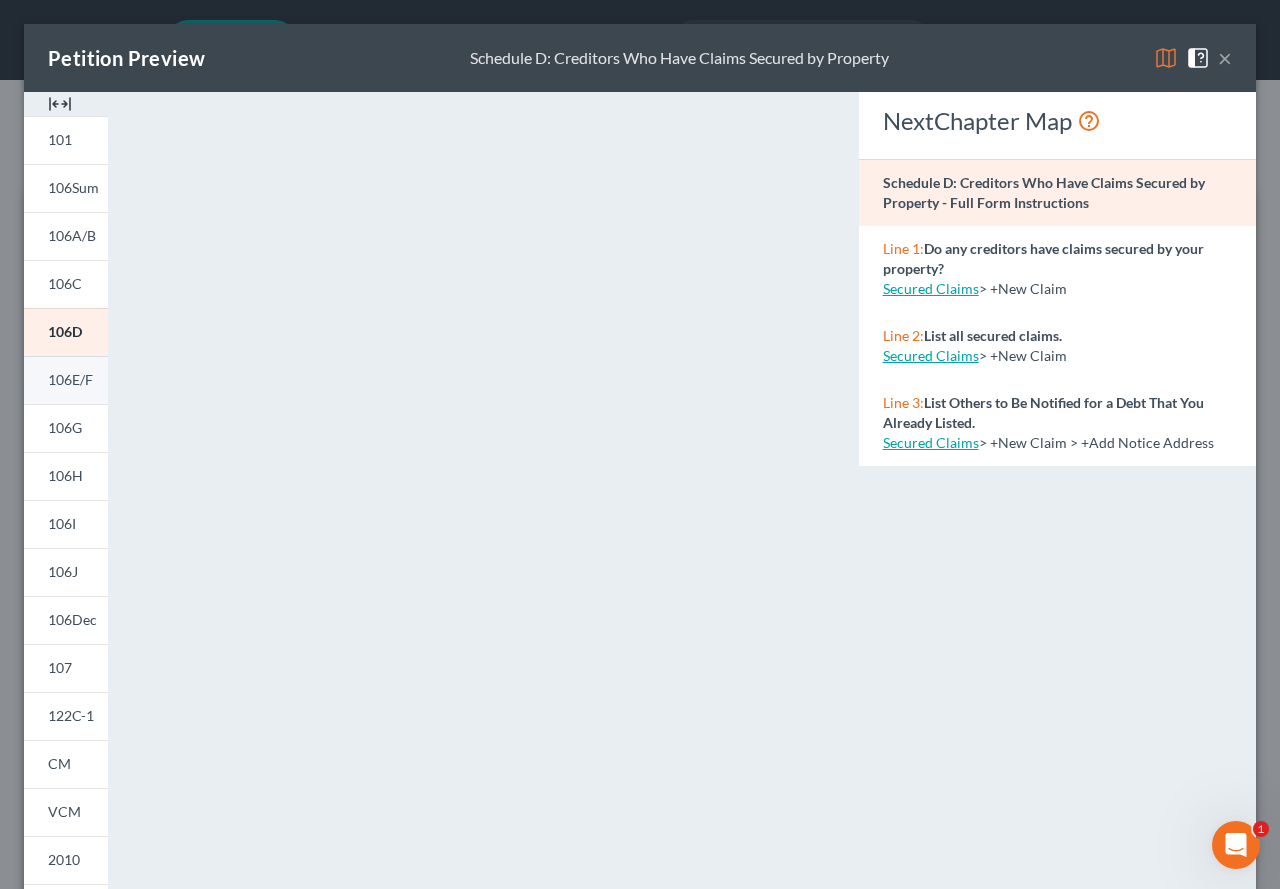 click on "106E/F" at bounding box center [70, 379] 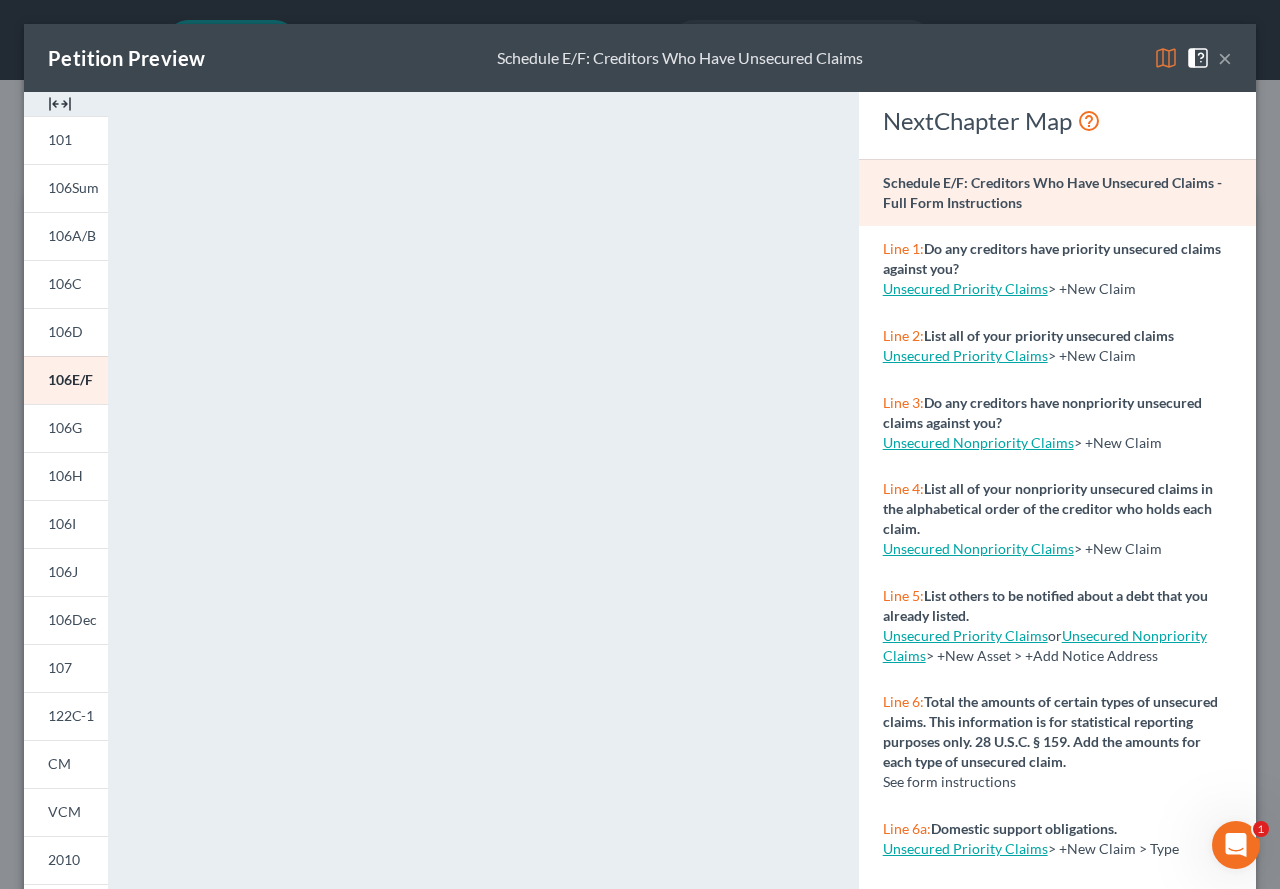 click on "×" at bounding box center (1225, 58) 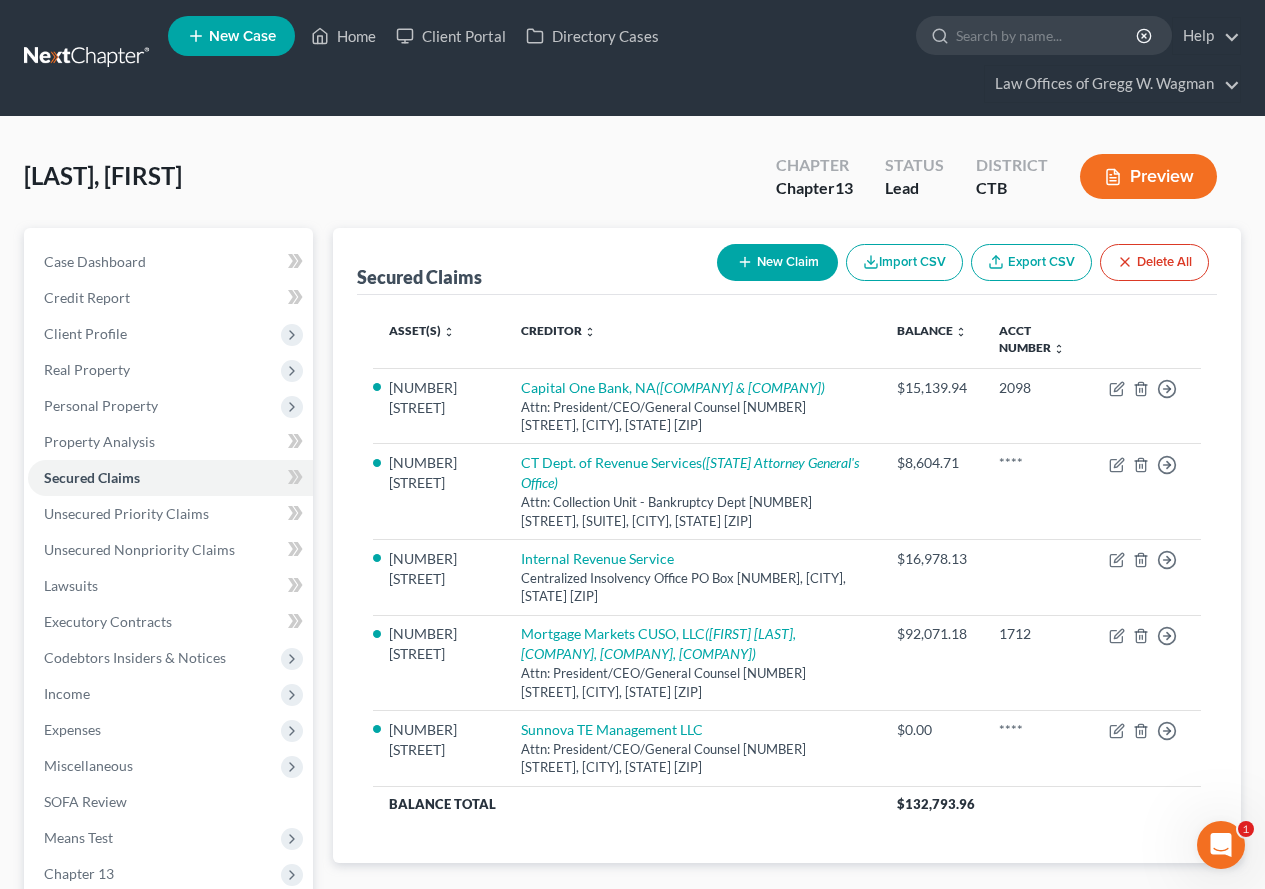 click on "Fadden, Chong Upgraded Chapter Chapter  13 Status Lead District CTB Preview" at bounding box center [632, 184] 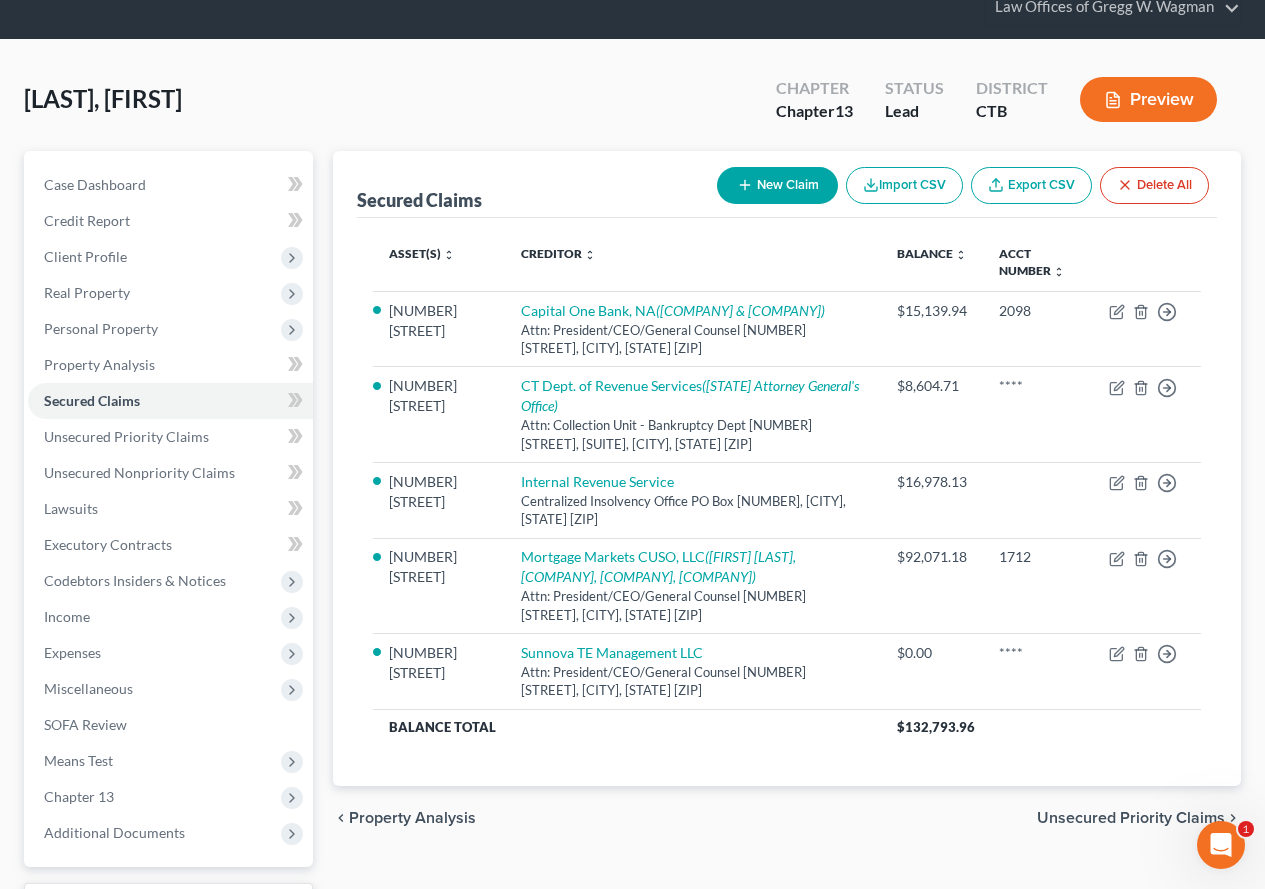 scroll, scrollTop: 246, scrollLeft: 0, axis: vertical 